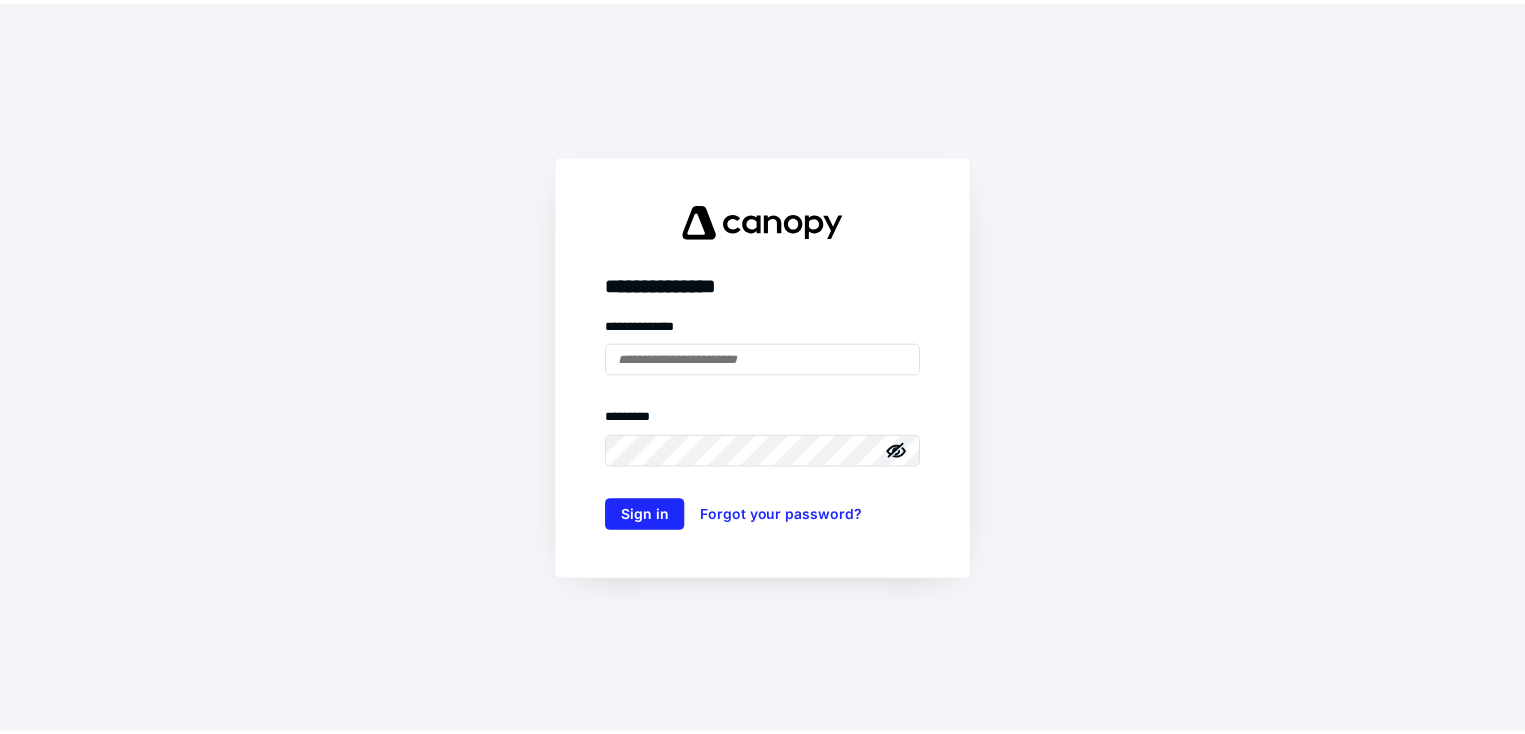scroll, scrollTop: 0, scrollLeft: 0, axis: both 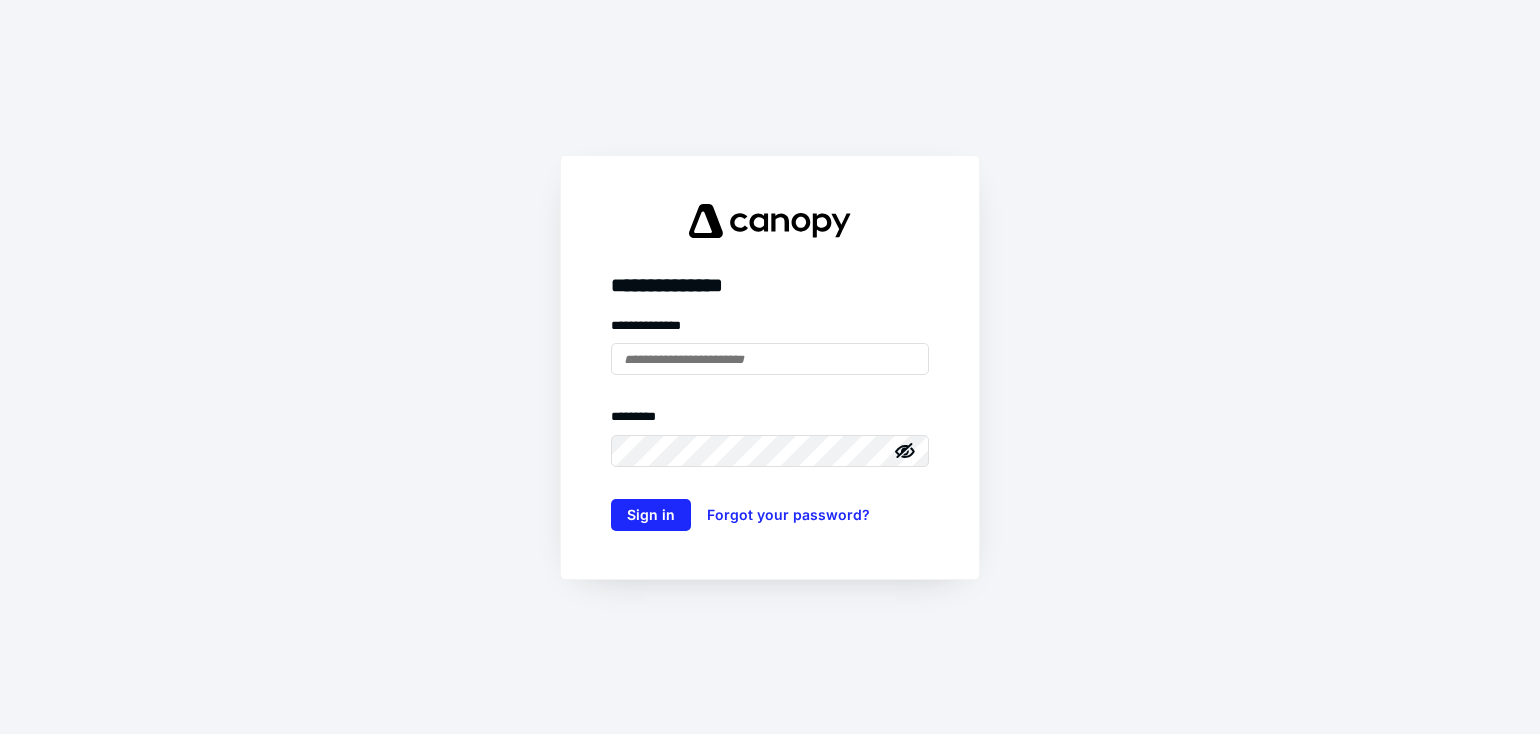 type on "**********" 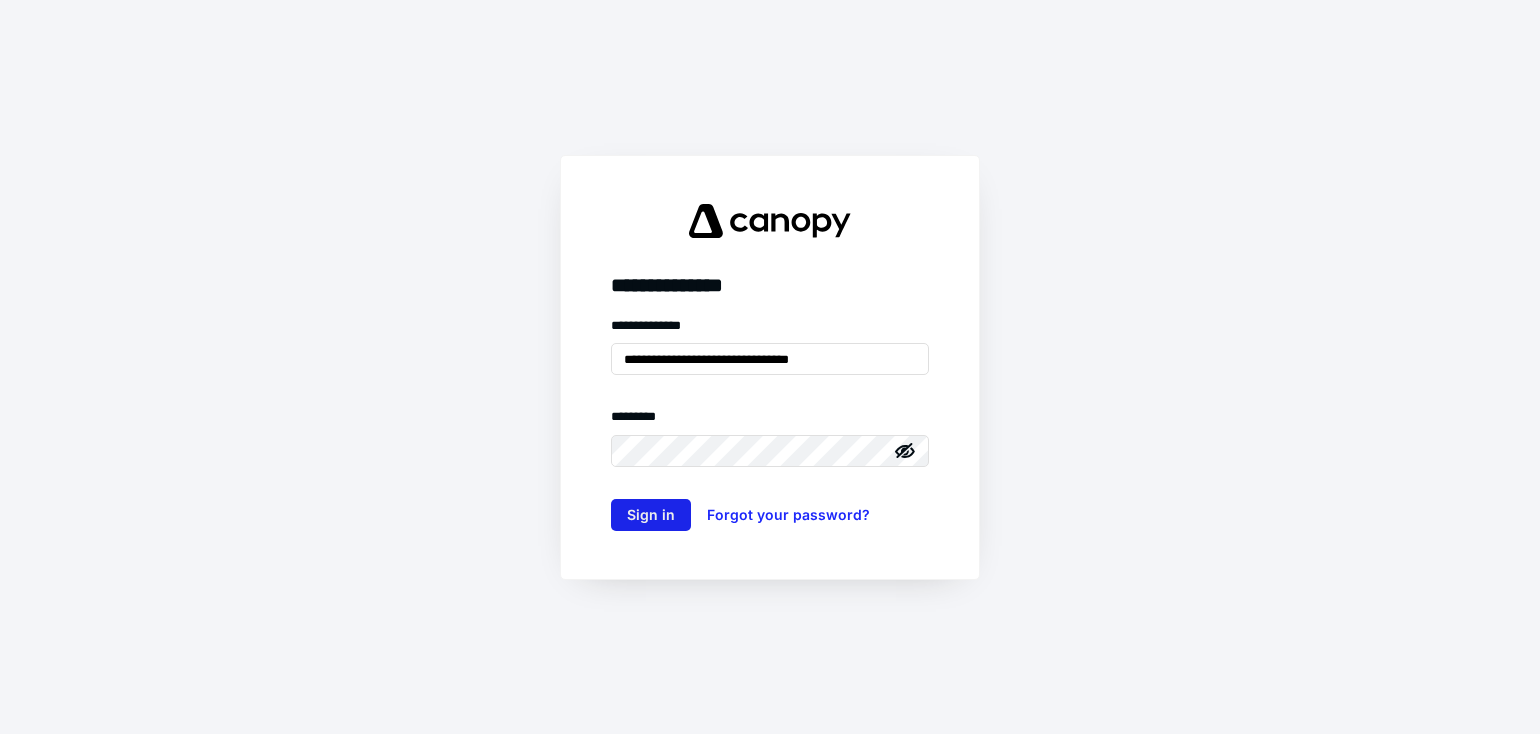 click on "Sign in" at bounding box center (651, 515) 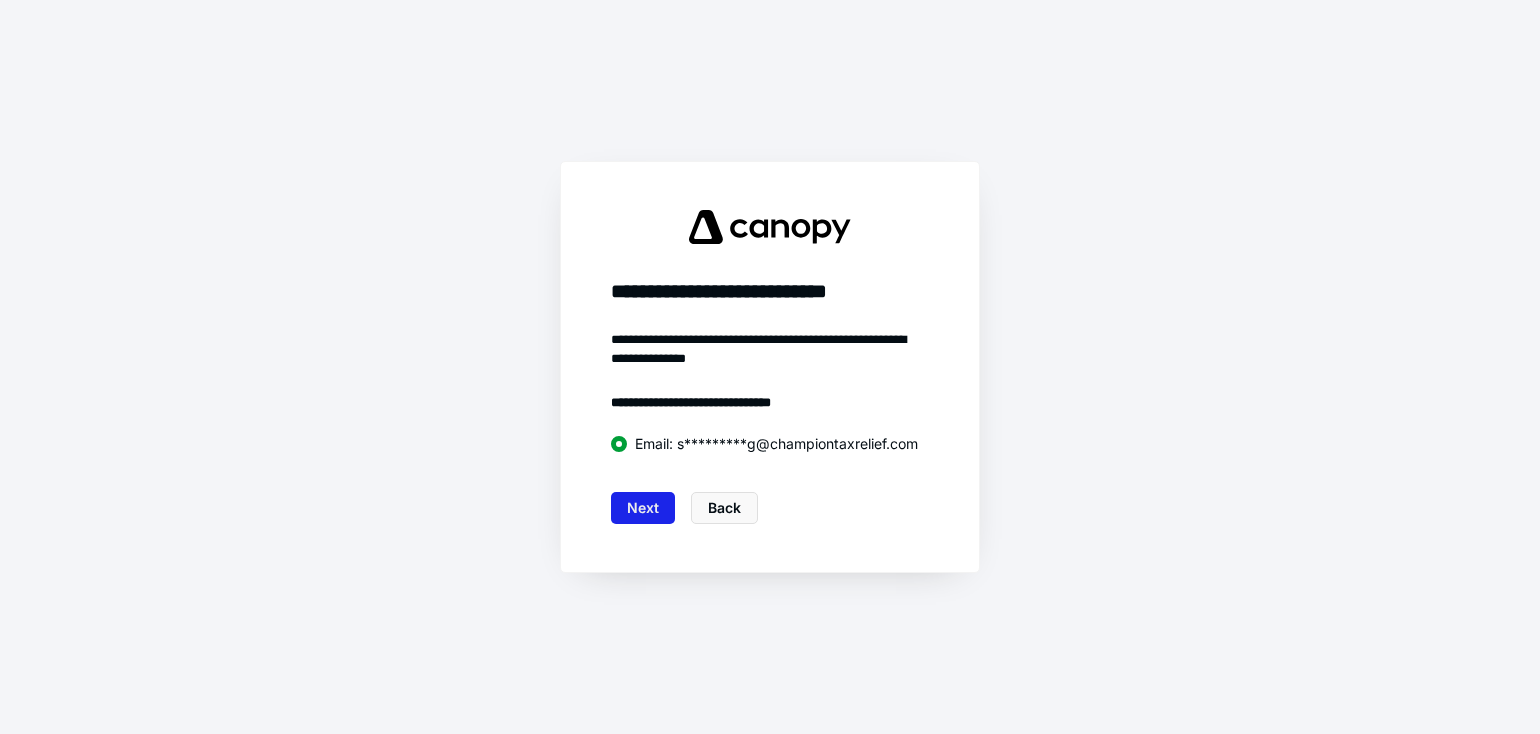 click on "Next" at bounding box center [643, 508] 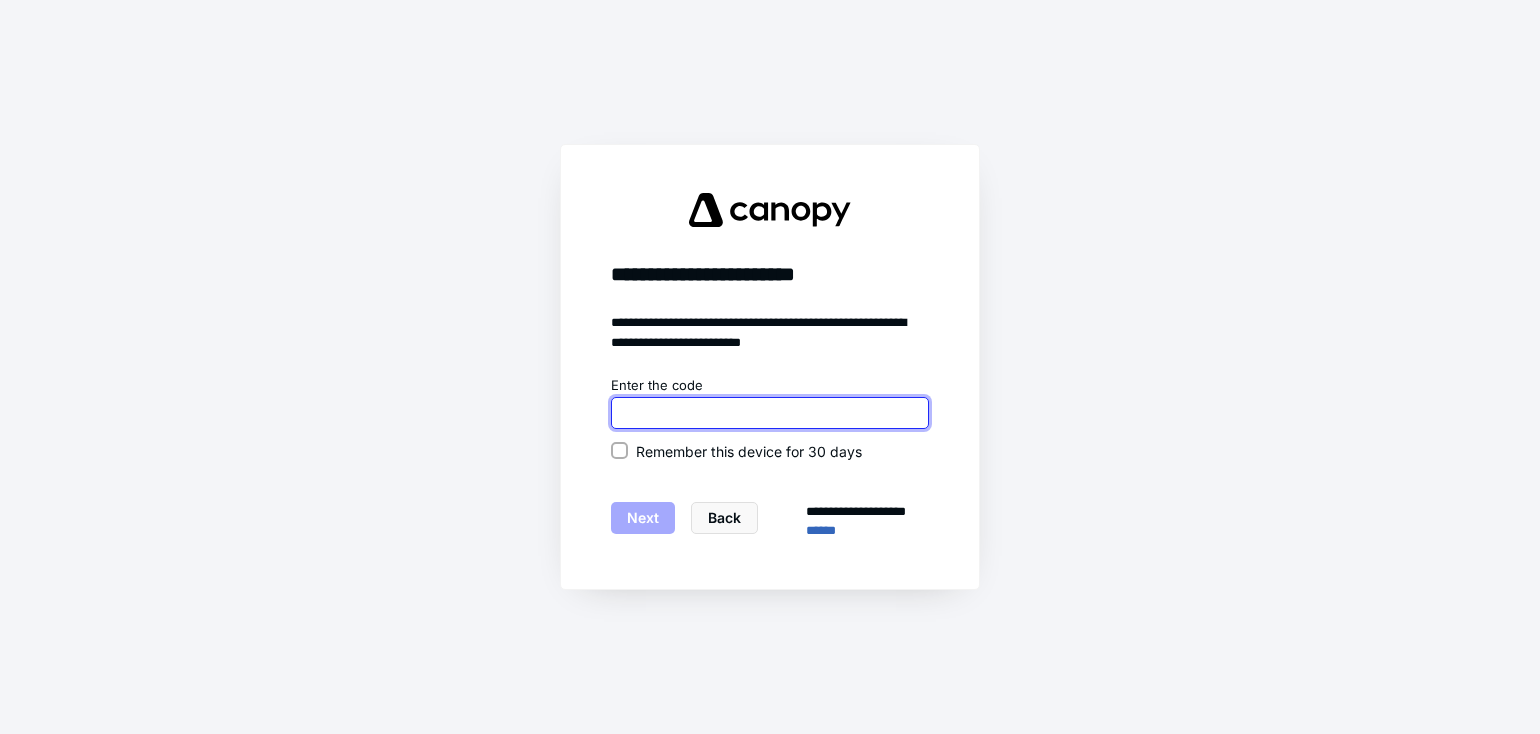 click at bounding box center [770, 413] 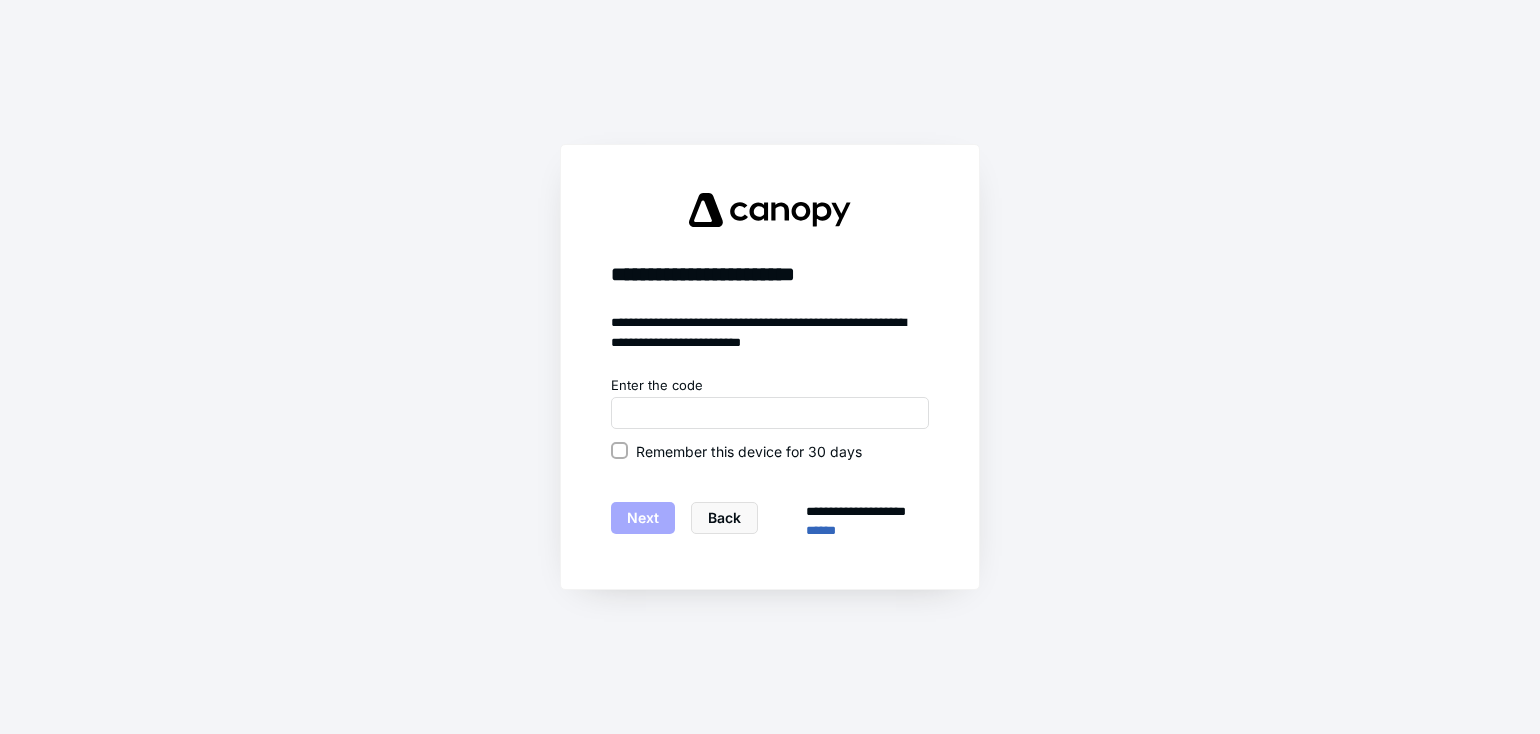 click on "**********" at bounding box center (770, 367) 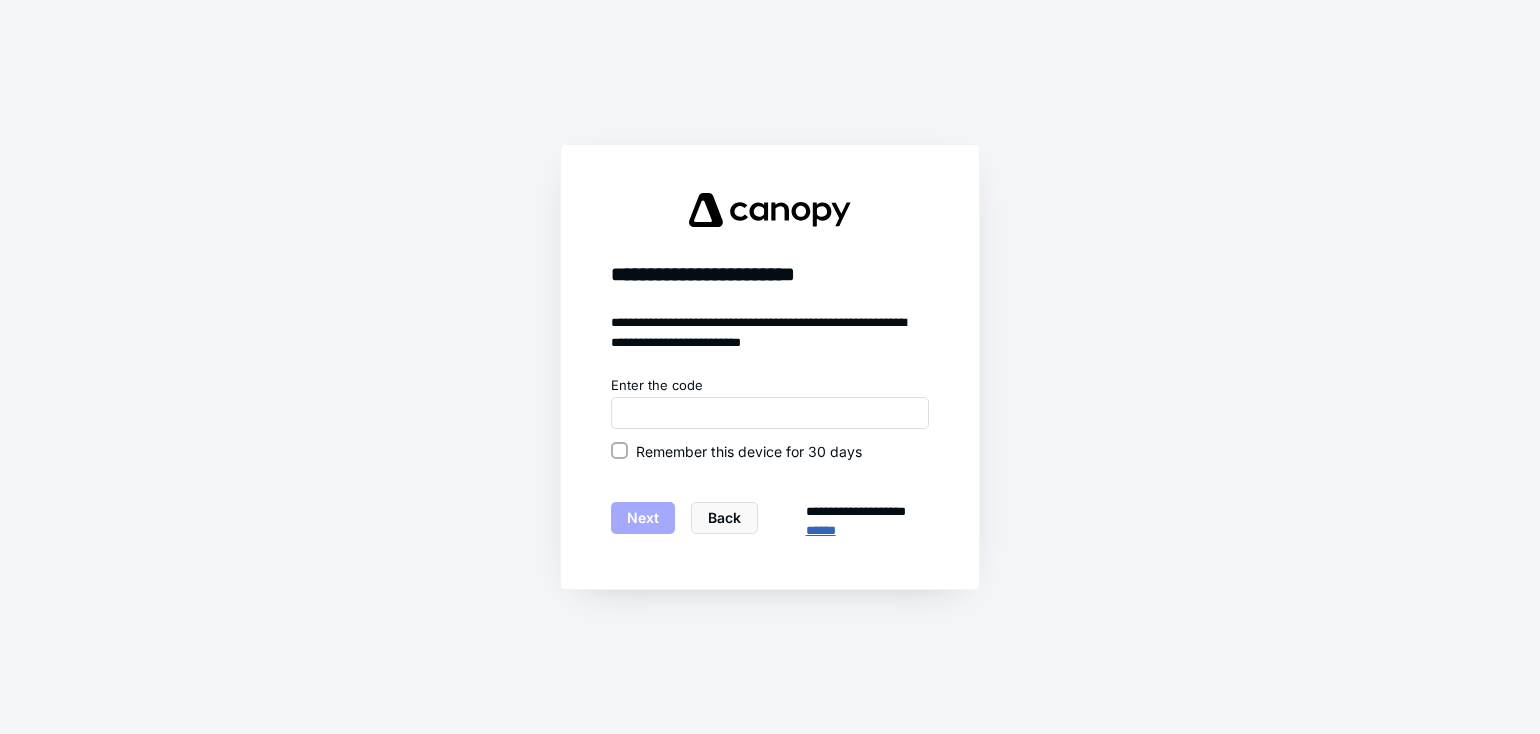 click on "******" at bounding box center [867, 531] 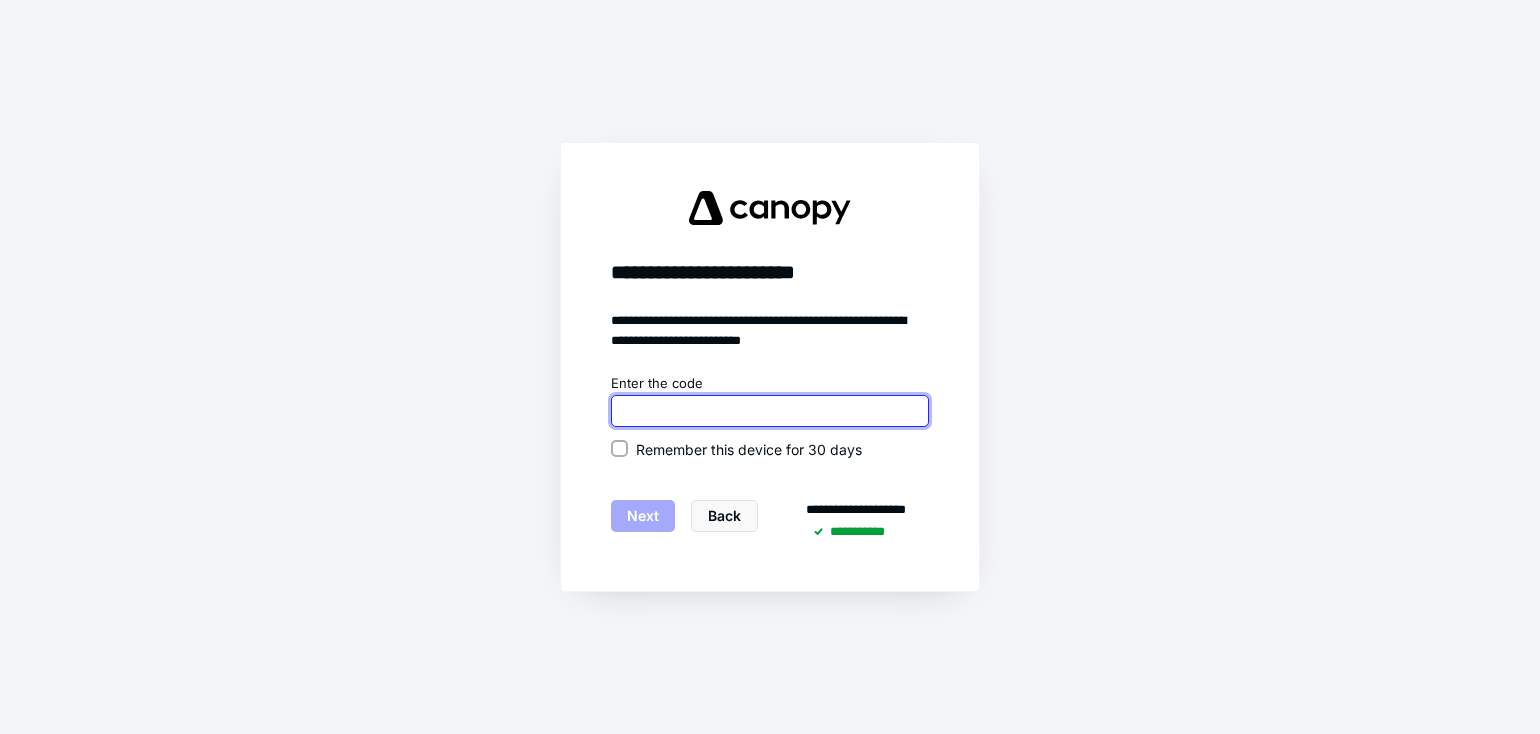 click at bounding box center (770, 411) 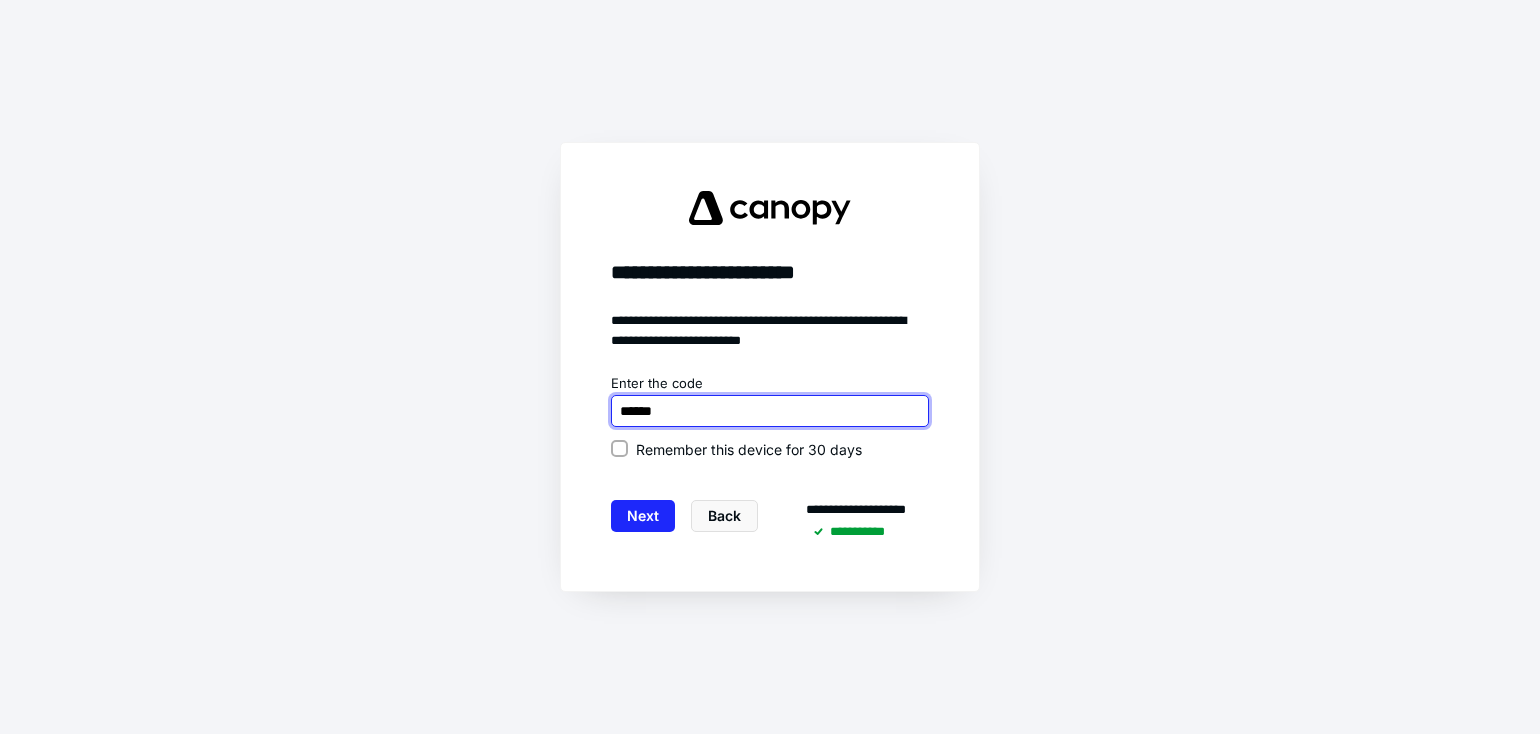 type on "******" 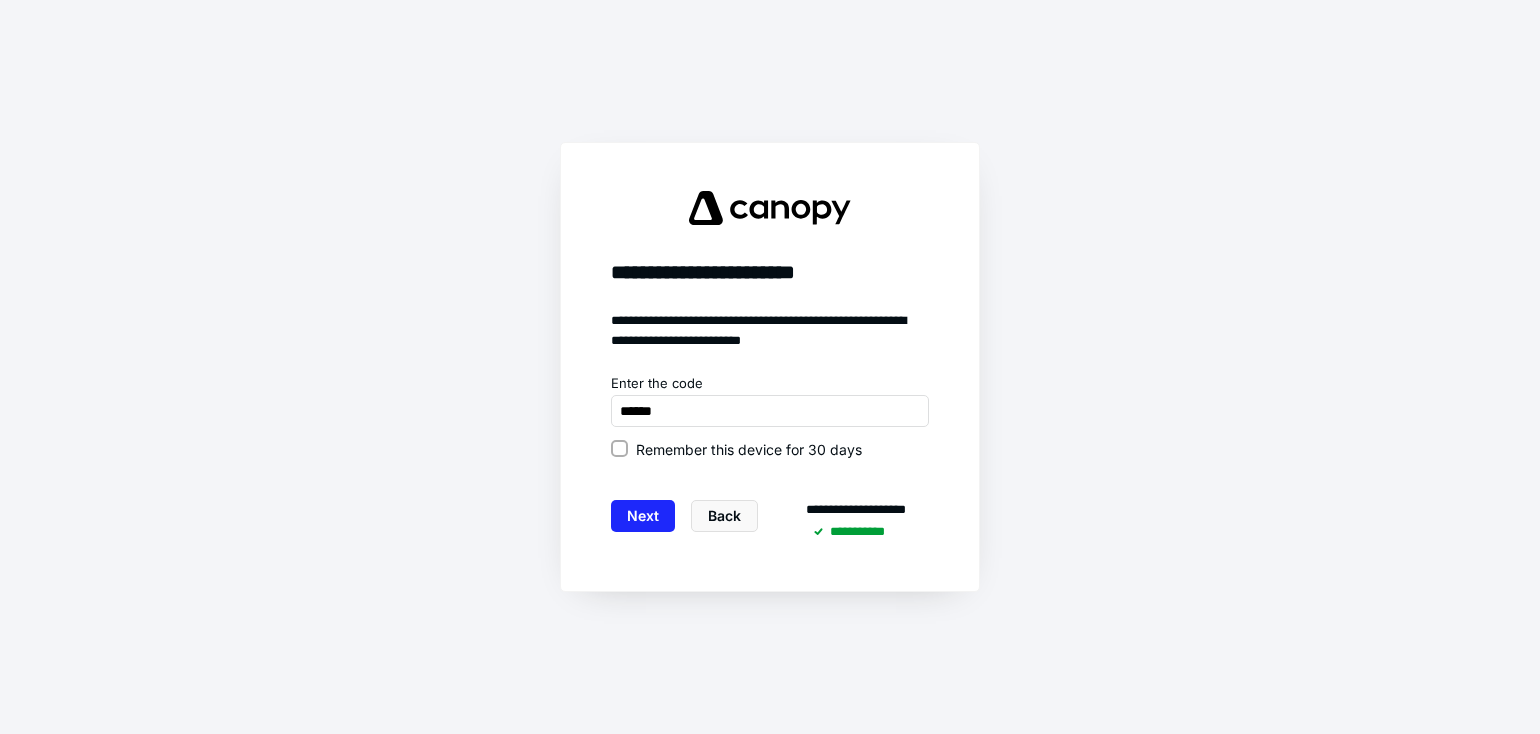 click on "Remember this device for 30 days" at bounding box center [770, 449] 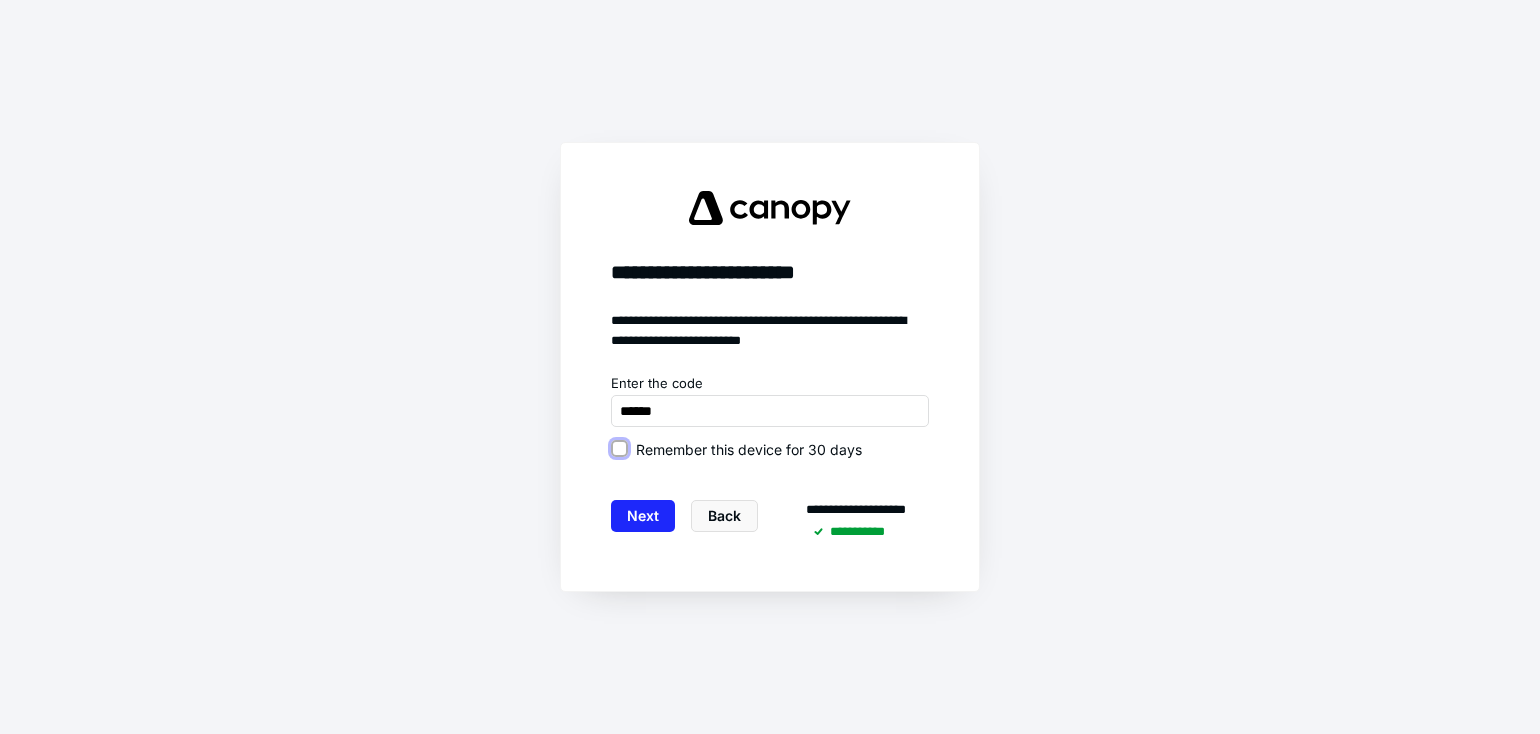 click on "Remember this device for 30 days" at bounding box center (619, 449) 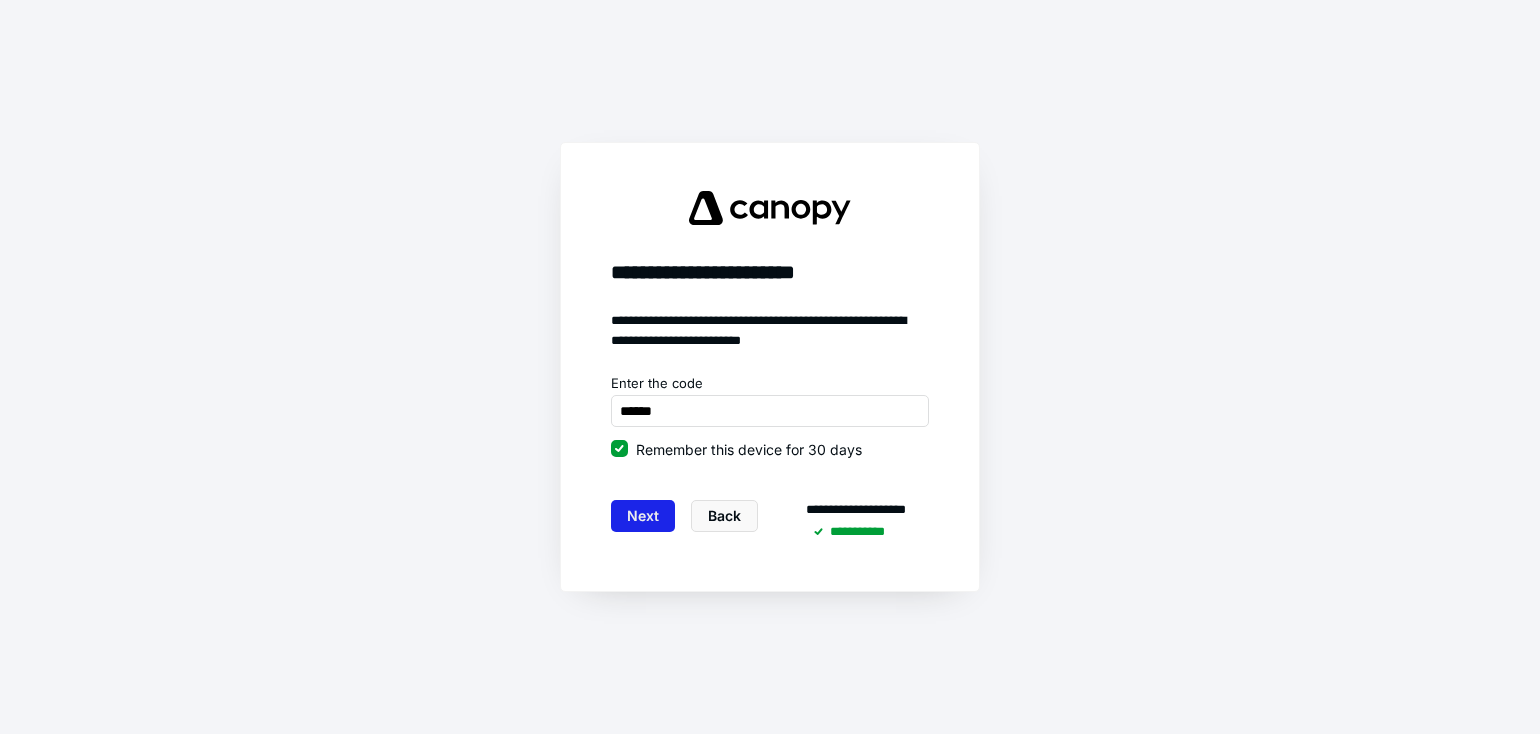 click on "Next" at bounding box center (643, 516) 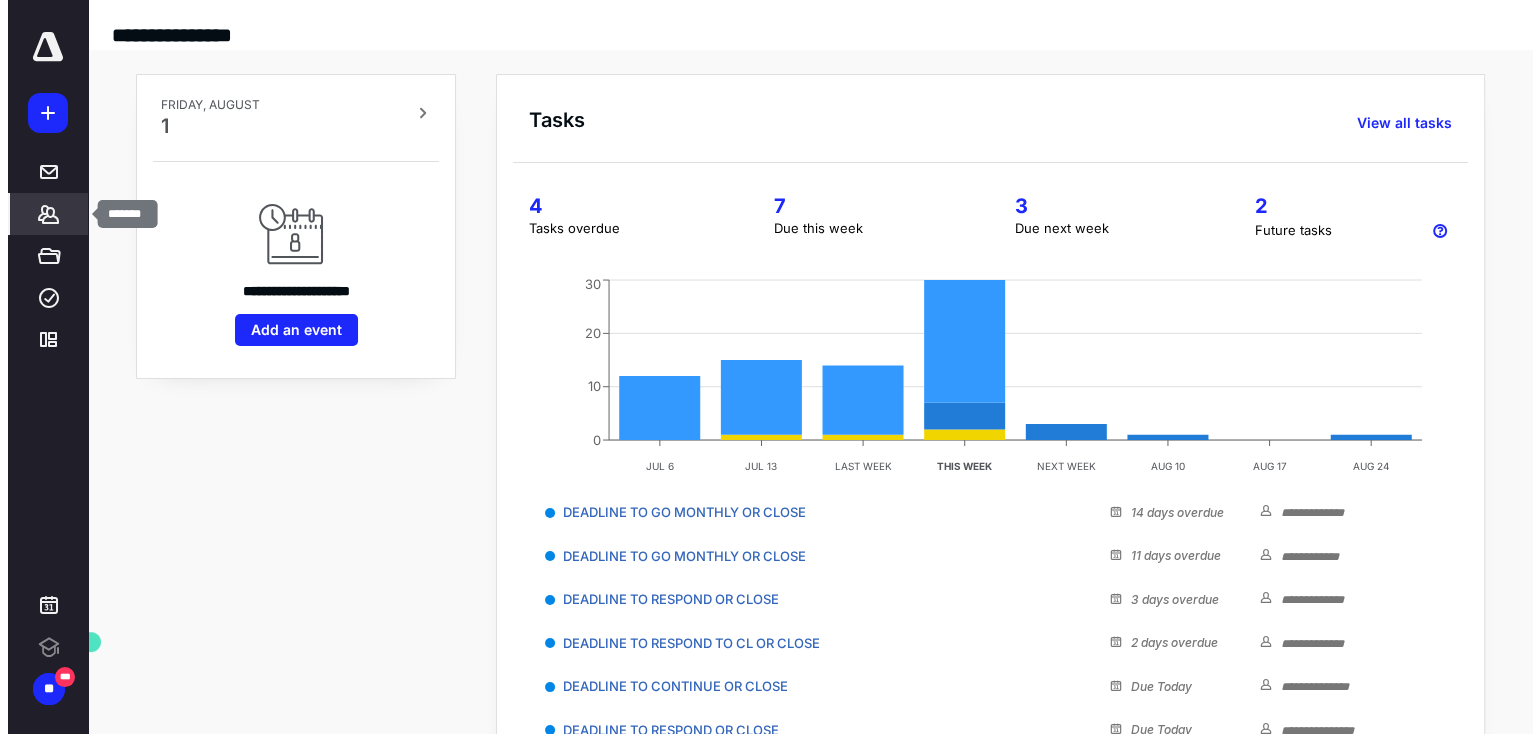 scroll, scrollTop: 0, scrollLeft: 0, axis: both 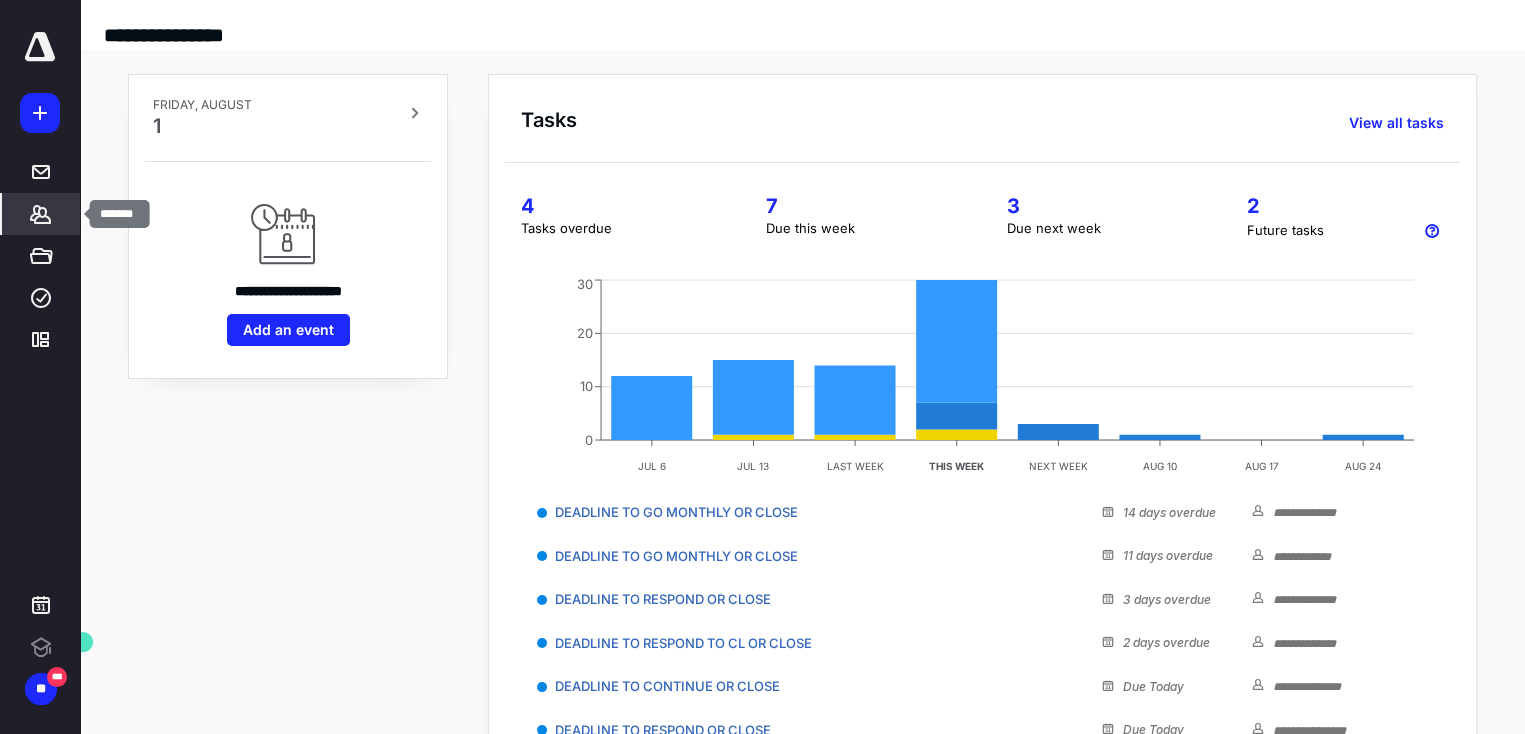 click 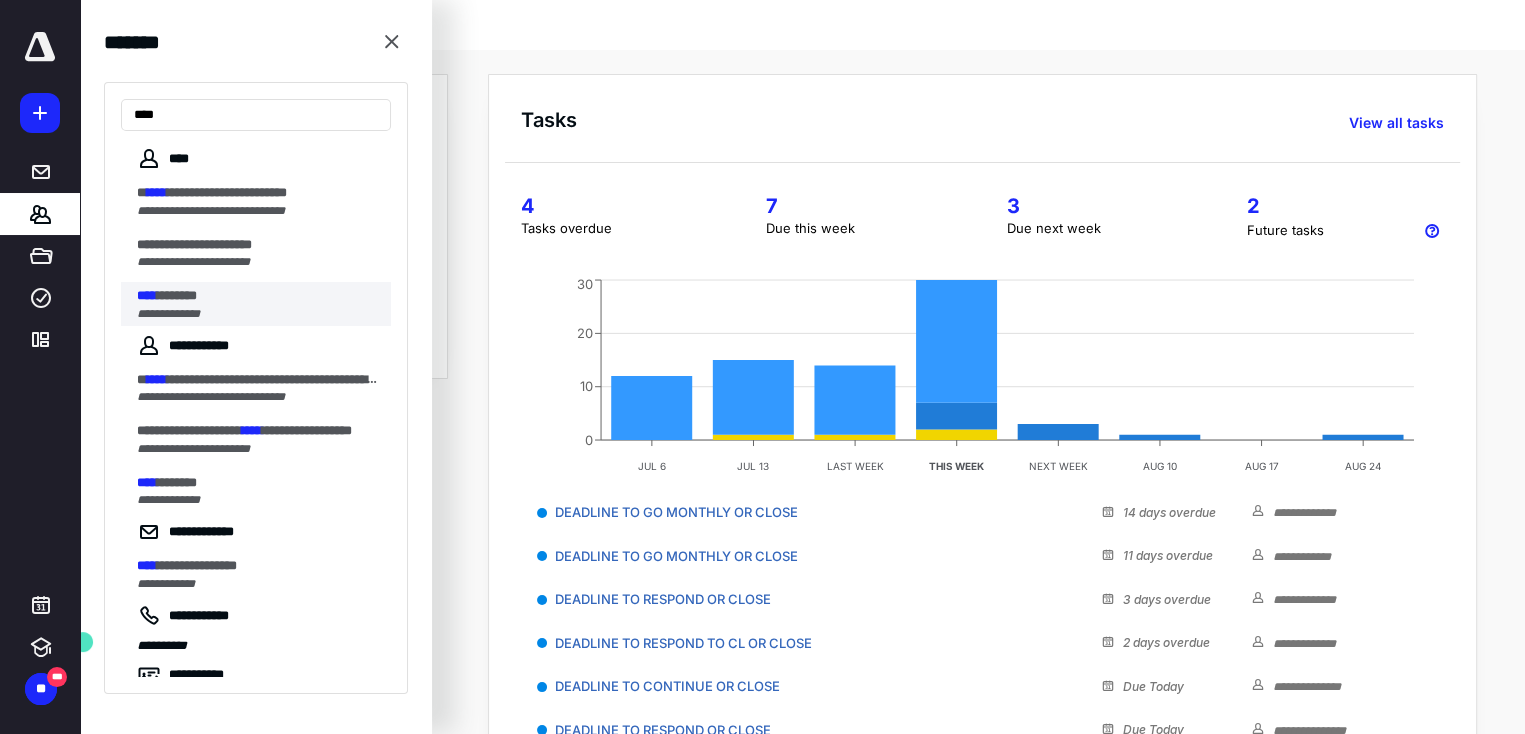 type on "****" 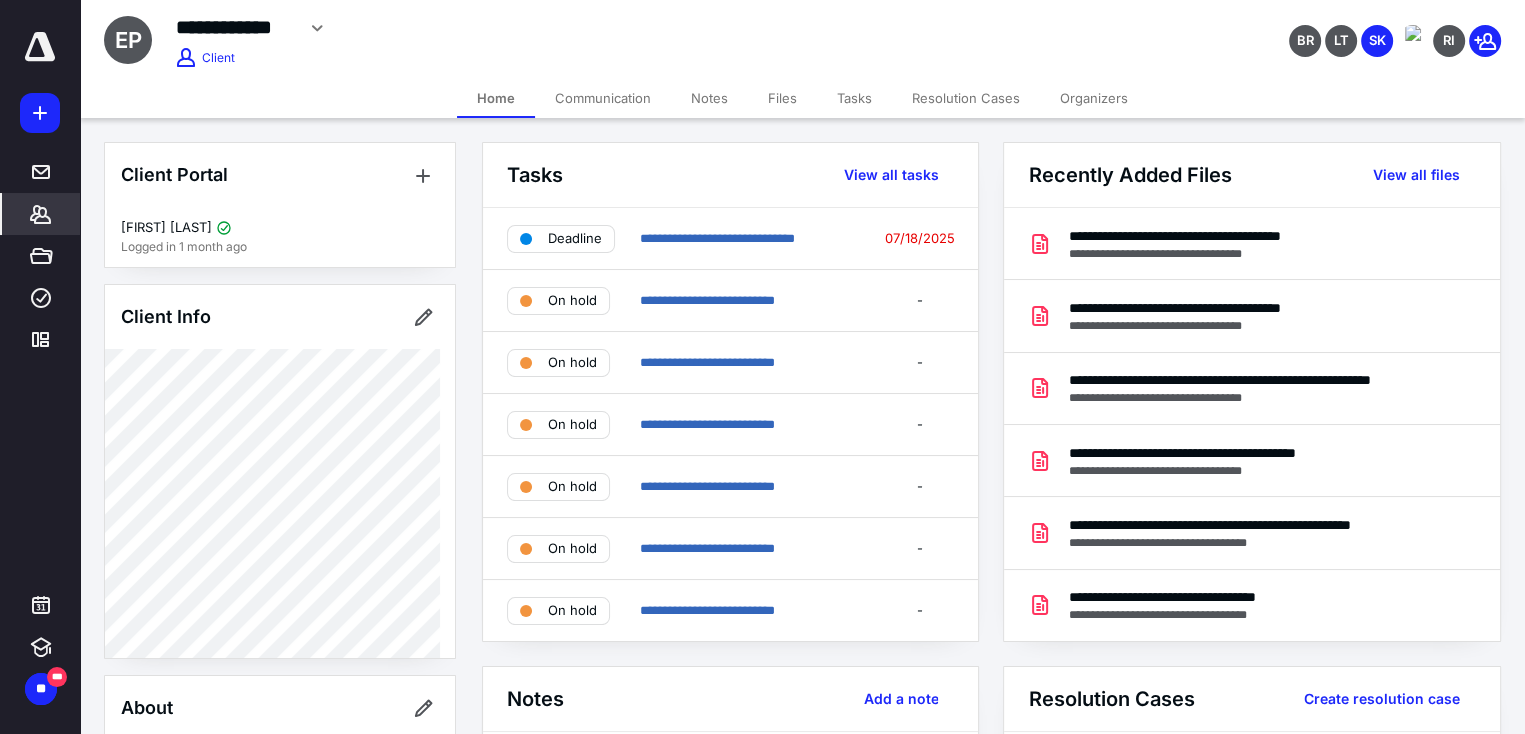 click 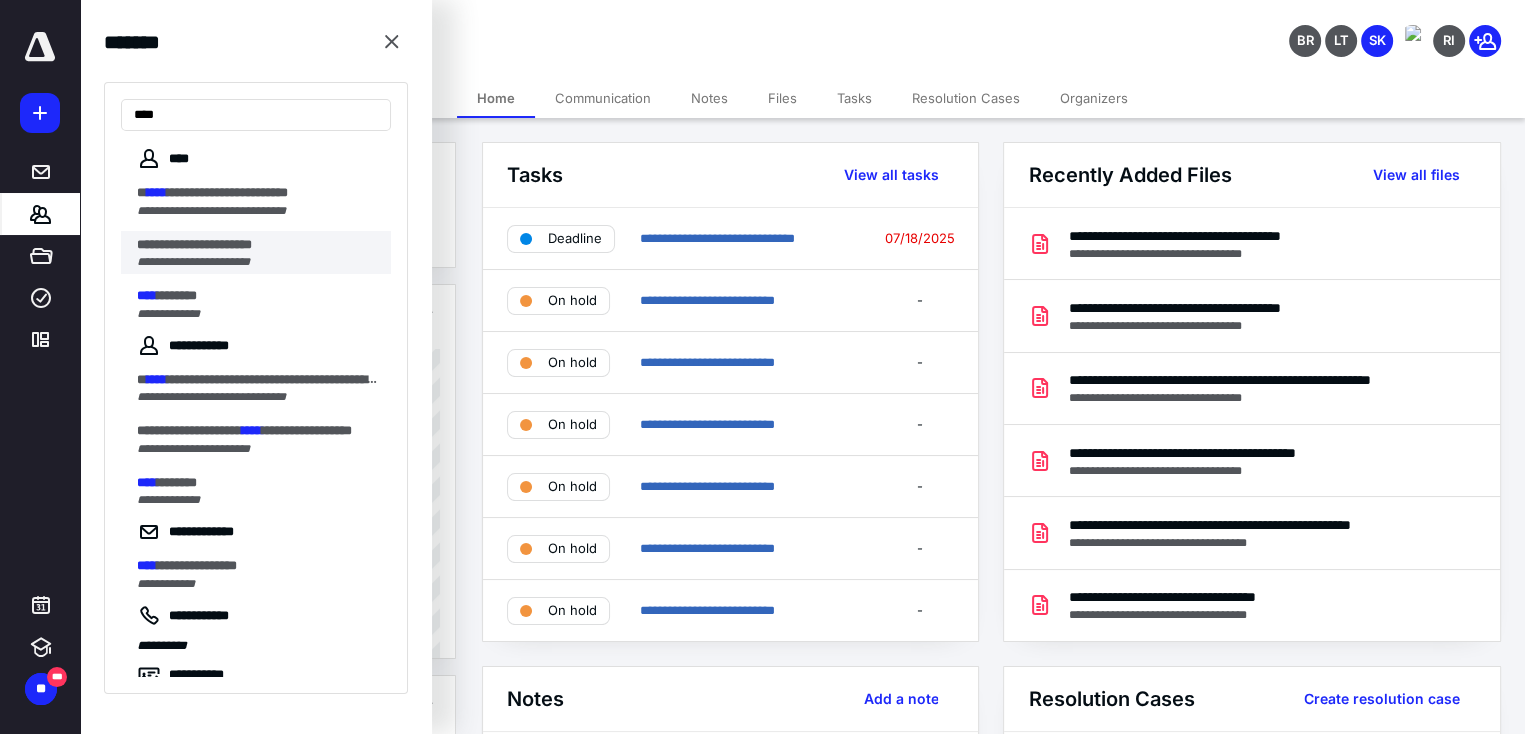 type on "****" 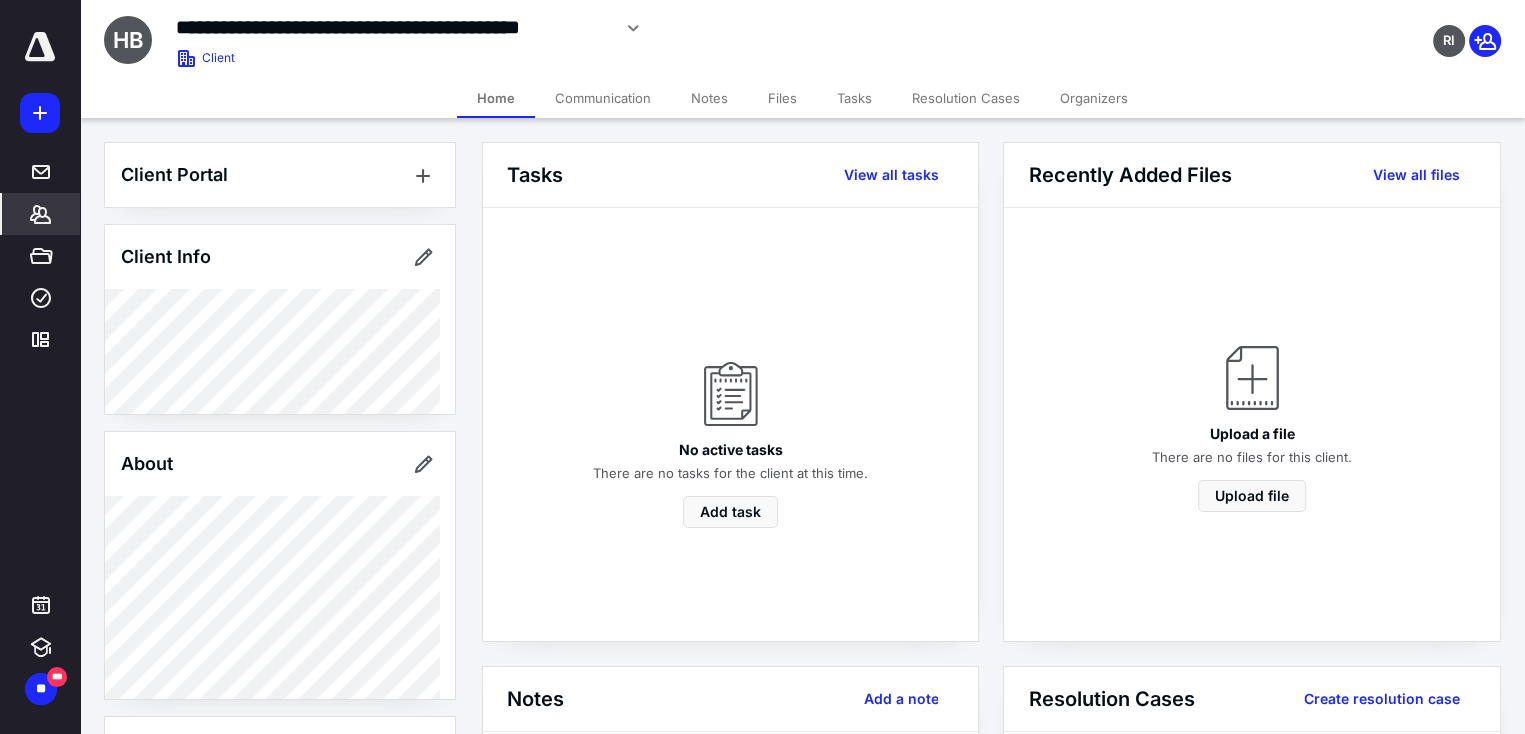 click on "Files" at bounding box center [782, 98] 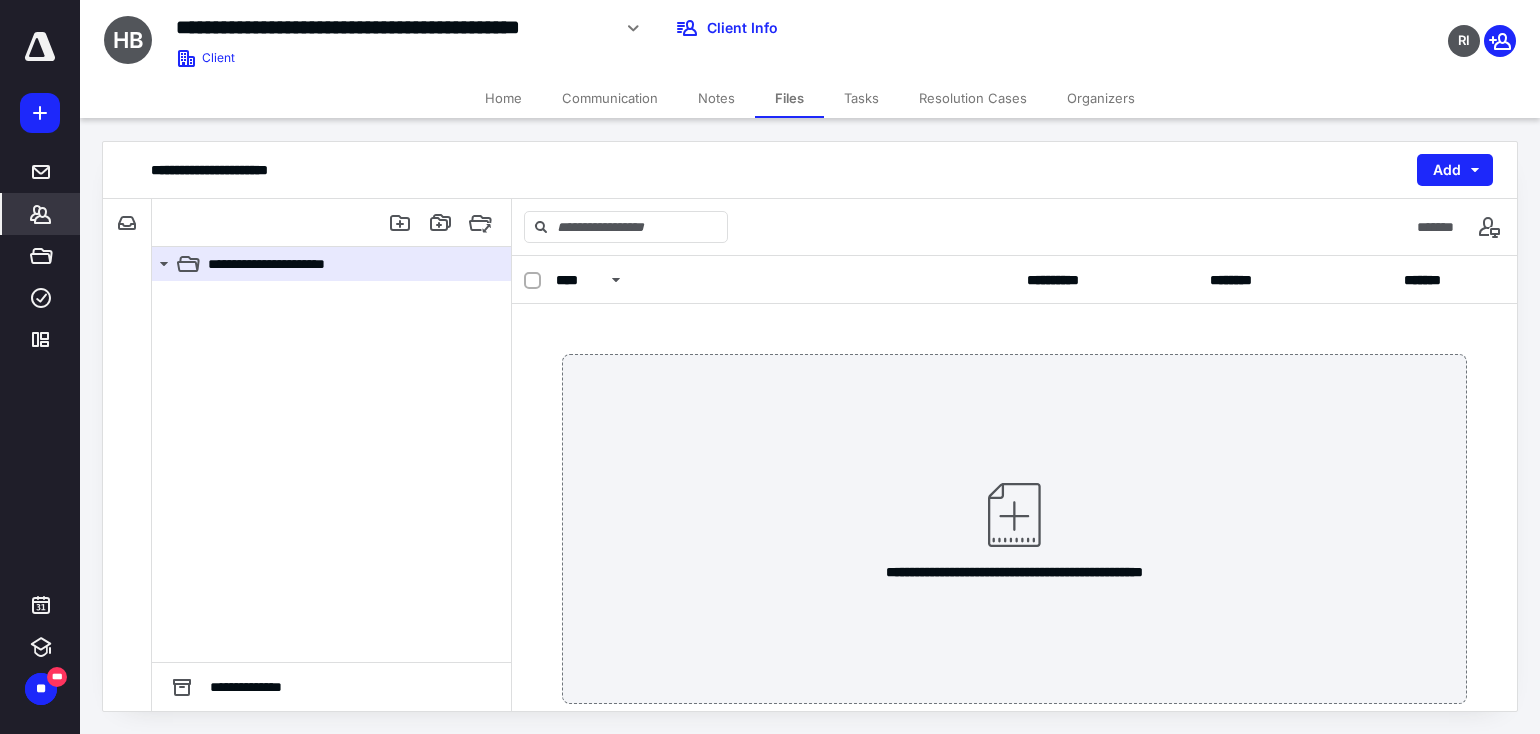 click on "*******" at bounding box center [41, 214] 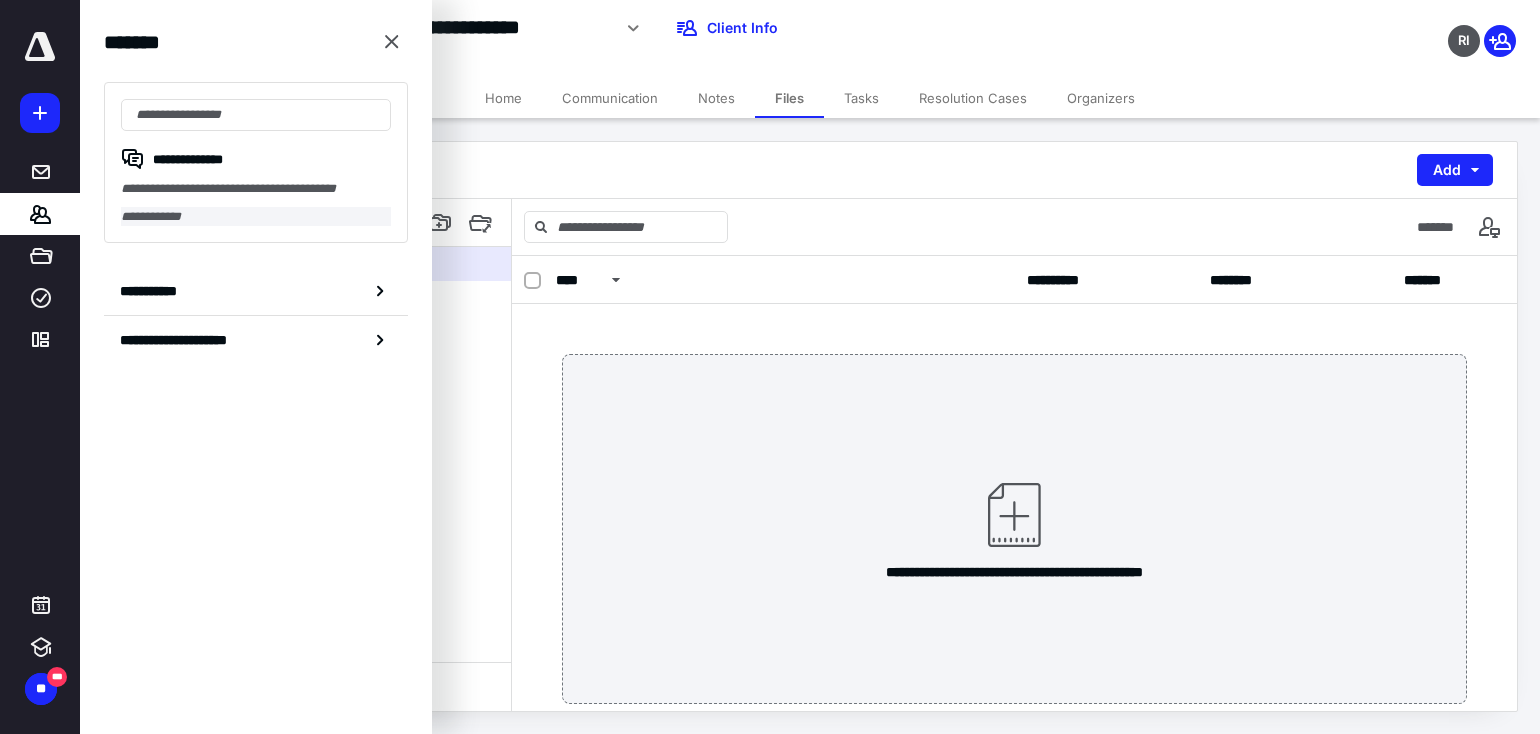 click on "**********" at bounding box center [256, 217] 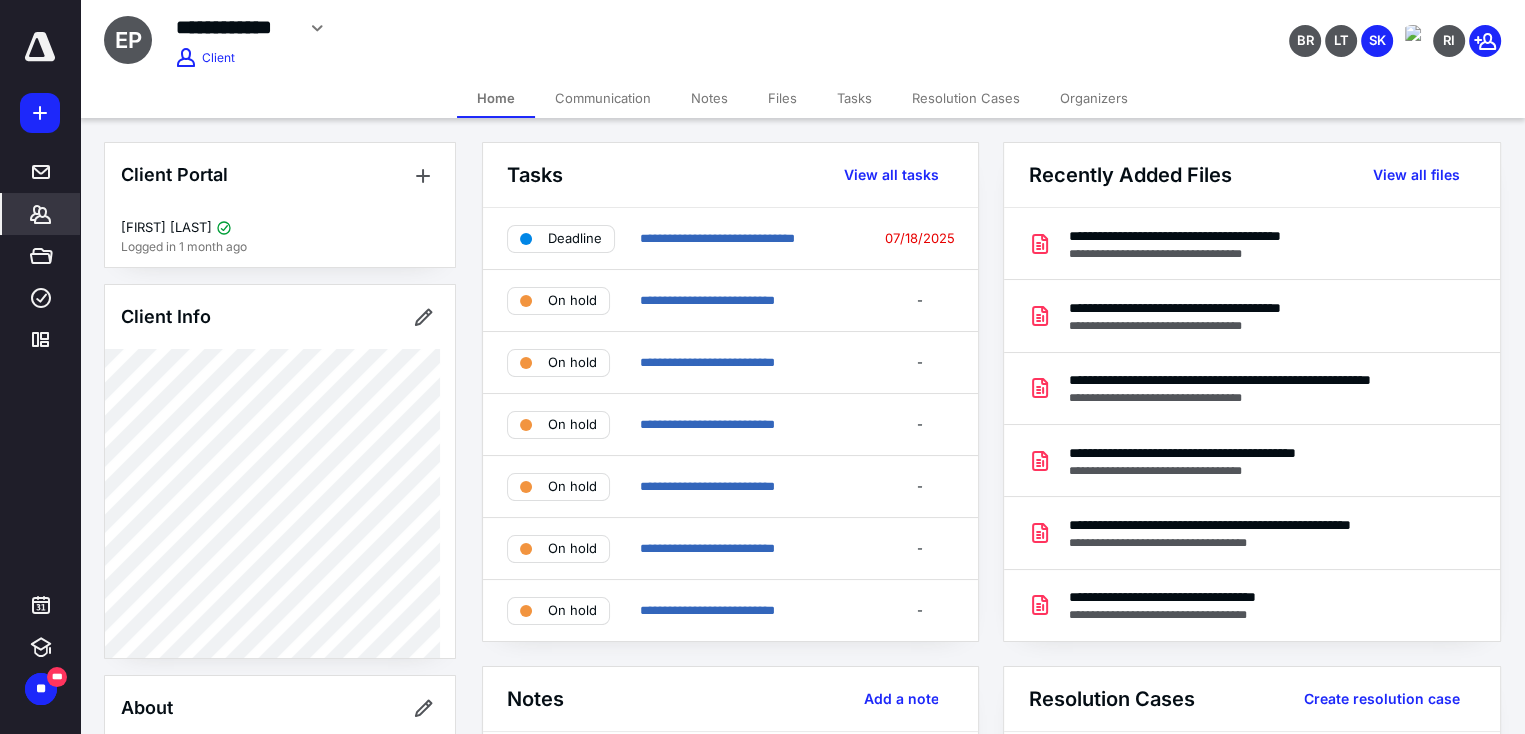 click on "Files" at bounding box center [782, 98] 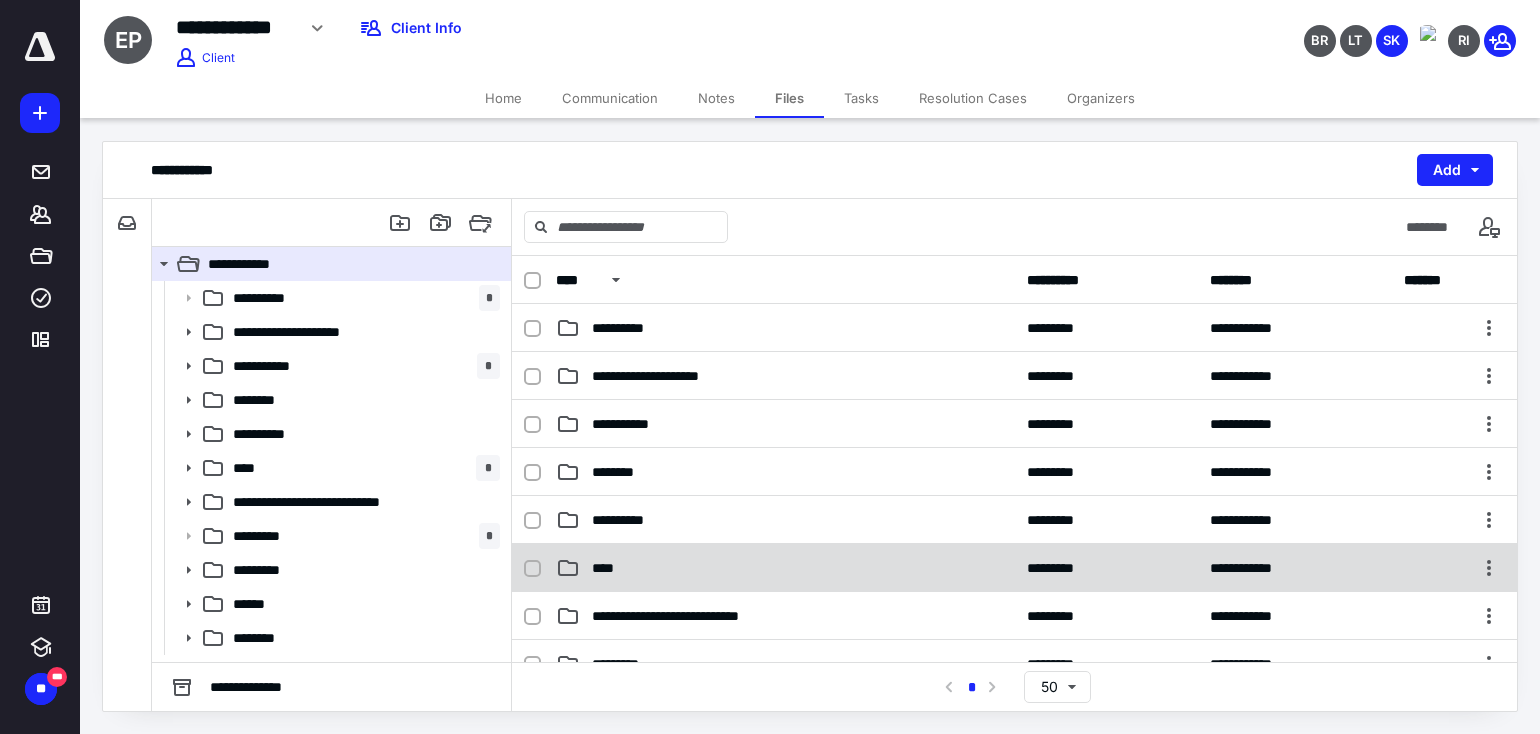 click on "****" at bounding box center [785, 568] 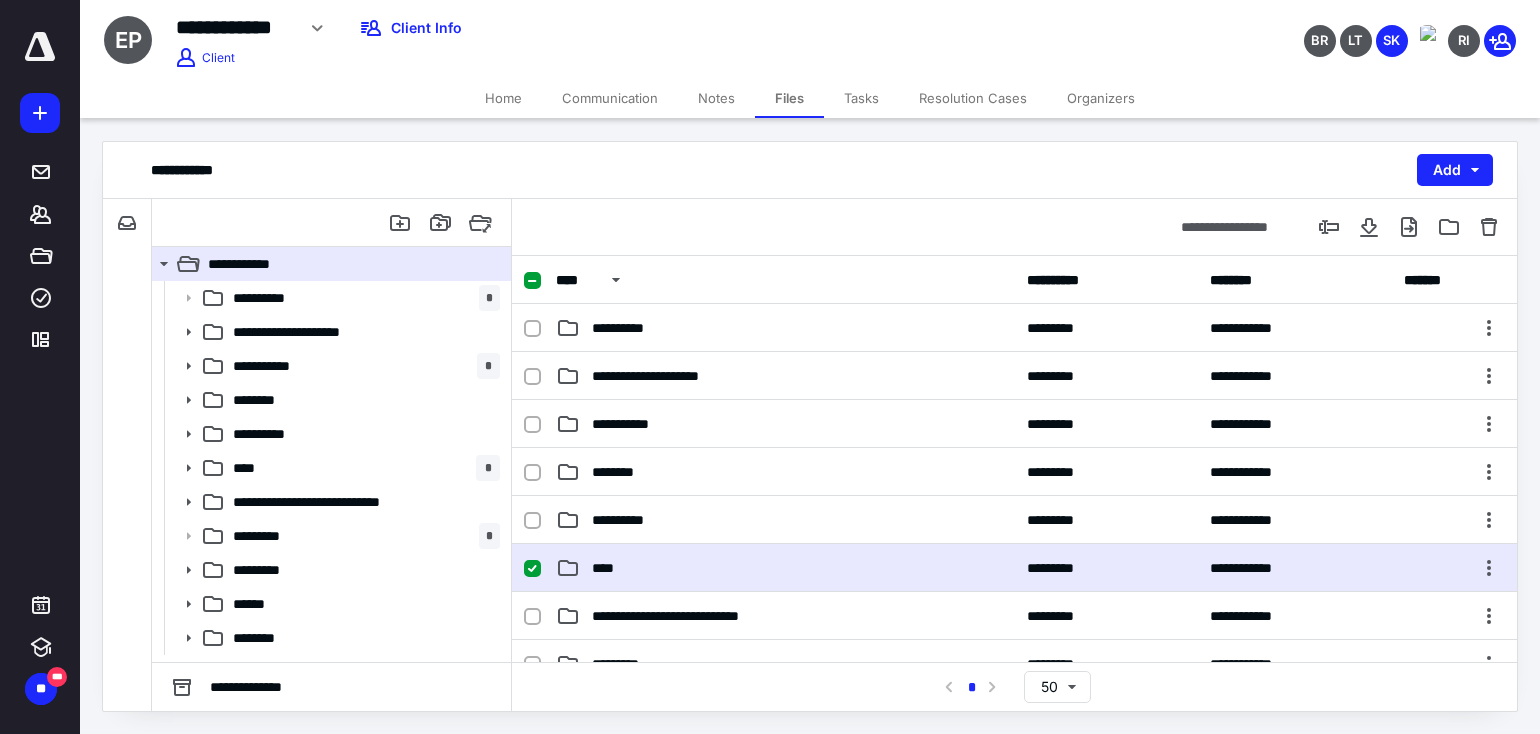 click on "****" at bounding box center (785, 568) 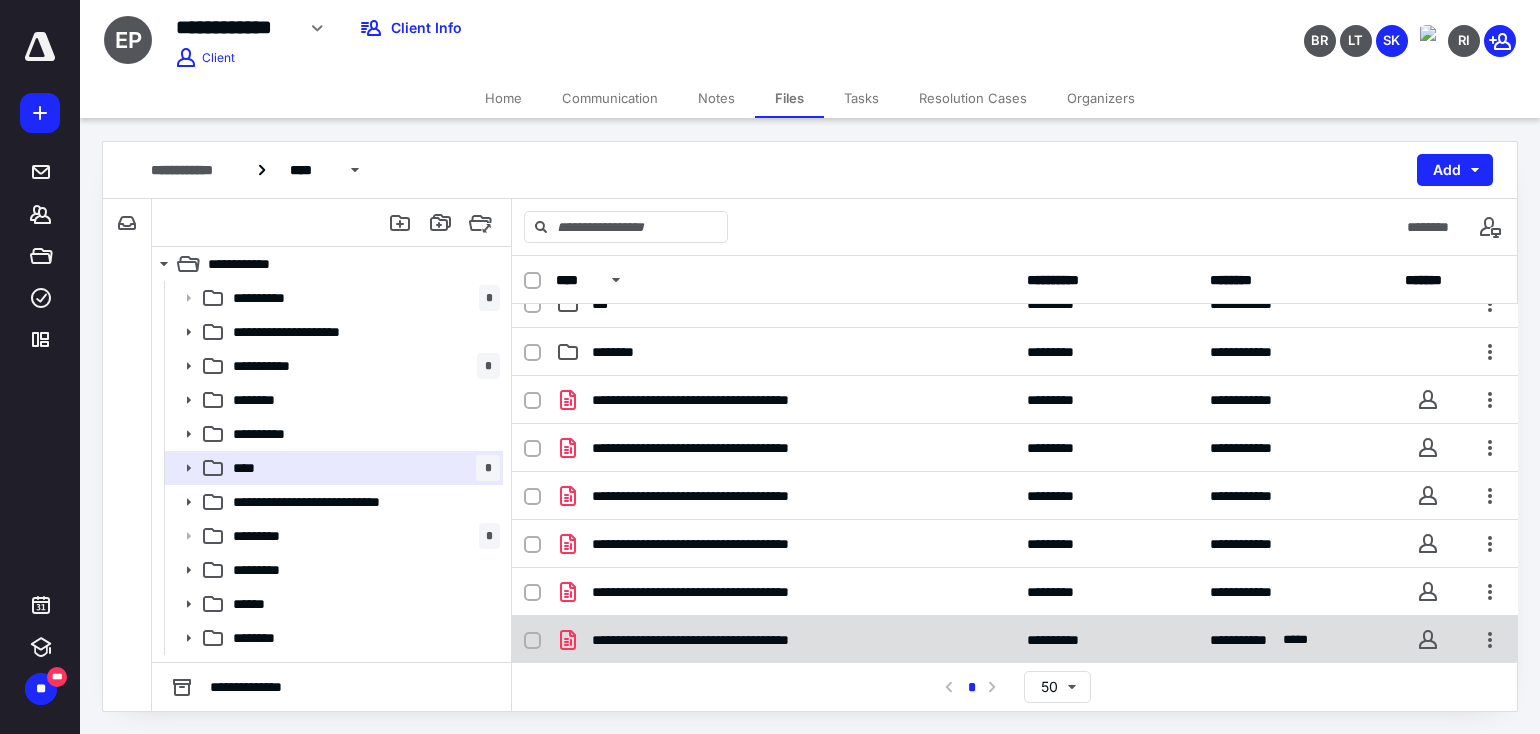 scroll, scrollTop: 0, scrollLeft: 0, axis: both 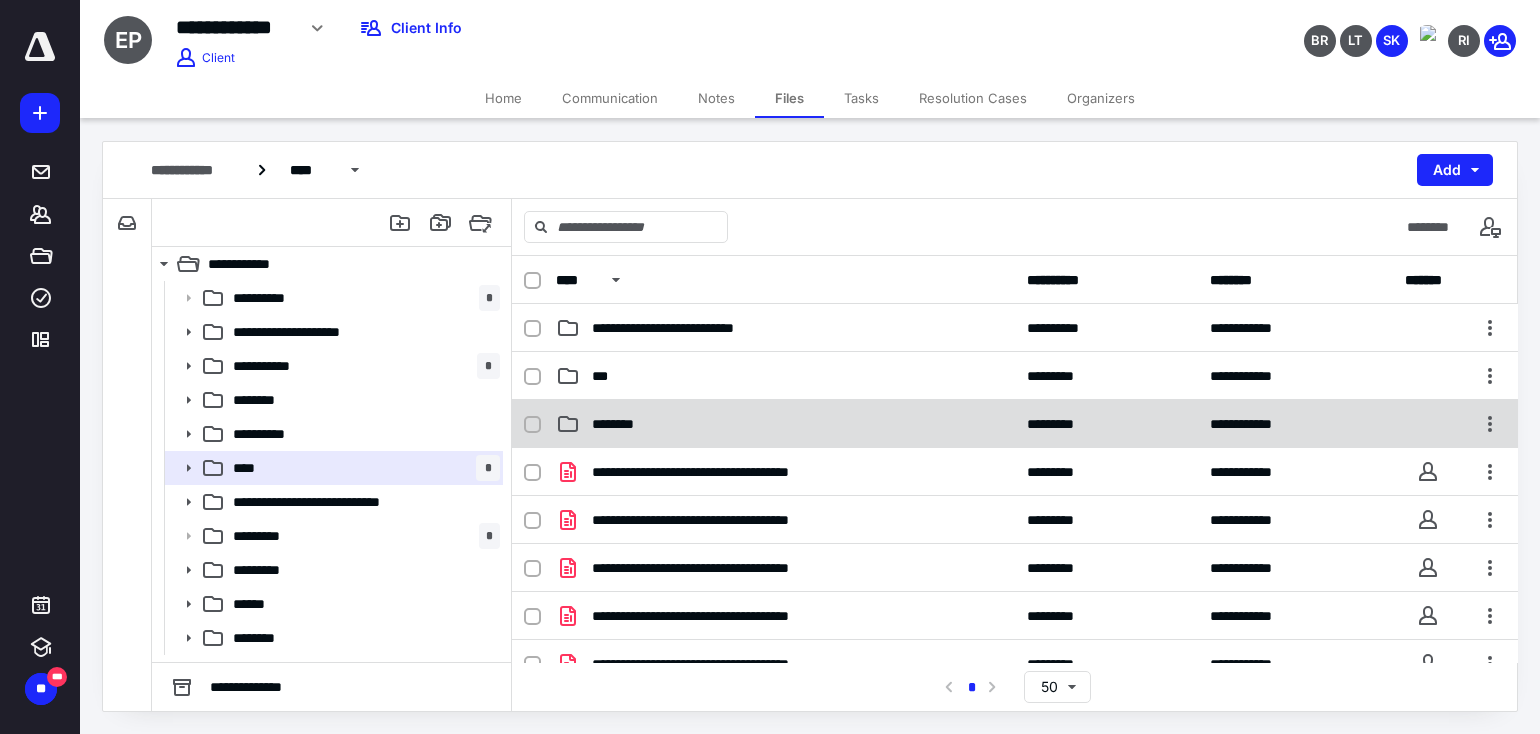 click on "********" at bounding box center [785, 424] 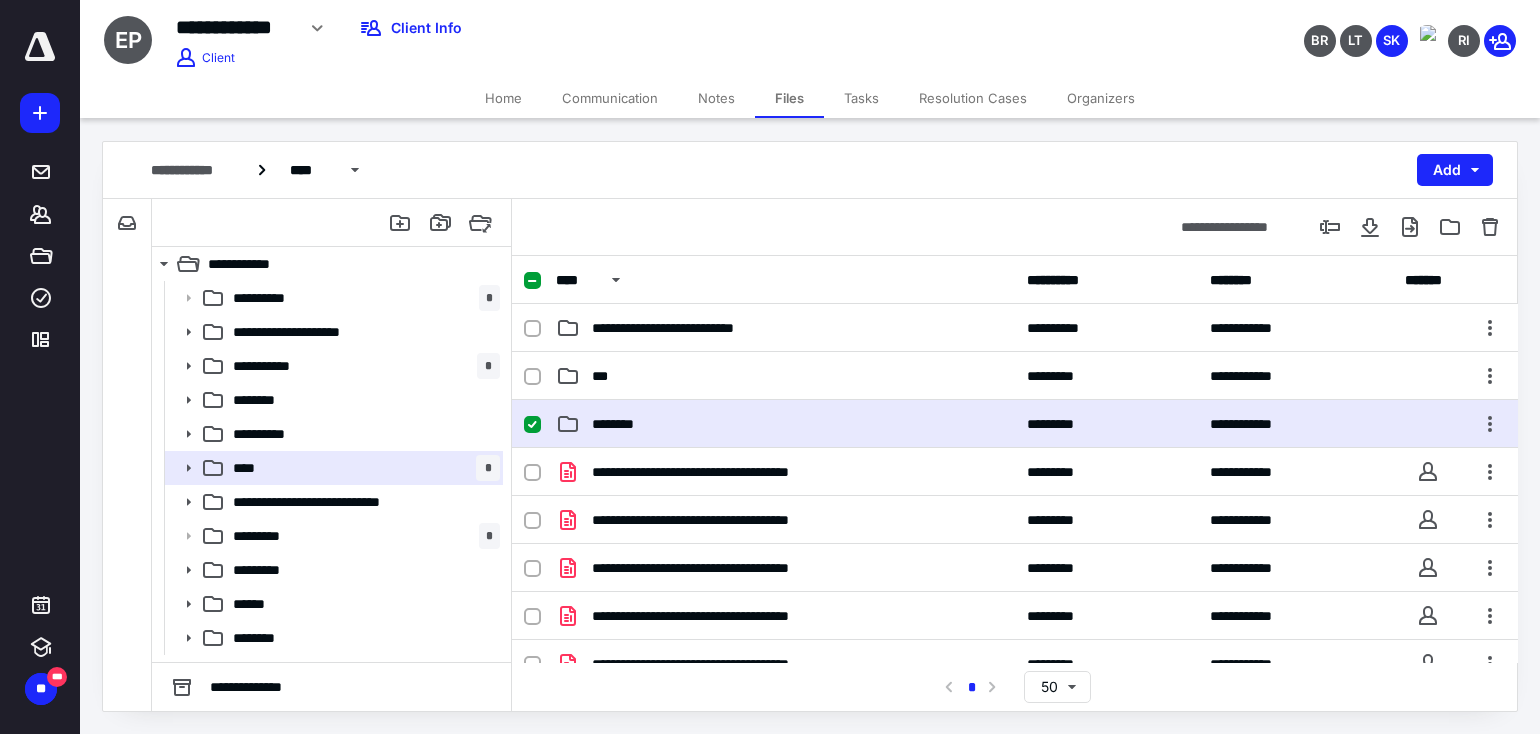 click on "********" at bounding box center [785, 424] 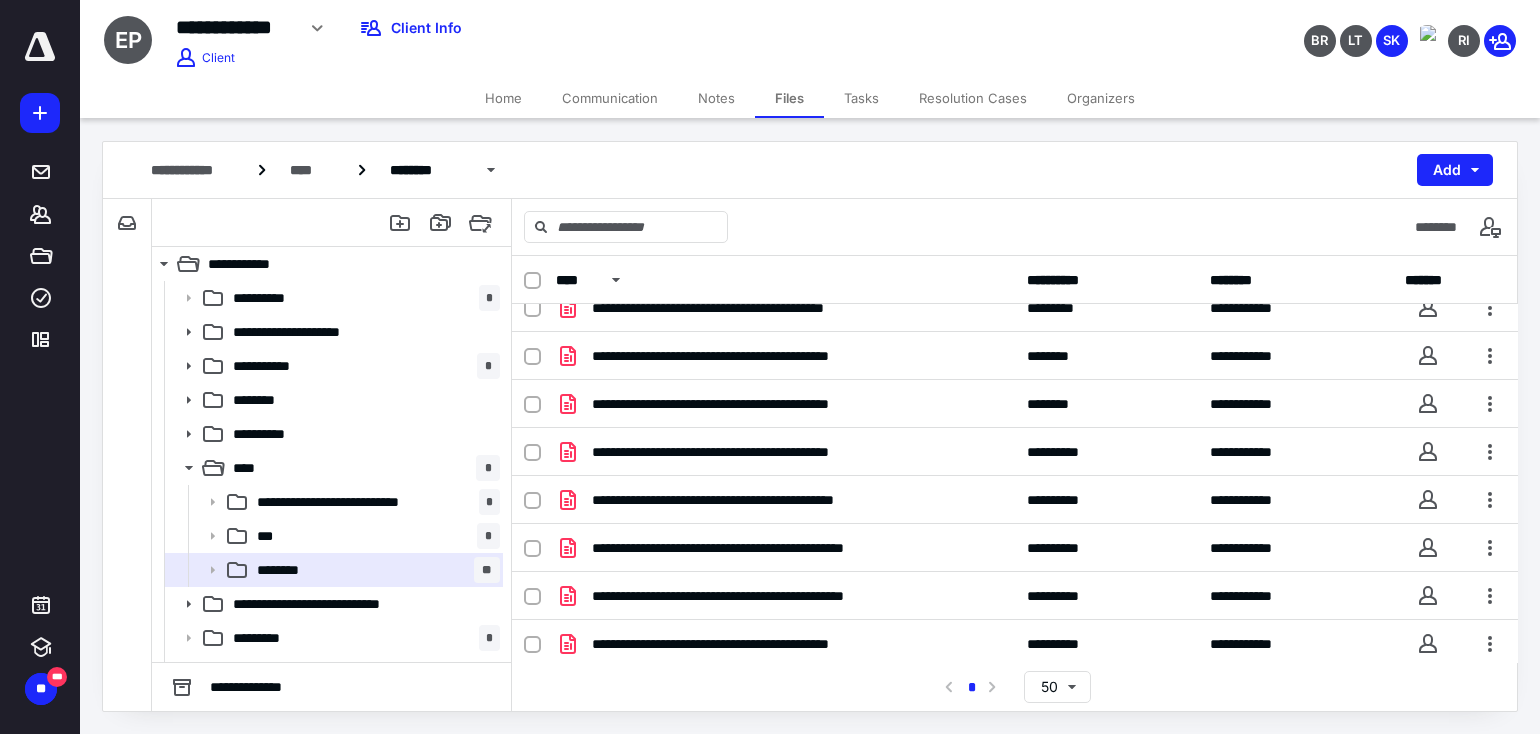scroll, scrollTop: 0, scrollLeft: 0, axis: both 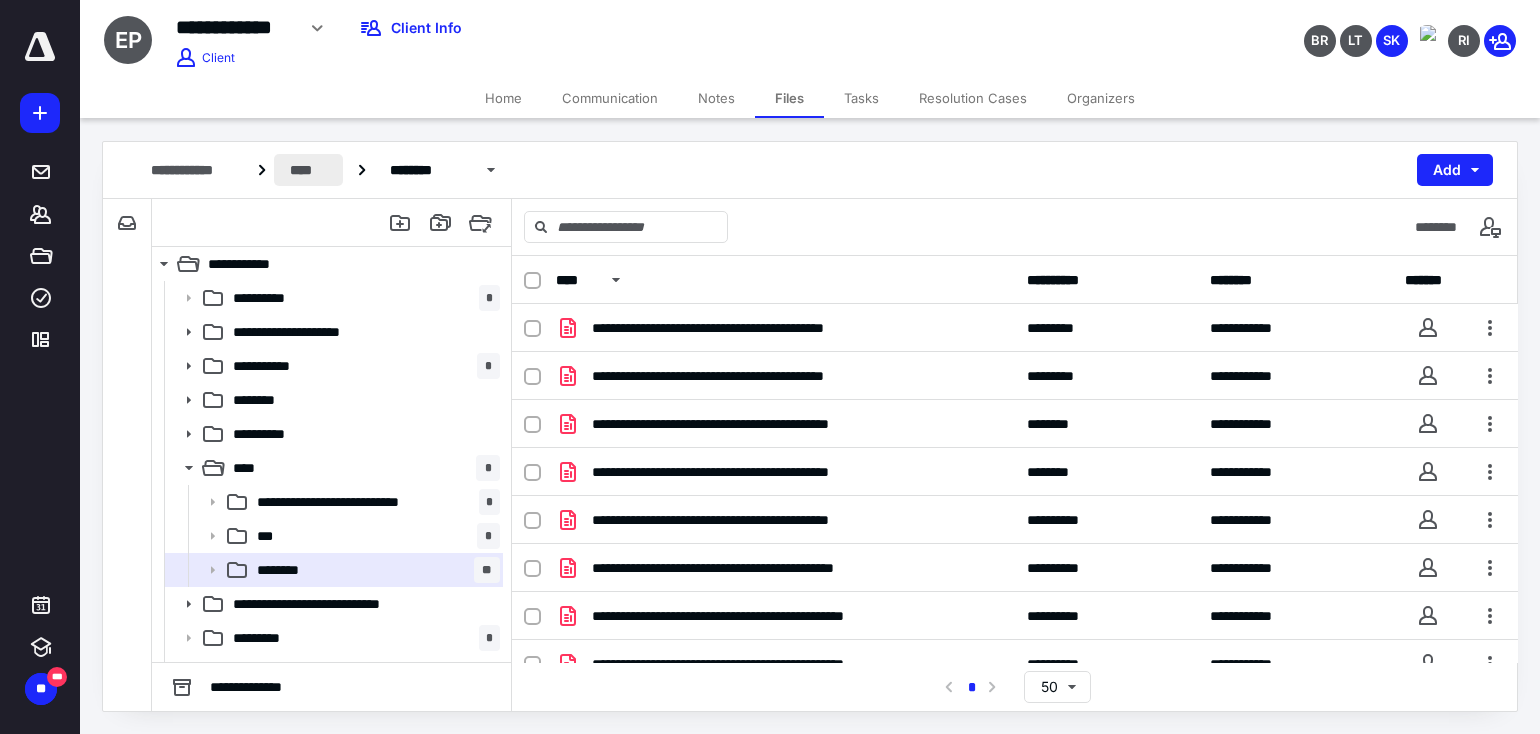 click on "****" at bounding box center (308, 170) 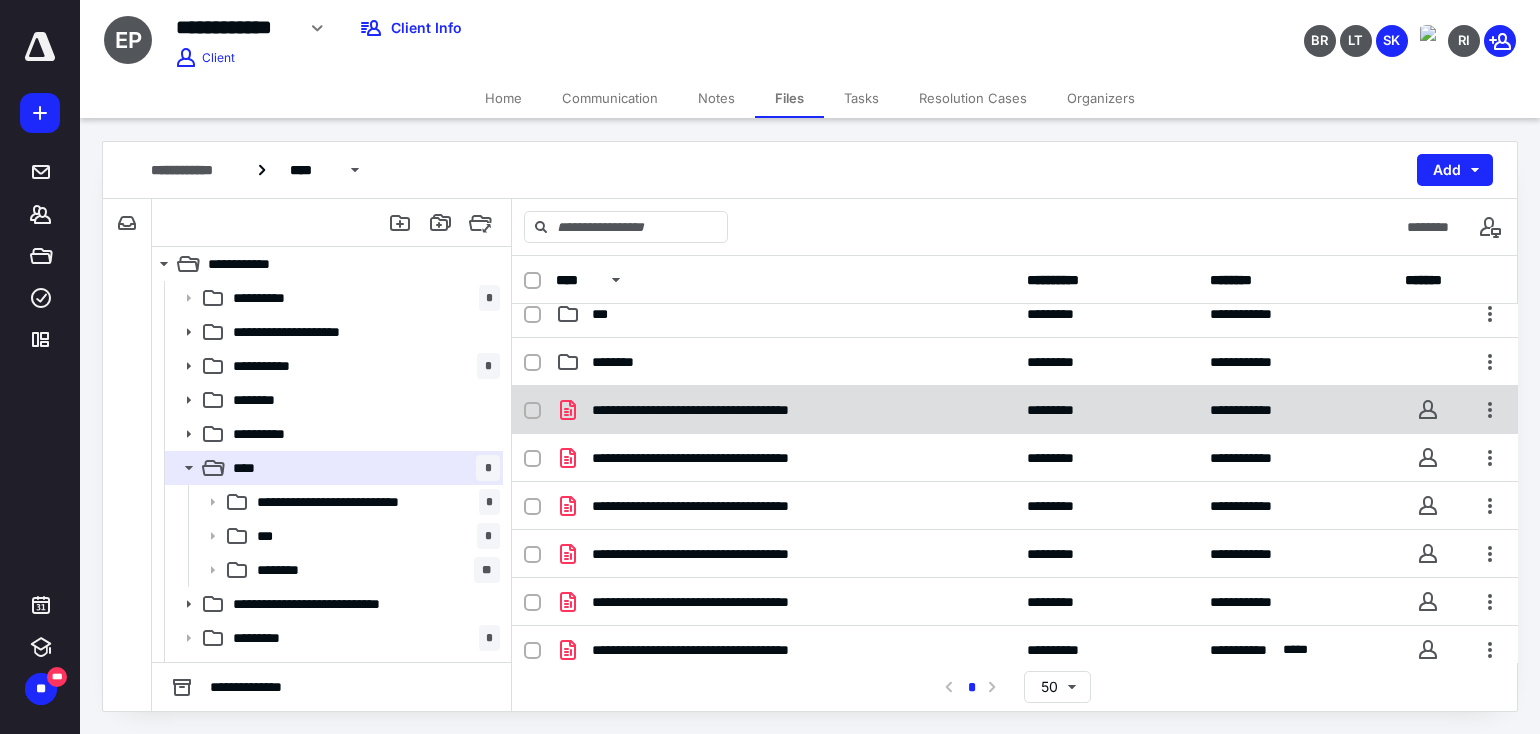 scroll, scrollTop: 166, scrollLeft: 0, axis: vertical 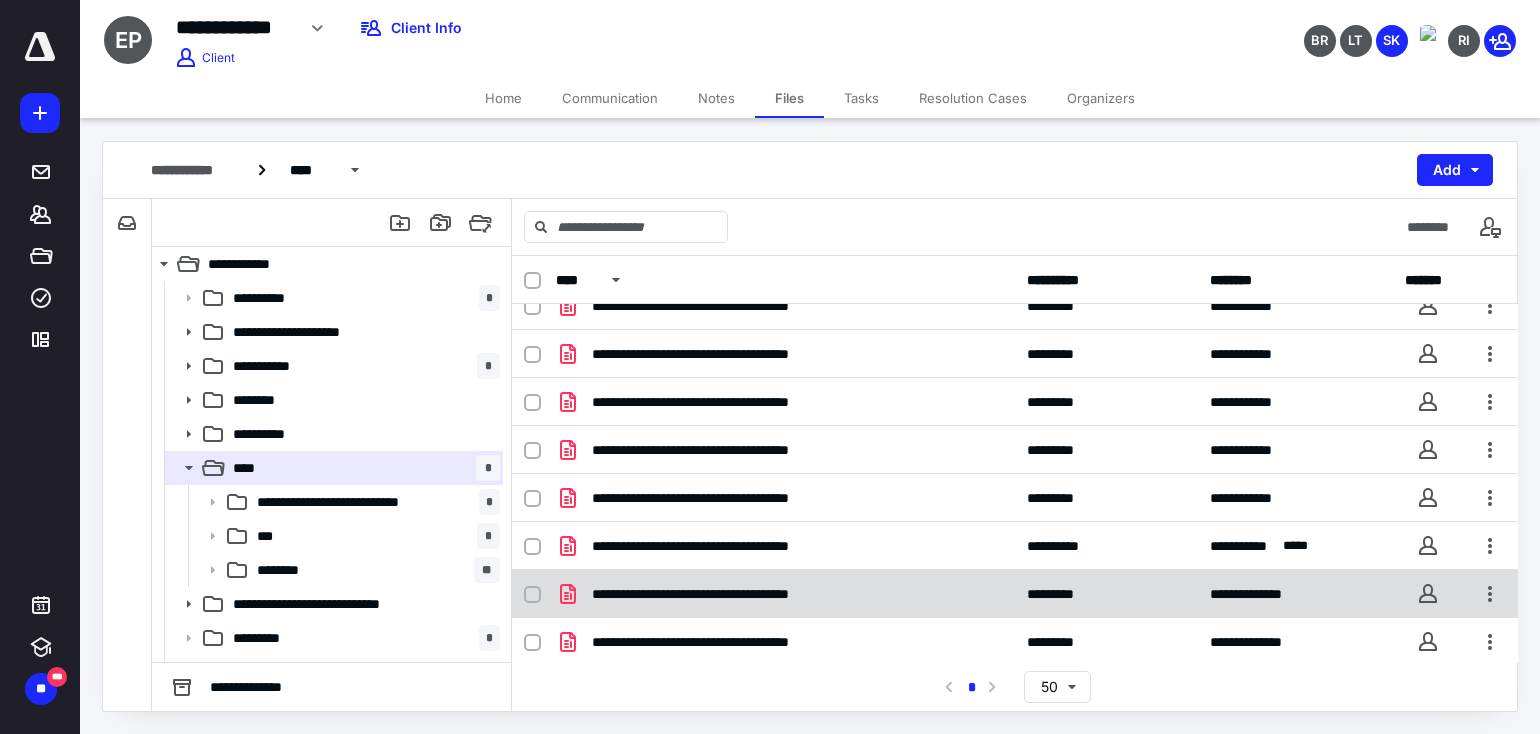 click on "**********" at bounding box center (730, 594) 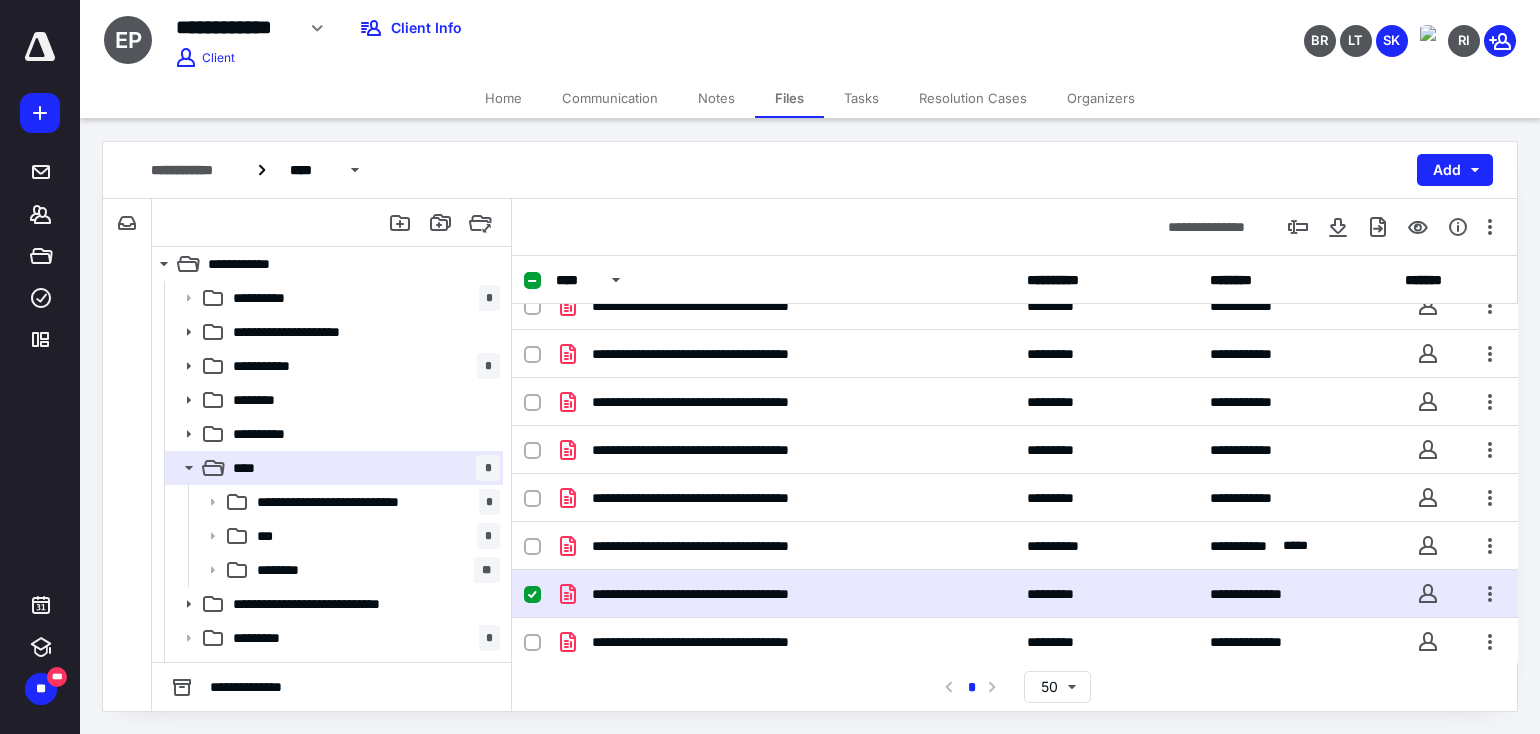 click on "**********" at bounding box center [730, 594] 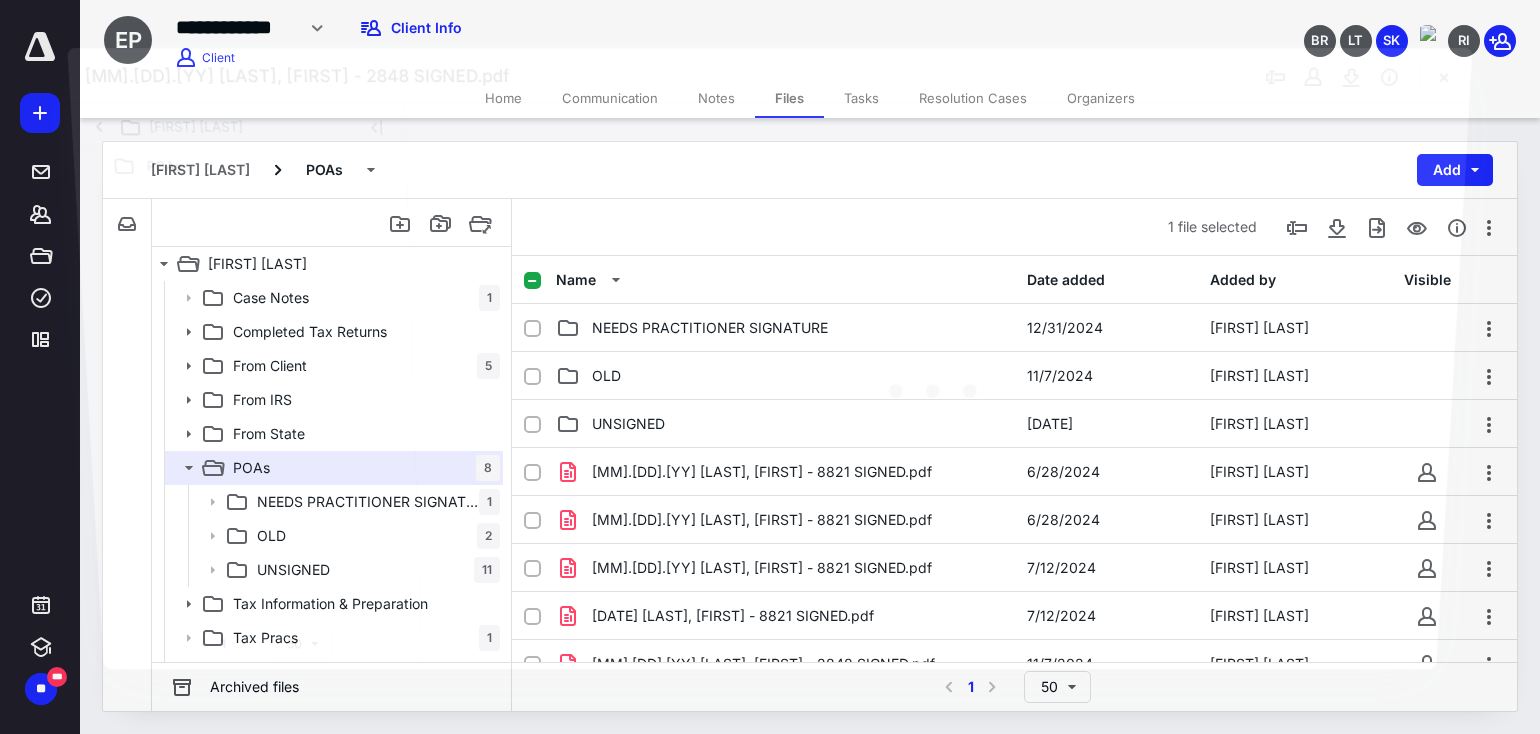 scroll, scrollTop: 166, scrollLeft: 0, axis: vertical 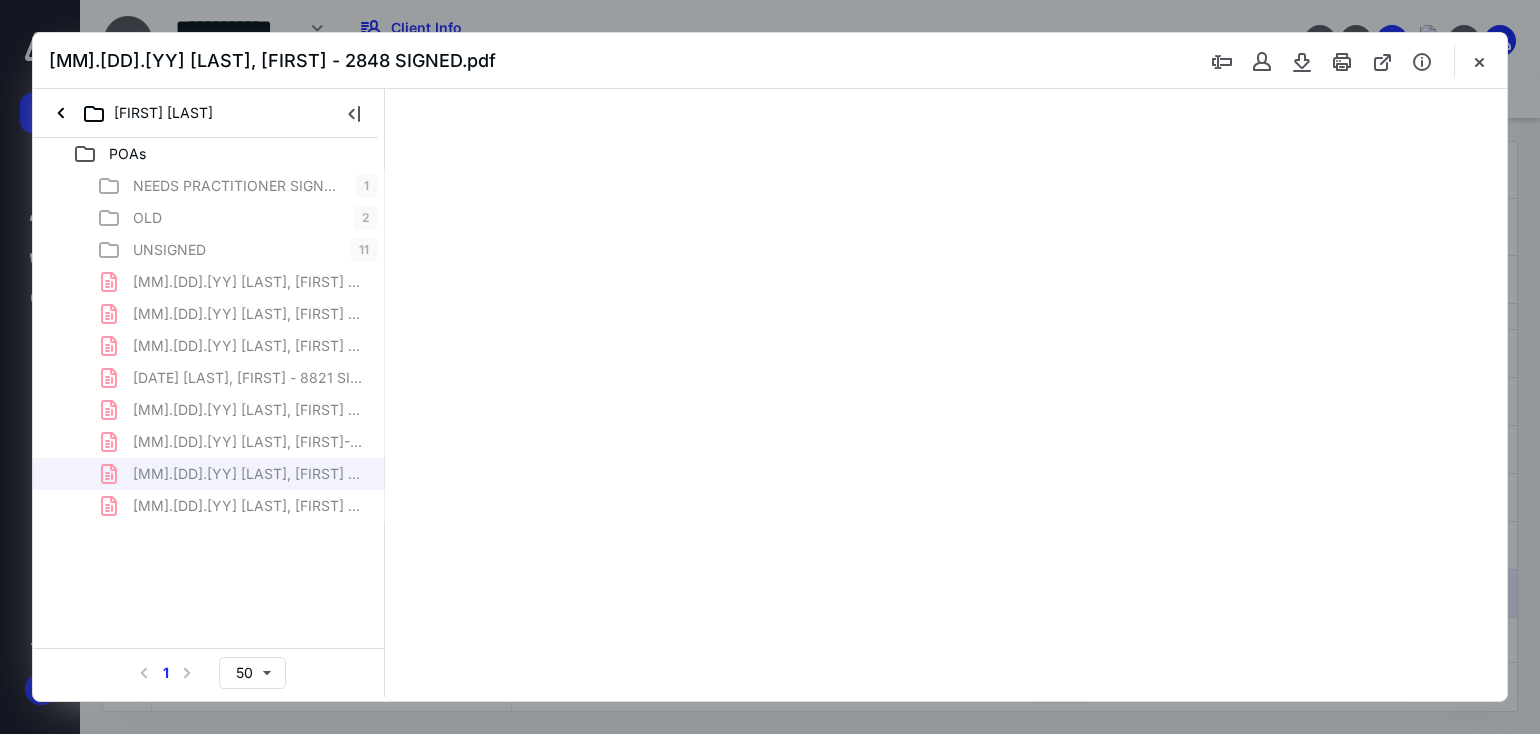 type on "72" 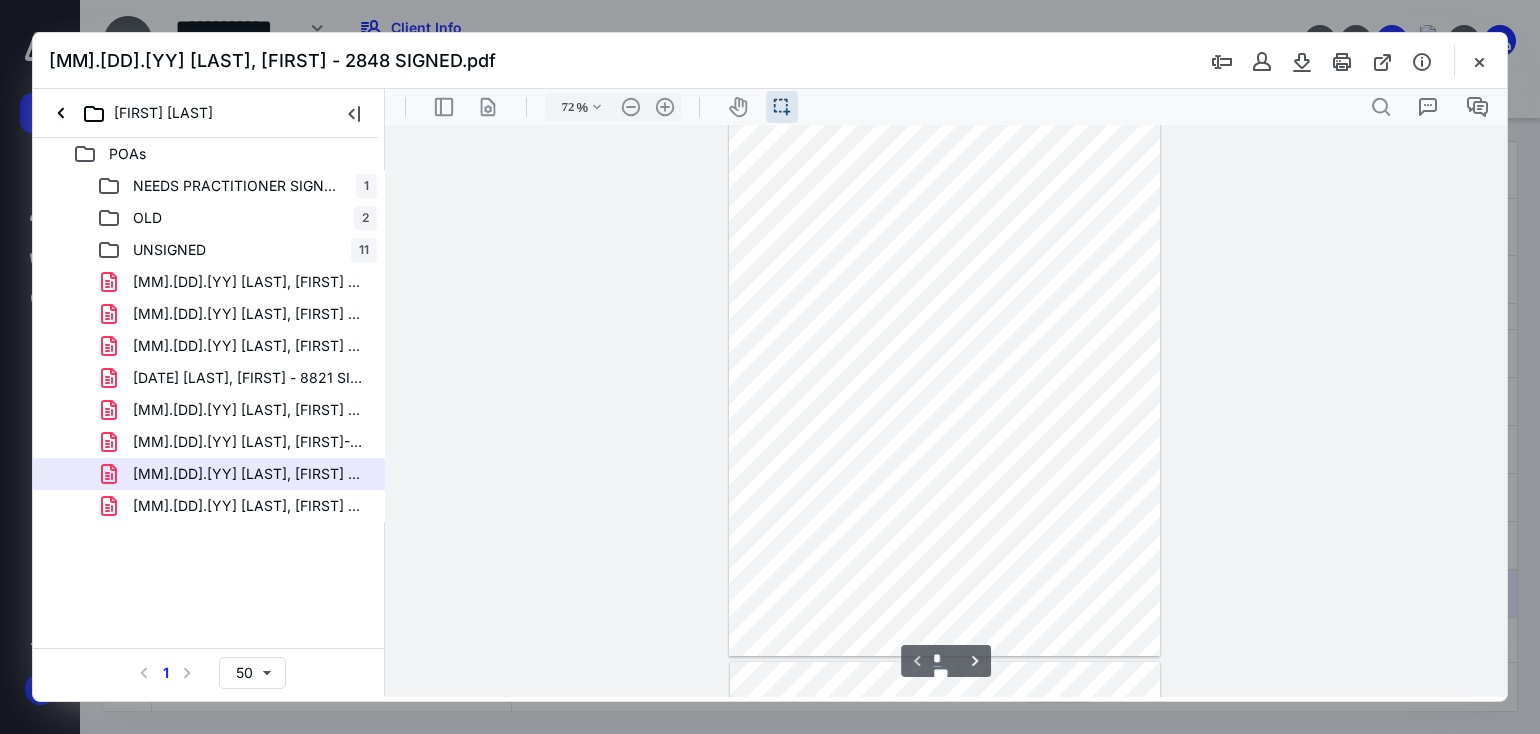 scroll, scrollTop: 0, scrollLeft: 0, axis: both 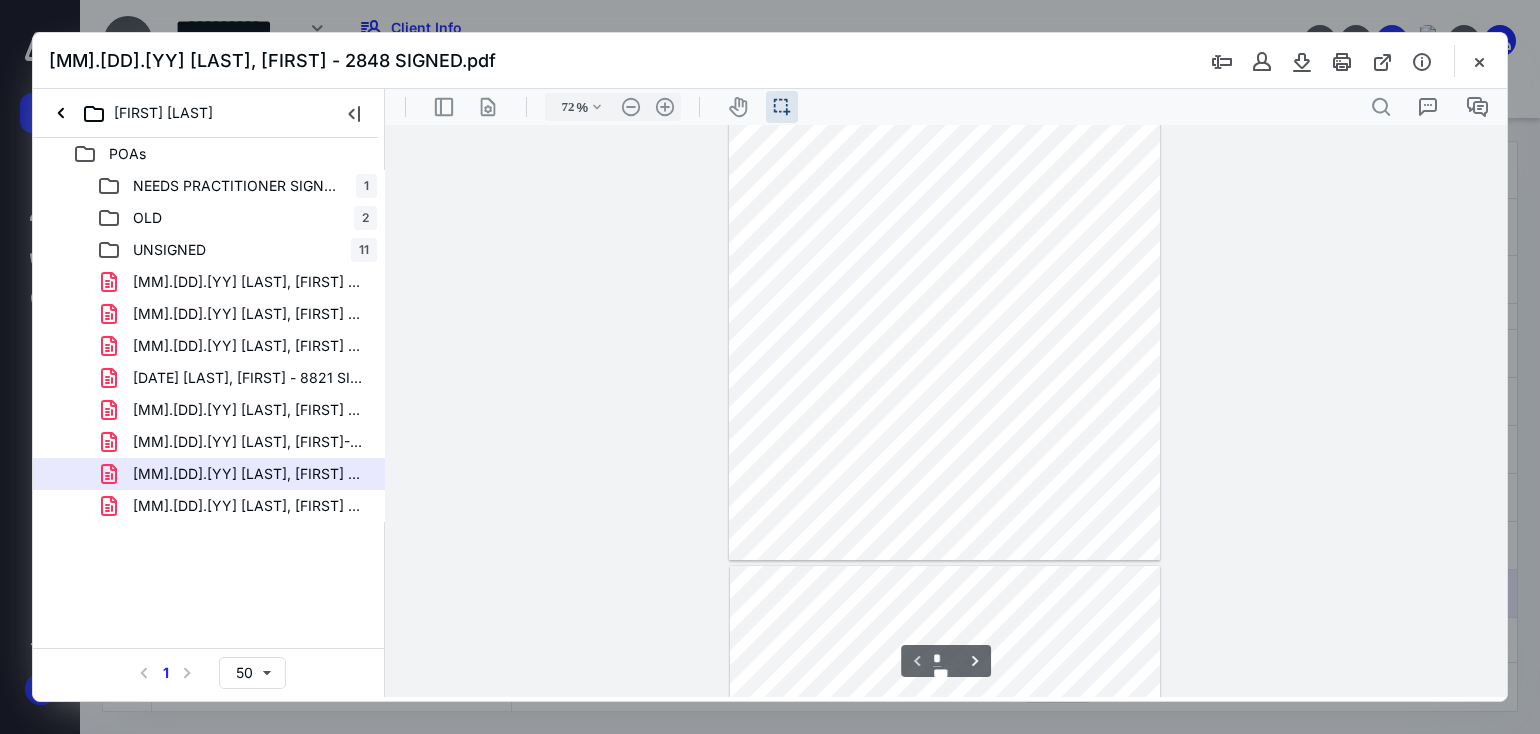 type on "*" 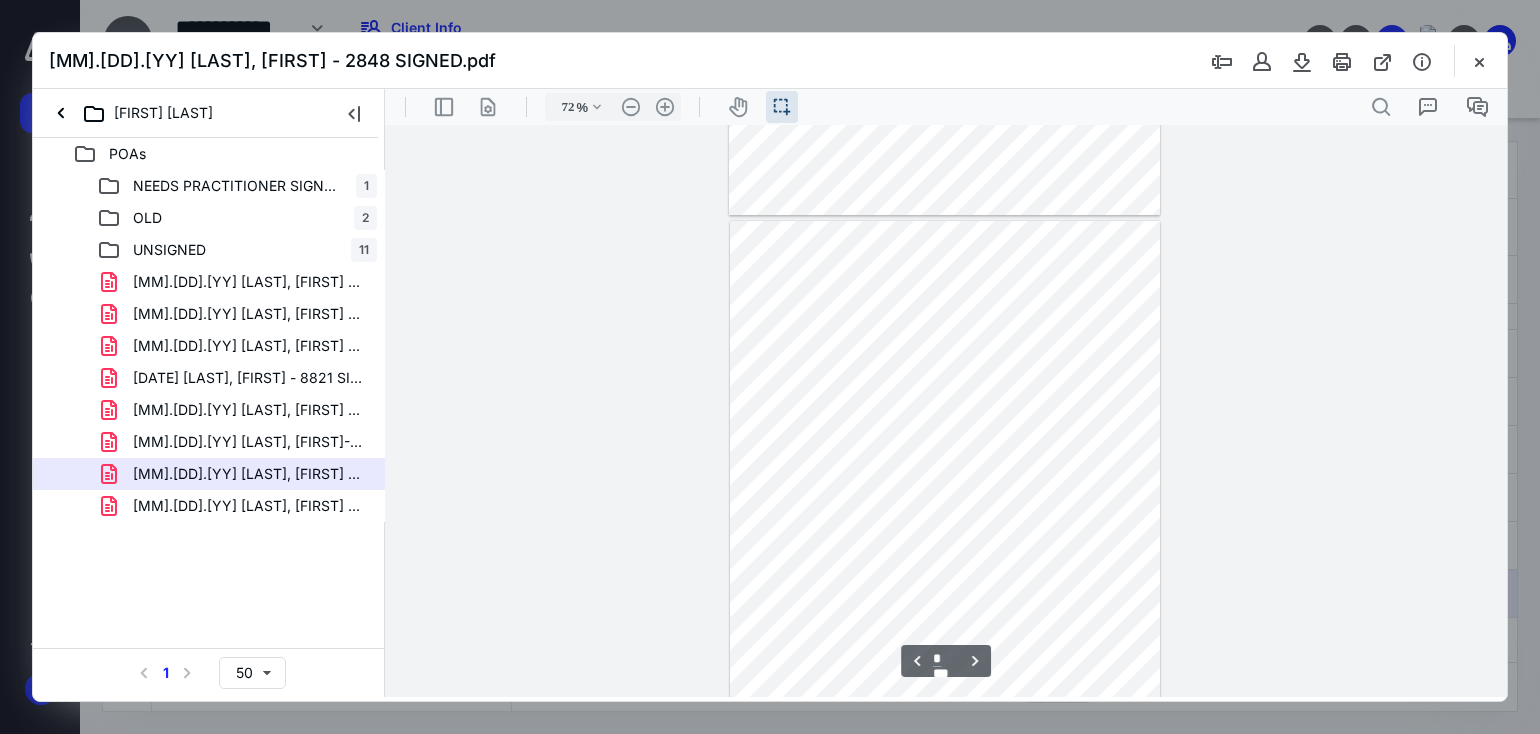 scroll, scrollTop: 500, scrollLeft: 0, axis: vertical 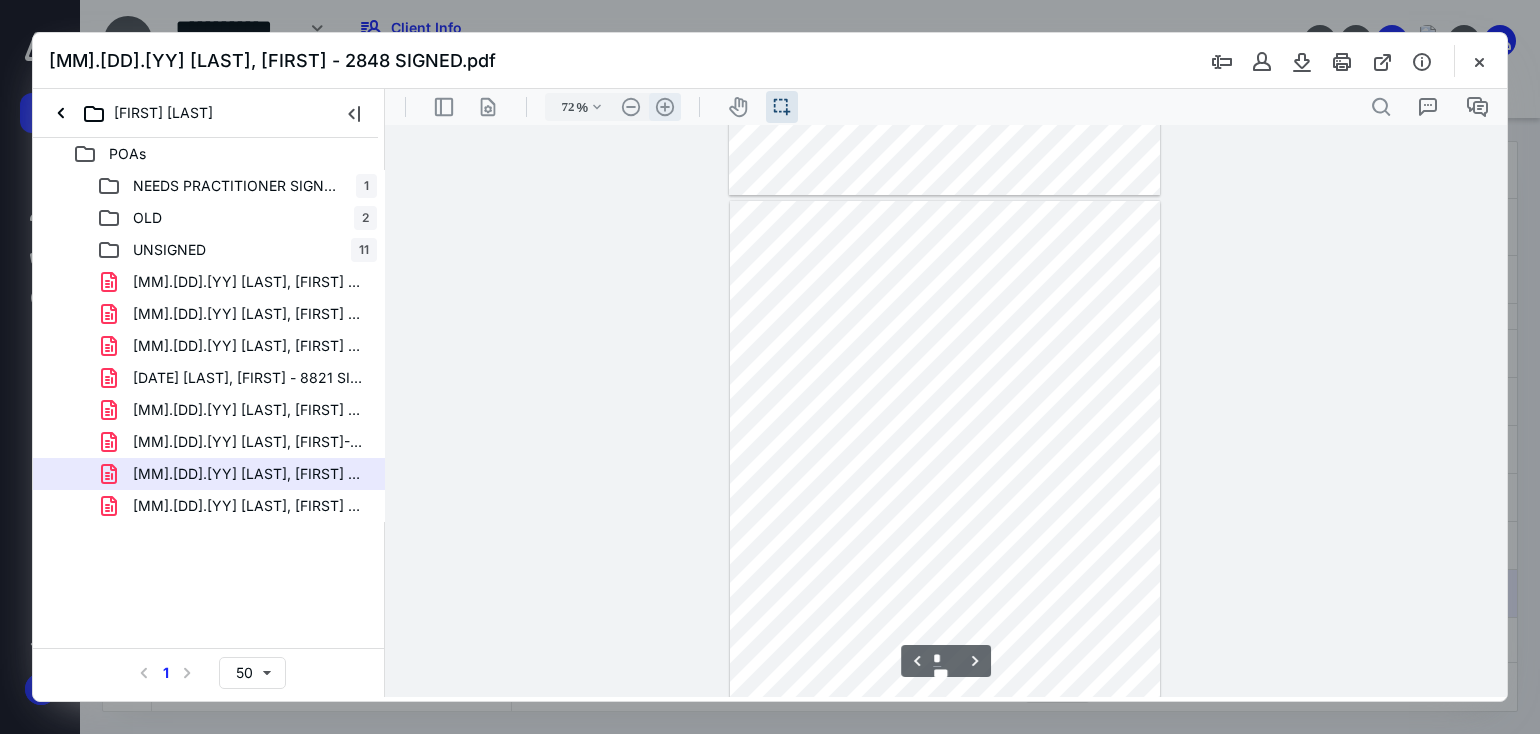click on ".cls-1{fill:#abb0c4;} icon - header - zoom - in - line" at bounding box center (665, 107) 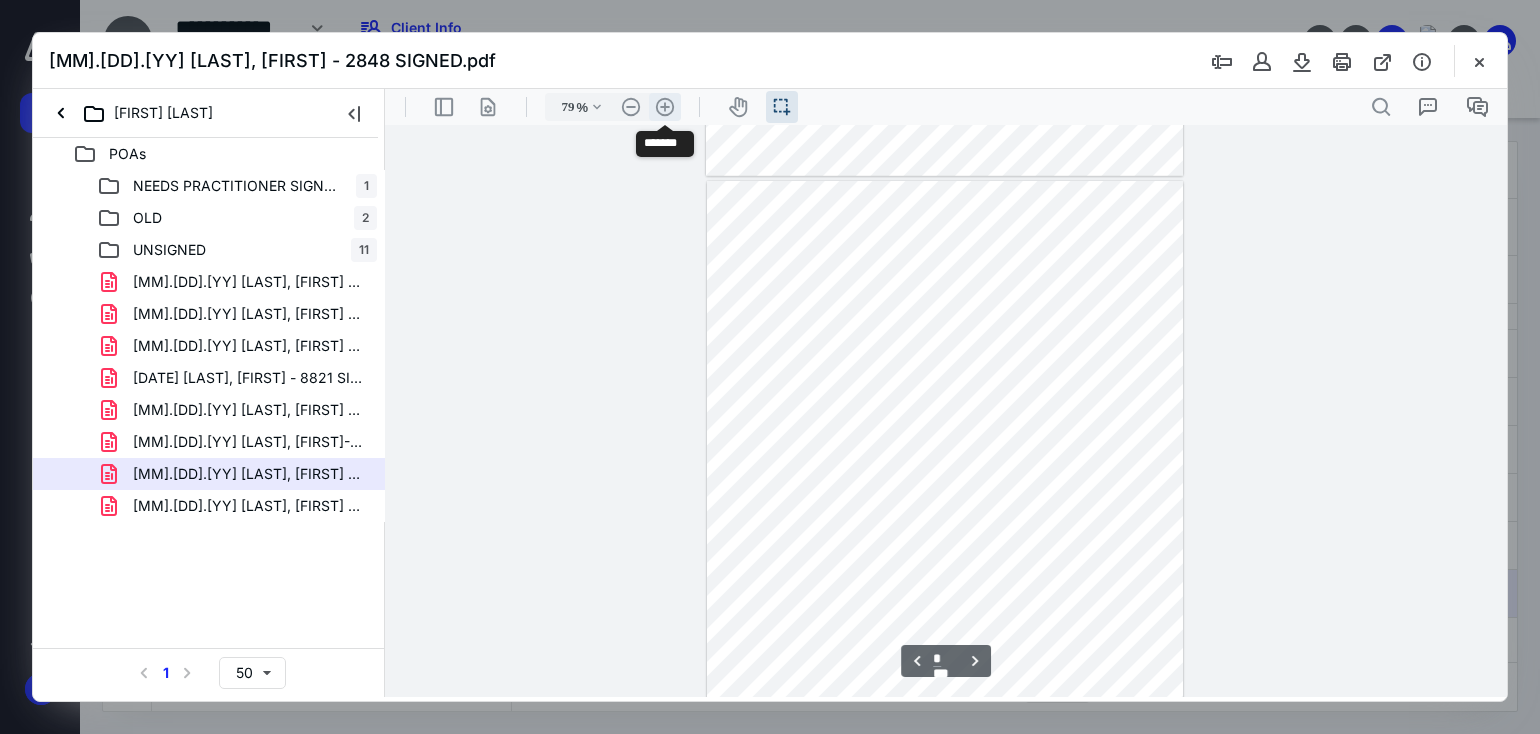 click on ".cls-1{fill:#abb0c4;} icon - header - zoom - in - line" at bounding box center (665, 107) 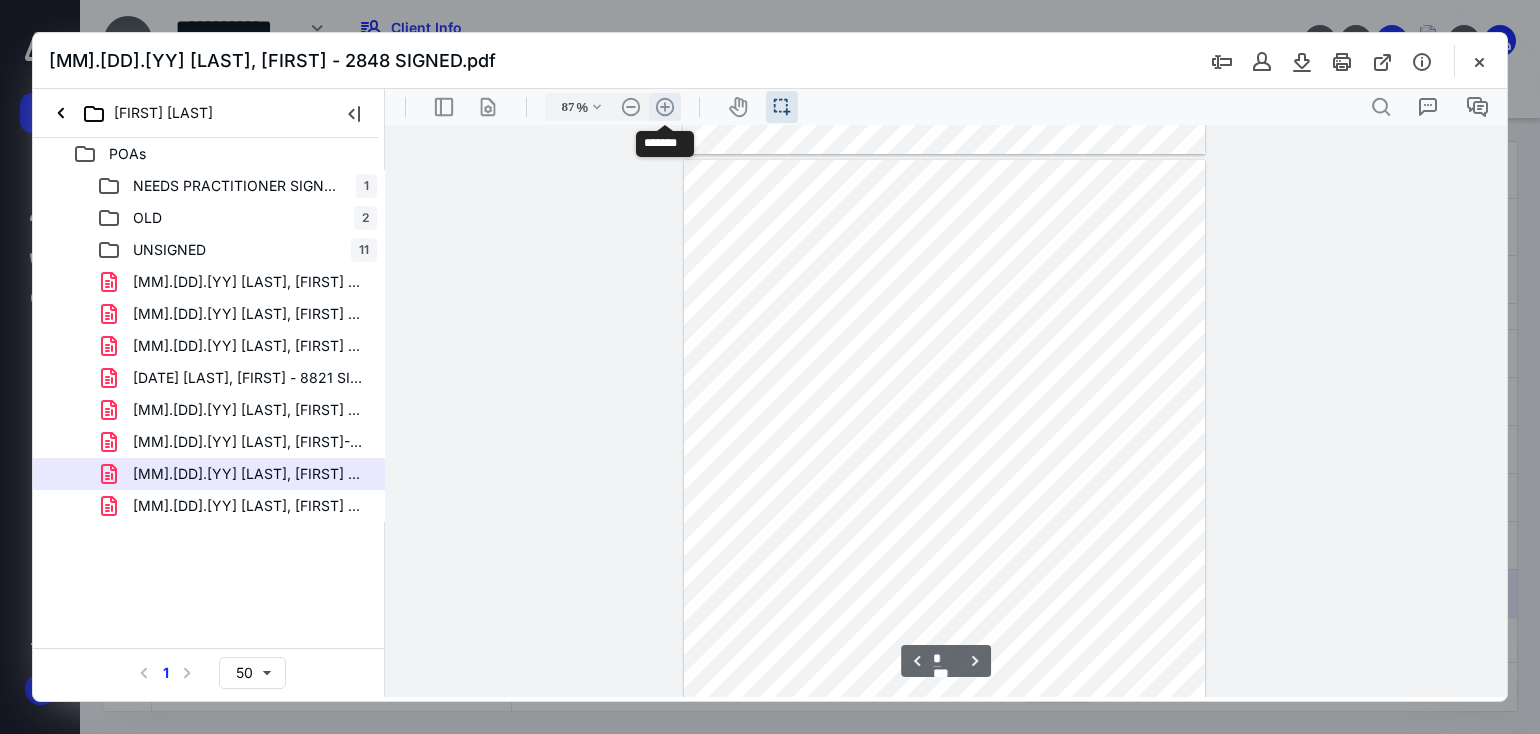 click on ".cls-1{fill:#abb0c4;} icon - header - zoom - in - line" at bounding box center (665, 107) 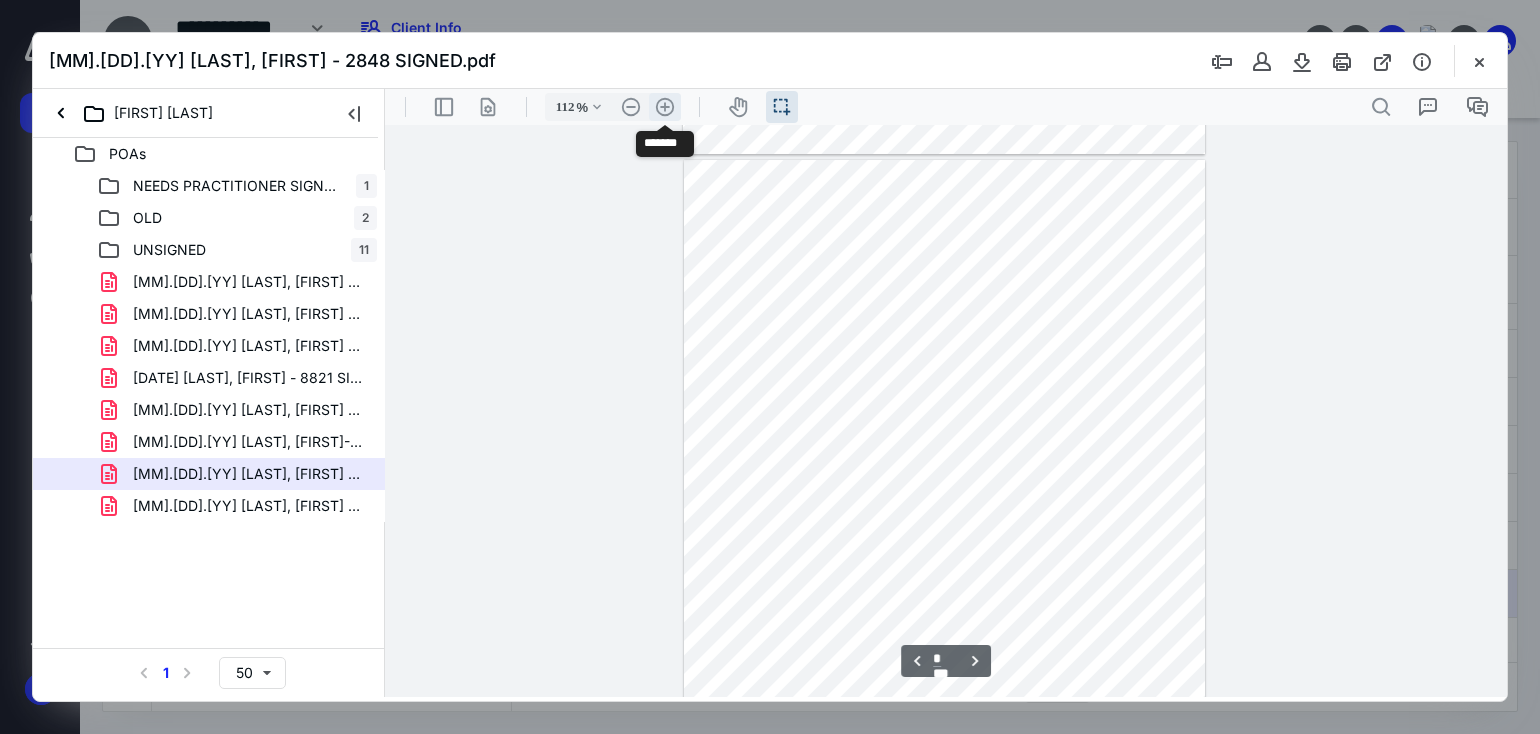 scroll, scrollTop: 932, scrollLeft: 0, axis: vertical 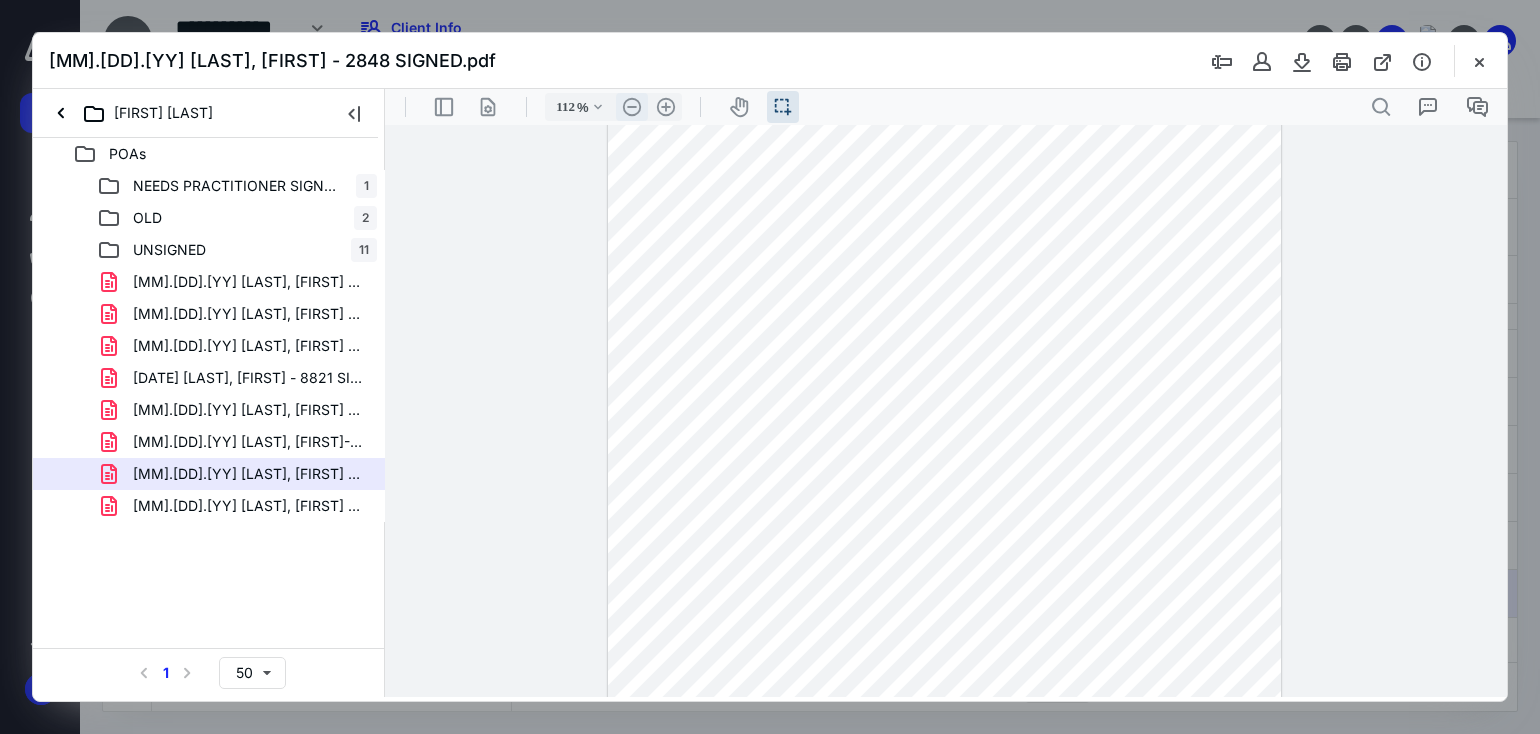 click on ".cls-1{fill:#abb0c4;} icon - header - zoom - out - line" at bounding box center (632, 107) 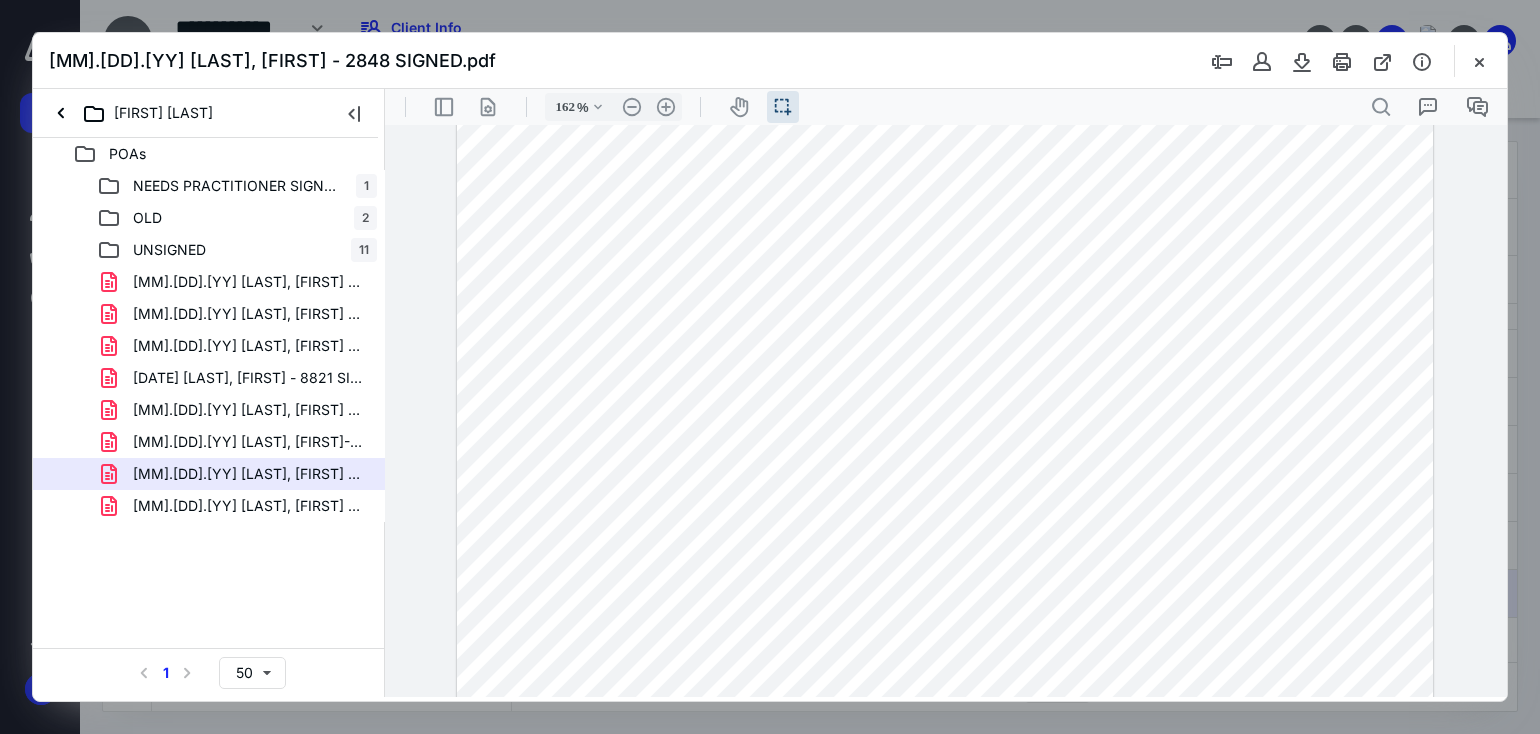 scroll, scrollTop: 1328, scrollLeft: 0, axis: vertical 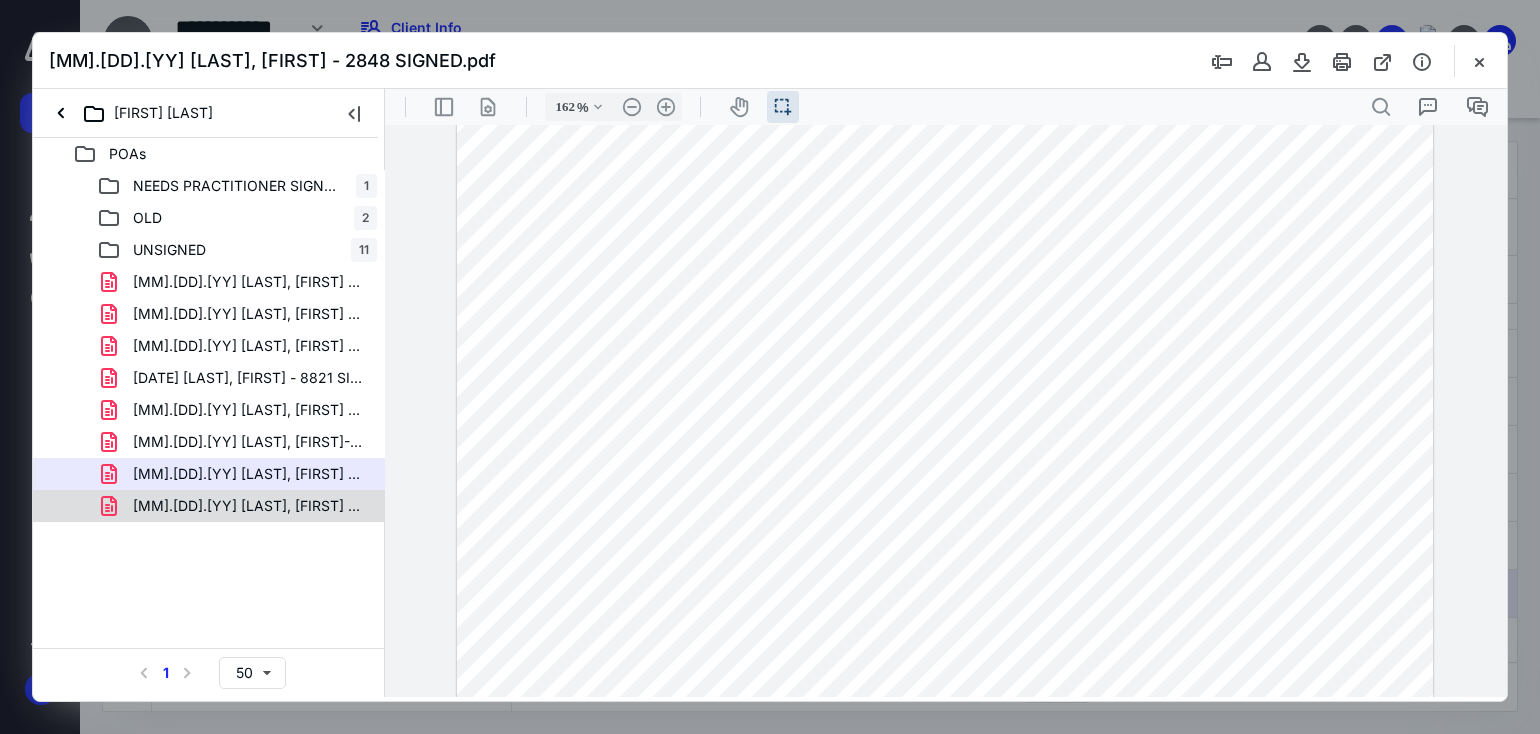 click on "[MM].[DD].[YY] [LAST], [FIRST] - 2848 SIGNED.pdf" at bounding box center (249, 506) 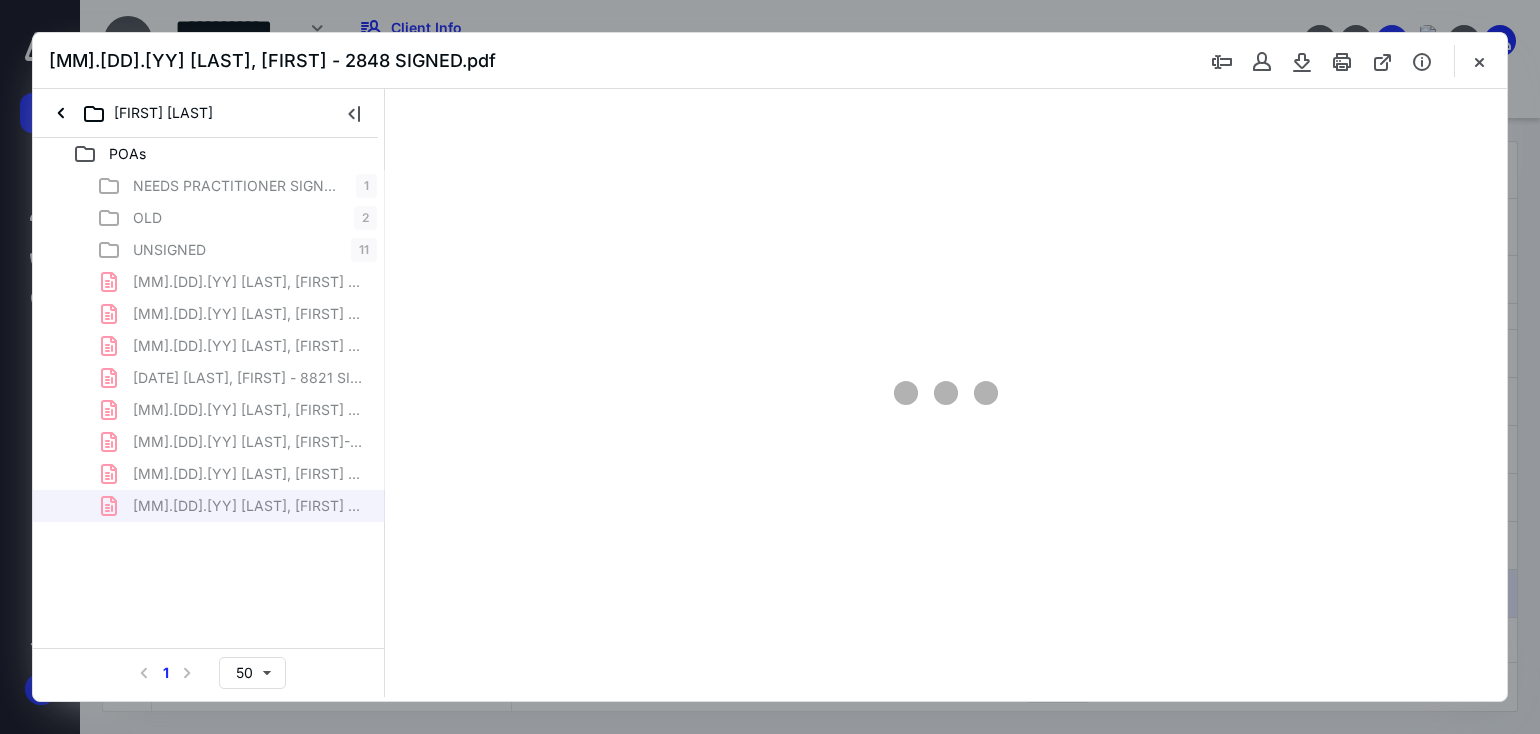 type on "72" 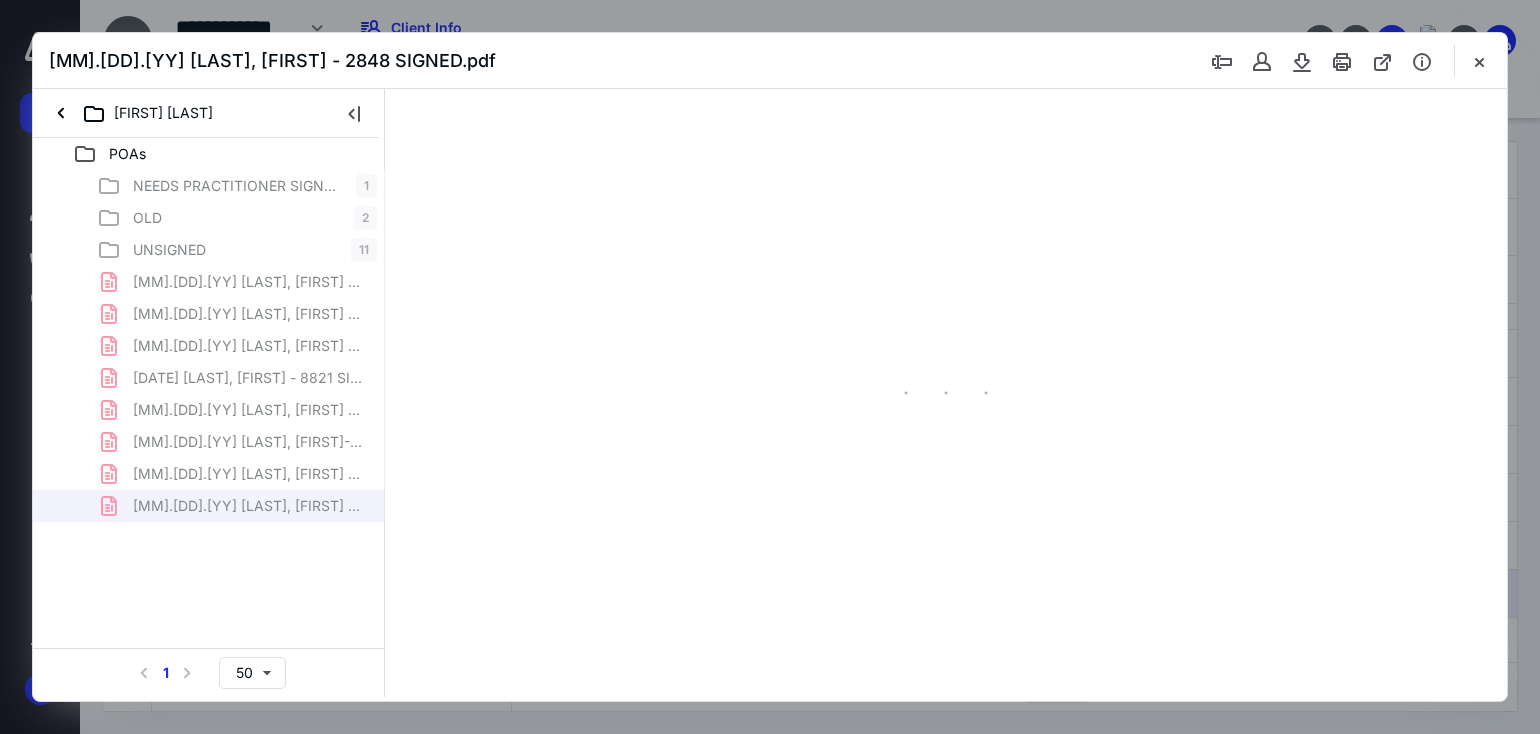 scroll, scrollTop: 39, scrollLeft: 0, axis: vertical 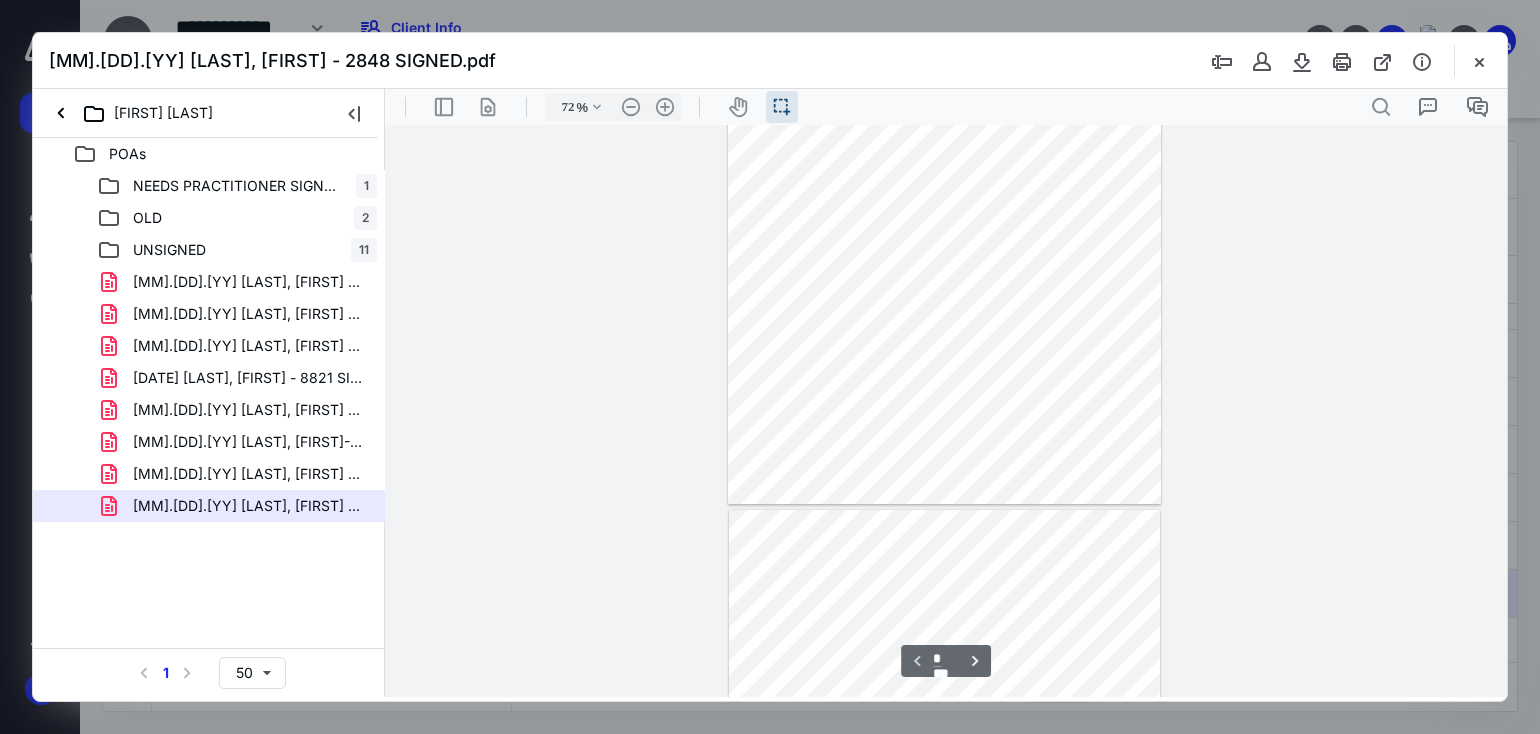 type on "*" 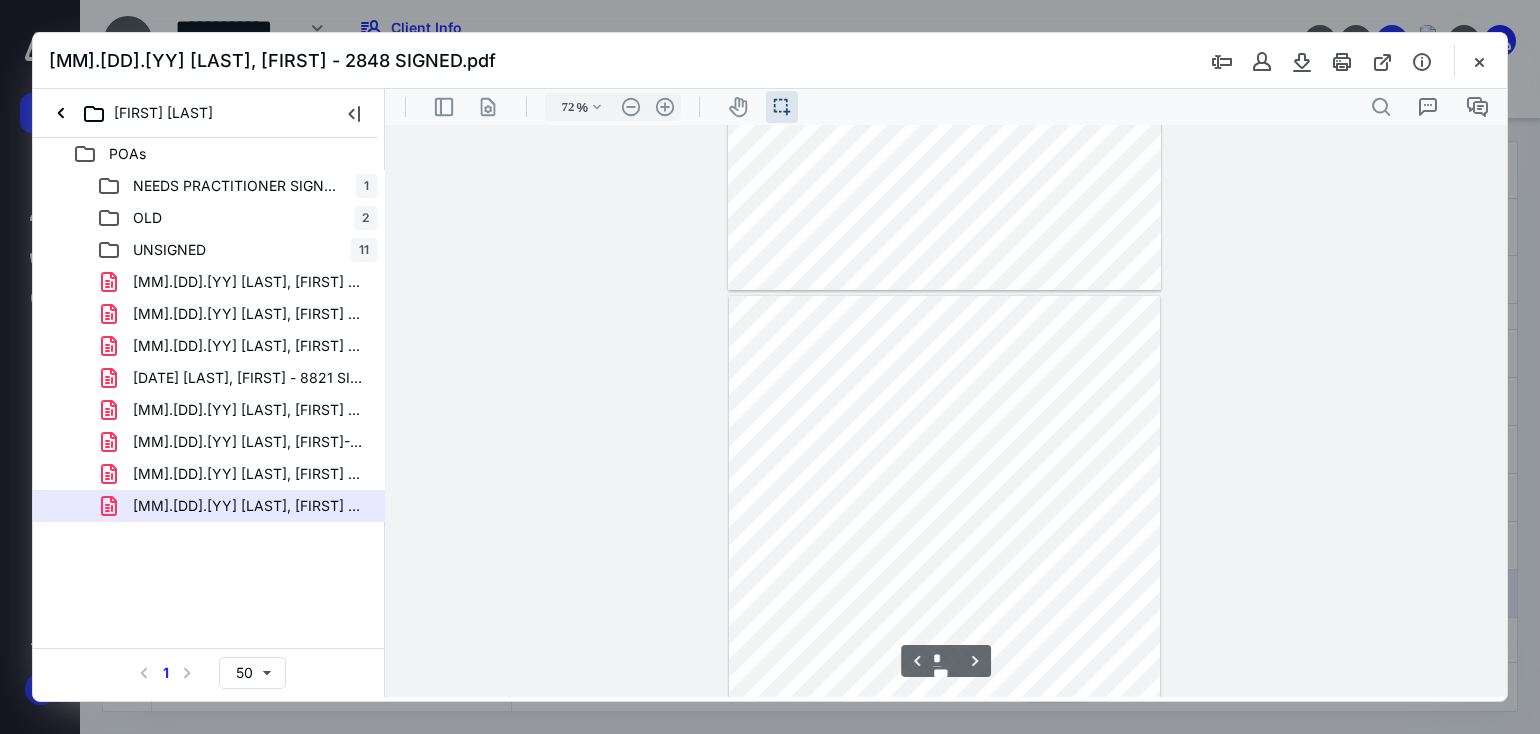 scroll, scrollTop: 439, scrollLeft: 0, axis: vertical 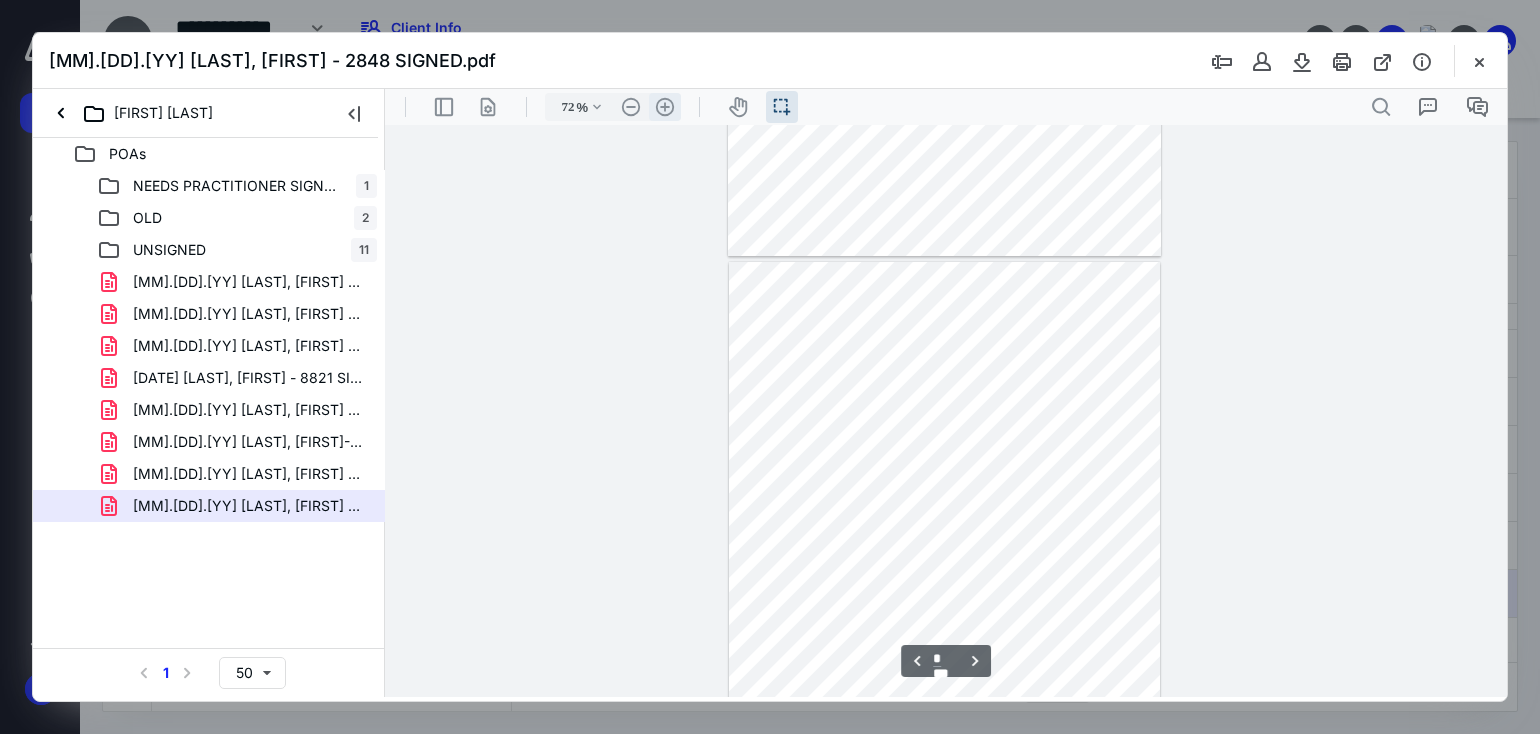 click on ".cls-1{fill:#abb0c4;} icon - header - zoom - in - line" at bounding box center [665, 107] 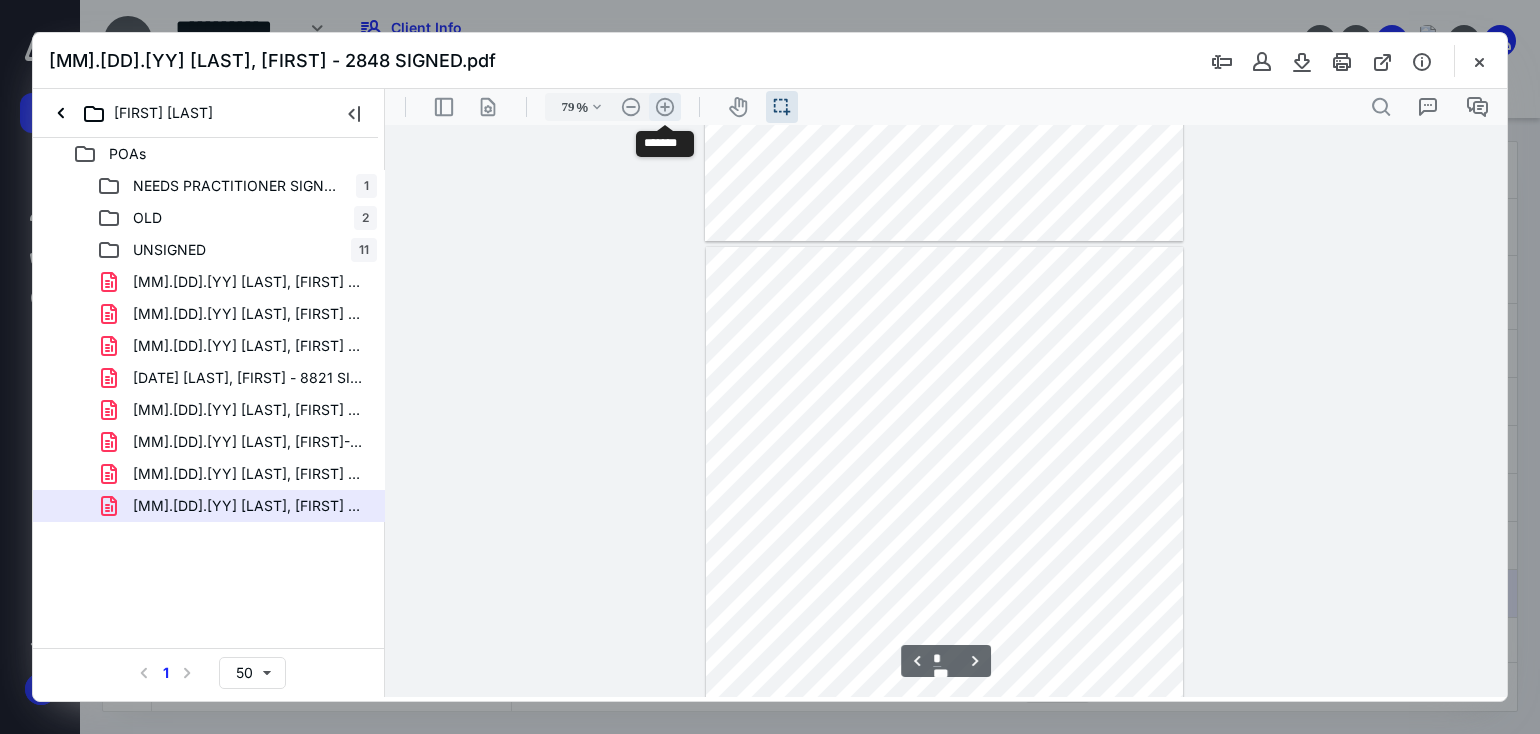 click on ".cls-1{fill:#abb0c4;} icon - header - zoom - in - line" at bounding box center [665, 107] 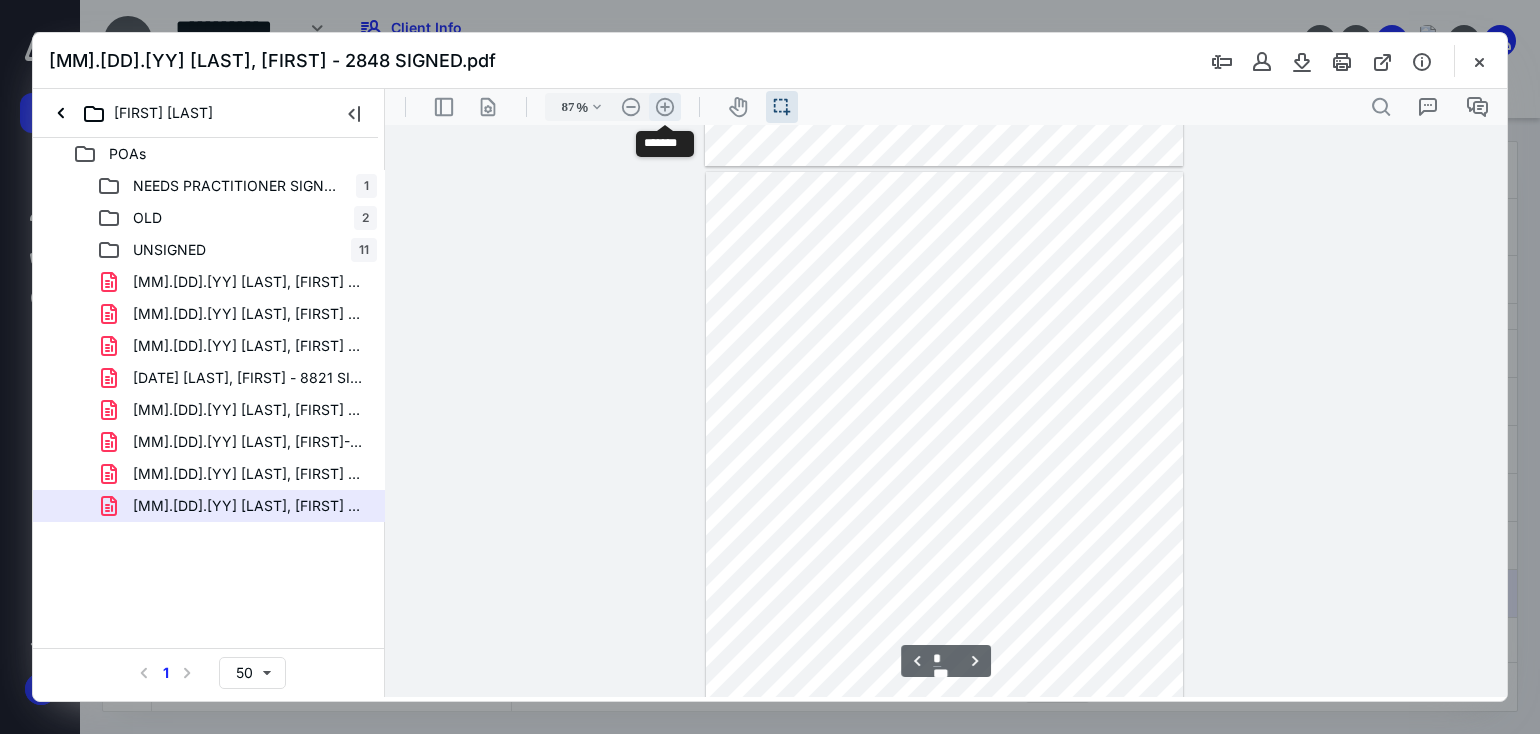 click on ".cls-1{fill:#abb0c4;} icon - header - zoom - in - line" at bounding box center [665, 107] 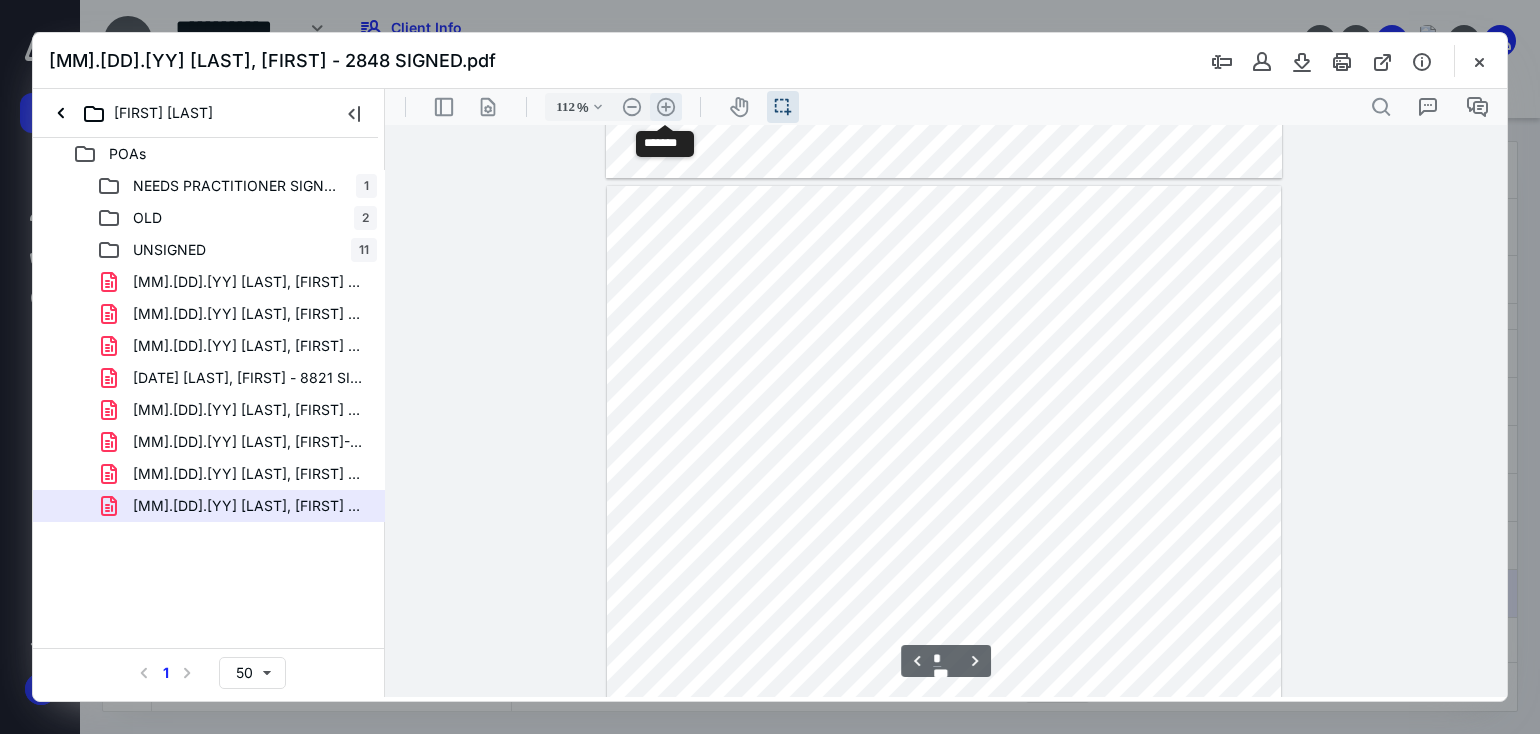 click on ".cls-1{fill:#abb0c4;} icon - header - zoom - in - line" at bounding box center (666, 107) 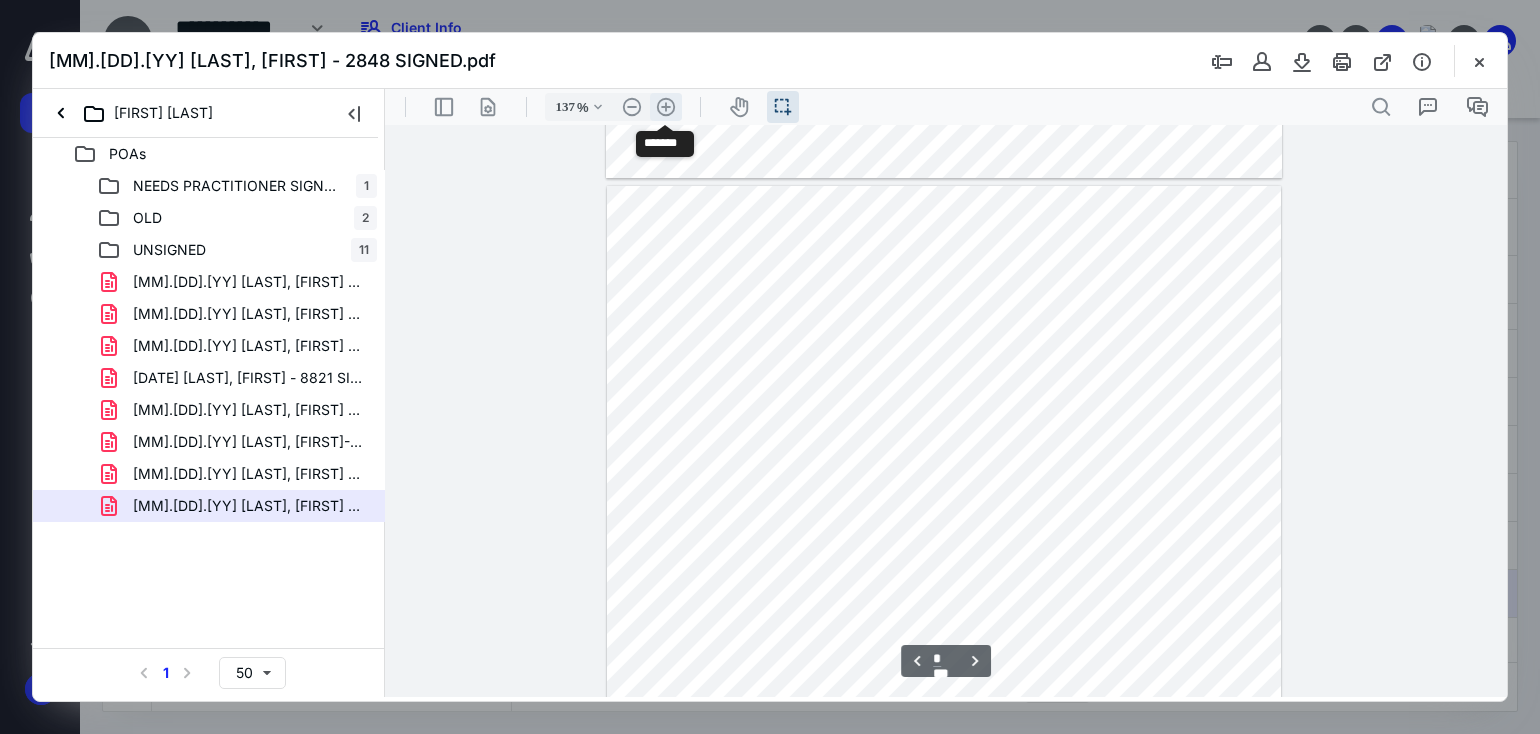 scroll, scrollTop: 1084, scrollLeft: 0, axis: vertical 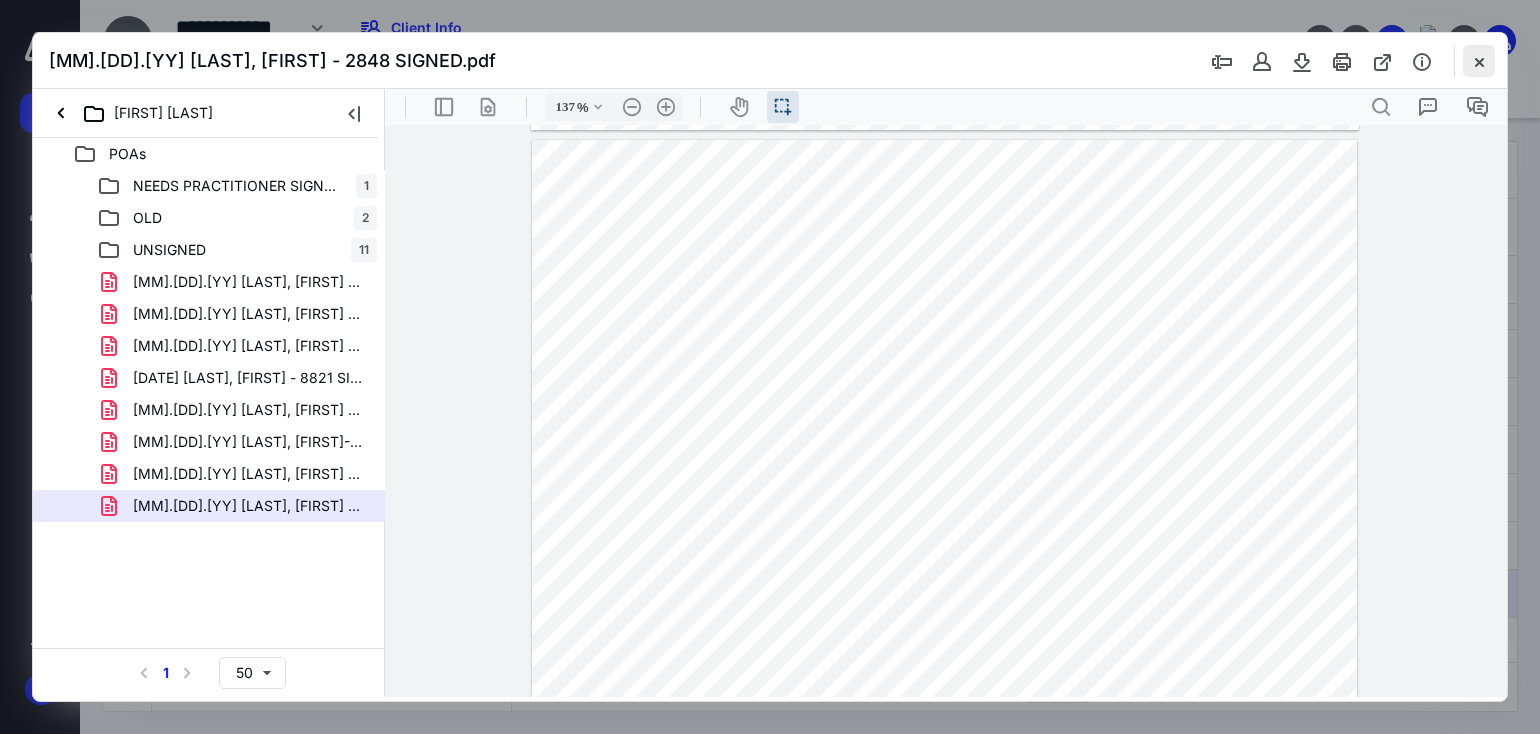 click at bounding box center (1479, 61) 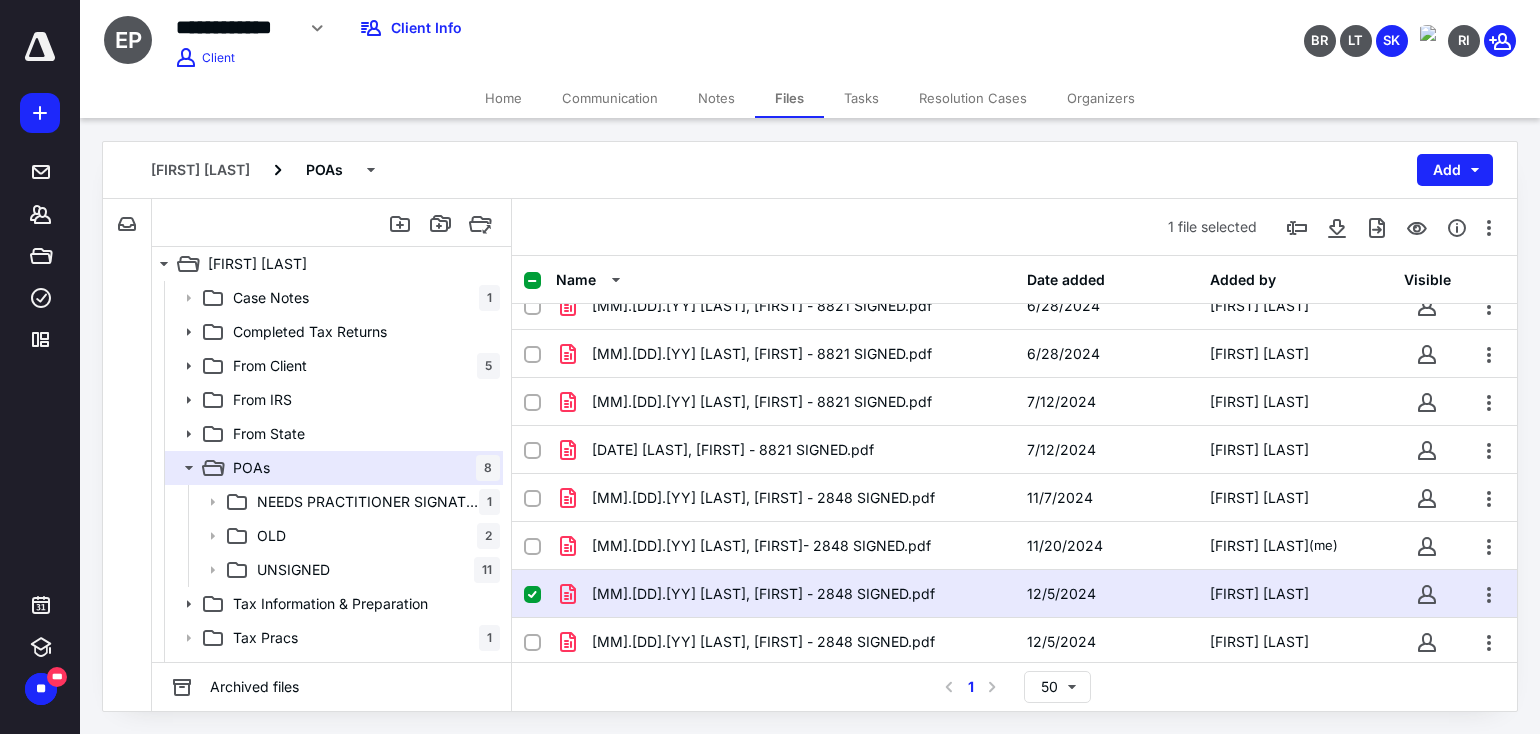 click on "Tasks" at bounding box center [861, 98] 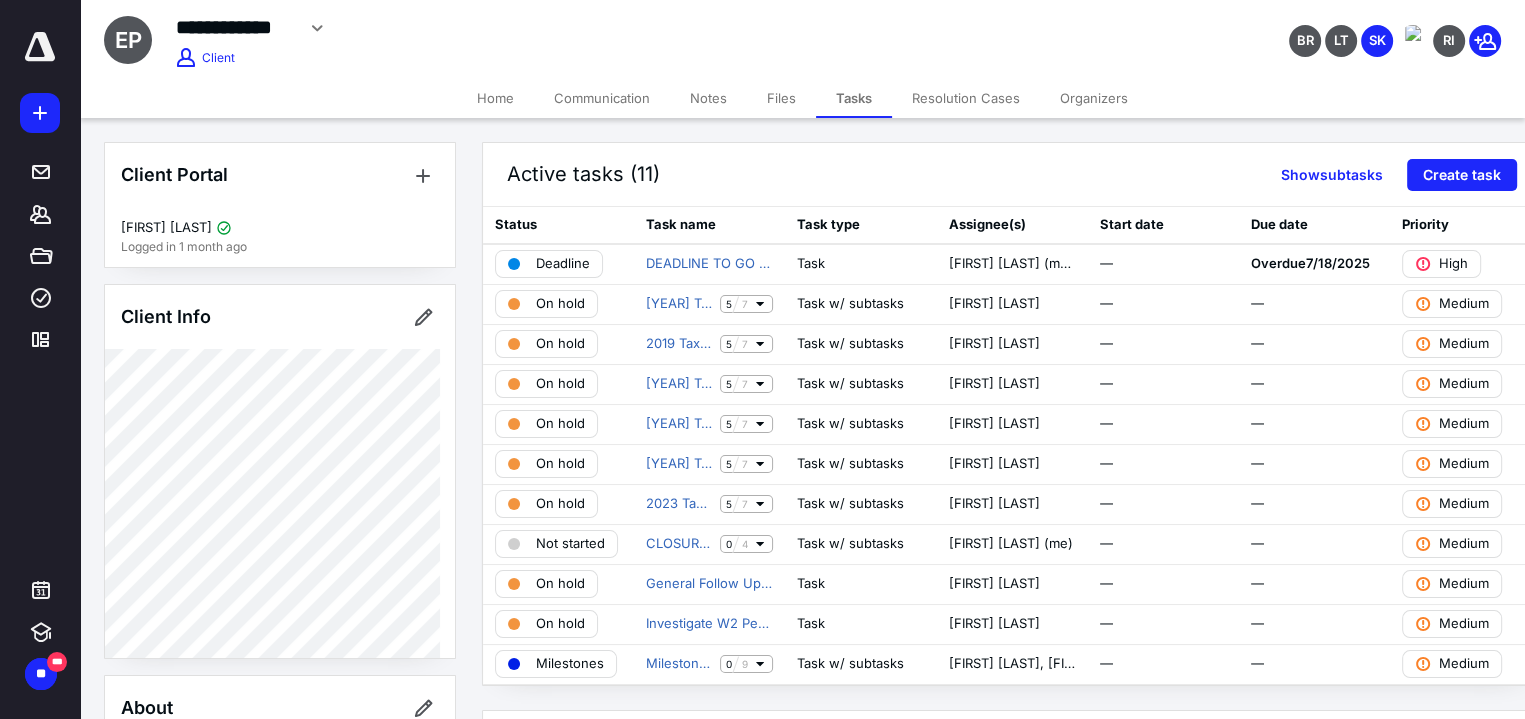 click on "Files" at bounding box center [781, 98] 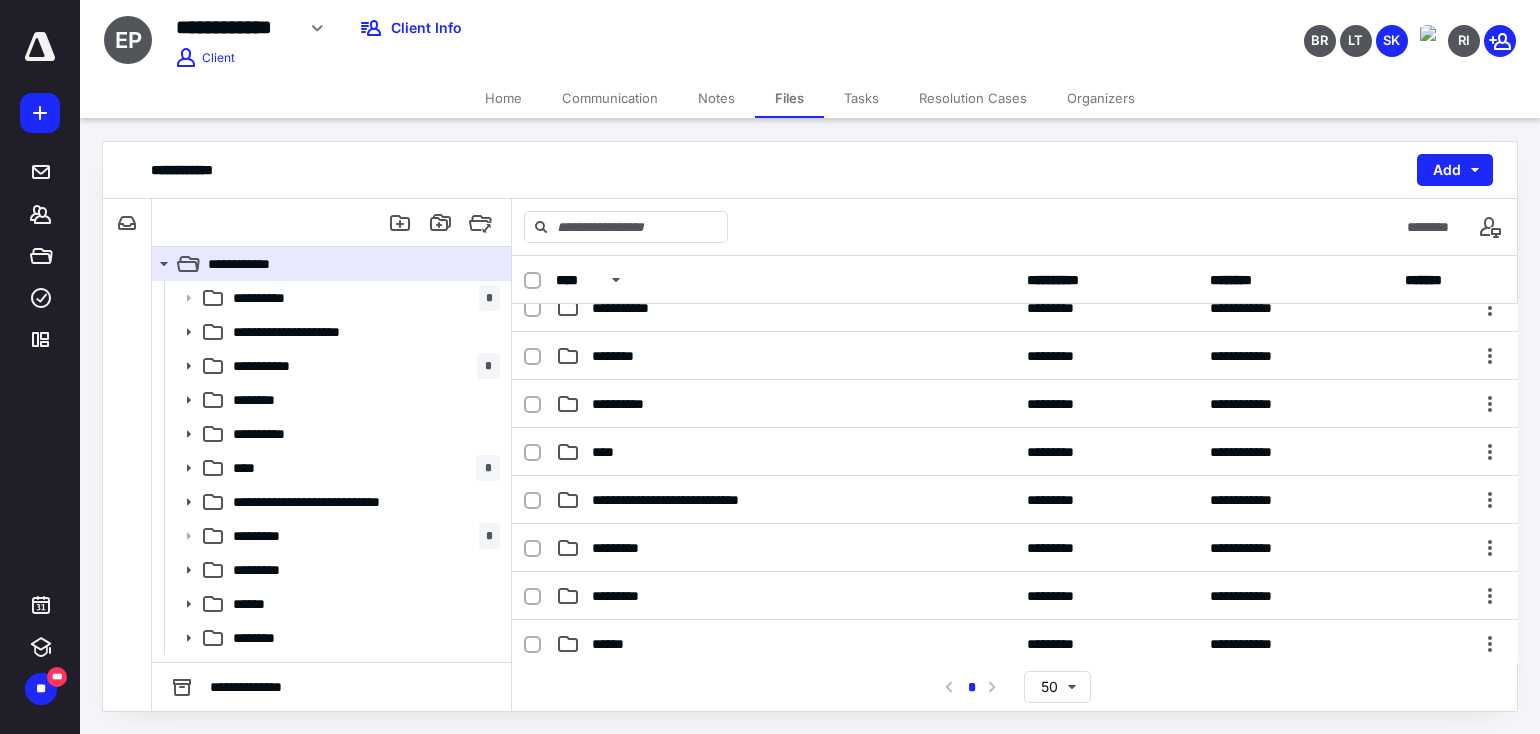 scroll, scrollTop: 400, scrollLeft: 0, axis: vertical 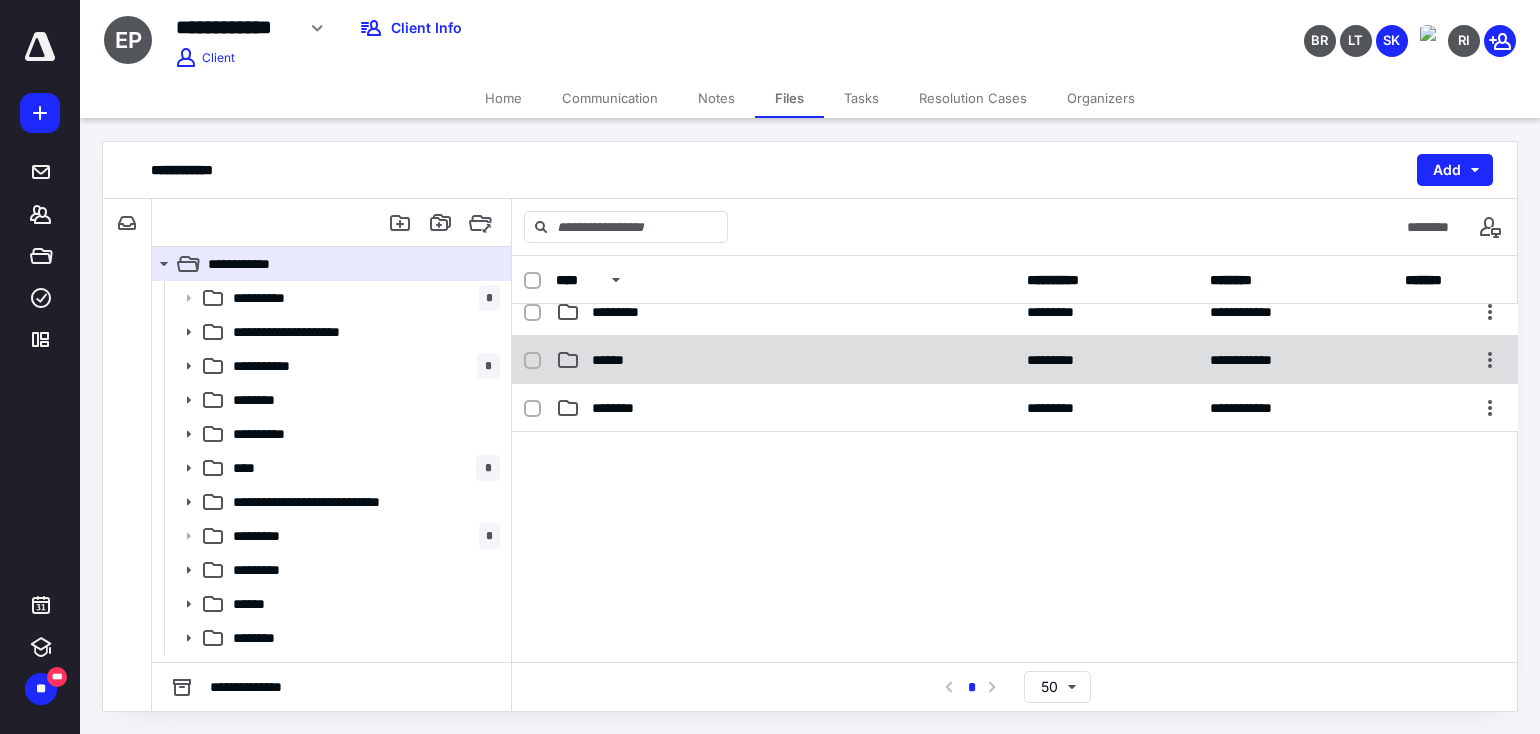 click on "******" at bounding box center [785, 360] 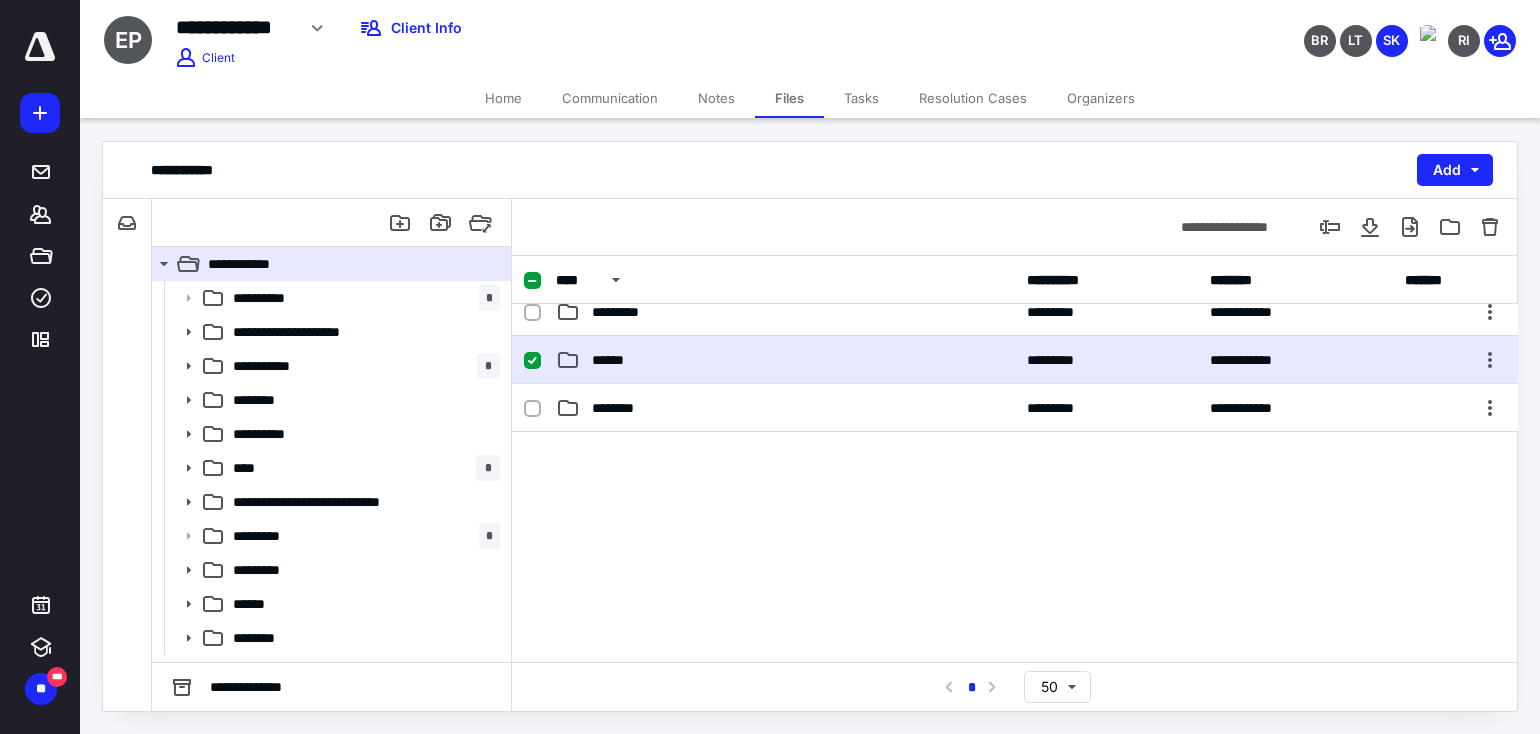 click on "******" at bounding box center (785, 360) 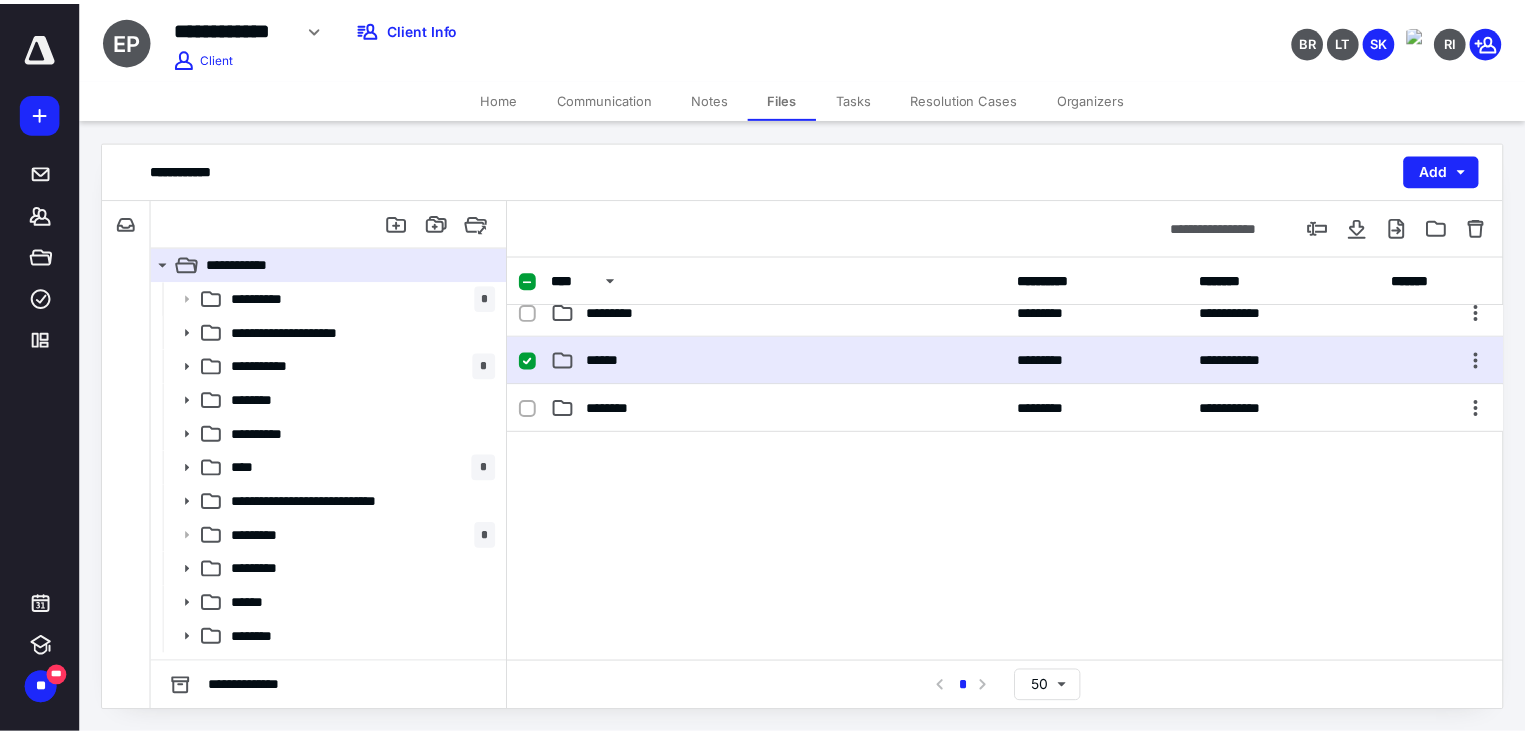 scroll, scrollTop: 0, scrollLeft: 0, axis: both 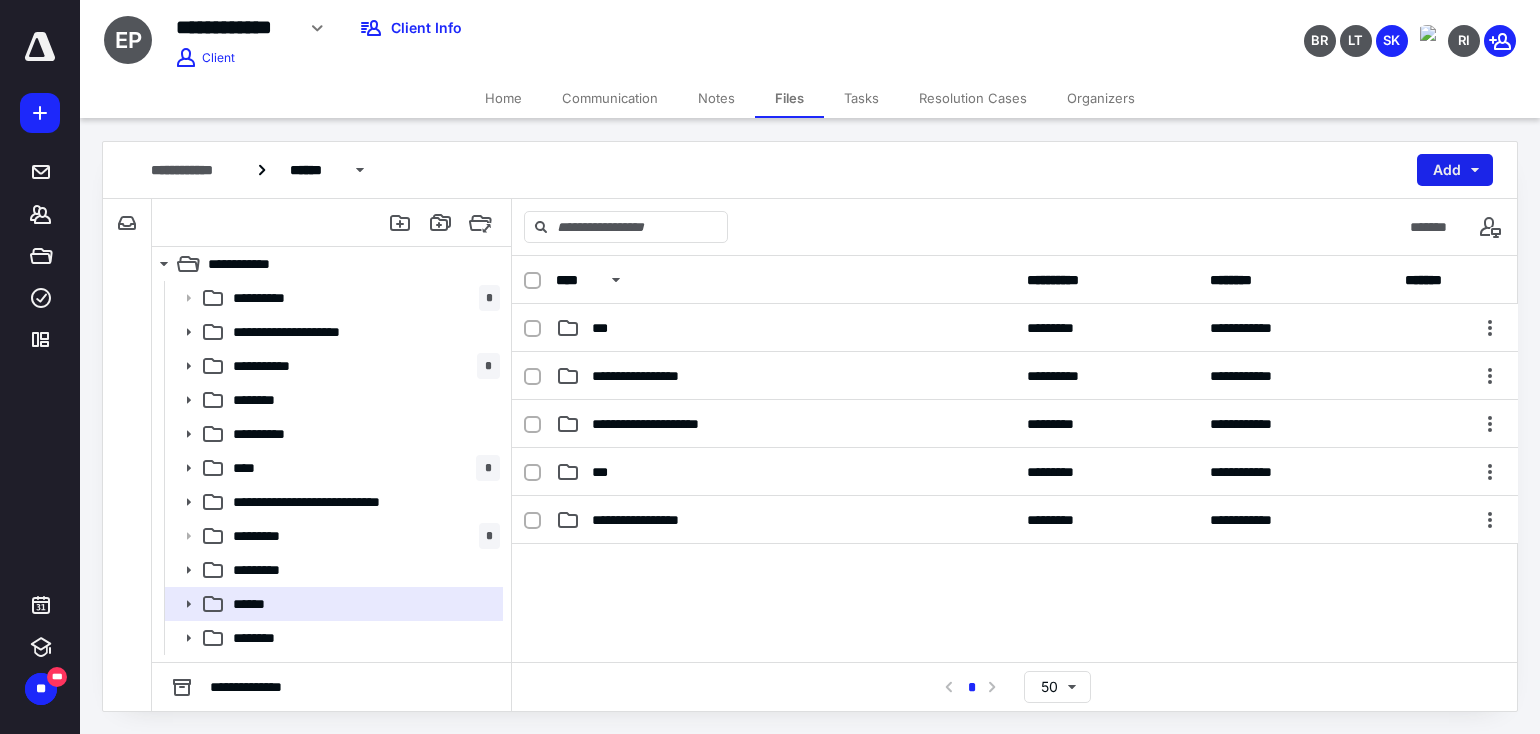 click on "Add" at bounding box center (1455, 170) 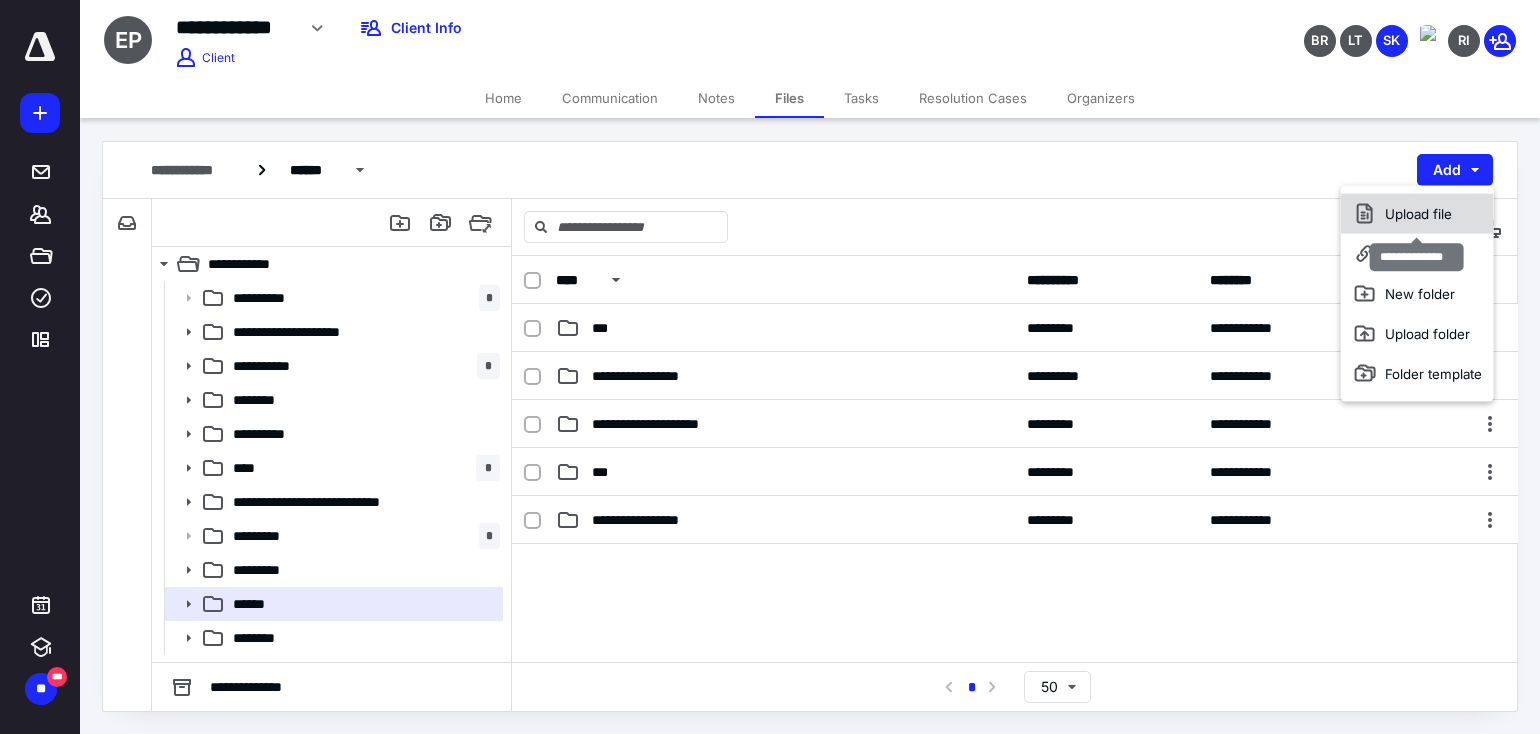 click on "Upload file" at bounding box center (1417, 214) 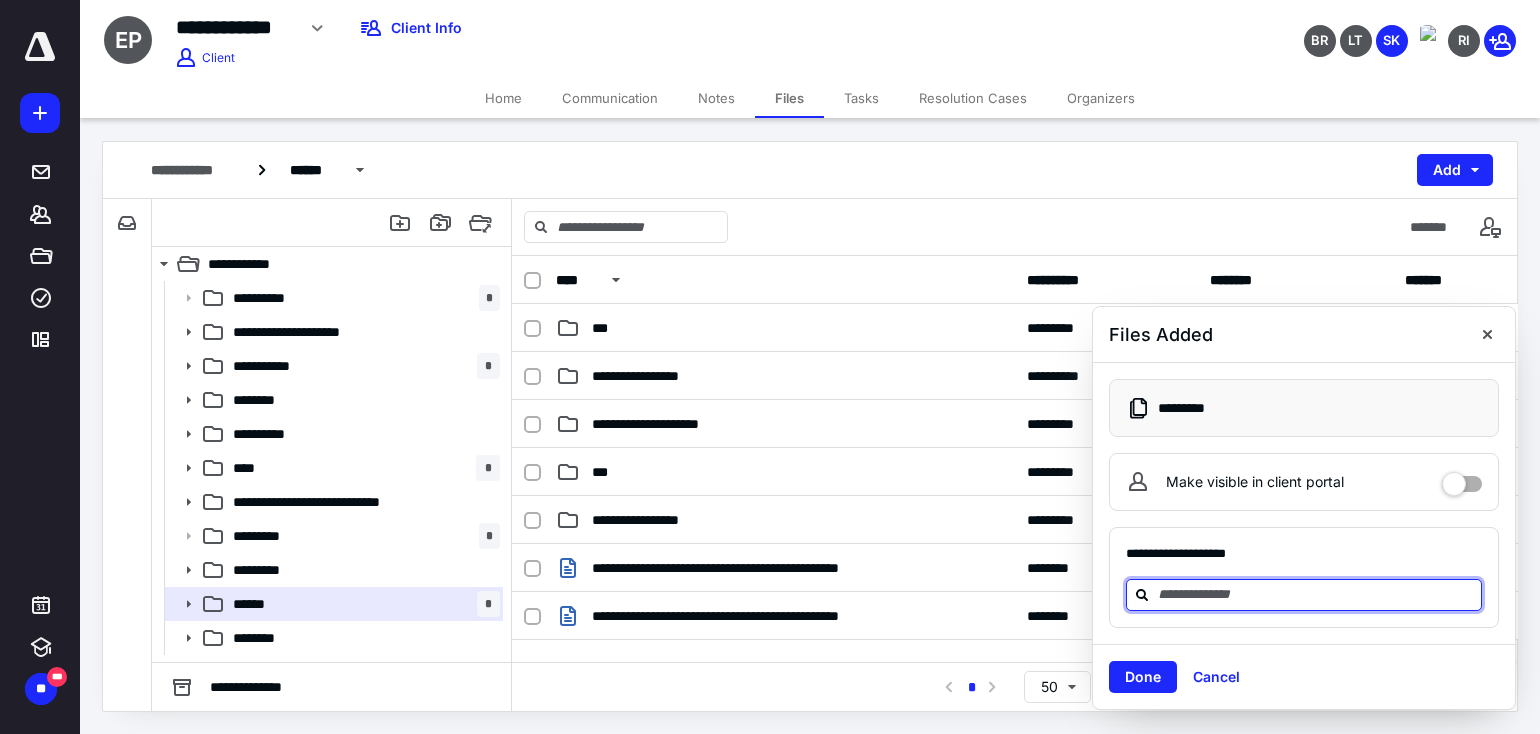 click at bounding box center [1316, 594] 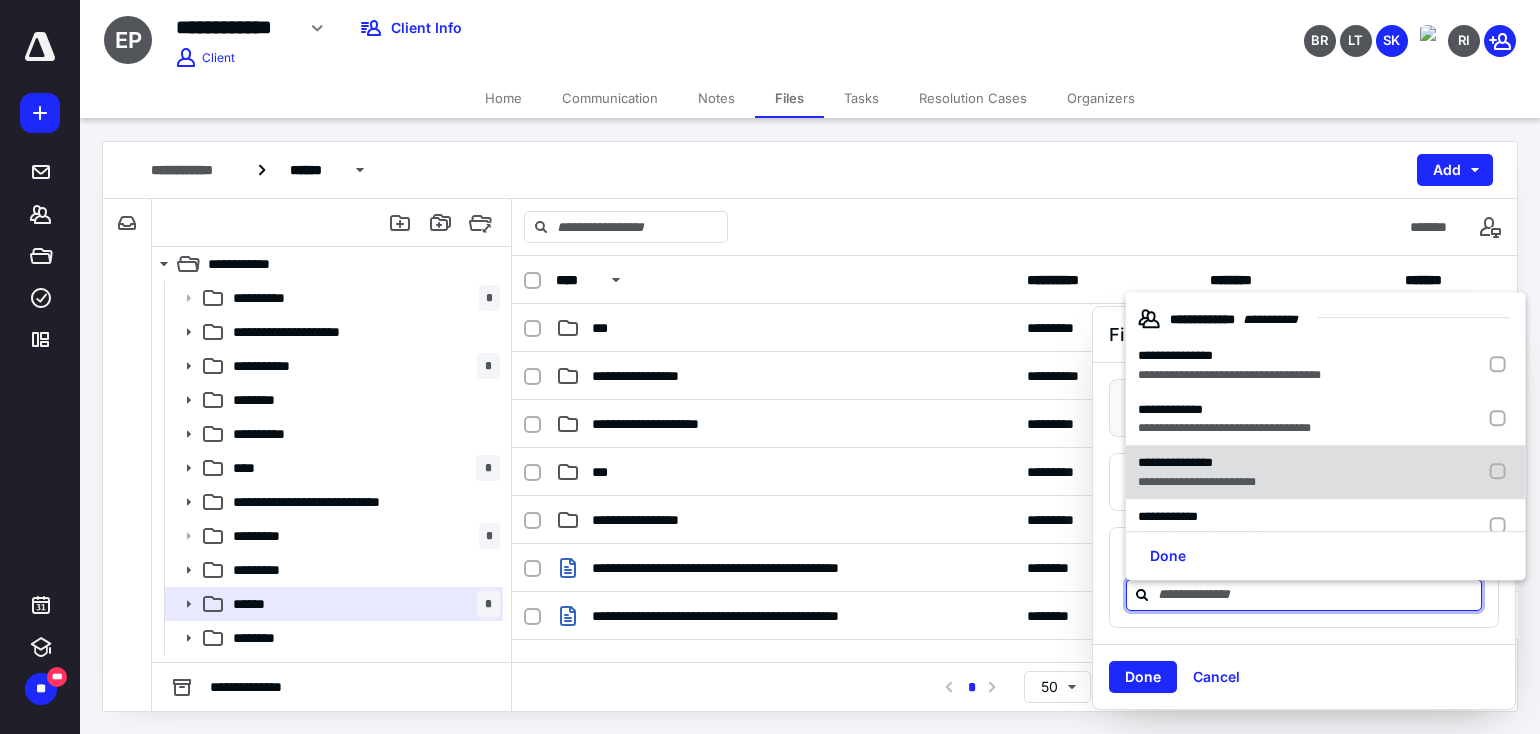 click on "**********" at bounding box center [1197, 482] 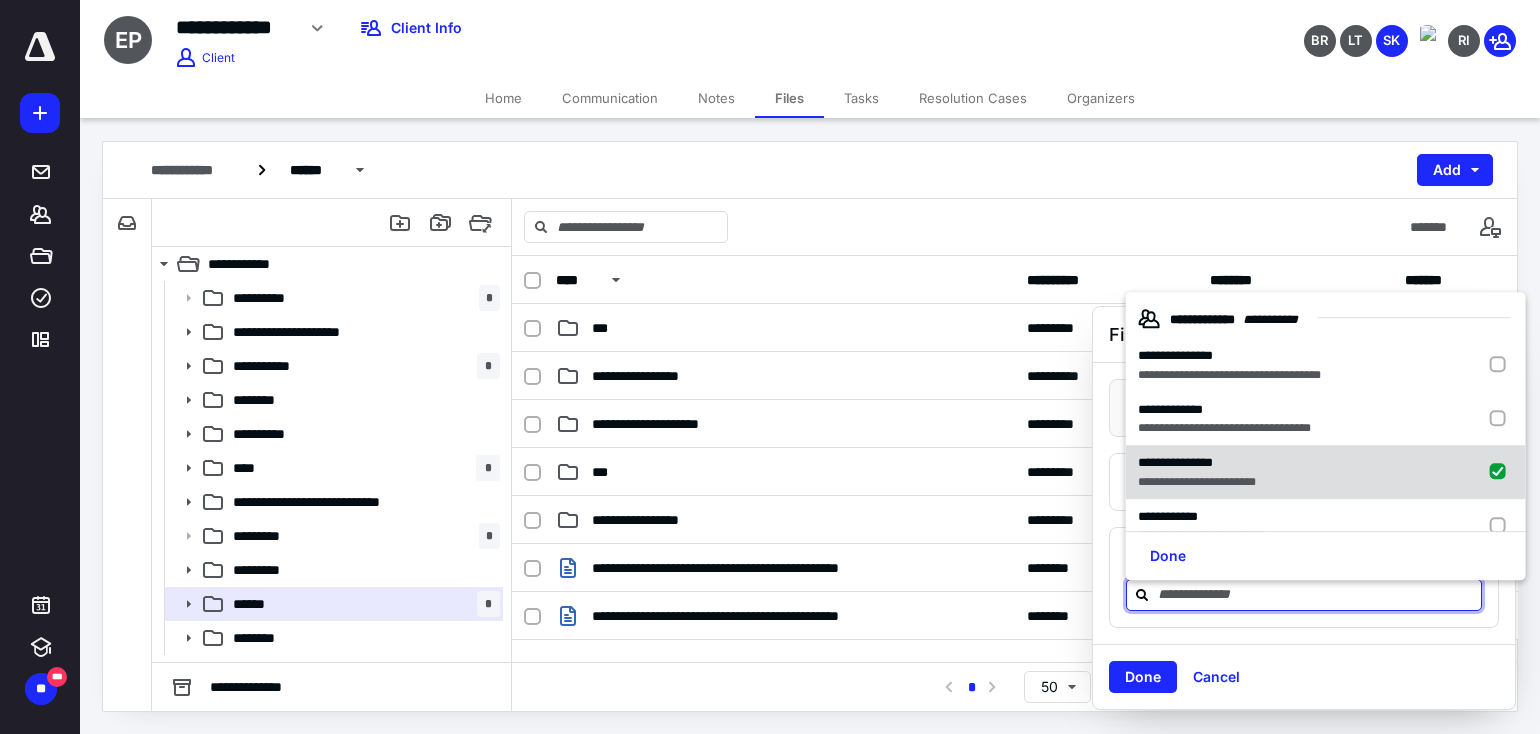 checkbox on "true" 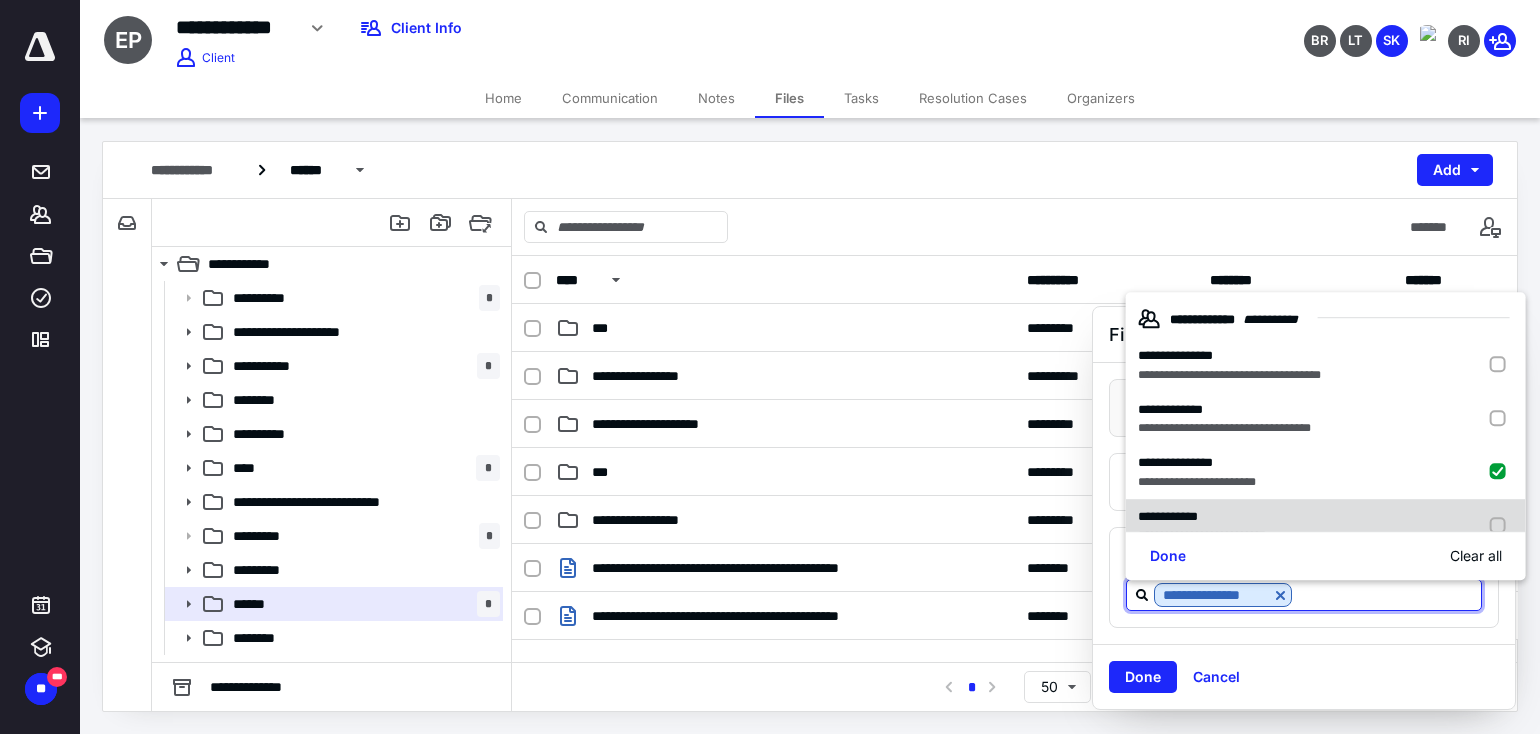 click on "**********" at bounding box center (1326, 526) 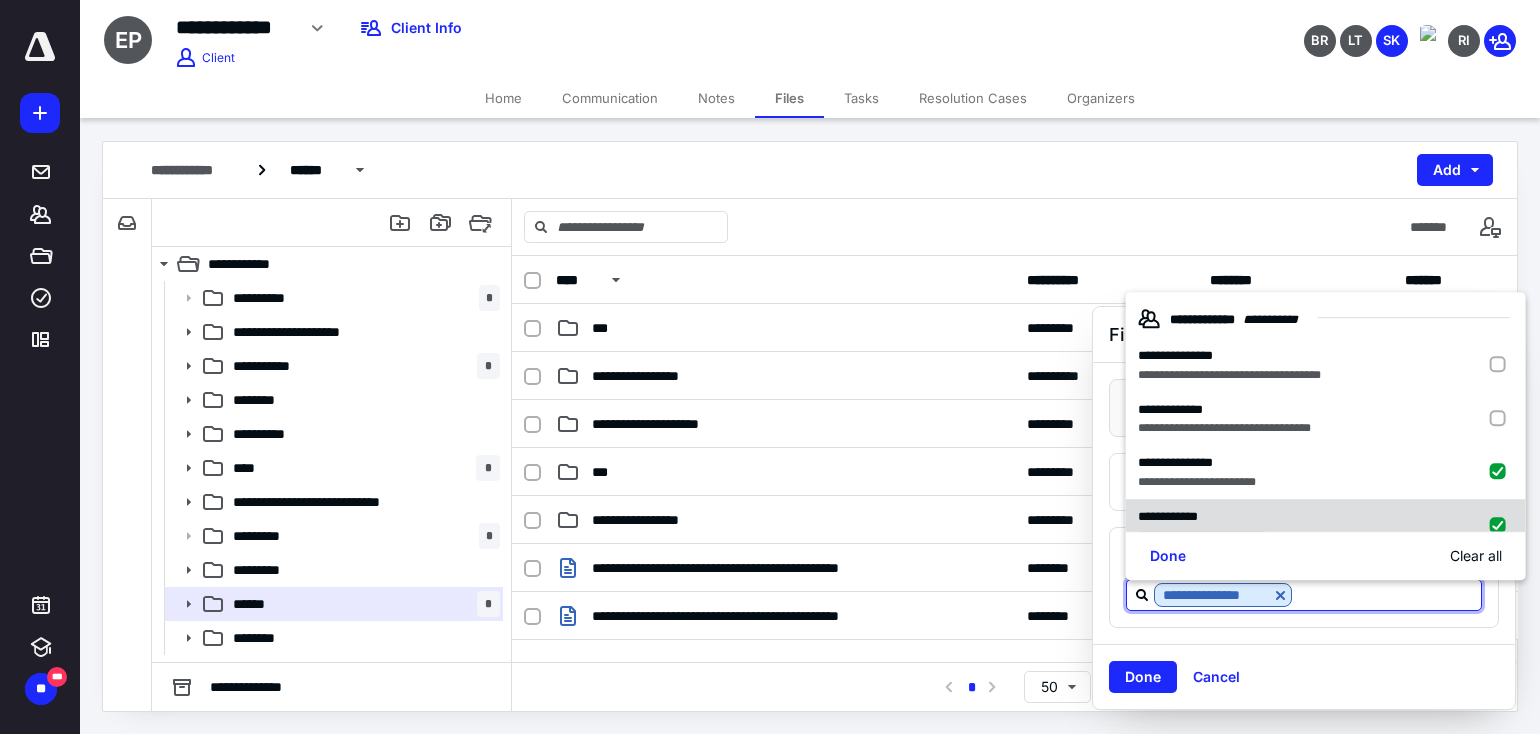 checkbox on "true" 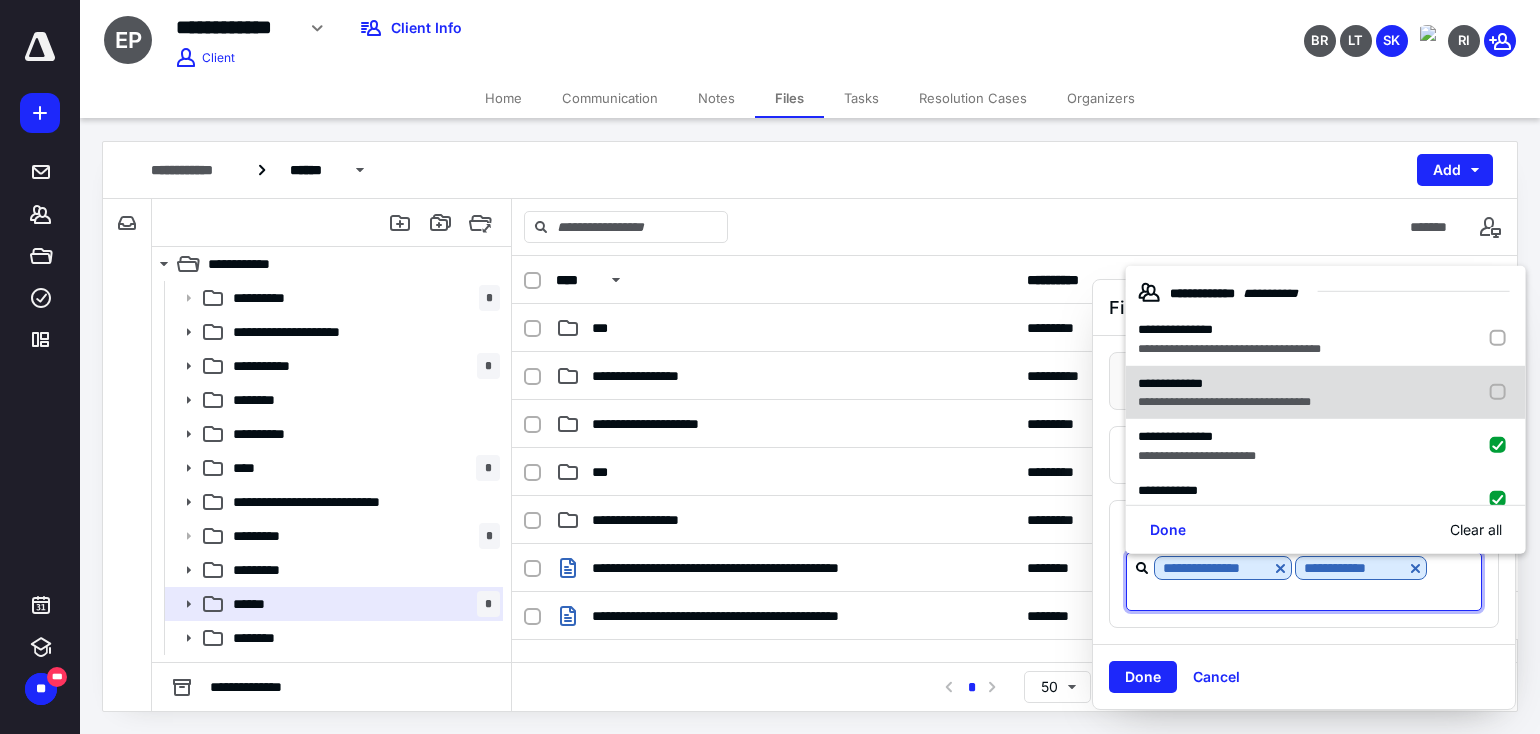 click on "**********" at bounding box center [1326, 393] 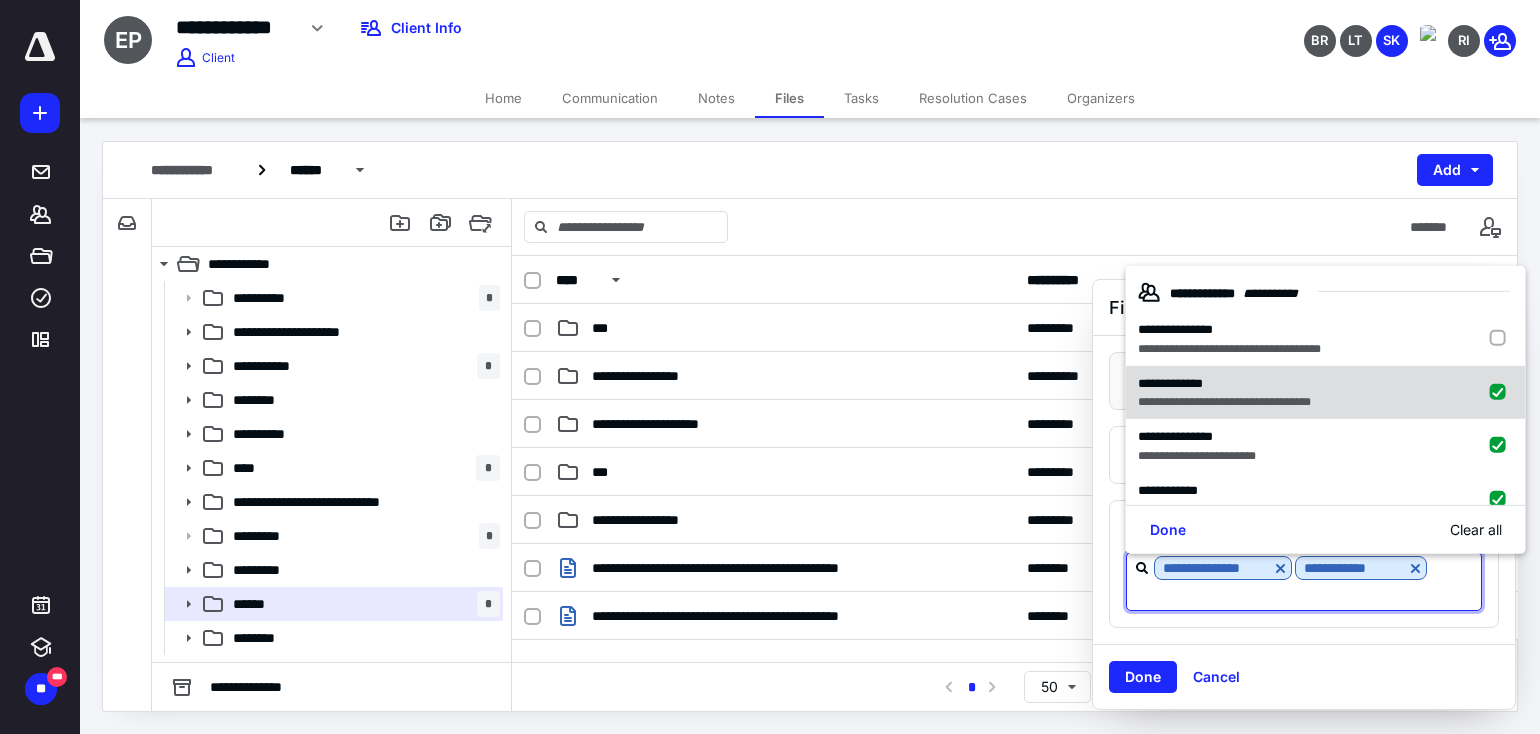 checkbox on "true" 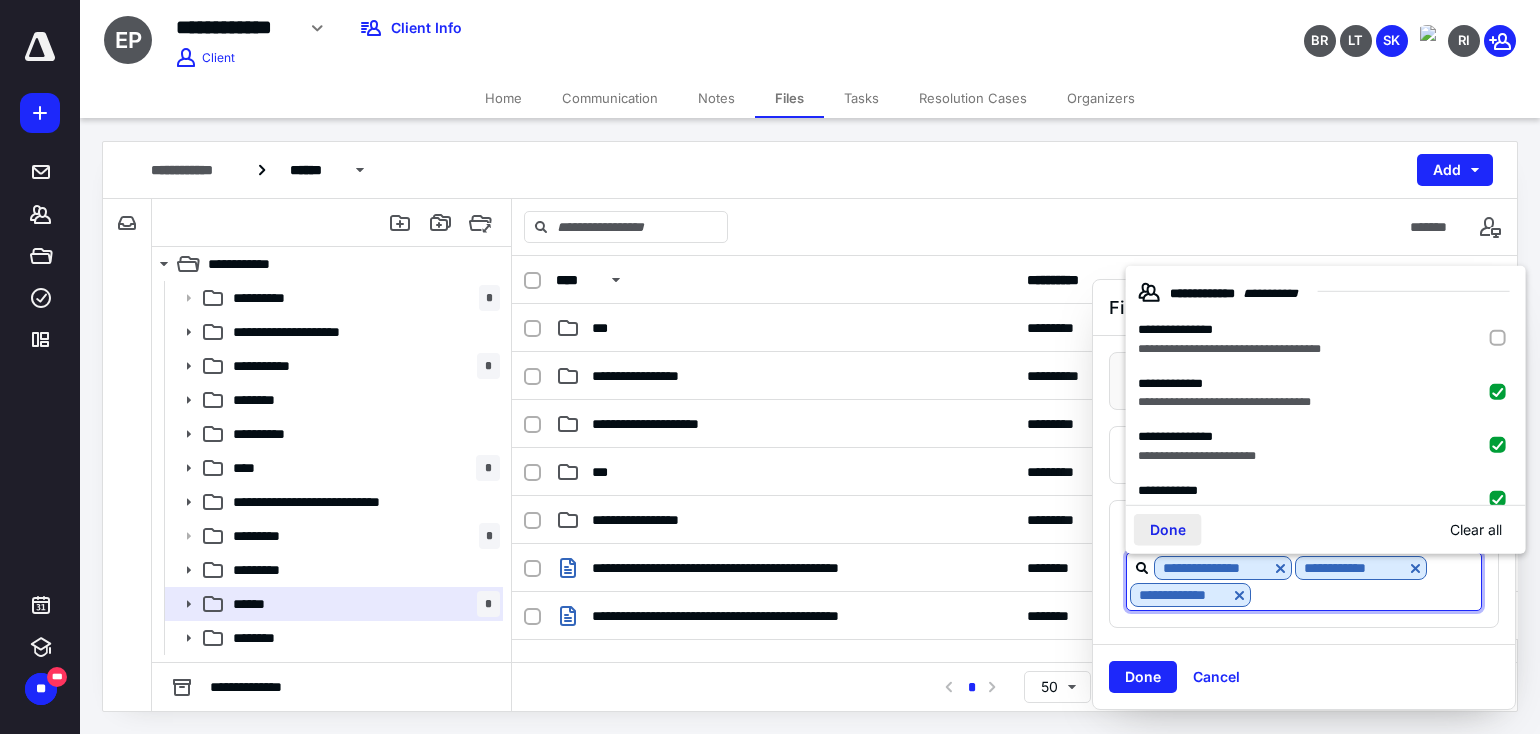 click on "Done" at bounding box center (1168, 530) 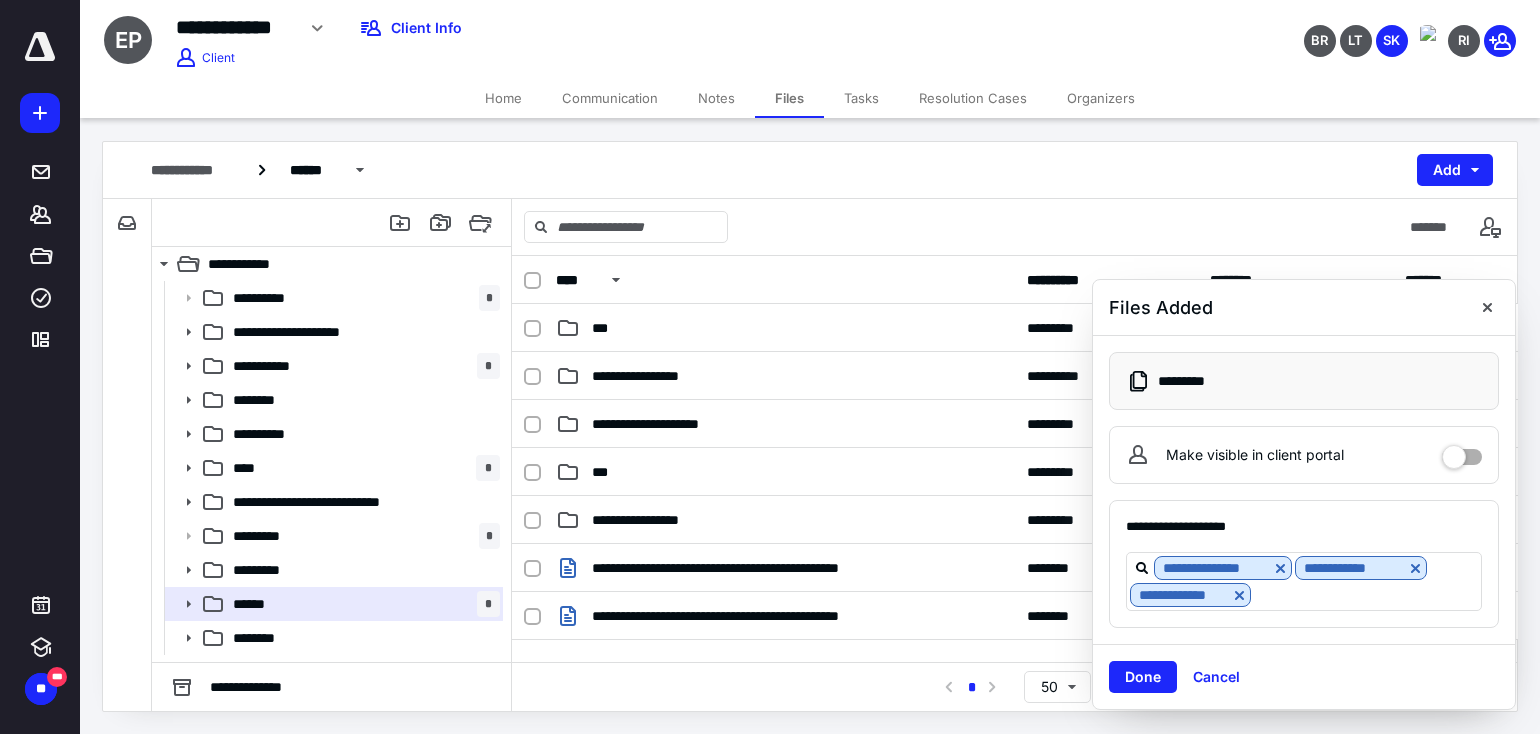 click on "Done" at bounding box center [1143, 677] 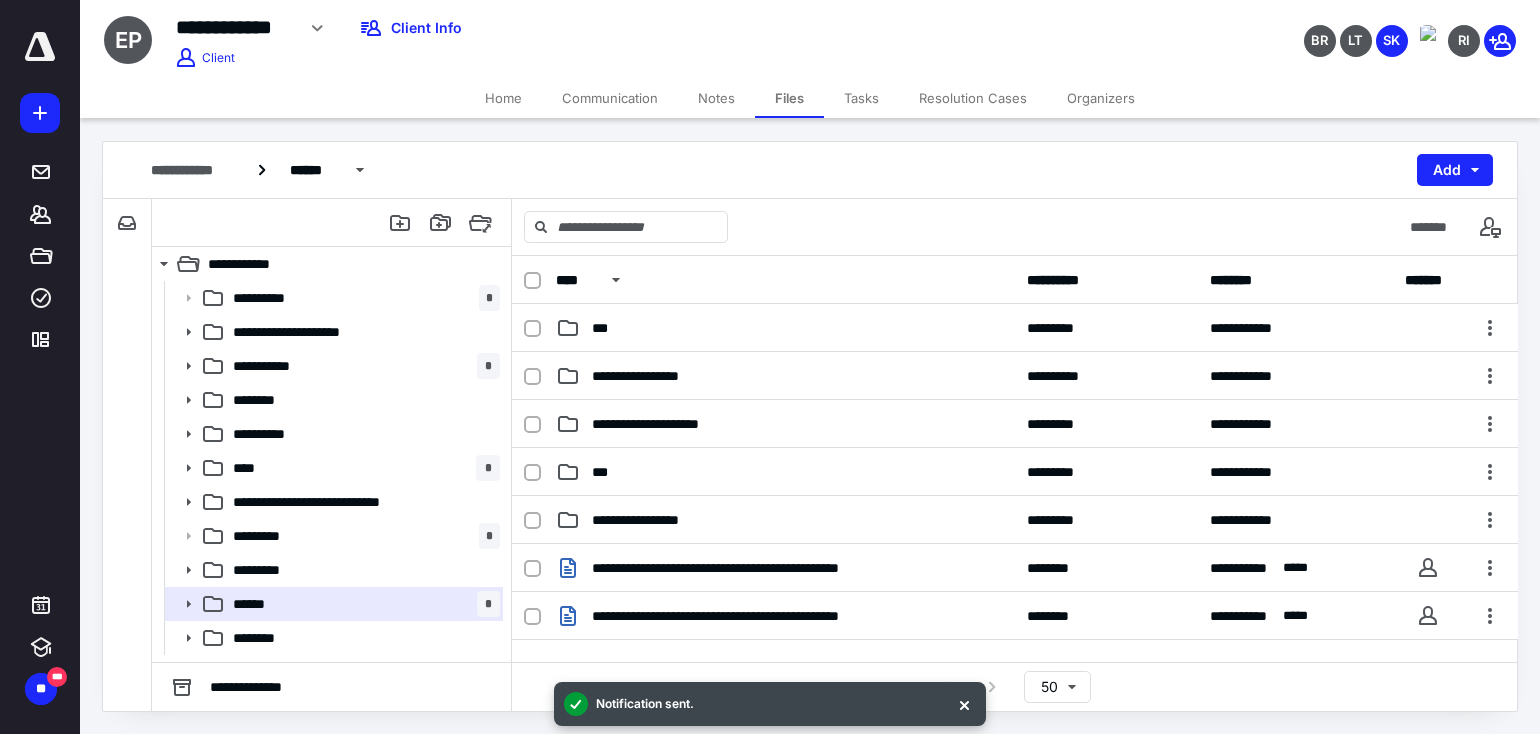click on "Home" at bounding box center [503, 98] 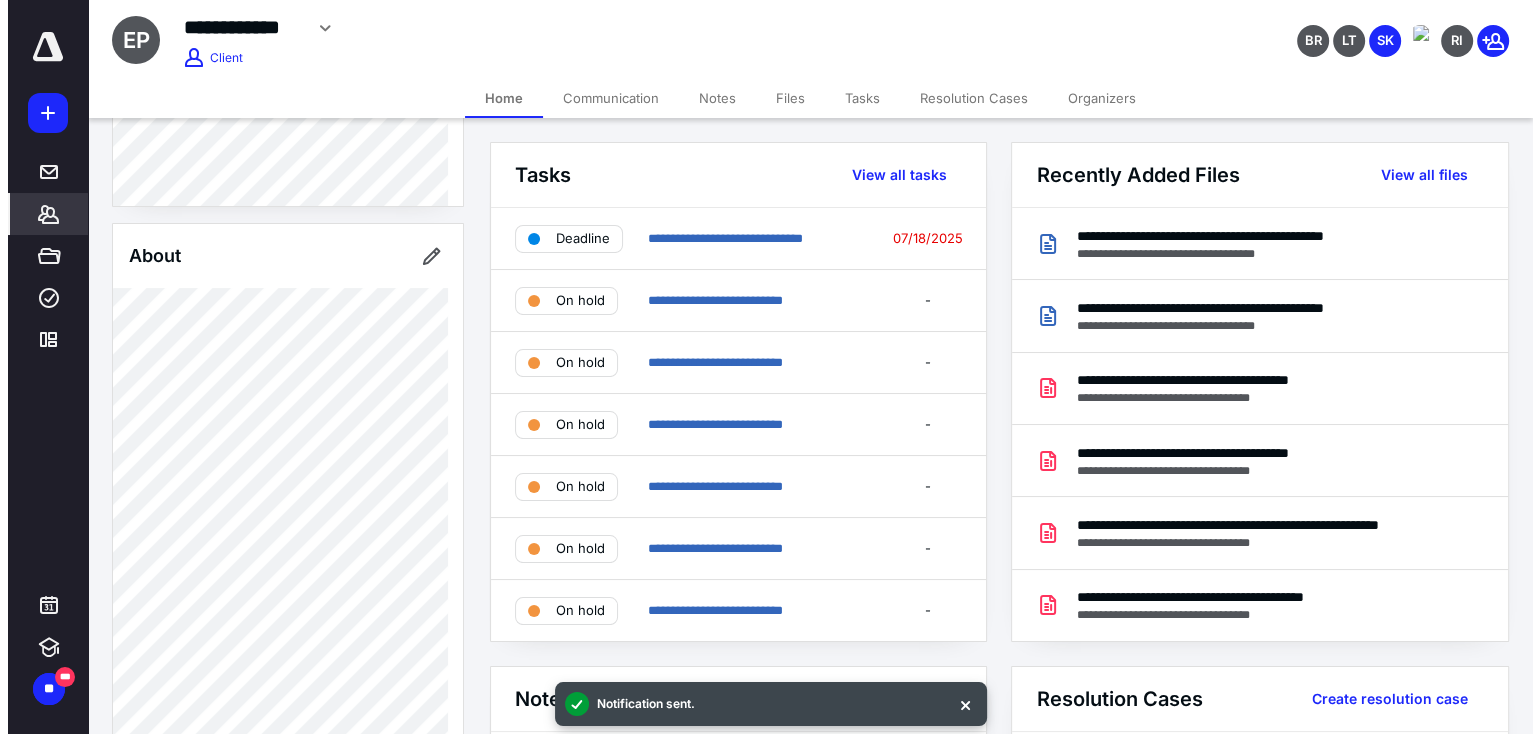 scroll, scrollTop: 300, scrollLeft: 0, axis: vertical 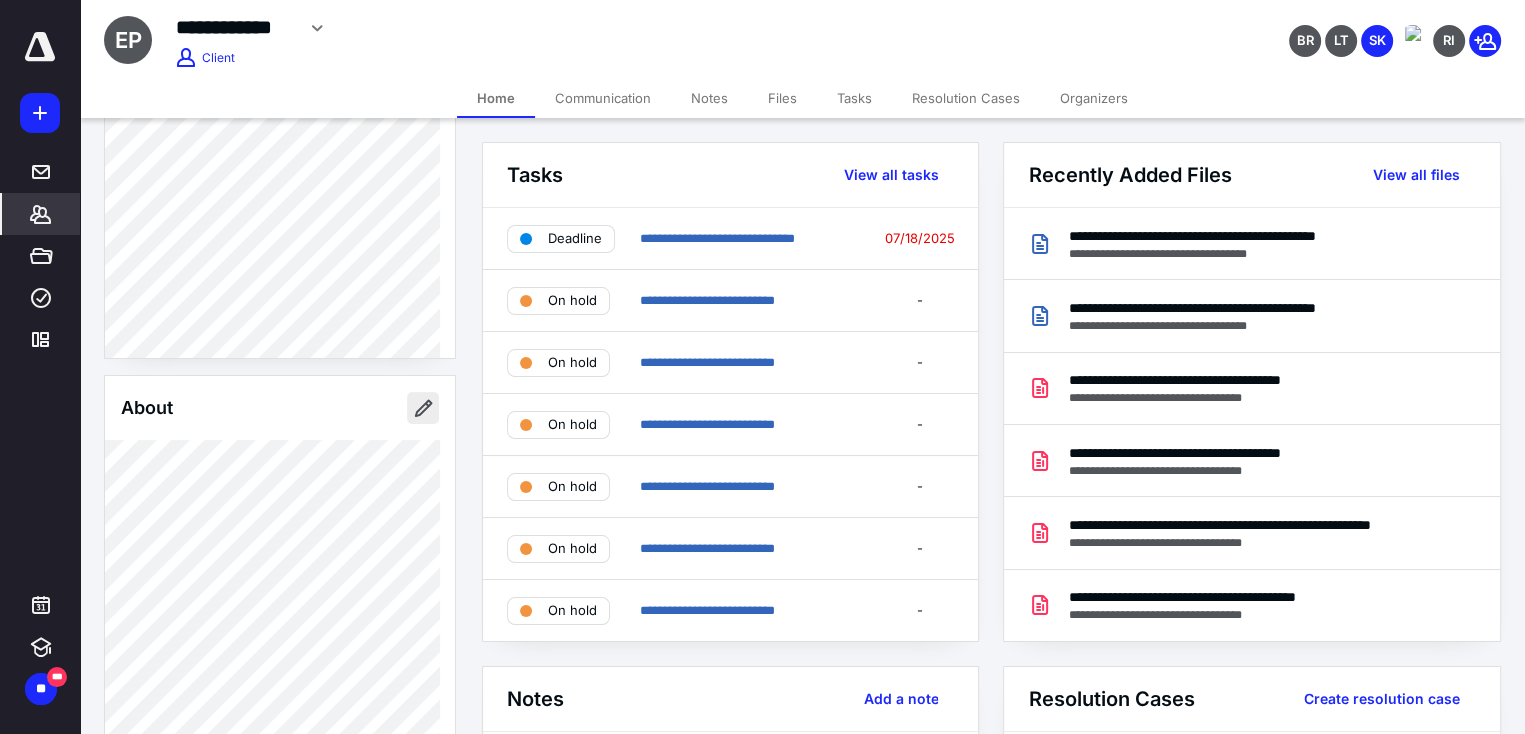 click at bounding box center [423, 408] 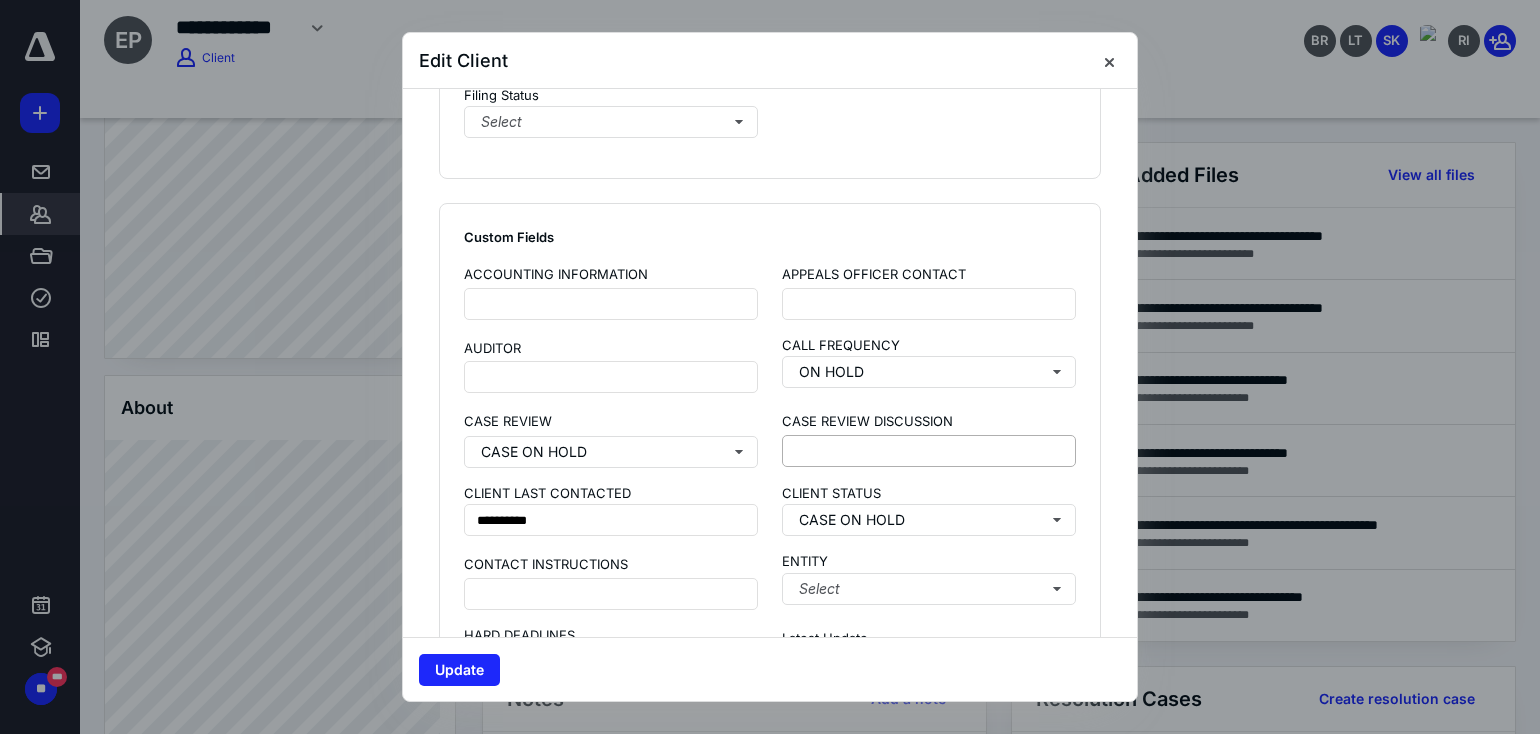 scroll, scrollTop: 1400, scrollLeft: 0, axis: vertical 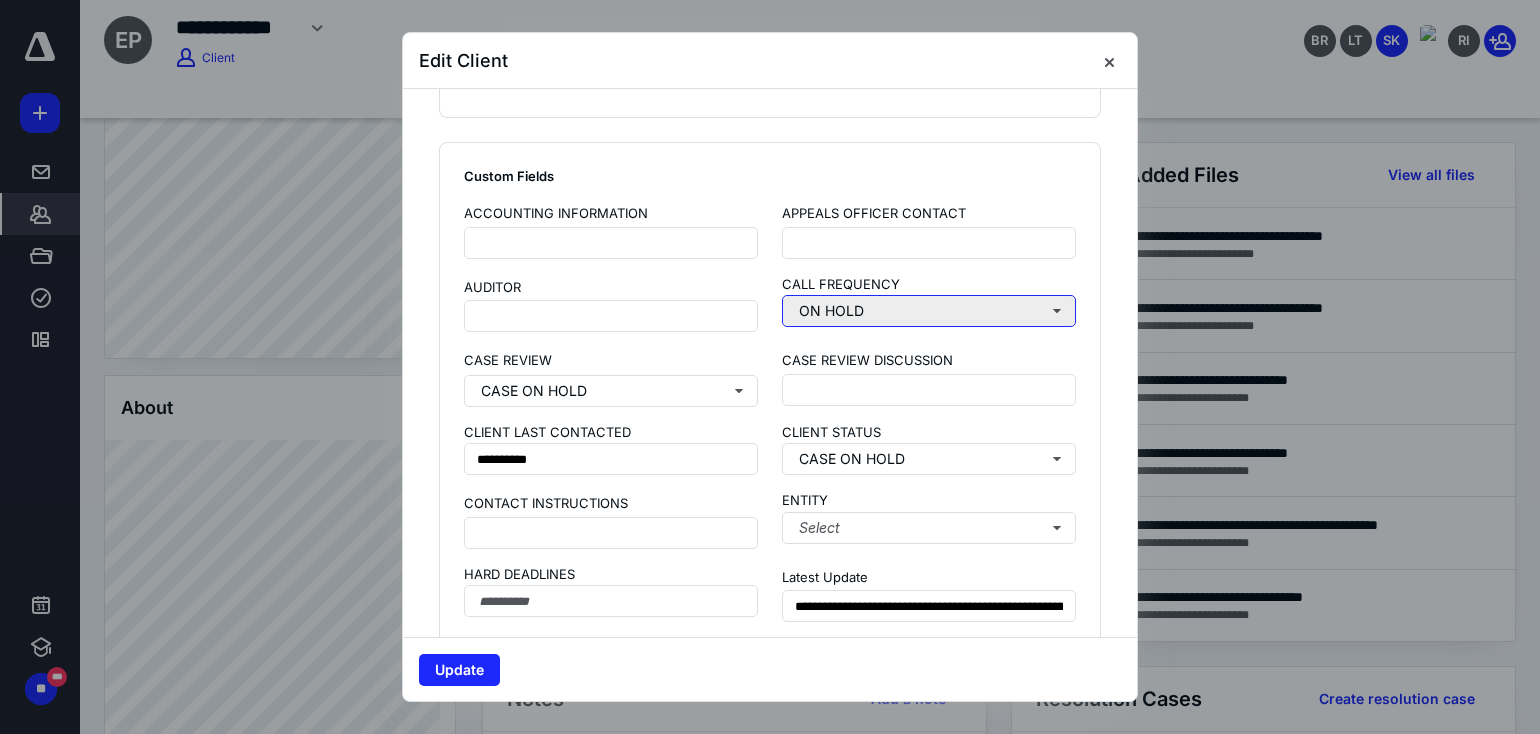 click on "ON HOLD" at bounding box center (929, 311) 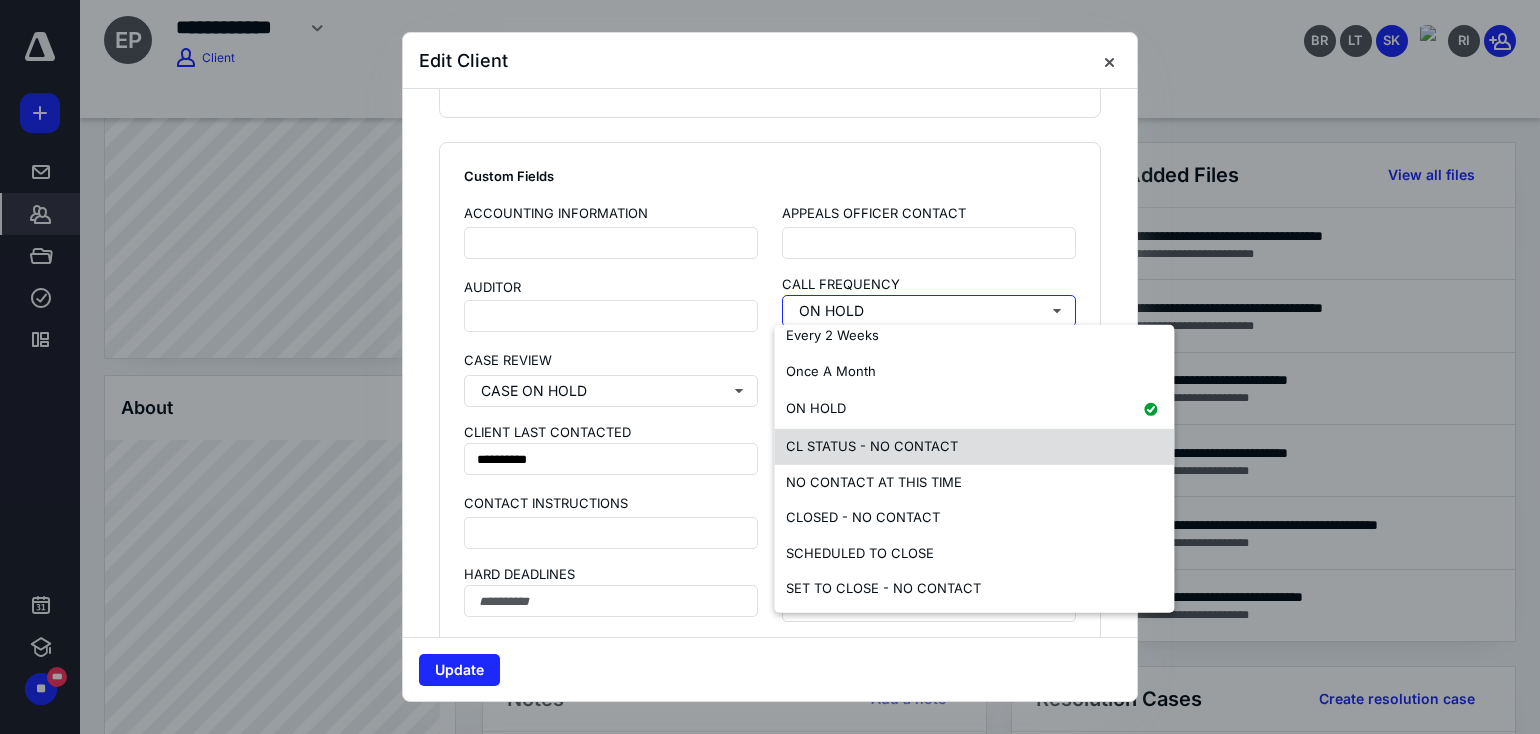 scroll, scrollTop: 158, scrollLeft: 0, axis: vertical 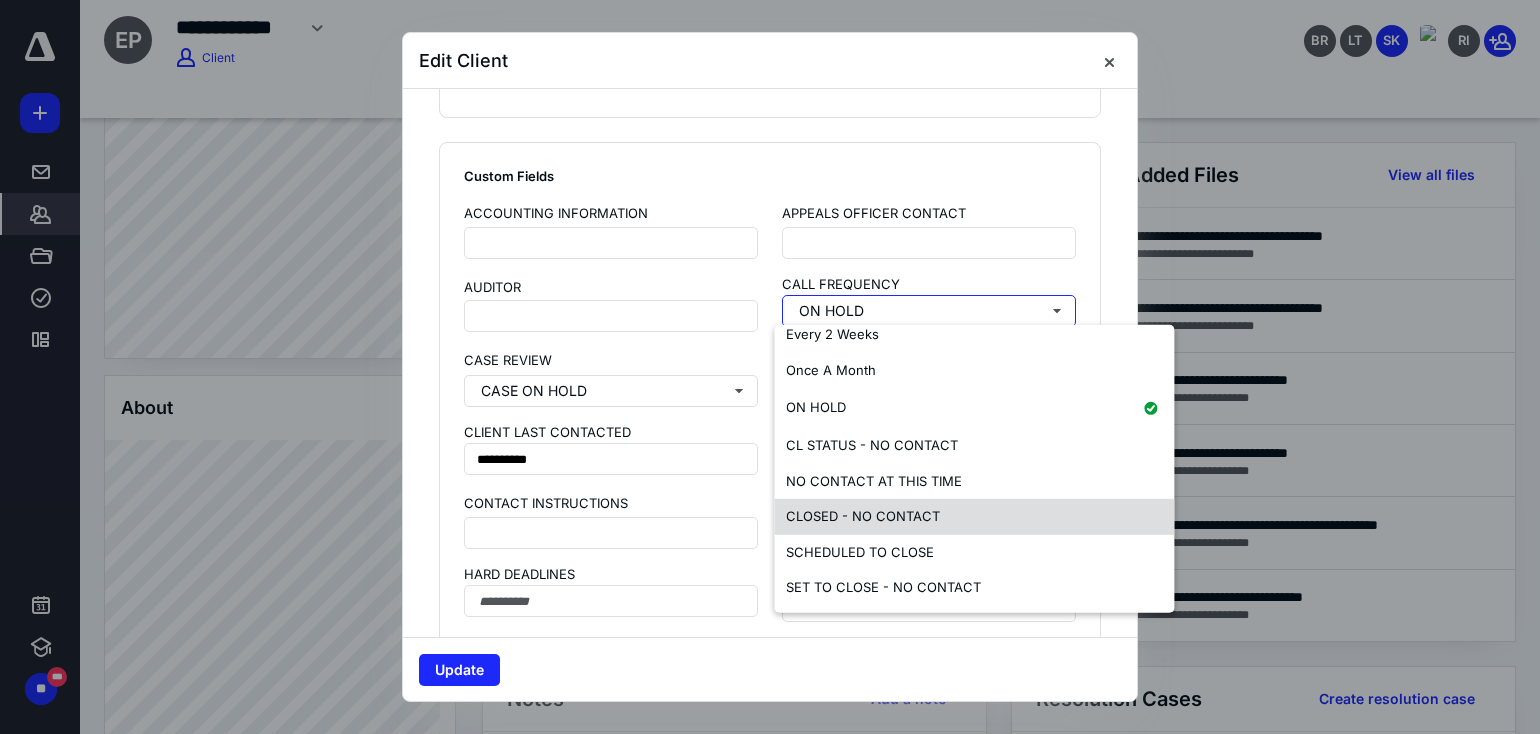 click on "CLOSED - NO CONTACT" at bounding box center (863, 516) 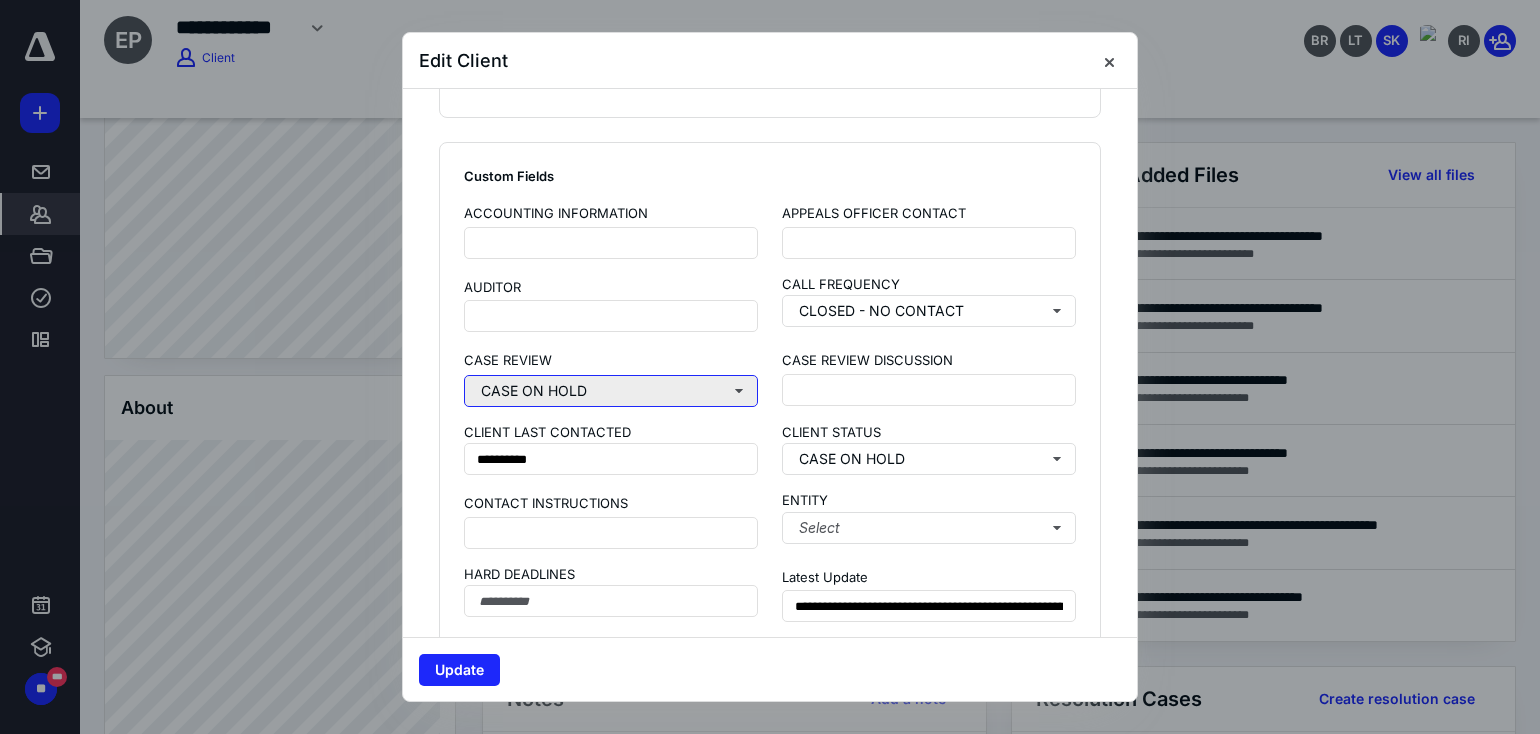 click on "CASE ON HOLD" at bounding box center (611, 391) 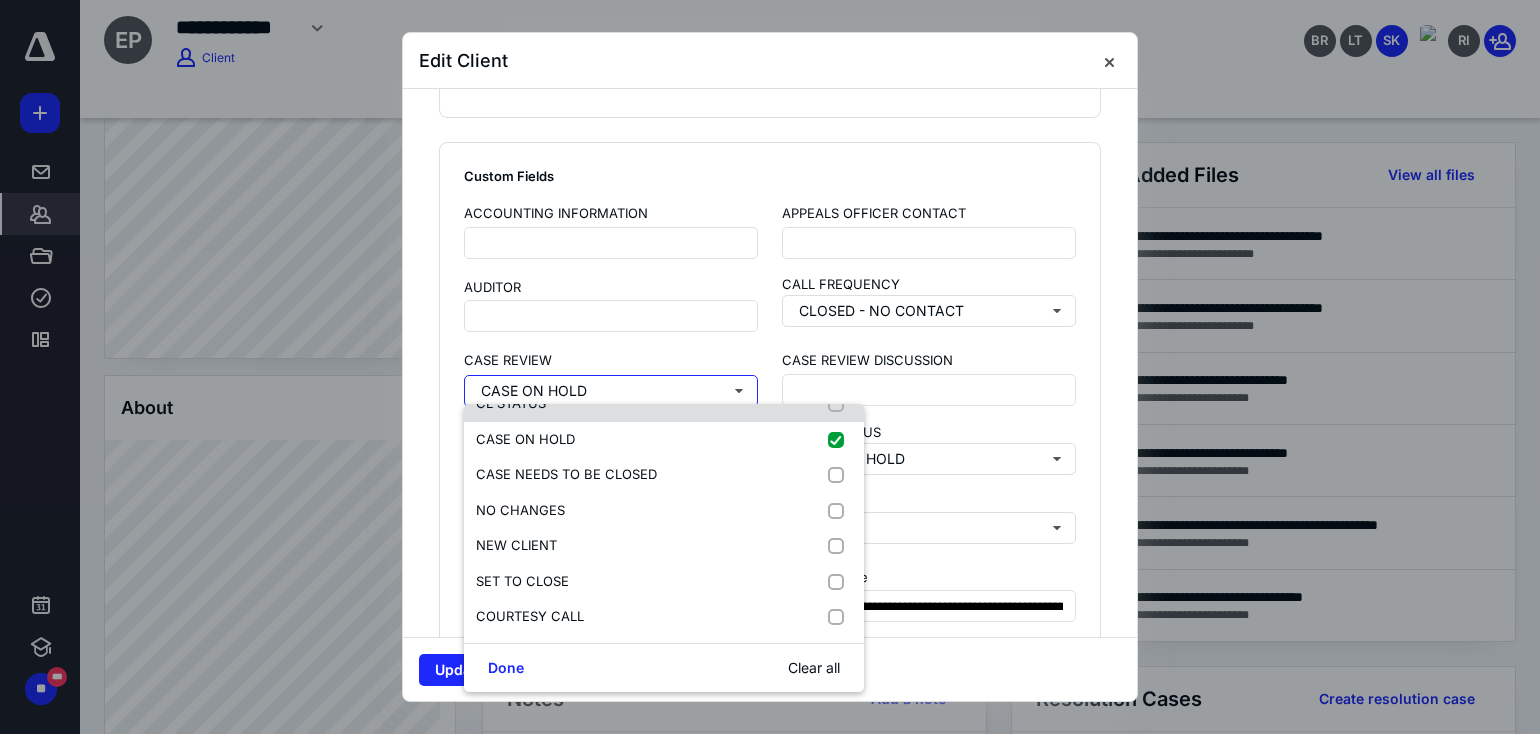 scroll, scrollTop: 0, scrollLeft: 0, axis: both 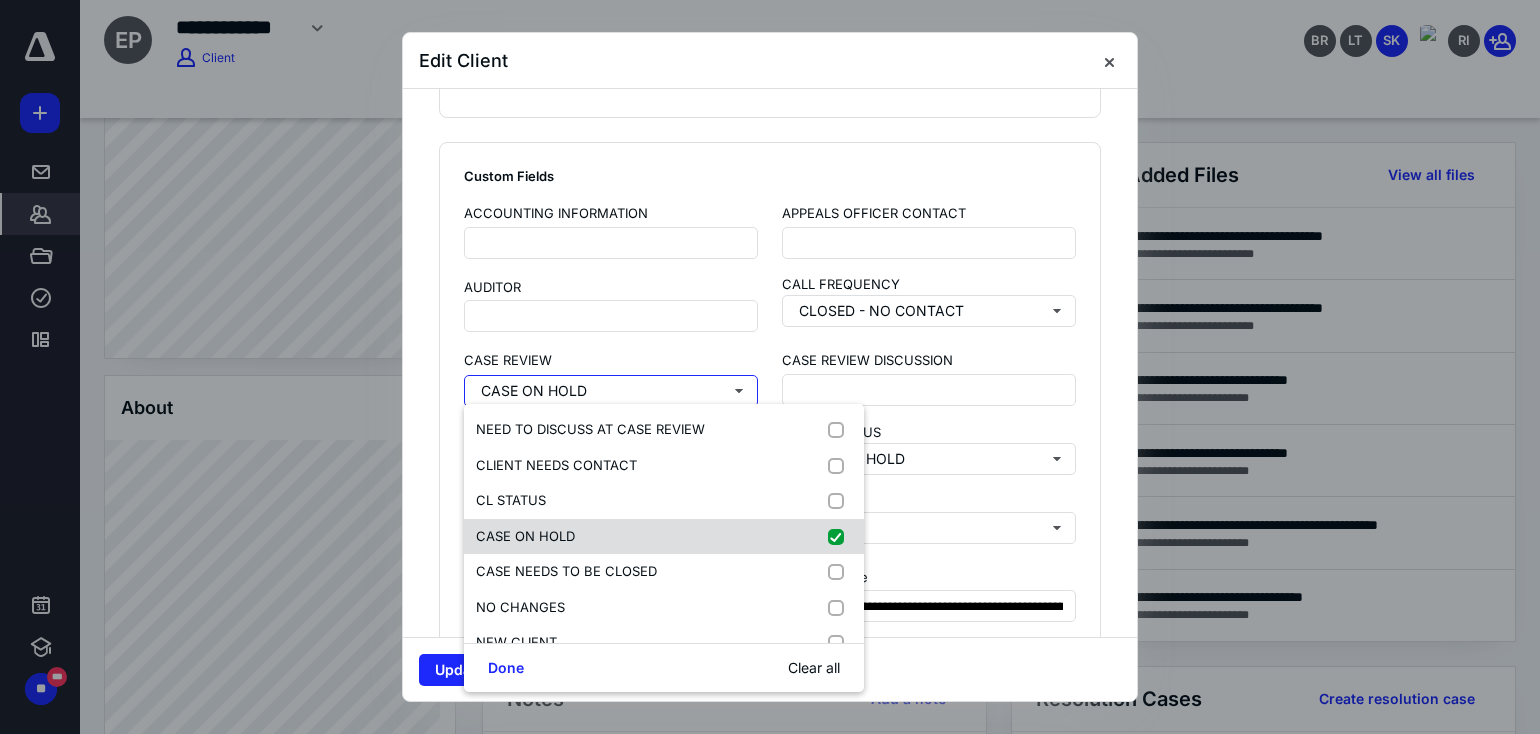 click on "CASE ON HOLD" at bounding box center [664, 537] 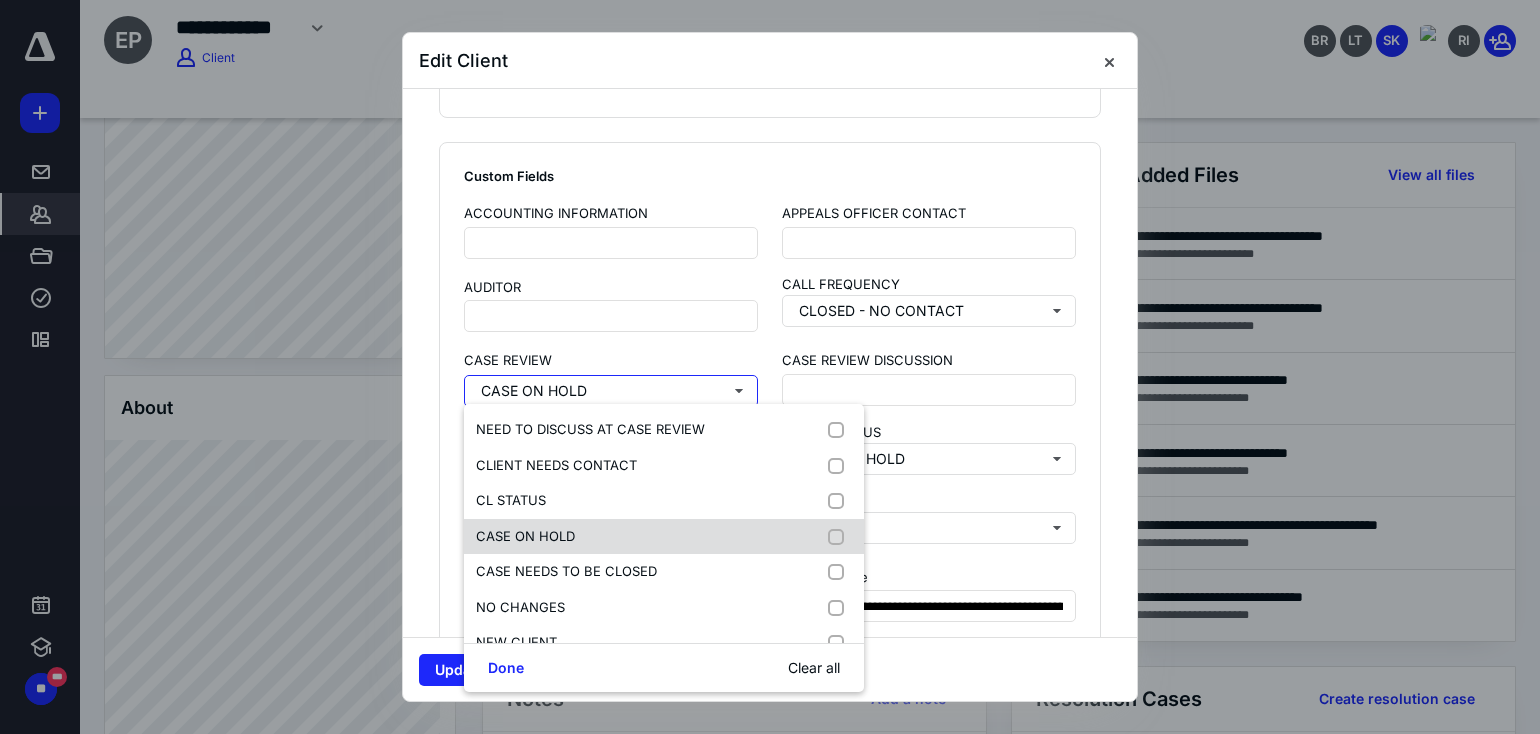 checkbox on "false" 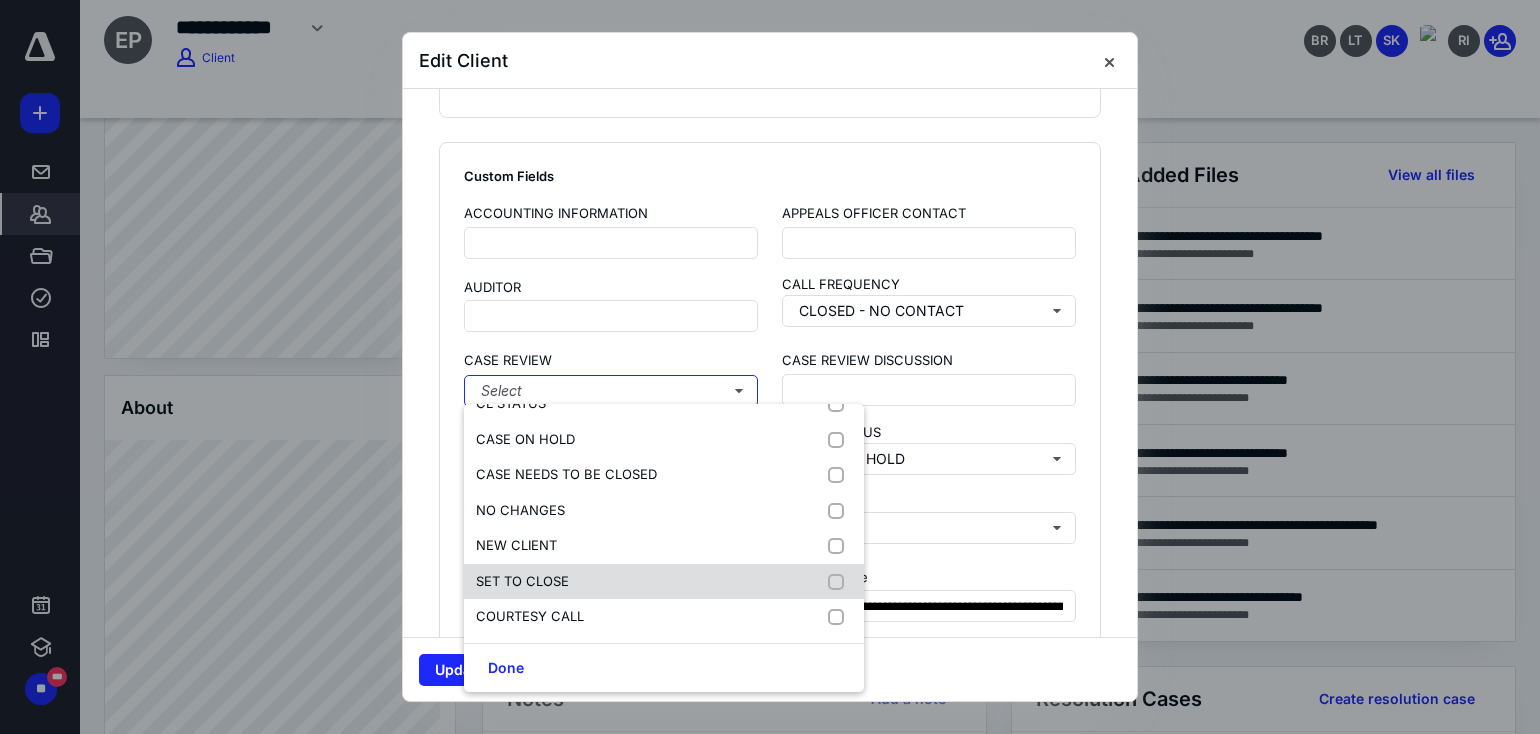 scroll, scrollTop: 0, scrollLeft: 0, axis: both 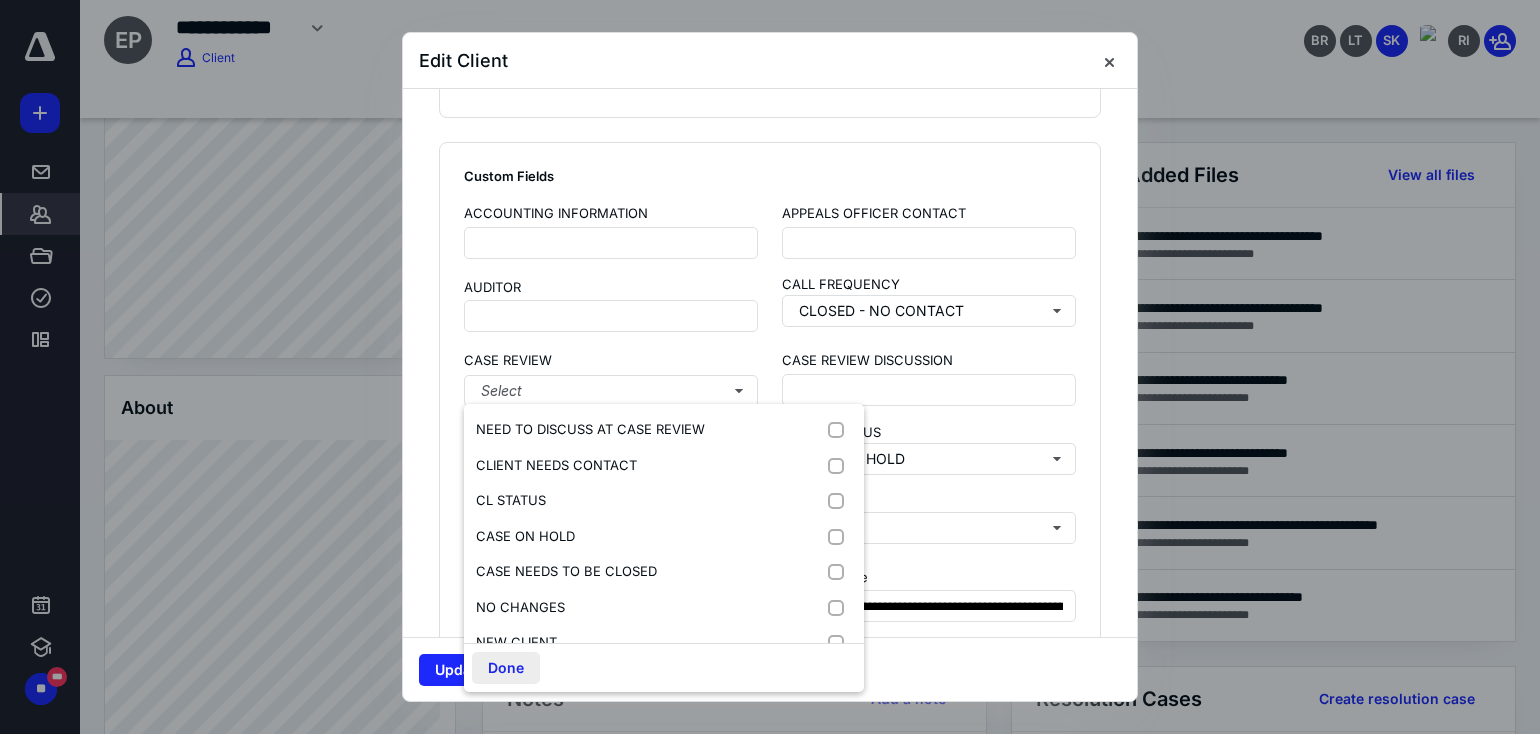 click on "Done" at bounding box center (506, 668) 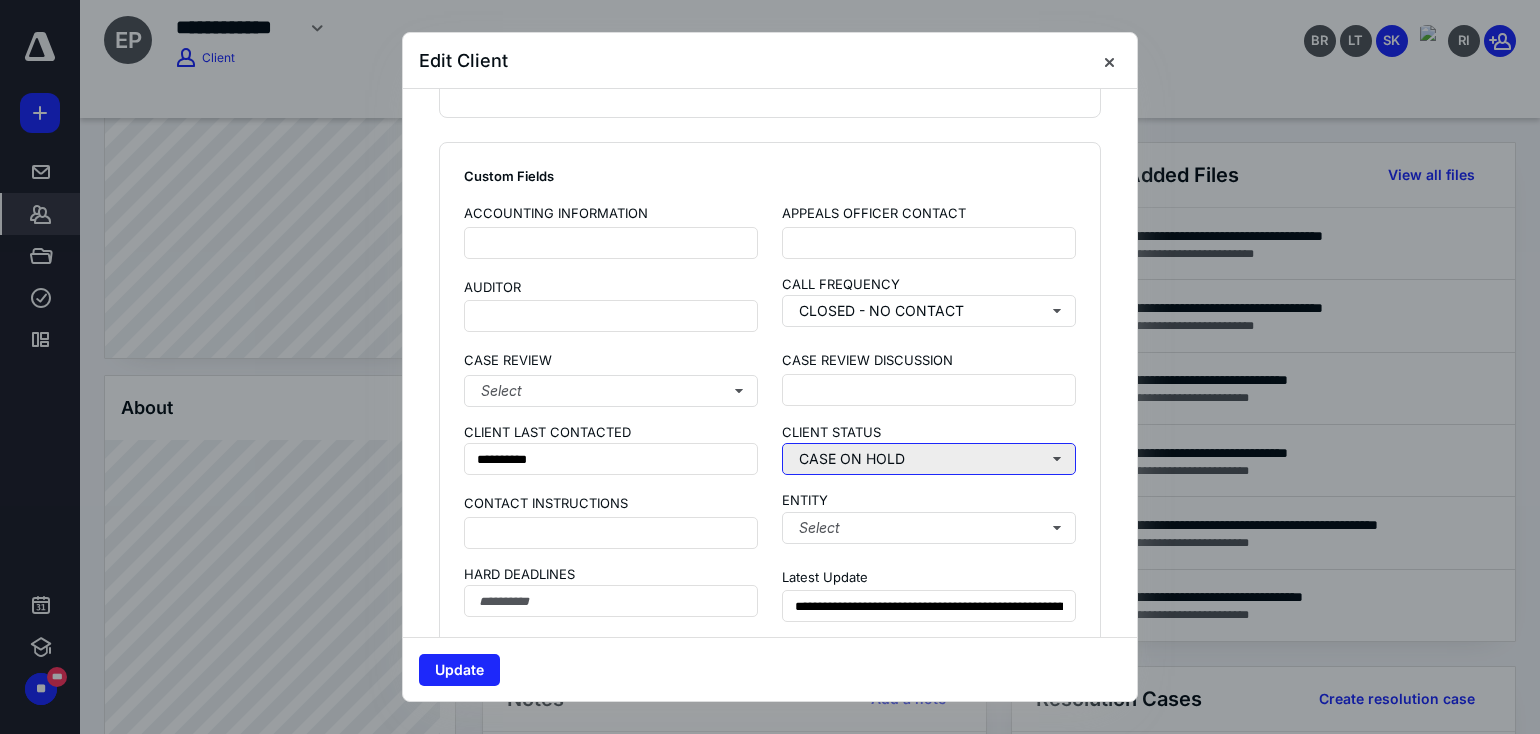 click on "CASE ON HOLD" at bounding box center (929, 459) 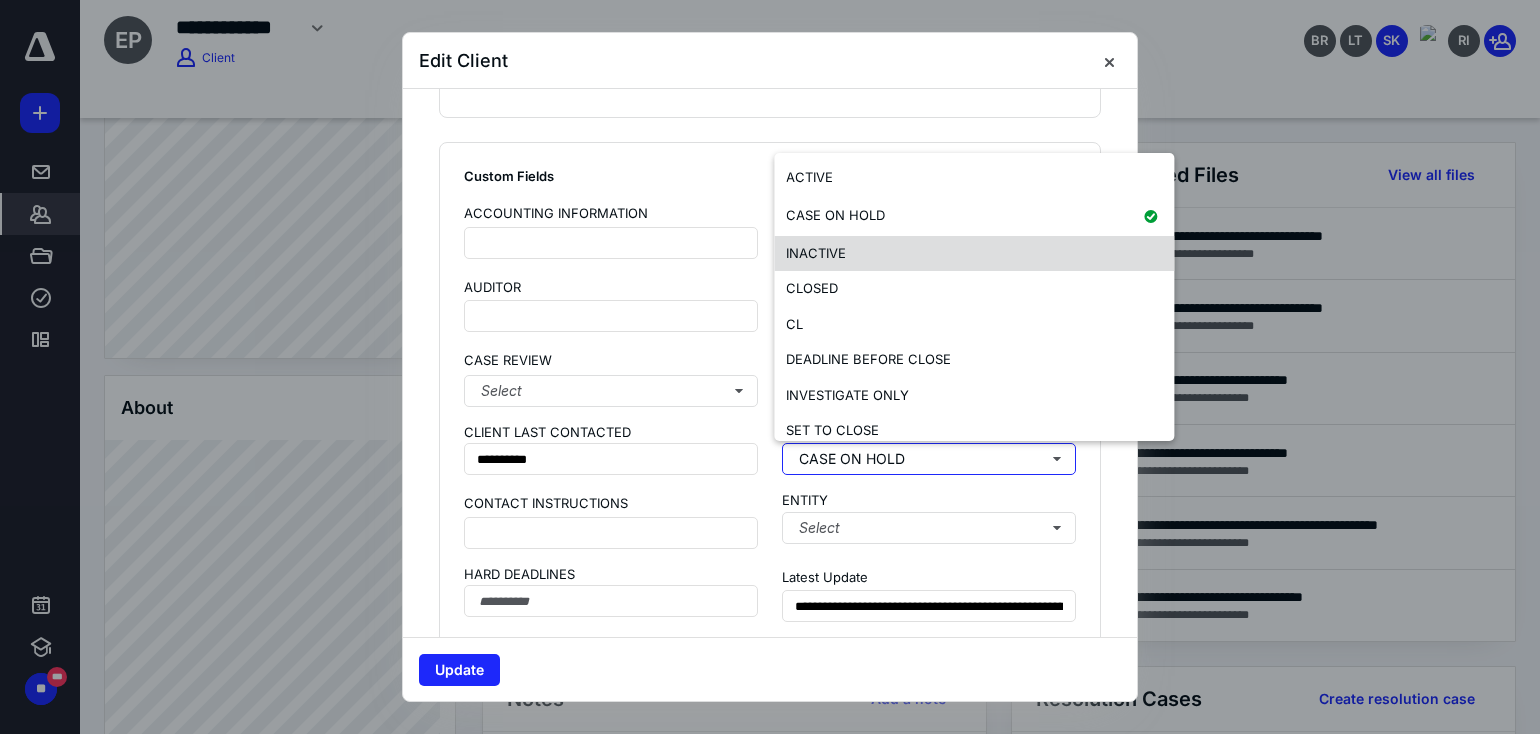 scroll, scrollTop: 52, scrollLeft: 0, axis: vertical 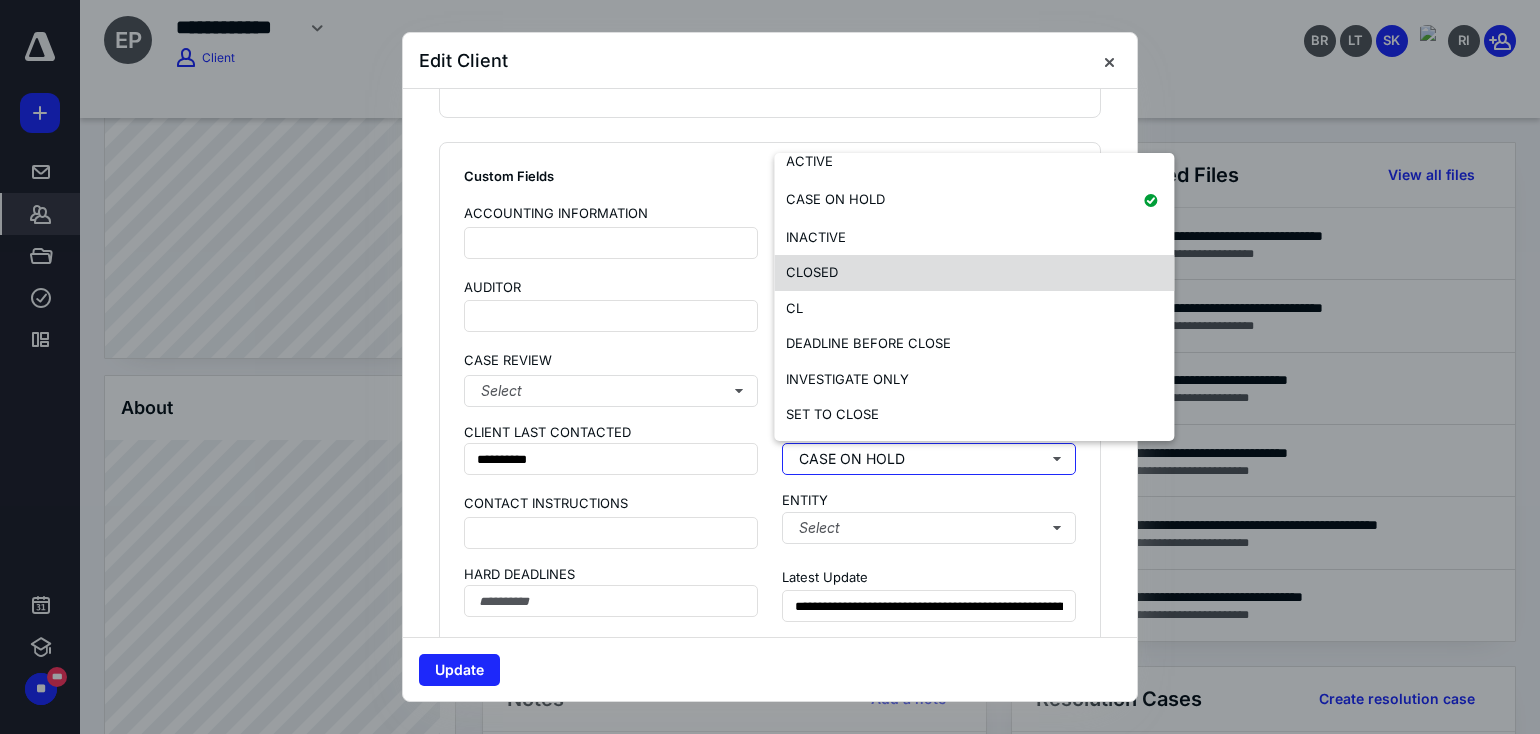 click on "CLOSED" at bounding box center [974, 273] 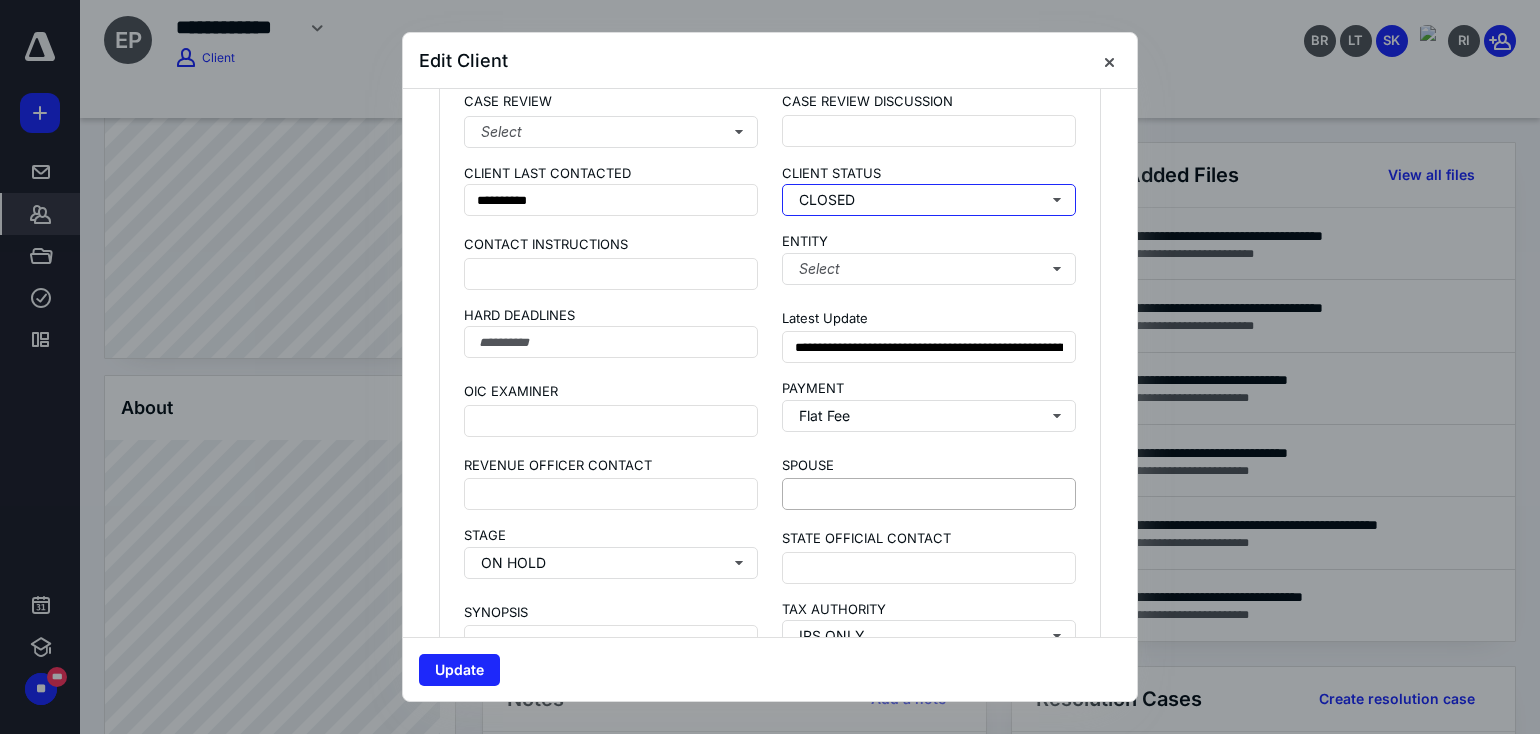 scroll, scrollTop: 1700, scrollLeft: 0, axis: vertical 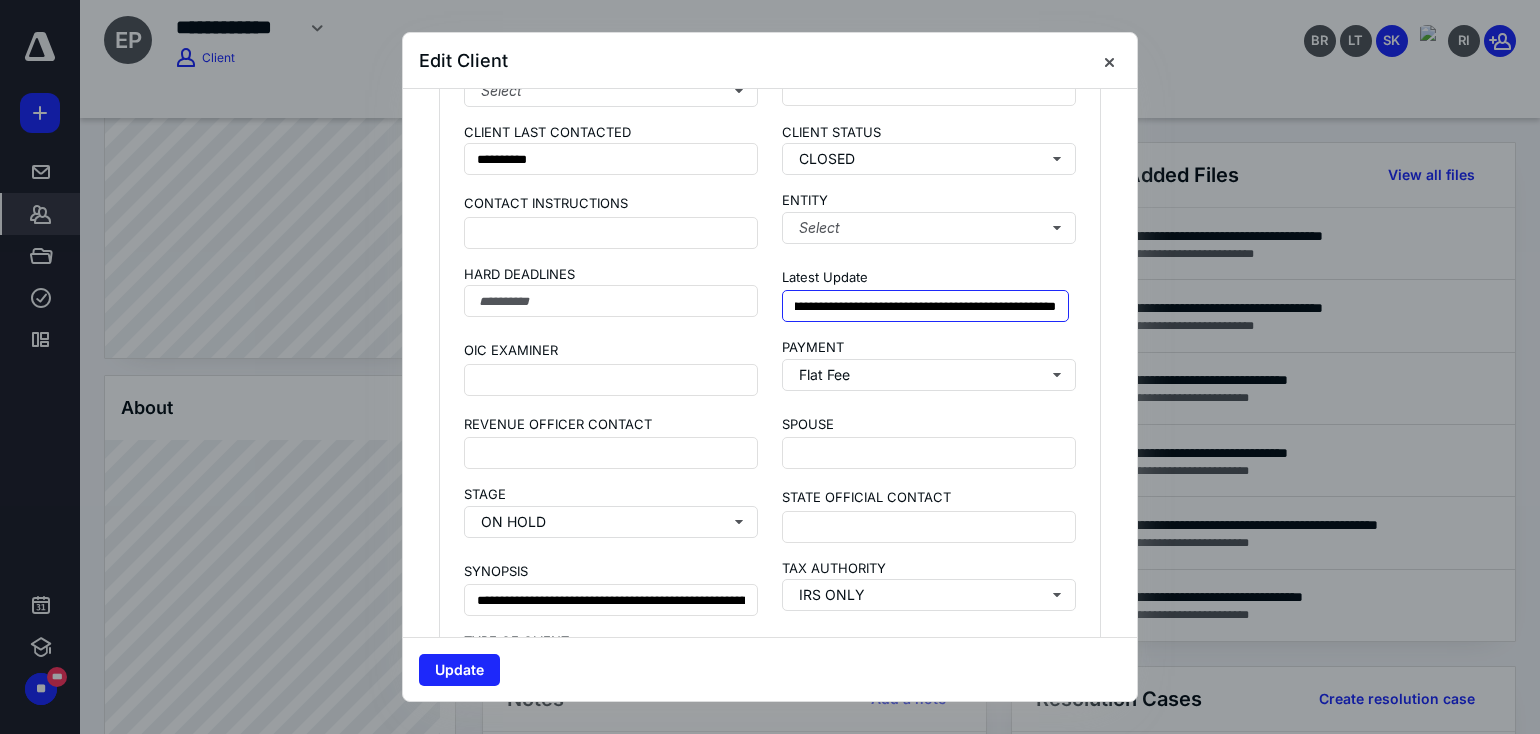 drag, startPoint x: 784, startPoint y: 304, endPoint x: 1199, endPoint y: 325, distance: 415.53098 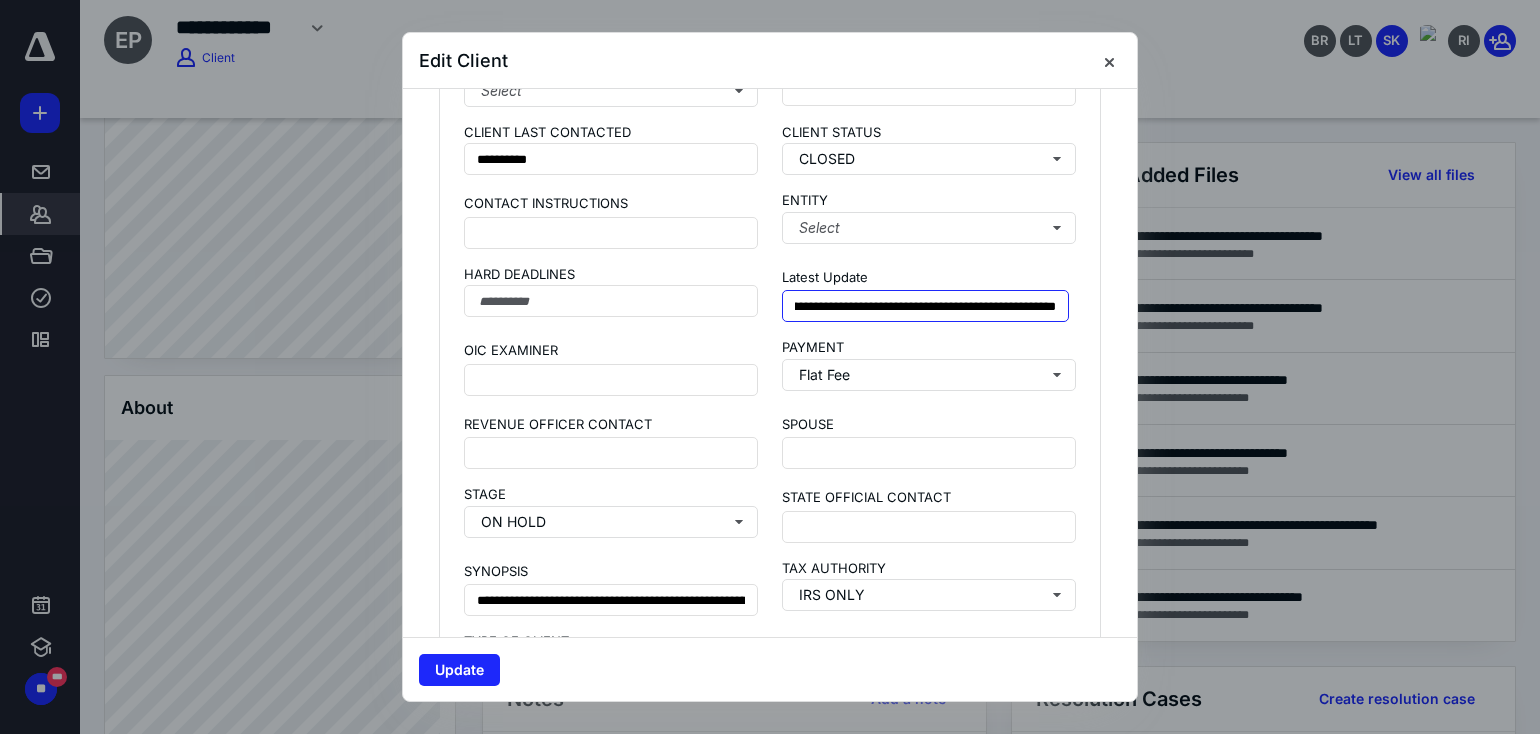 scroll, scrollTop: 0, scrollLeft: 93, axis: horizontal 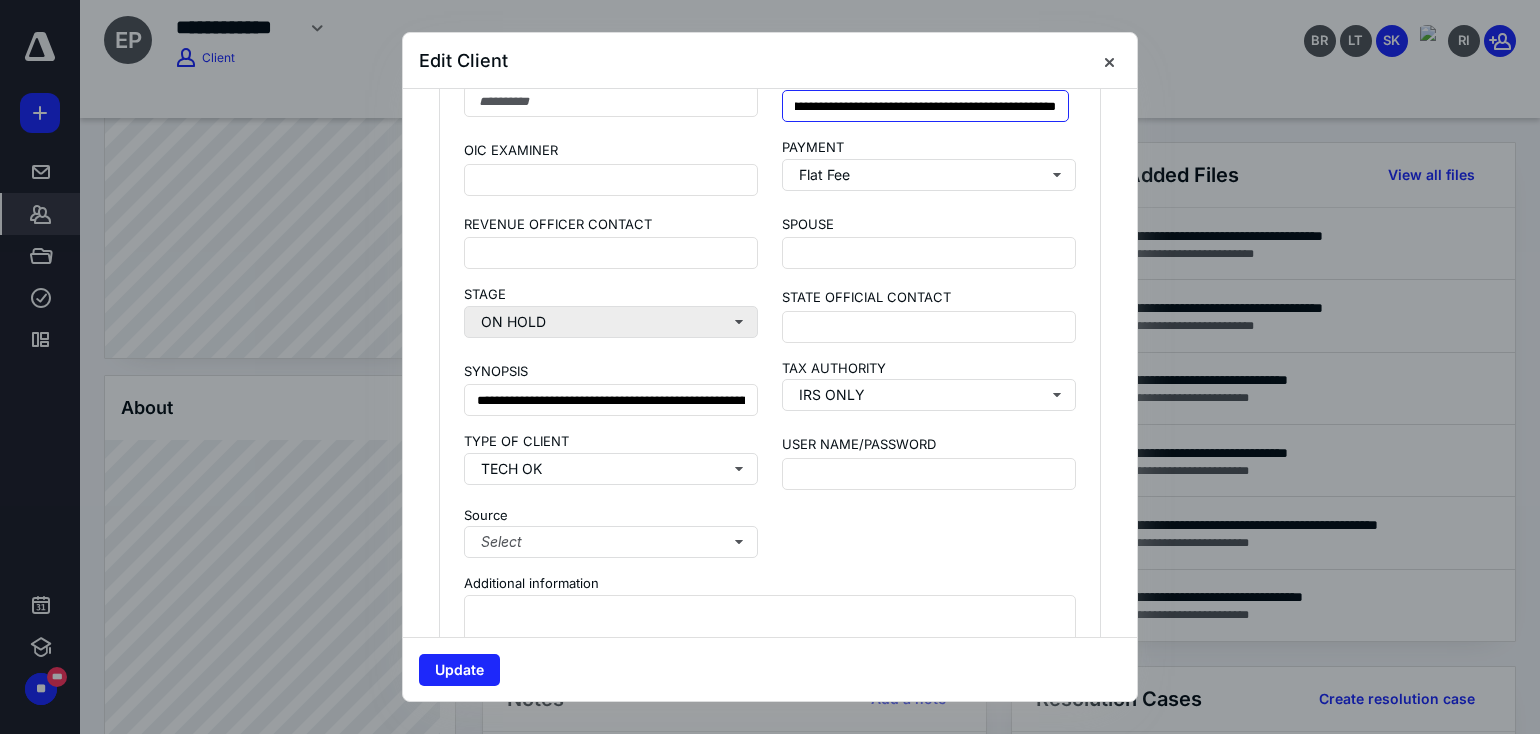 type on "**********" 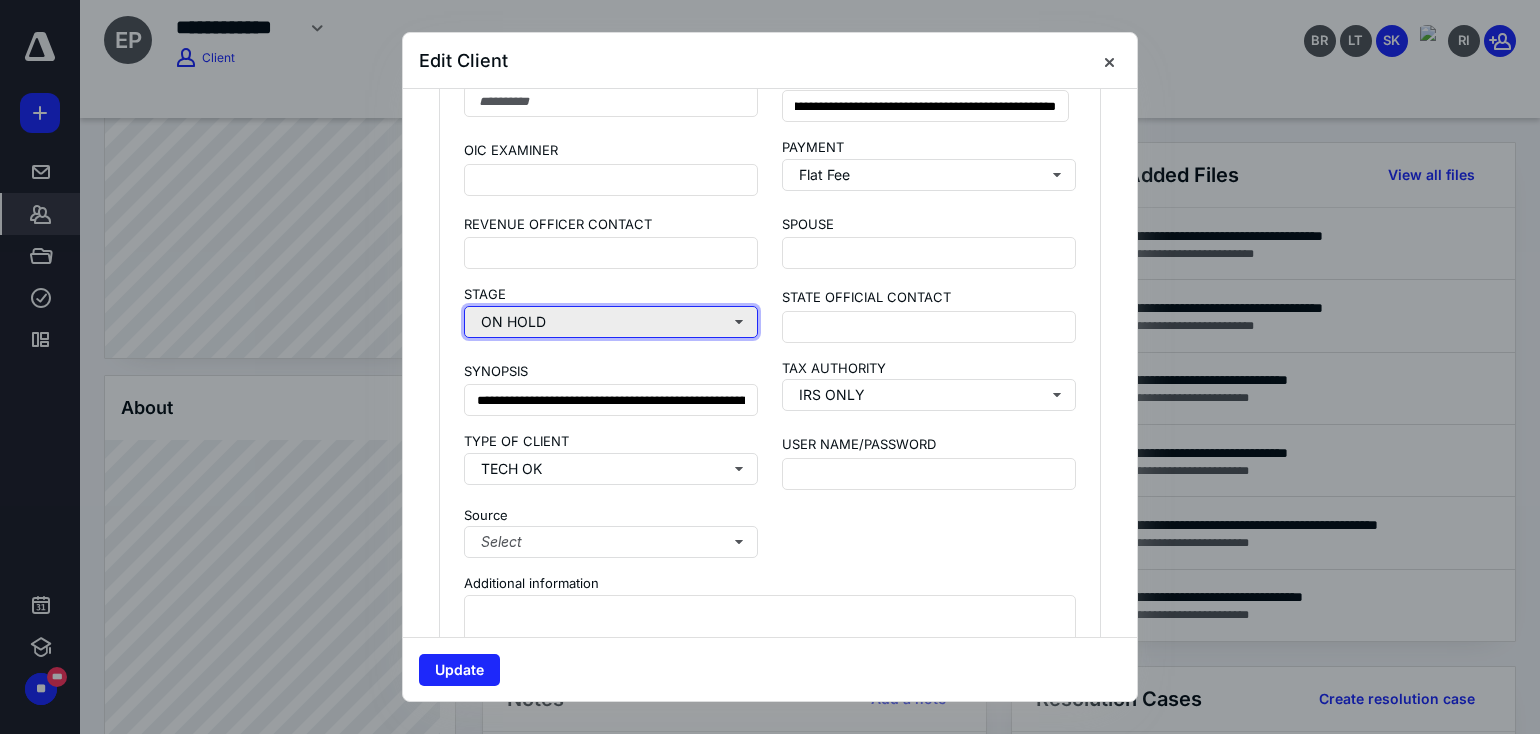 click on "ON HOLD" at bounding box center (611, 322) 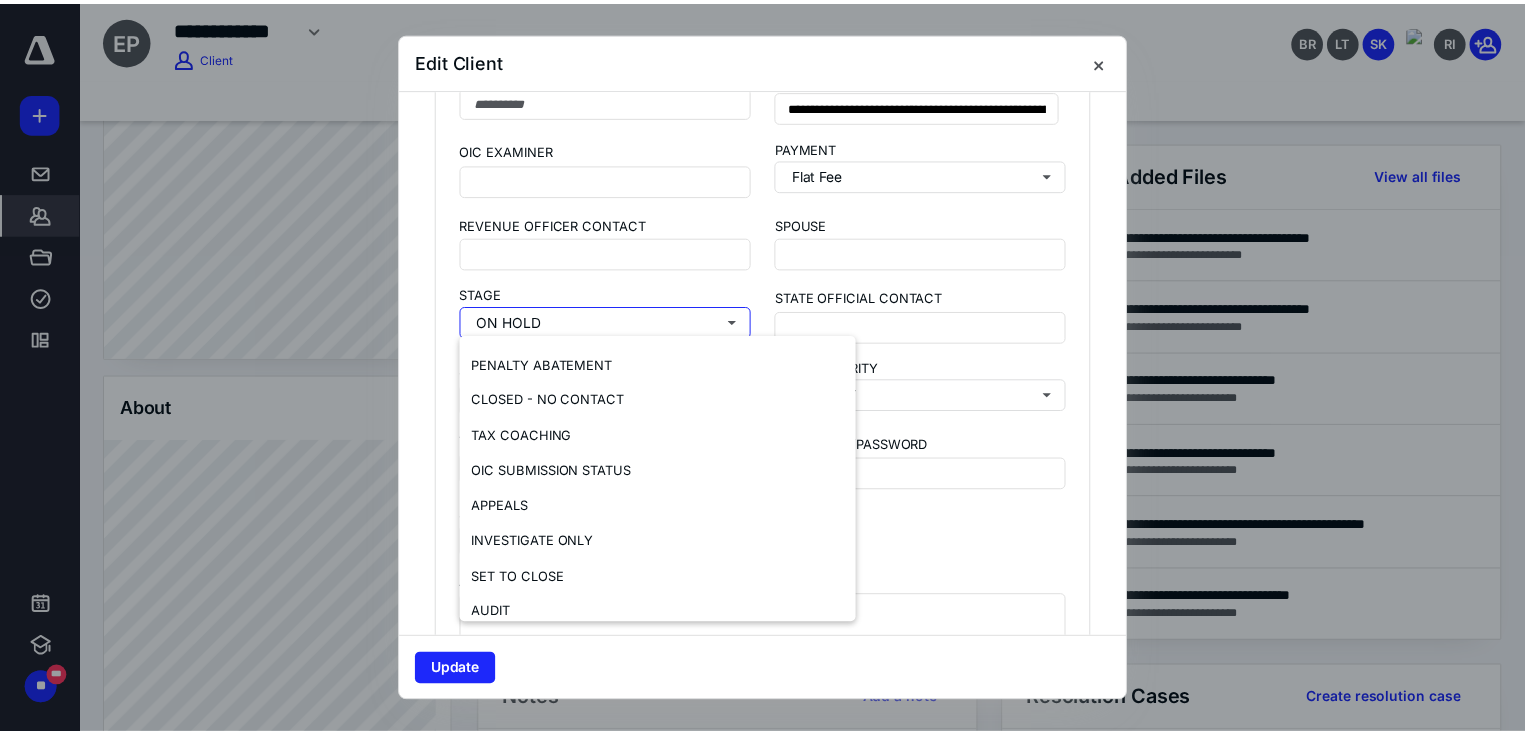 scroll, scrollTop: 371, scrollLeft: 0, axis: vertical 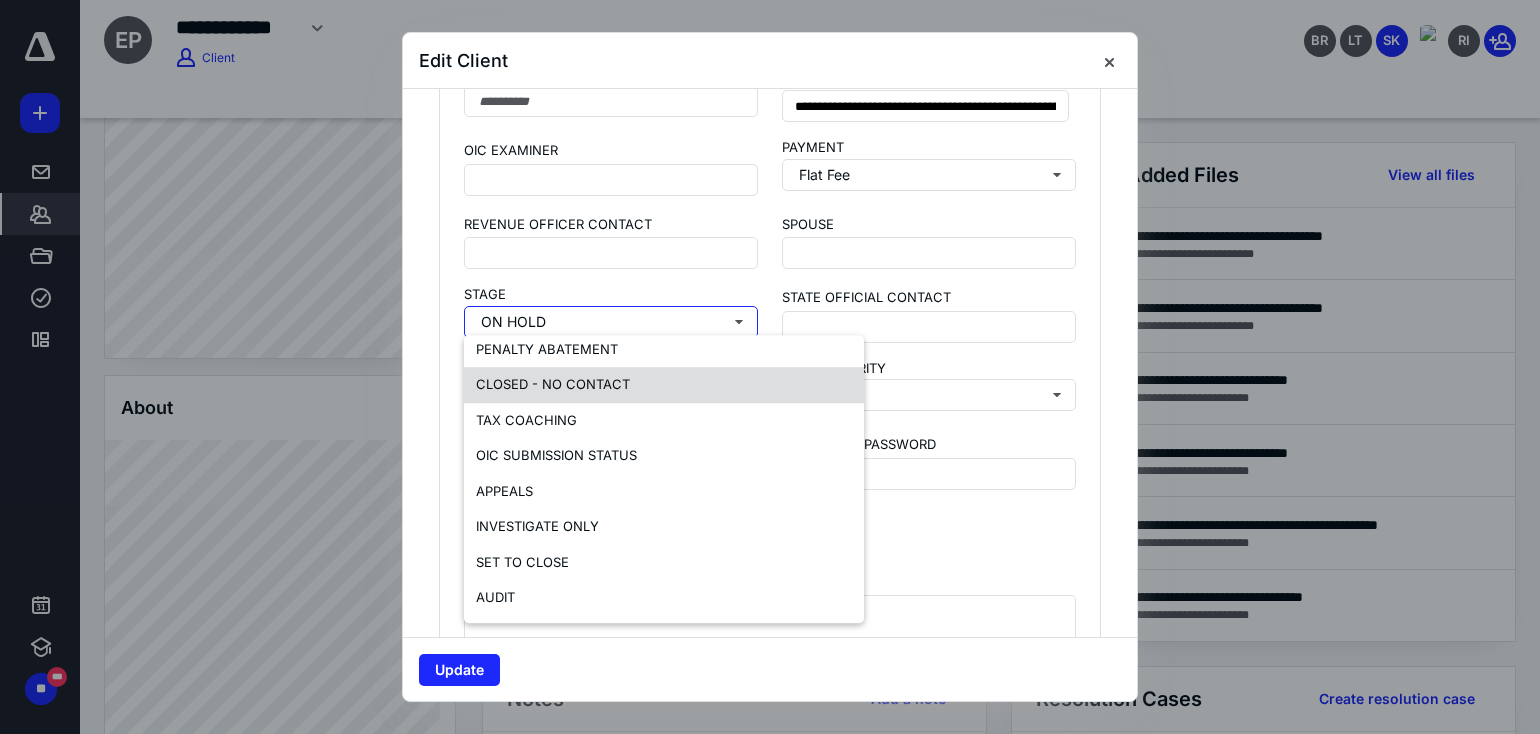 click on "CLOSED - NO CONTACT" at bounding box center [553, 384] 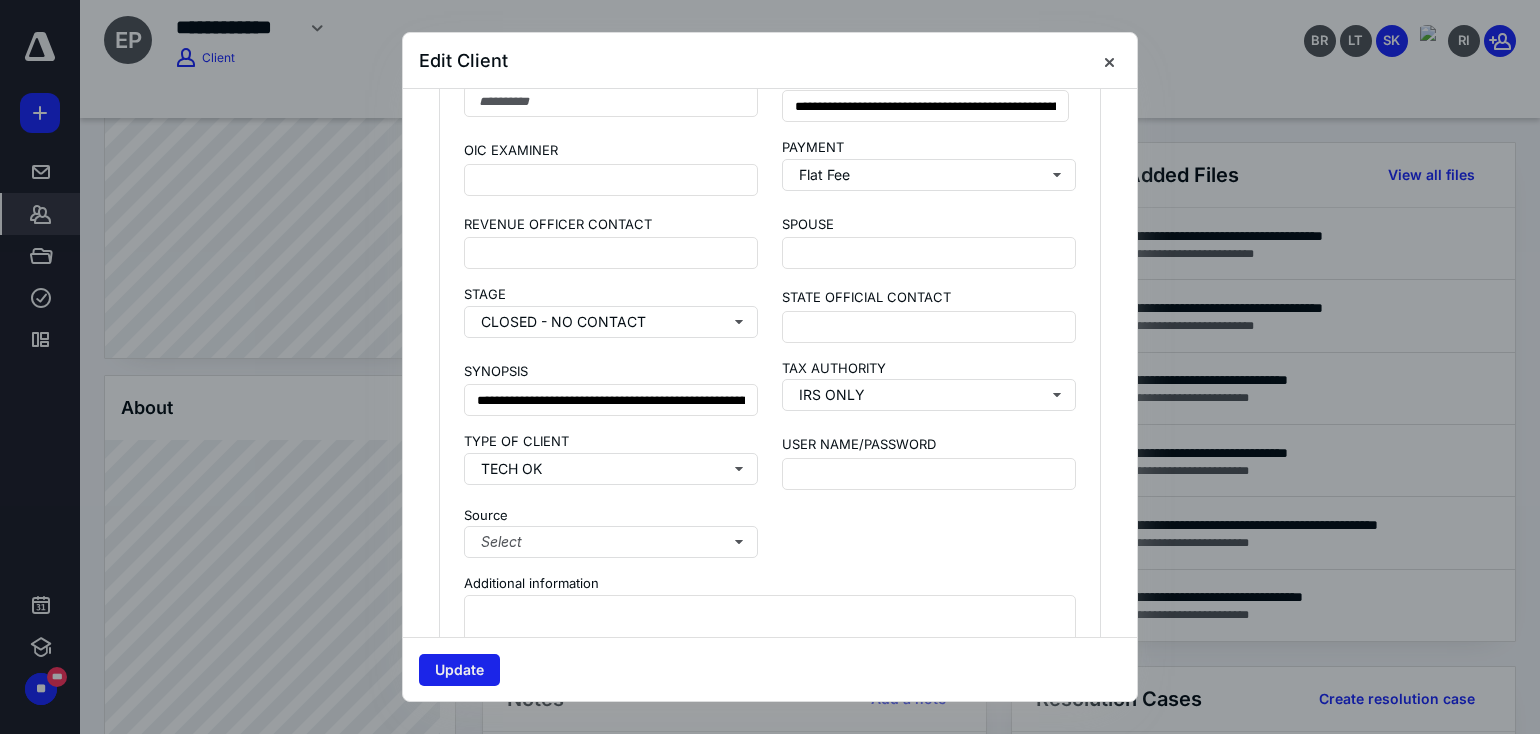 click on "Update" at bounding box center (459, 670) 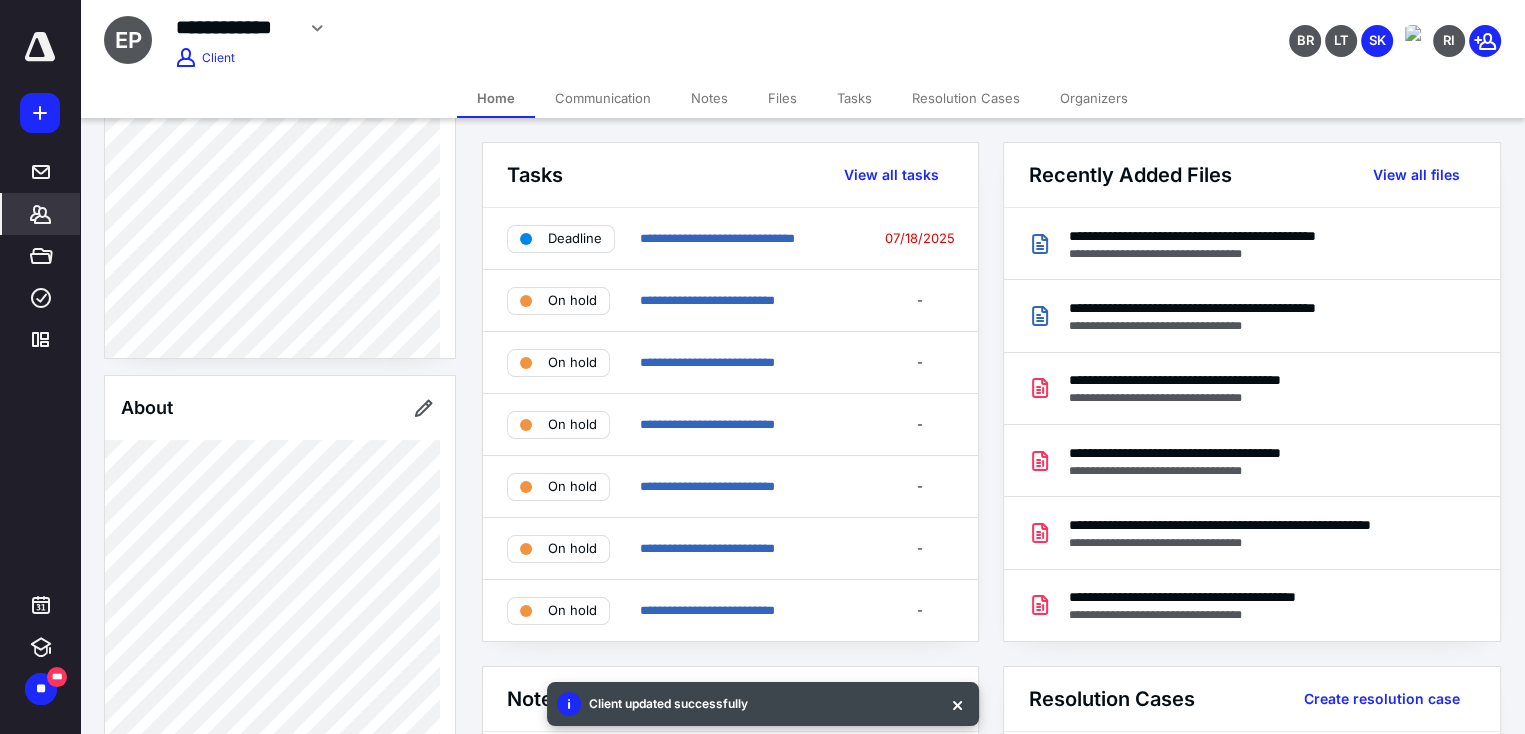 click on "Tasks" at bounding box center [854, 98] 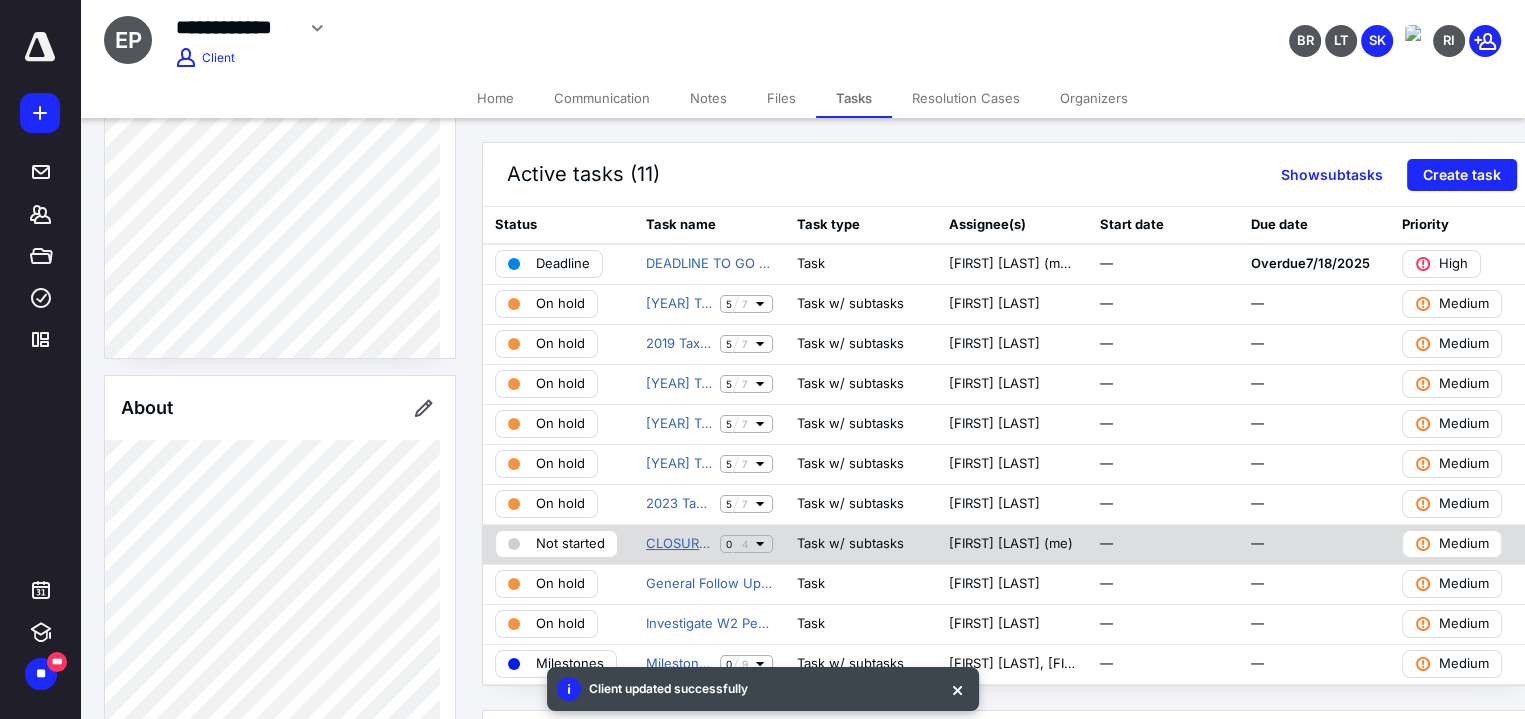 click on "CLOSURE OF CASE" at bounding box center [679, 544] 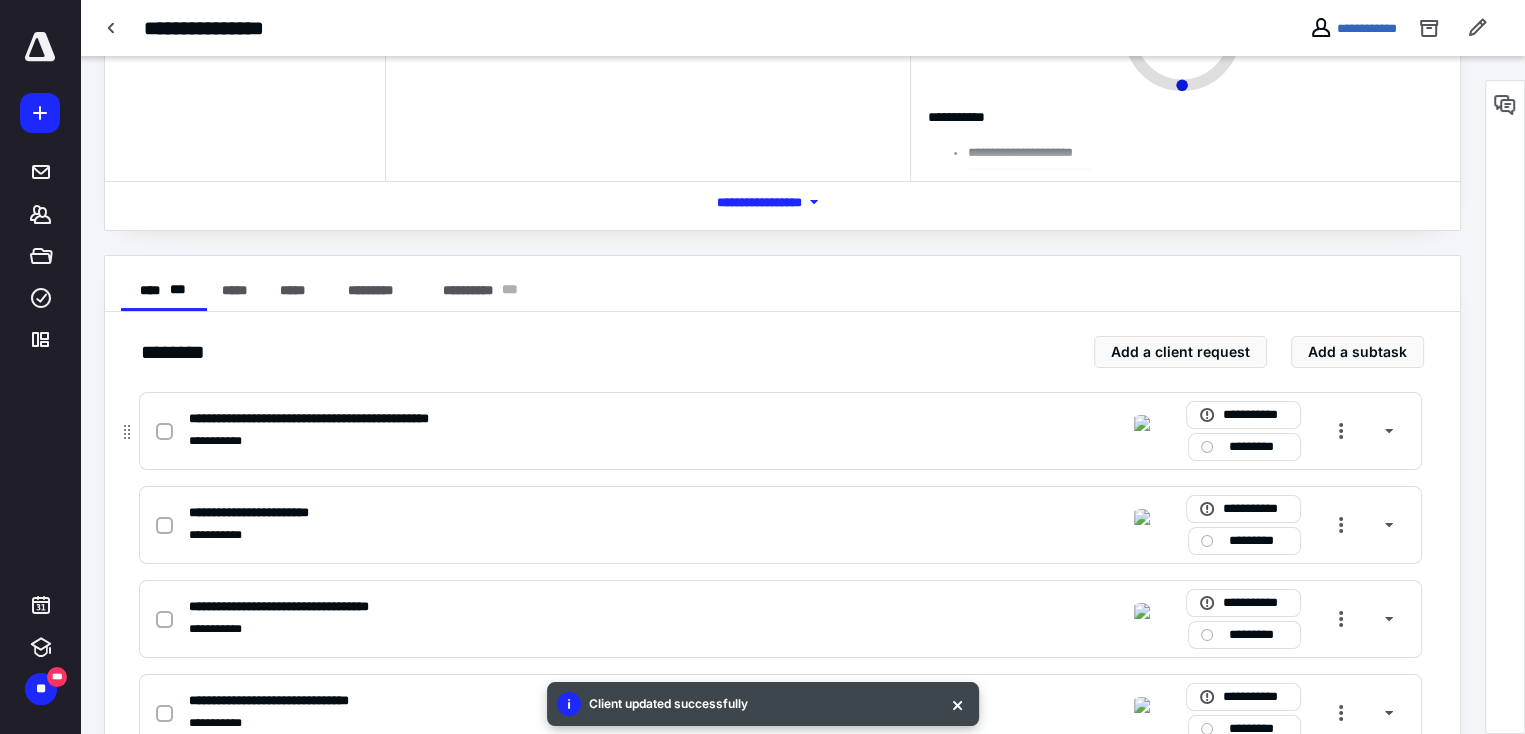 scroll, scrollTop: 200, scrollLeft: 0, axis: vertical 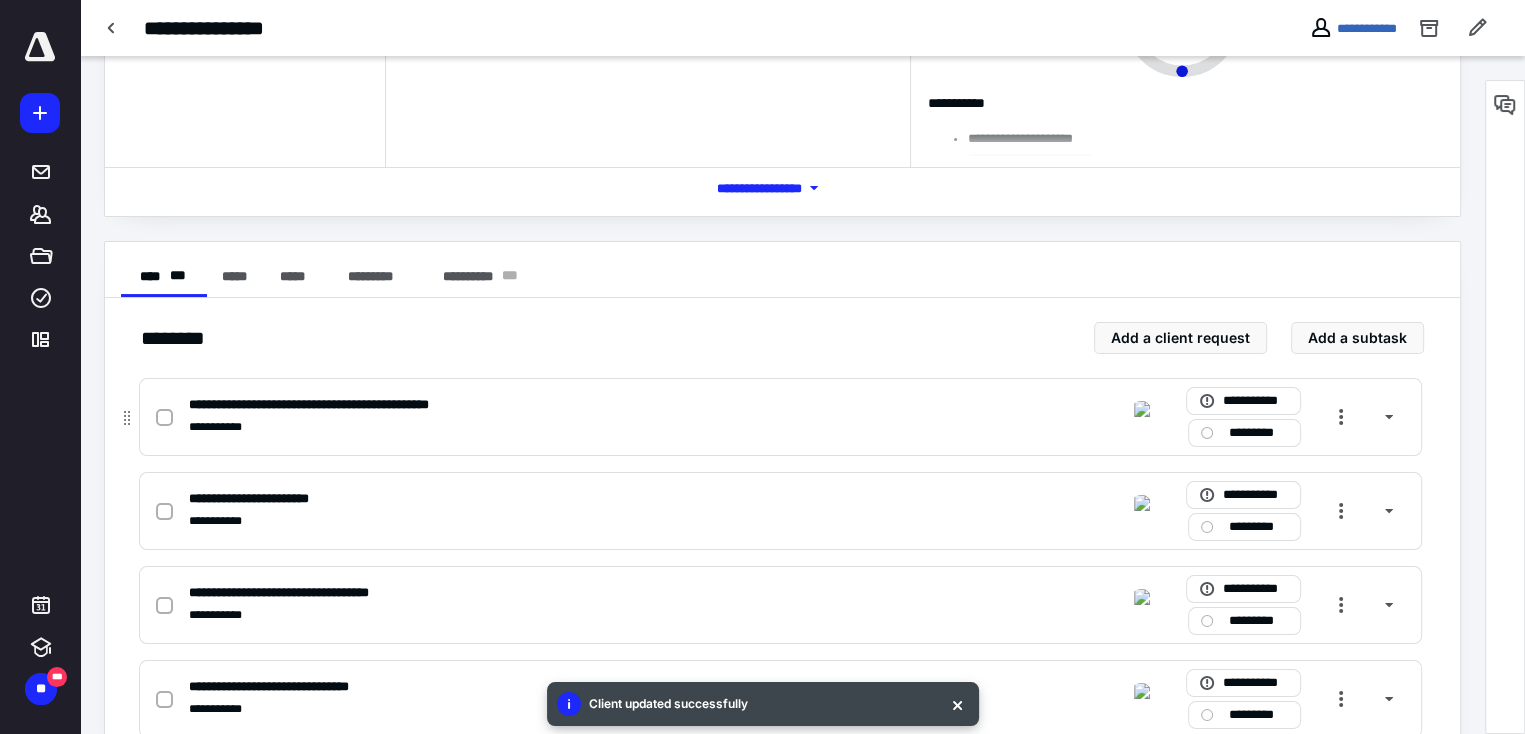 click 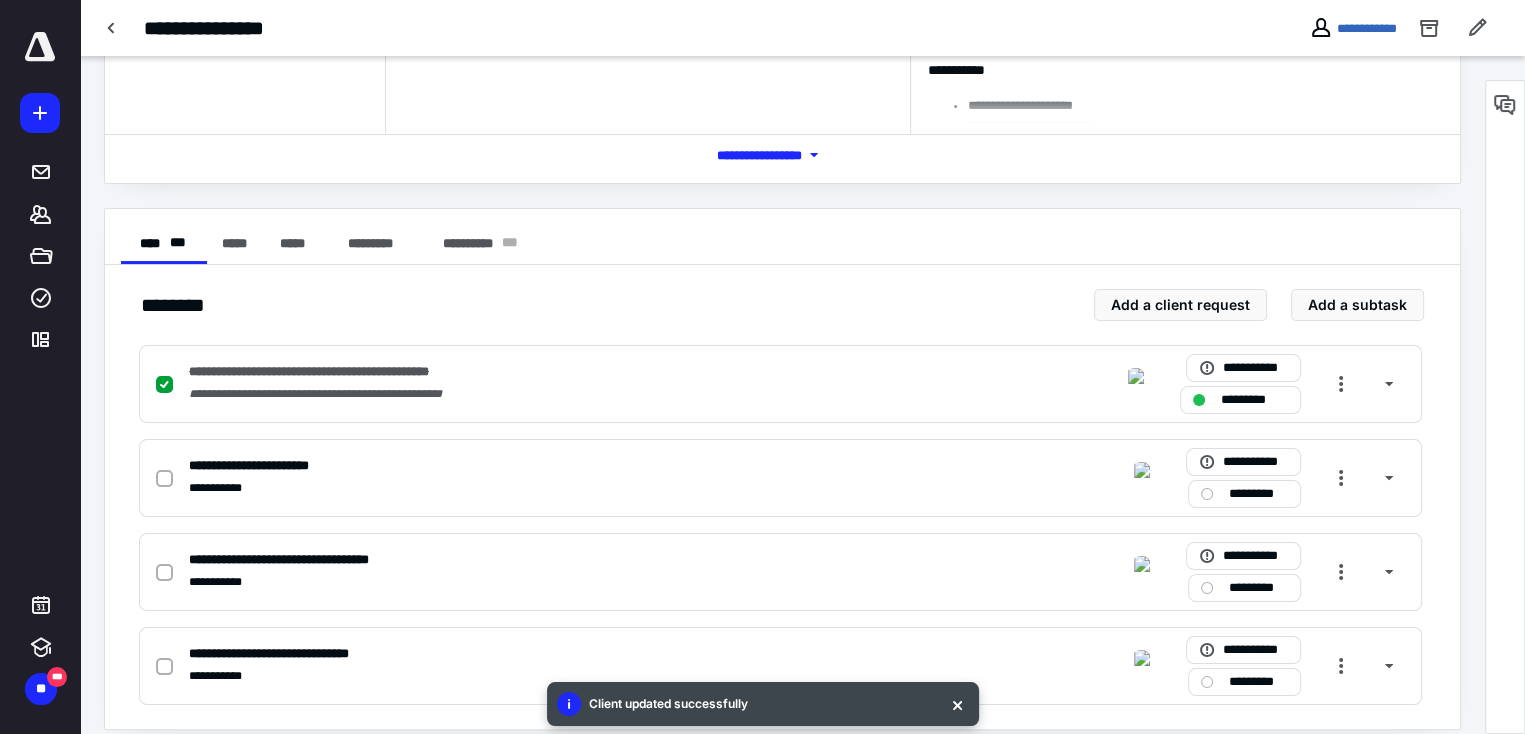 scroll, scrollTop: 252, scrollLeft: 0, axis: vertical 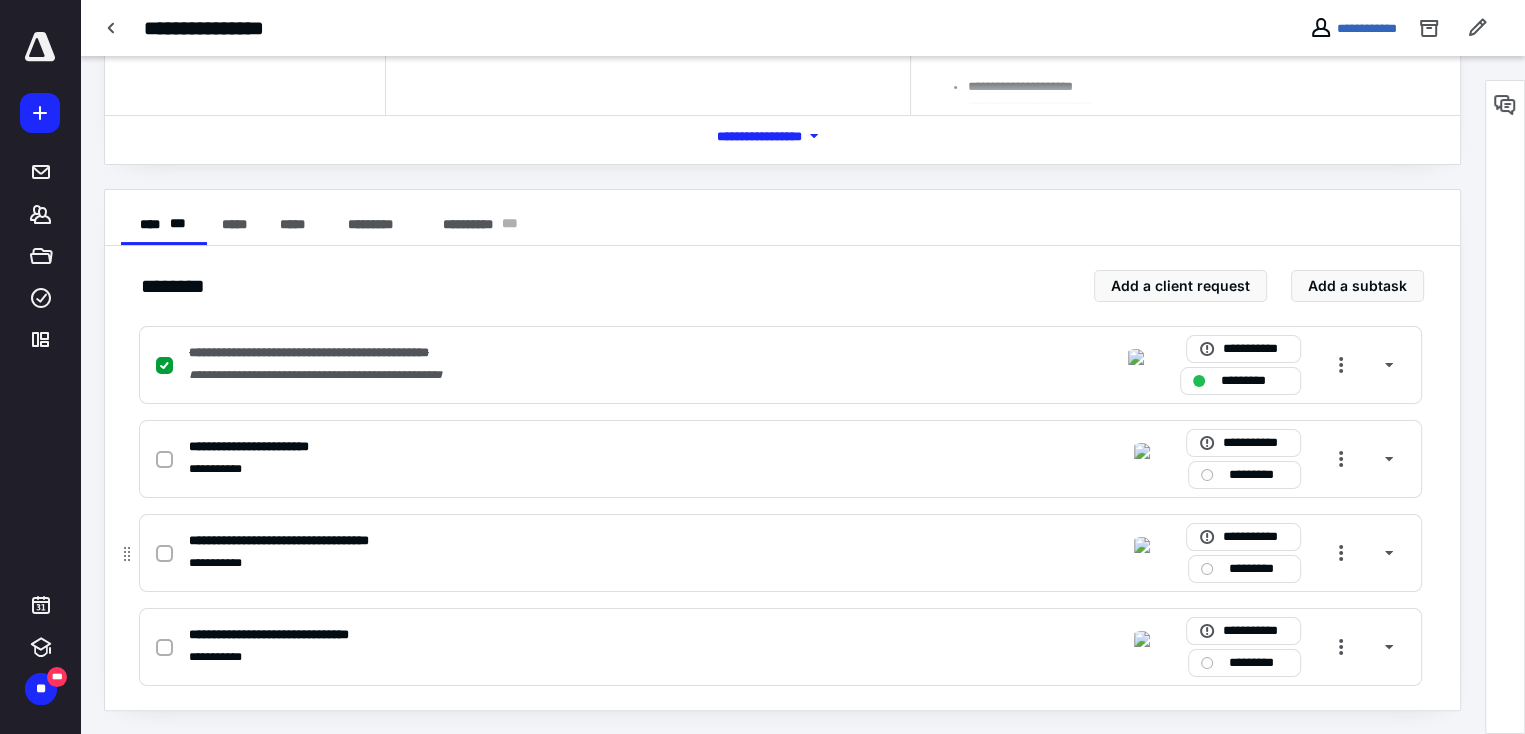 click 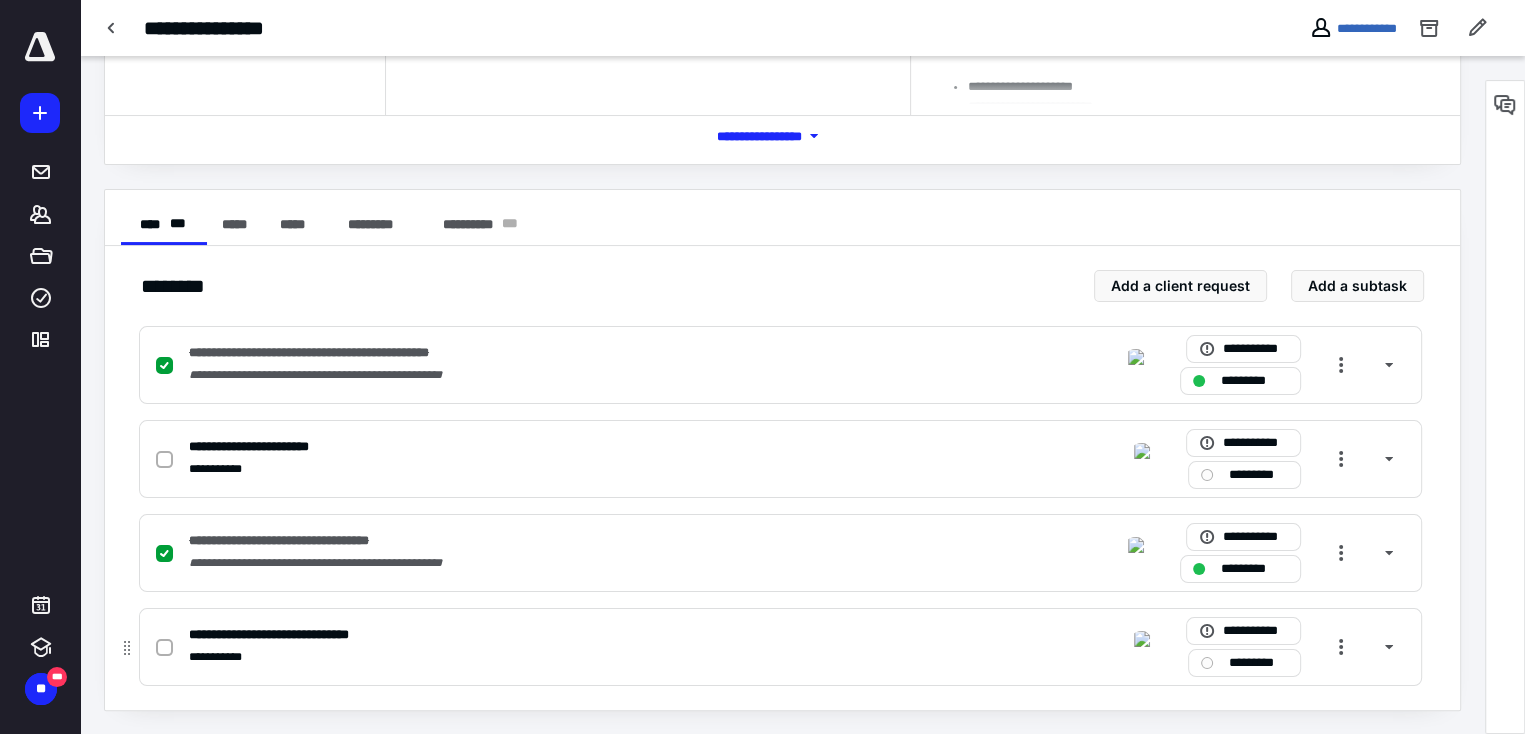 click 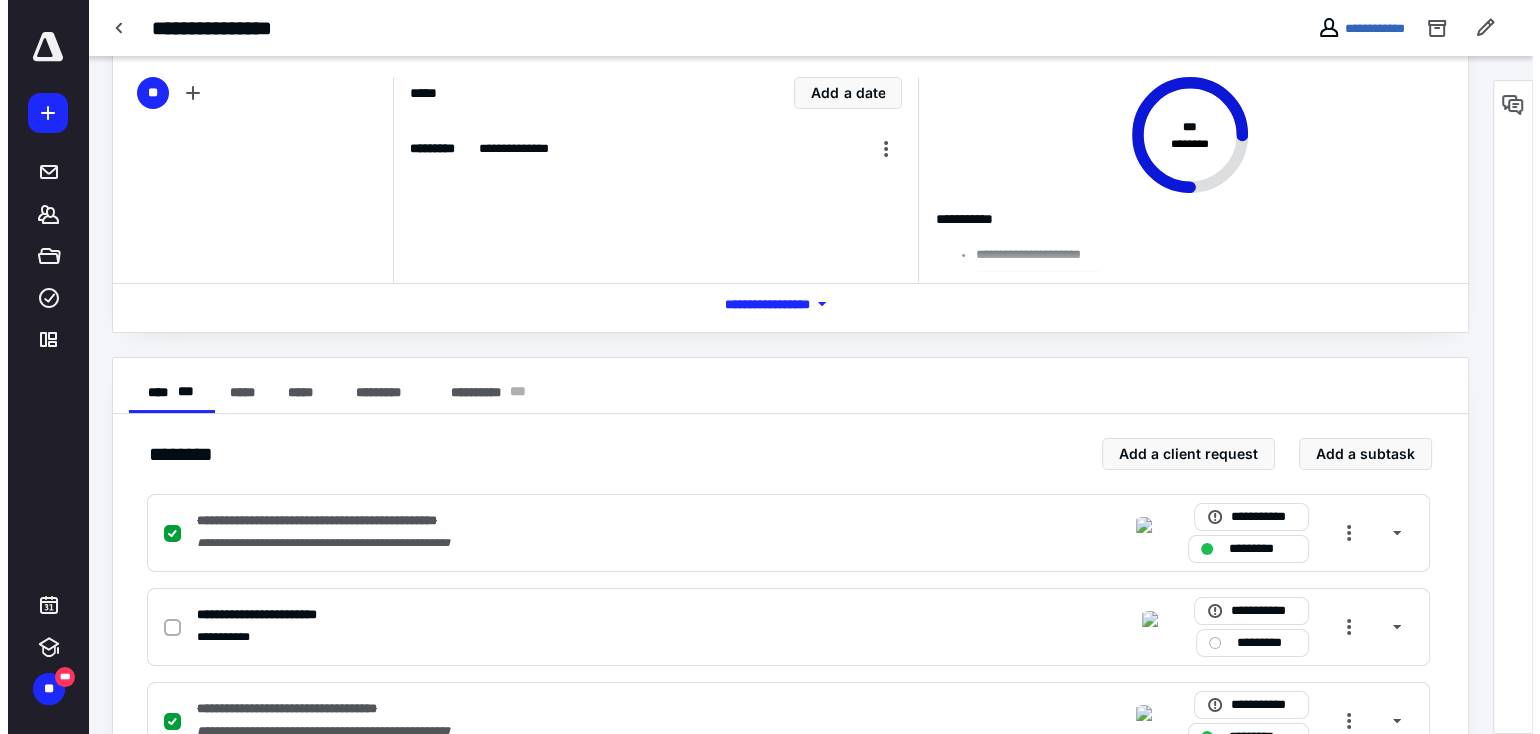 scroll, scrollTop: 0, scrollLeft: 0, axis: both 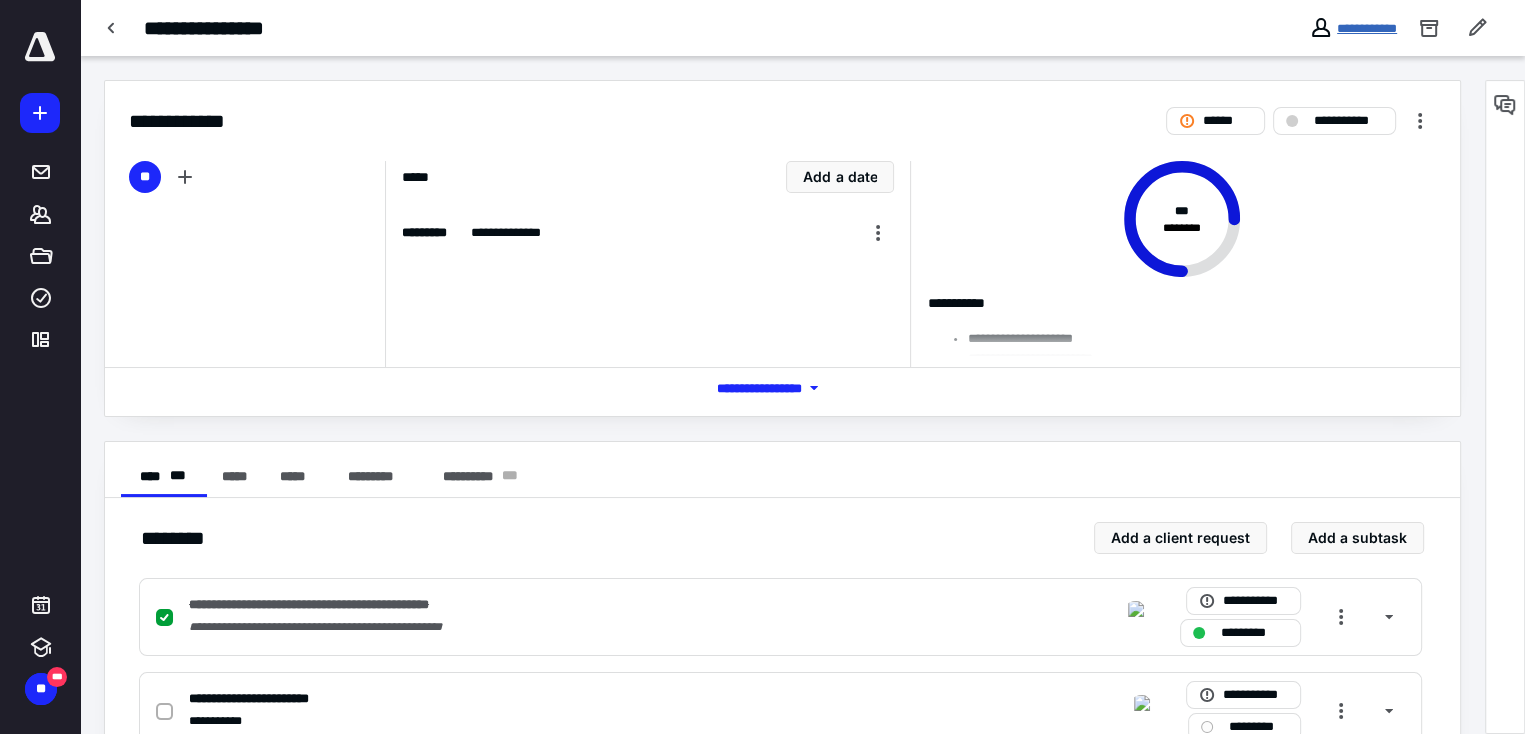 click on "**********" at bounding box center (1367, 28) 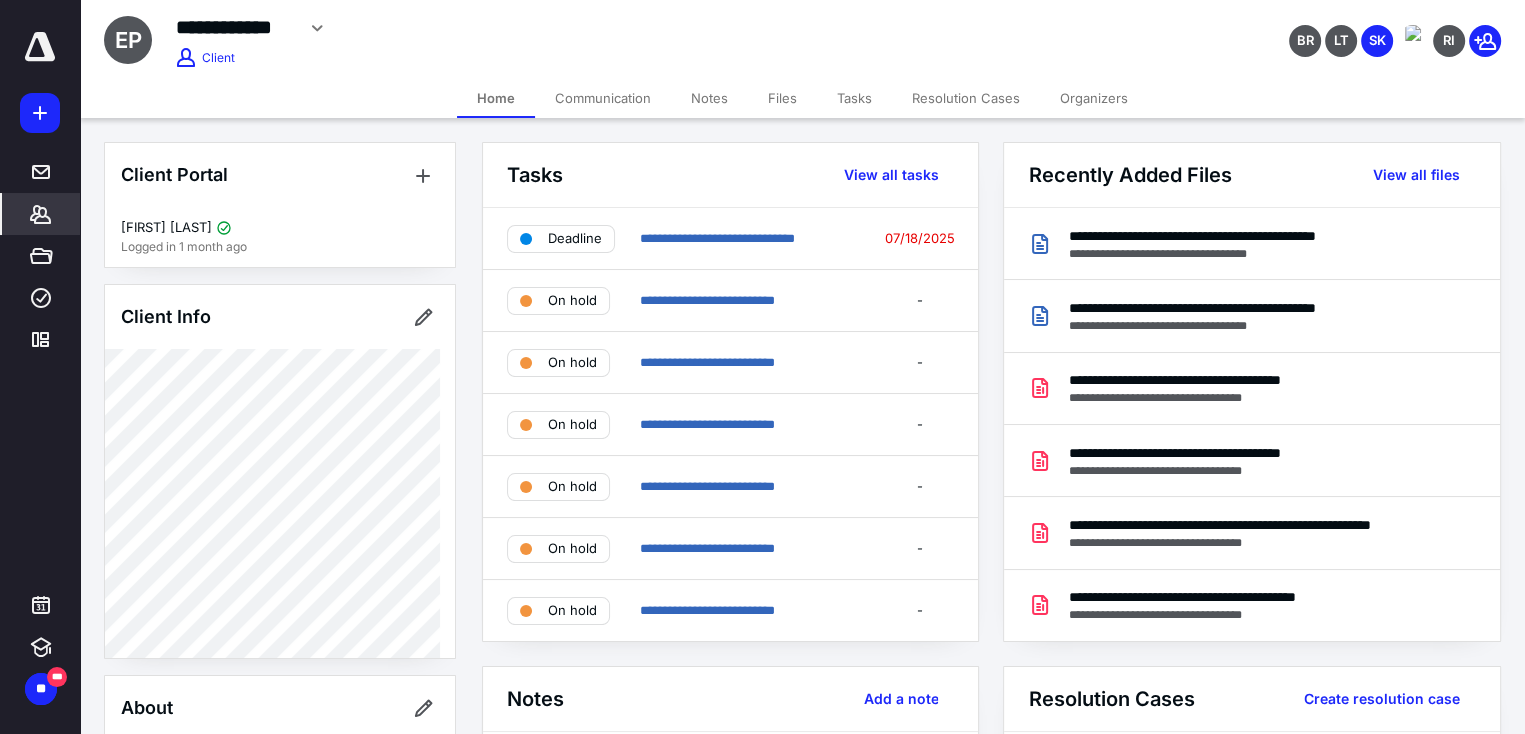 click on "Files" at bounding box center [782, 98] 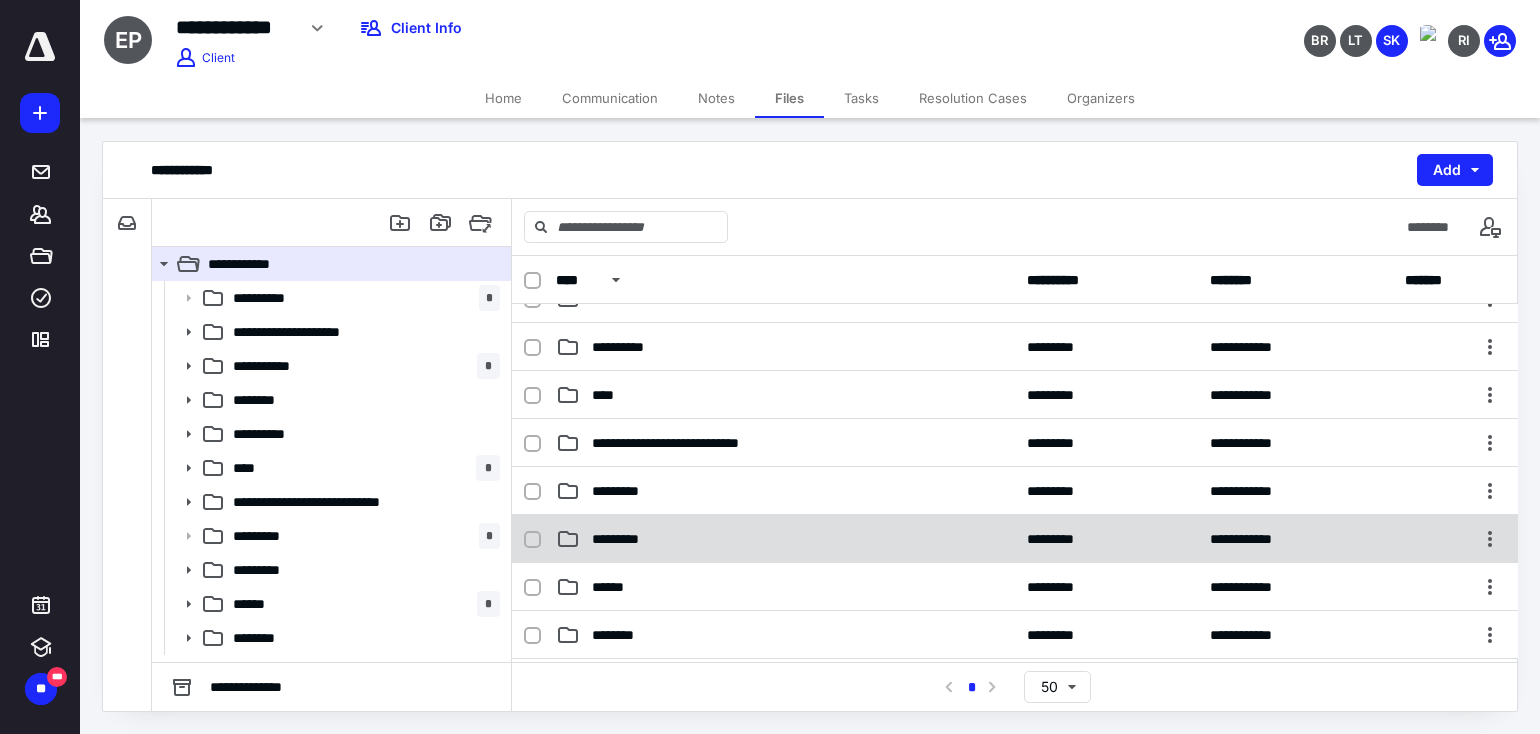 scroll, scrollTop: 300, scrollLeft: 0, axis: vertical 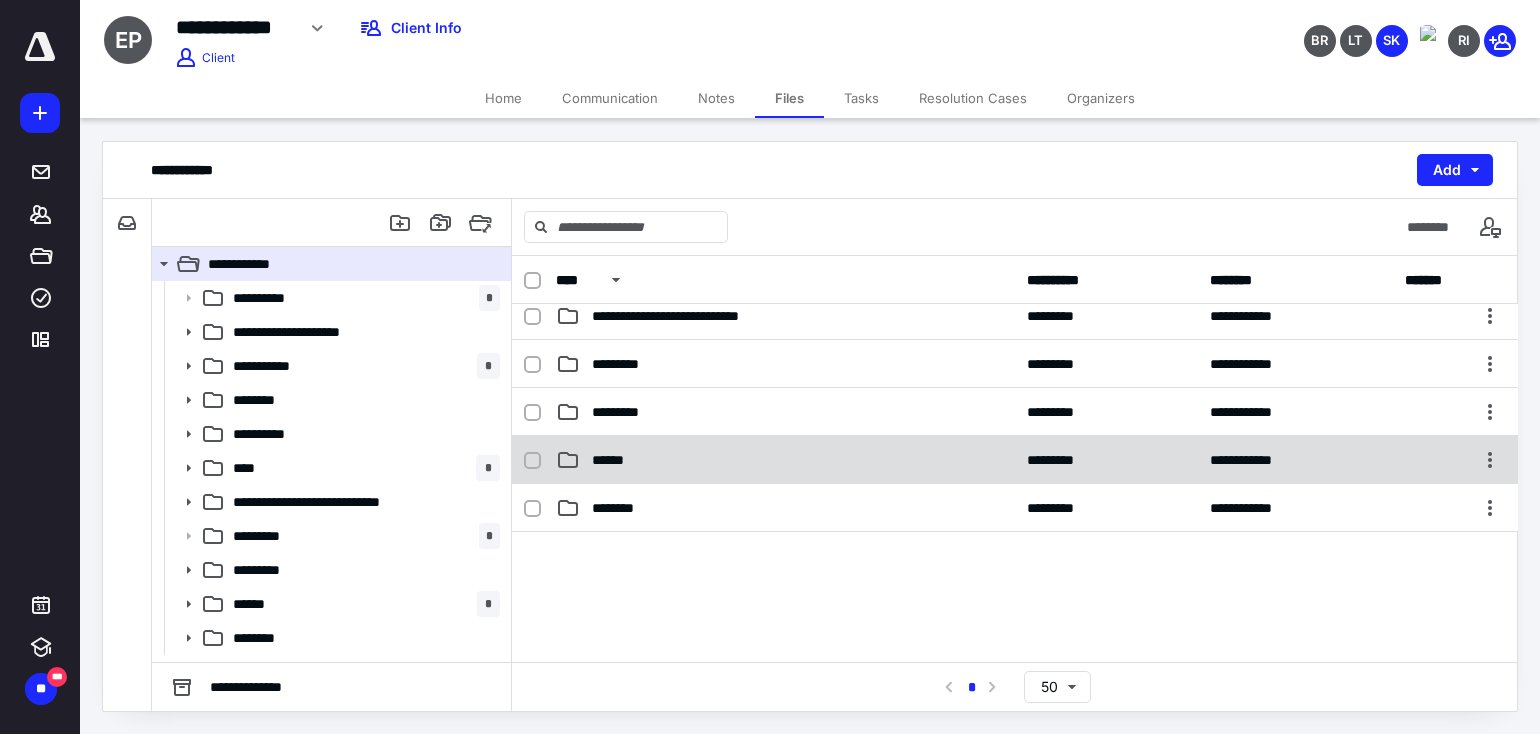 click on "******" at bounding box center (785, 460) 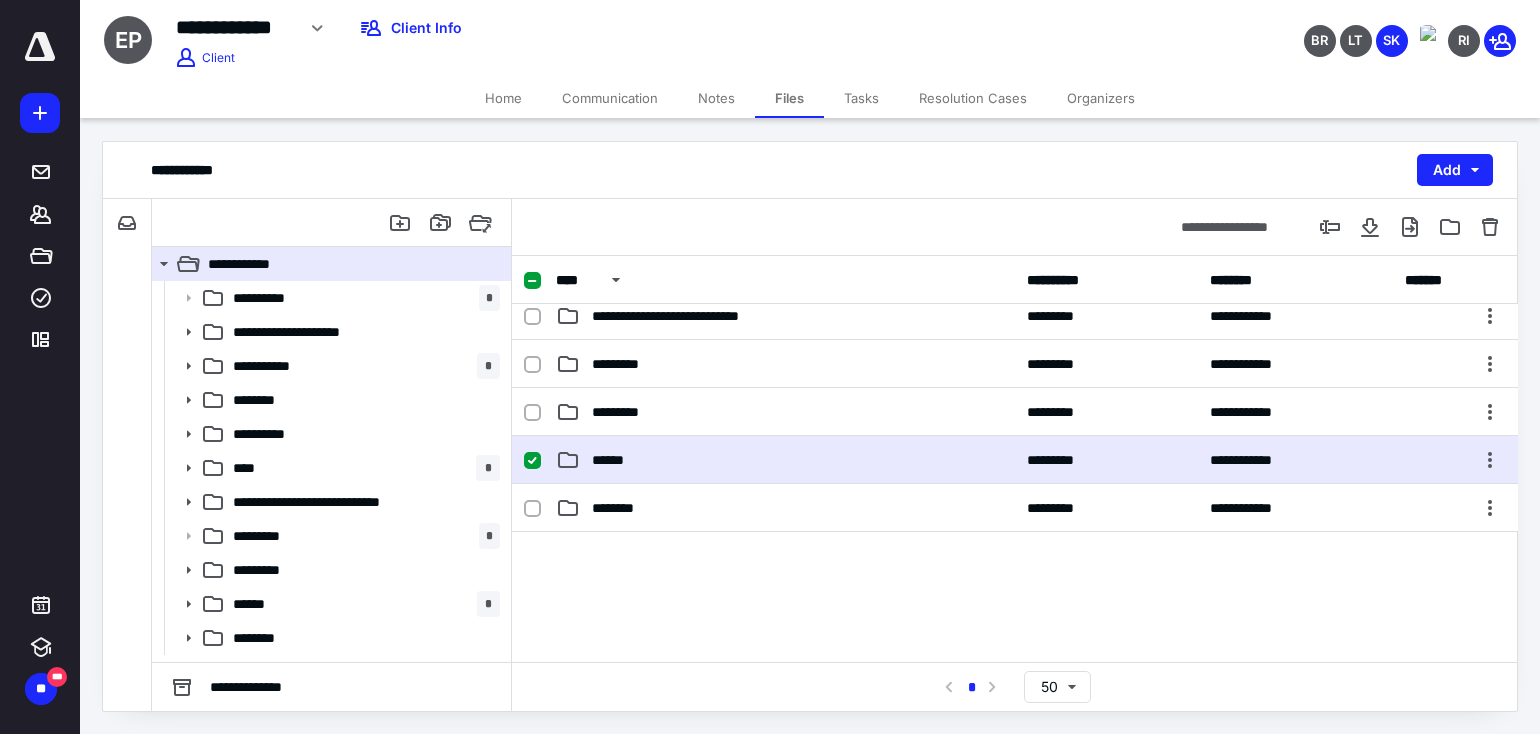 click on "******" at bounding box center [785, 460] 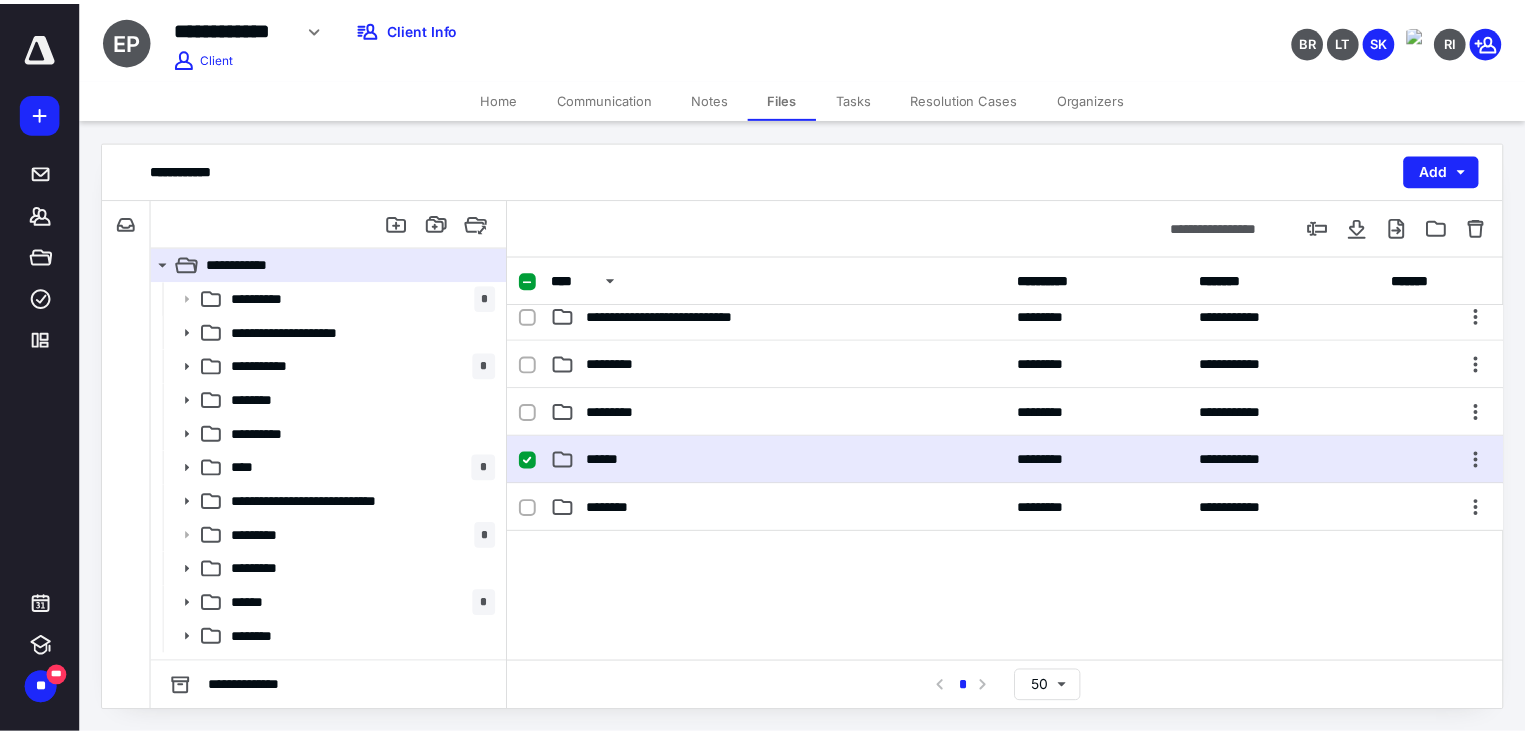 scroll, scrollTop: 0, scrollLeft: 0, axis: both 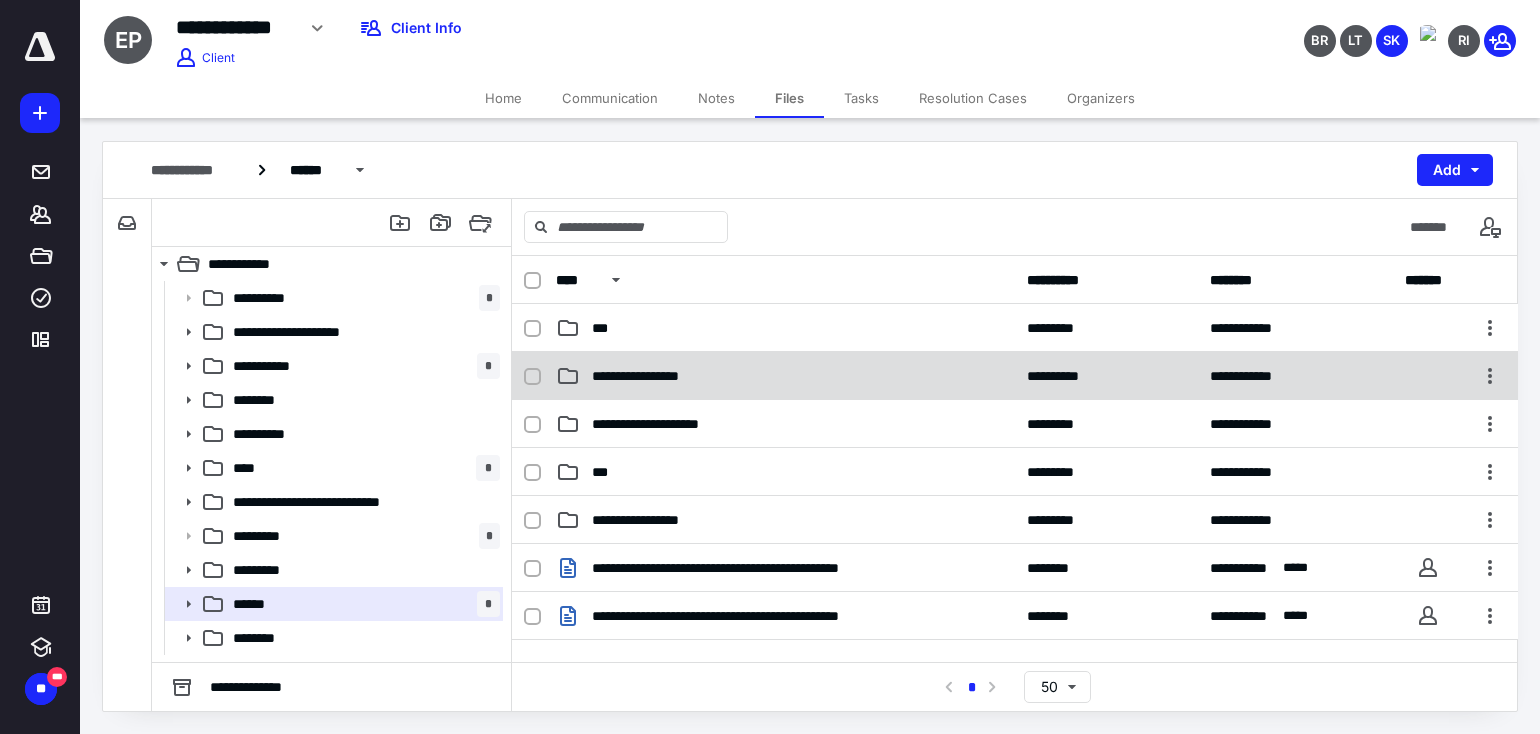 click on "**********" at bounding box center (665, 376) 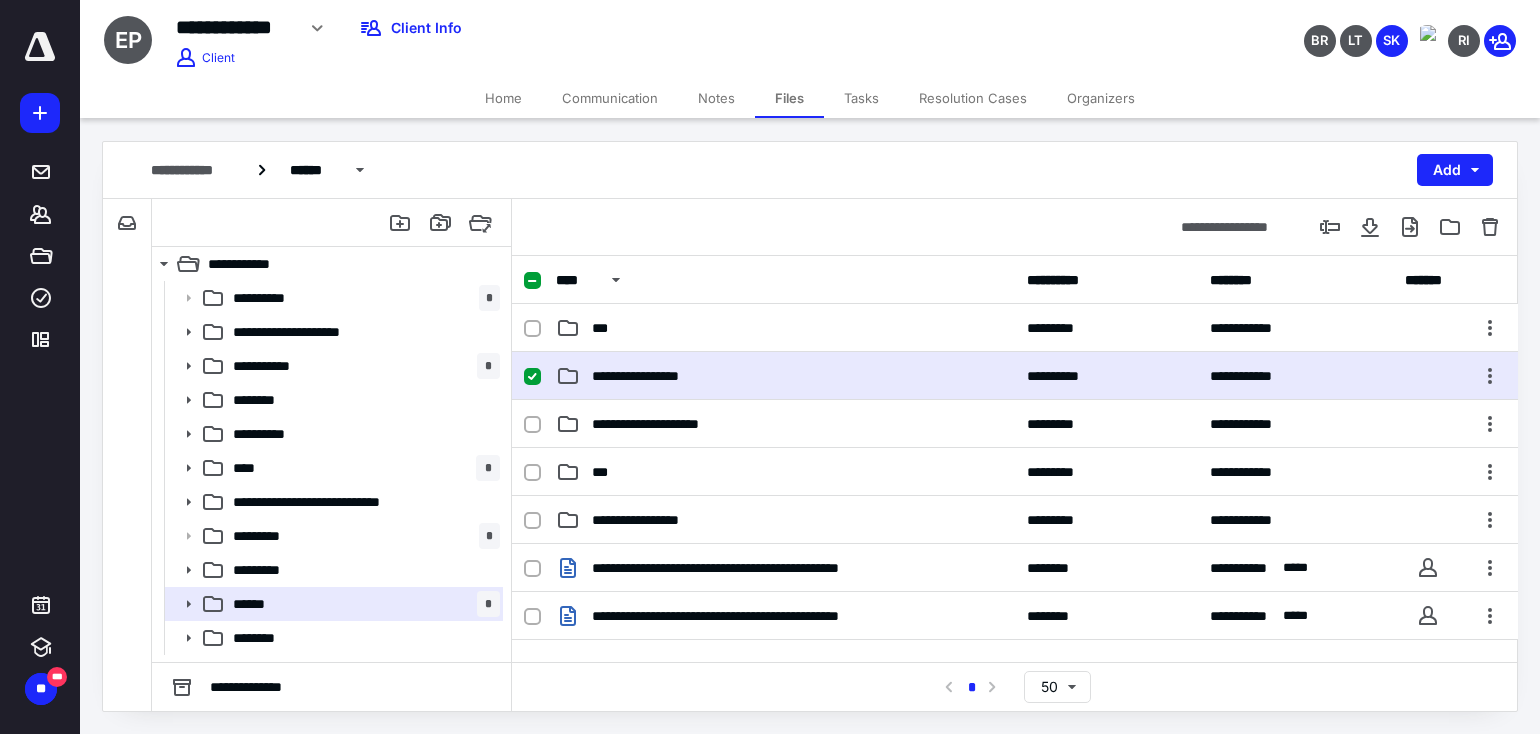 click on "**********" at bounding box center [665, 376] 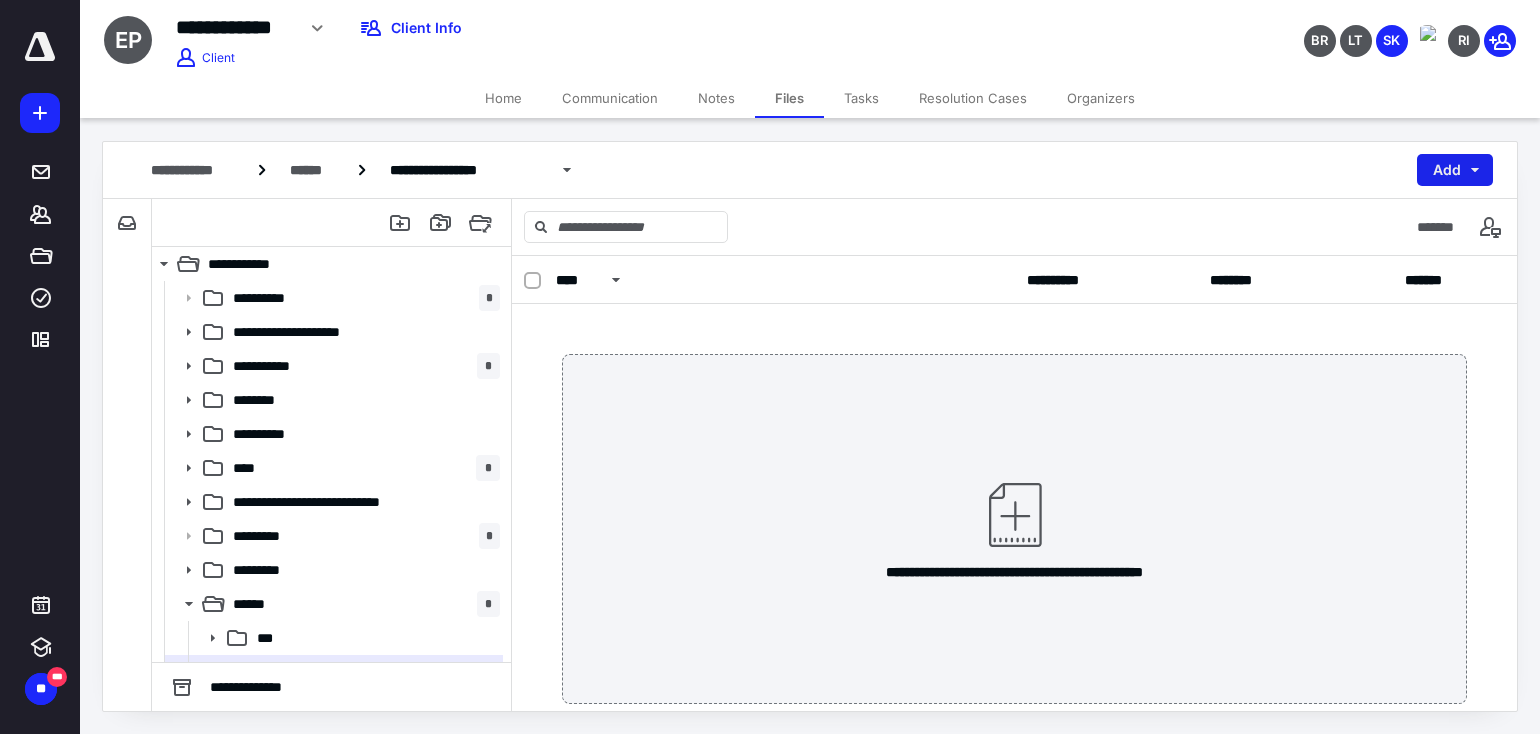 click on "Add" at bounding box center [1455, 170] 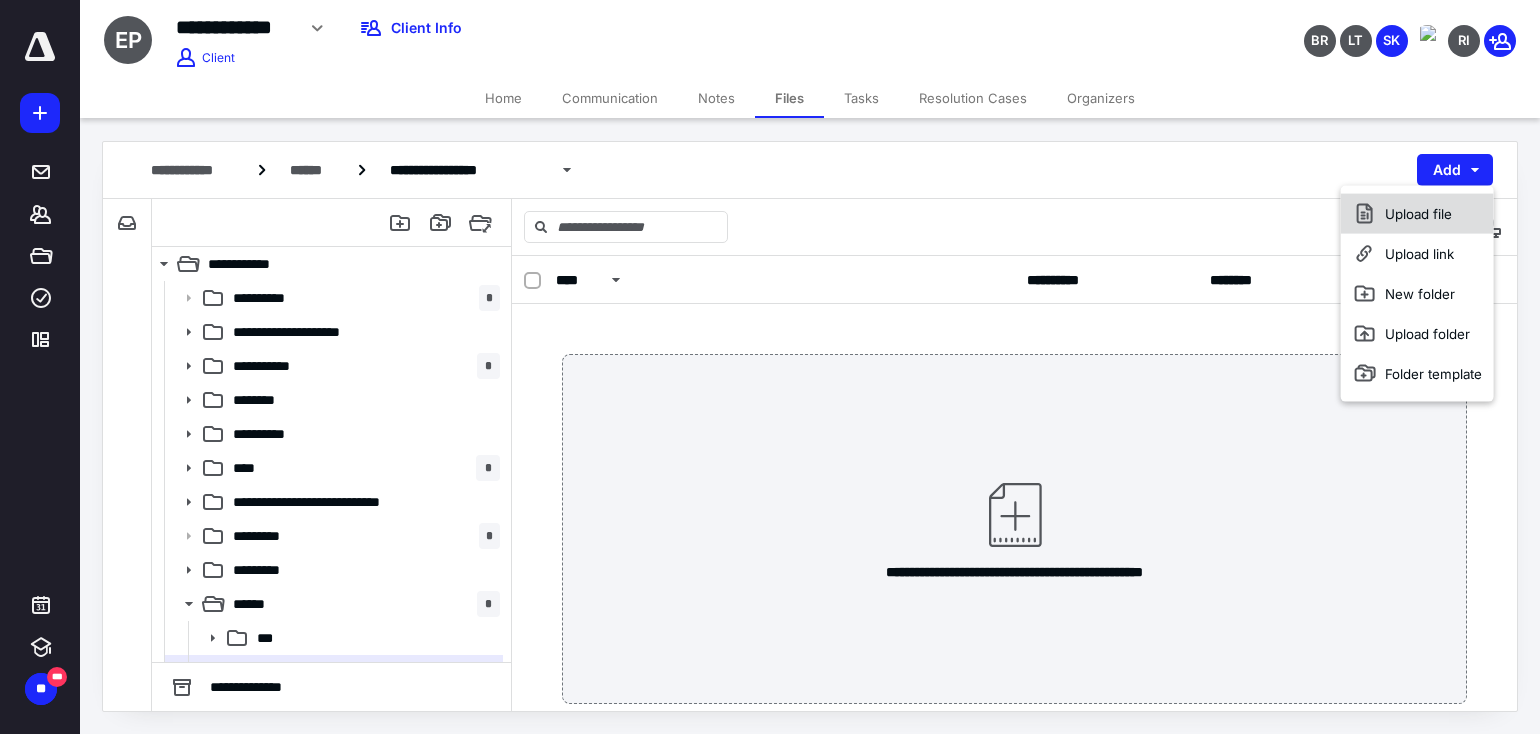 click on "Upload file" at bounding box center (1417, 214) 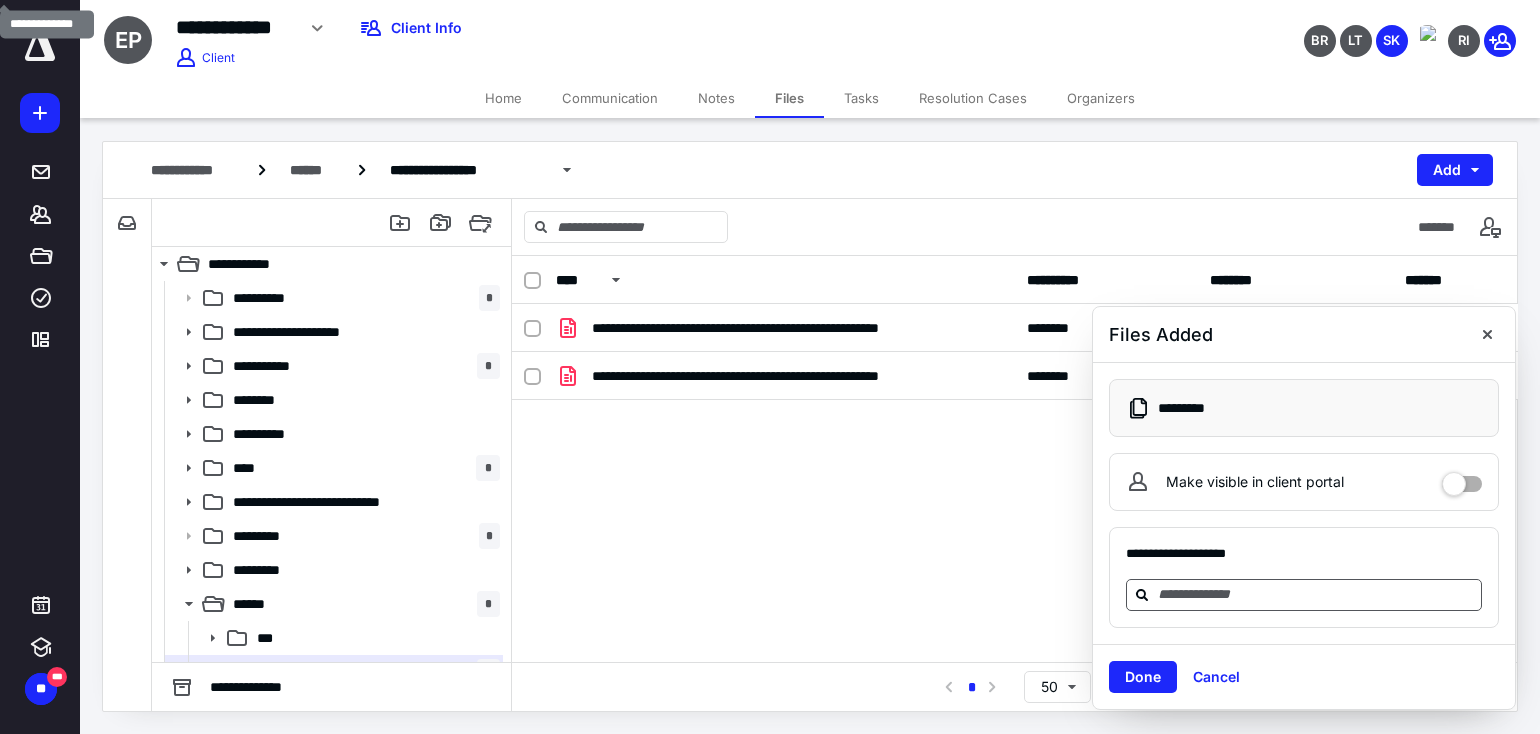 click at bounding box center (1316, 594) 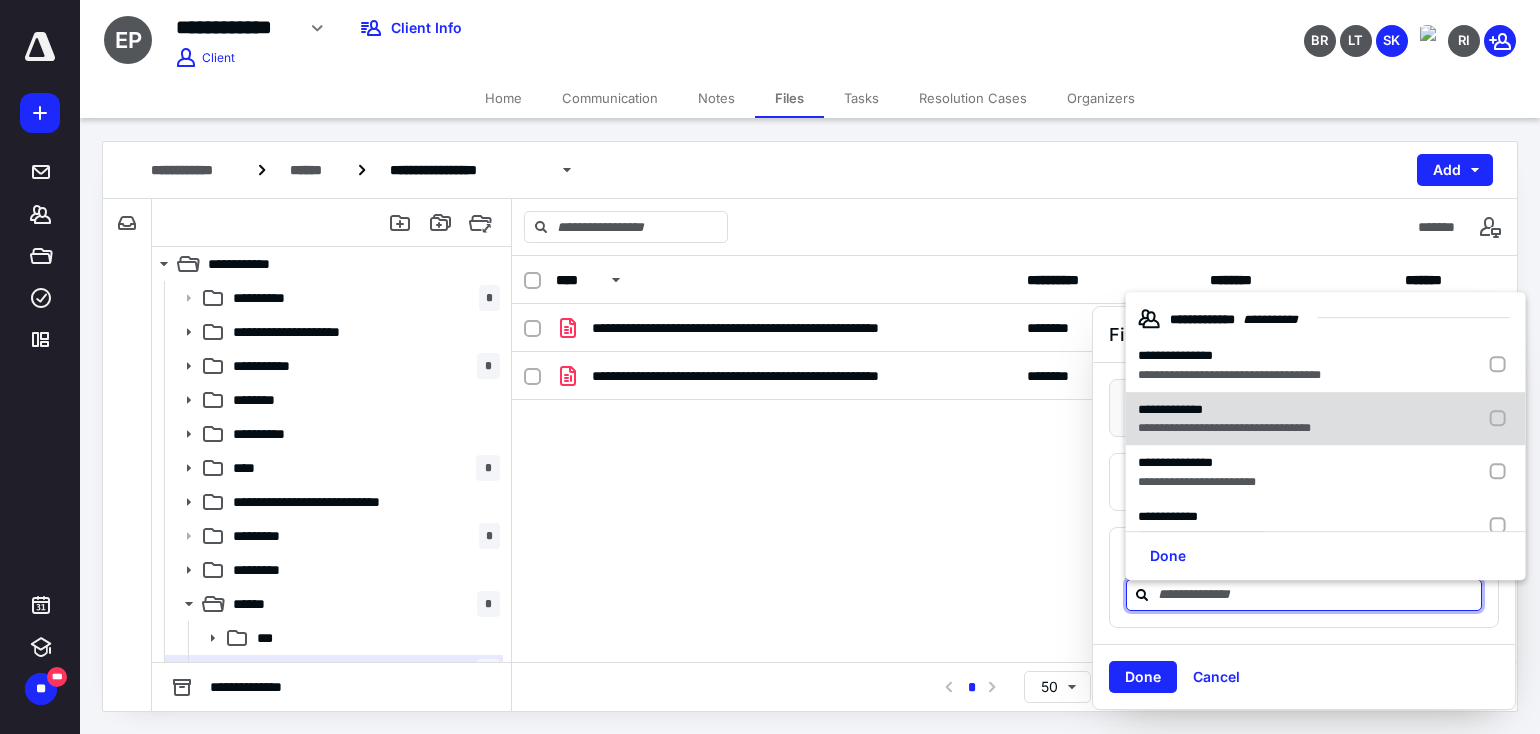 click on "**********" at bounding box center [1224, 410] 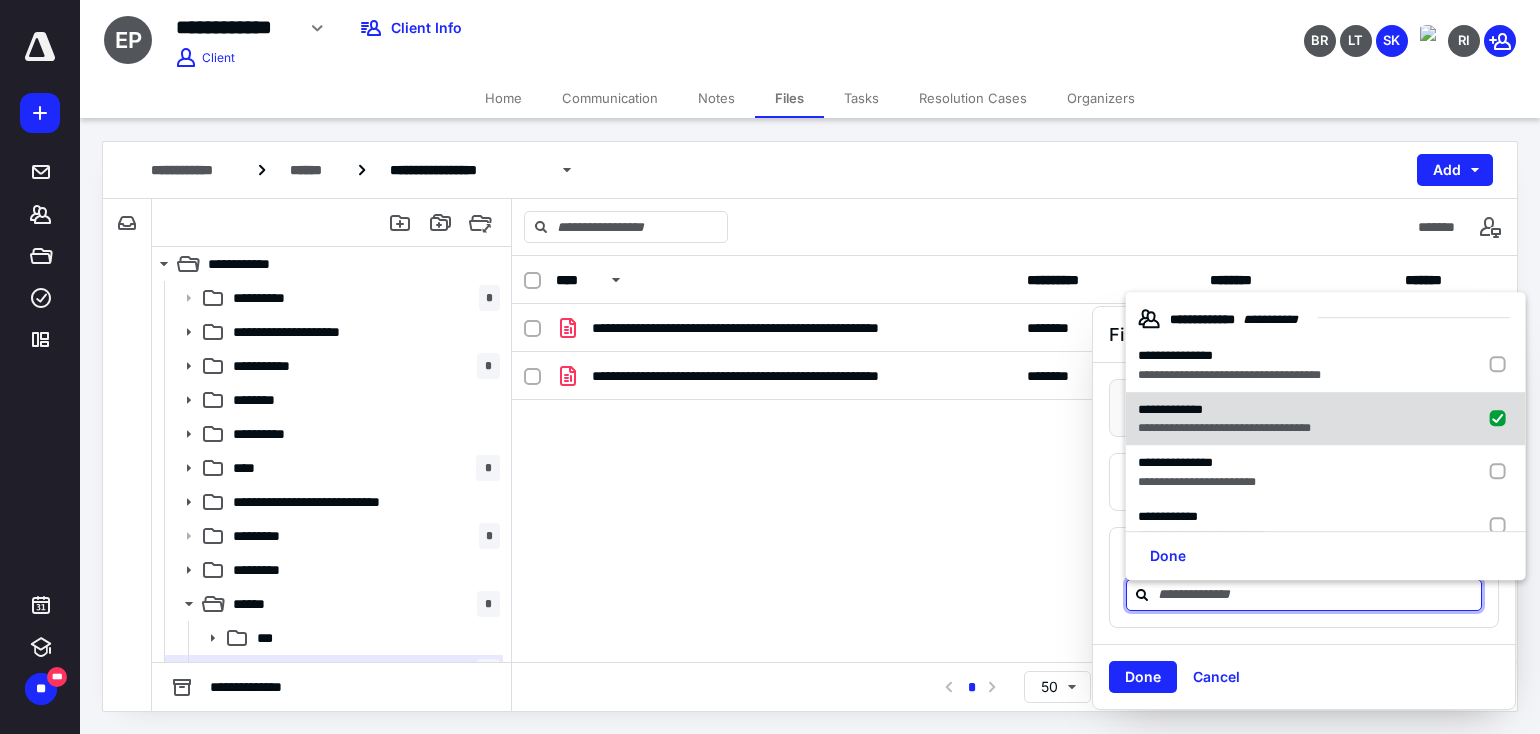 checkbox on "true" 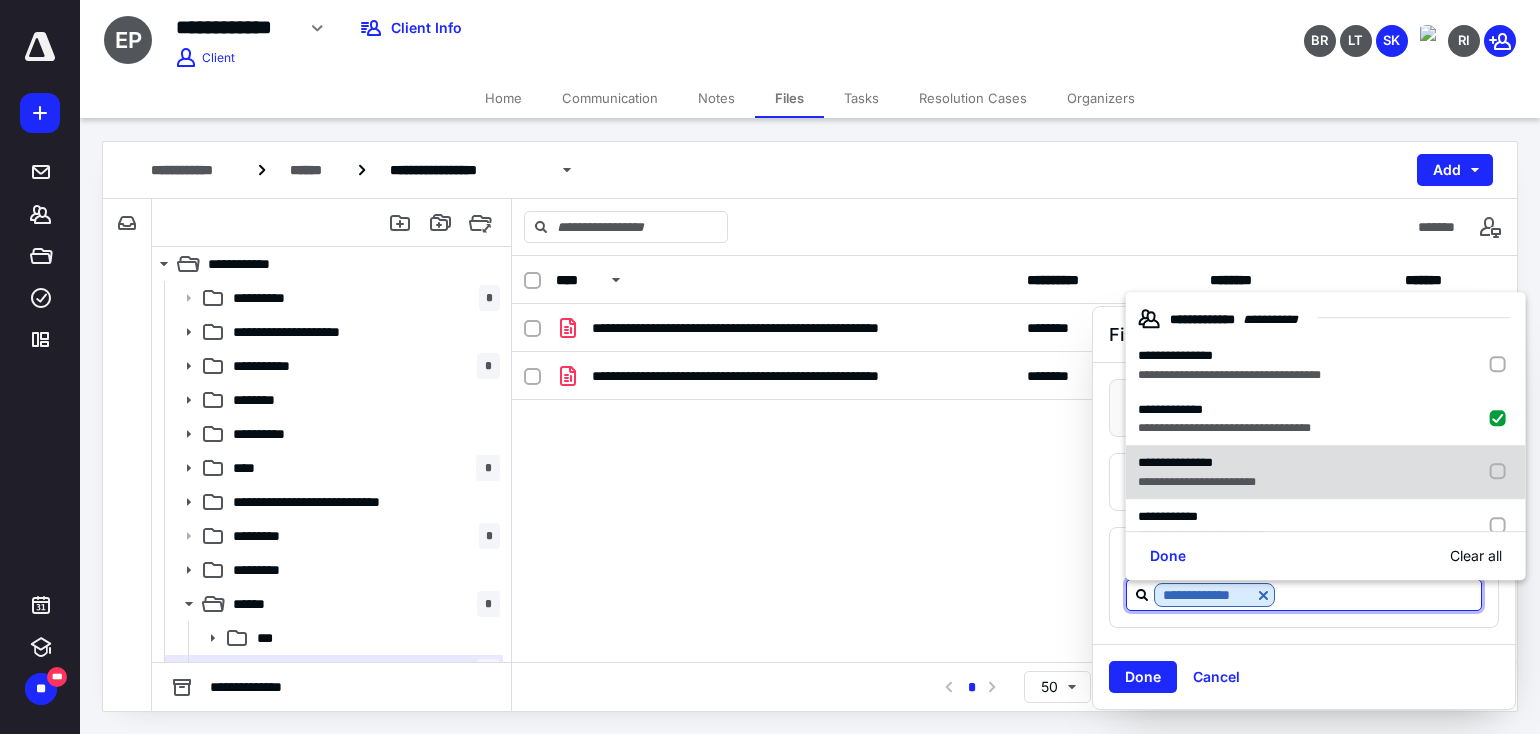 click on "**********" at bounding box center [1197, 482] 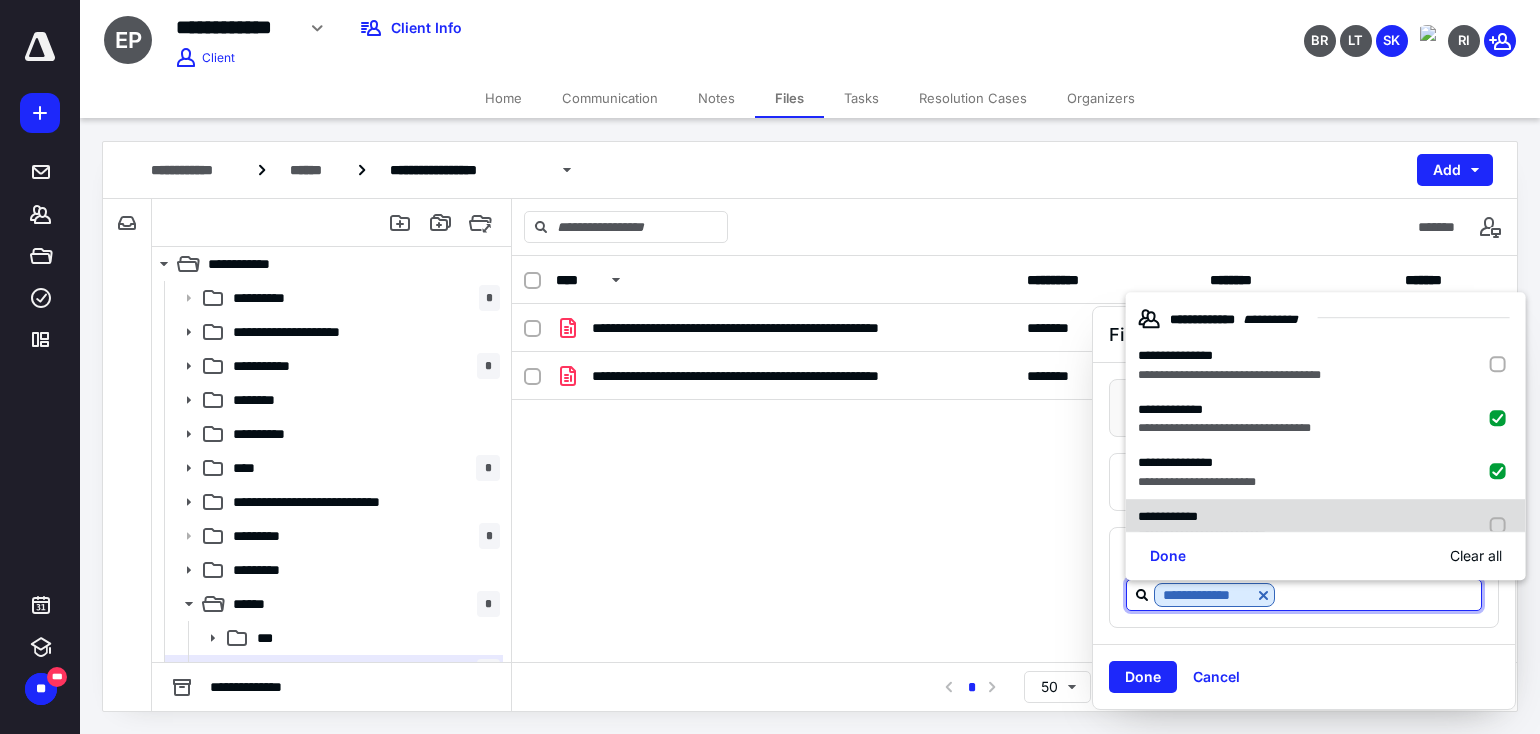 checkbox on "true" 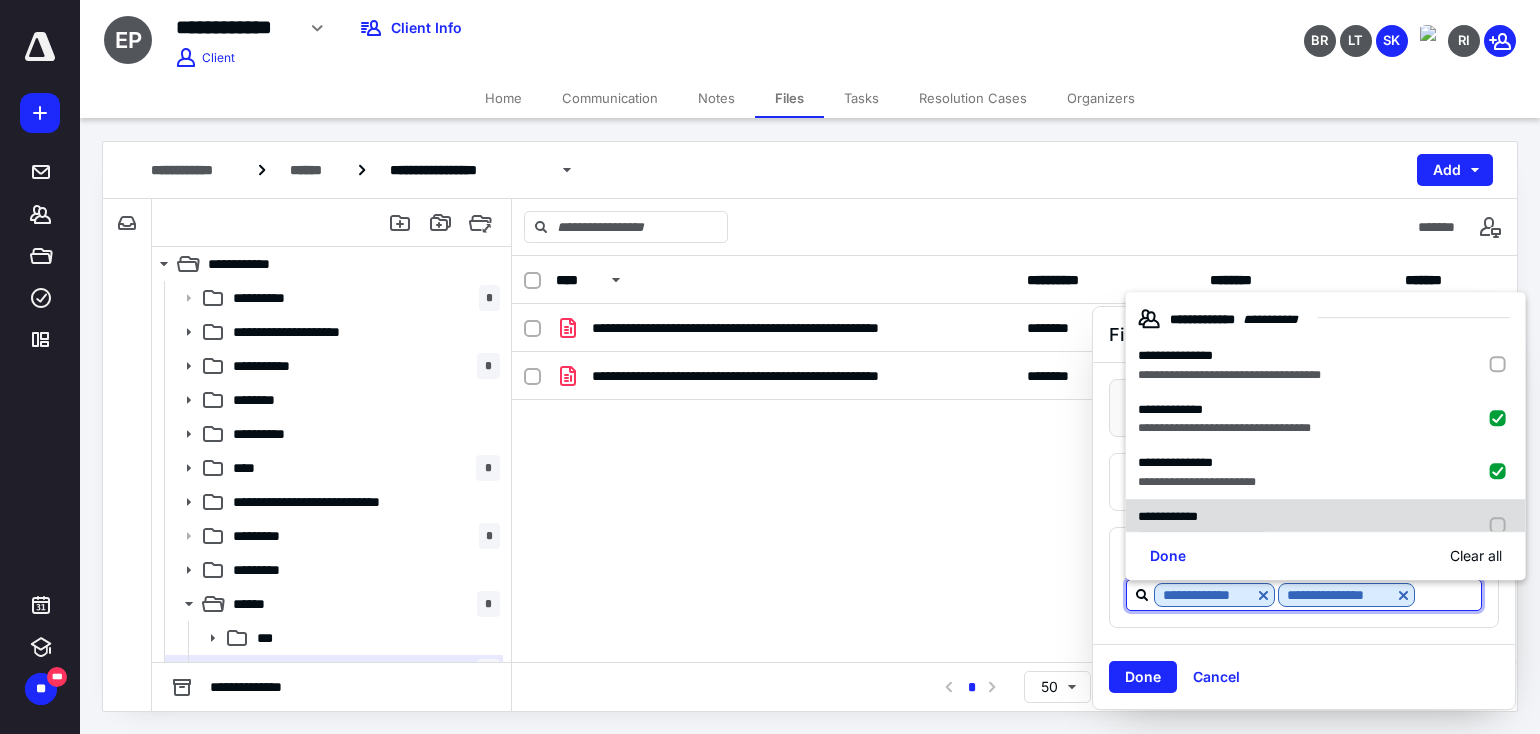 click on "**********" at bounding box center [1168, 516] 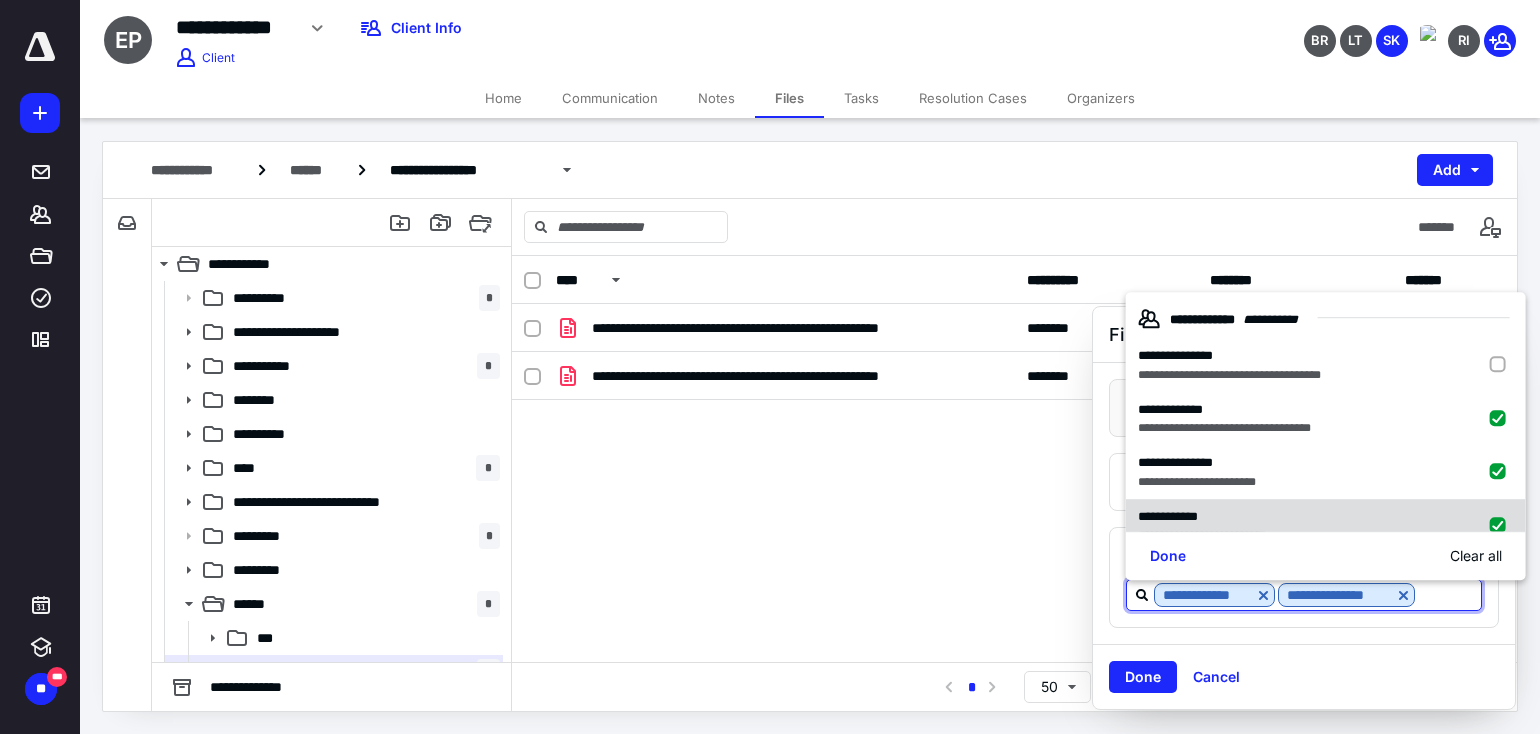 checkbox on "true" 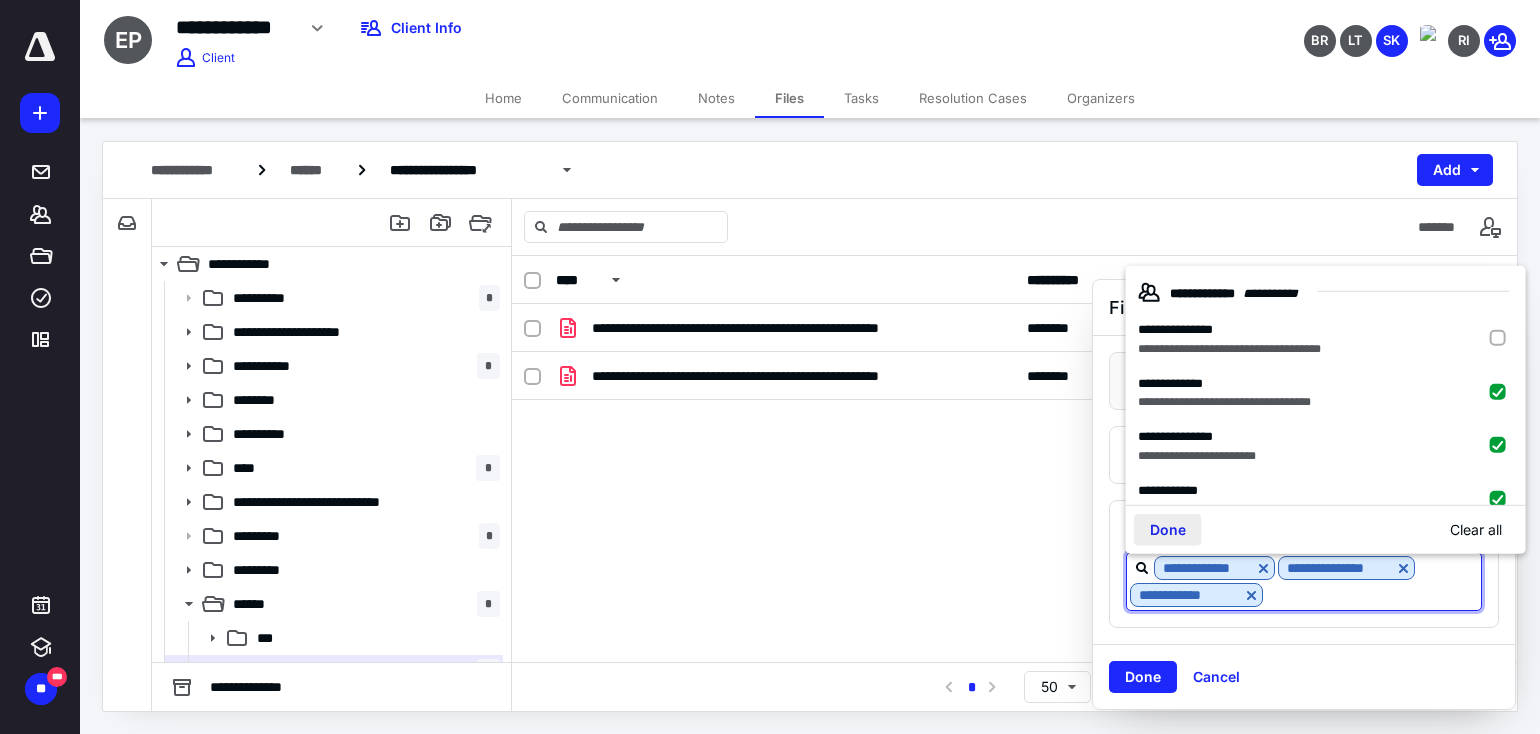 click on "Done" at bounding box center [1168, 530] 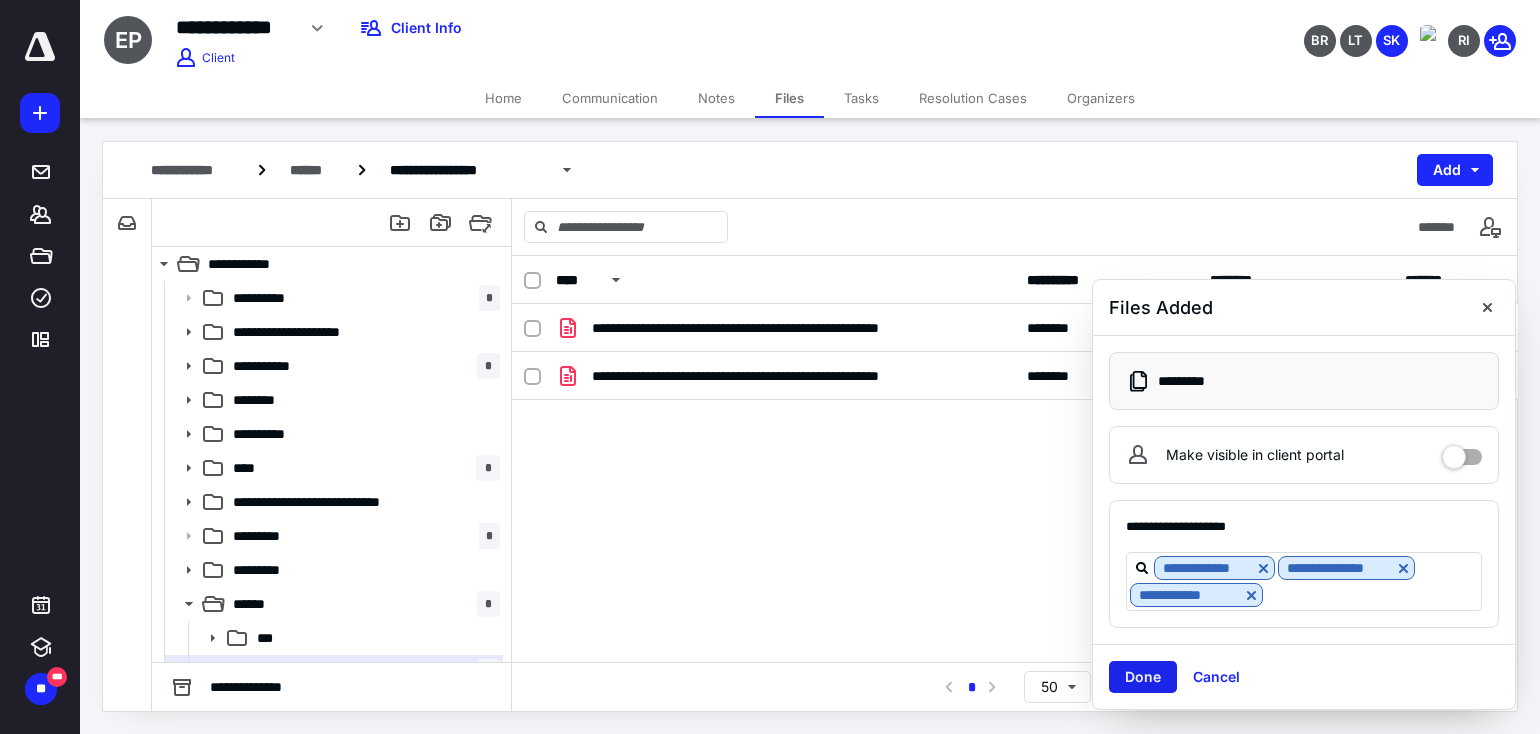 click on "Done" at bounding box center (1143, 677) 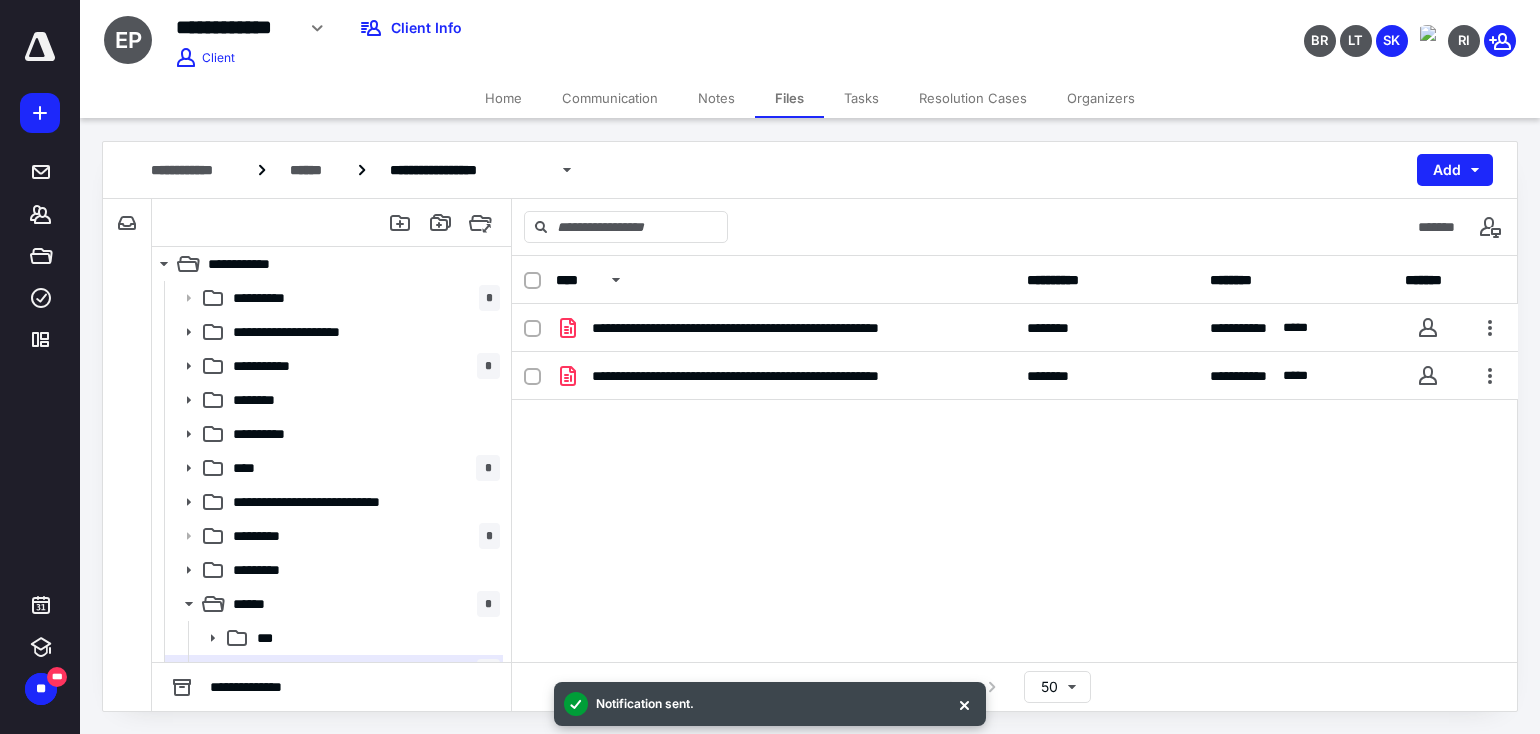 click on "Tasks" at bounding box center [861, 98] 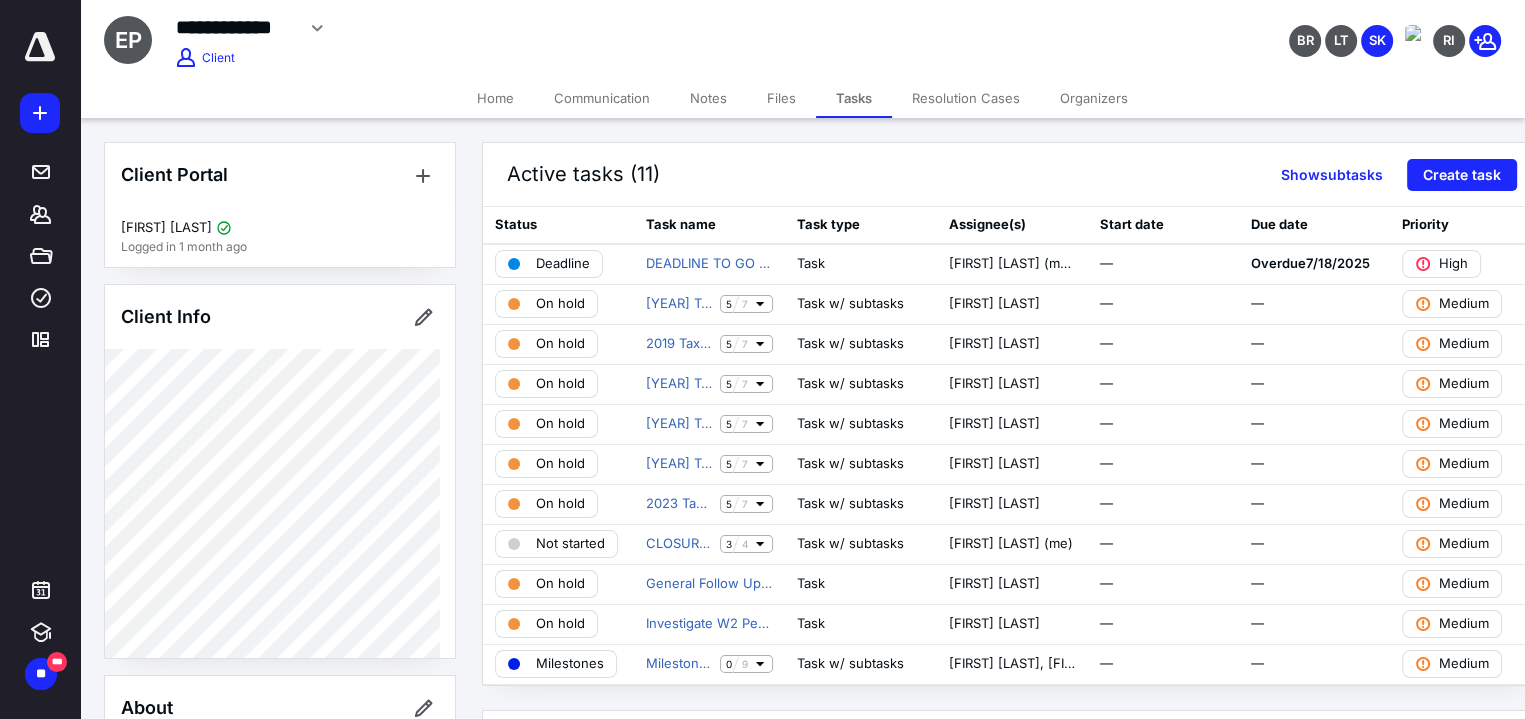 click on "Notes" at bounding box center [708, 98] 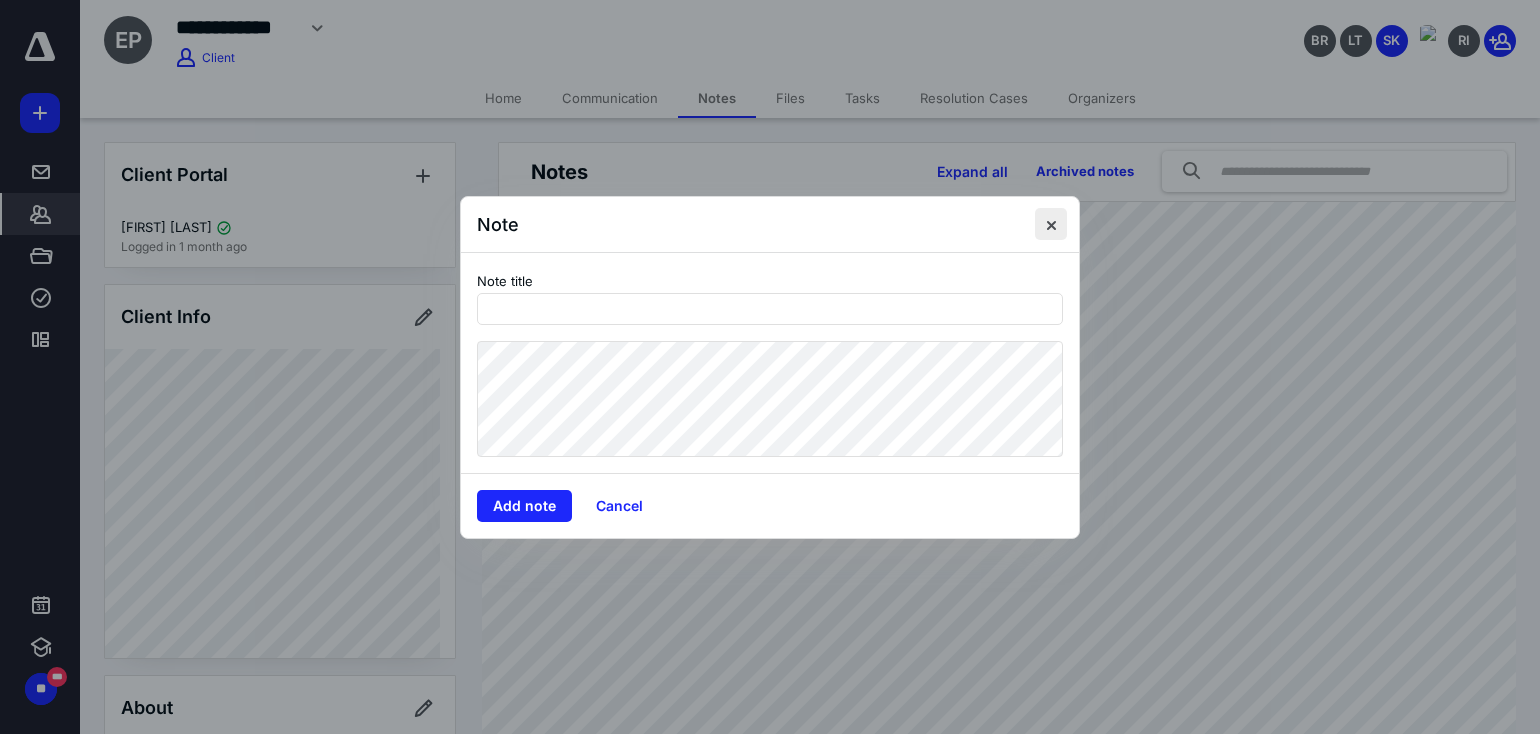click at bounding box center (1051, 224) 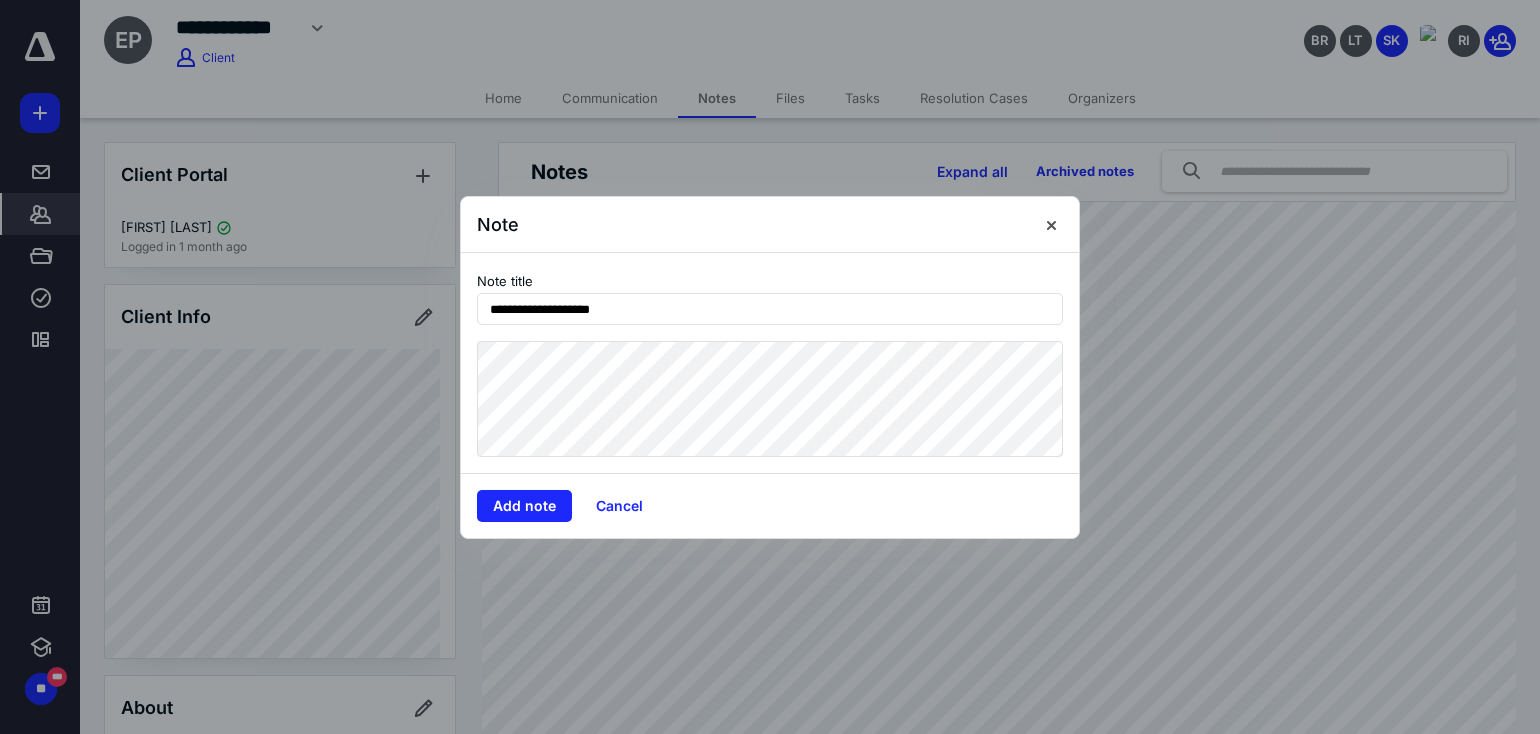 type on "**********" 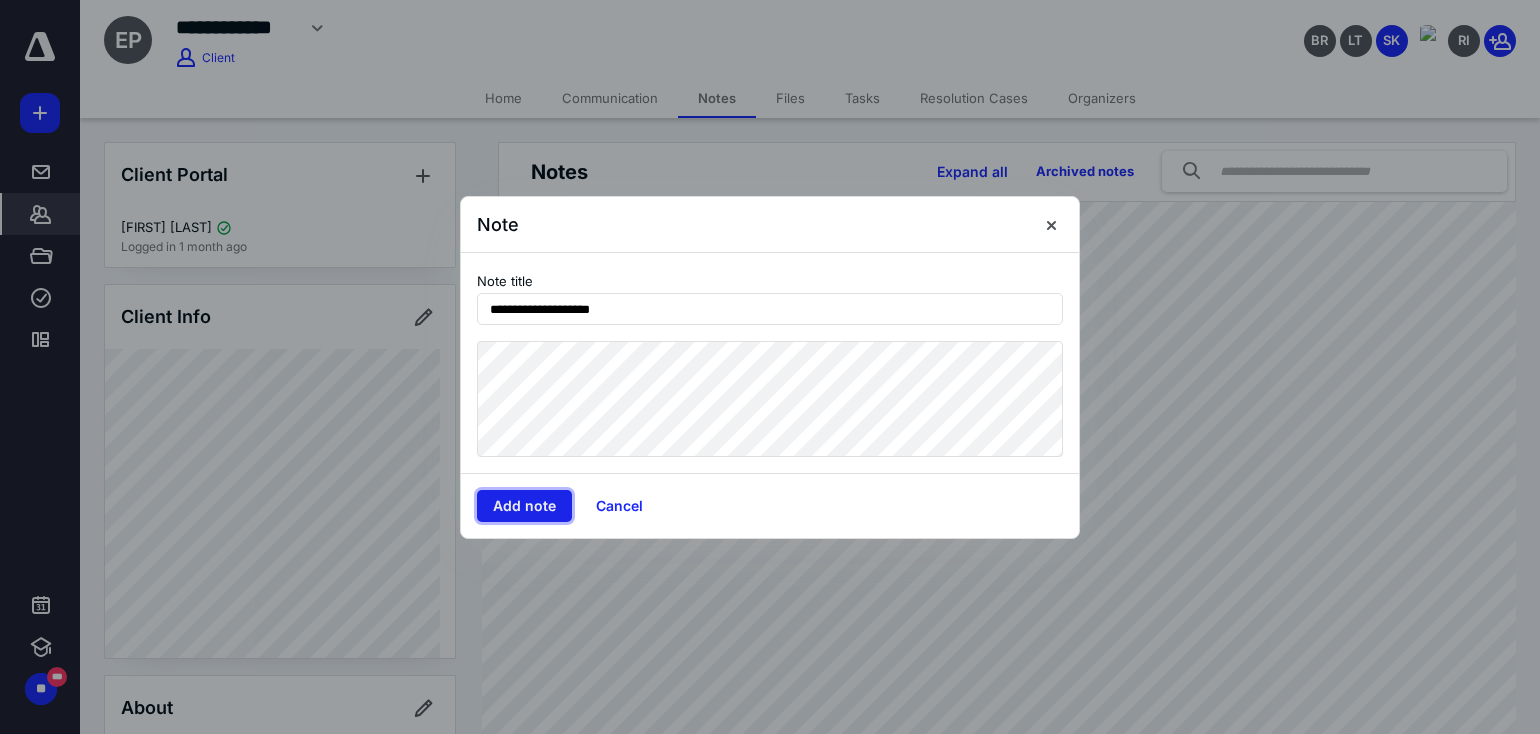 click on "Add note" at bounding box center [524, 506] 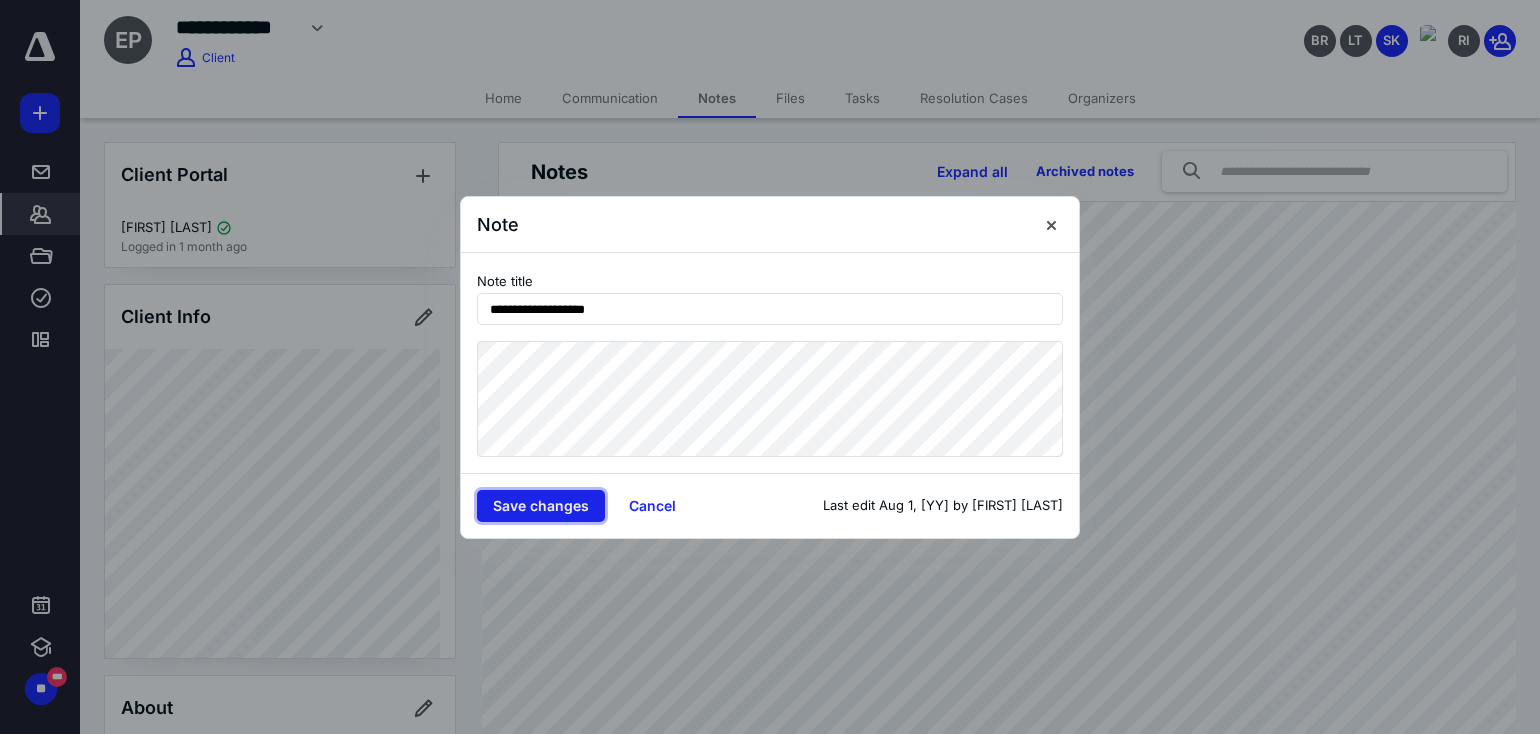 click on "Save changes" at bounding box center (541, 506) 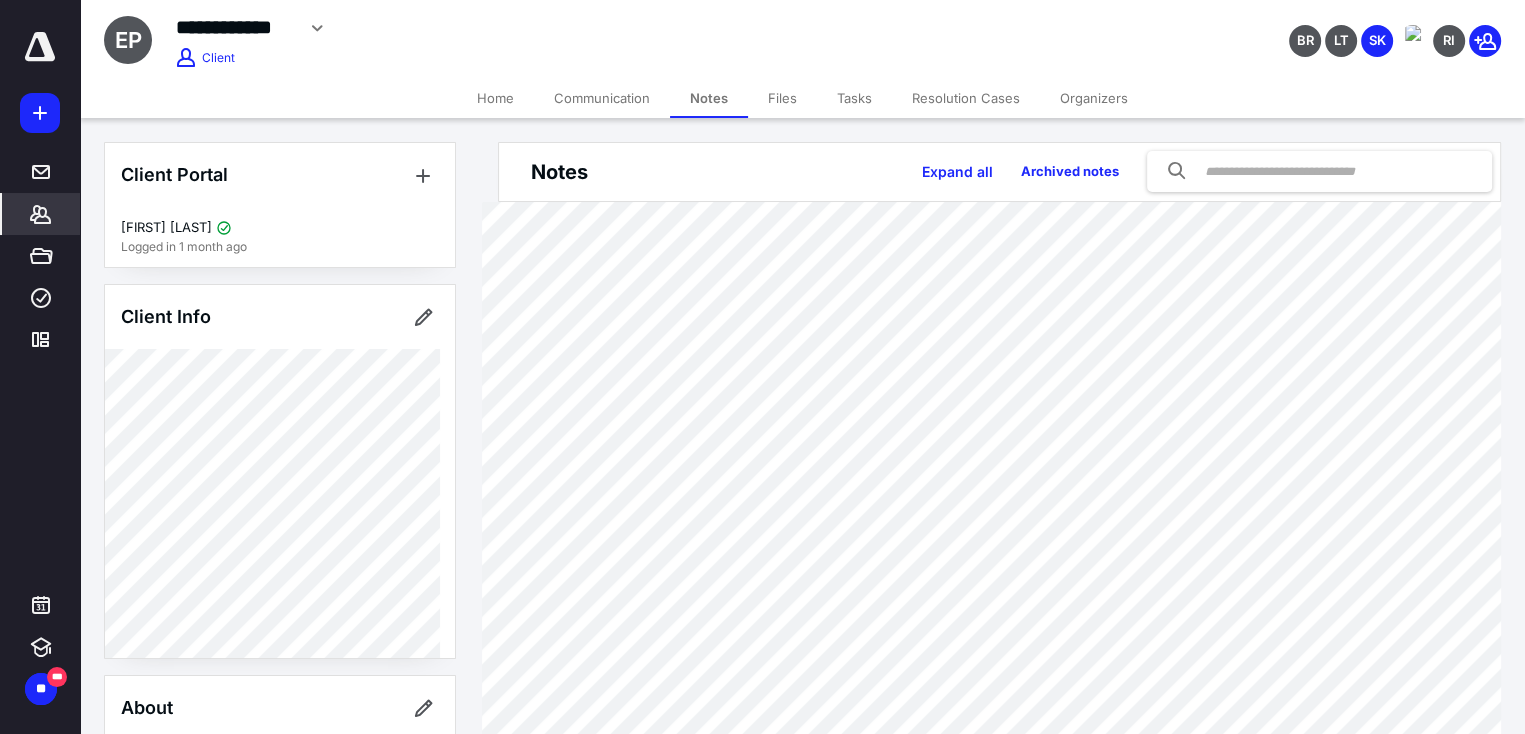 click on "Tasks" at bounding box center [854, 98] 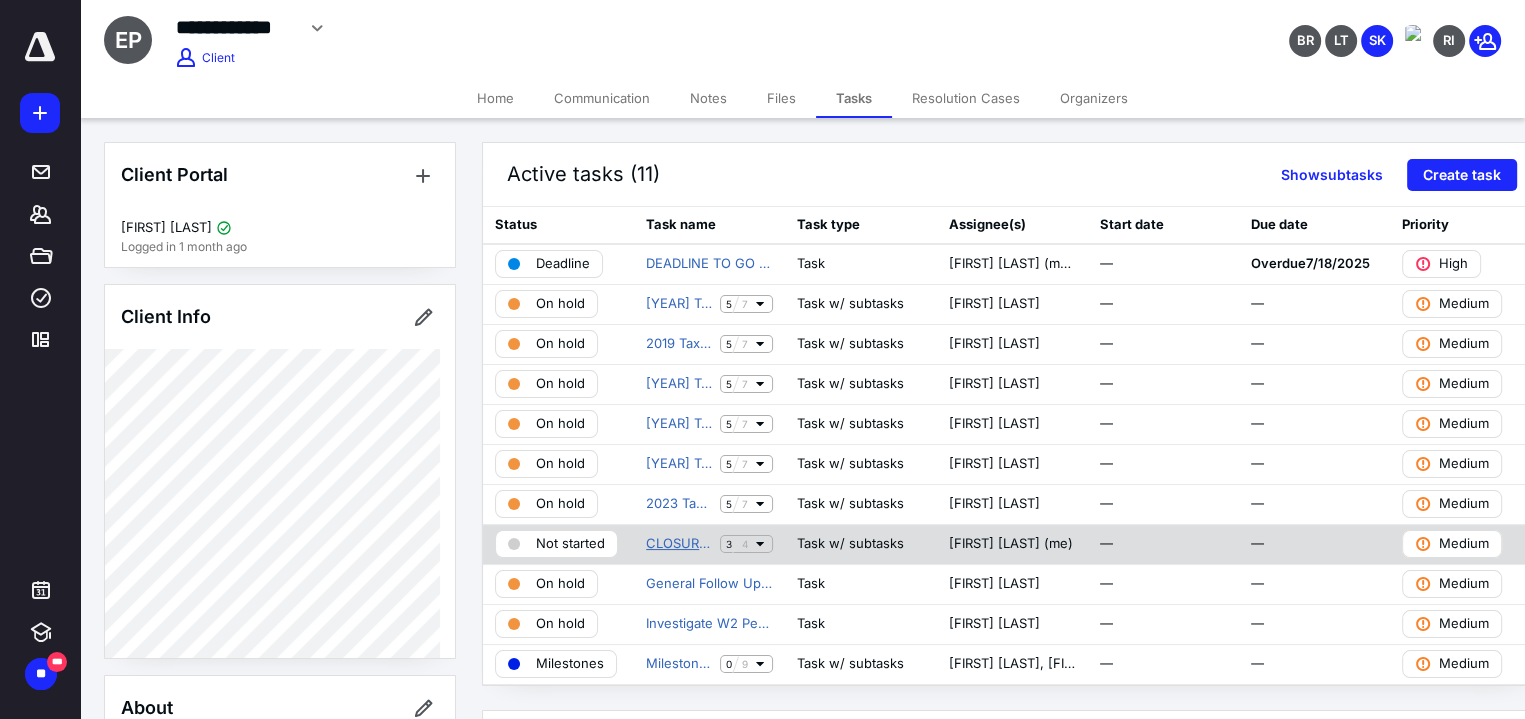 click on "CLOSURE OF CASE" at bounding box center (679, 544) 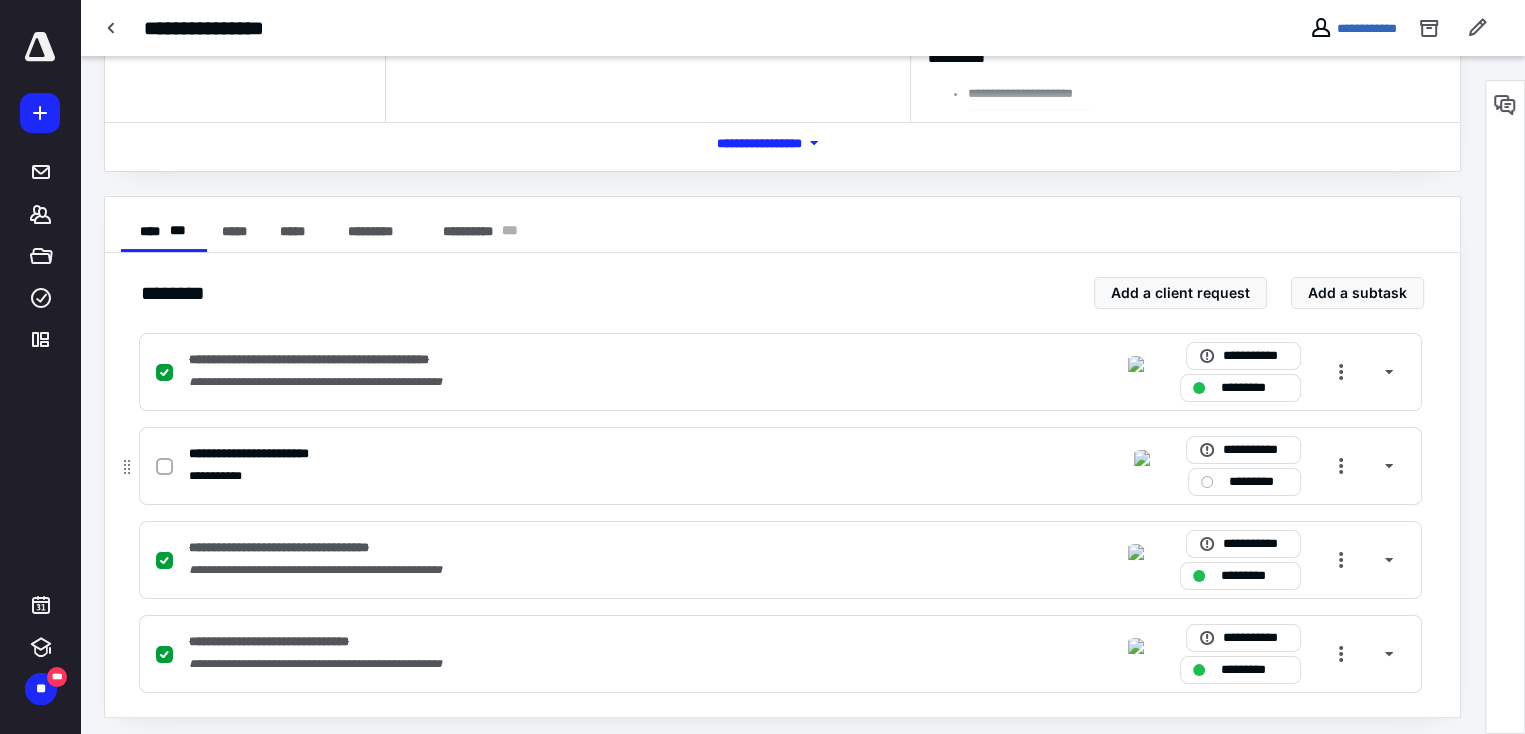 scroll, scrollTop: 252, scrollLeft: 0, axis: vertical 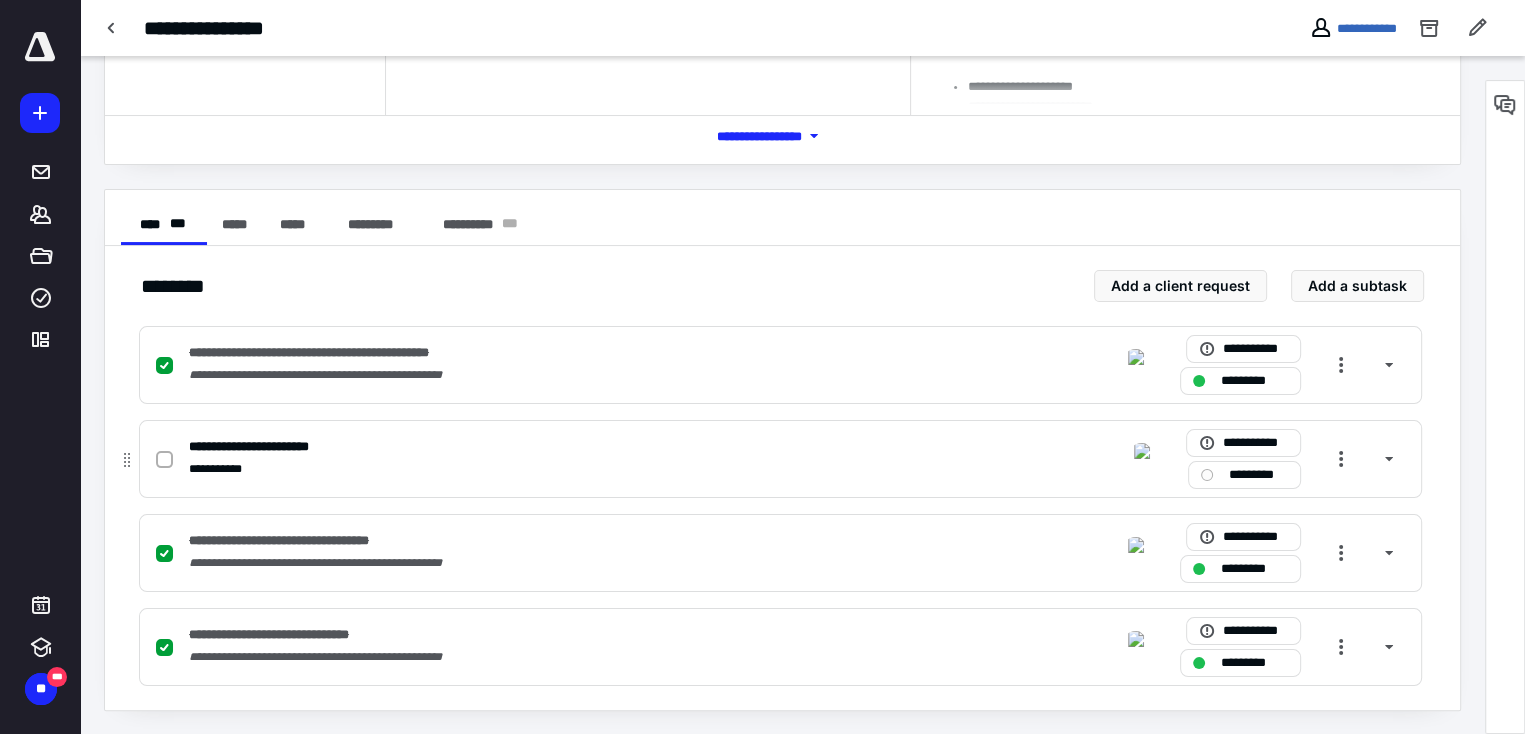 click 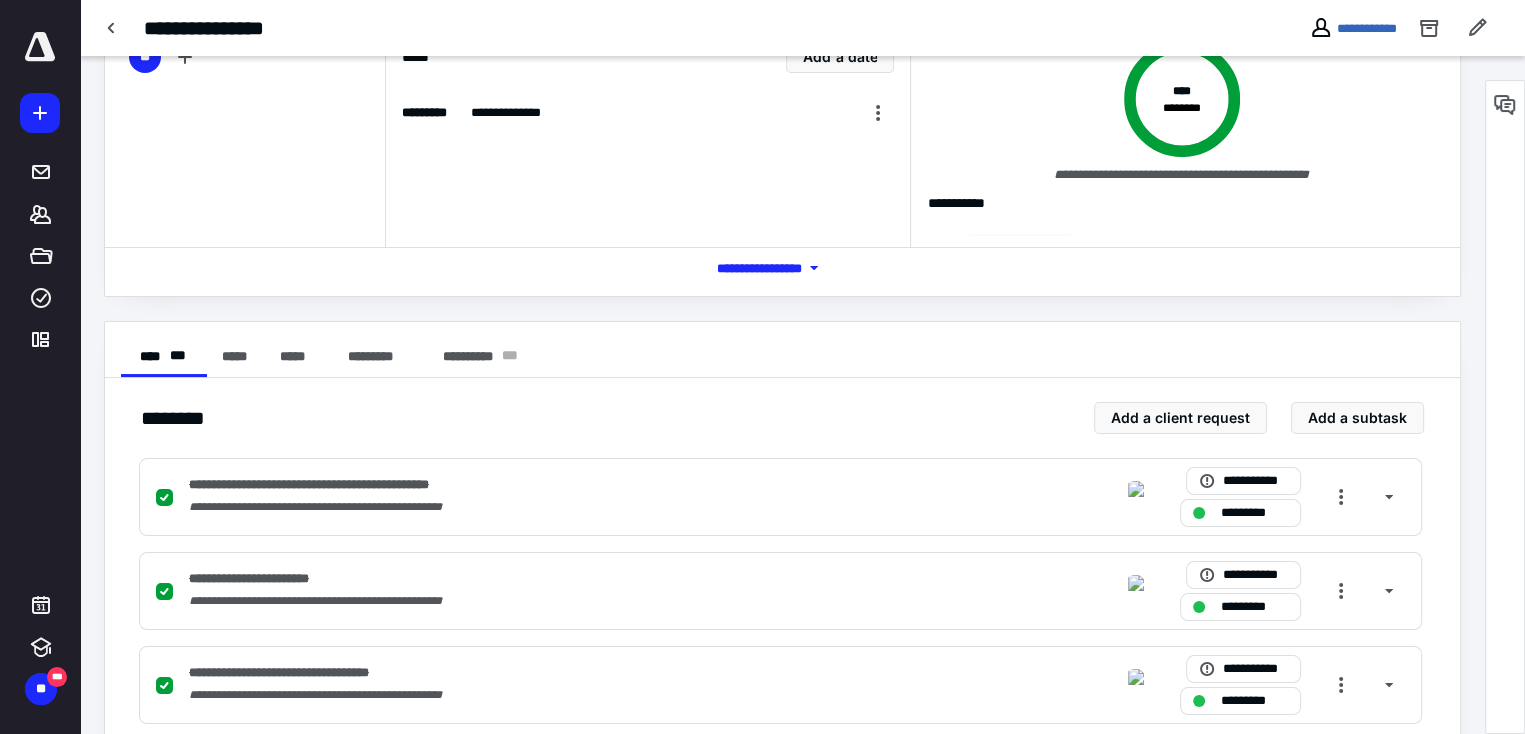 scroll, scrollTop: 0, scrollLeft: 0, axis: both 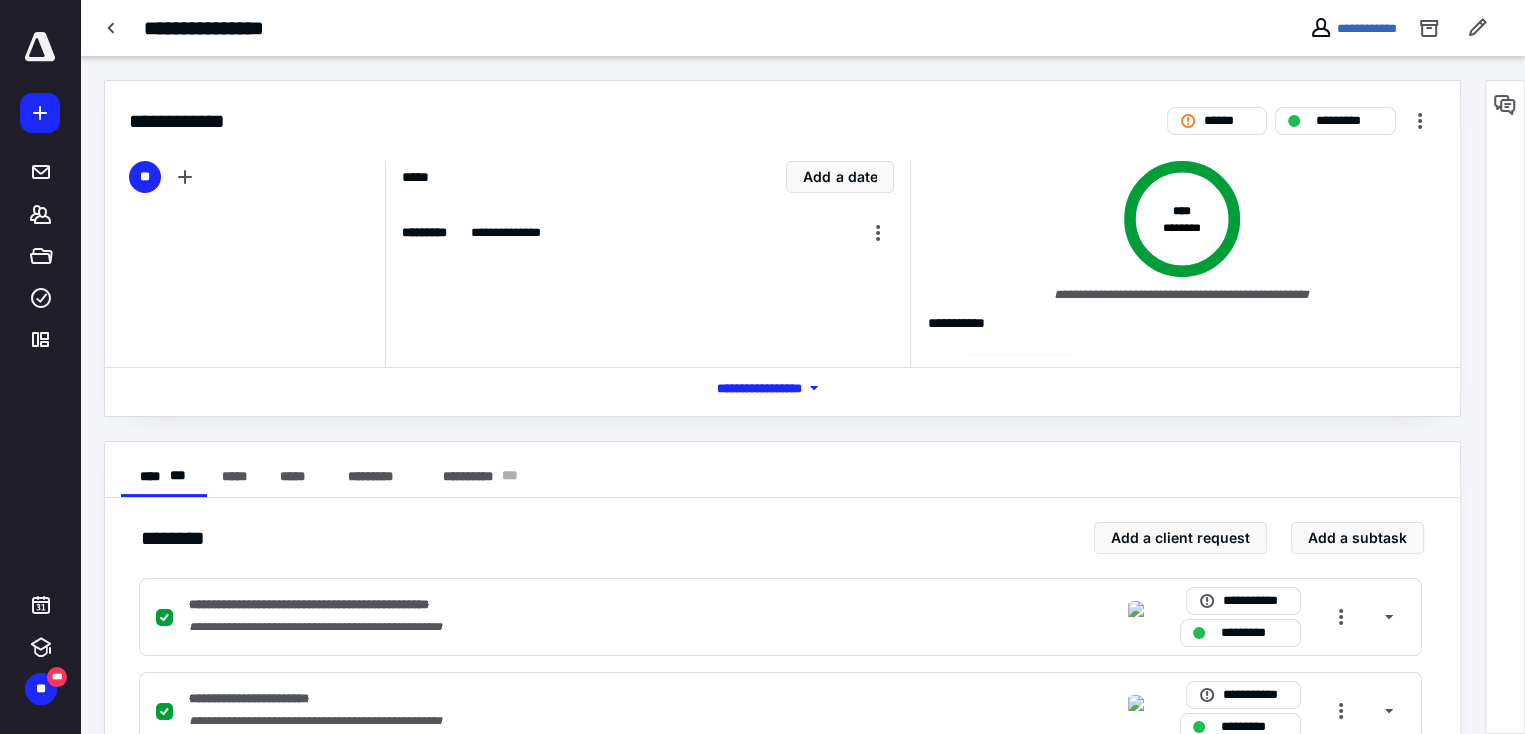 click on "**********" at bounding box center (1353, 28) 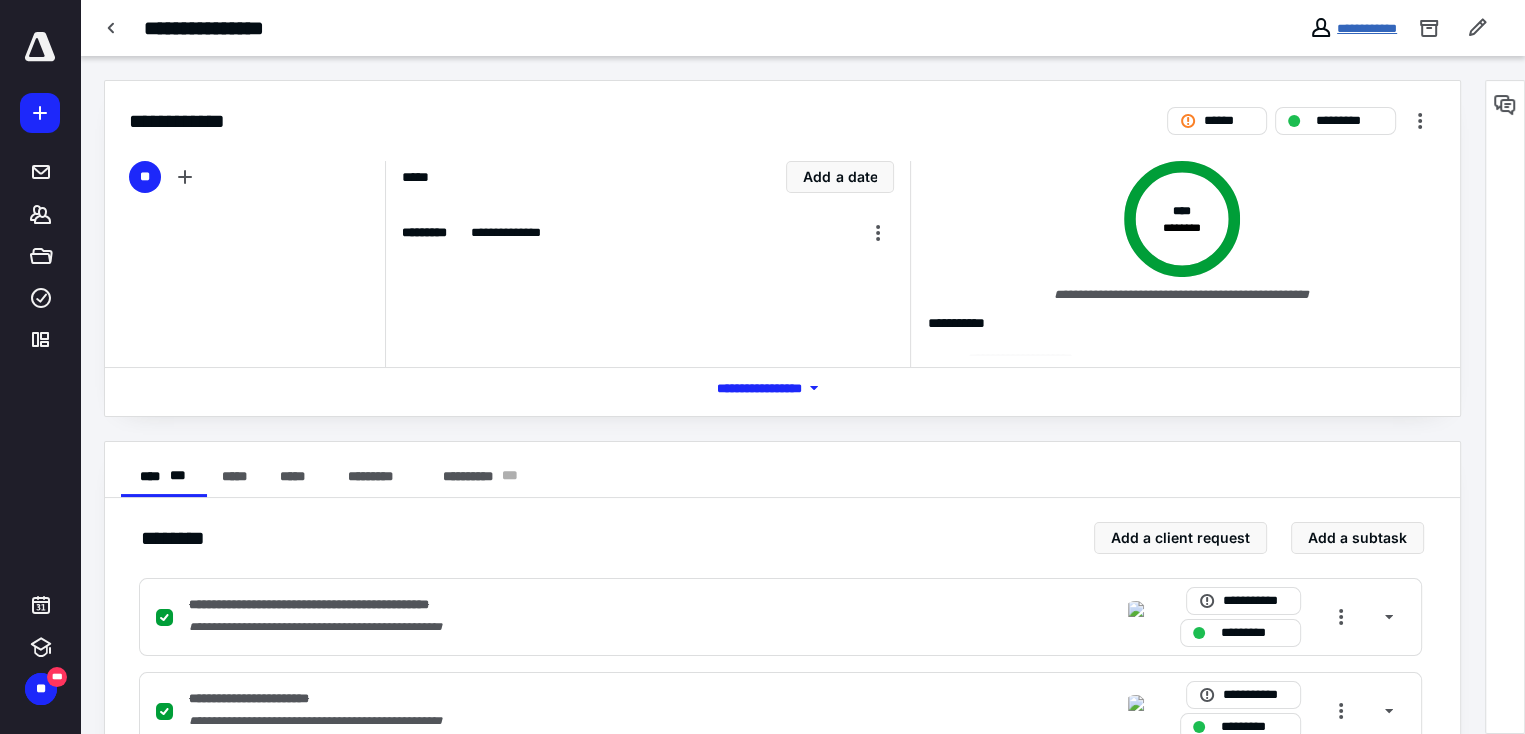 click on "**********" at bounding box center (1367, 28) 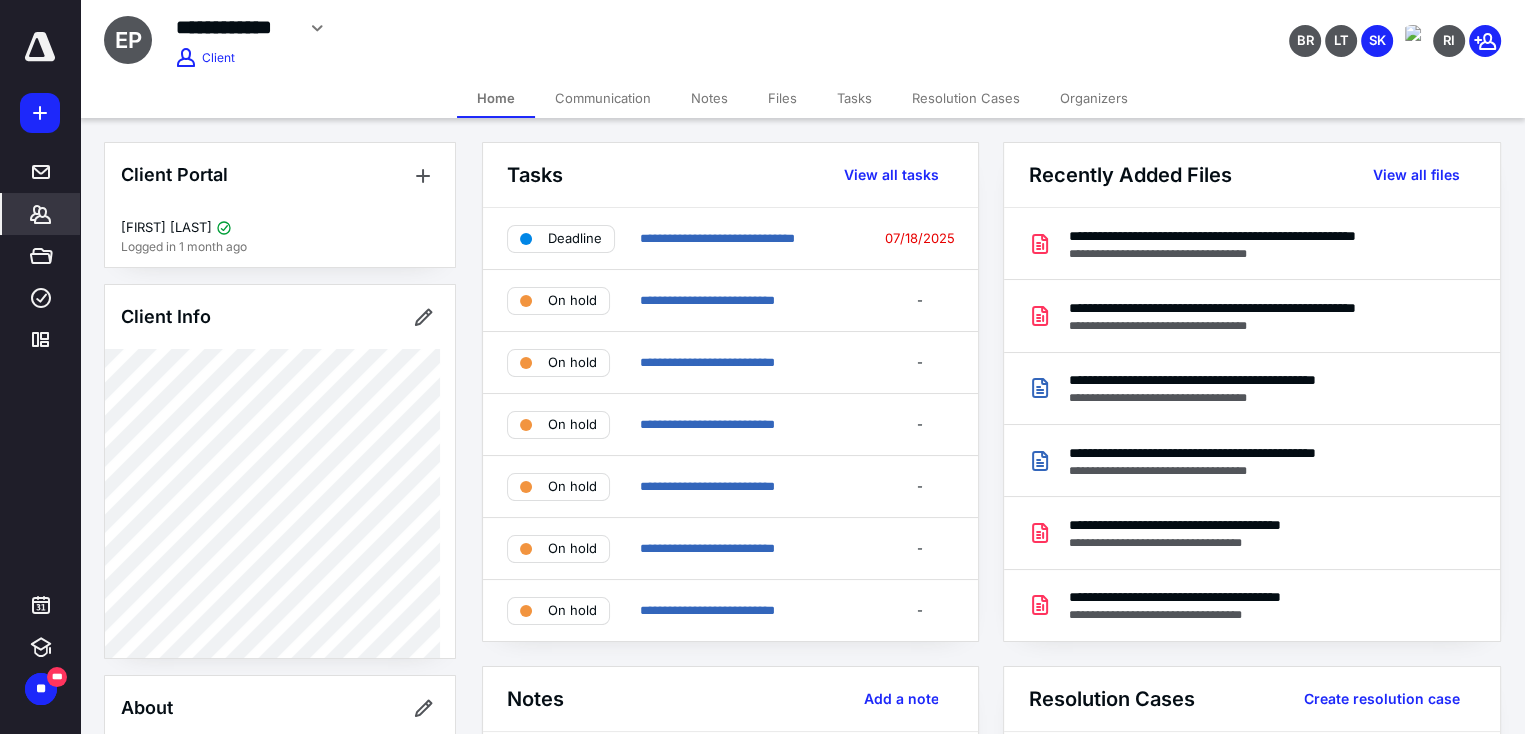 click on "**********" at bounding box center [1002, 884] 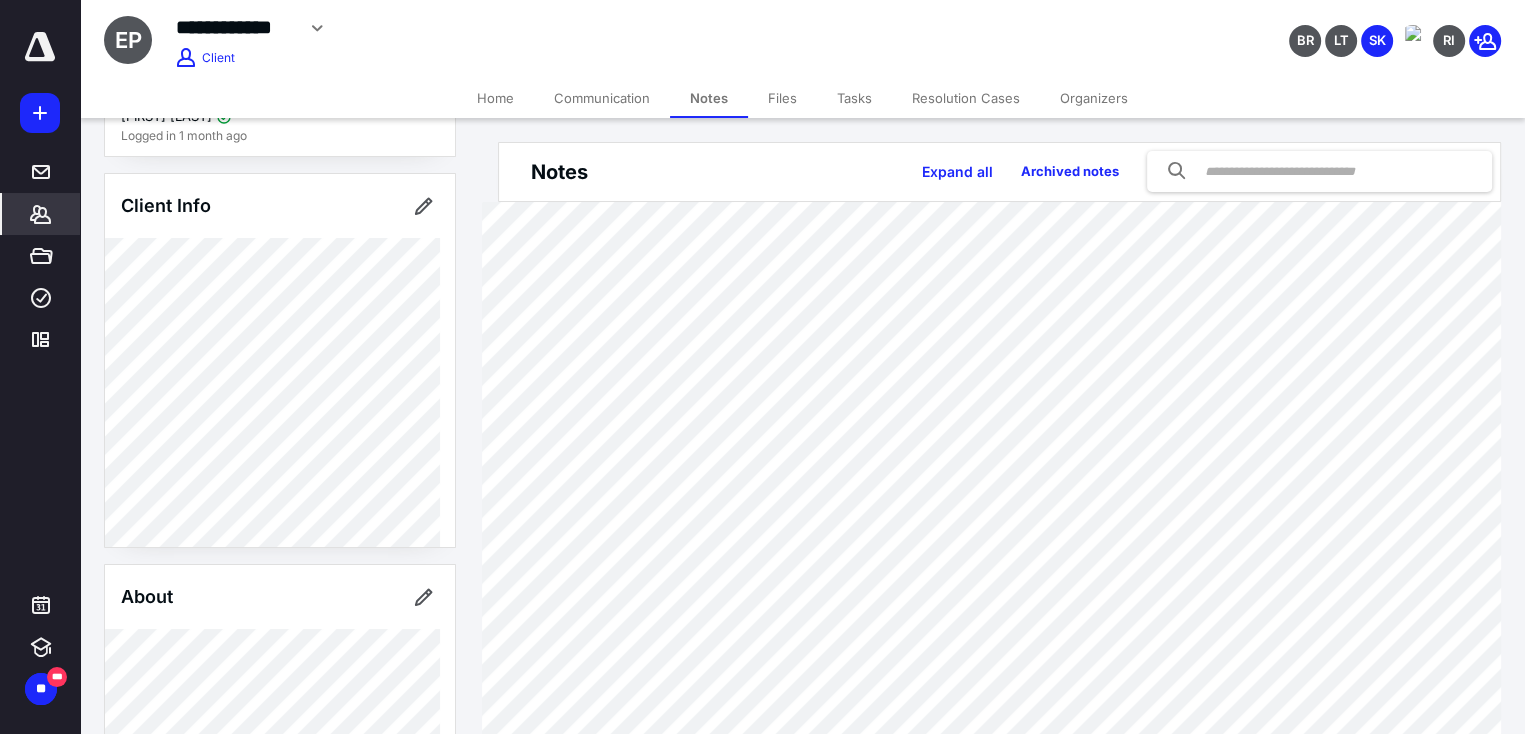 scroll, scrollTop: 0, scrollLeft: 0, axis: both 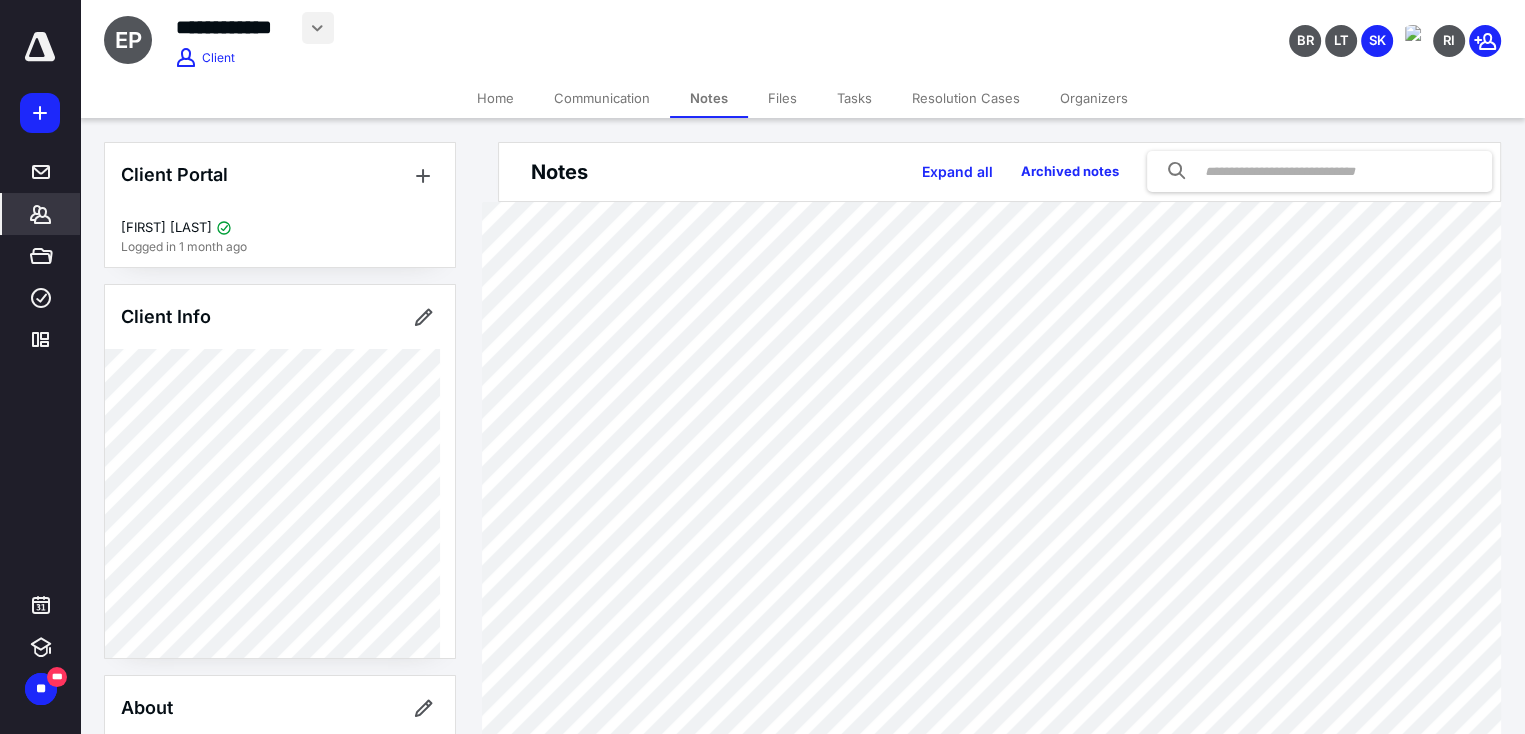 click at bounding box center [318, 28] 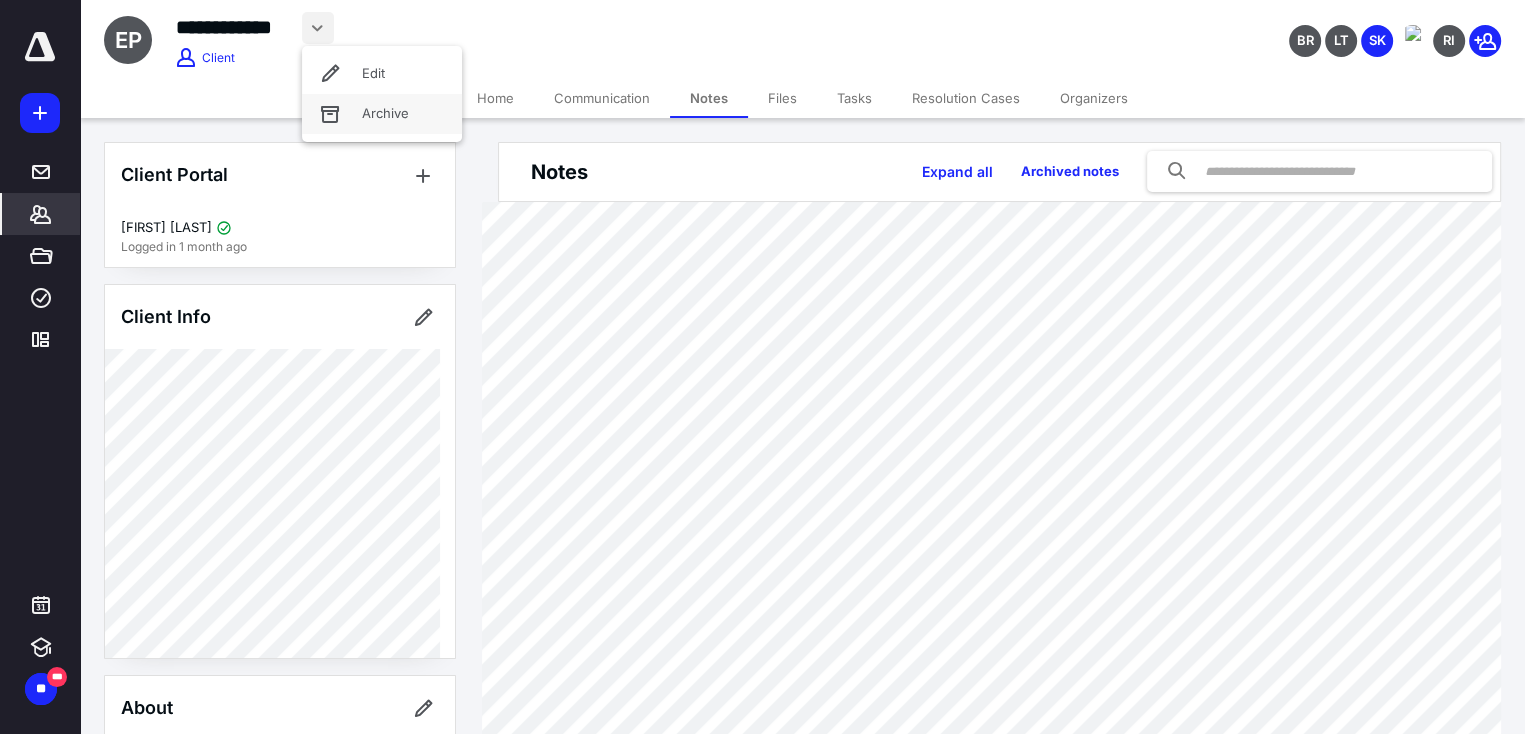 click on "Archive" at bounding box center (382, 114) 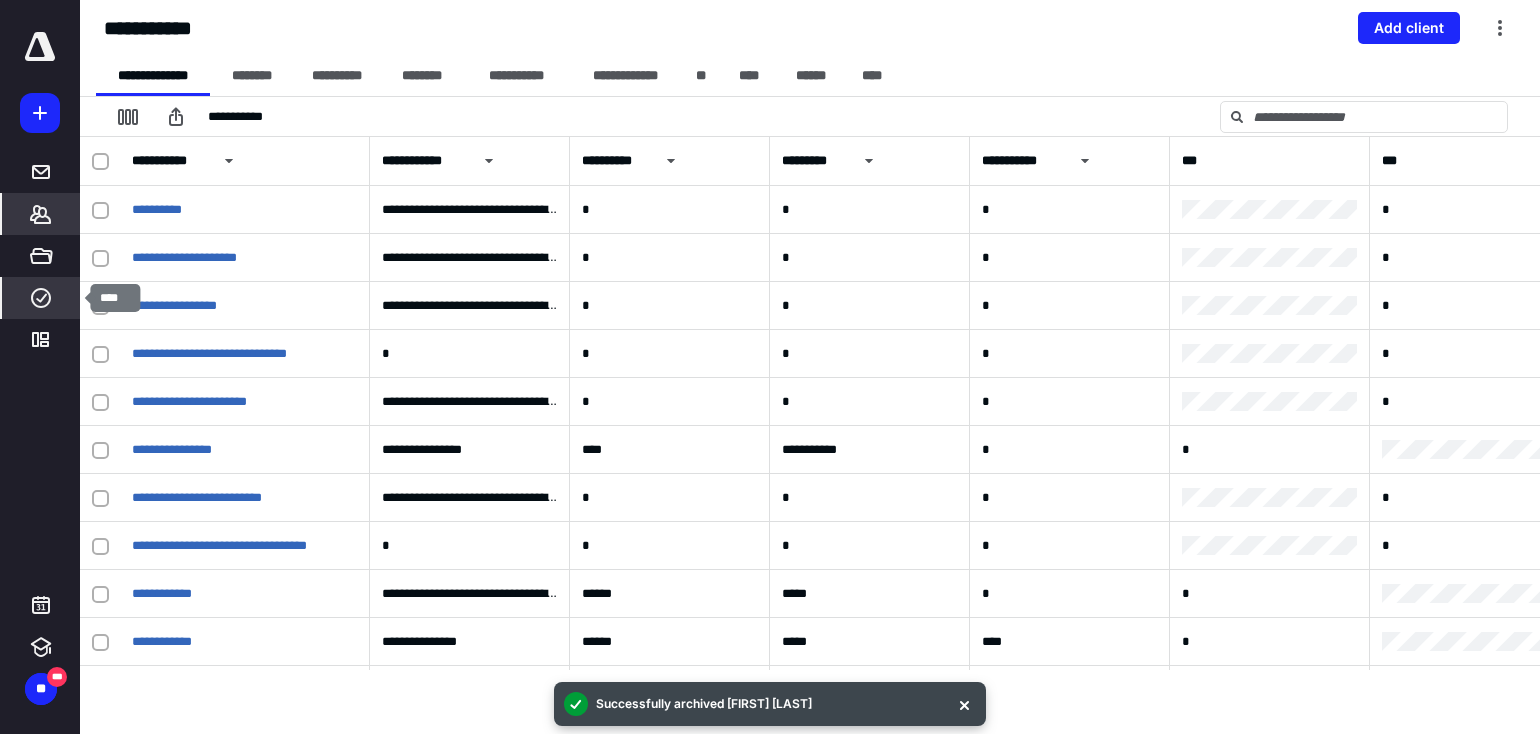 click 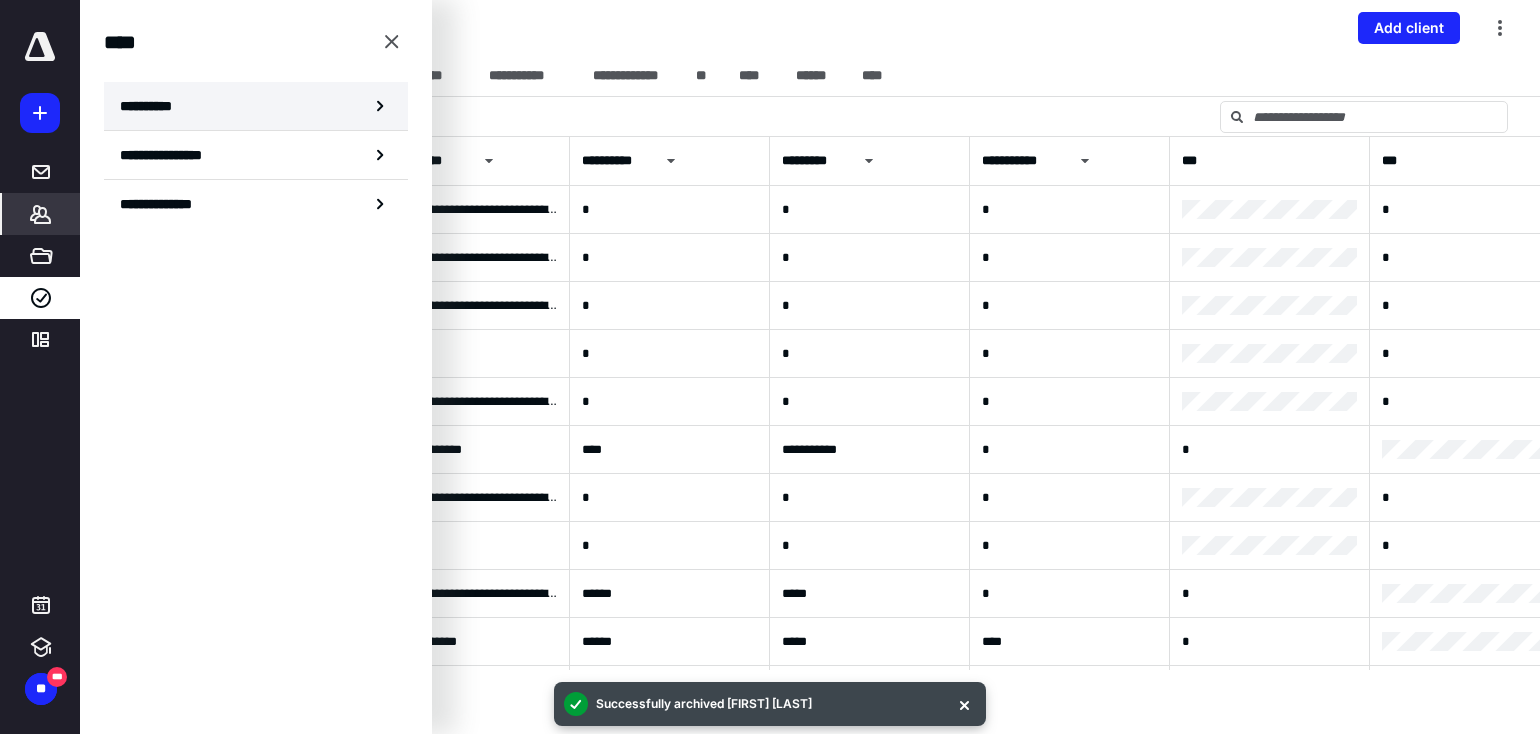 click on "**********" at bounding box center (256, 106) 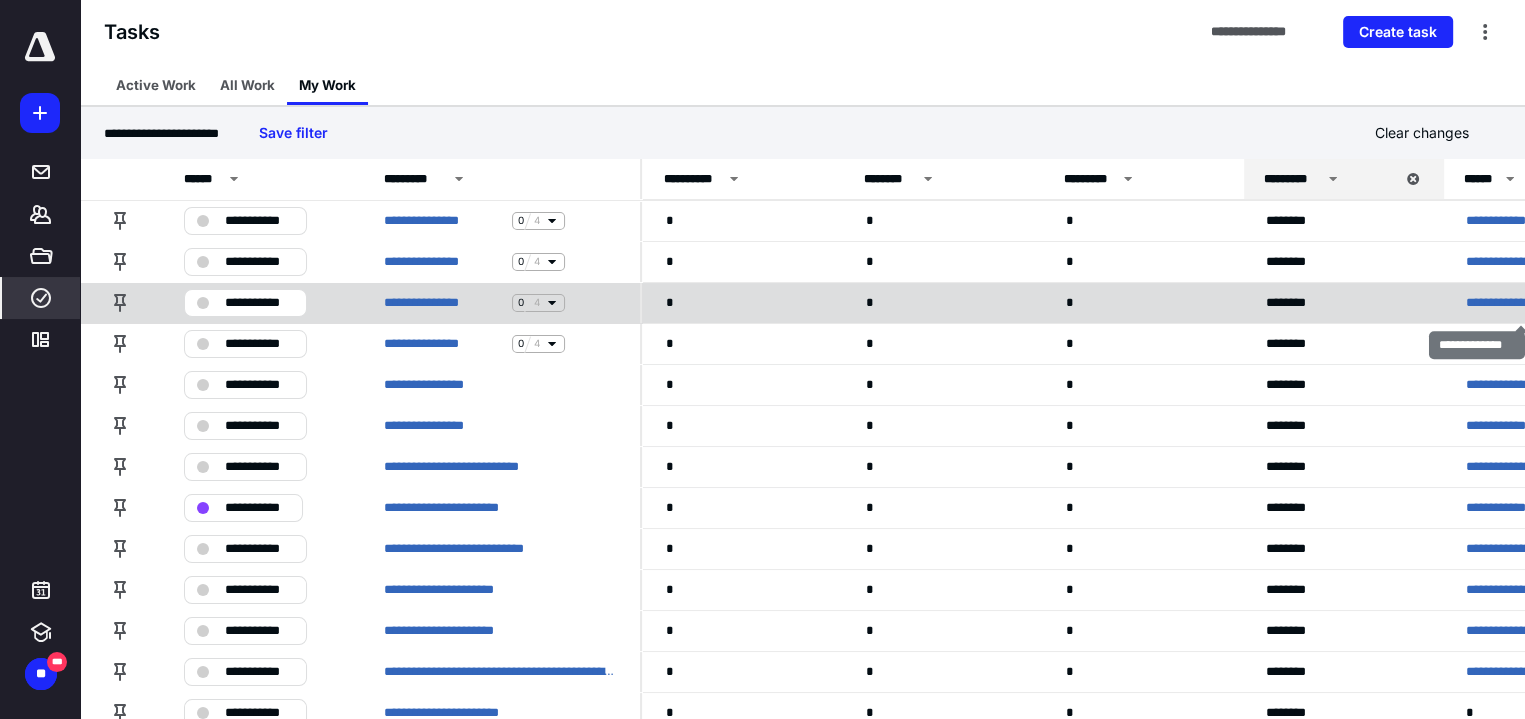 click on "**********" at bounding box center (1506, 303) 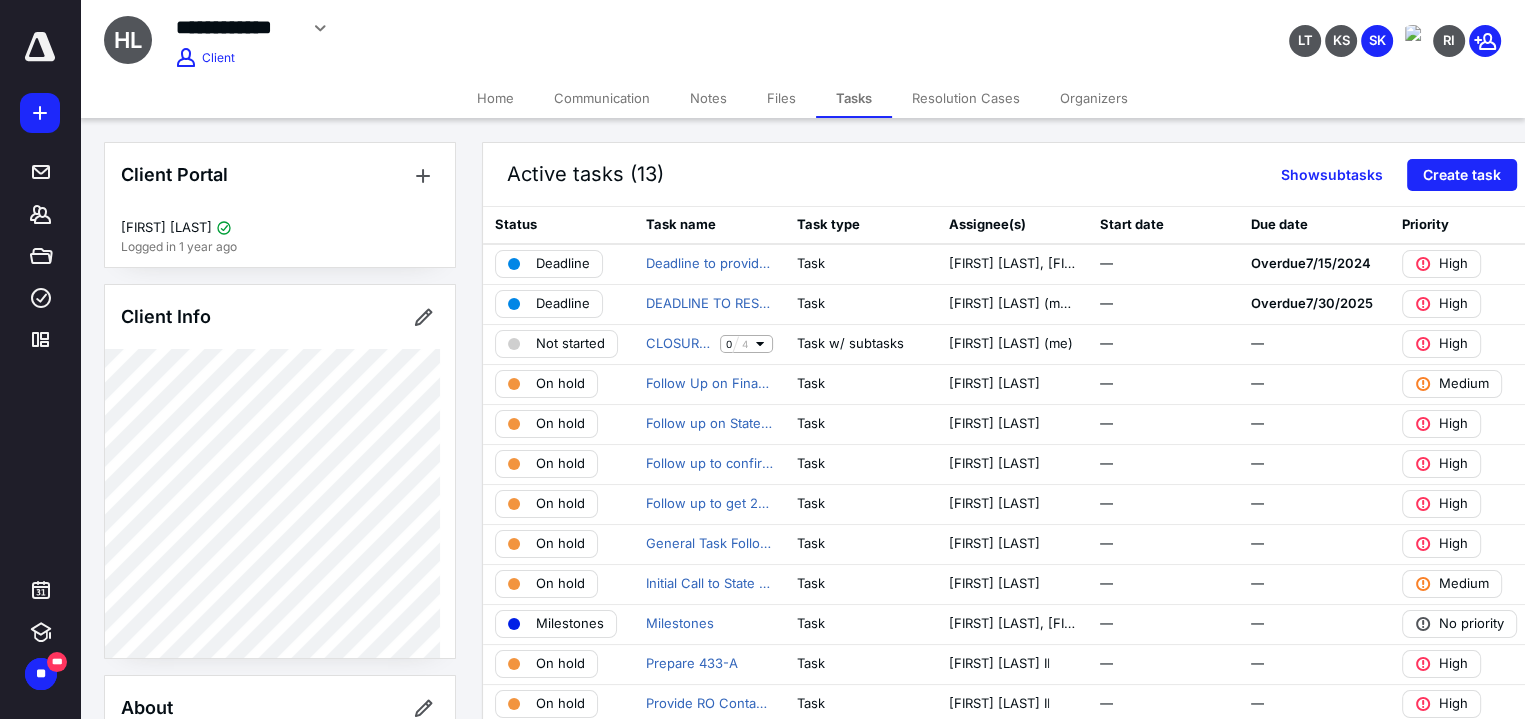 click on "Notes" at bounding box center [708, 98] 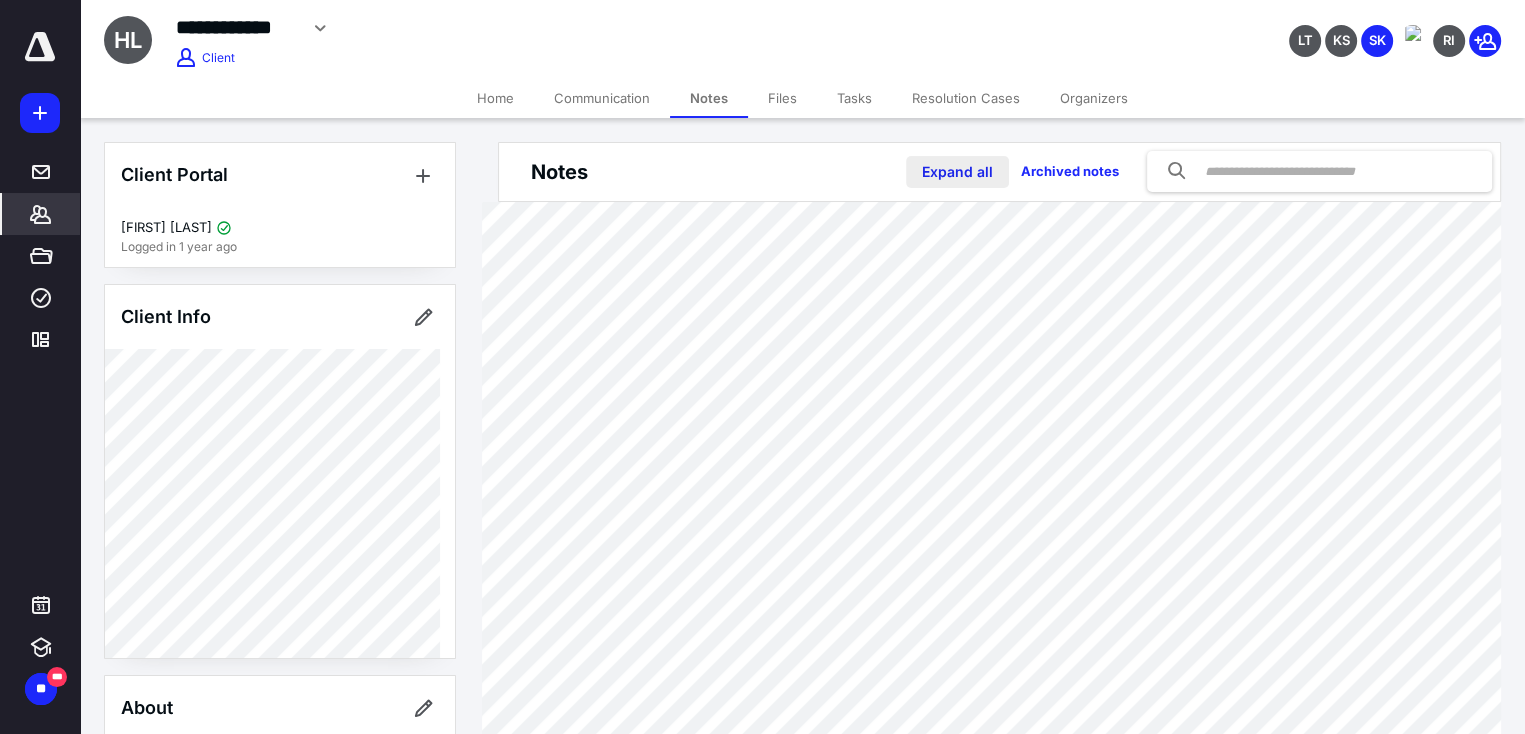 click on "Expand all" at bounding box center (957, 172) 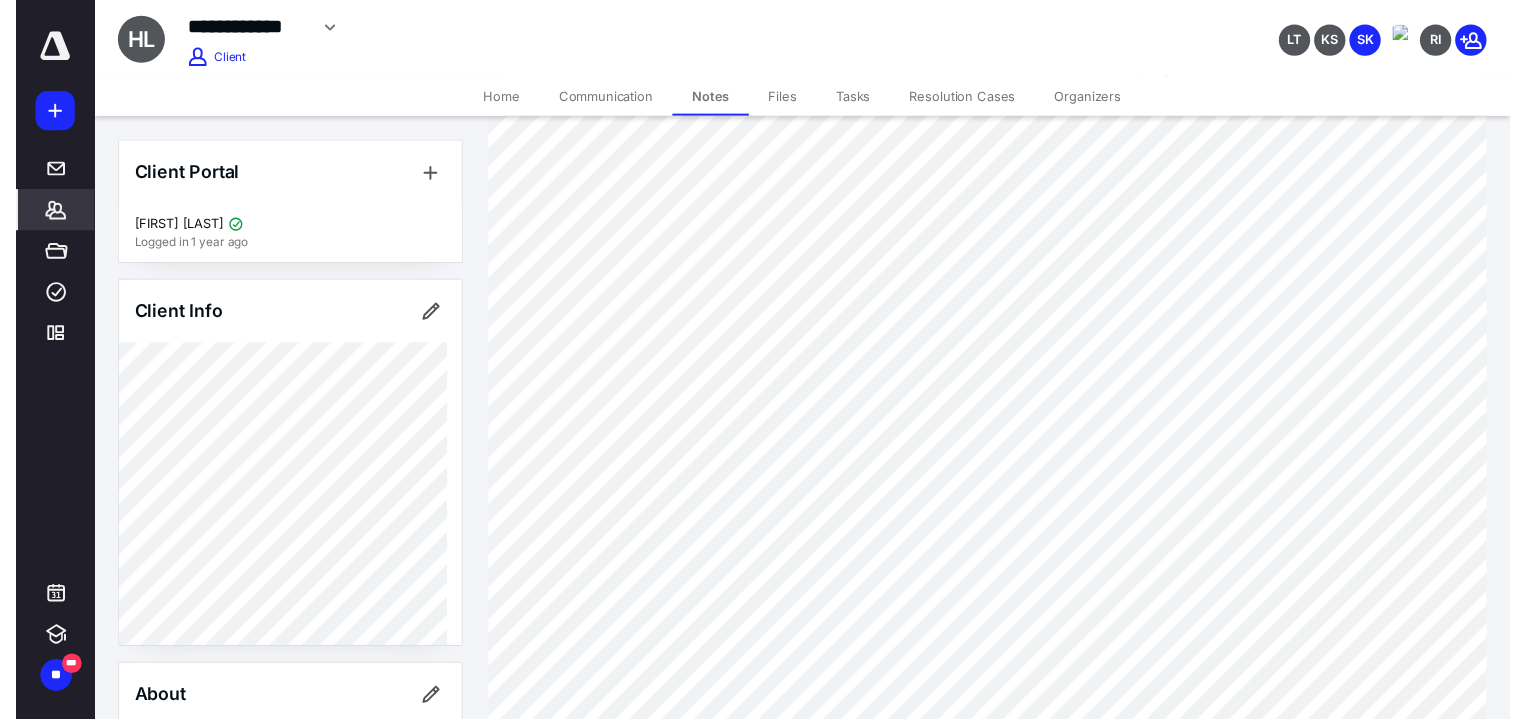 scroll, scrollTop: 0, scrollLeft: 0, axis: both 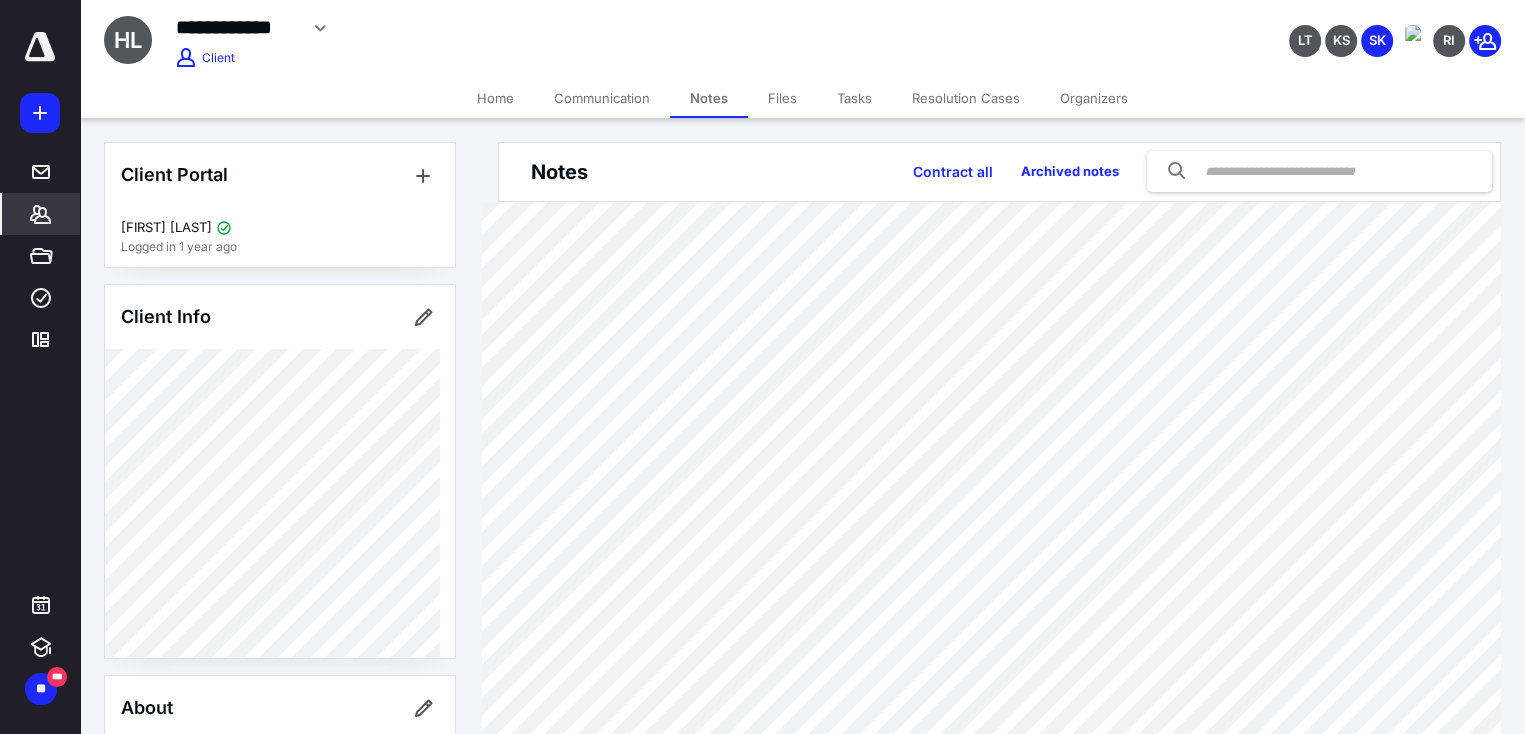 click on "Tasks" at bounding box center (854, 98) 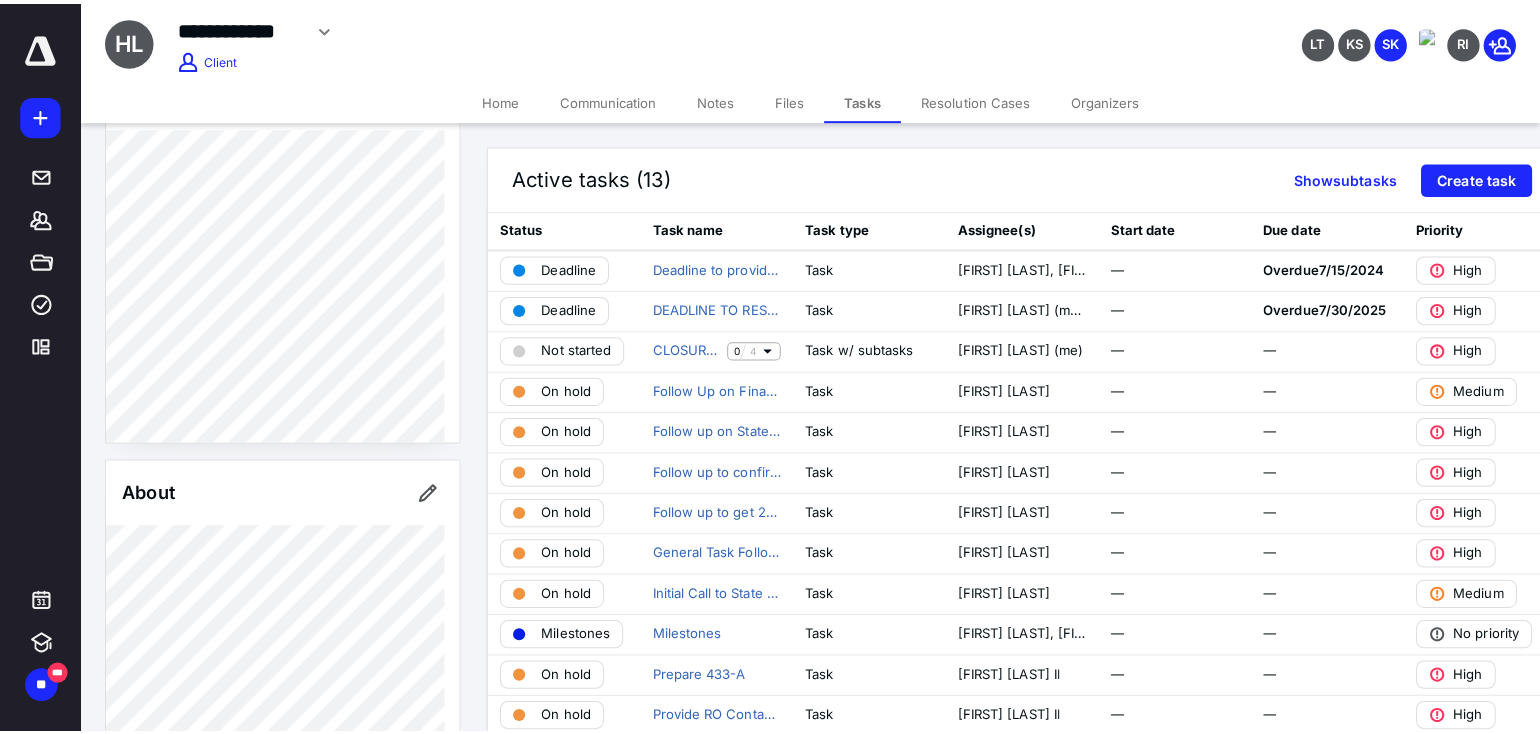 scroll, scrollTop: 0, scrollLeft: 0, axis: both 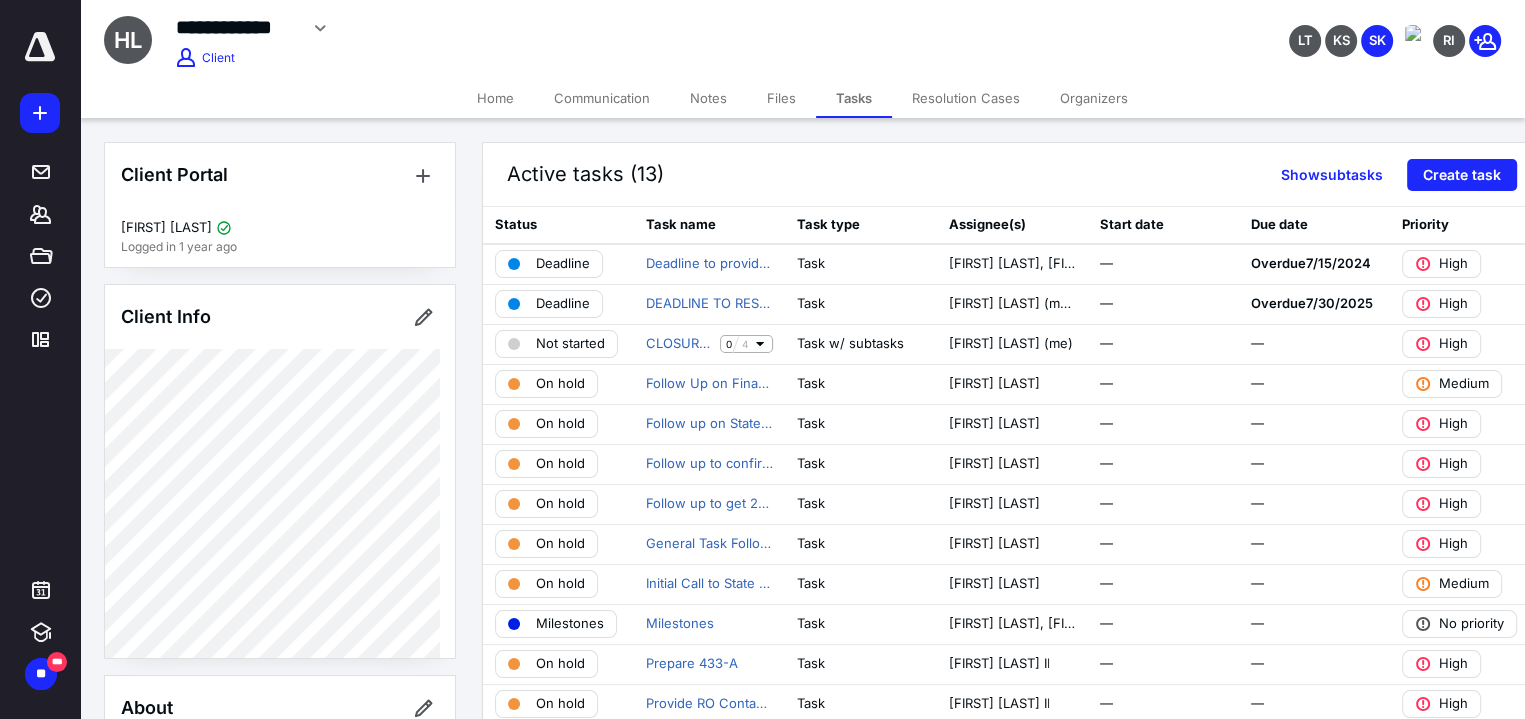 click on "Files" at bounding box center (781, 98) 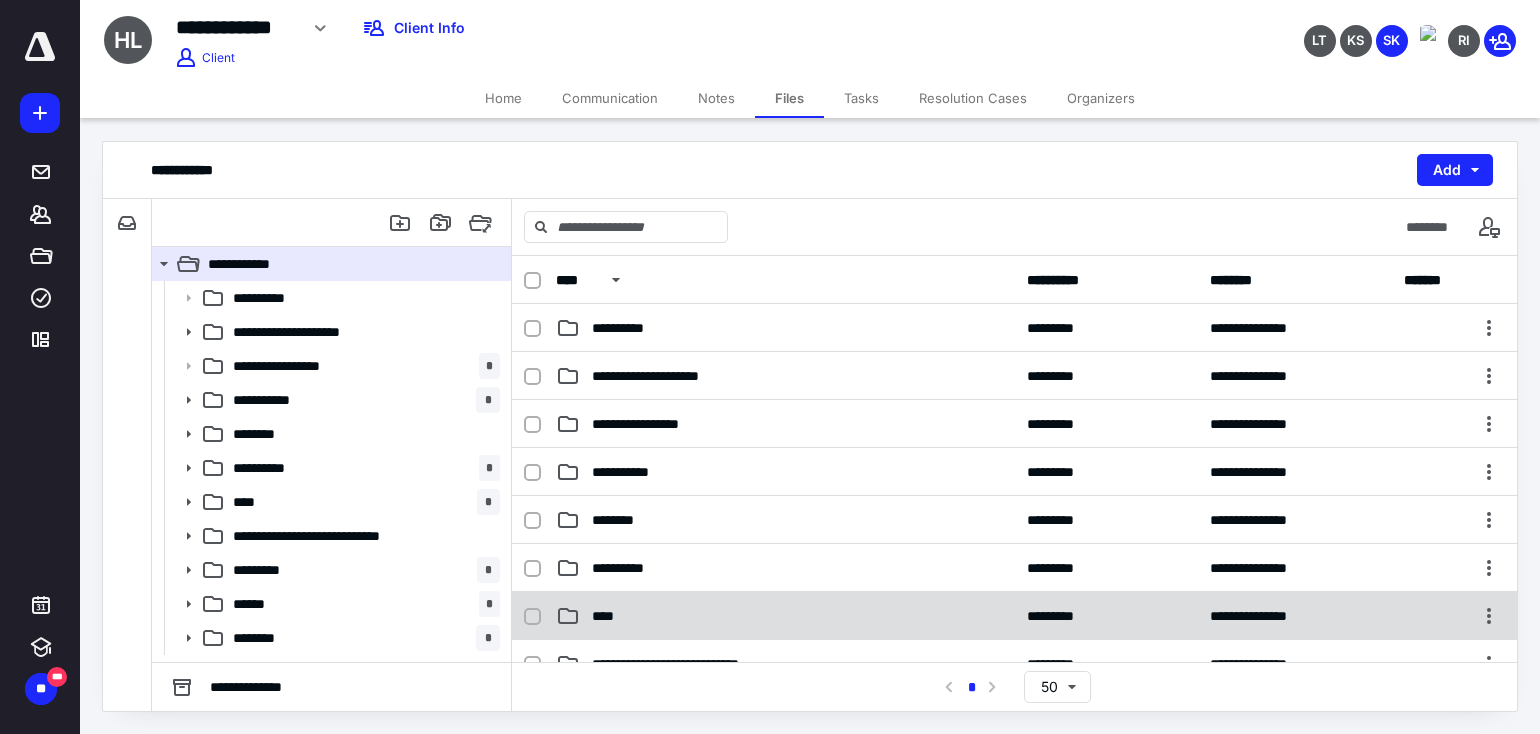 click on "****" at bounding box center (785, 616) 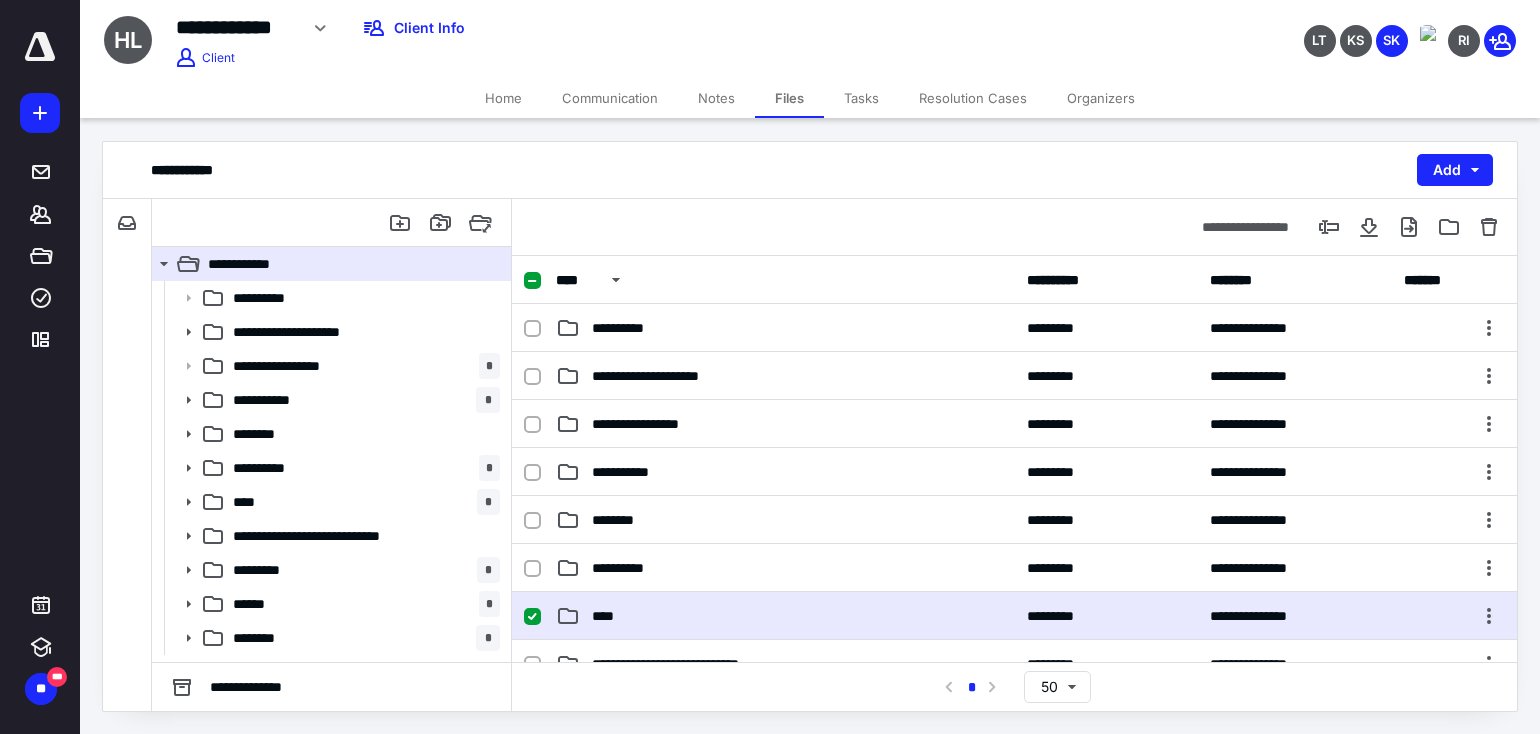 click on "****" at bounding box center [785, 616] 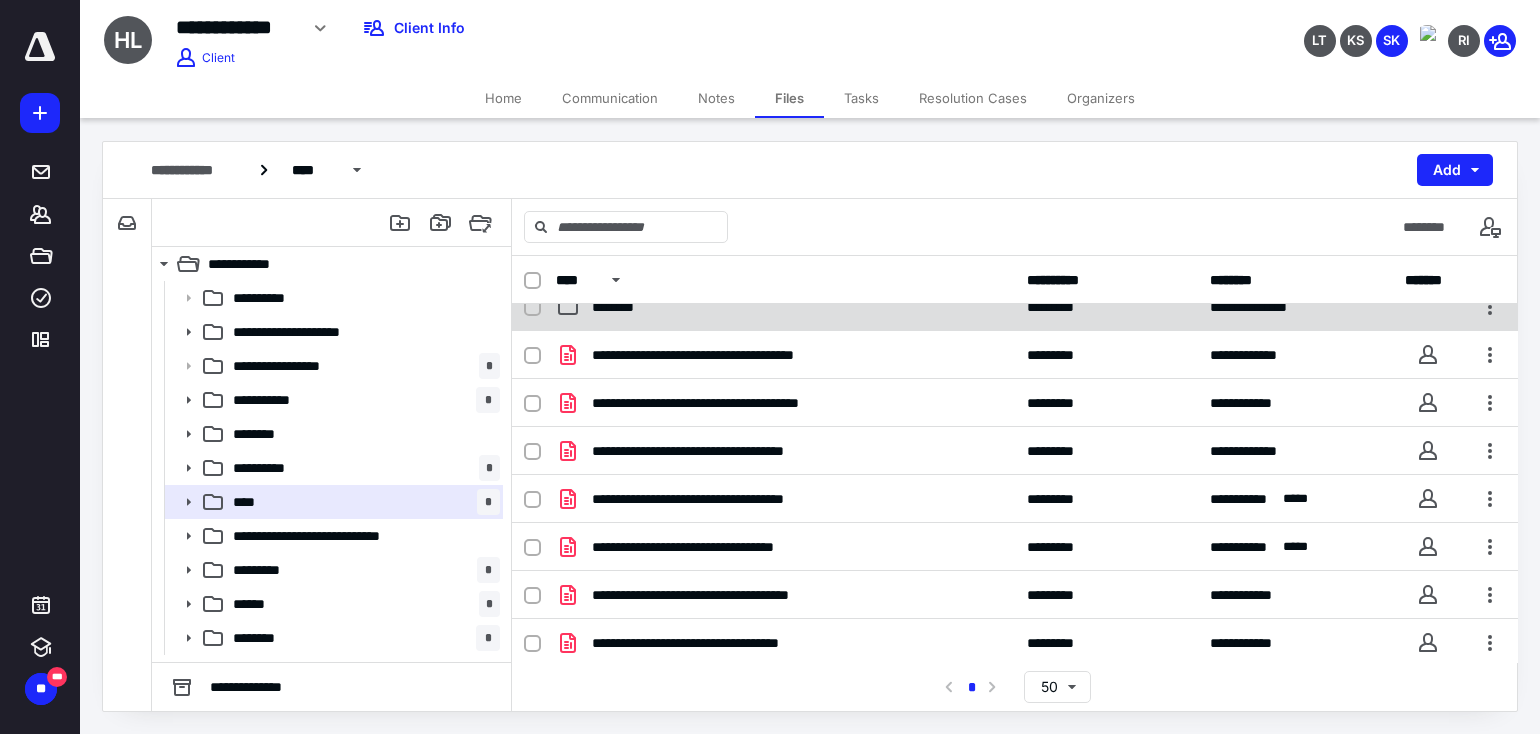 scroll, scrollTop: 119, scrollLeft: 0, axis: vertical 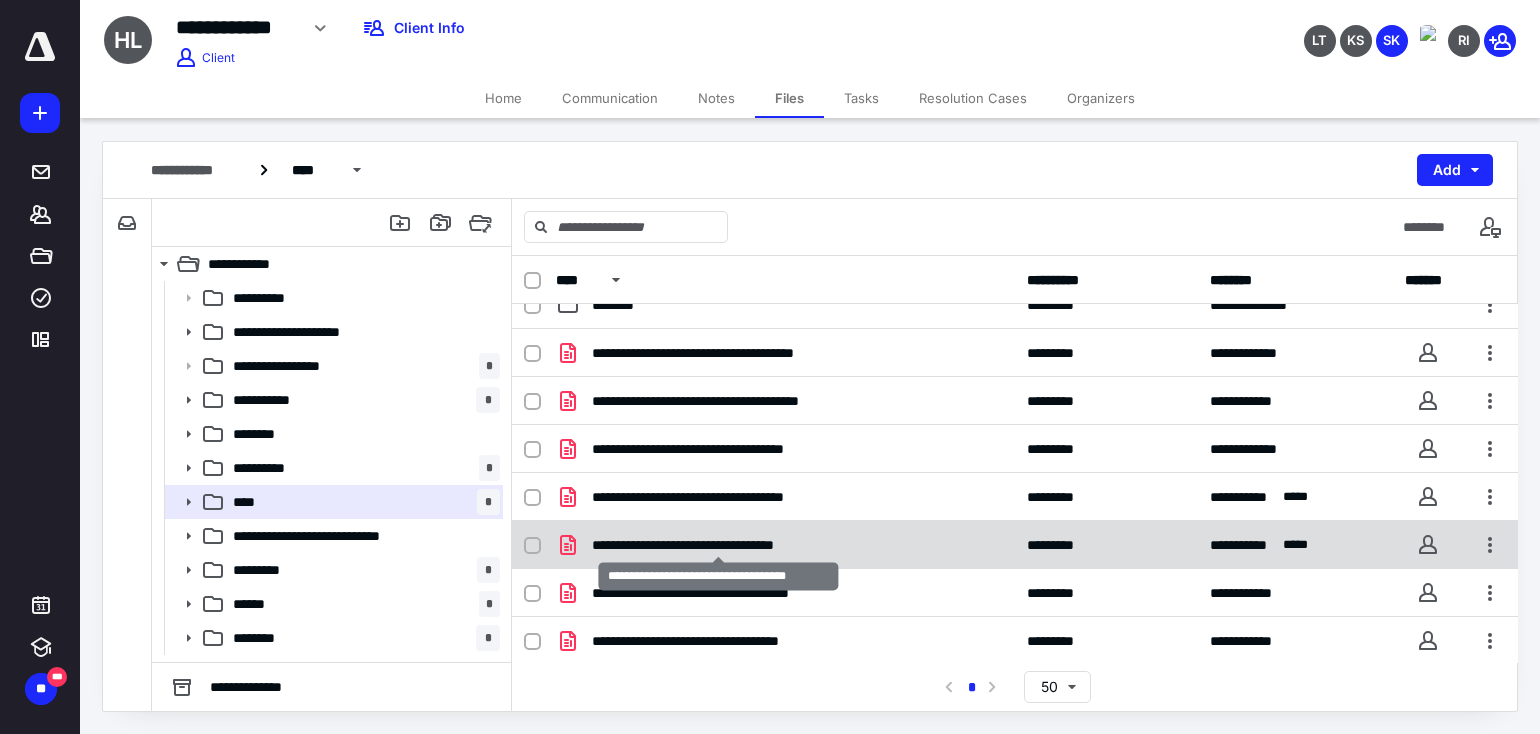 click on "**********" at bounding box center [719, 545] 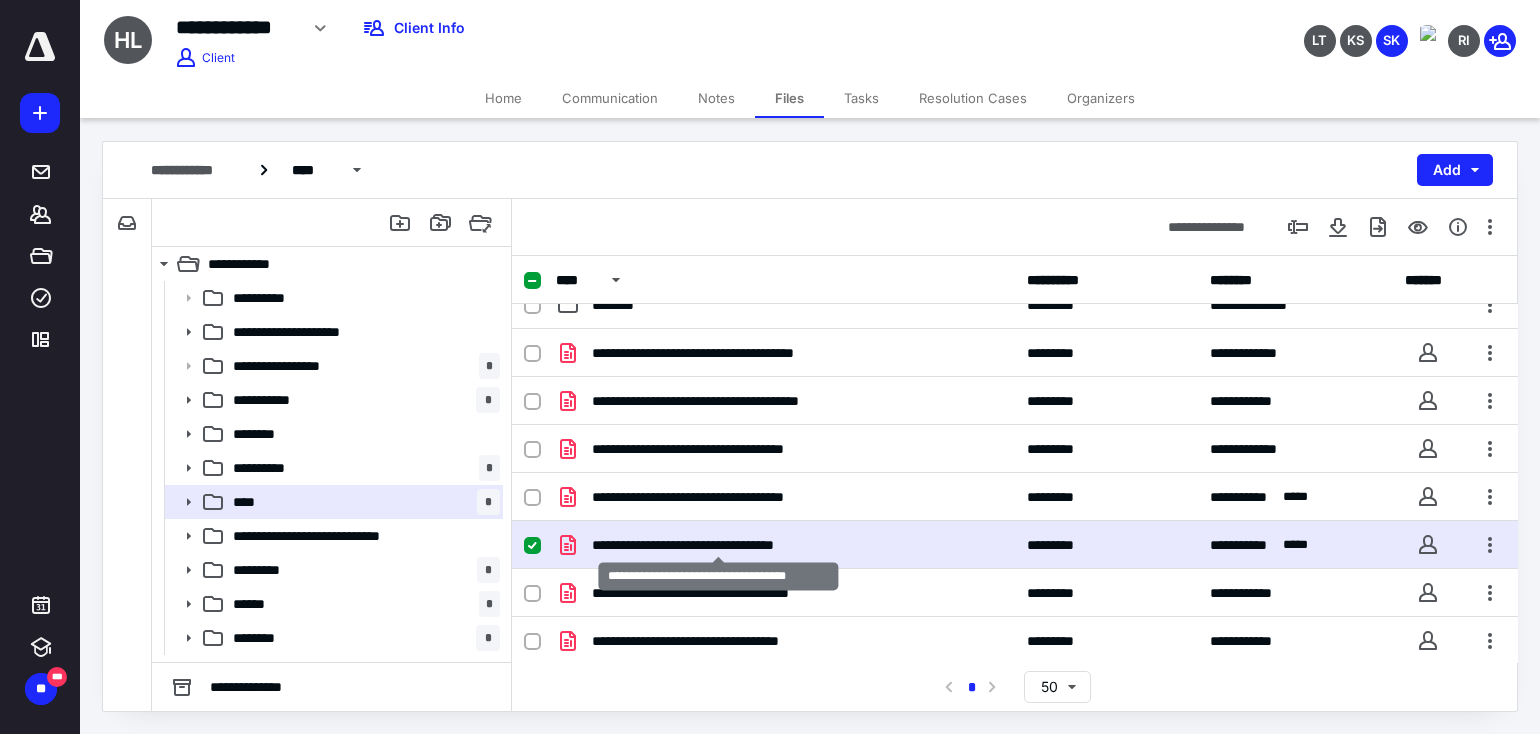 click on "**********" at bounding box center (719, 545) 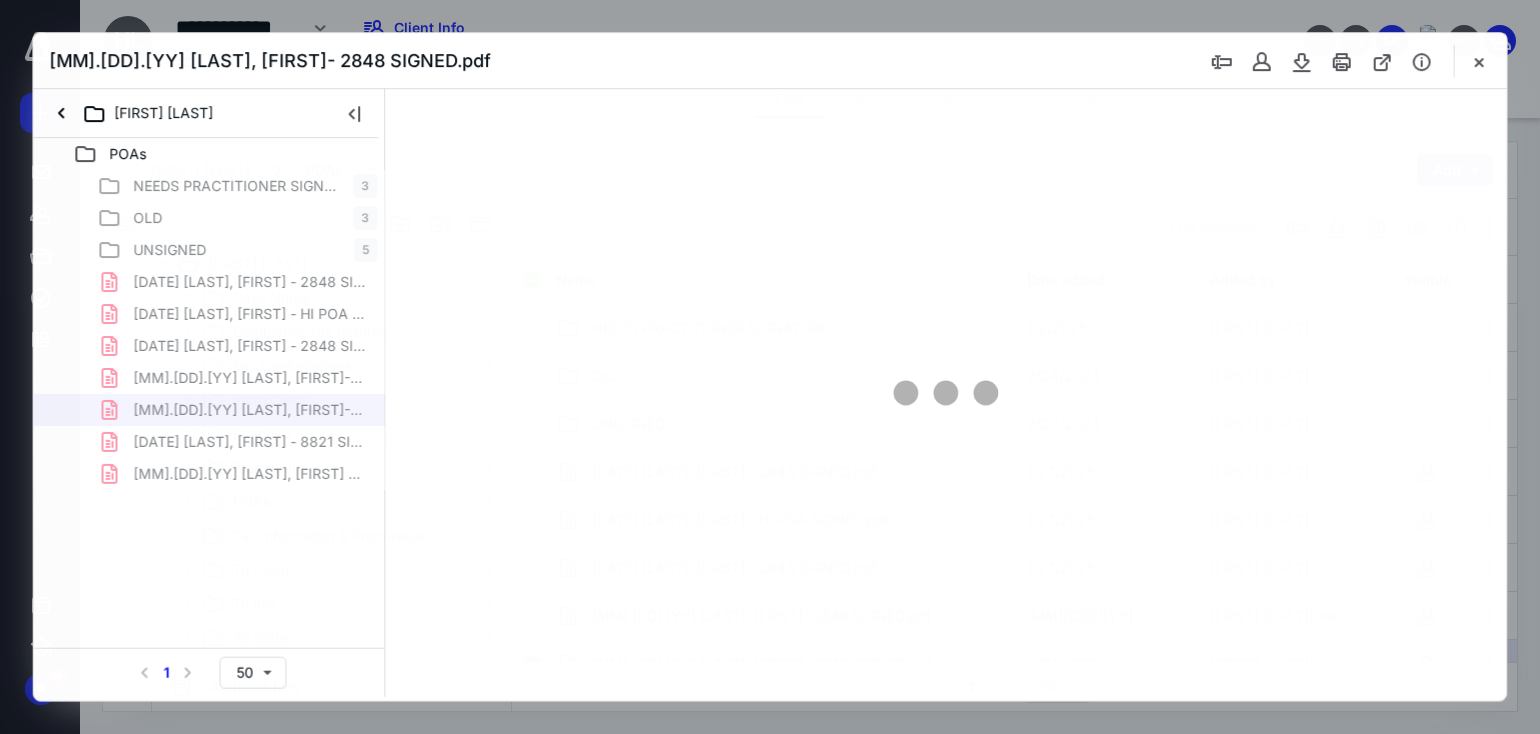 scroll, scrollTop: 119, scrollLeft: 0, axis: vertical 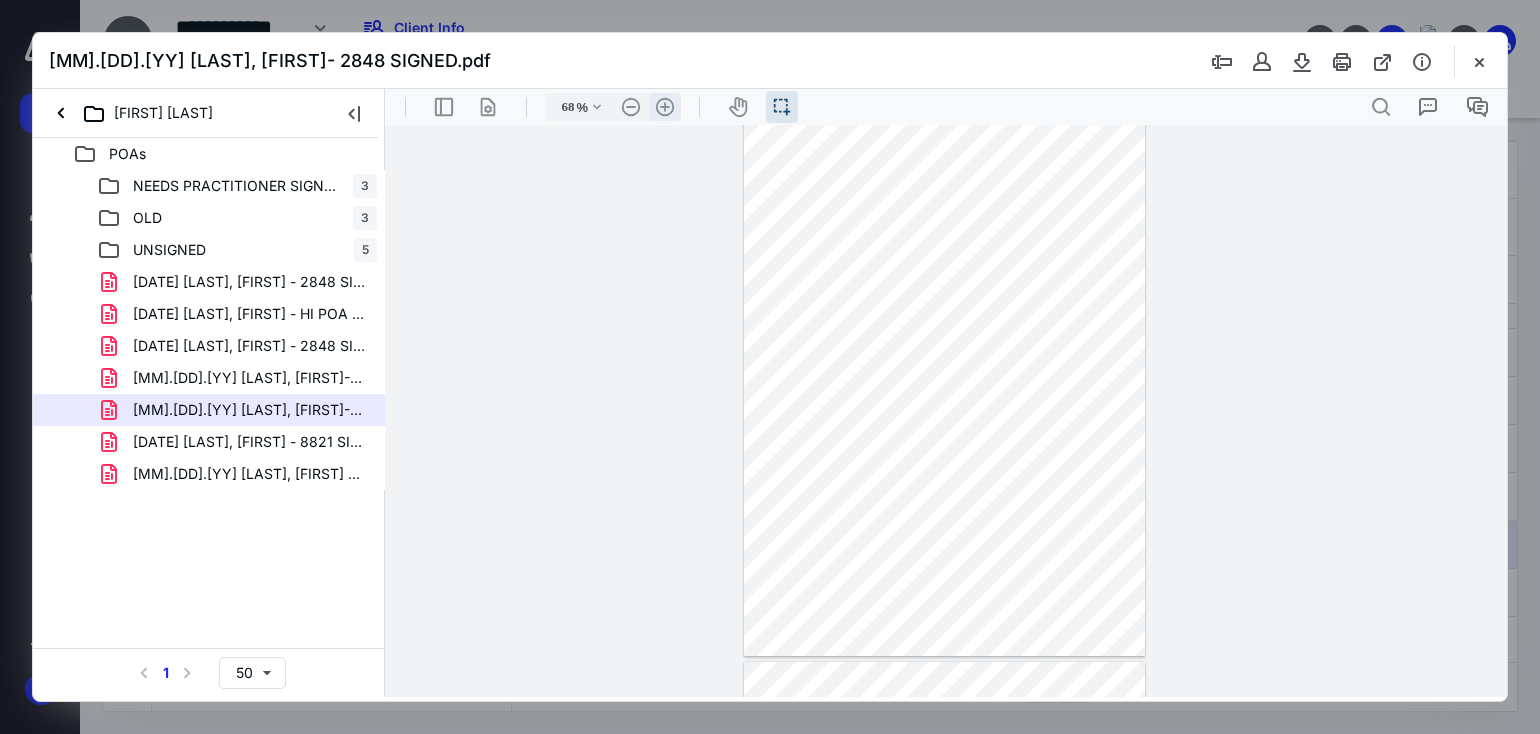 click on ".cls-1{fill:#abb0c4;} icon - header - zoom - in - line" at bounding box center (665, 107) 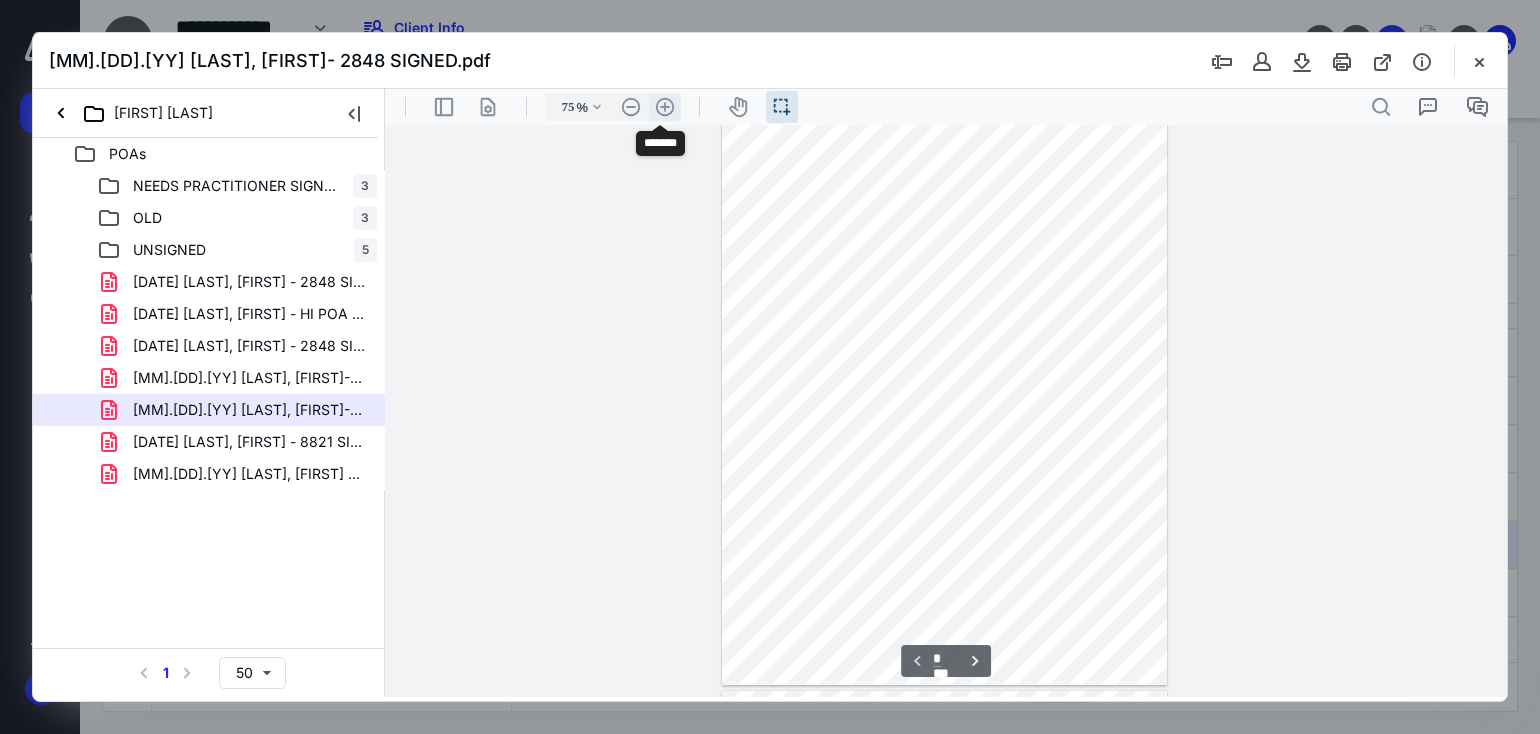 click on ".cls-1{fill:#abb0c4;} icon - header - zoom - in - line" at bounding box center (665, 107) 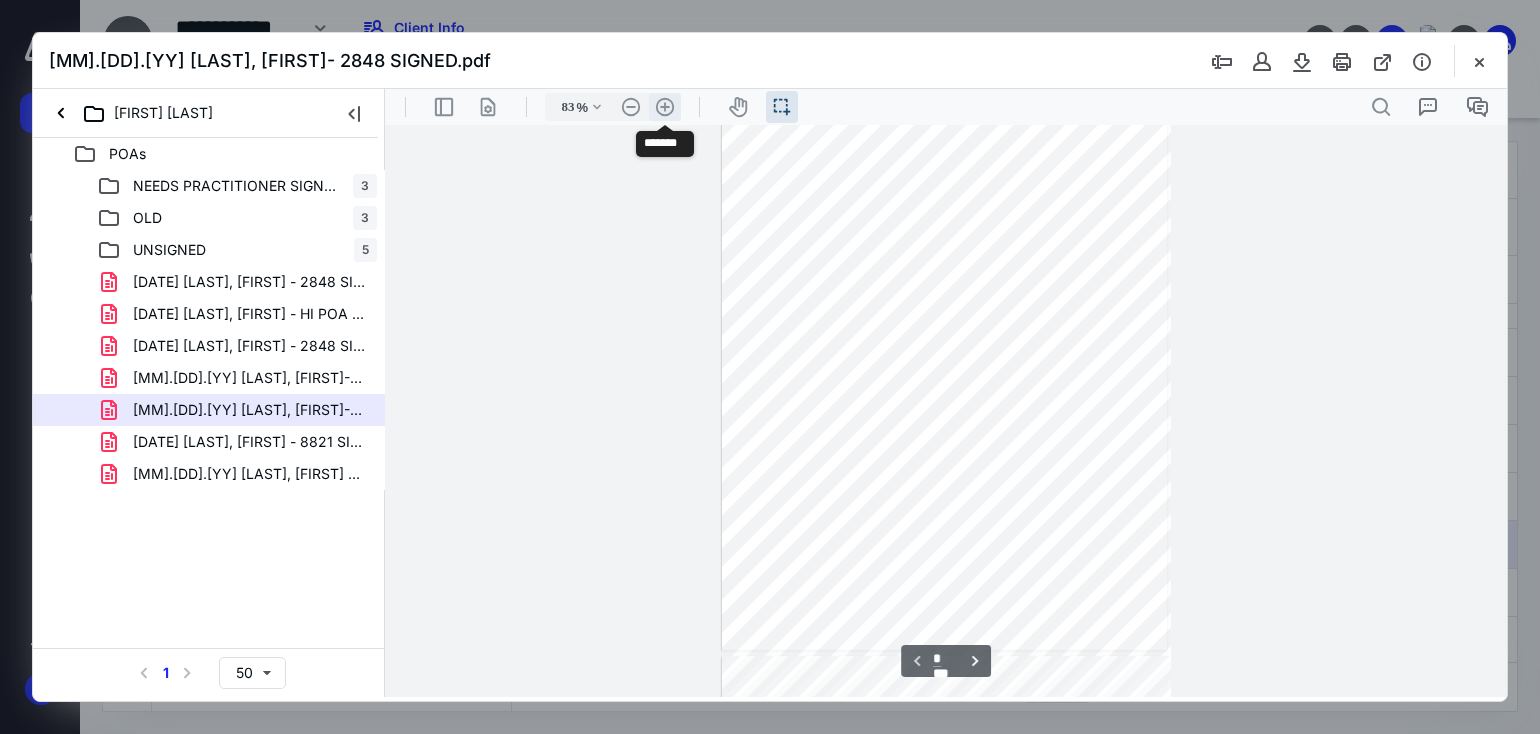 click on ".cls-1{fill:#abb0c4;} icon - header - zoom - in - line" at bounding box center (665, 107) 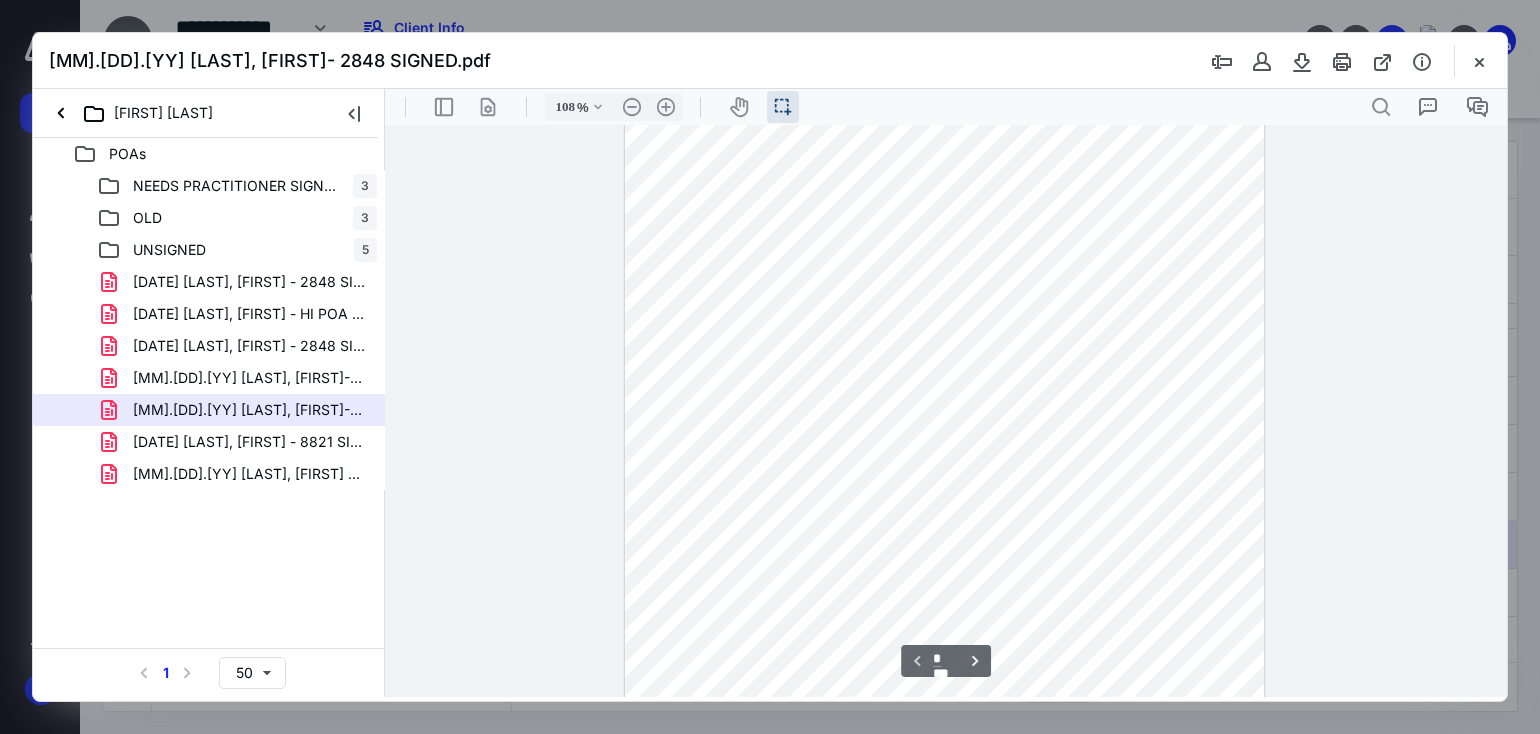 scroll, scrollTop: 0, scrollLeft: 0, axis: both 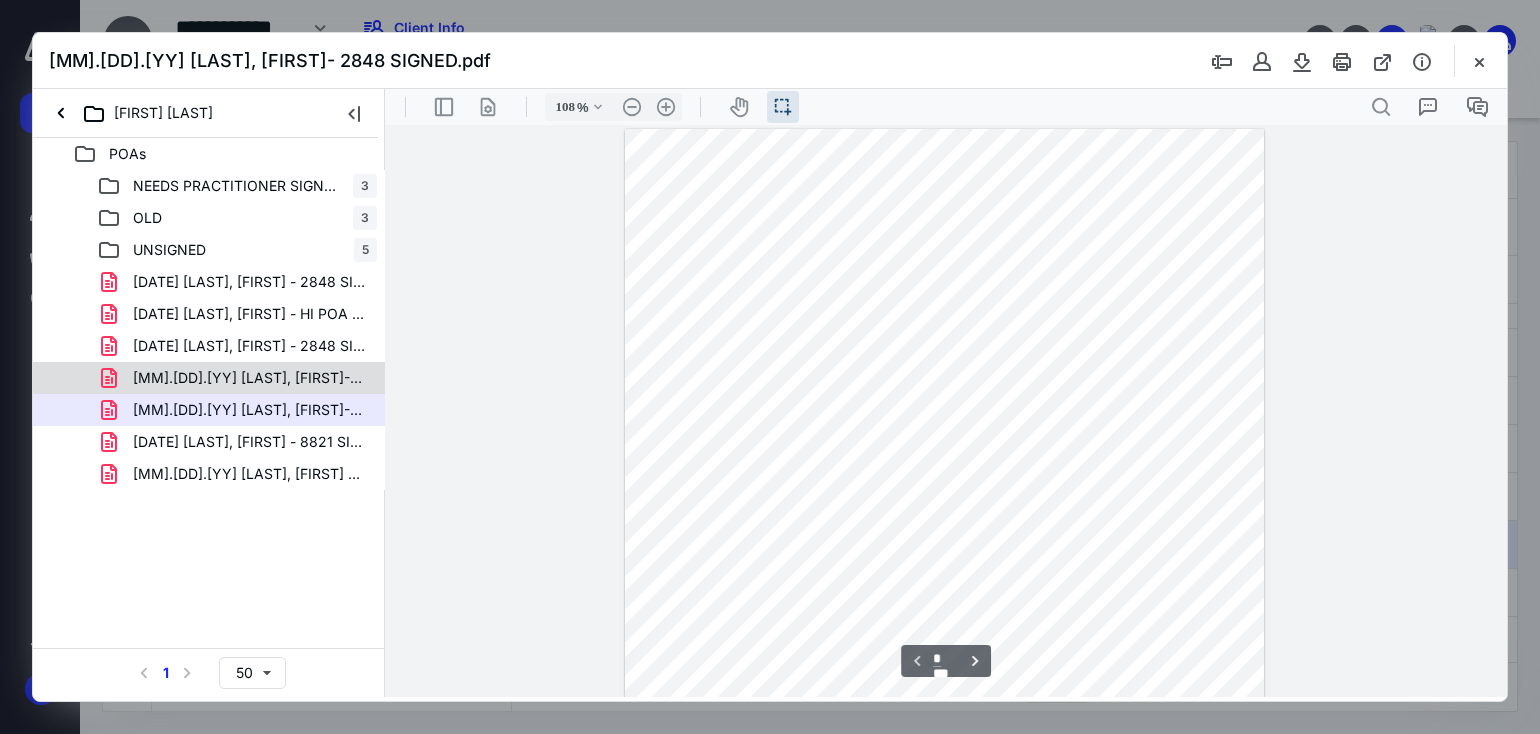click on "[MM].[DD].[YY] [LAST], [FIRST]- 2848 SIGNED.pdf" at bounding box center (249, 378) 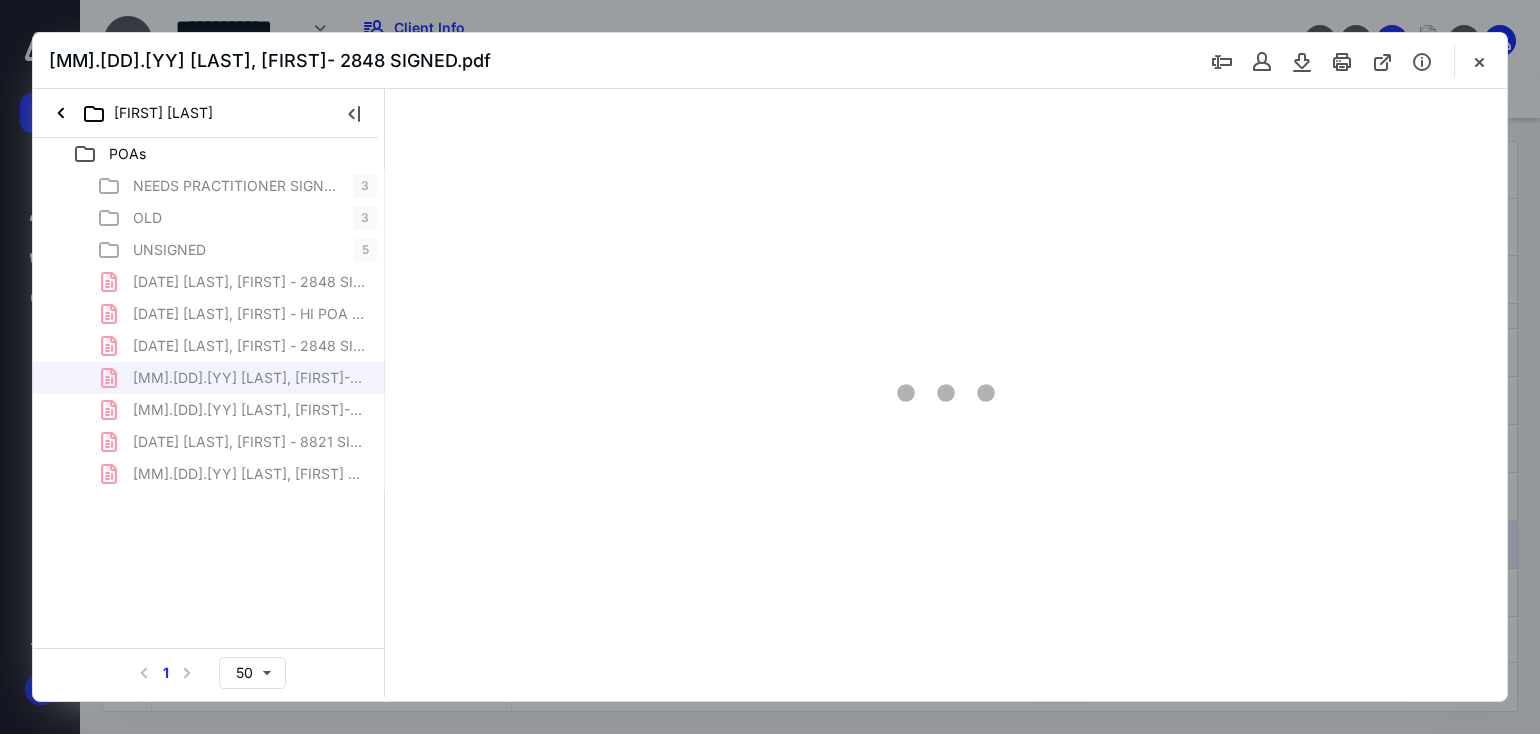 scroll, scrollTop: 39, scrollLeft: 0, axis: vertical 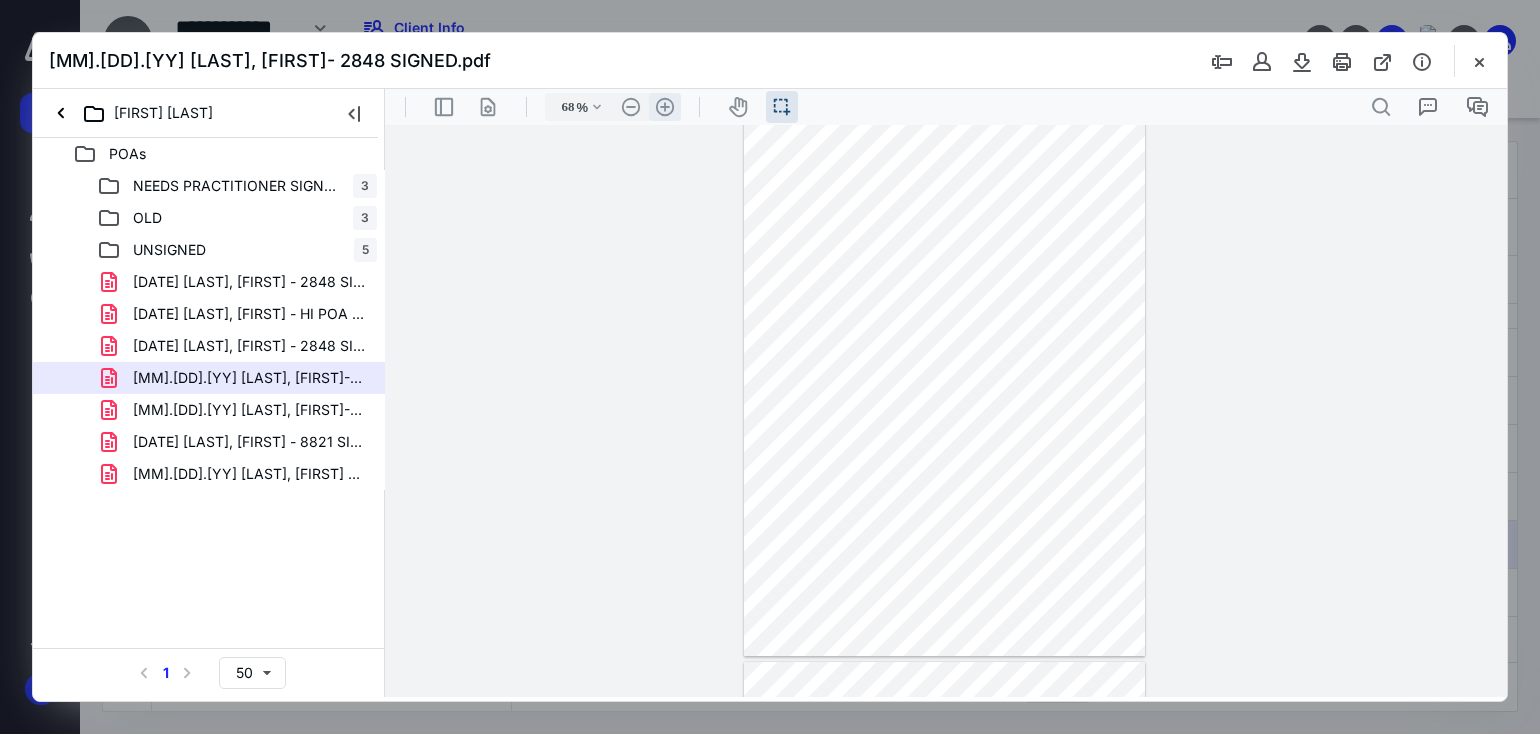 click on ".cls-1{fill:#abb0c4;} icon - header - zoom - in - line" at bounding box center [665, 107] 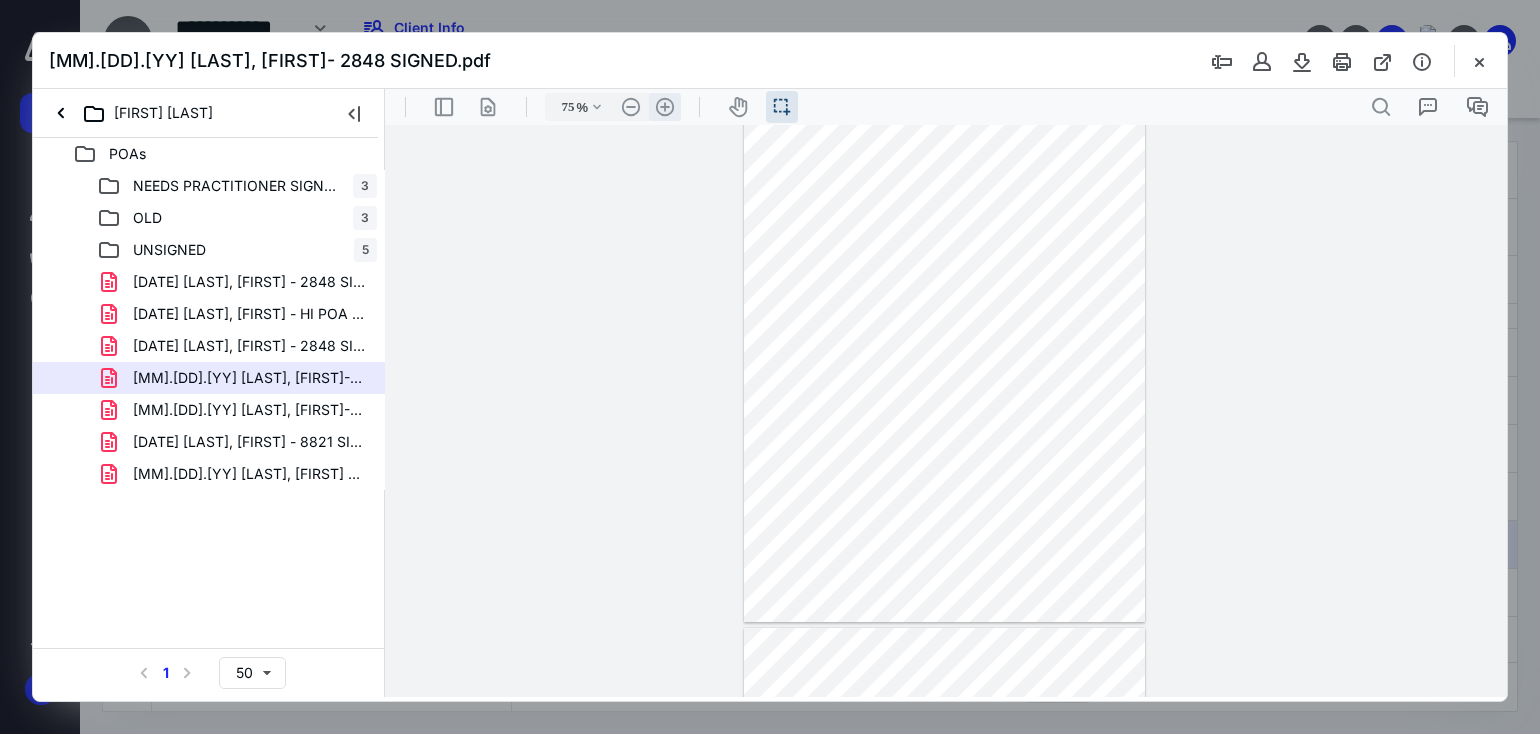 click on ".cls-1{fill:#abb0c4;} icon - header - zoom - in - line" at bounding box center (665, 107) 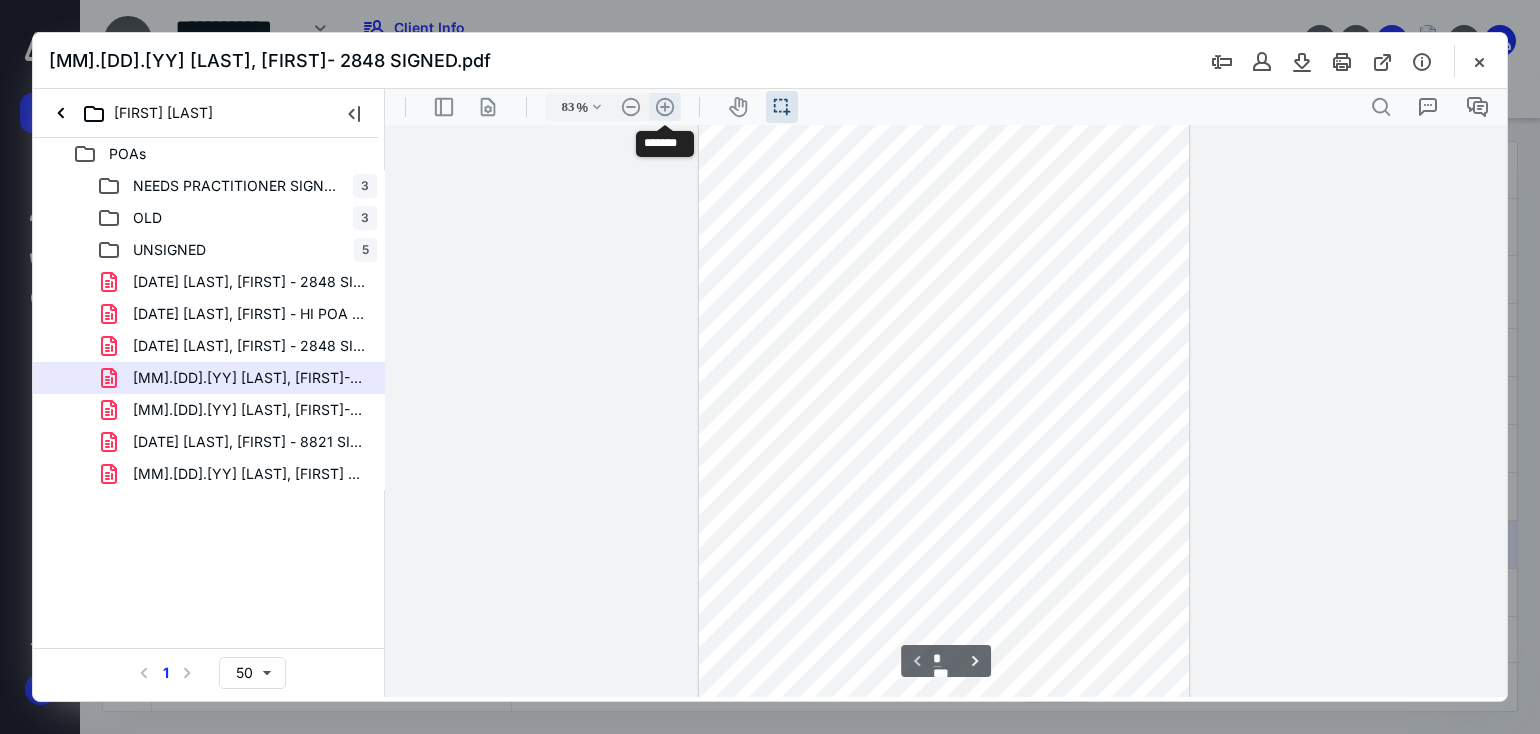 click on ".cls-1{fill:#abb0c4;} icon - header - zoom - in - line" at bounding box center [665, 107] 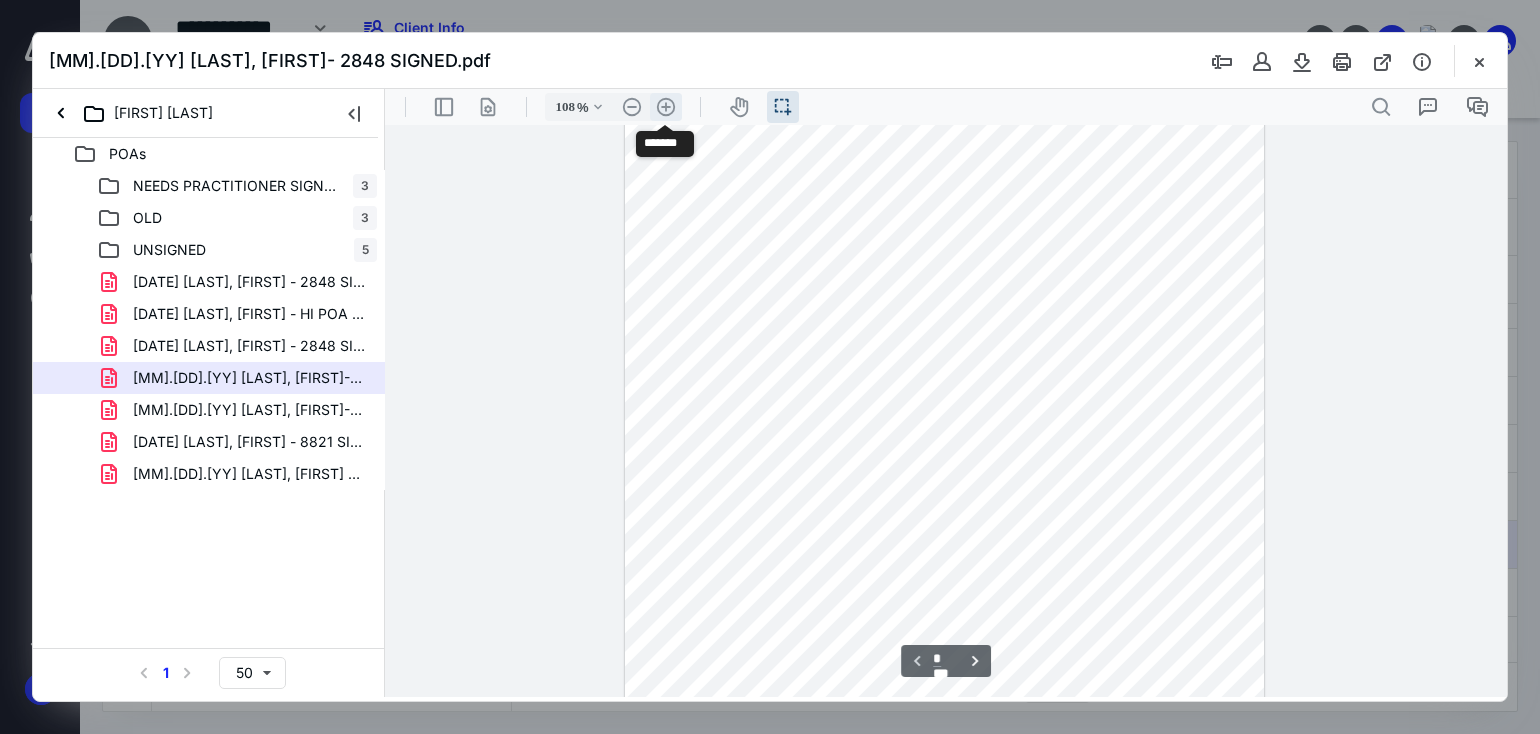 click on ".cls-1{fill:#abb0c4;} icon - header - zoom - in - line" at bounding box center (666, 107) 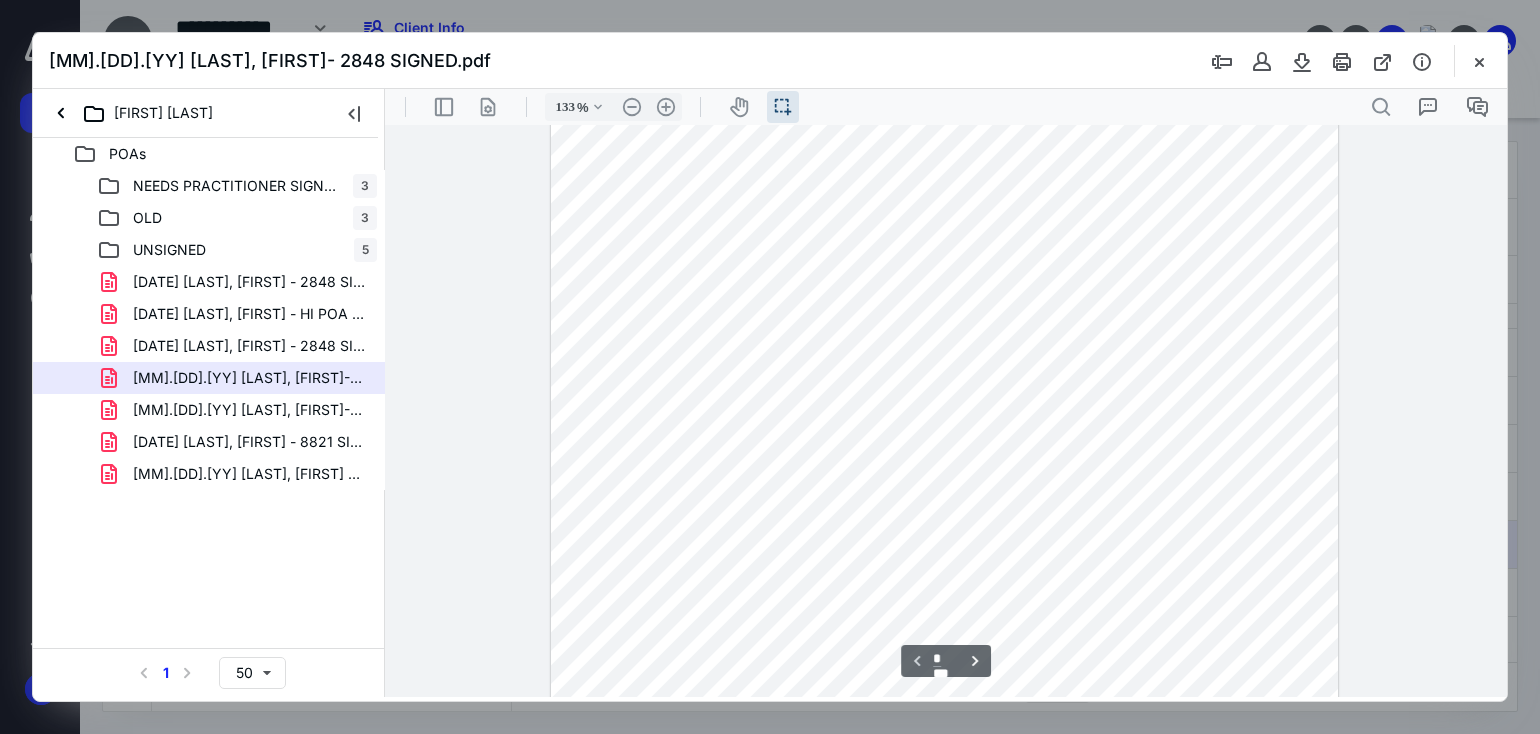 scroll, scrollTop: 0, scrollLeft: 0, axis: both 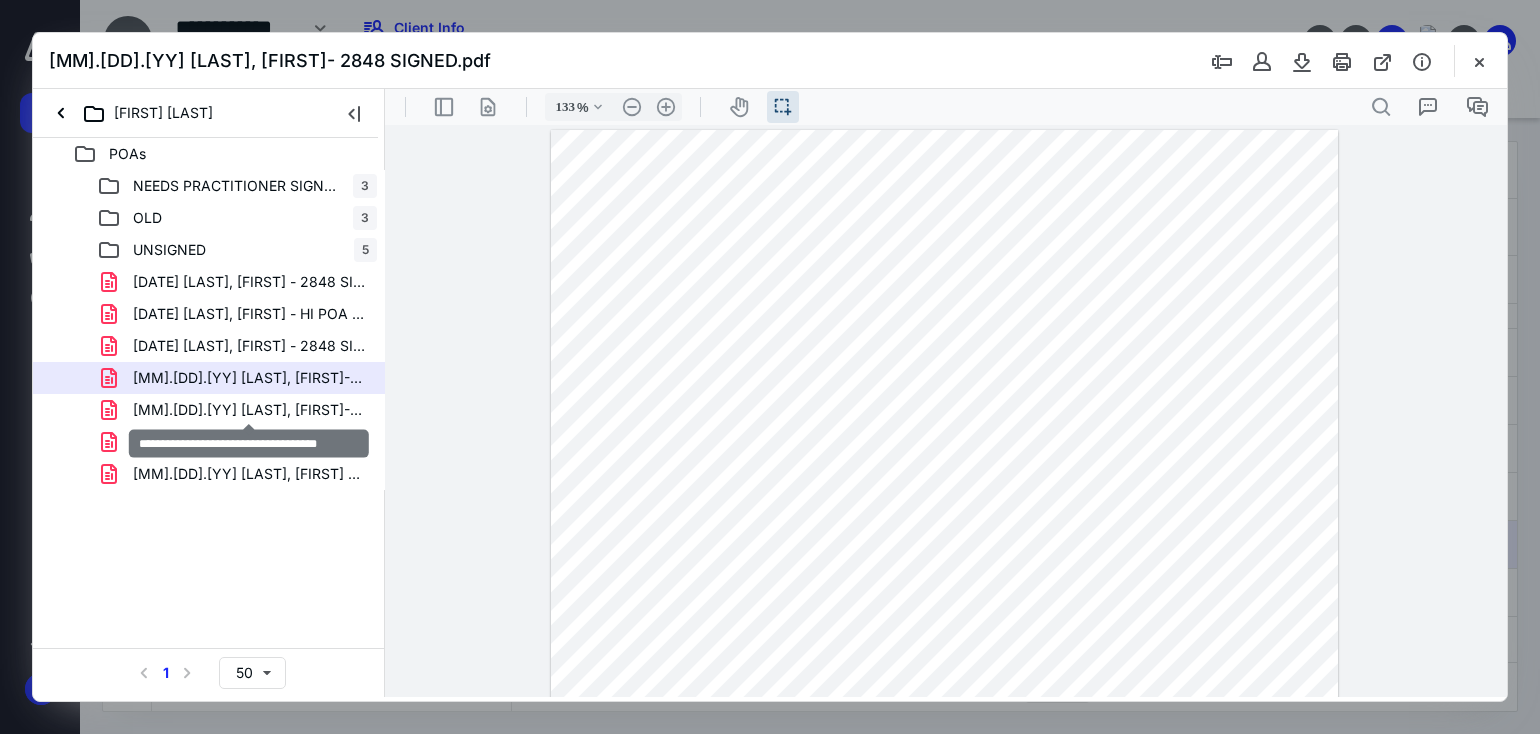 click on "[MM].[DD].[YY] [LAST], [FIRST]- 2848 SIGNED.pdf" at bounding box center (249, 410) 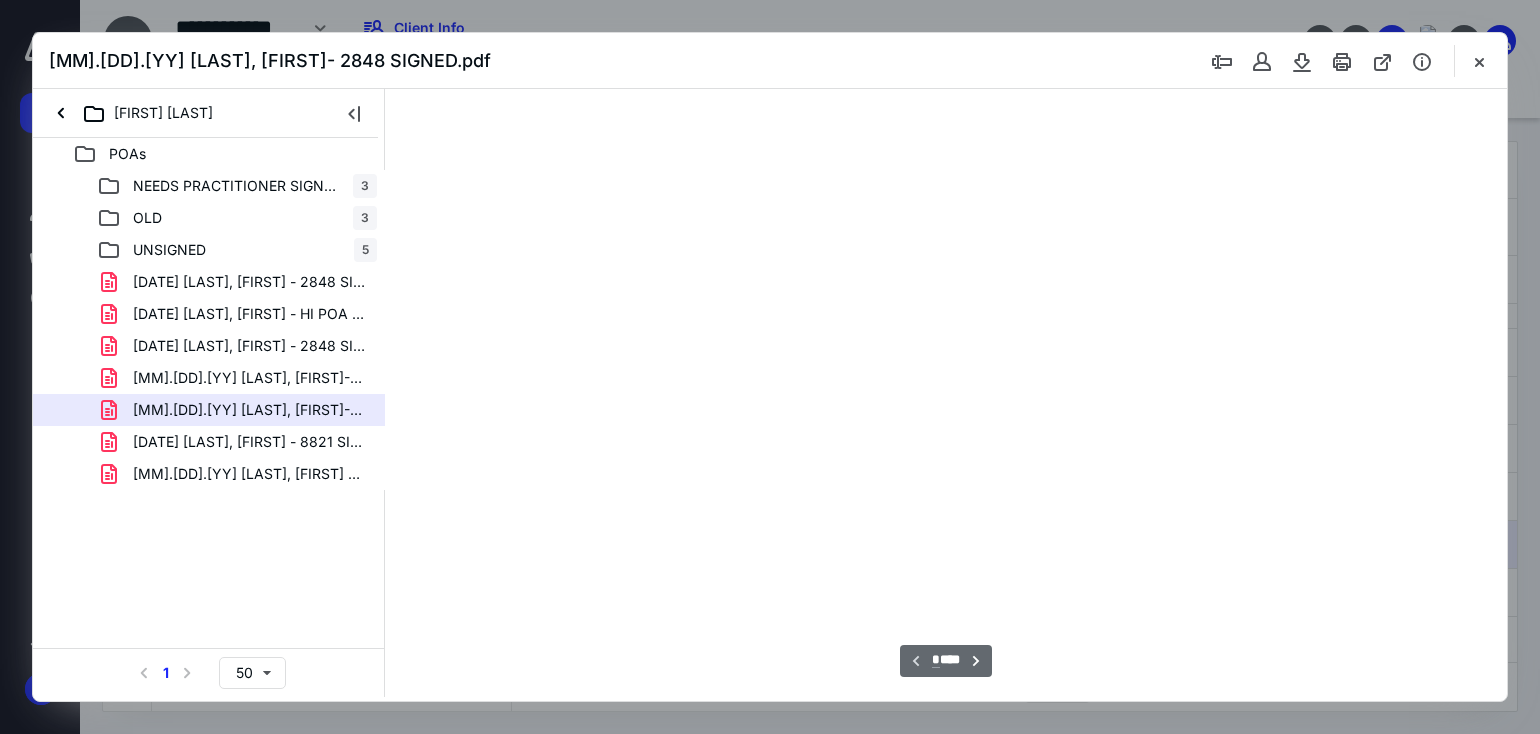 scroll, scrollTop: 39, scrollLeft: 0, axis: vertical 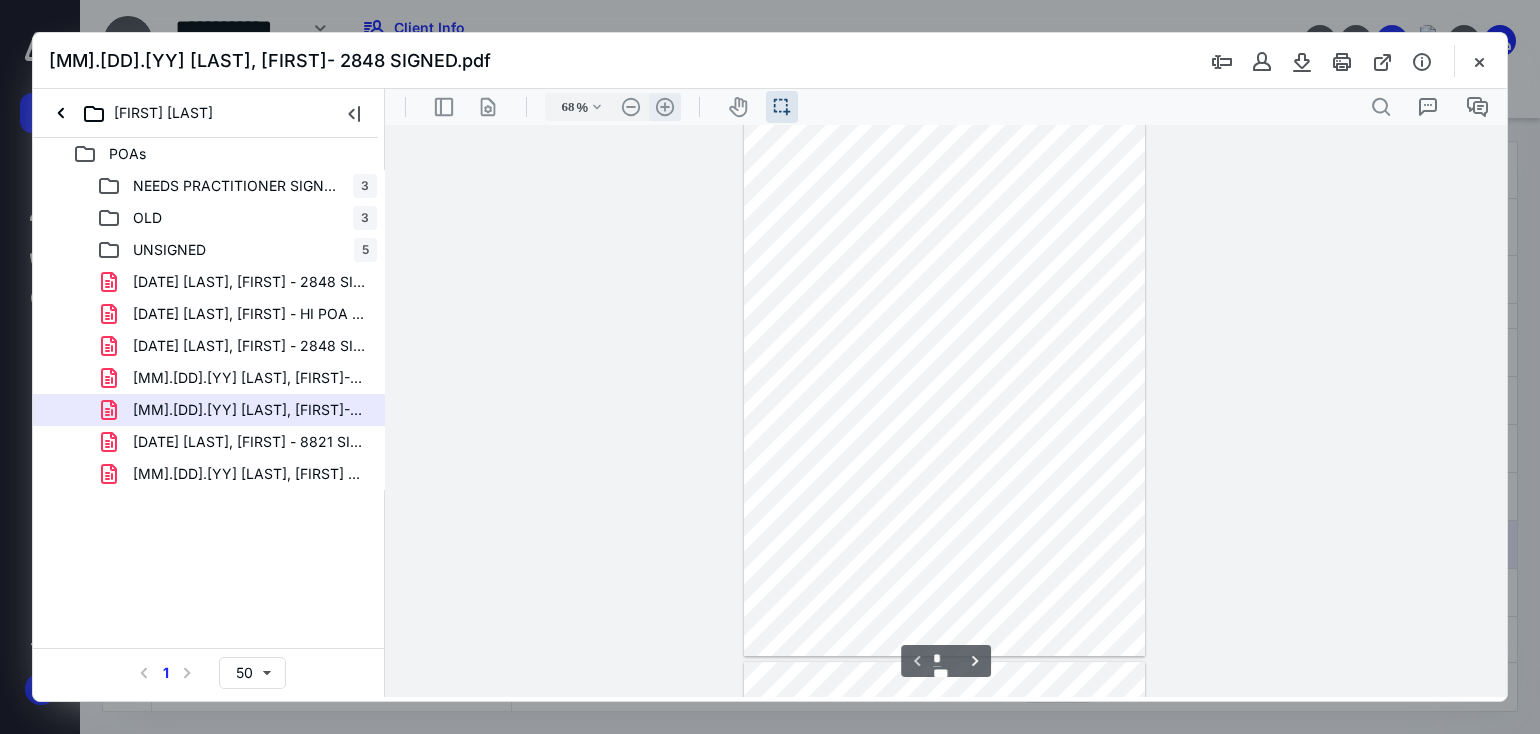 click on ".cls-1{fill:#abb0c4;} icon - header - zoom - in - line" at bounding box center [665, 107] 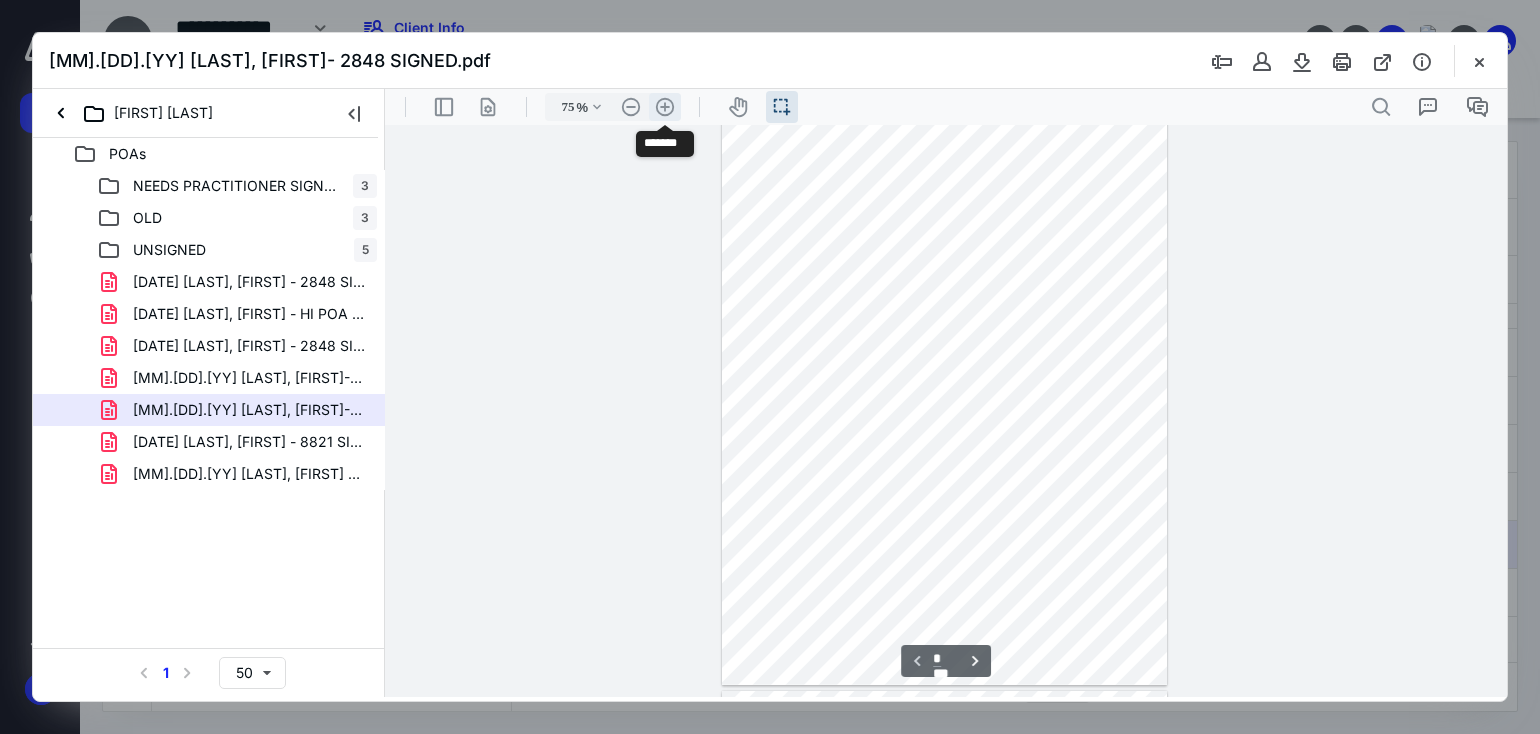 click on ".cls-1{fill:#abb0c4;} icon - header - zoom - in - line" at bounding box center [665, 107] 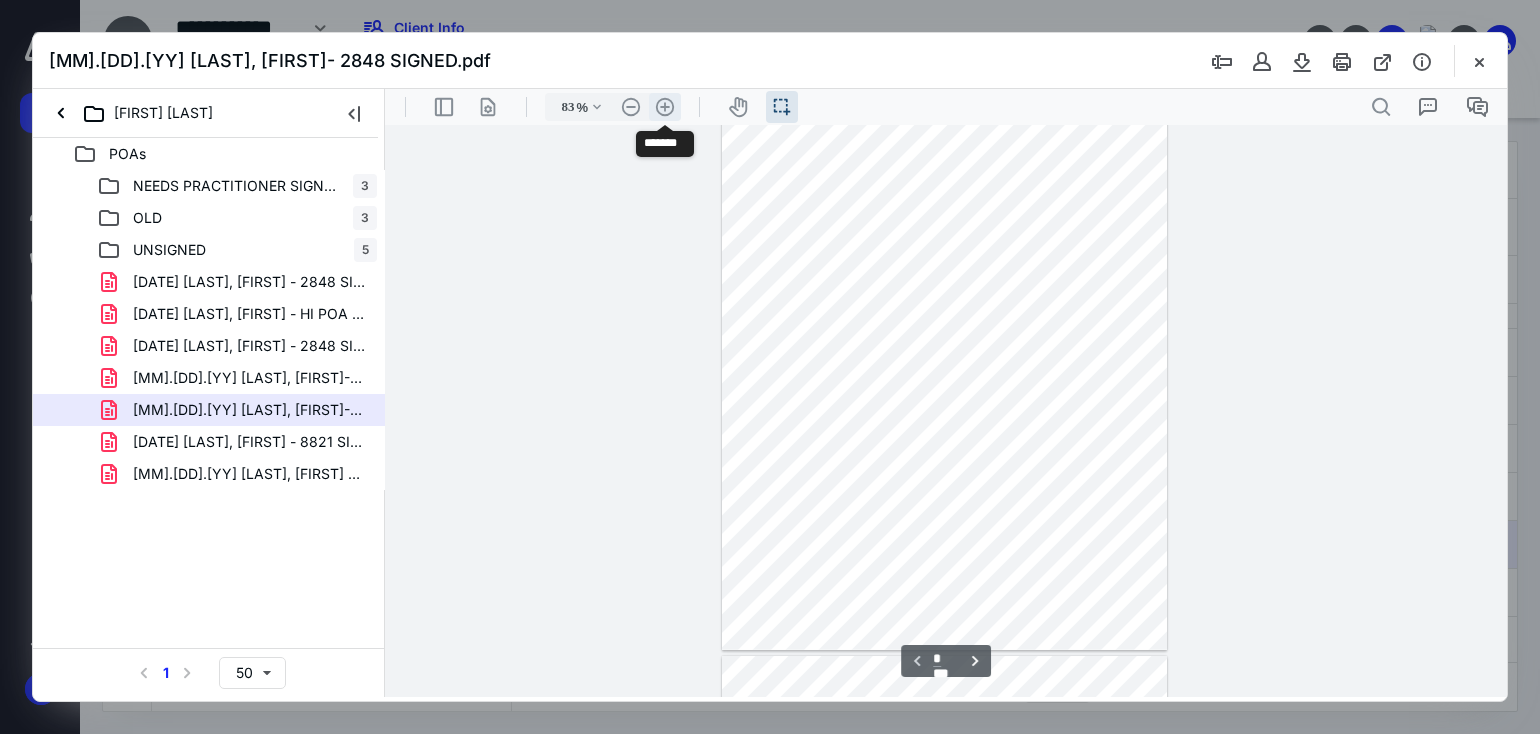 click on ".cls-1{fill:#abb0c4;} icon - header - zoom - in - line" at bounding box center (665, 107) 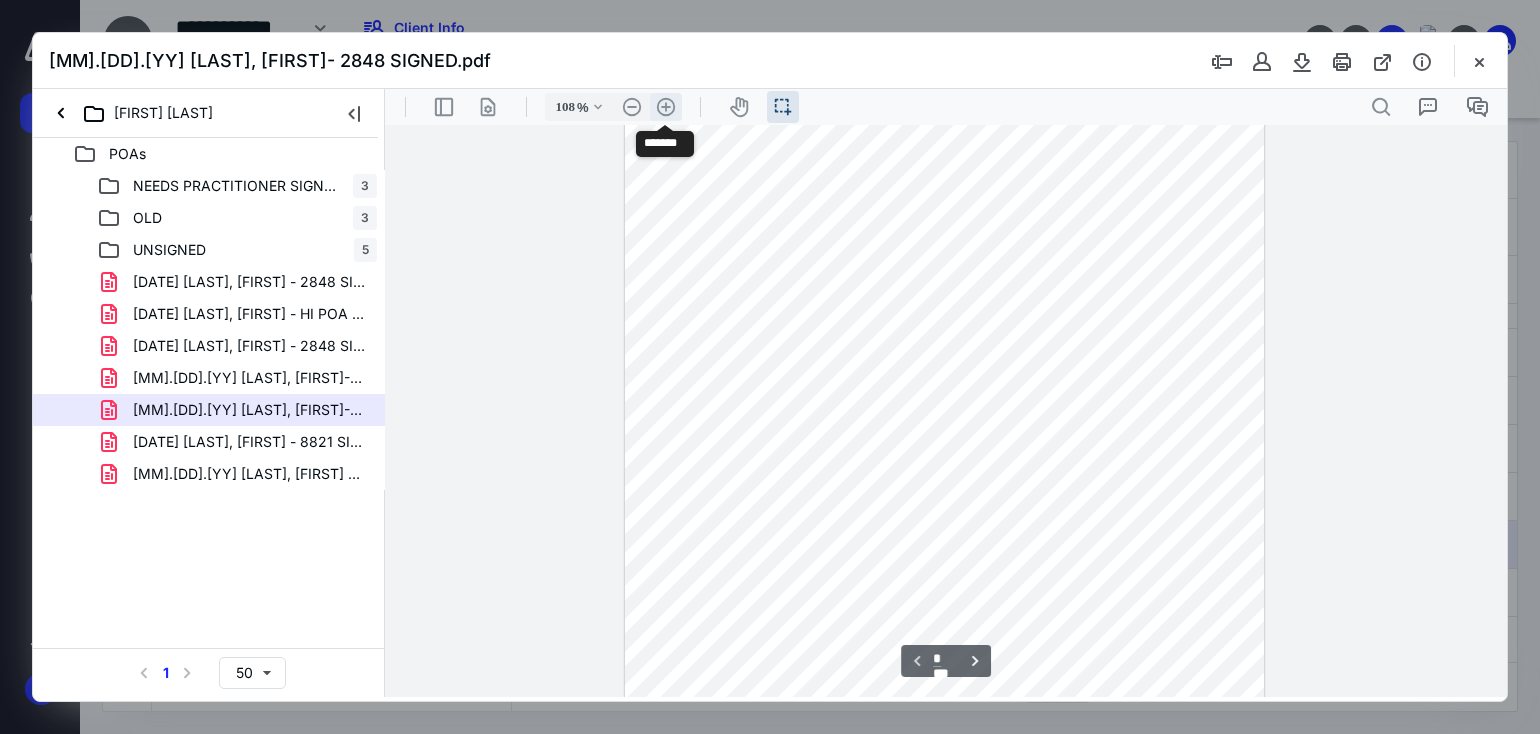 click on ".cls-1{fill:#abb0c4;} icon - header - zoom - in - line" at bounding box center [666, 107] 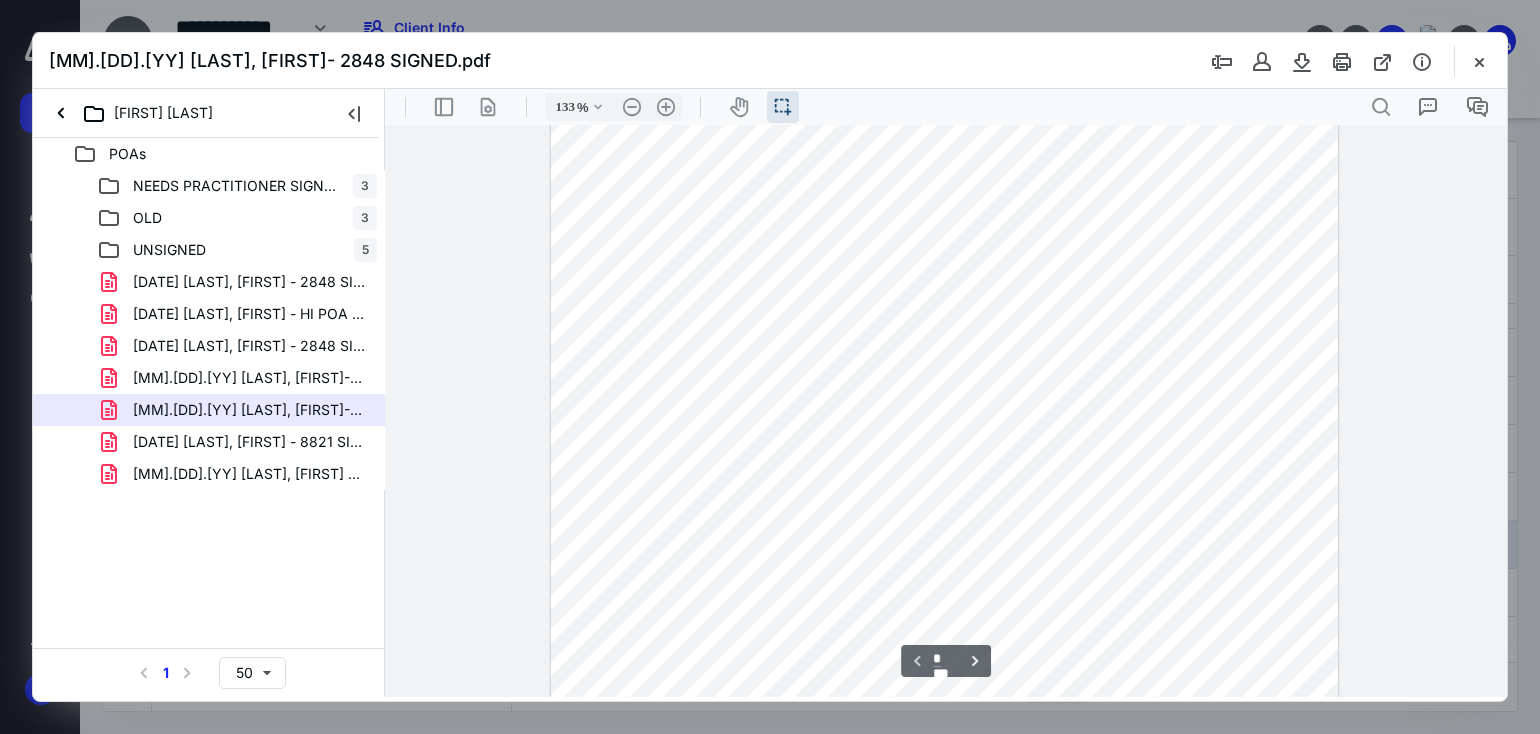 scroll, scrollTop: 0, scrollLeft: 0, axis: both 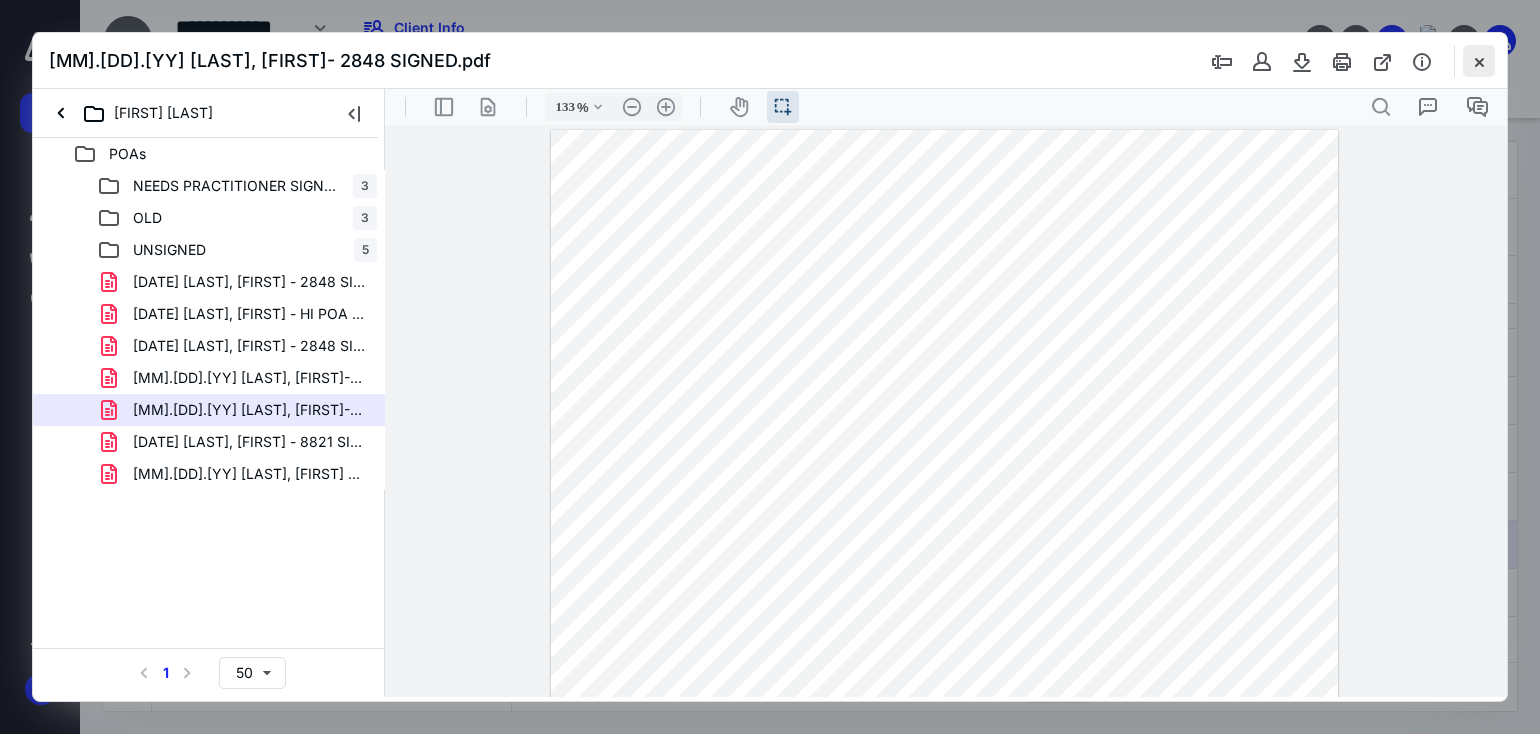 click at bounding box center (1479, 61) 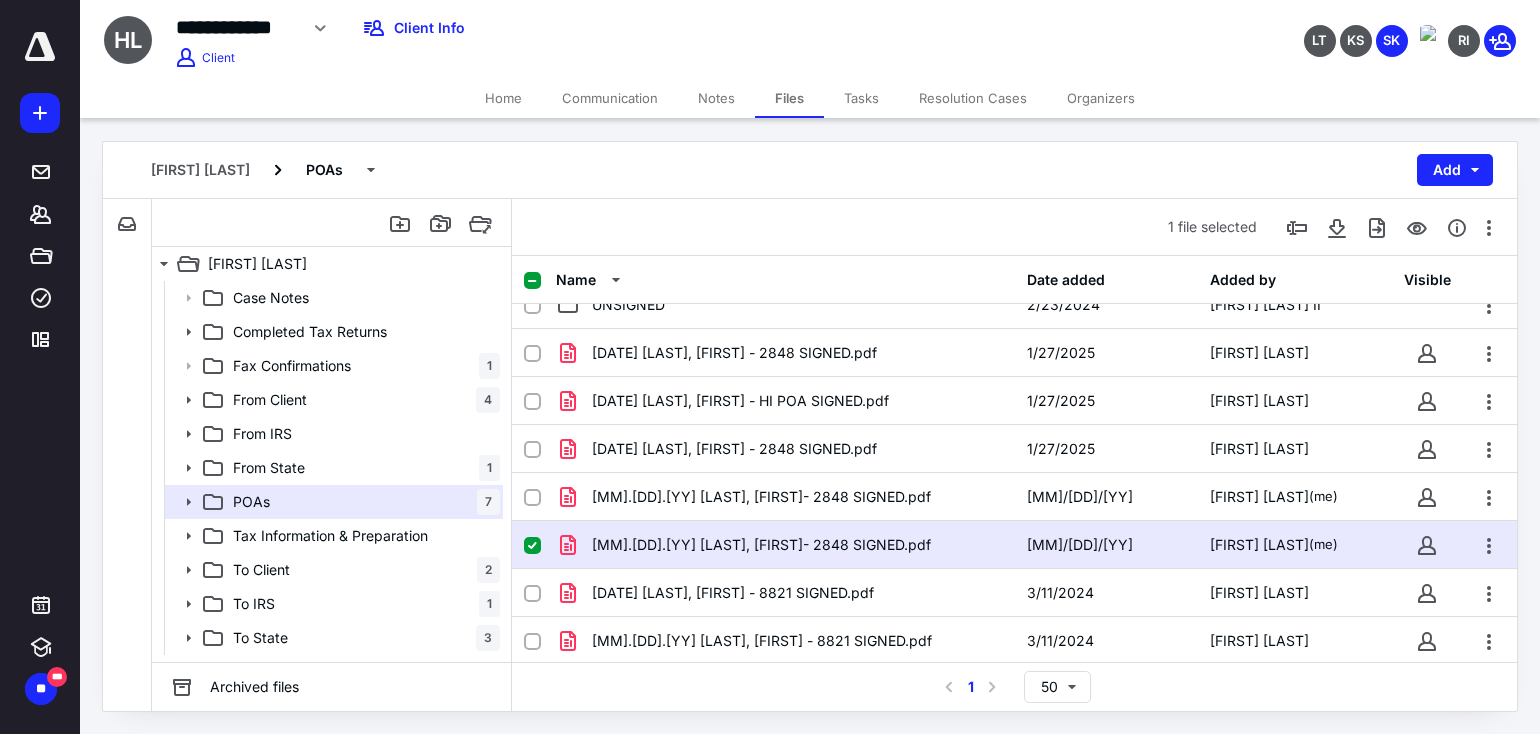 click on "Tasks" at bounding box center [861, 98] 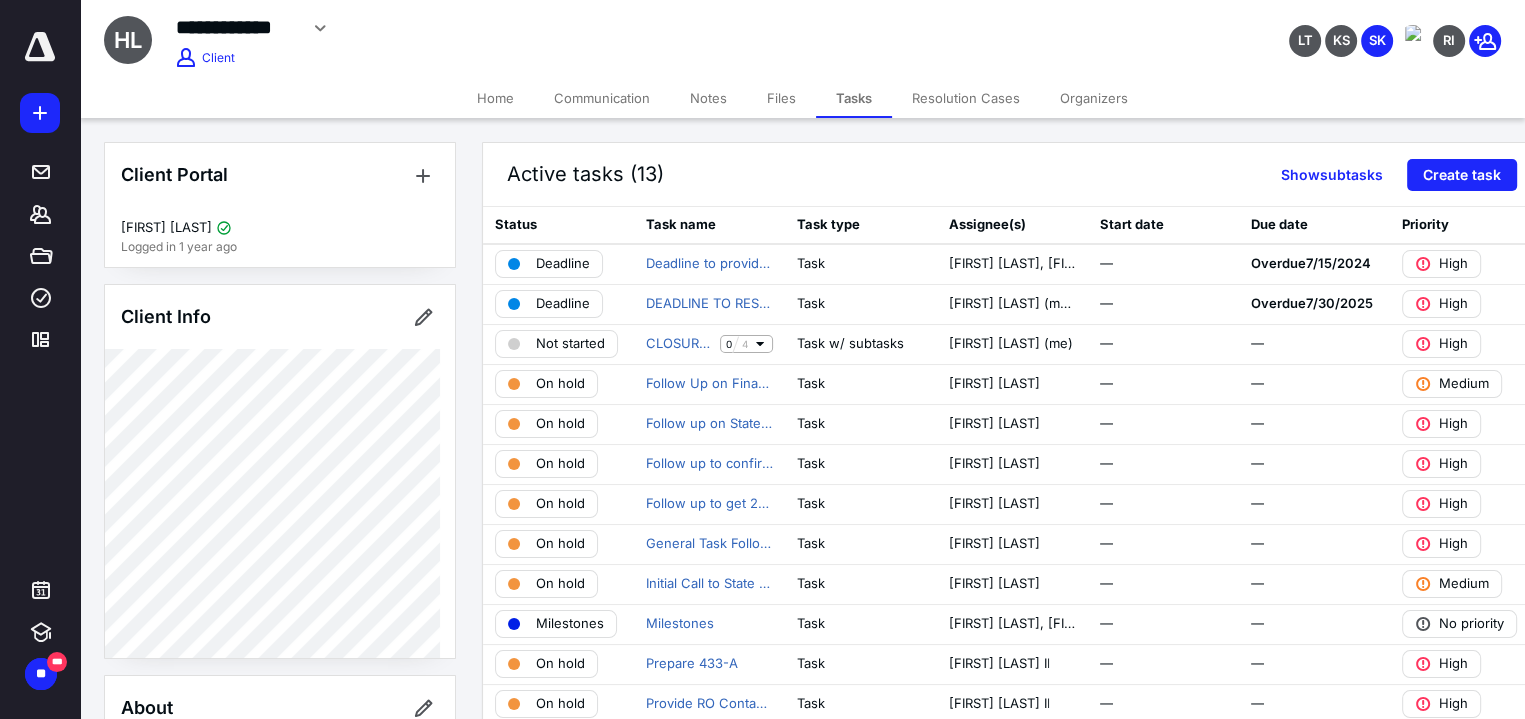 click on "Files" at bounding box center [781, 98] 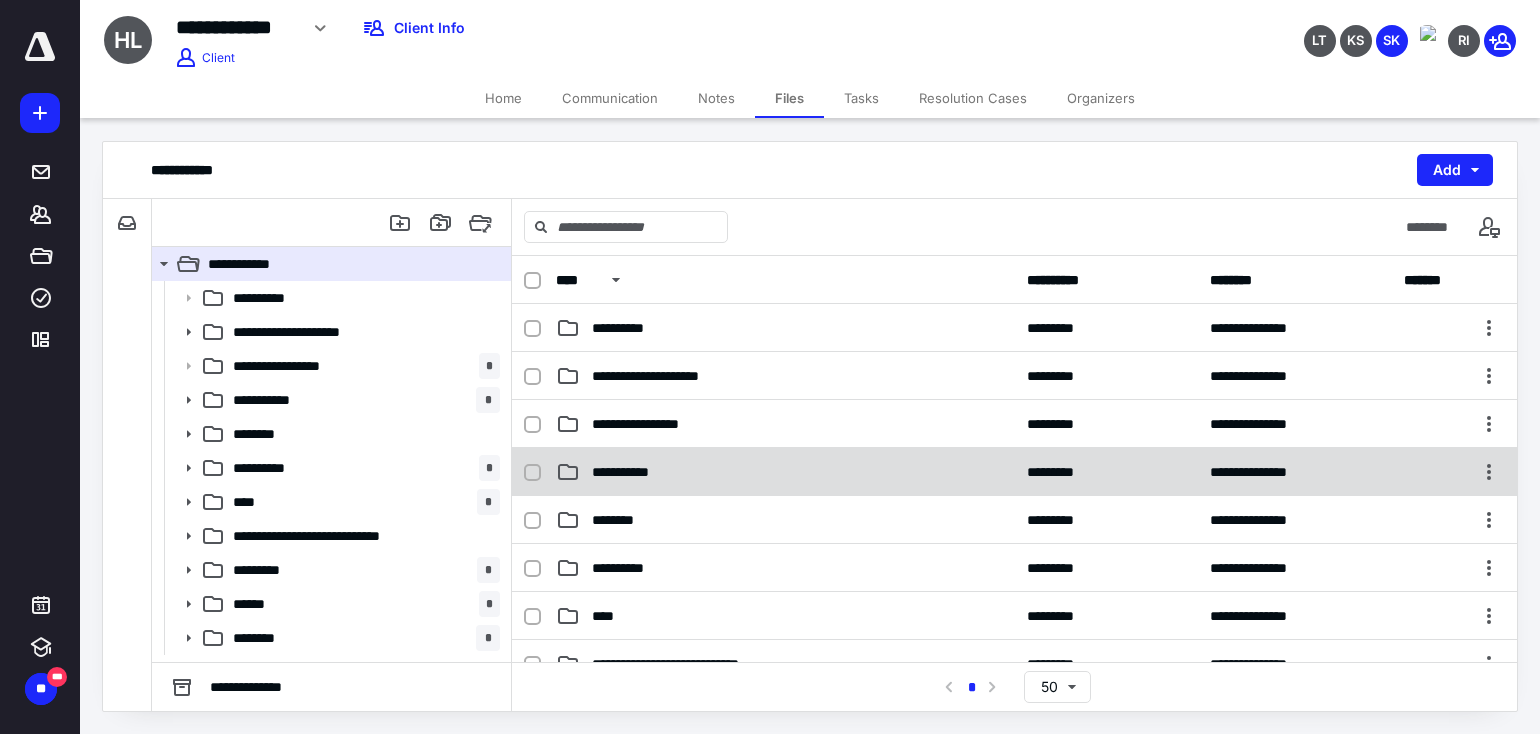 scroll, scrollTop: 200, scrollLeft: 0, axis: vertical 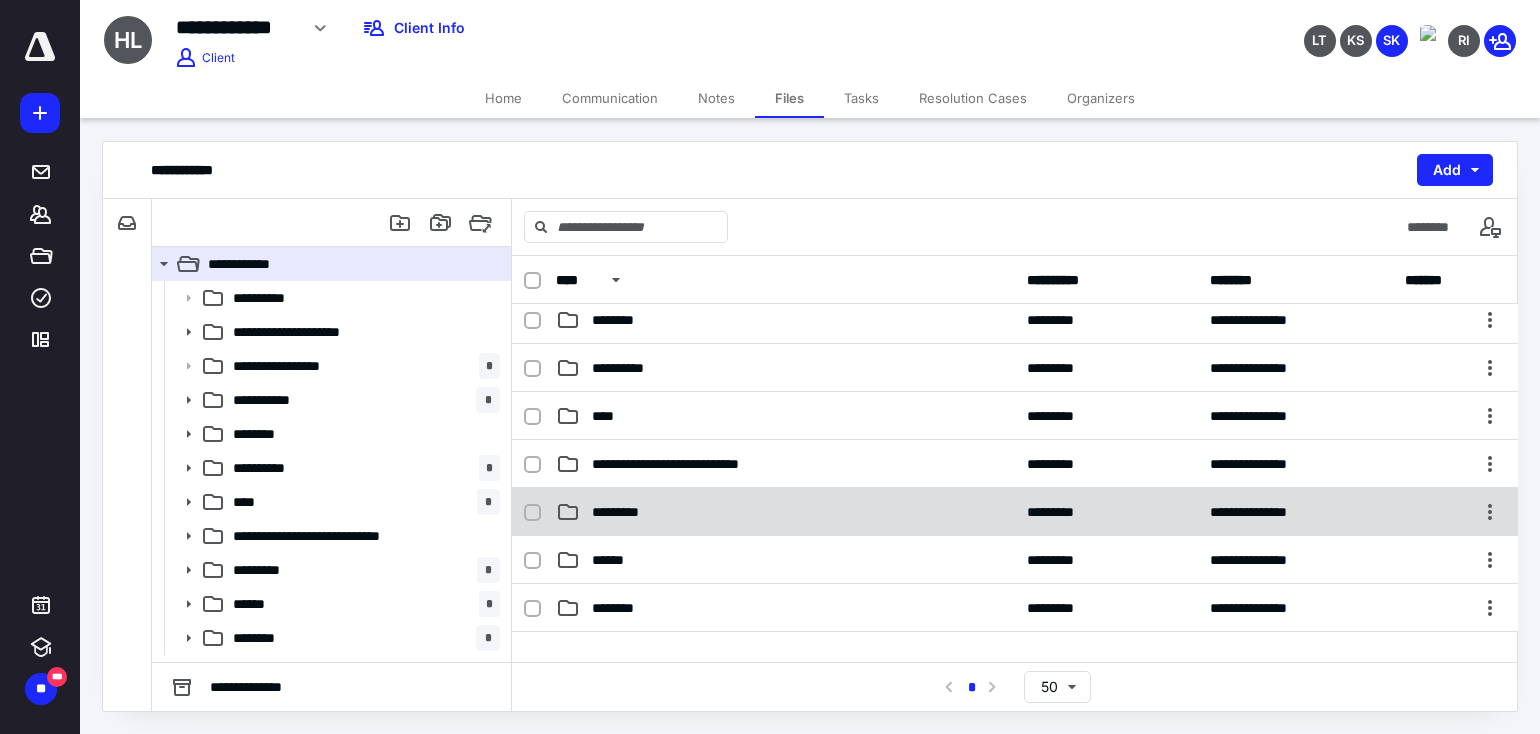 click on "*********" at bounding box center (785, 512) 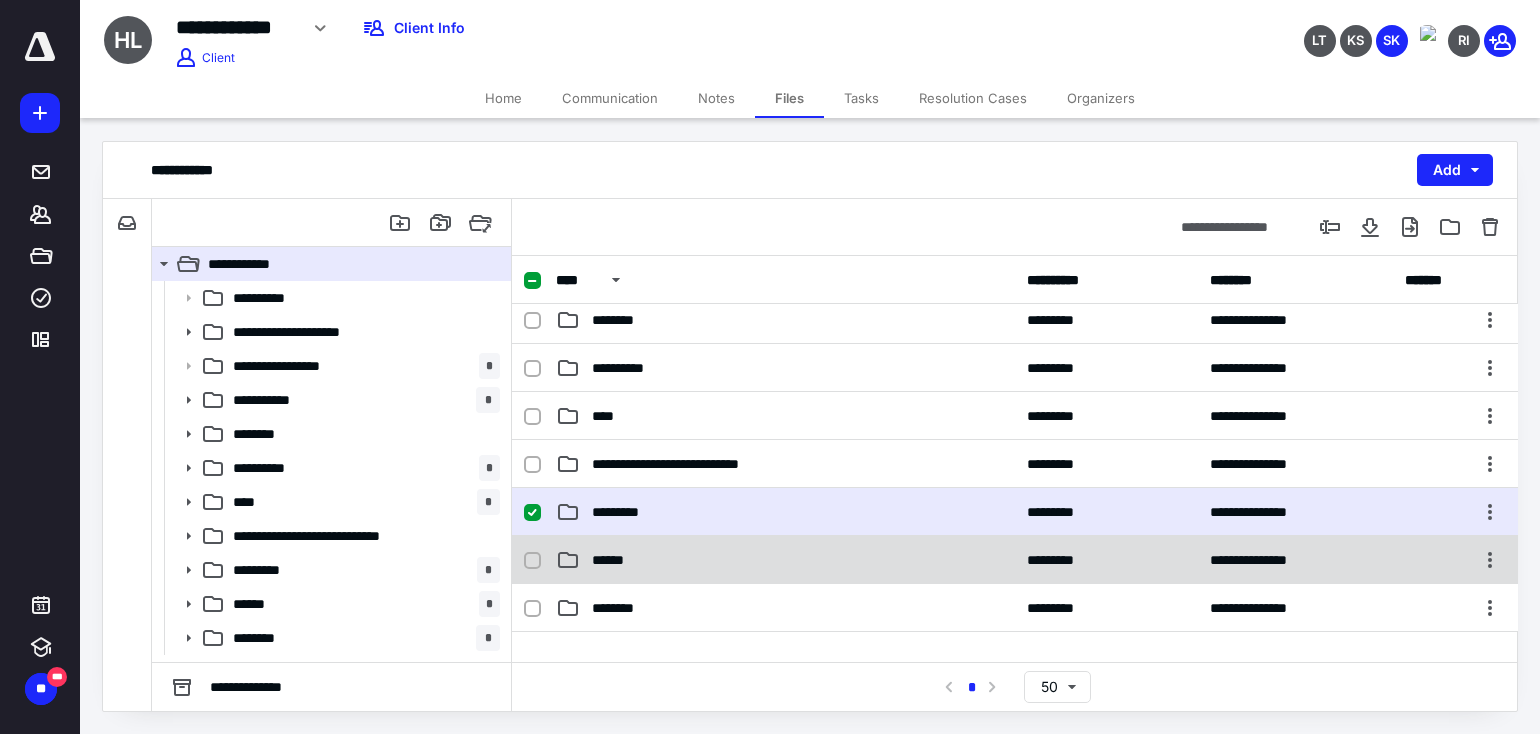 click on "******" at bounding box center (785, 560) 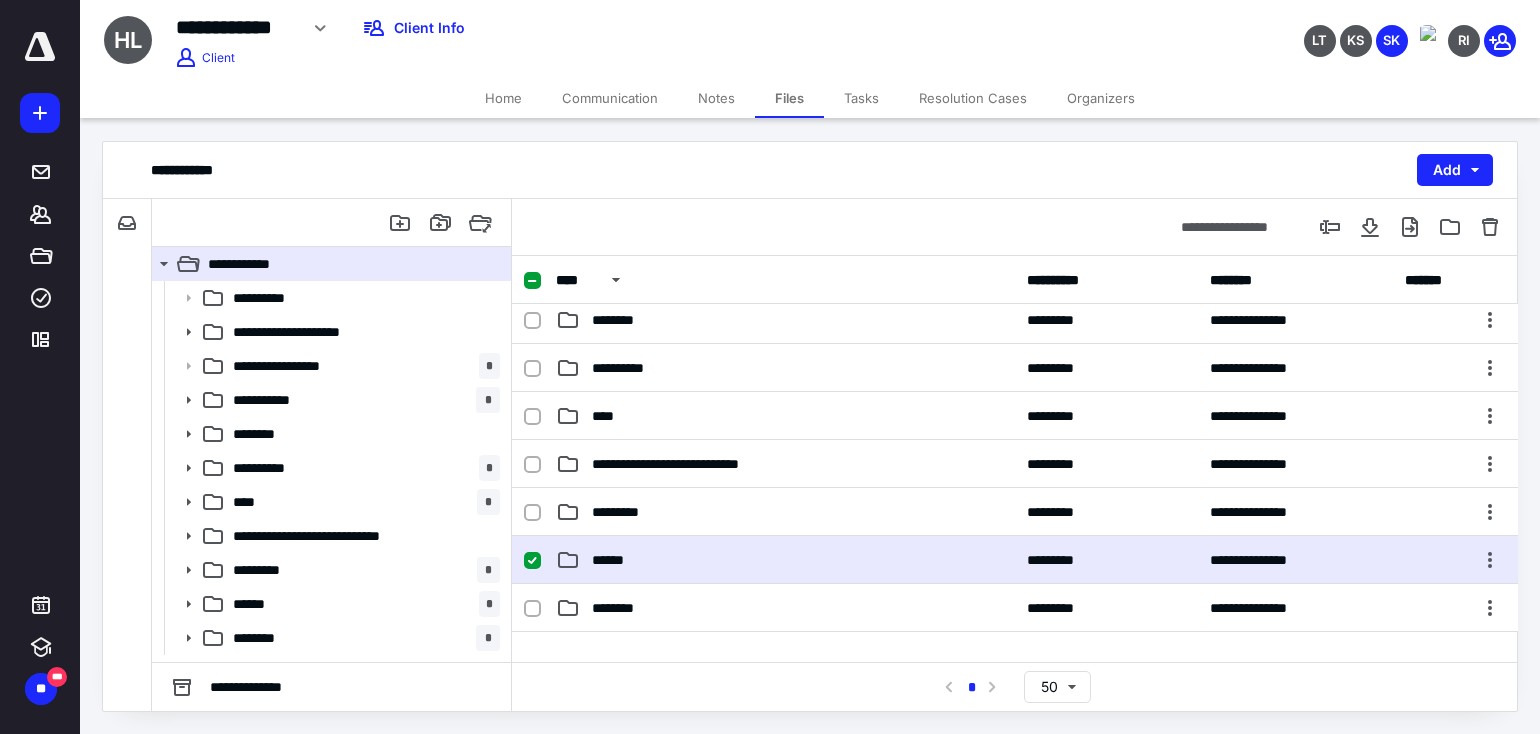 click on "******" at bounding box center (785, 560) 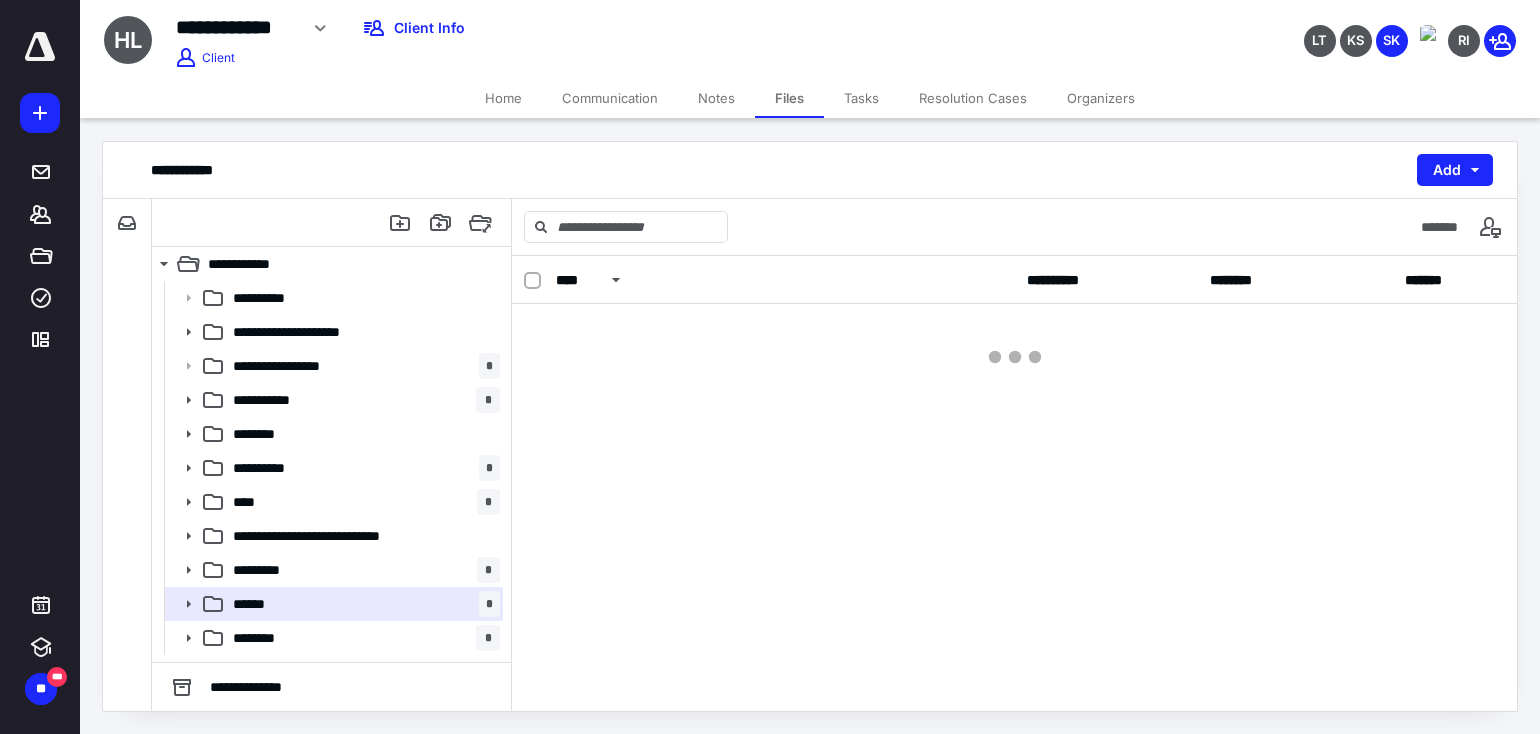 scroll, scrollTop: 0, scrollLeft: 0, axis: both 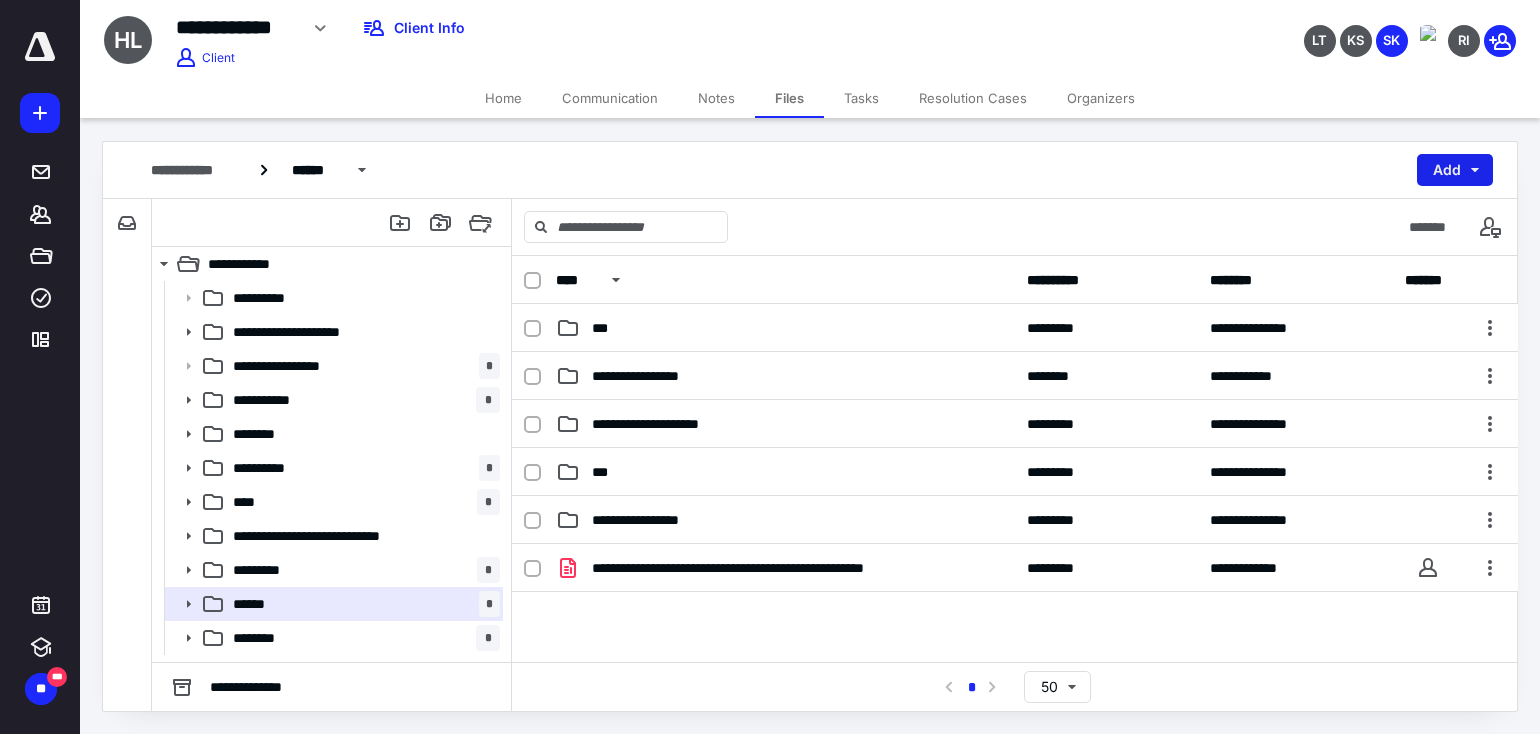 click on "Add" at bounding box center (1455, 170) 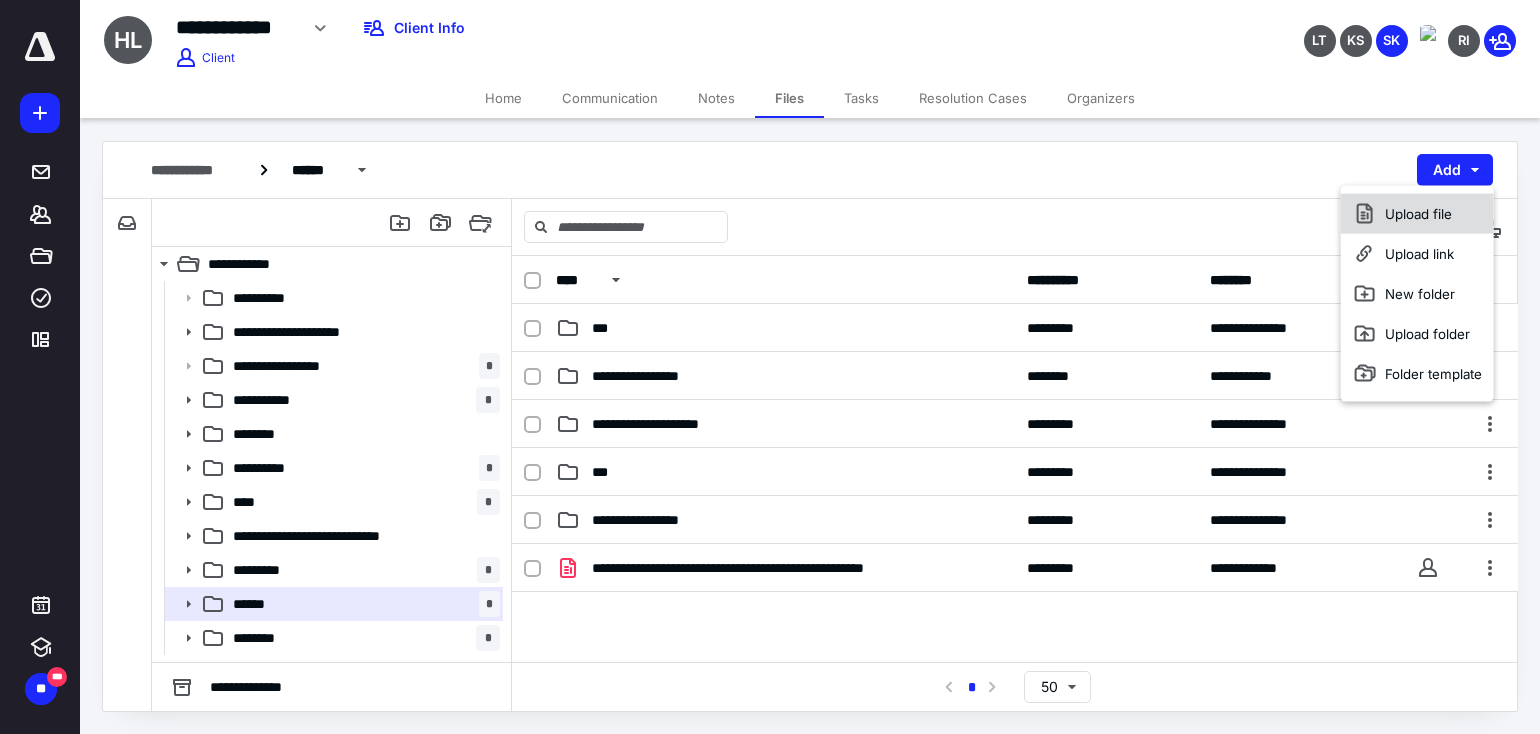 click on "Upload file" at bounding box center [1417, 214] 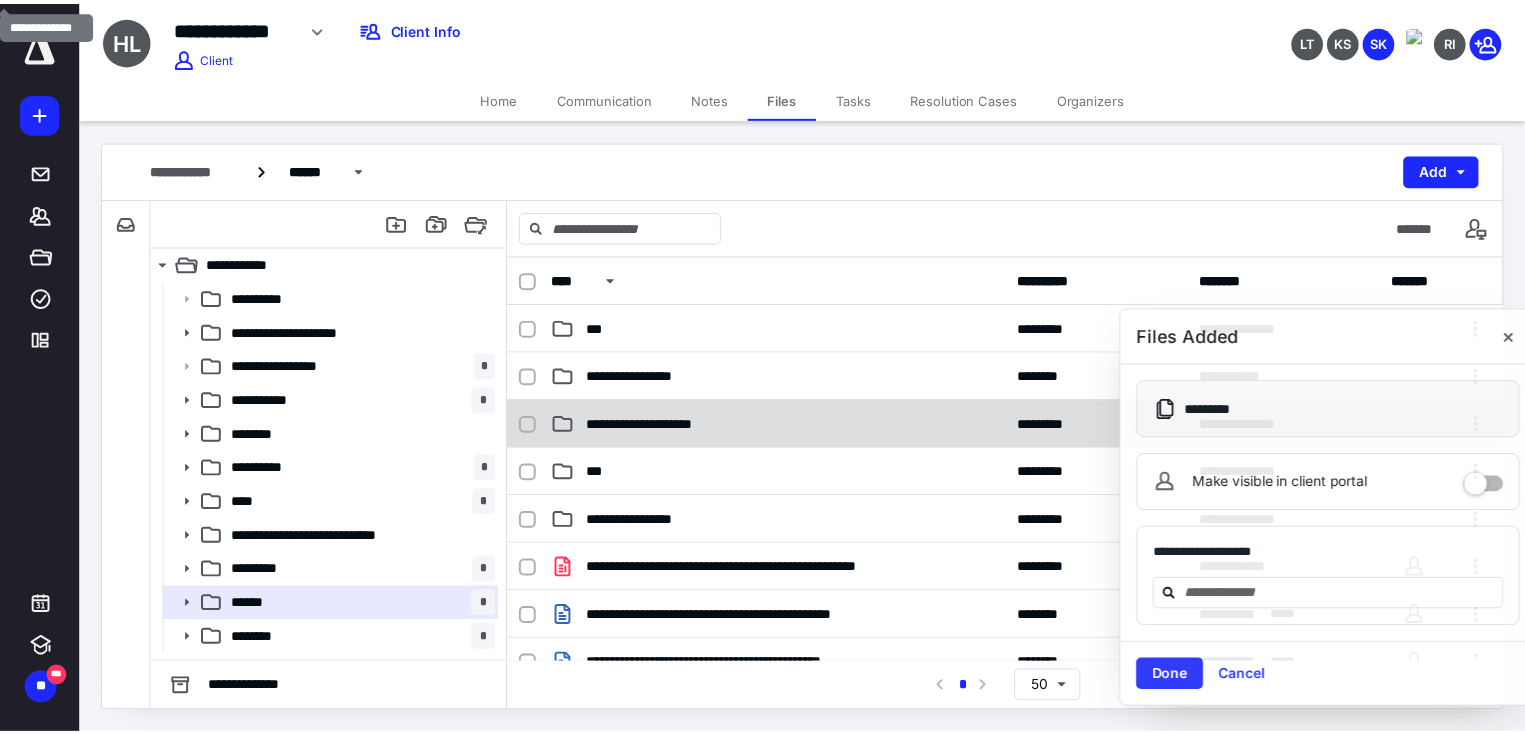 scroll, scrollTop: 100, scrollLeft: 0, axis: vertical 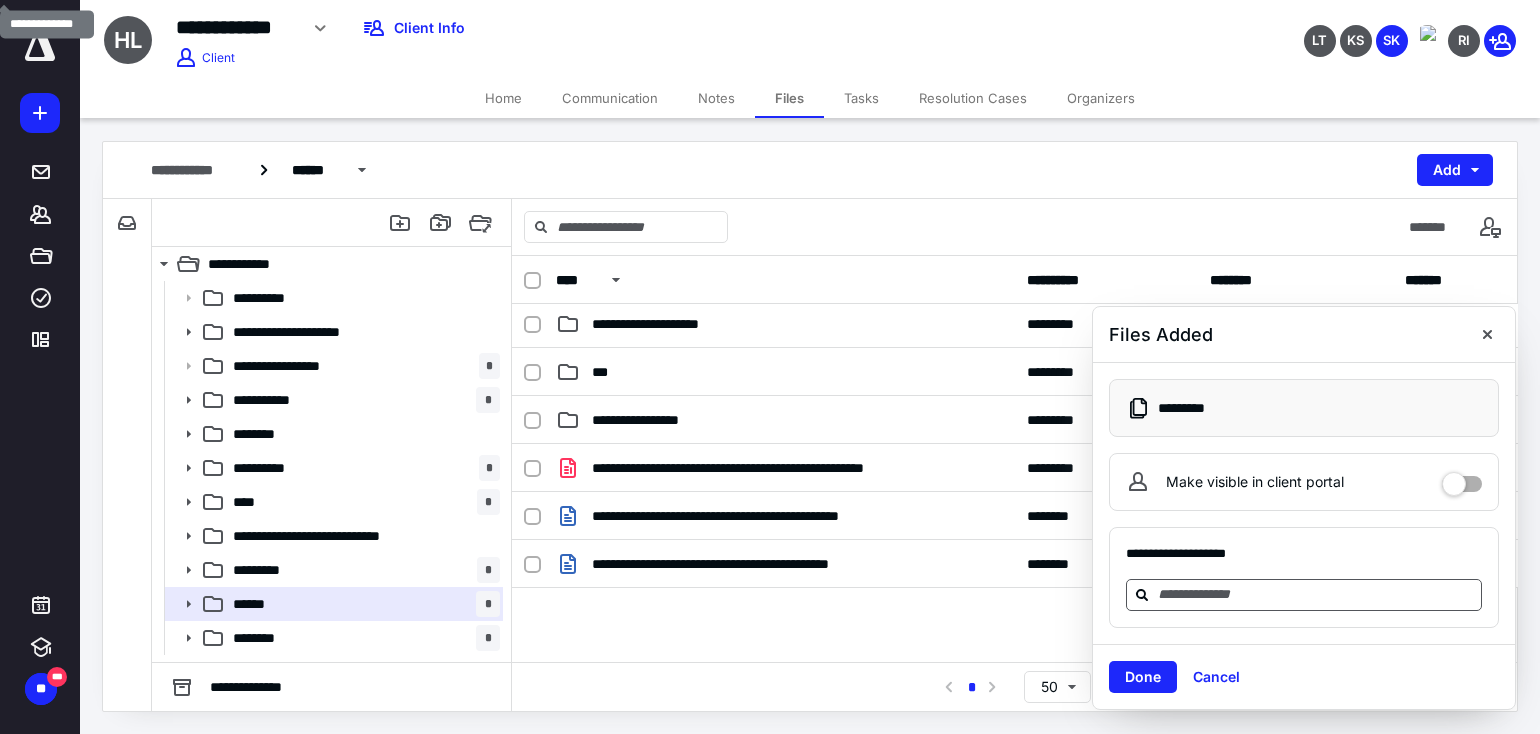 click at bounding box center [1316, 594] 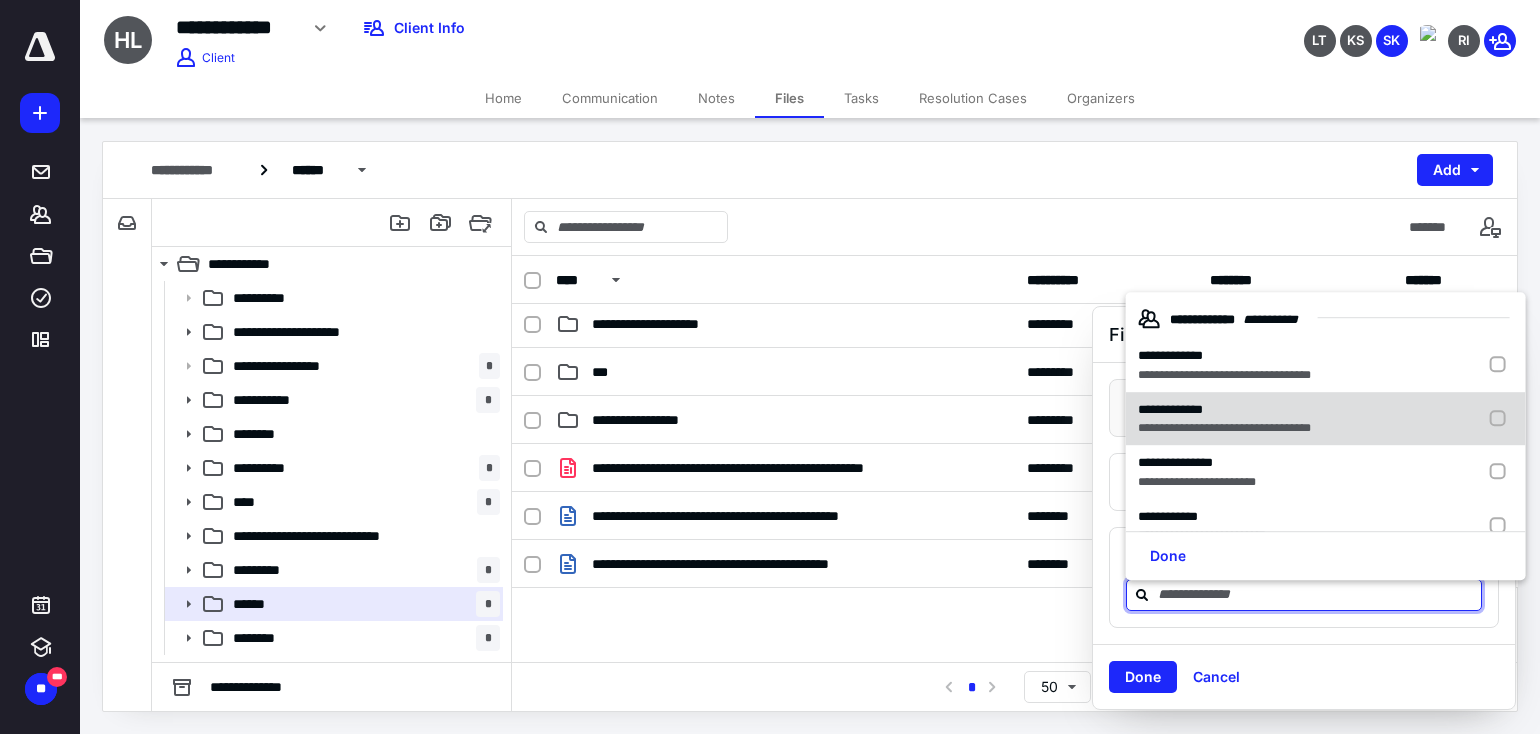 click on "**********" at bounding box center (1224, 429) 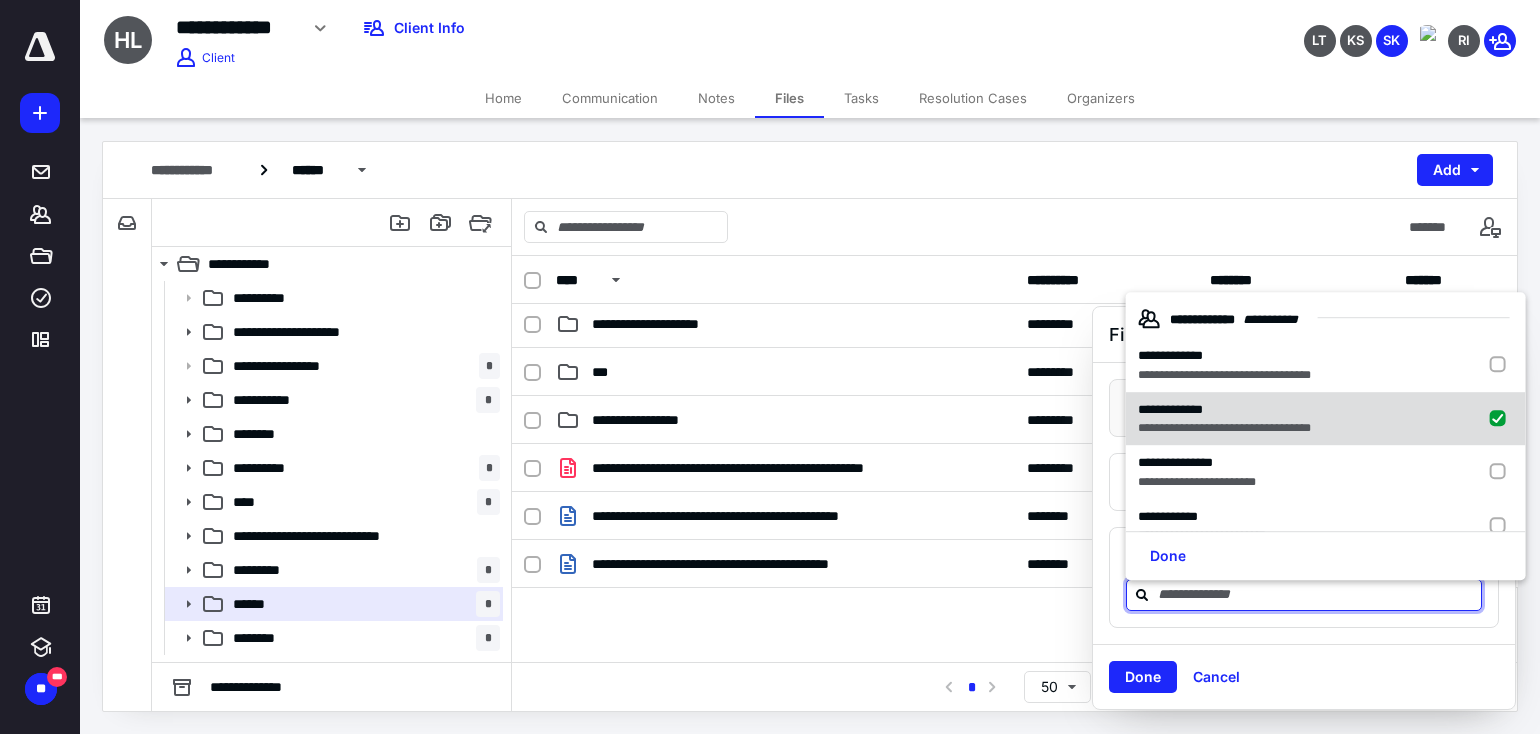 checkbox on "true" 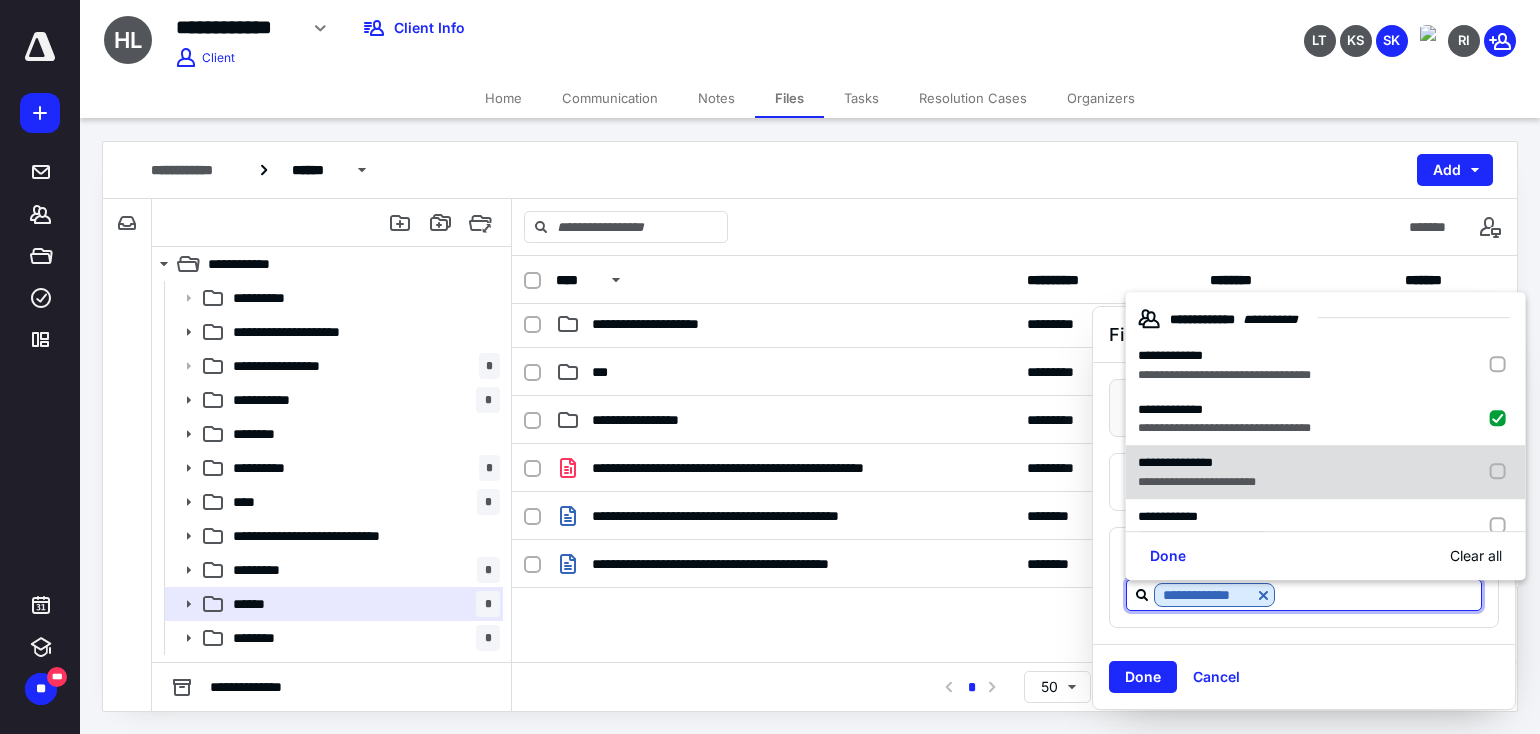 click on "**********" at bounding box center (1175, 463) 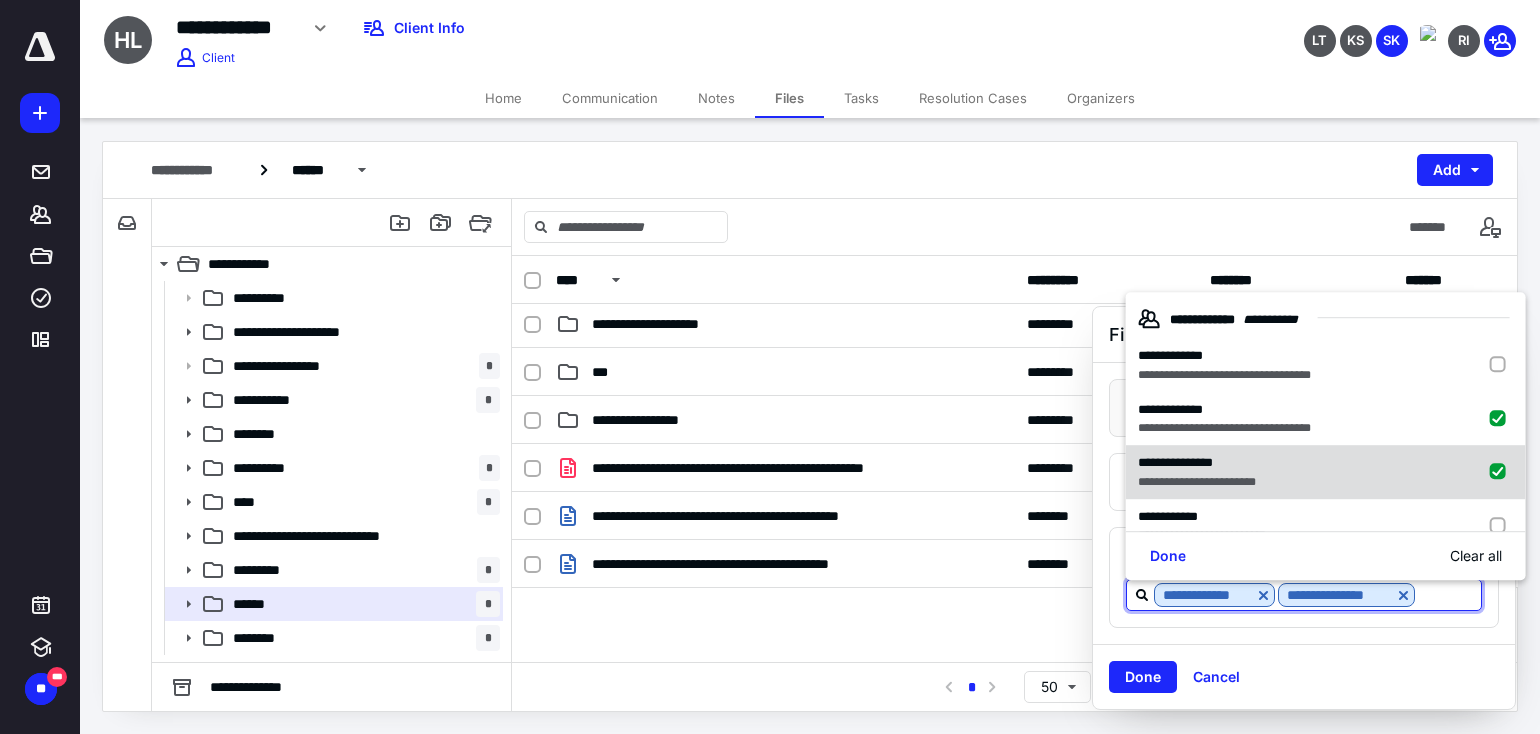 click on "**********" at bounding box center [1326, 473] 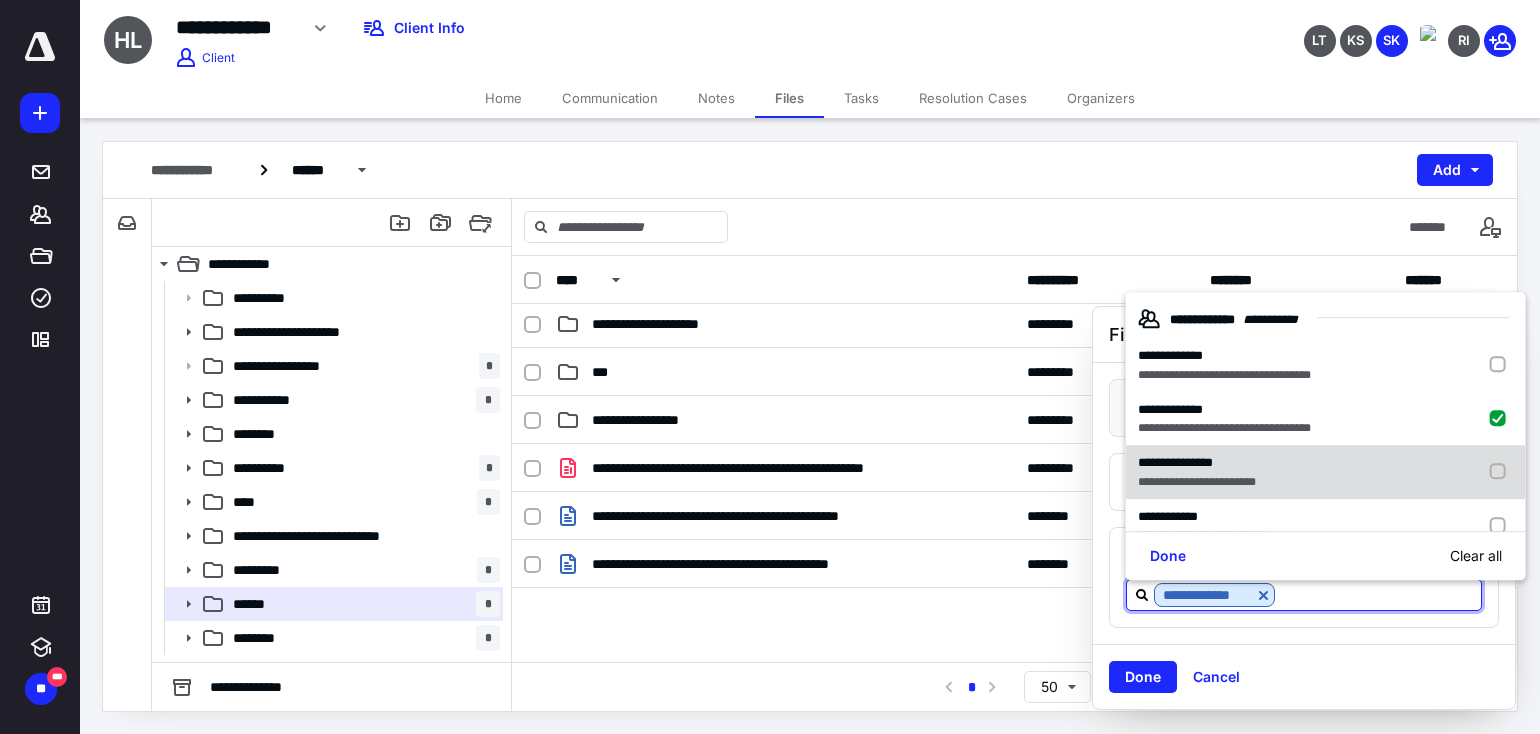 click on "**********" at bounding box center (1197, 464) 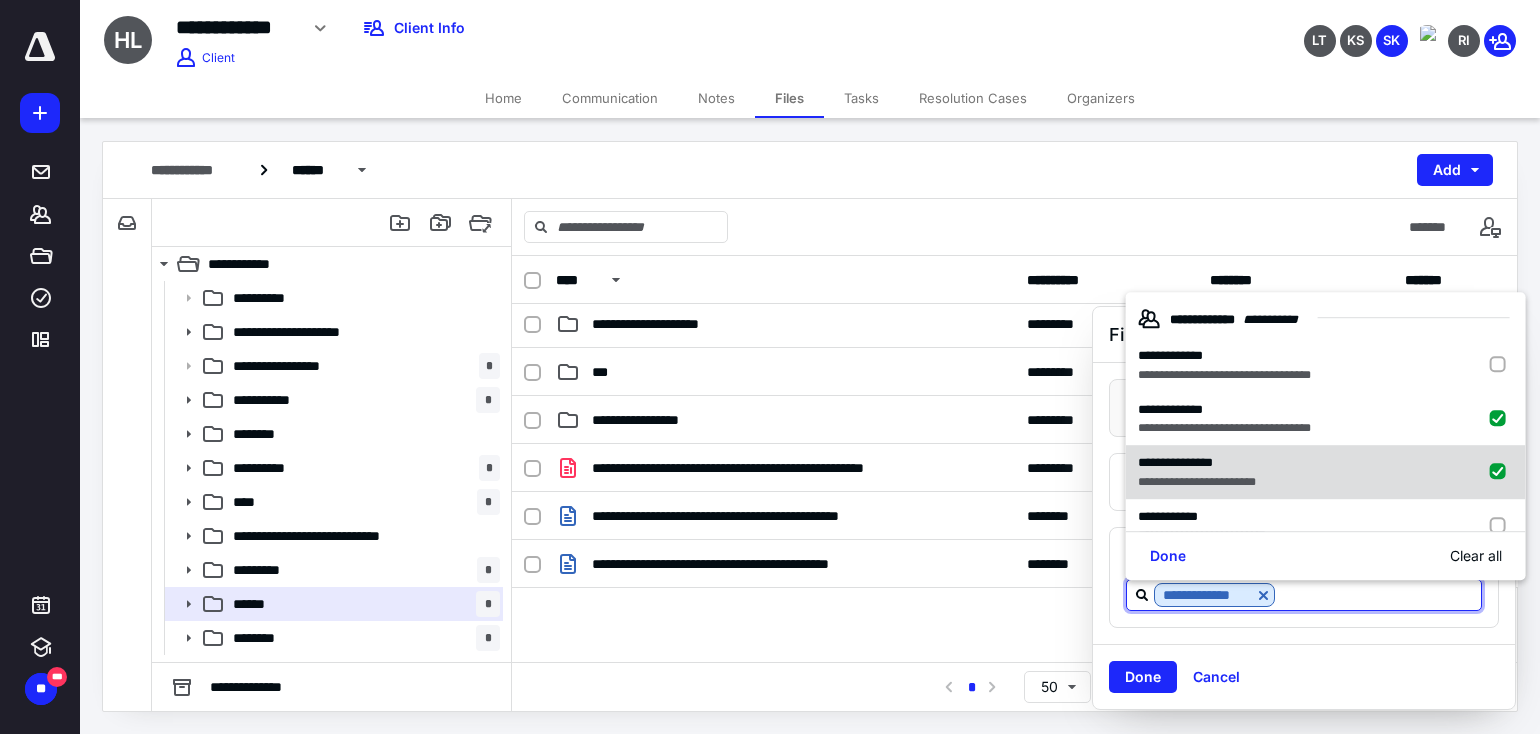 checkbox on "true" 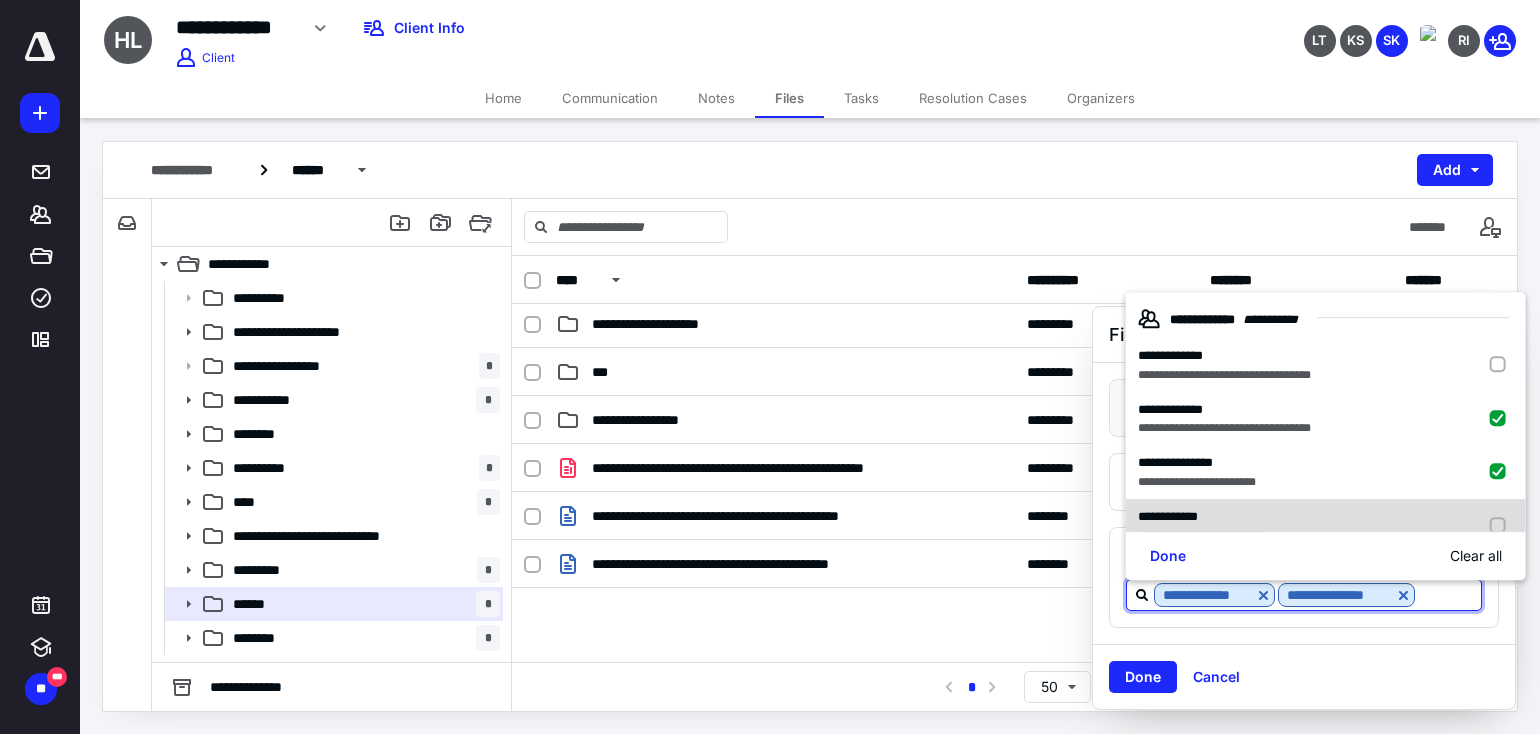 drag, startPoint x: 1192, startPoint y: 505, endPoint x: 1176, endPoint y: 535, distance: 34 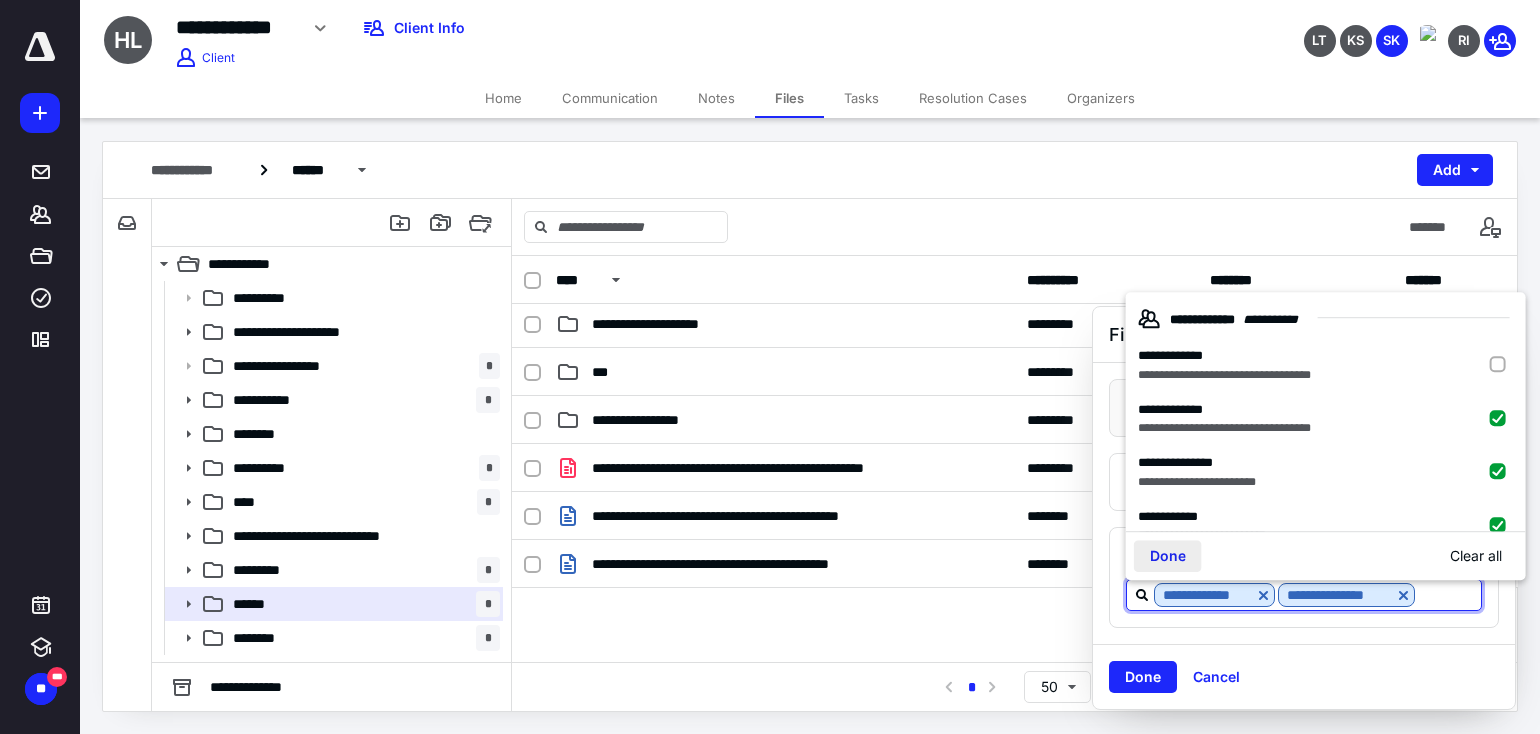 checkbox on "true" 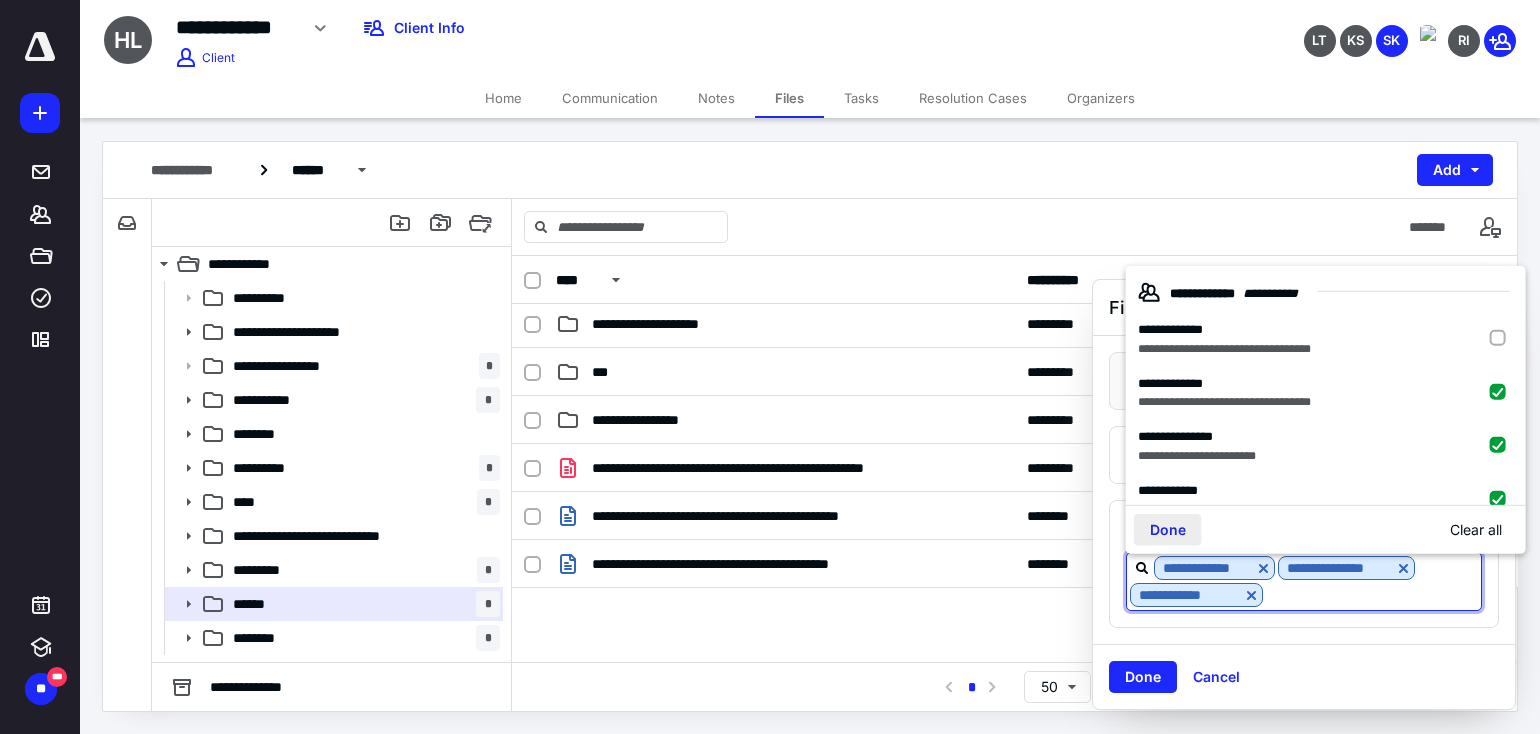click on "Done" at bounding box center (1168, 530) 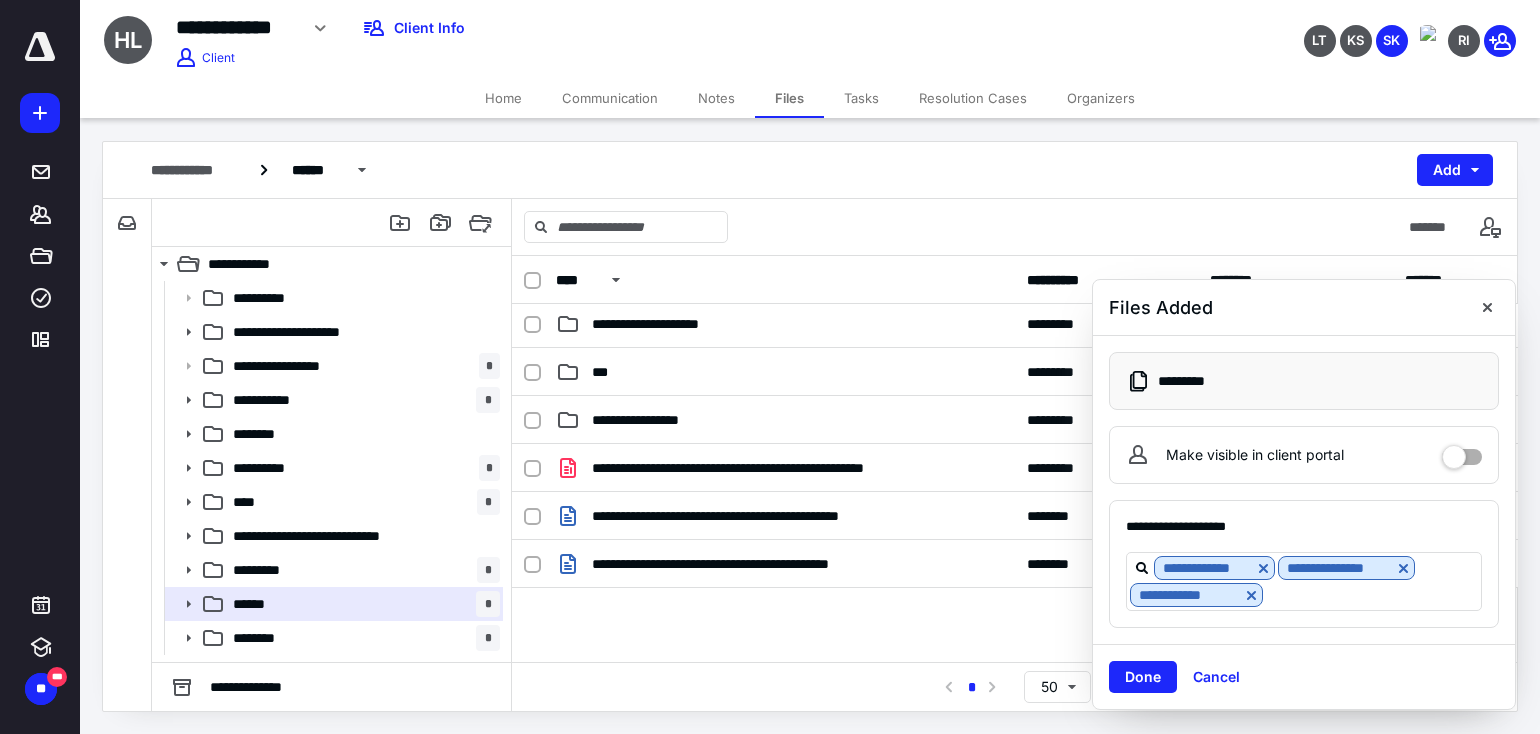 click on "Done" at bounding box center [1143, 677] 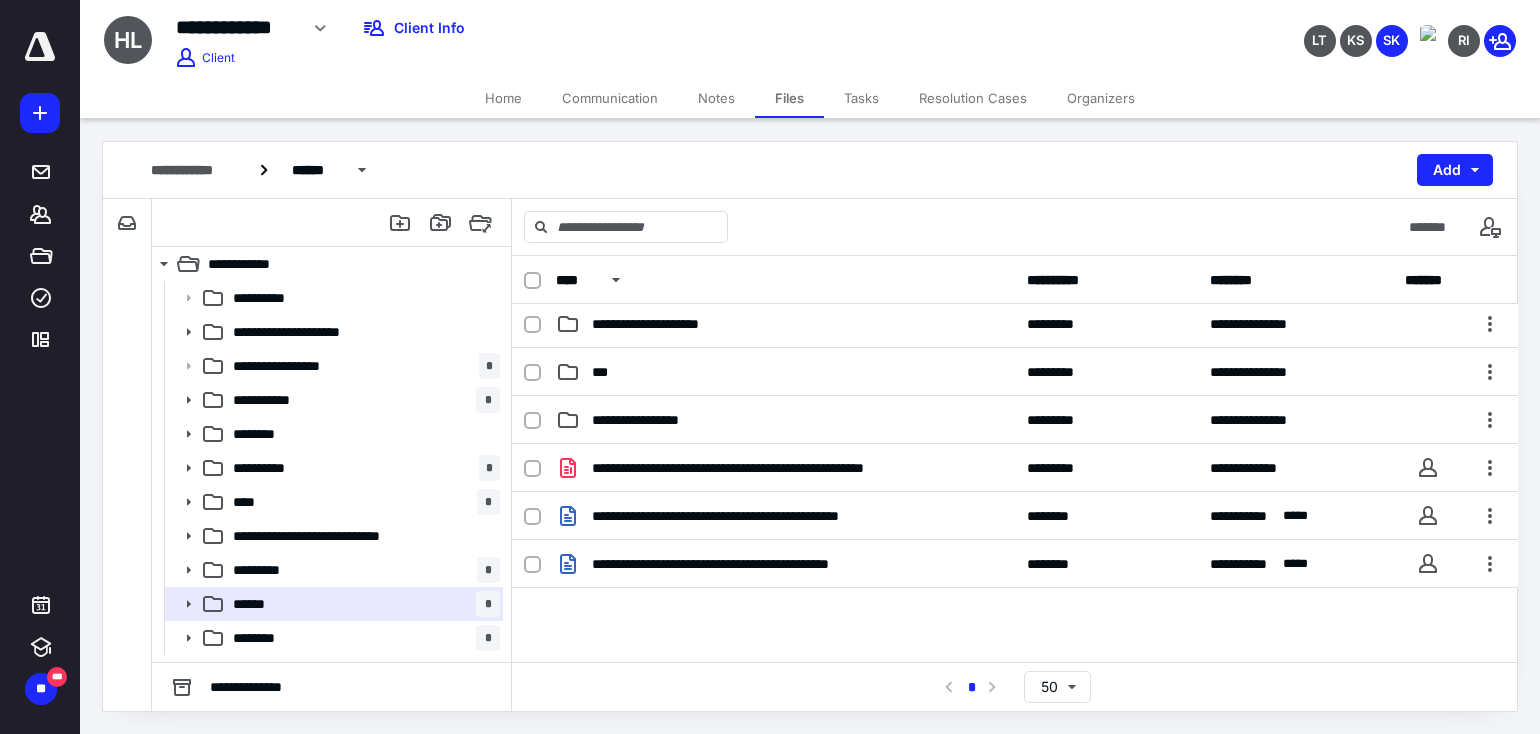 click on "Home" at bounding box center [503, 98] 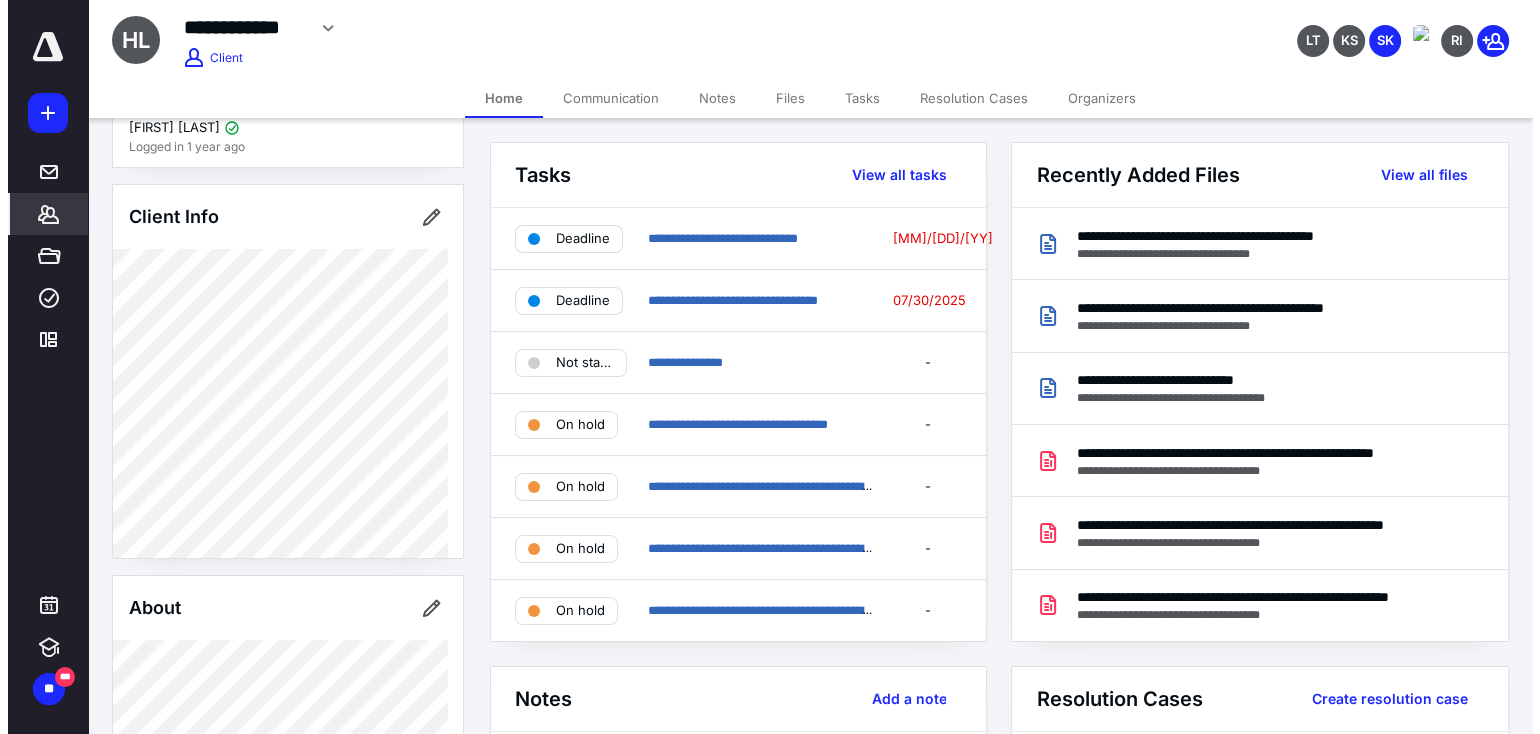 scroll, scrollTop: 300, scrollLeft: 0, axis: vertical 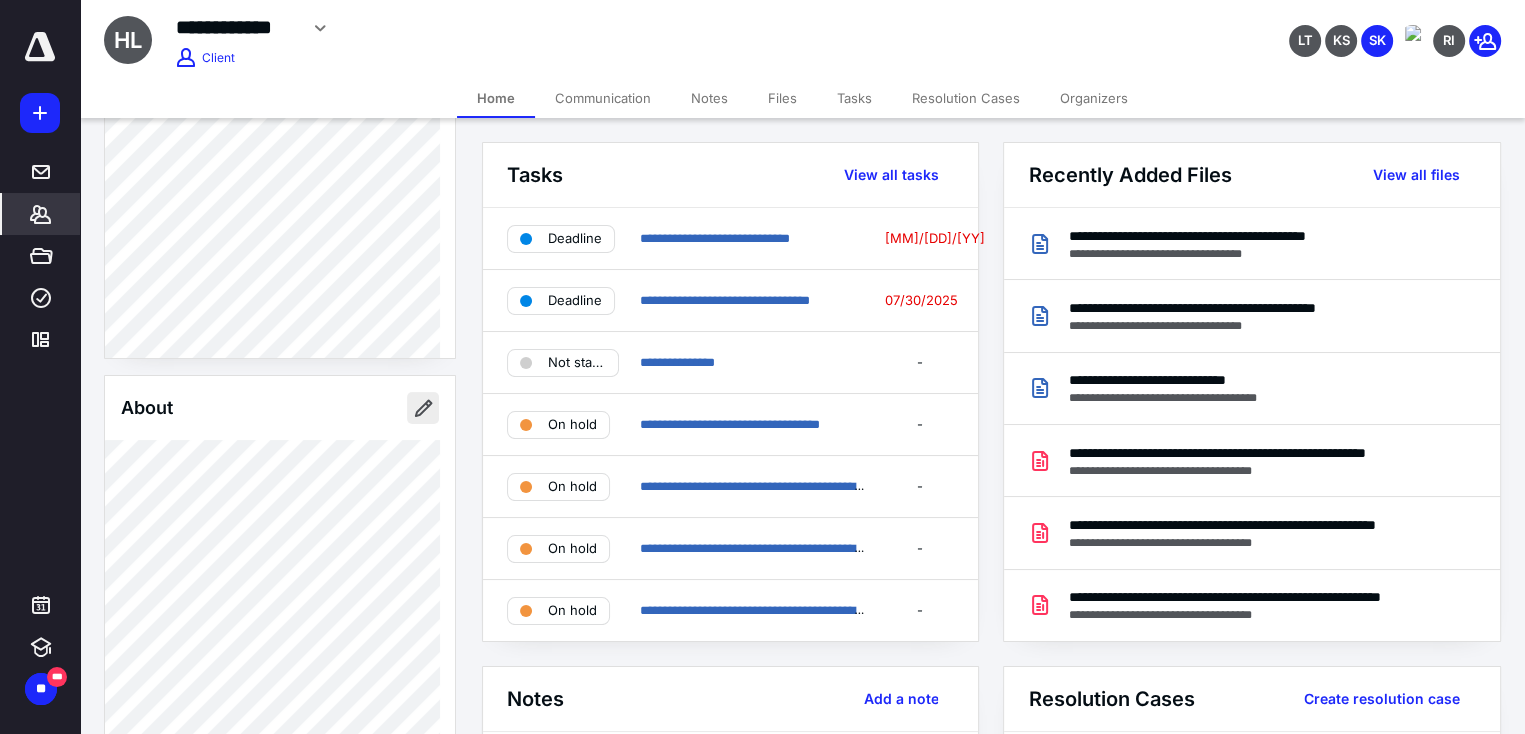 click at bounding box center (423, 408) 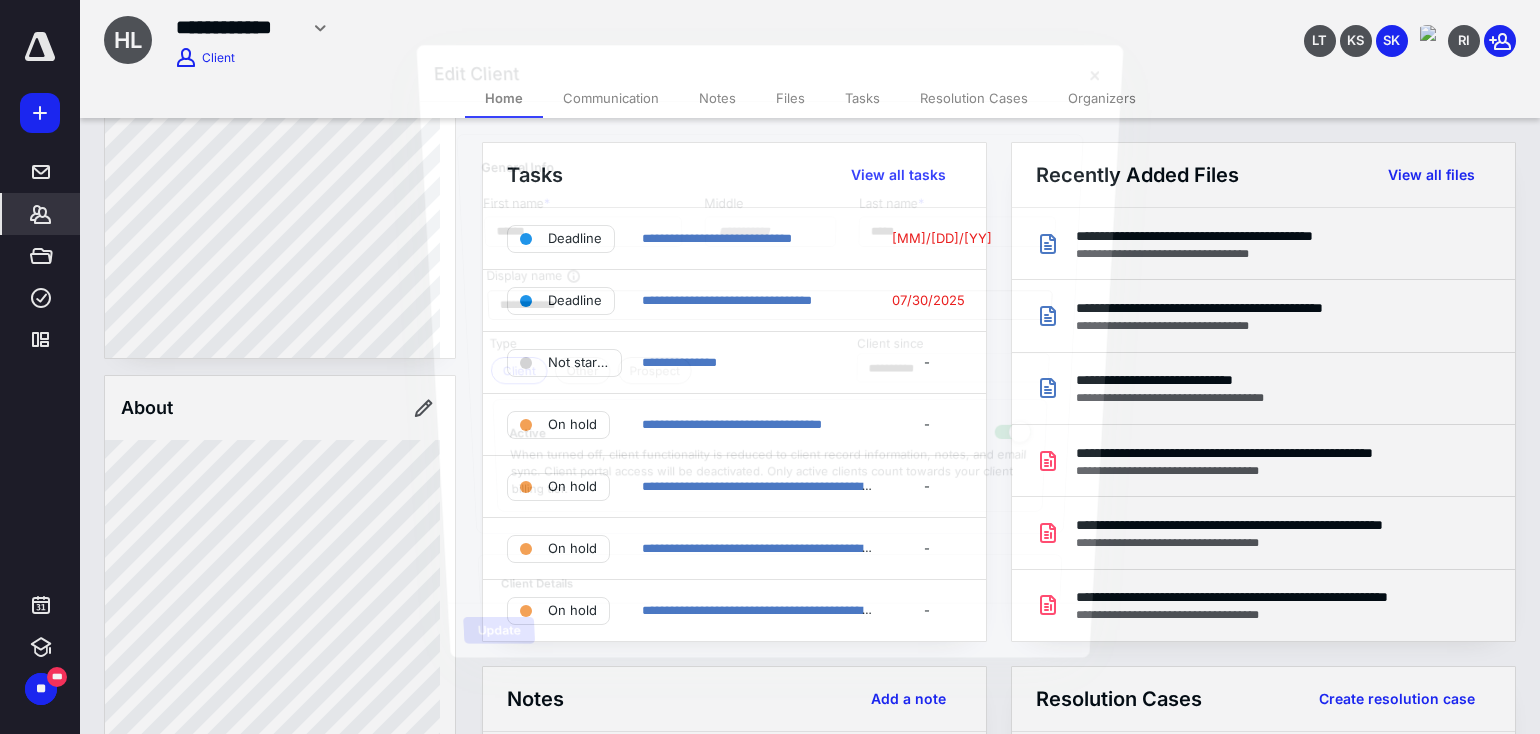 type on "**********" 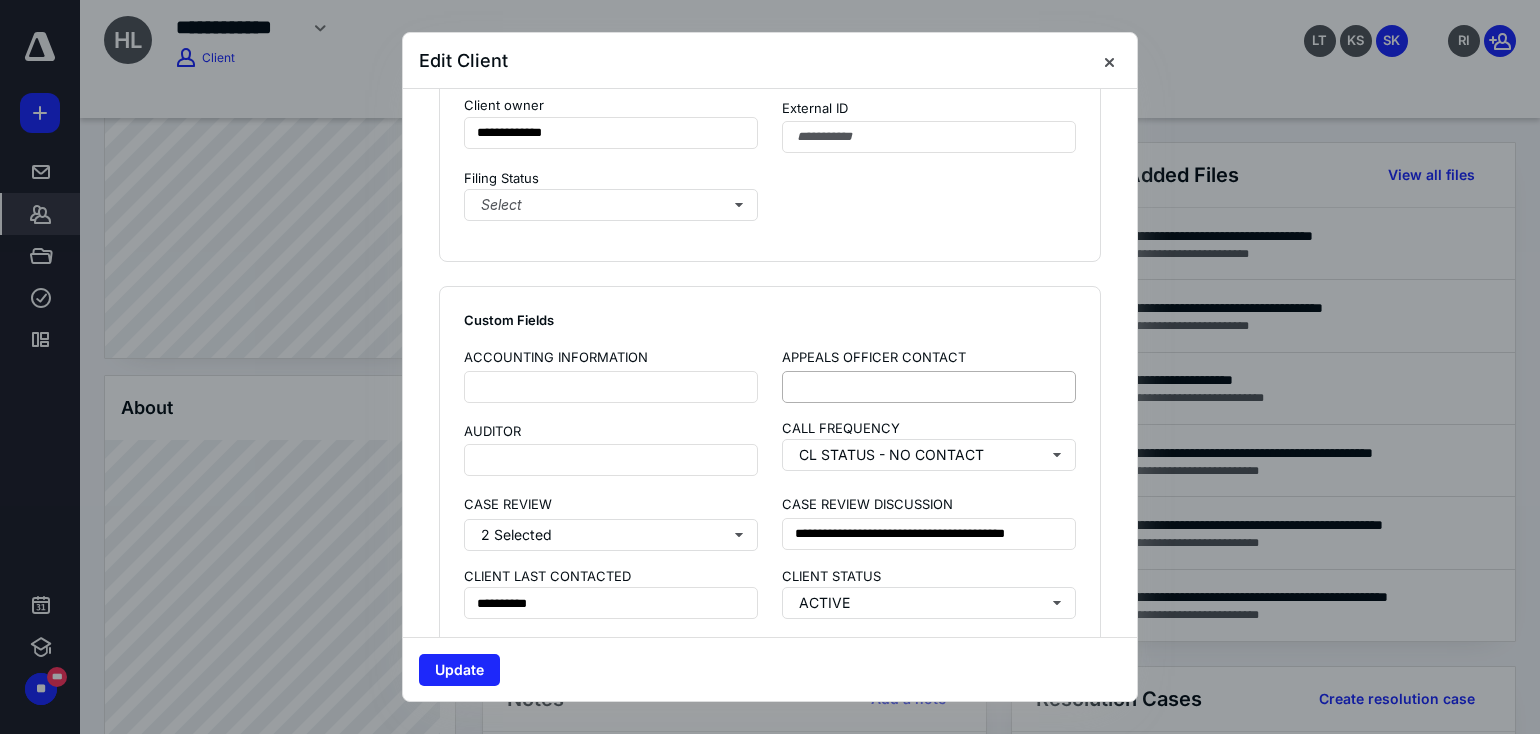 scroll, scrollTop: 1300, scrollLeft: 0, axis: vertical 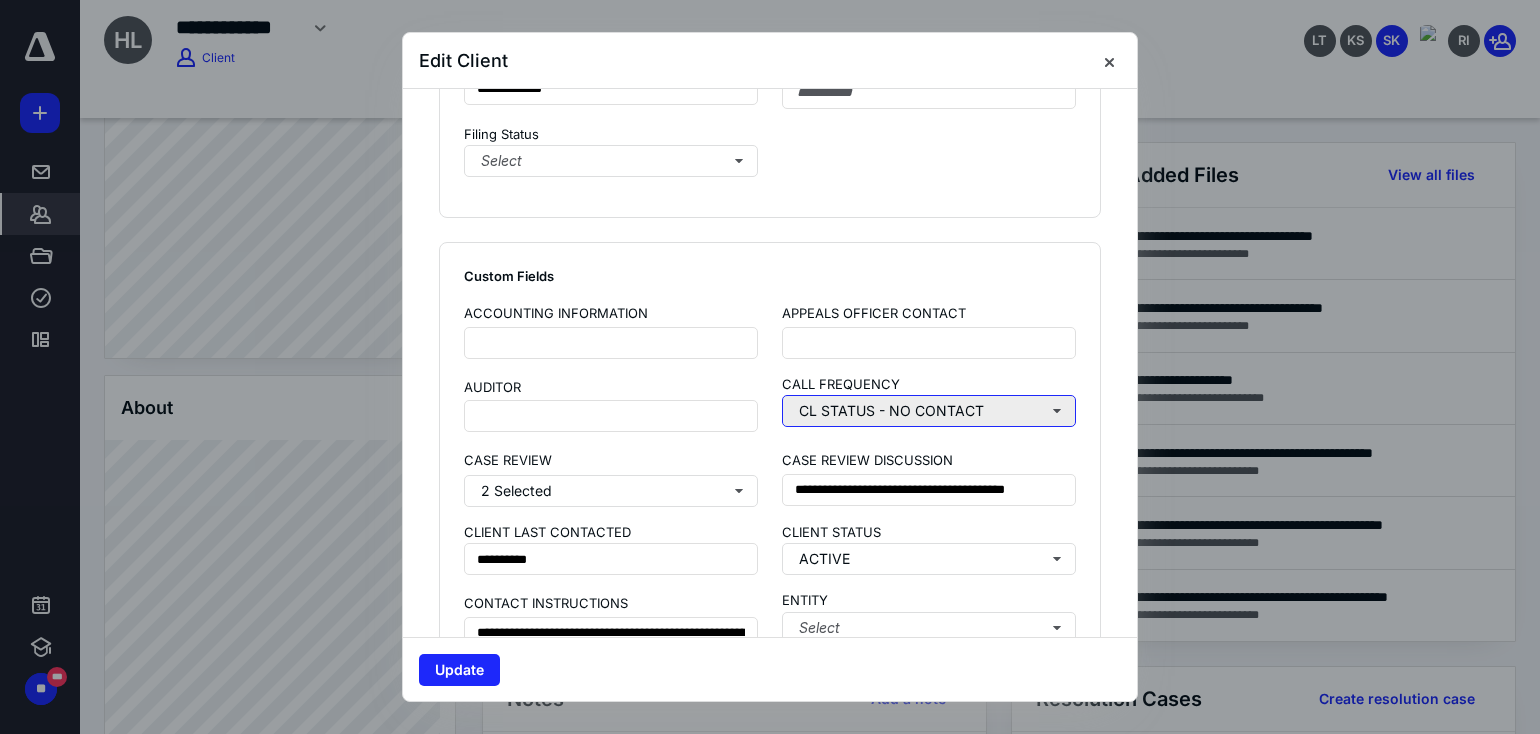 click on "CL STATUS - NO CONTACT" at bounding box center (929, 411) 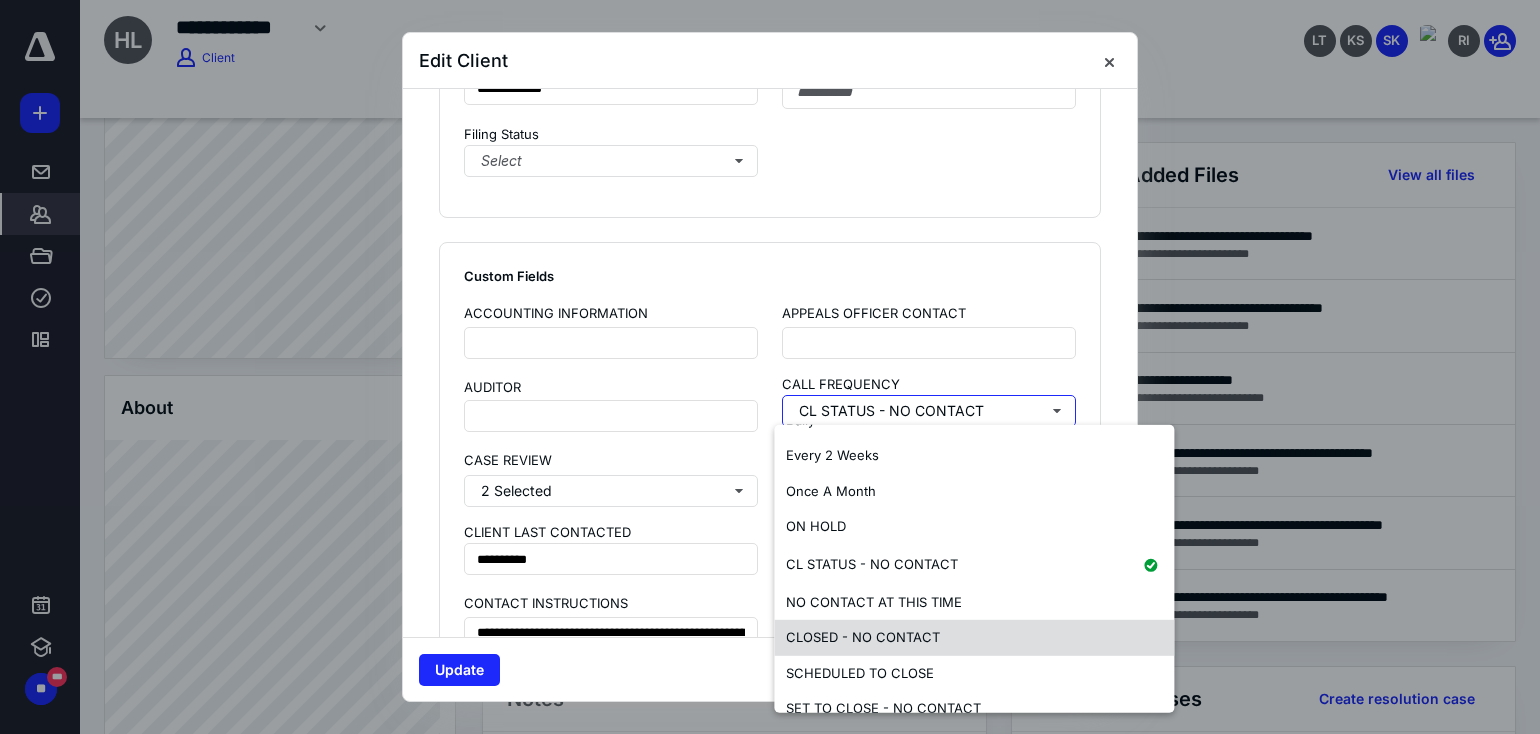 scroll, scrollTop: 158, scrollLeft: 0, axis: vertical 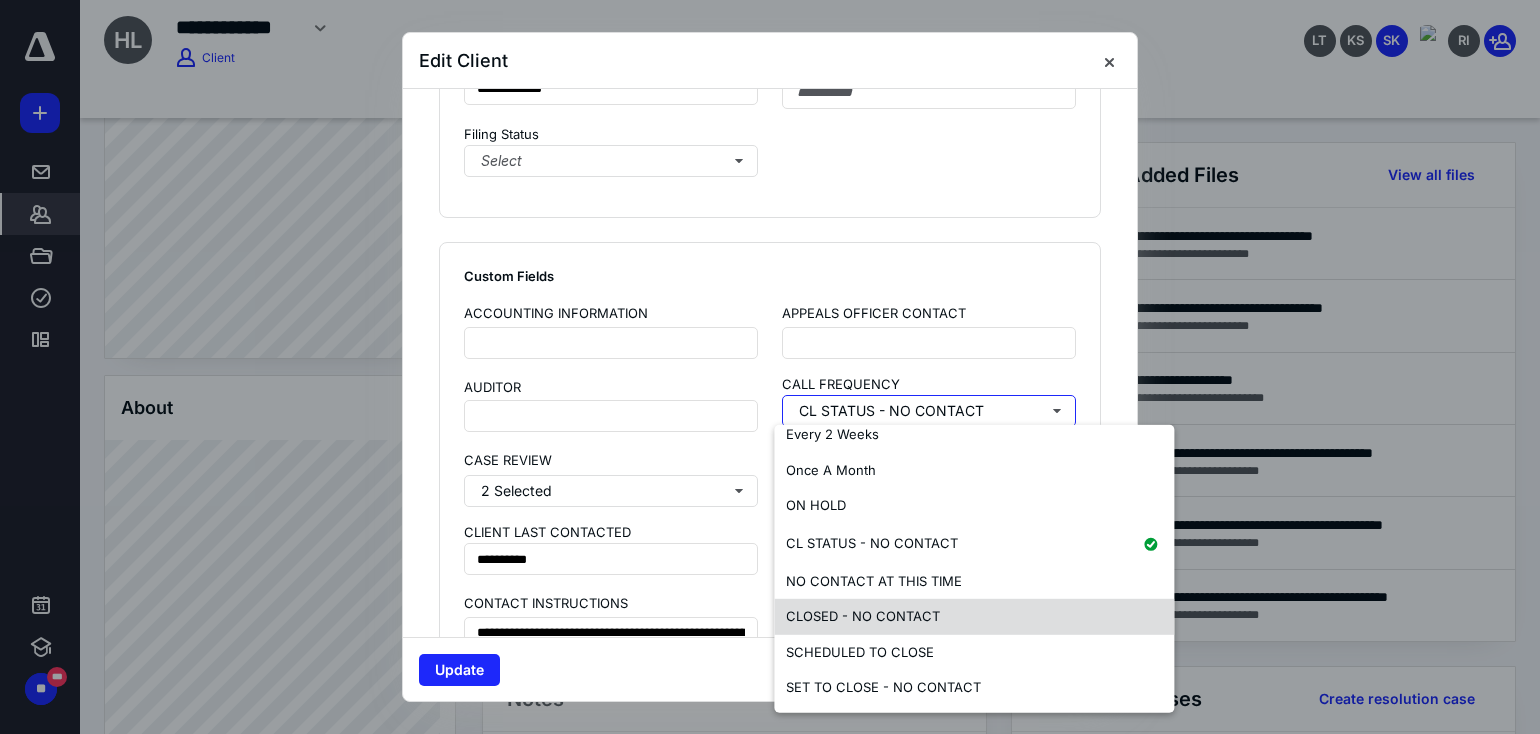 click on "CLOSED - NO CONTACT" at bounding box center (974, 617) 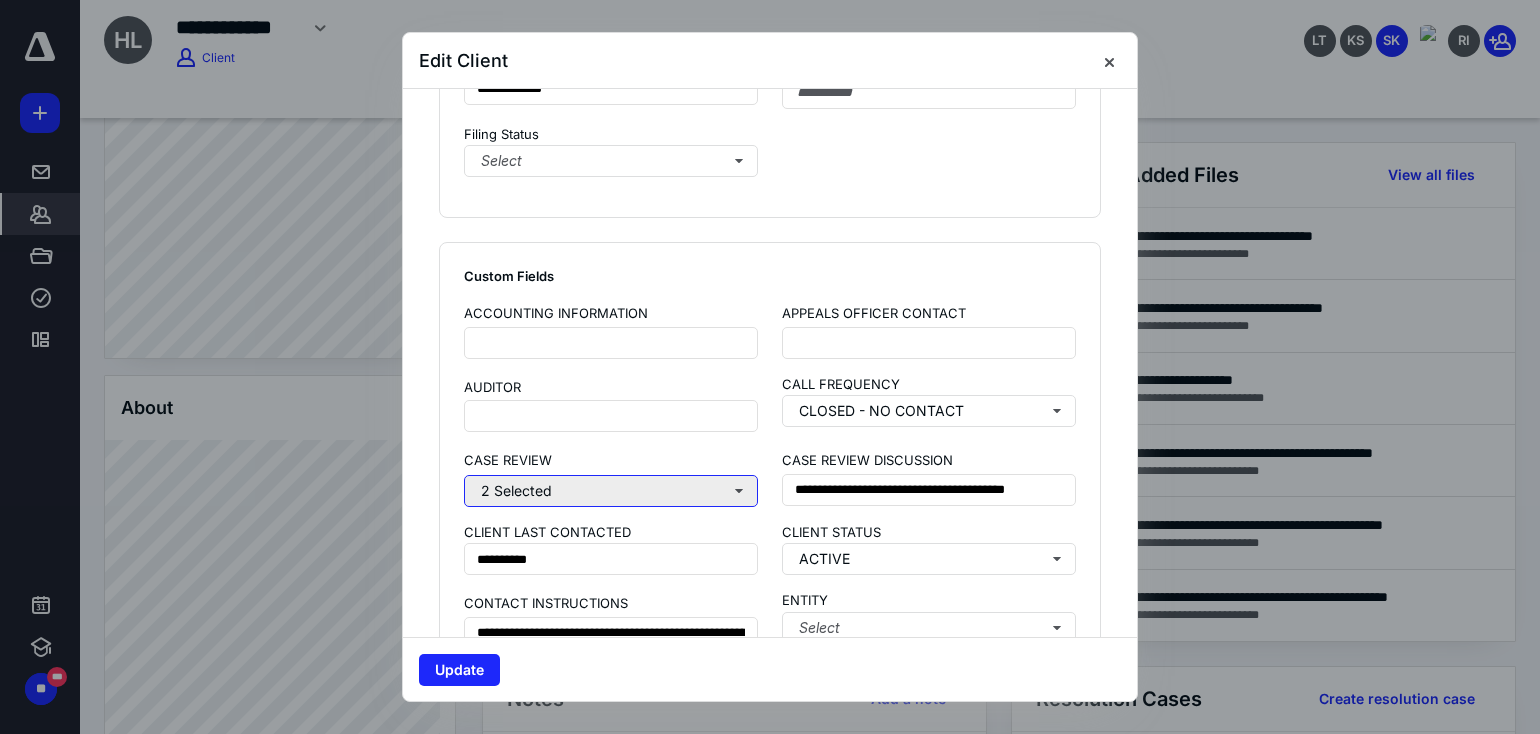 click on "2 Selected" at bounding box center [611, 491] 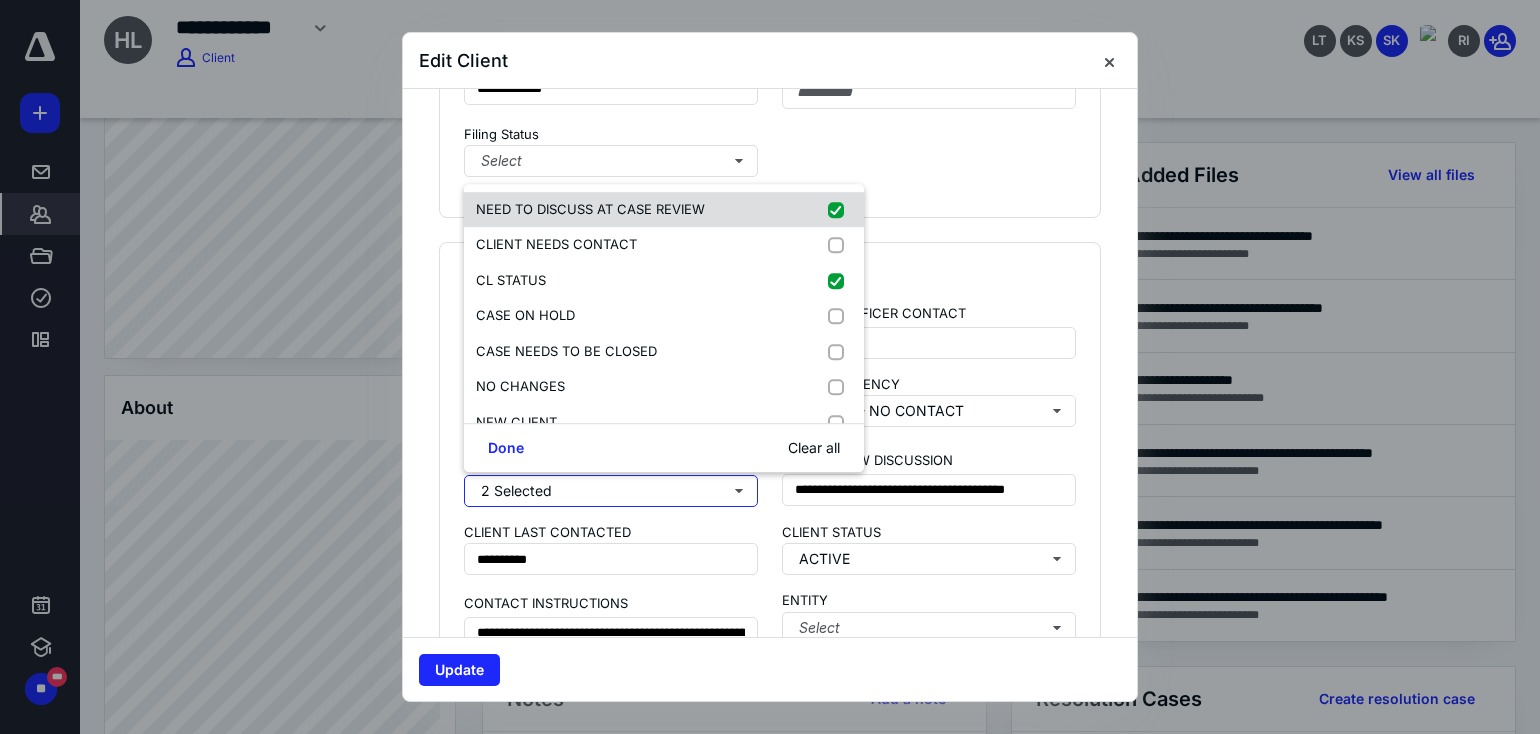 click on "NEED TO DISCUSS AT CASE REVIEW" at bounding box center [590, 209] 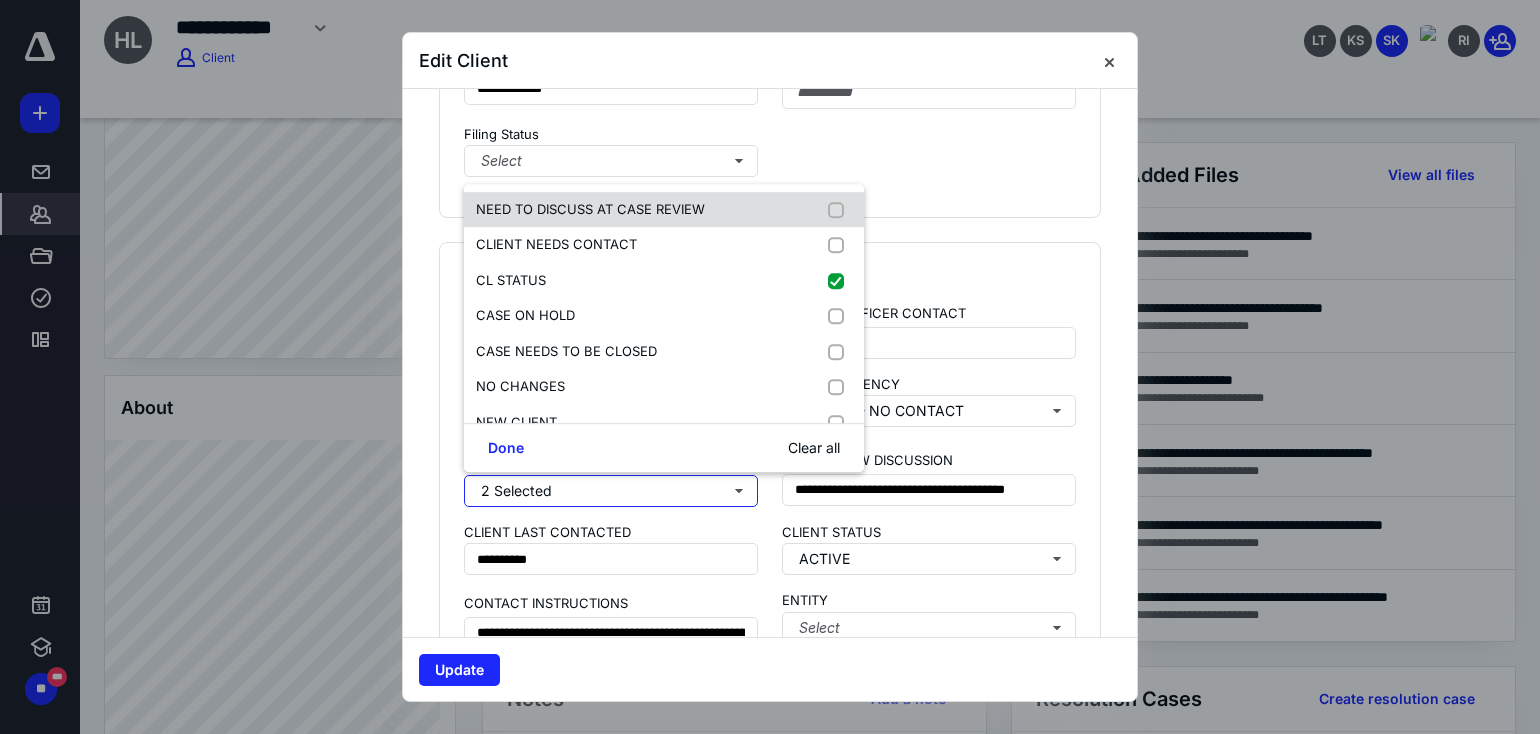 checkbox on "false" 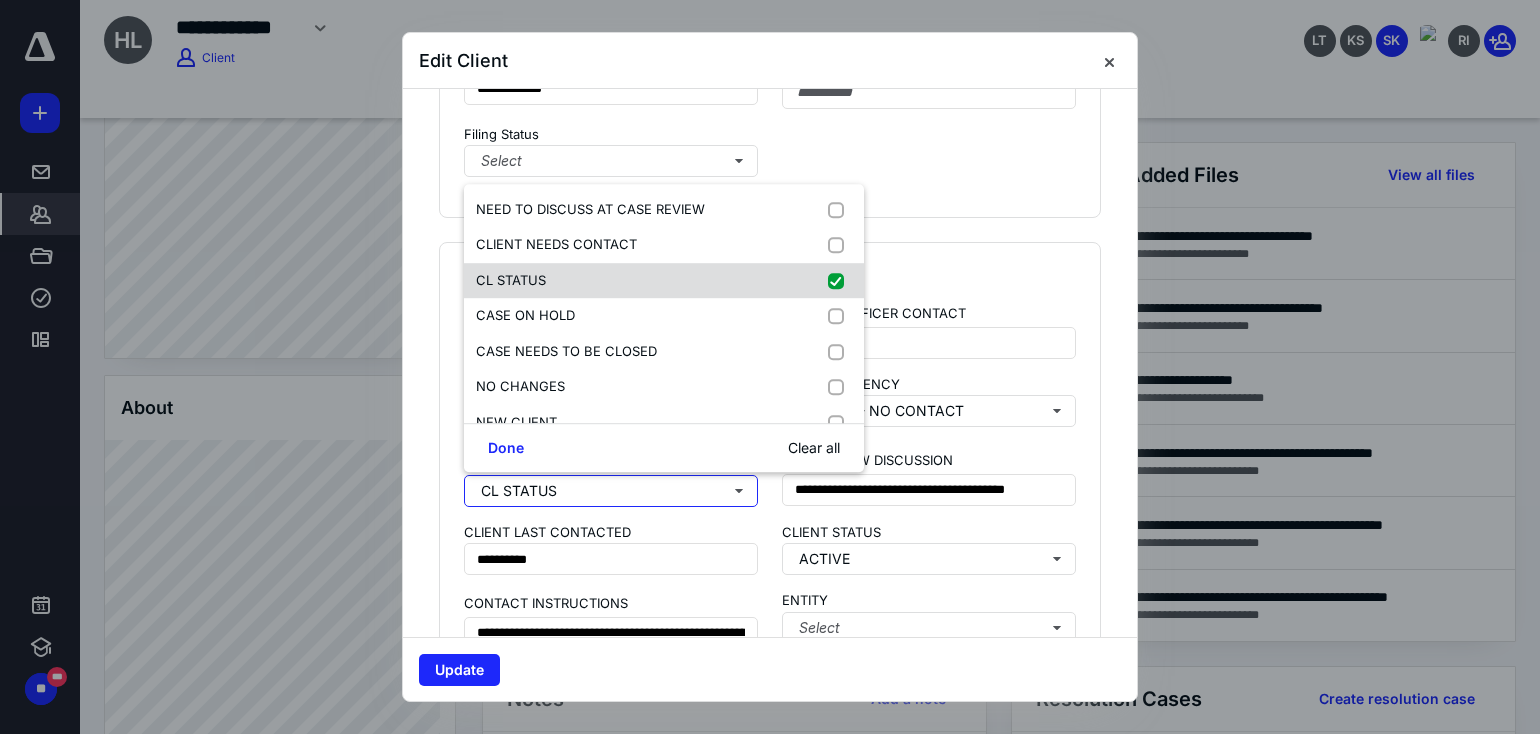 click on "CL STATUS" at bounding box center [664, 281] 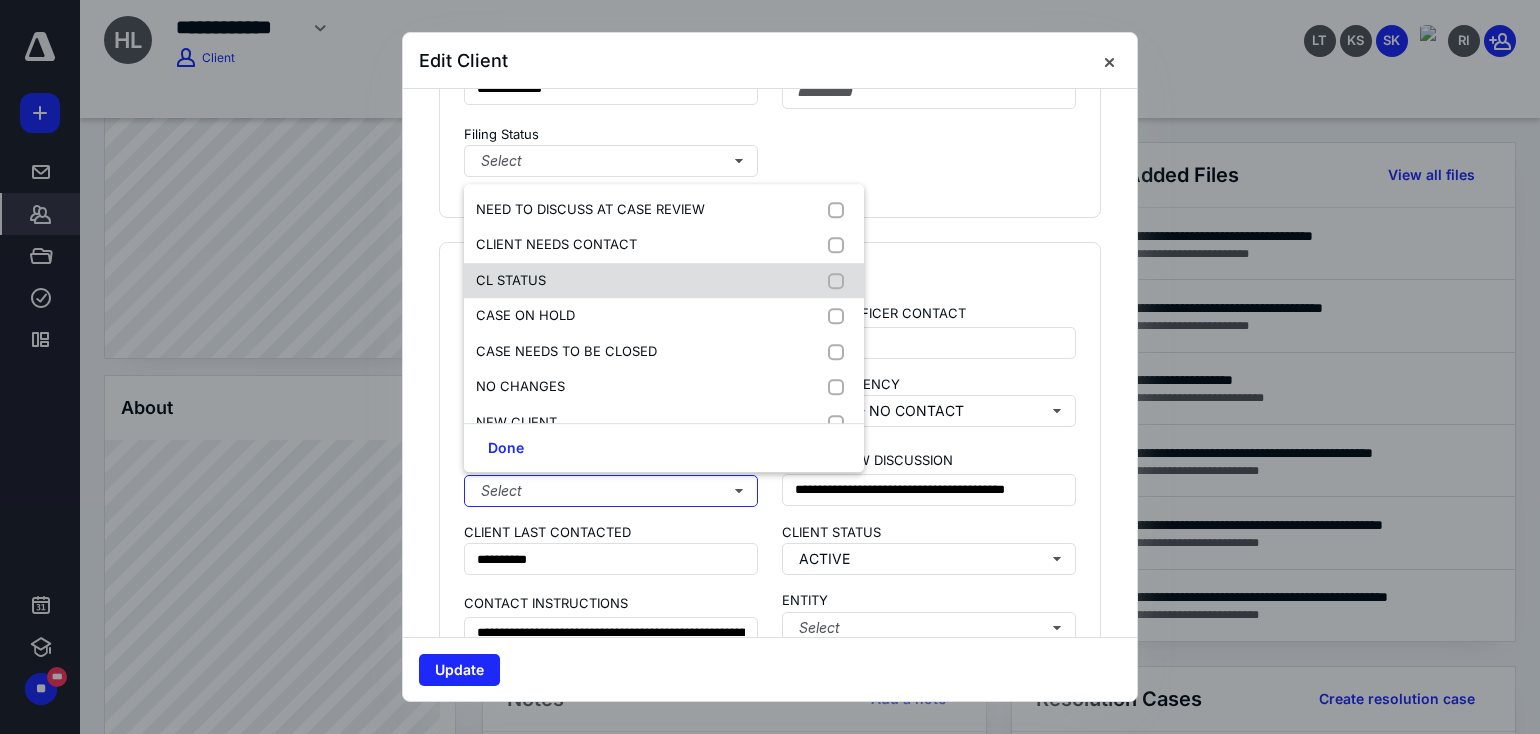 click on "CL STATUS" at bounding box center [664, 281] 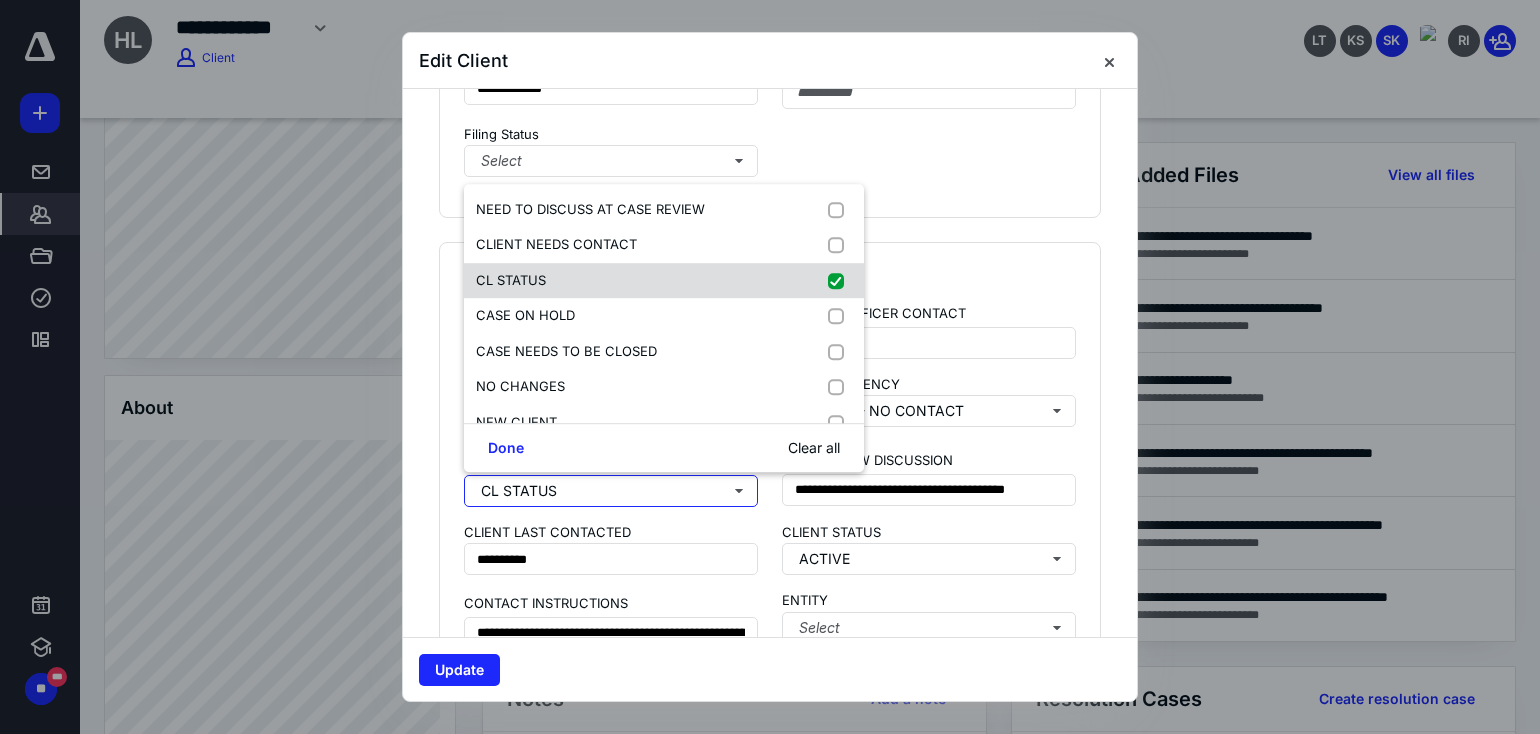 click on "CL STATUS" at bounding box center [664, 281] 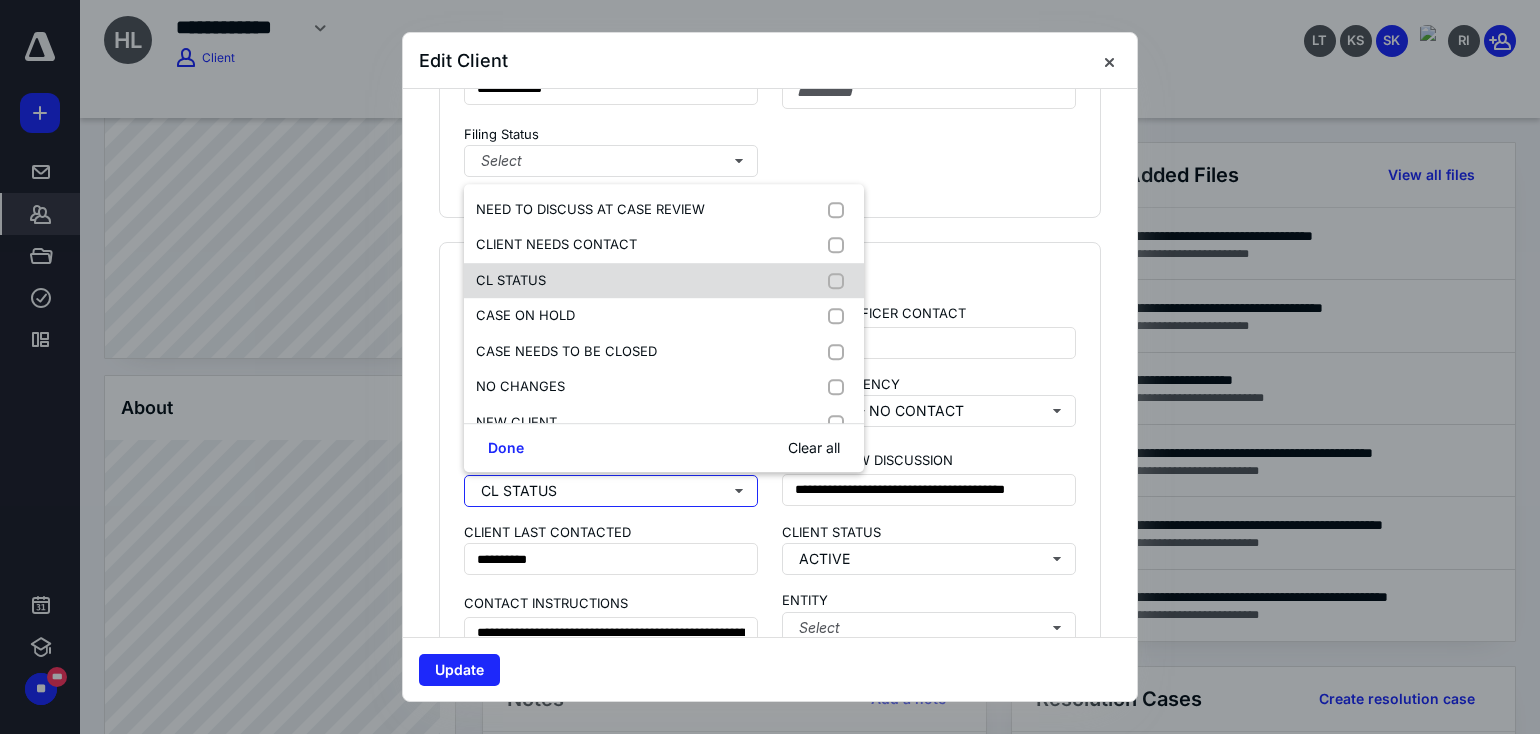 checkbox on "false" 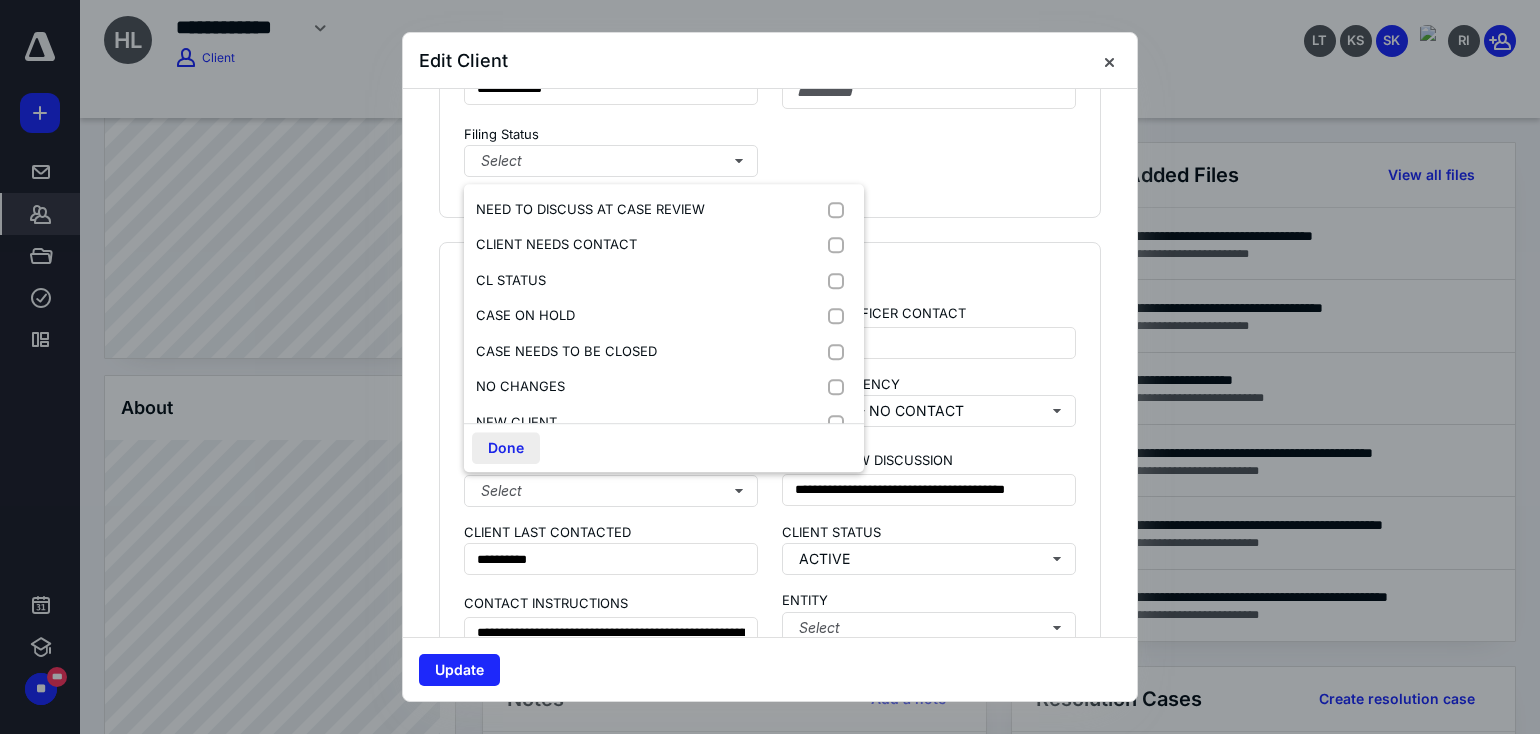 click on "Done" at bounding box center [506, 448] 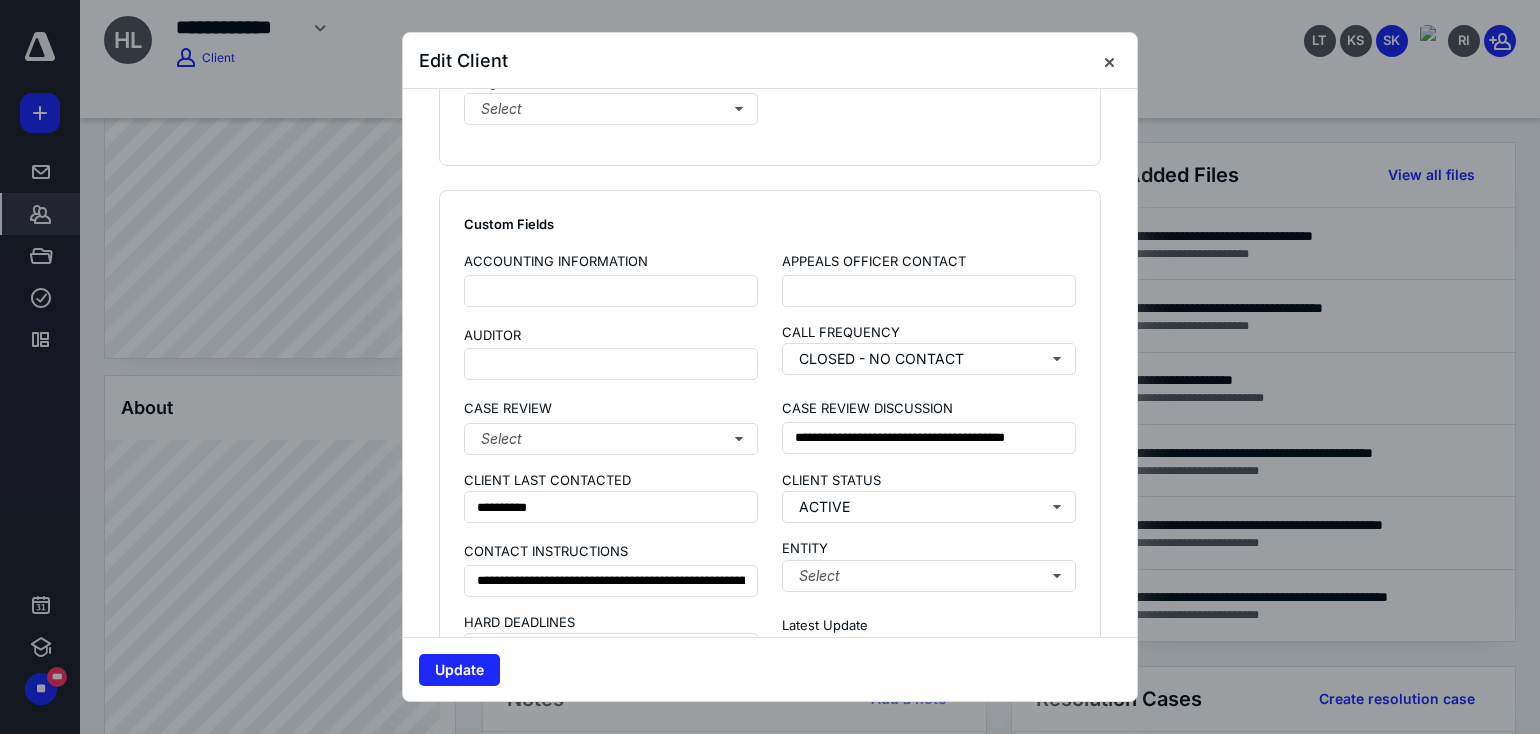 scroll, scrollTop: 1400, scrollLeft: 0, axis: vertical 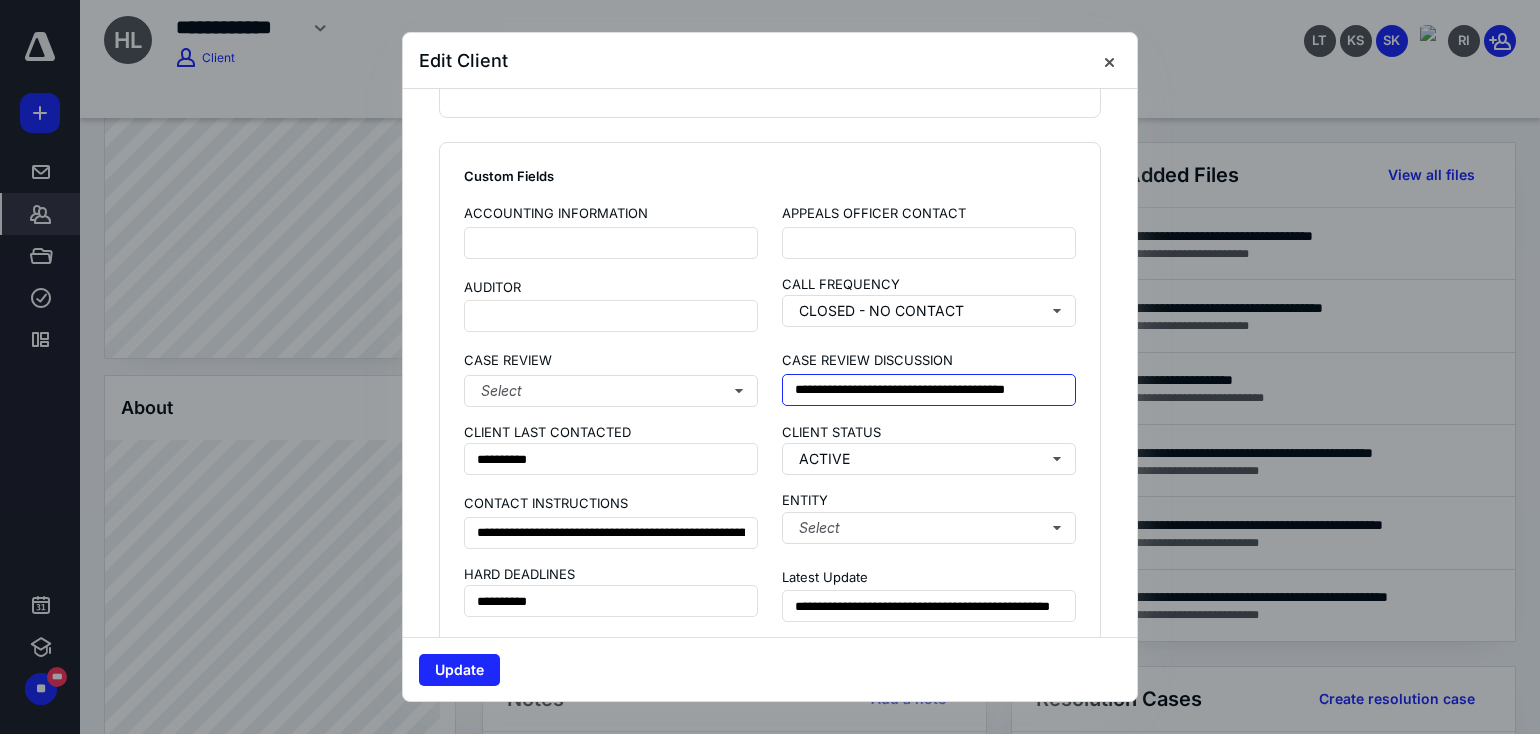 click on "**********" at bounding box center [929, 390] 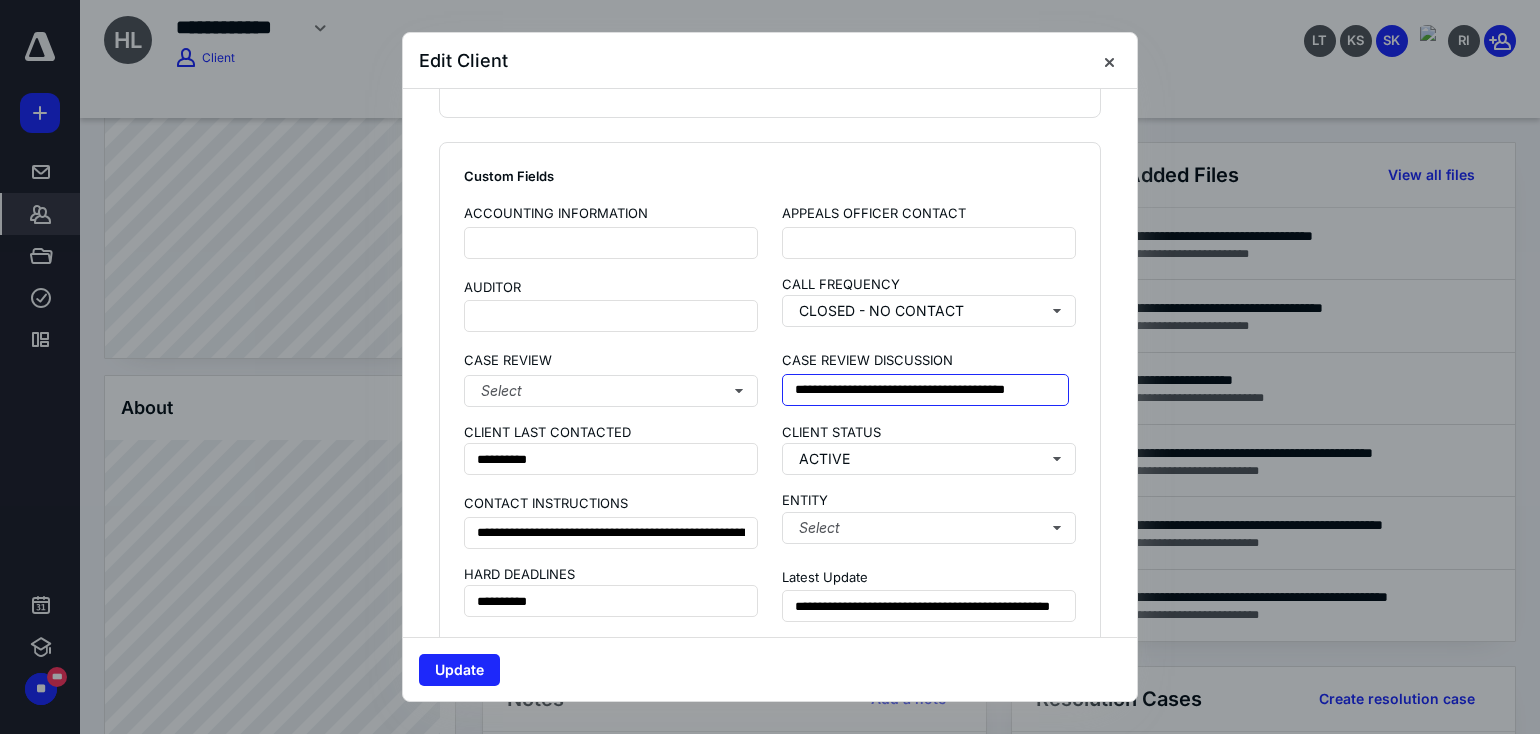 drag, startPoint x: 1107, startPoint y: 411, endPoint x: 1156, endPoint y: 415, distance: 49.162994 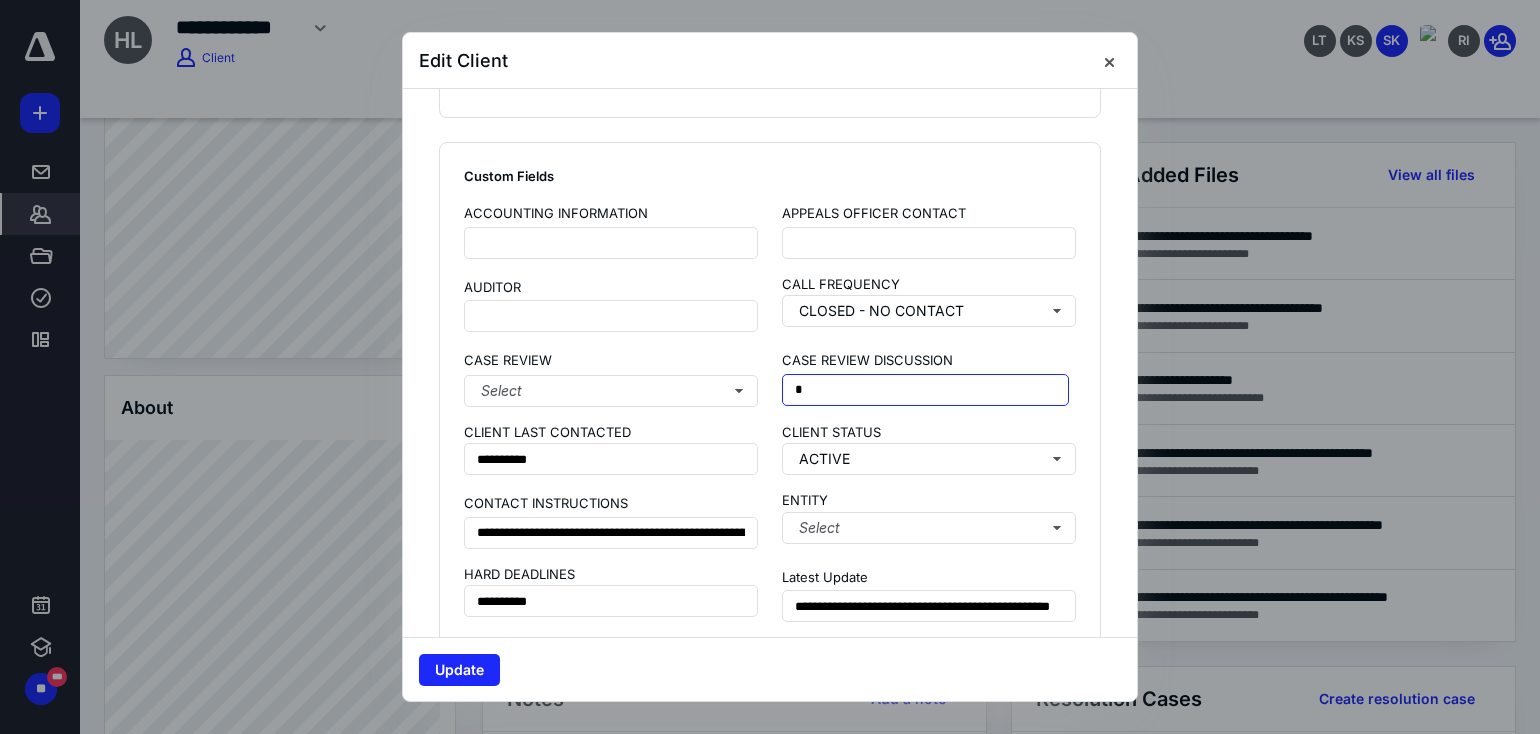 scroll, scrollTop: 0, scrollLeft: 0, axis: both 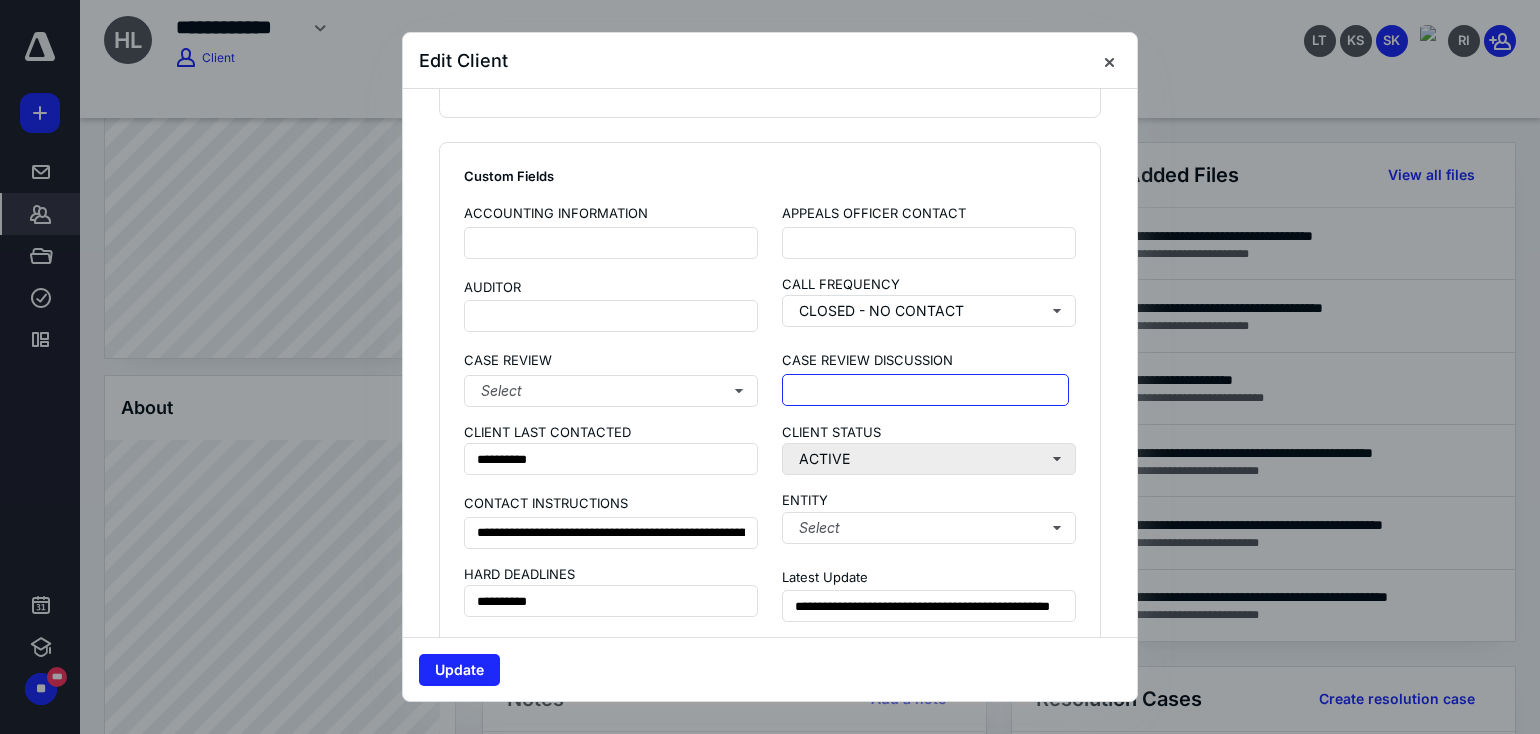 type 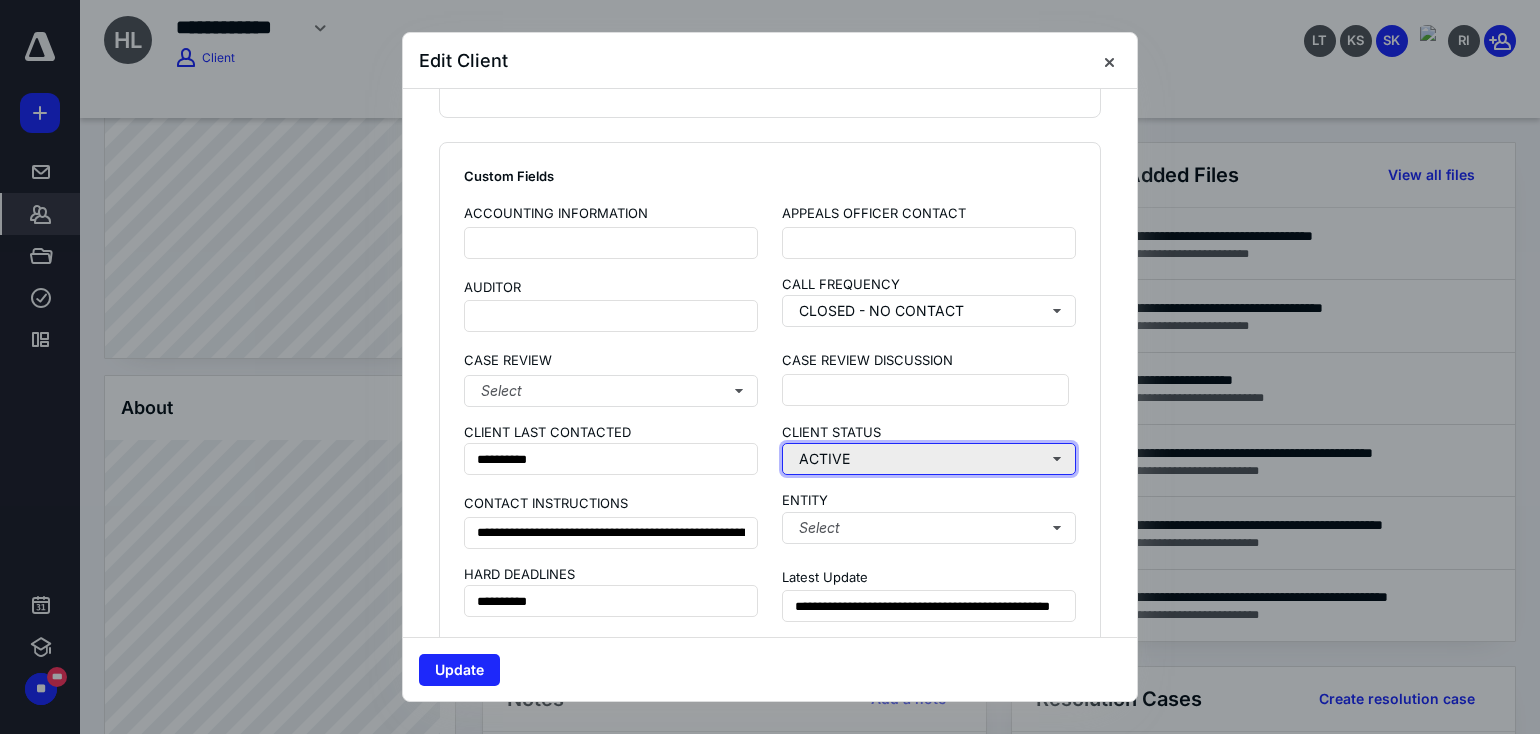 click on "ACTIVE" at bounding box center (929, 459) 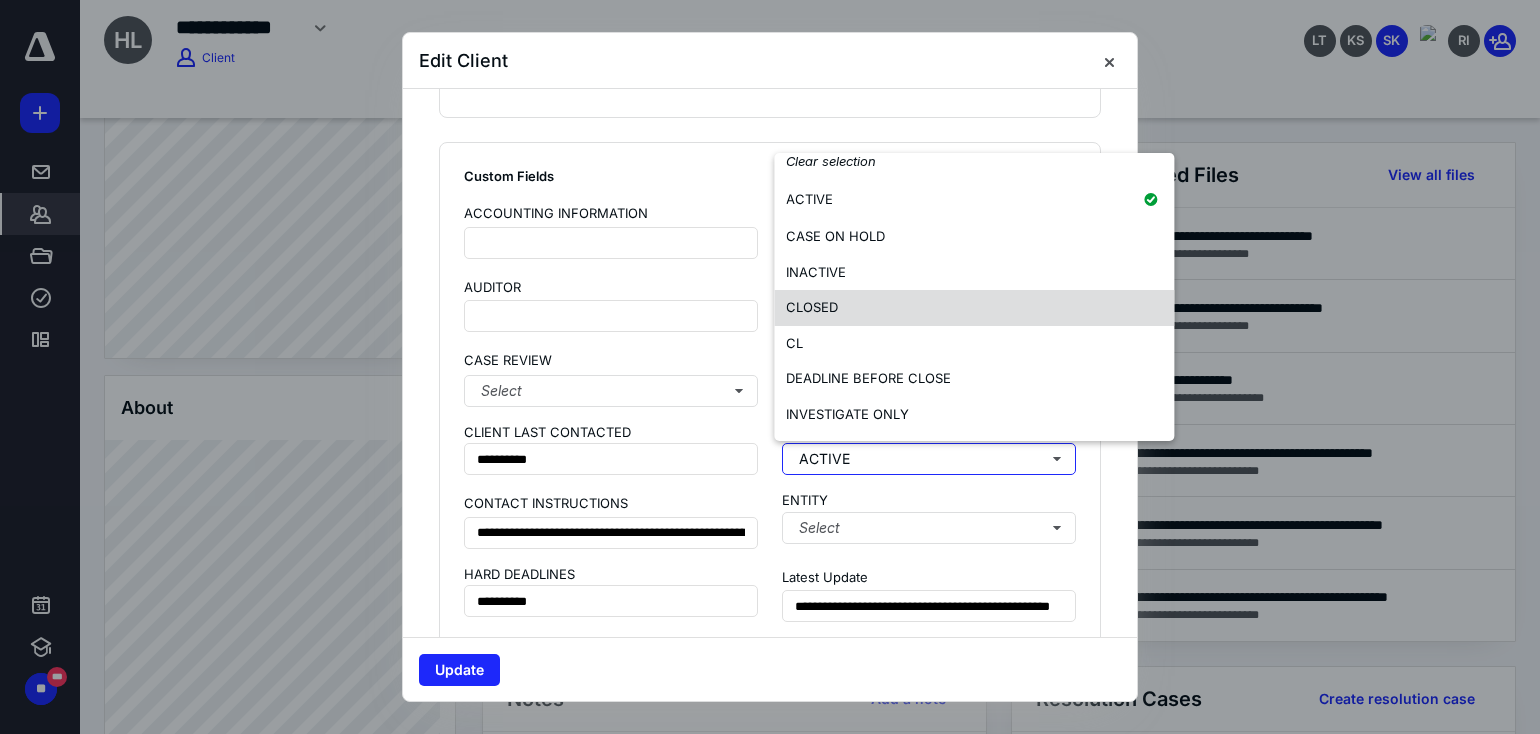 scroll, scrollTop: 0, scrollLeft: 0, axis: both 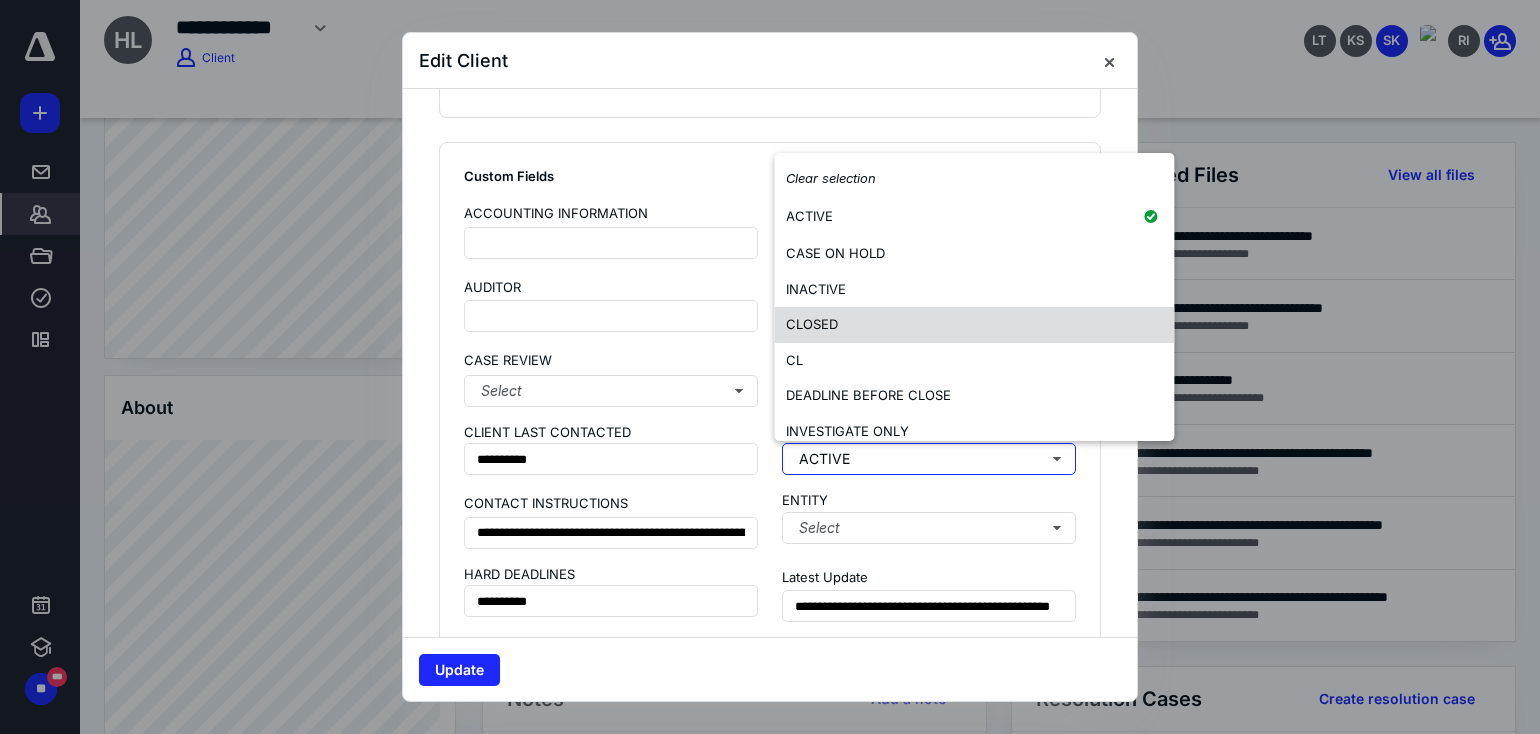 click on "CLOSED" at bounding box center (974, 325) 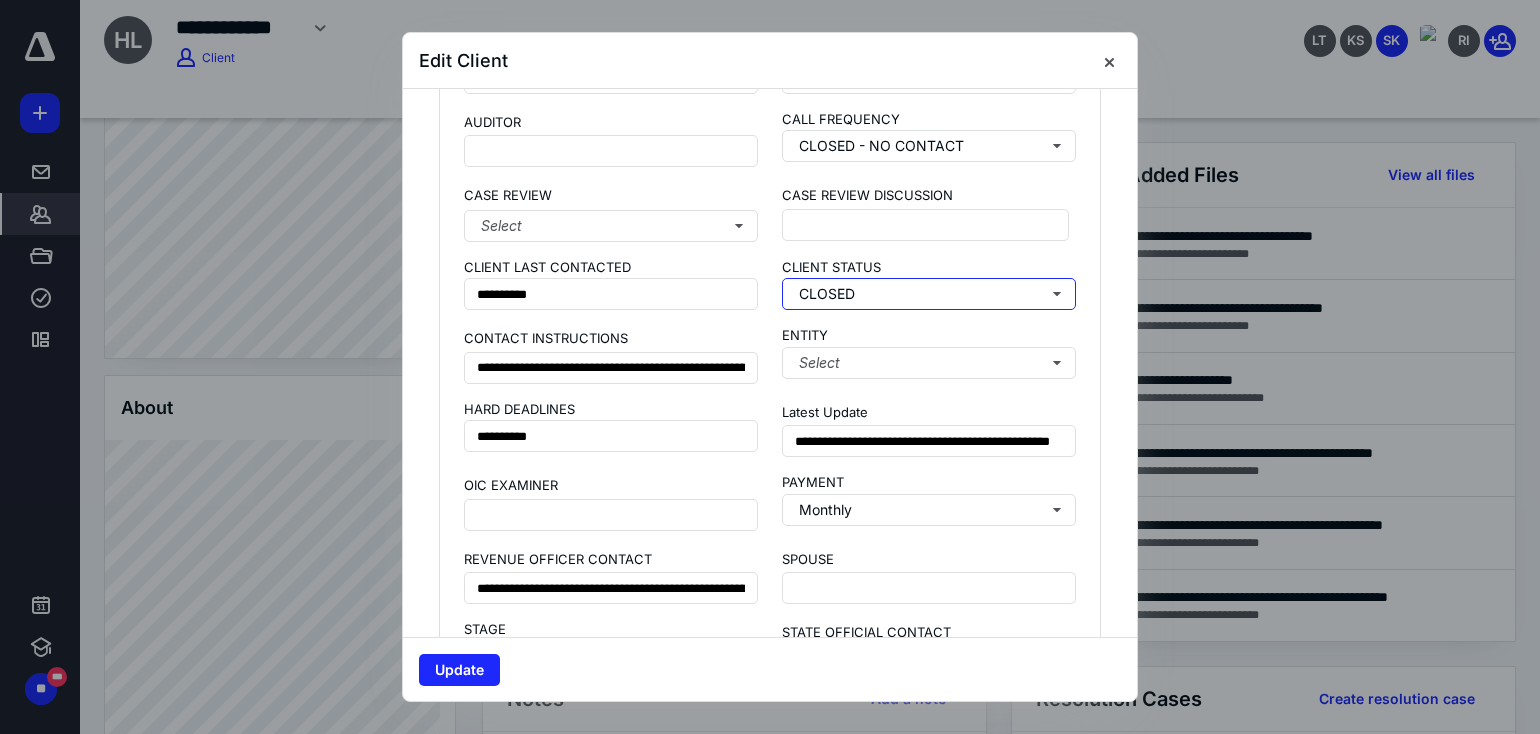 scroll, scrollTop: 1600, scrollLeft: 0, axis: vertical 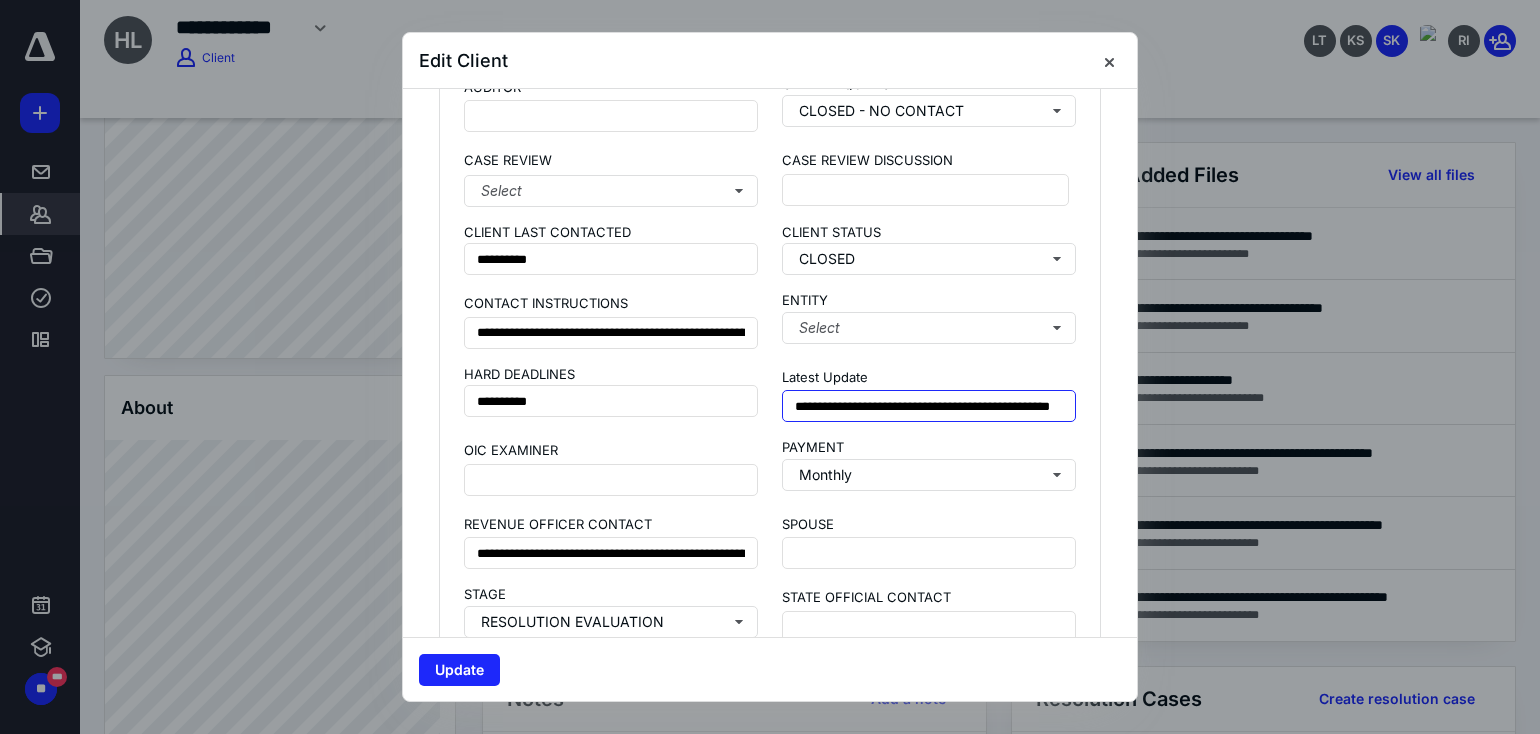 click on "**********" at bounding box center (929, 406) 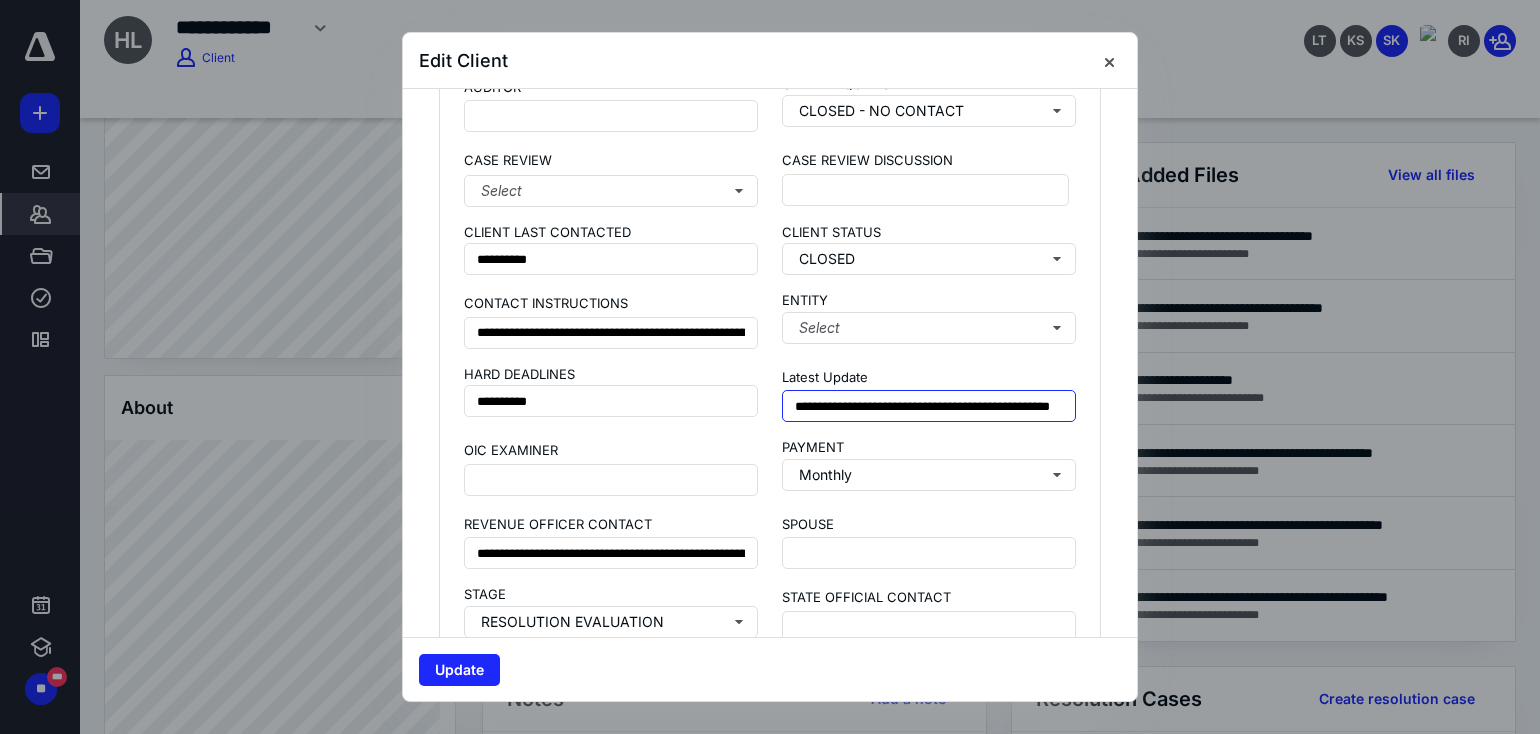 scroll, scrollTop: 0, scrollLeft: 37, axis: horizontal 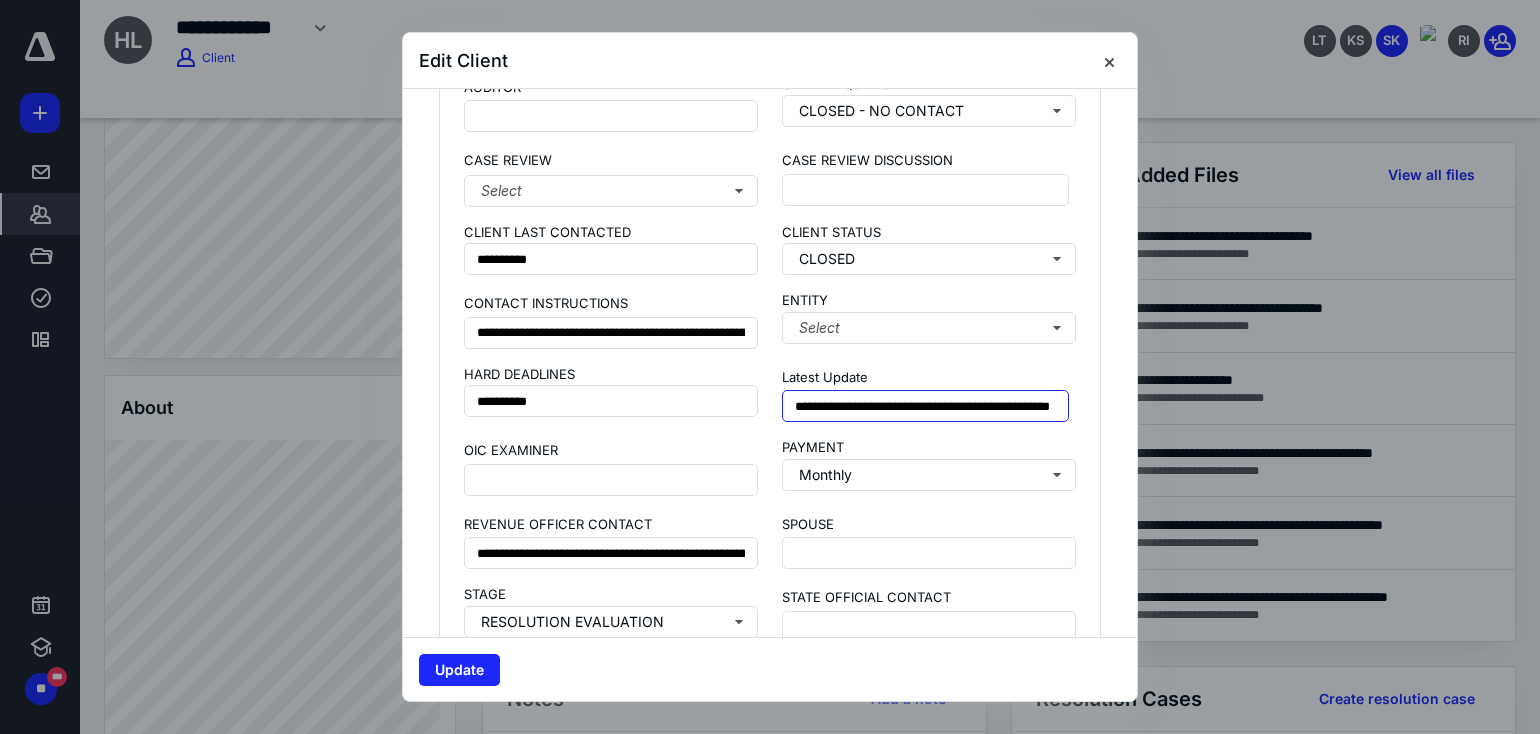 drag, startPoint x: 784, startPoint y: 401, endPoint x: 1213, endPoint y: 375, distance: 429.78717 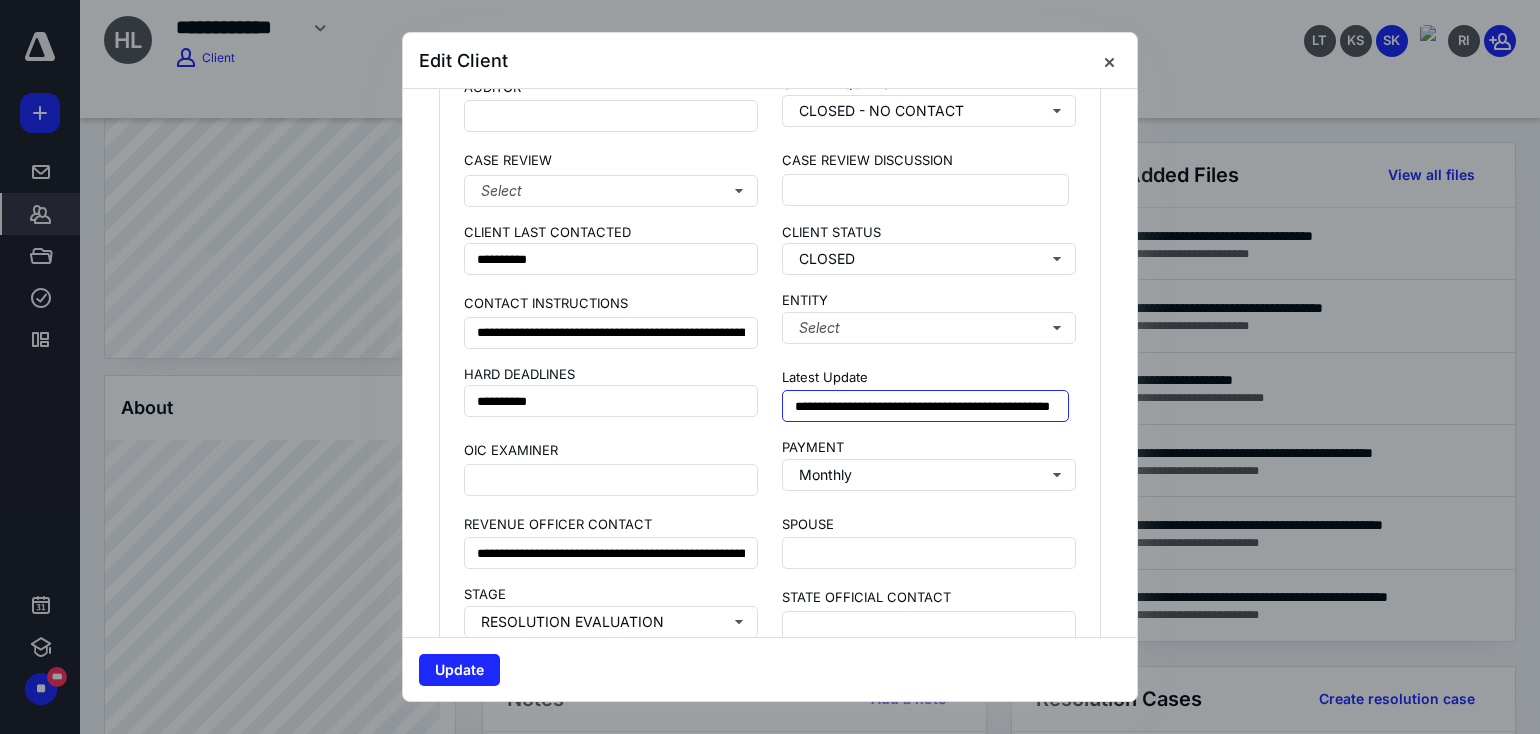 scroll, scrollTop: 0, scrollLeft: 42, axis: horizontal 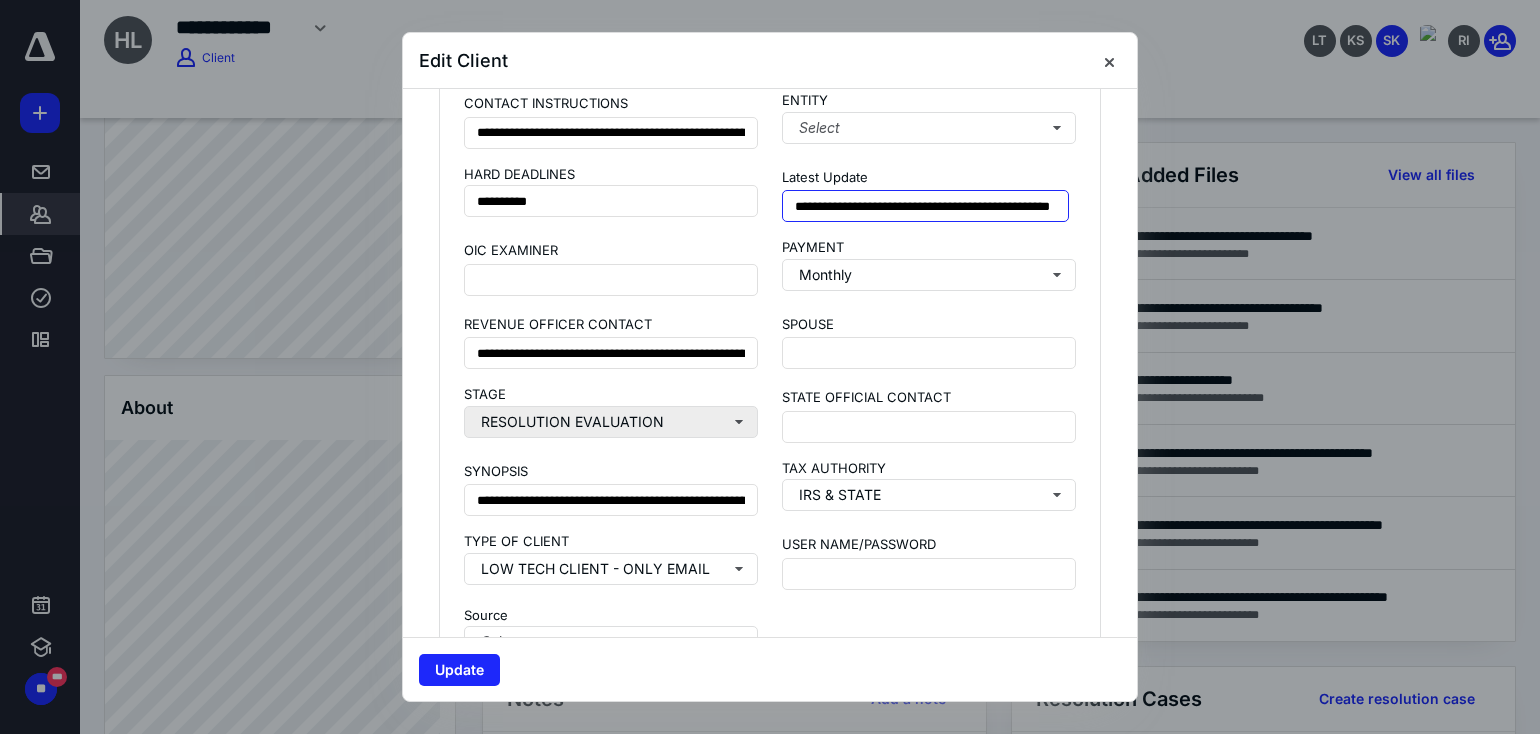 type on "**********" 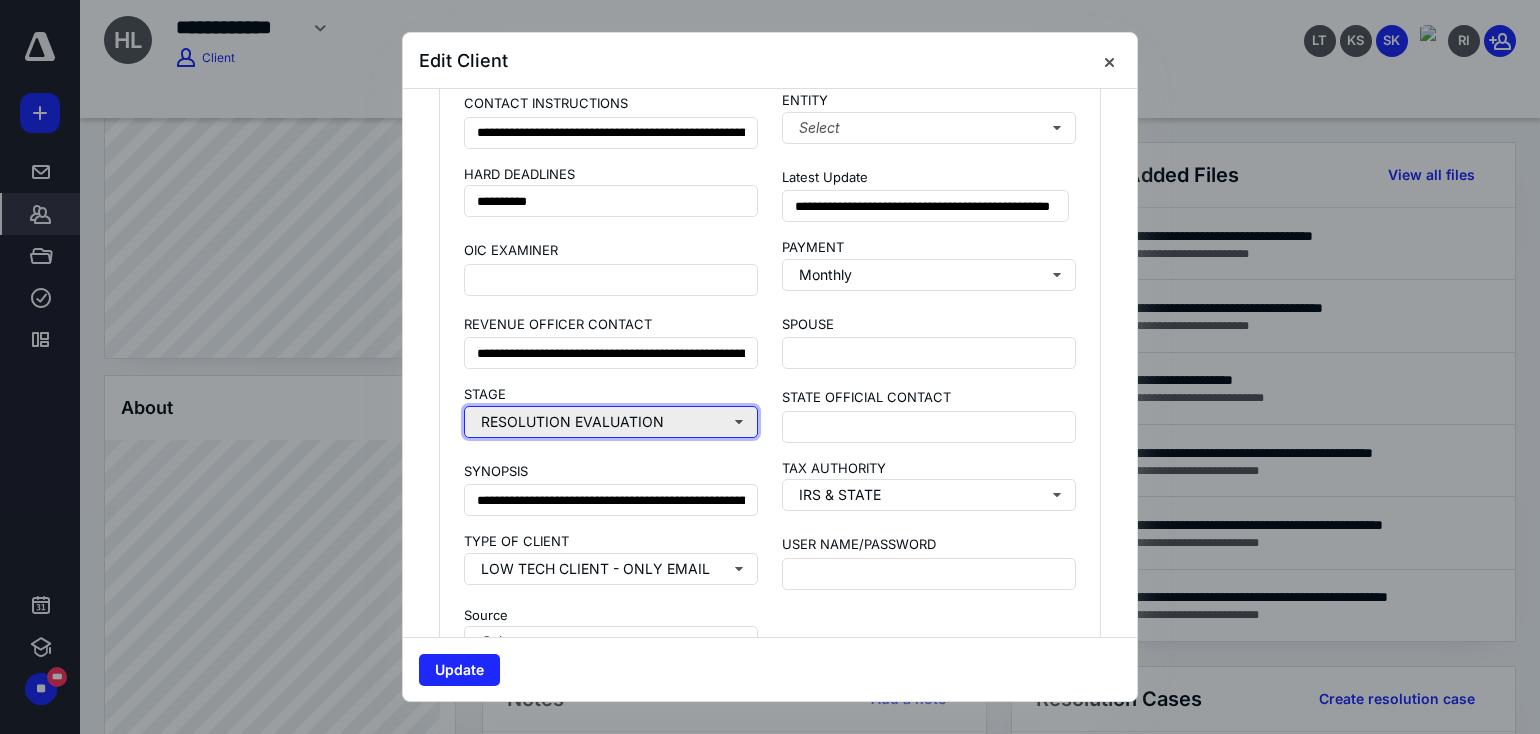 scroll, scrollTop: 0, scrollLeft: 0, axis: both 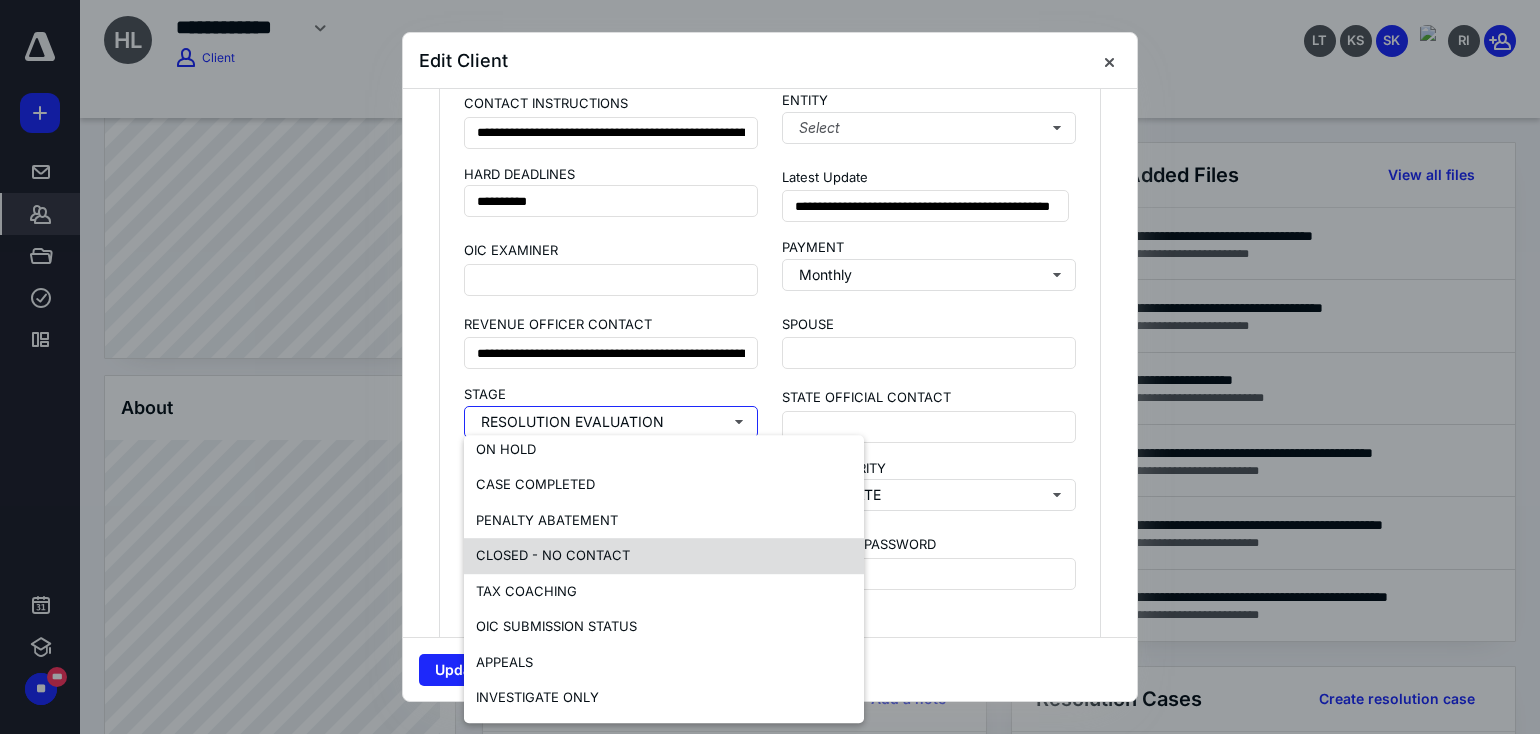 click on "CLOSED - NO CONTACT" at bounding box center (553, 555) 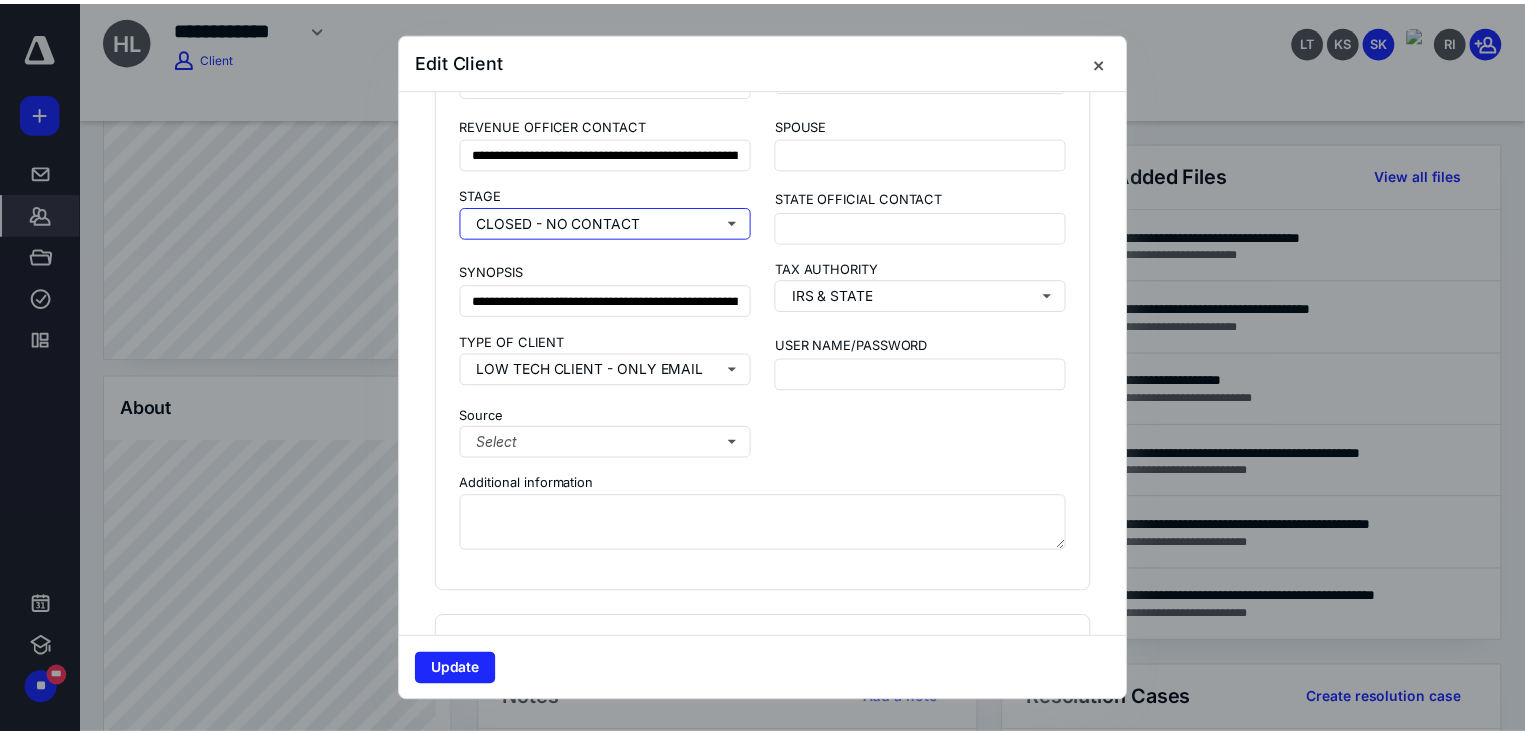scroll, scrollTop: 2100, scrollLeft: 0, axis: vertical 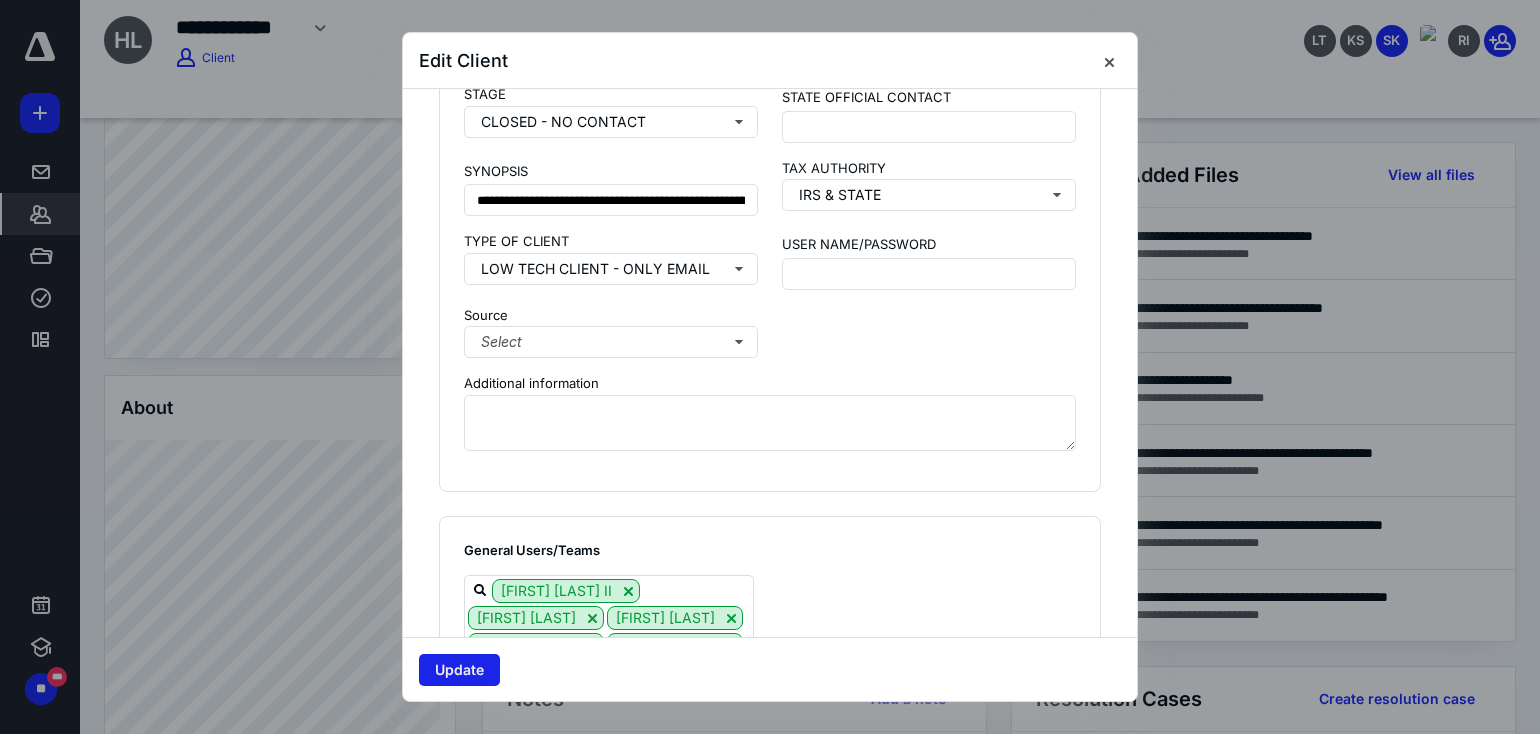 click on "Update" at bounding box center [459, 670] 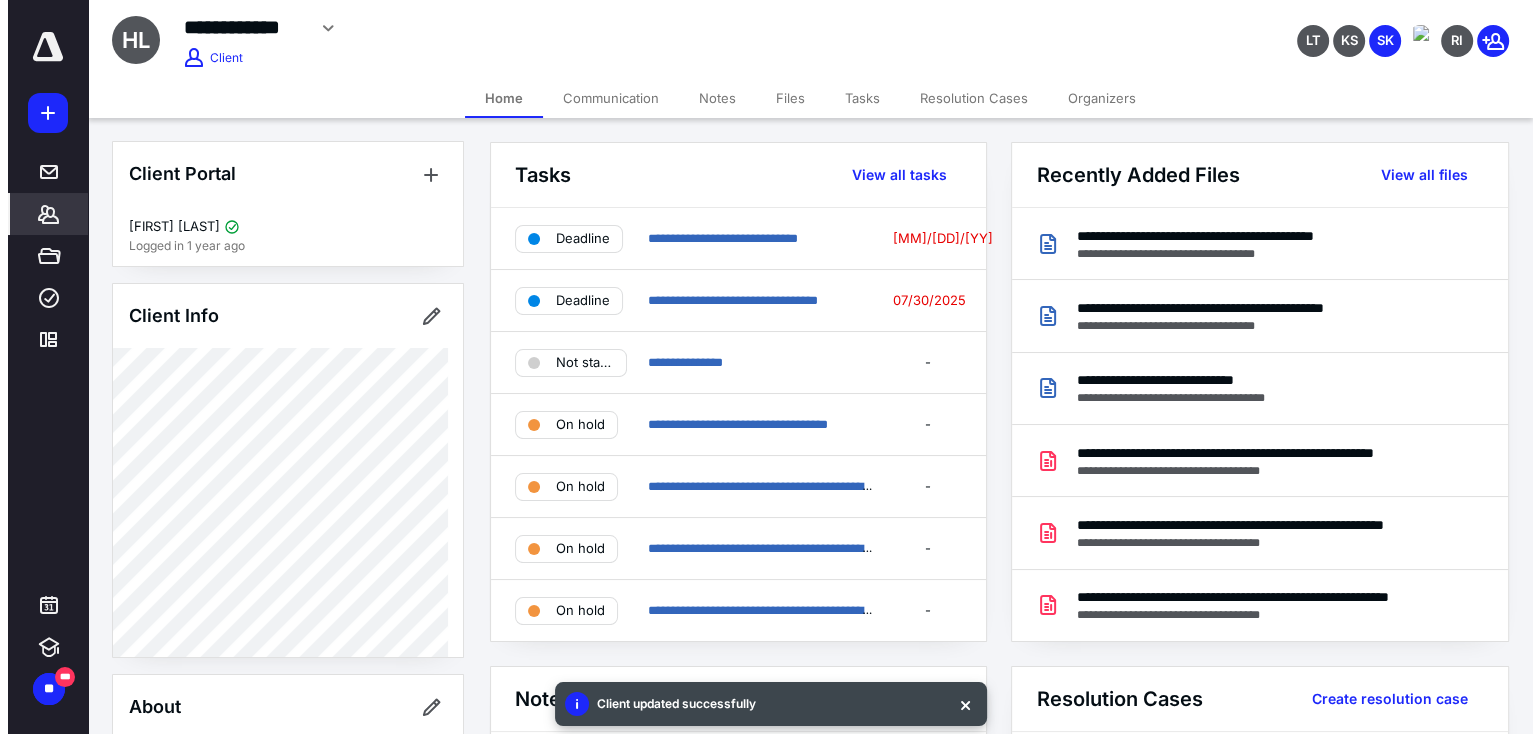 scroll, scrollTop: 0, scrollLeft: 0, axis: both 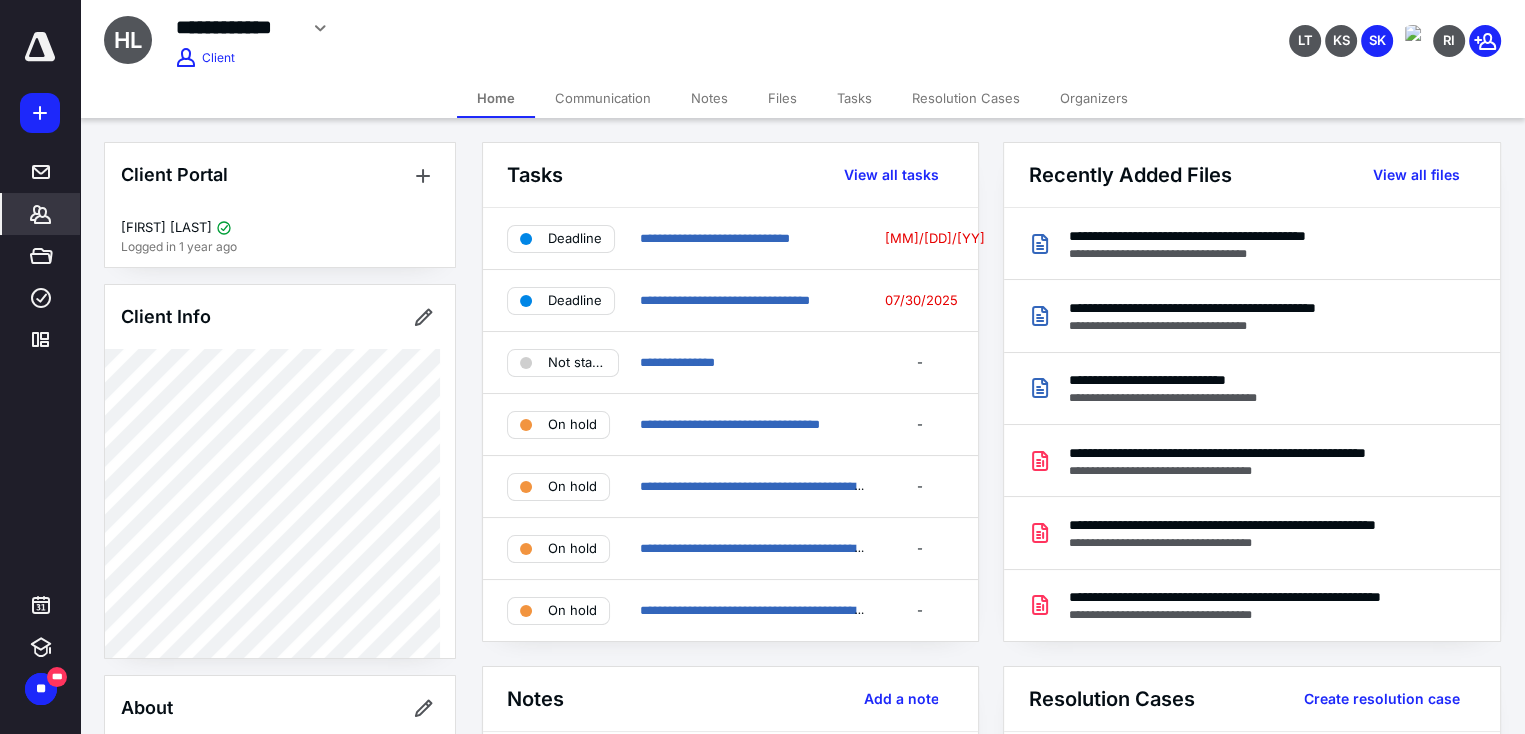 click on "Notes" at bounding box center (709, 98) 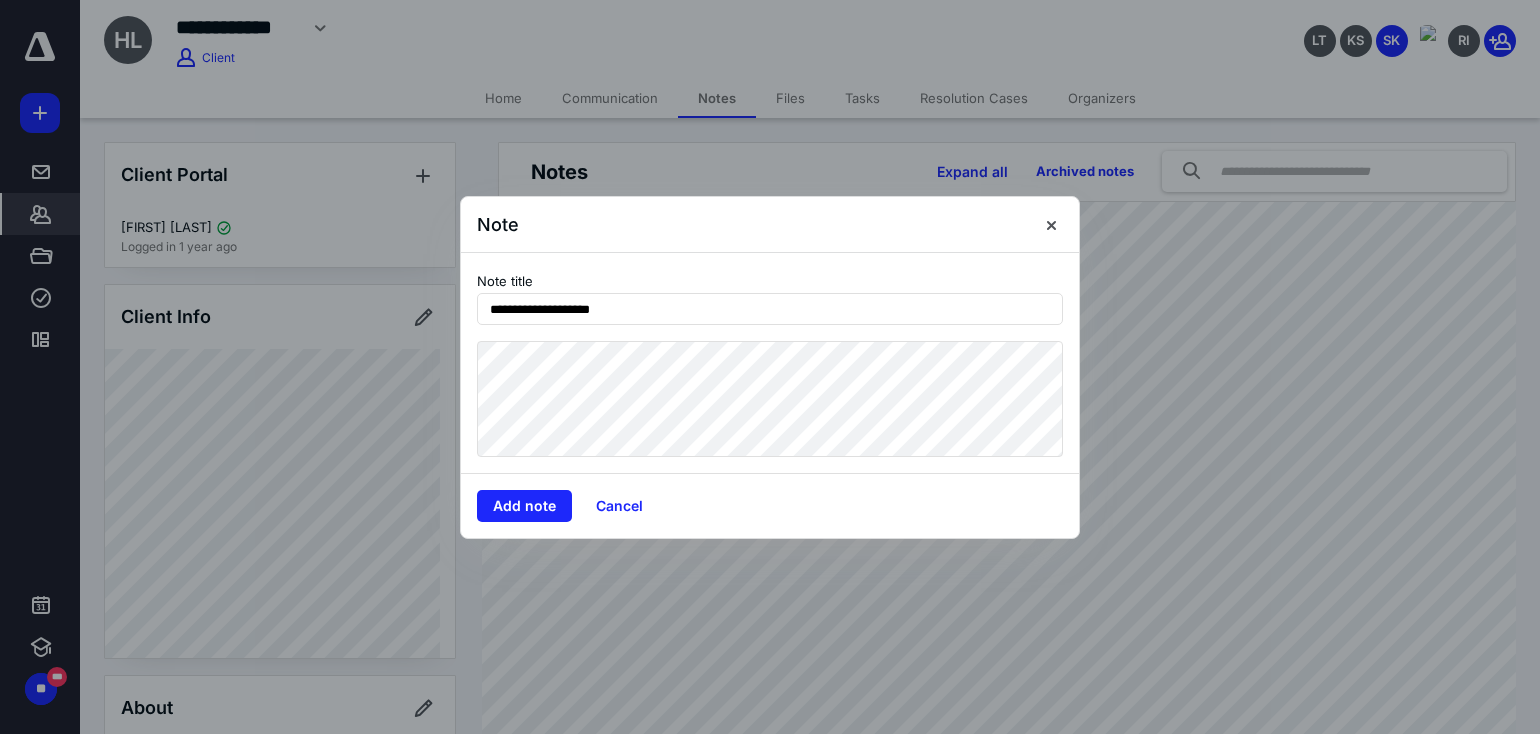 type on "**********" 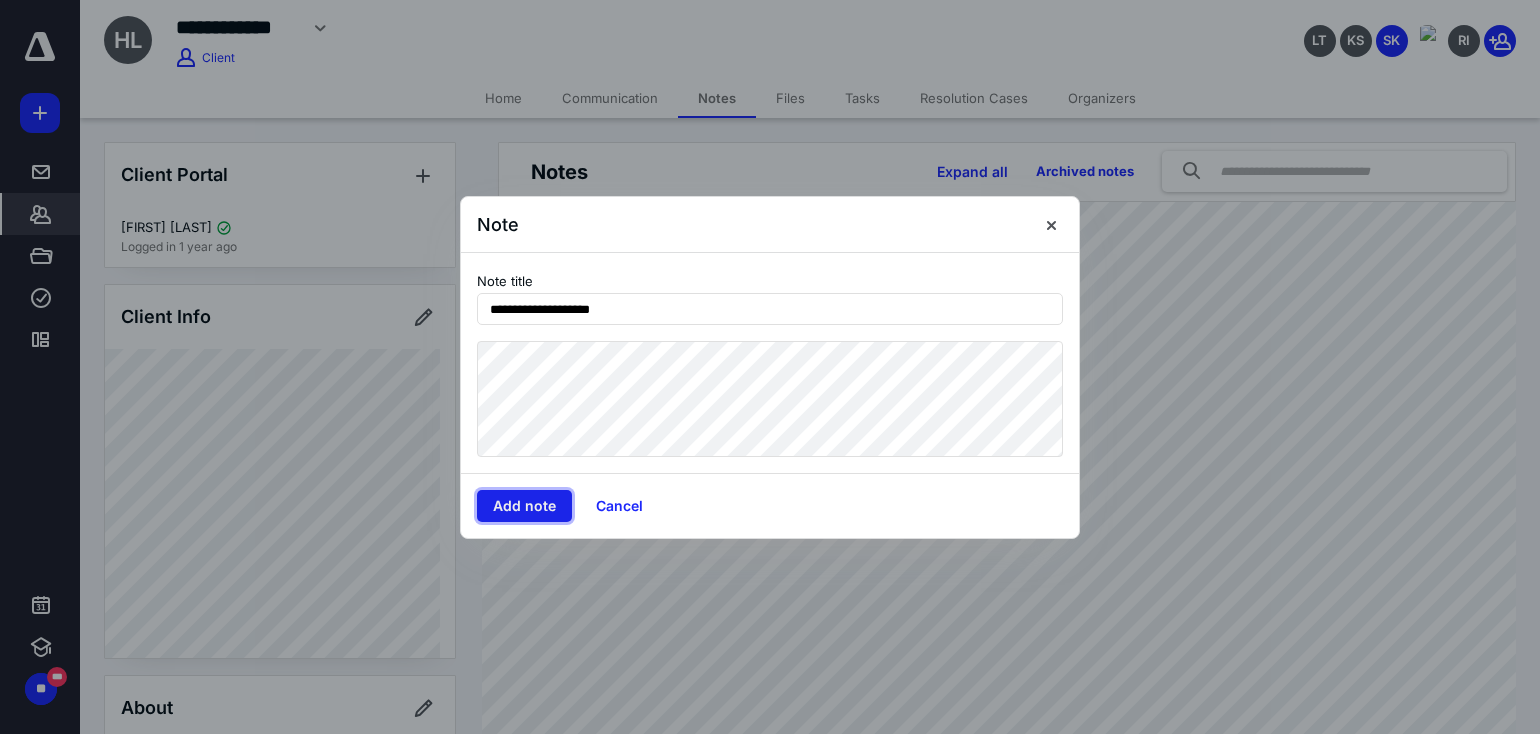 click on "Add note" at bounding box center (524, 506) 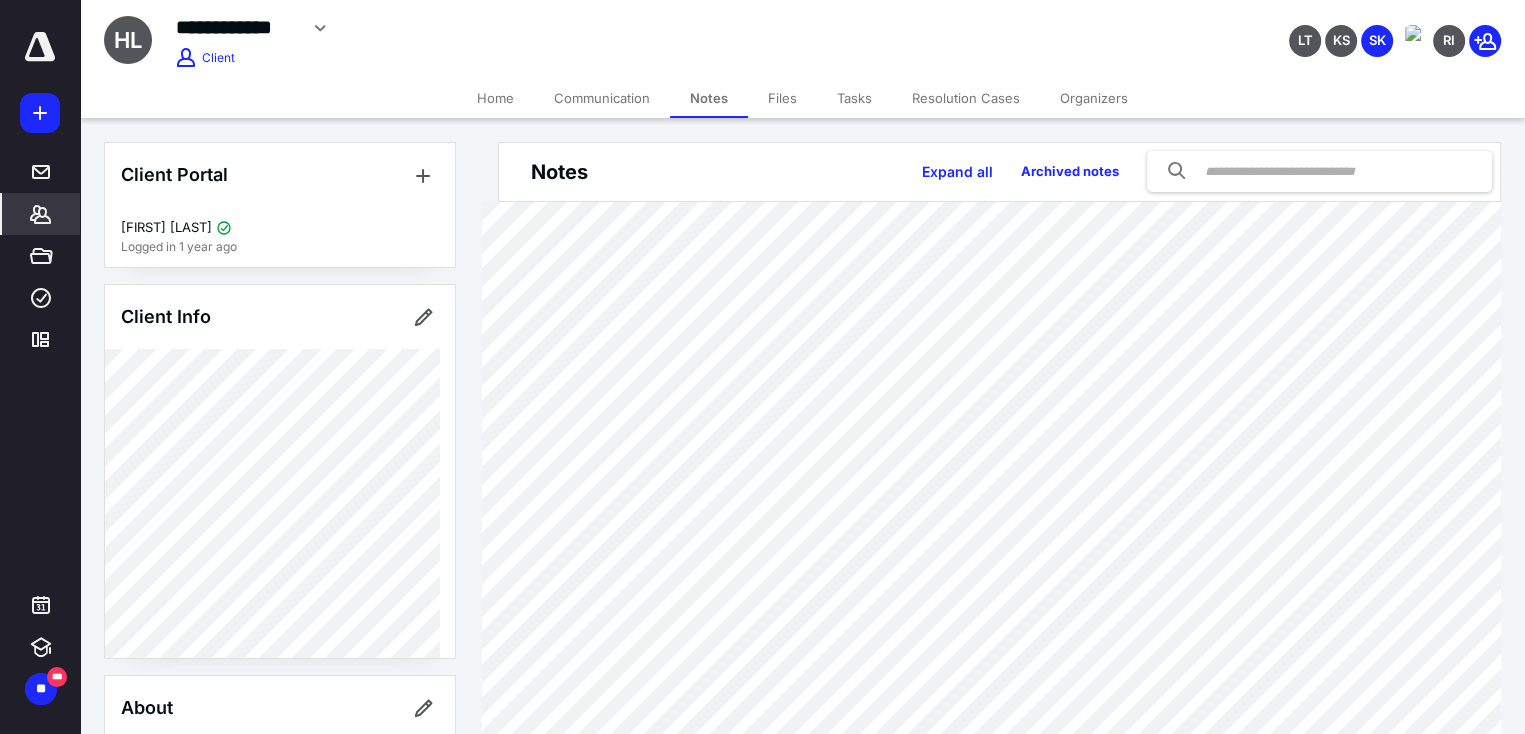 click on "Files" at bounding box center (782, 98) 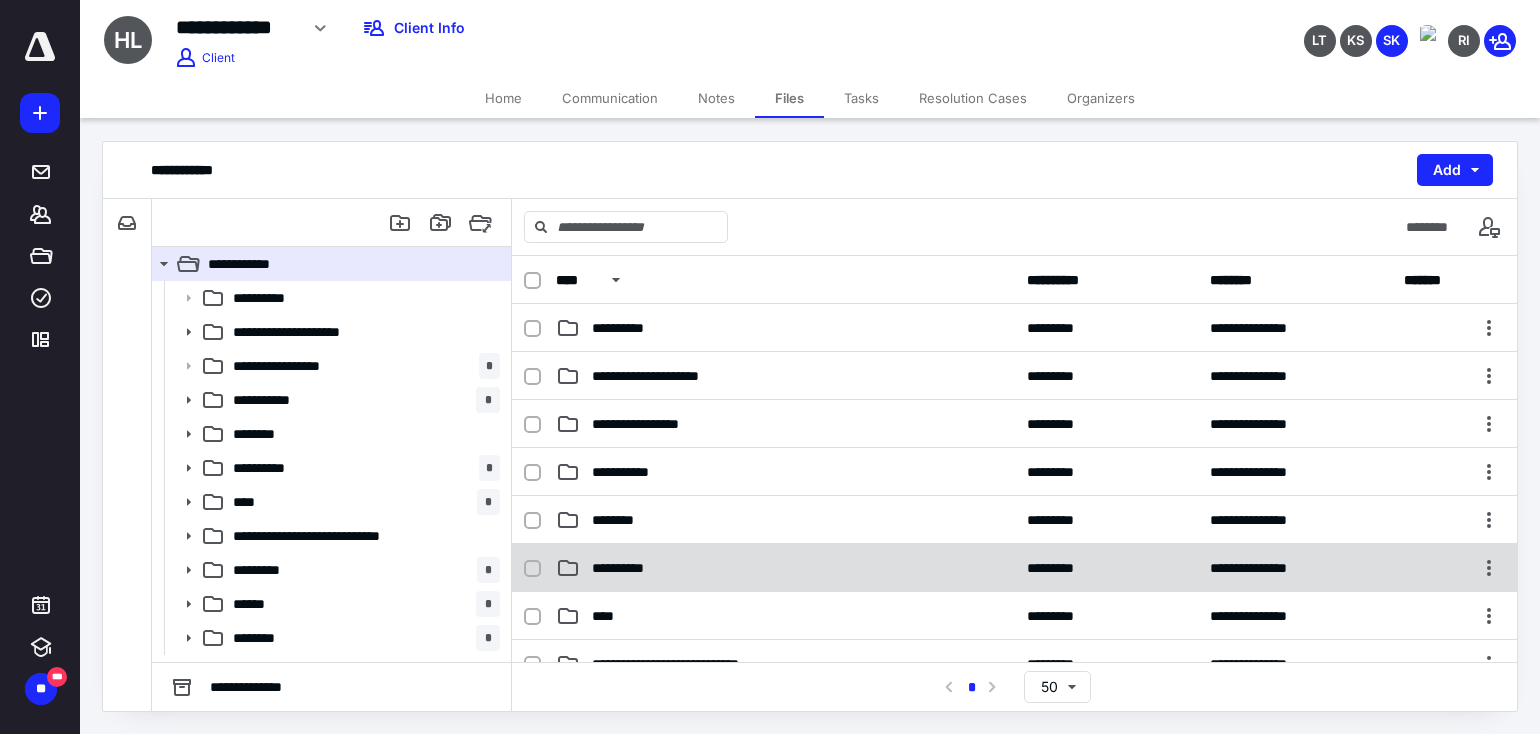 scroll, scrollTop: 200, scrollLeft: 0, axis: vertical 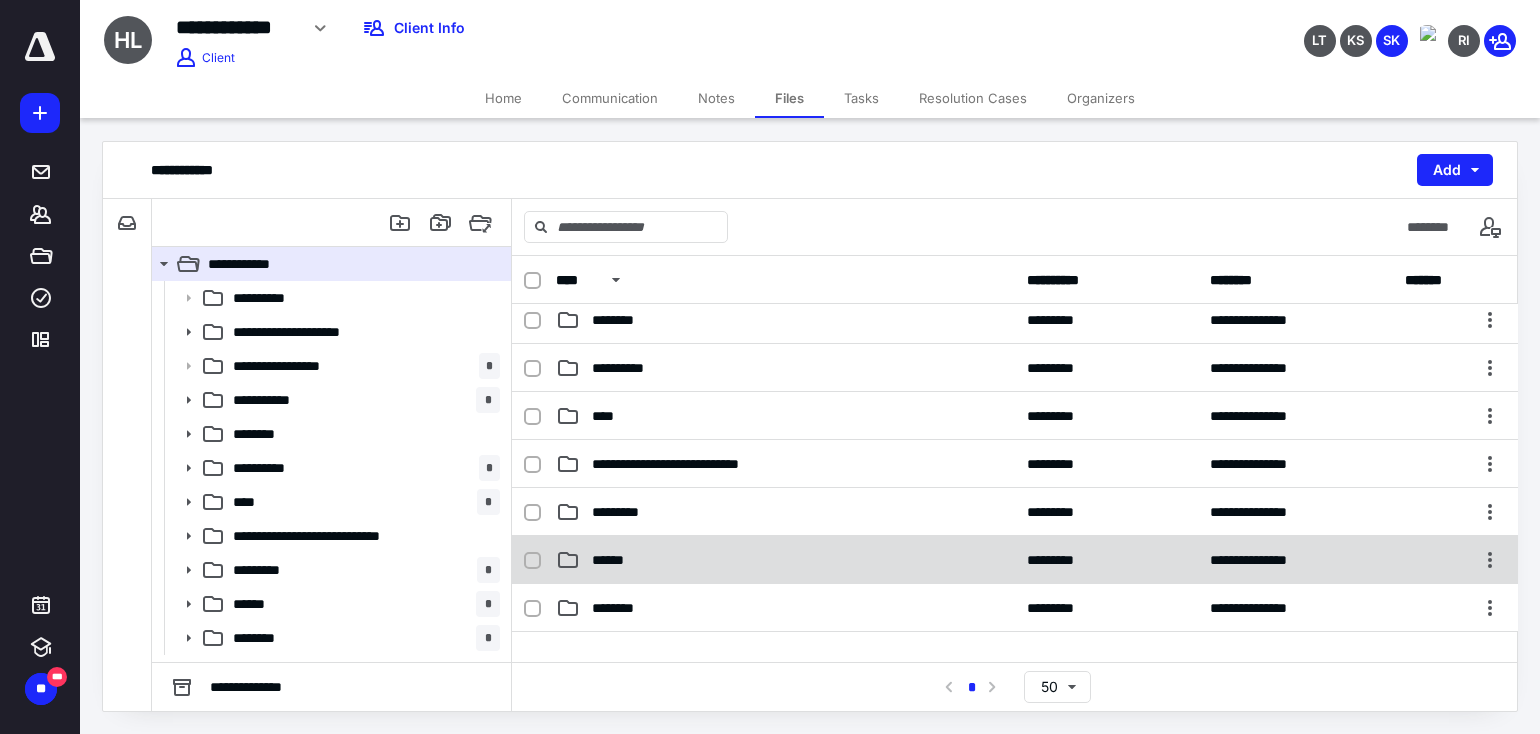 click on "******" at bounding box center [785, 560] 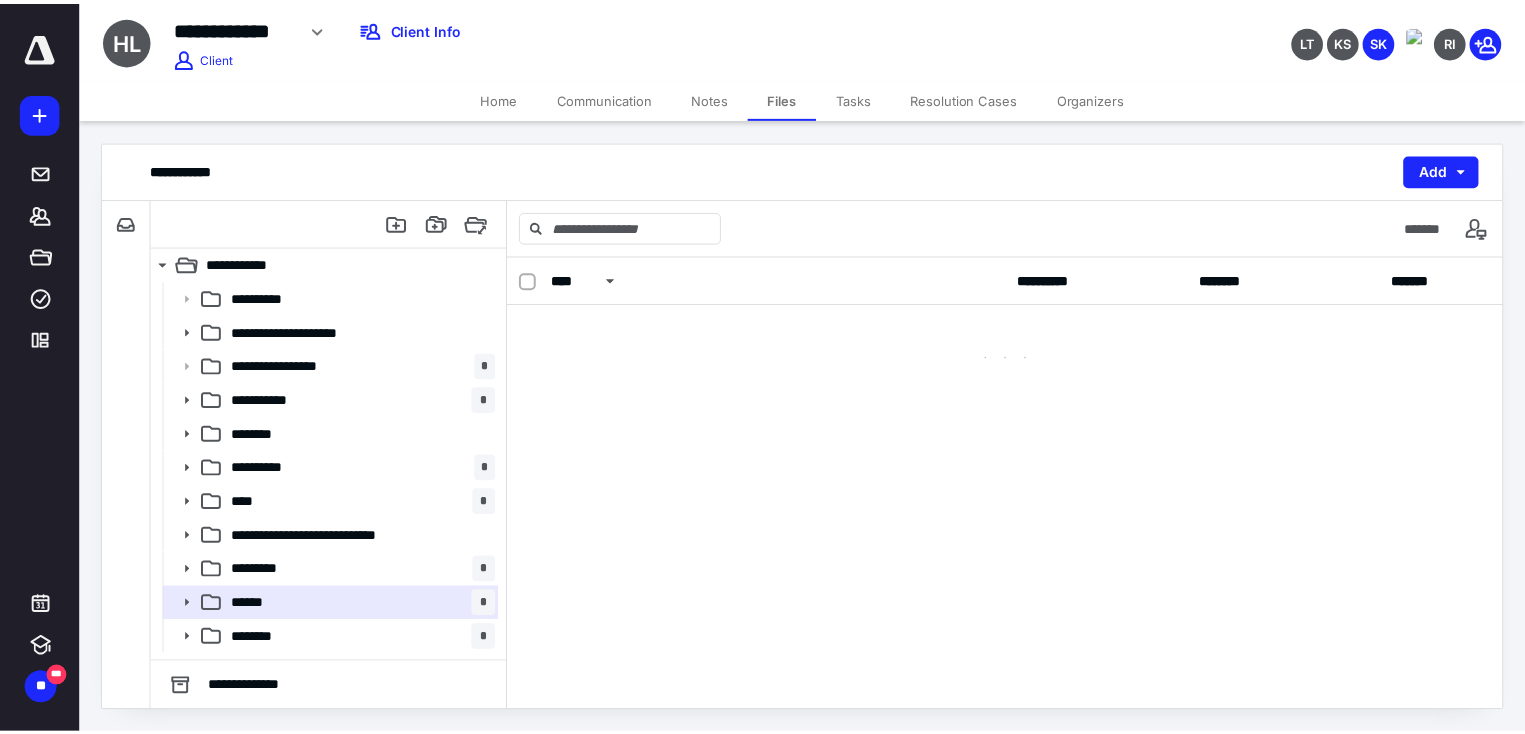 scroll, scrollTop: 0, scrollLeft: 0, axis: both 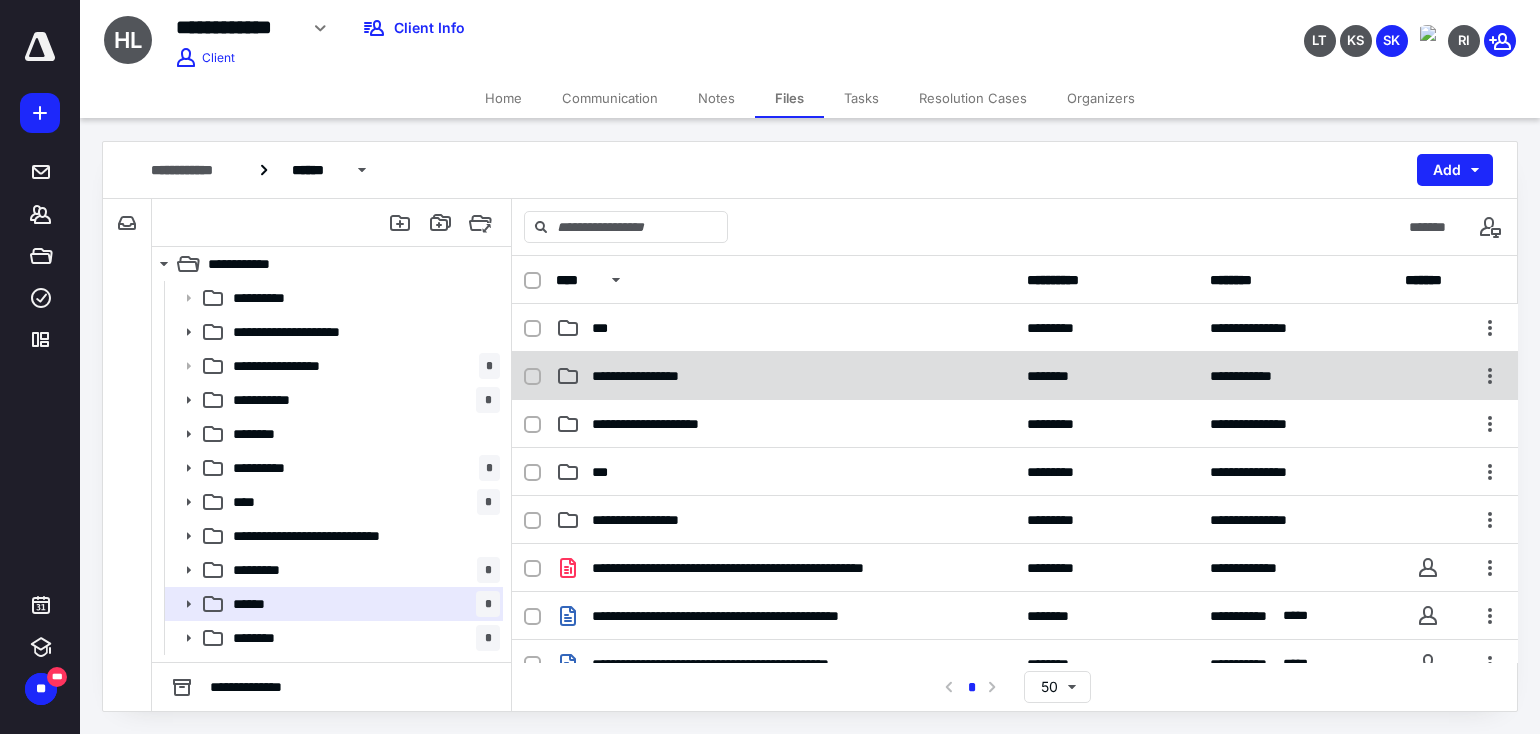 click on "**********" at bounding box center [1015, 376] 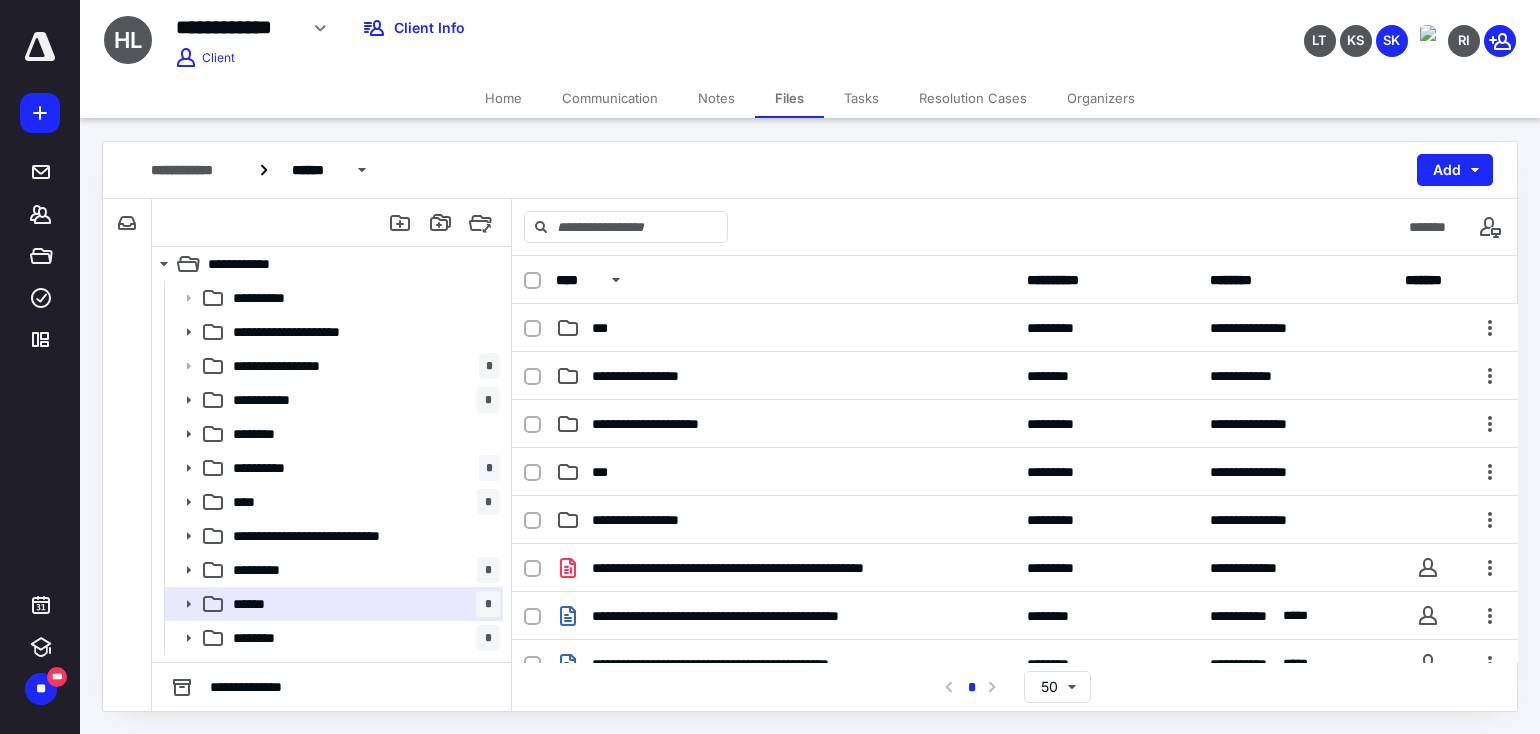 click on "**********" at bounding box center (1015, 376) 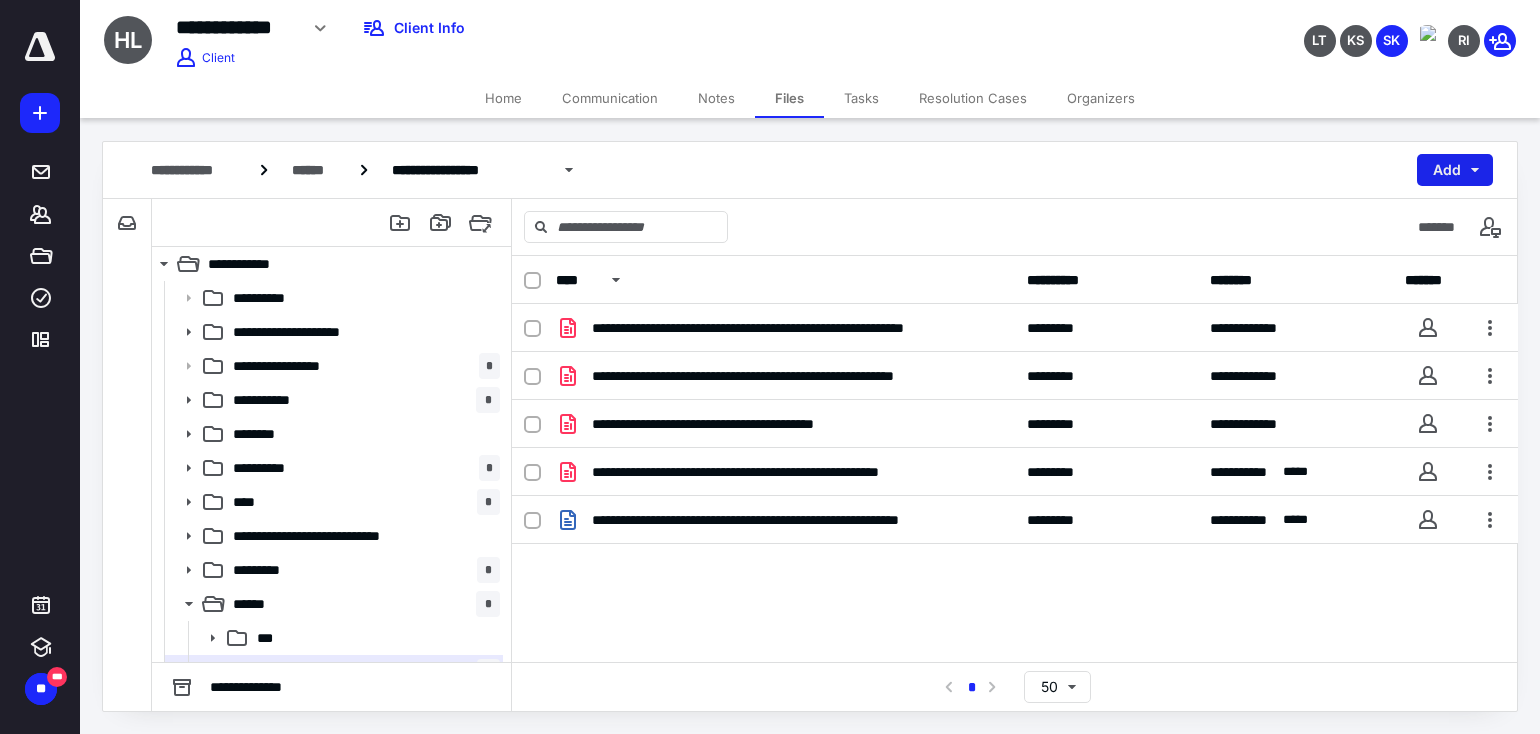 click on "Add" at bounding box center [1455, 170] 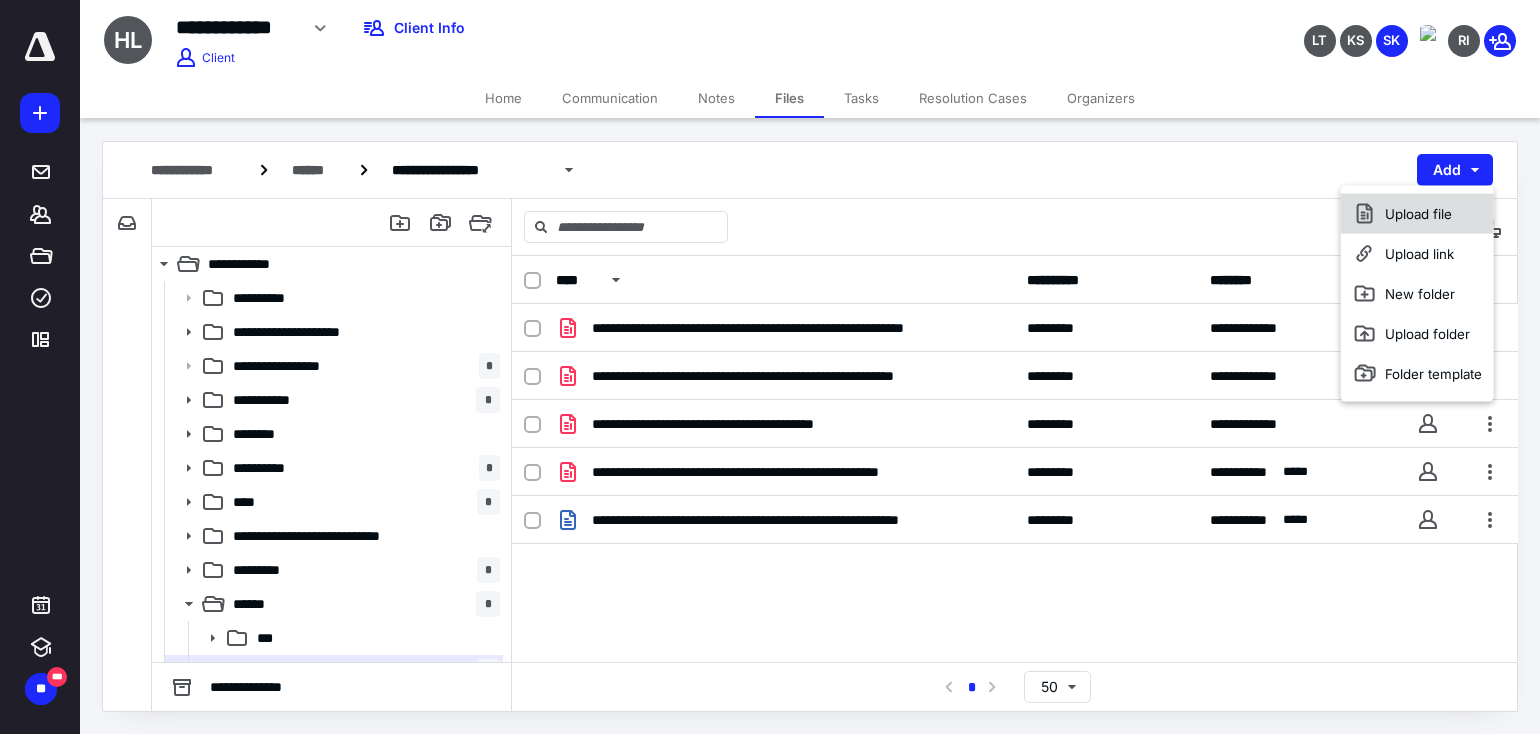 click on "Upload file" at bounding box center (1417, 214) 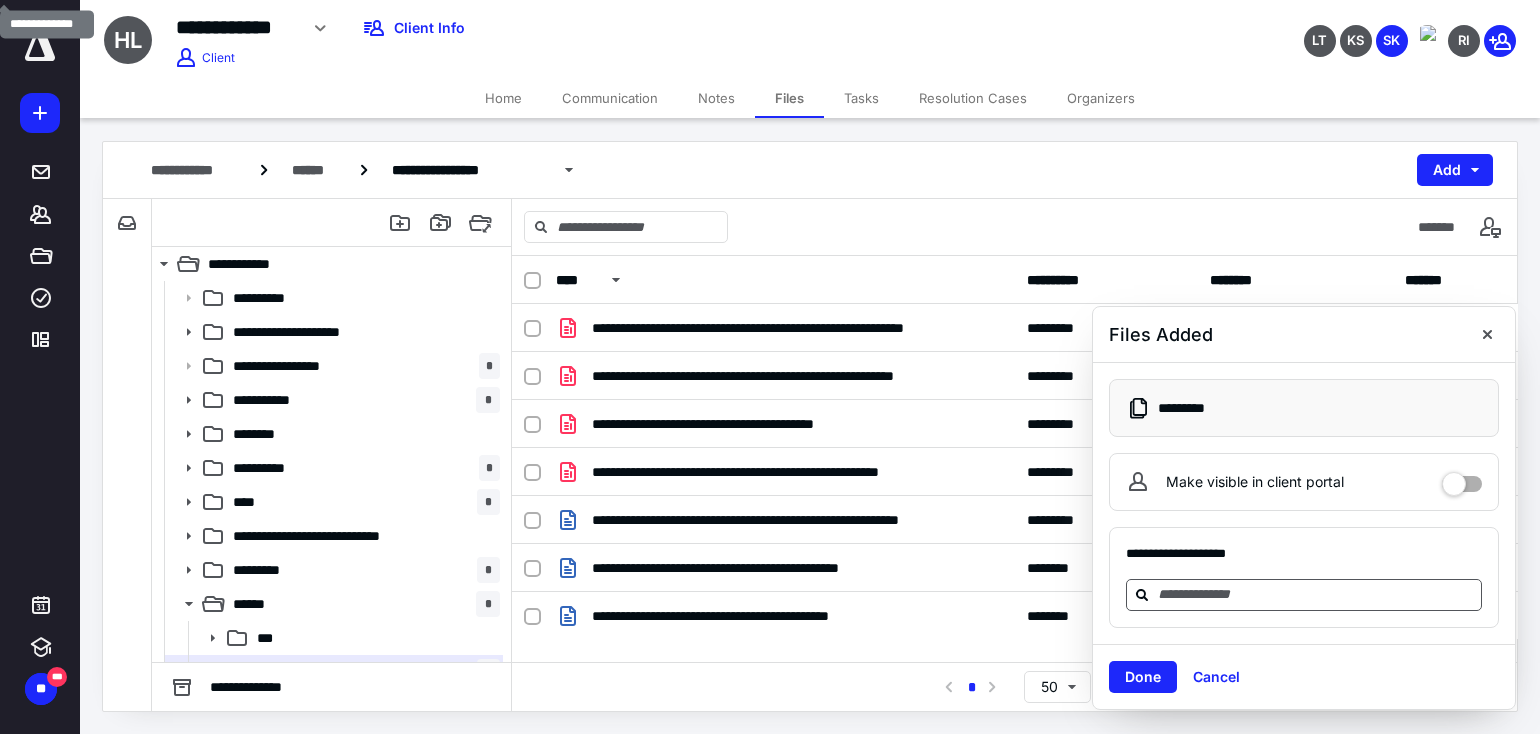 click at bounding box center (1316, 594) 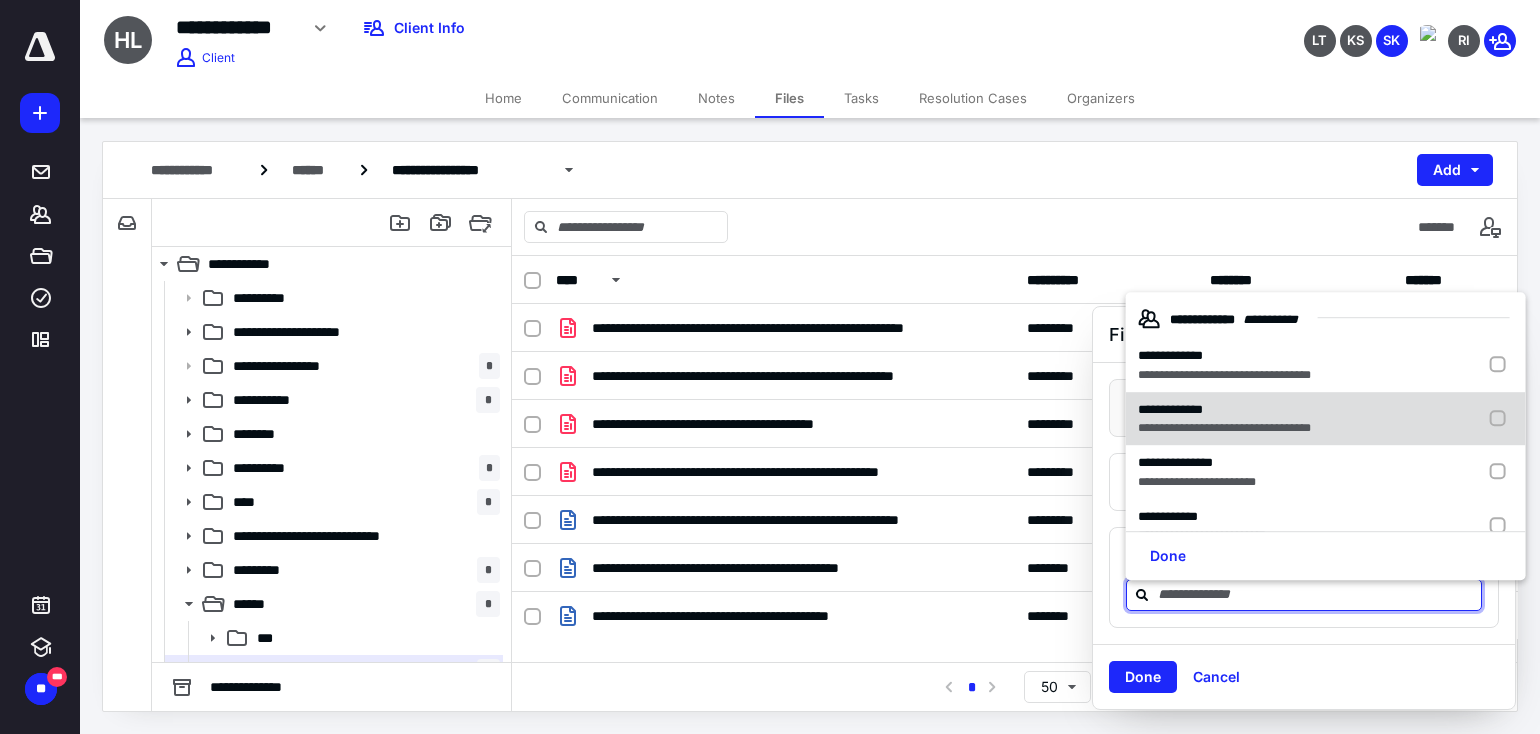 click on "**********" at bounding box center (1170, 409) 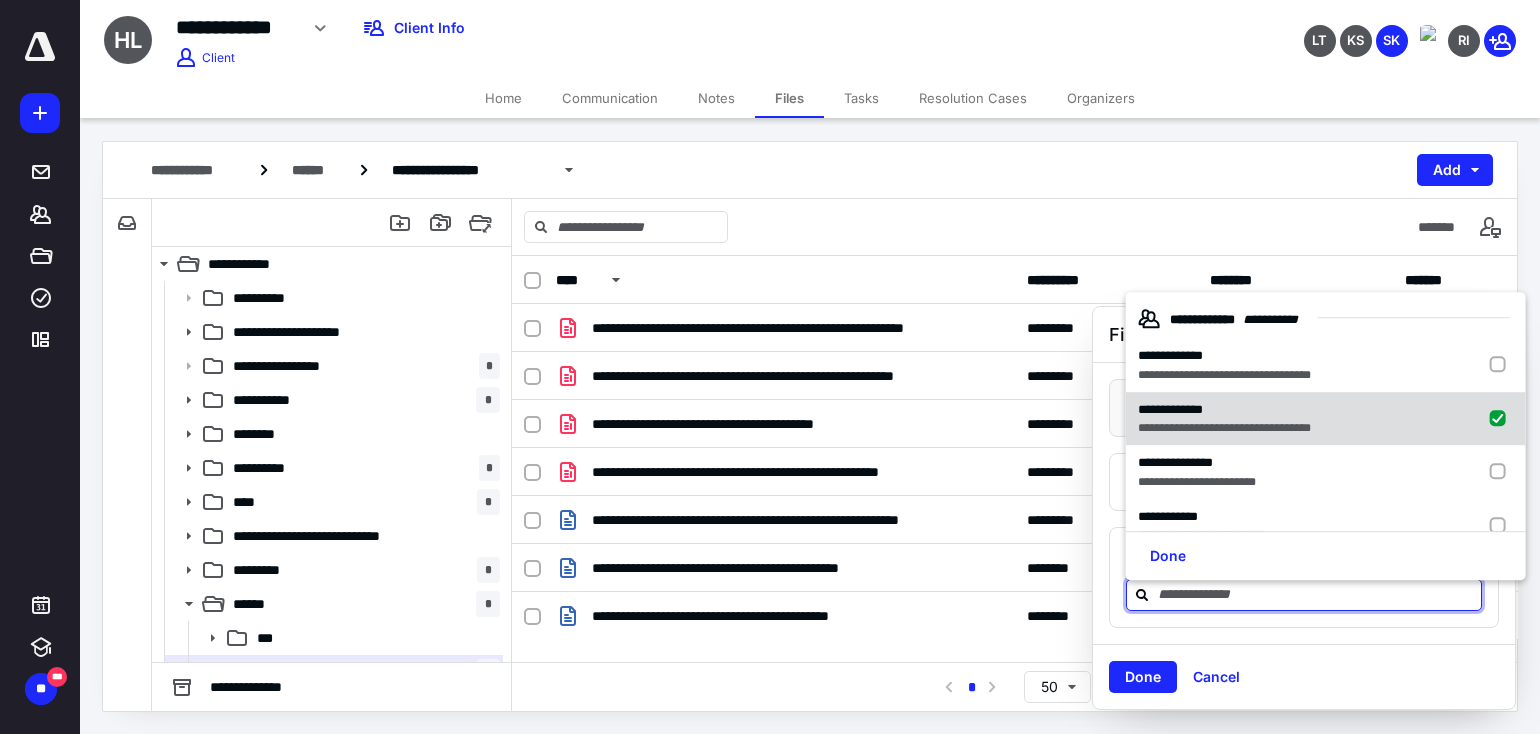 checkbox on "true" 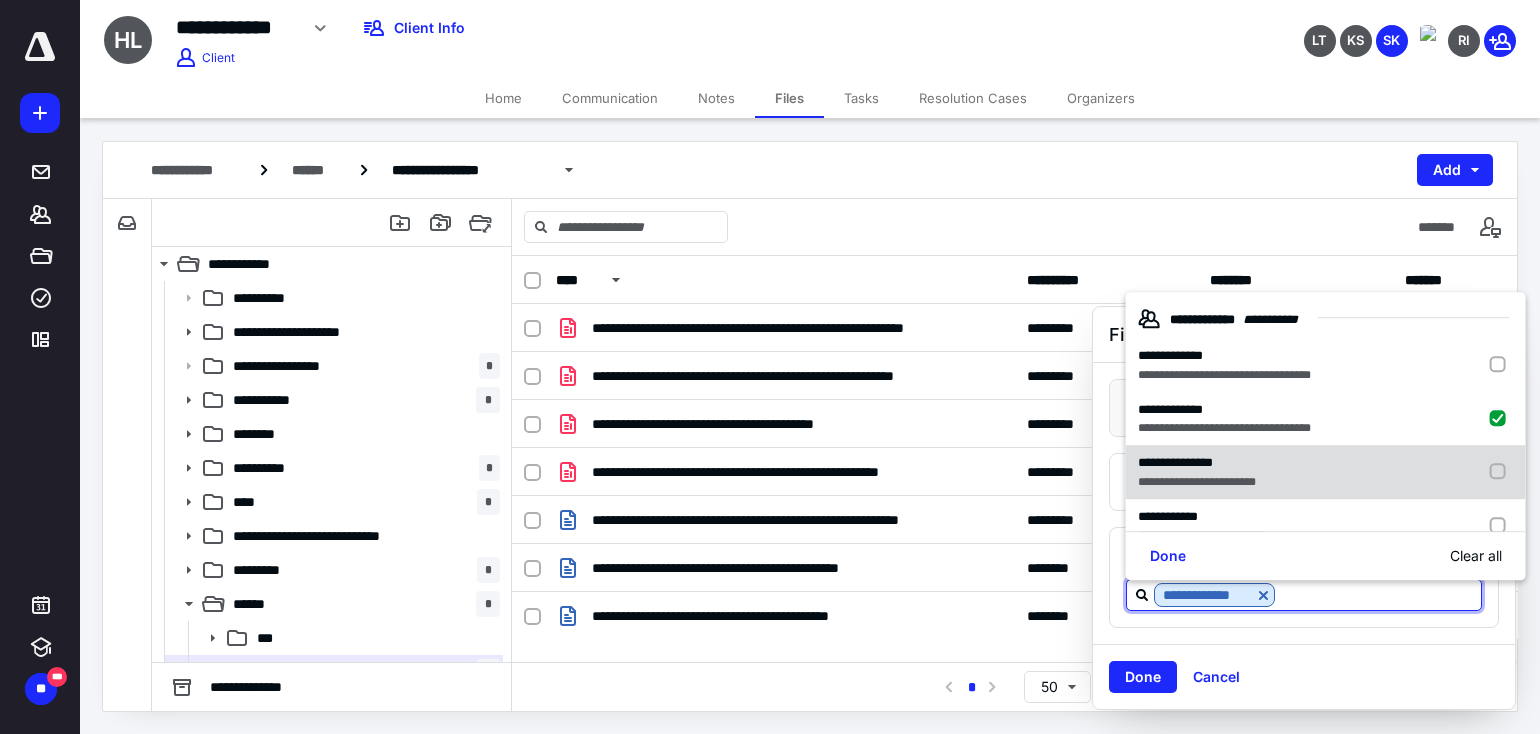 click on "**********" at bounding box center (1175, 463) 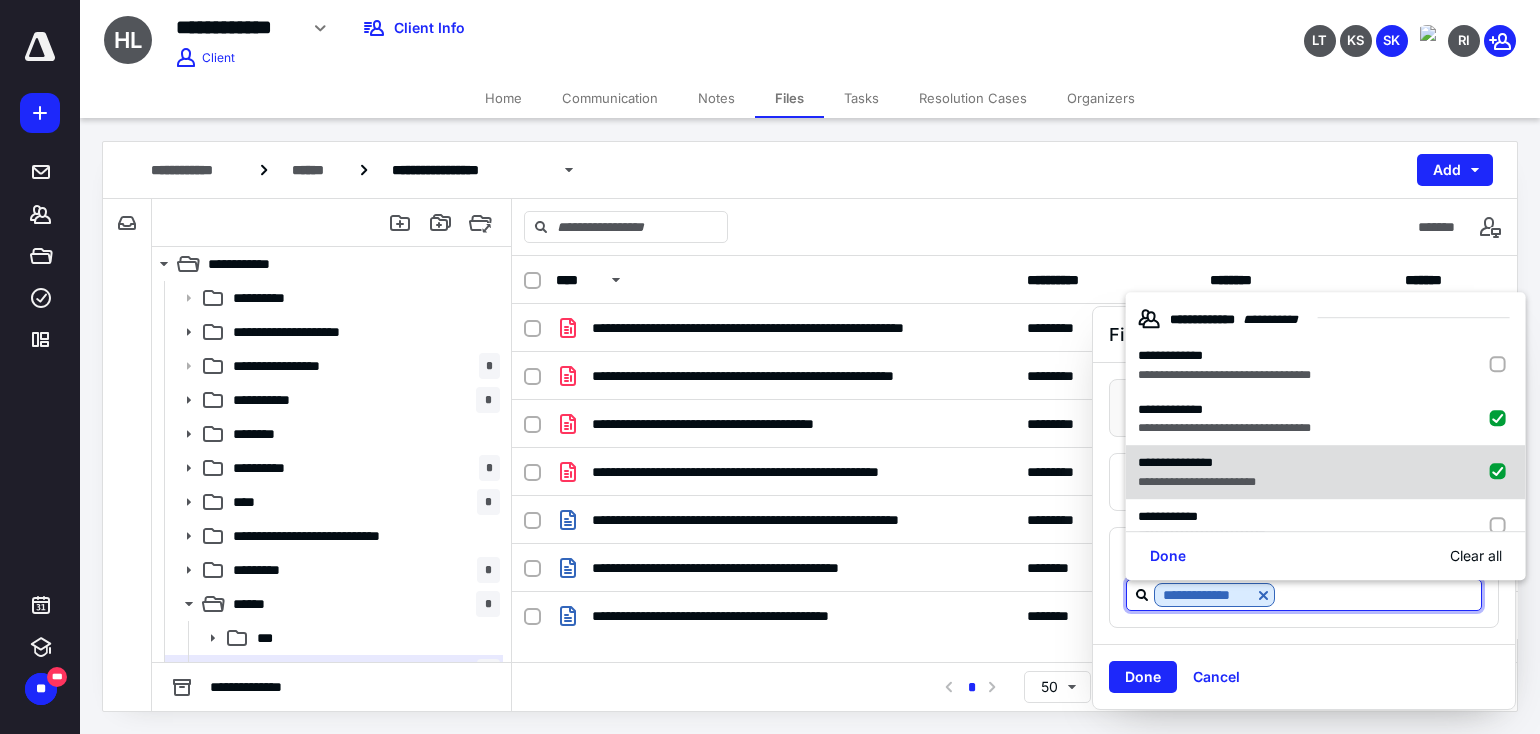 checkbox on "true" 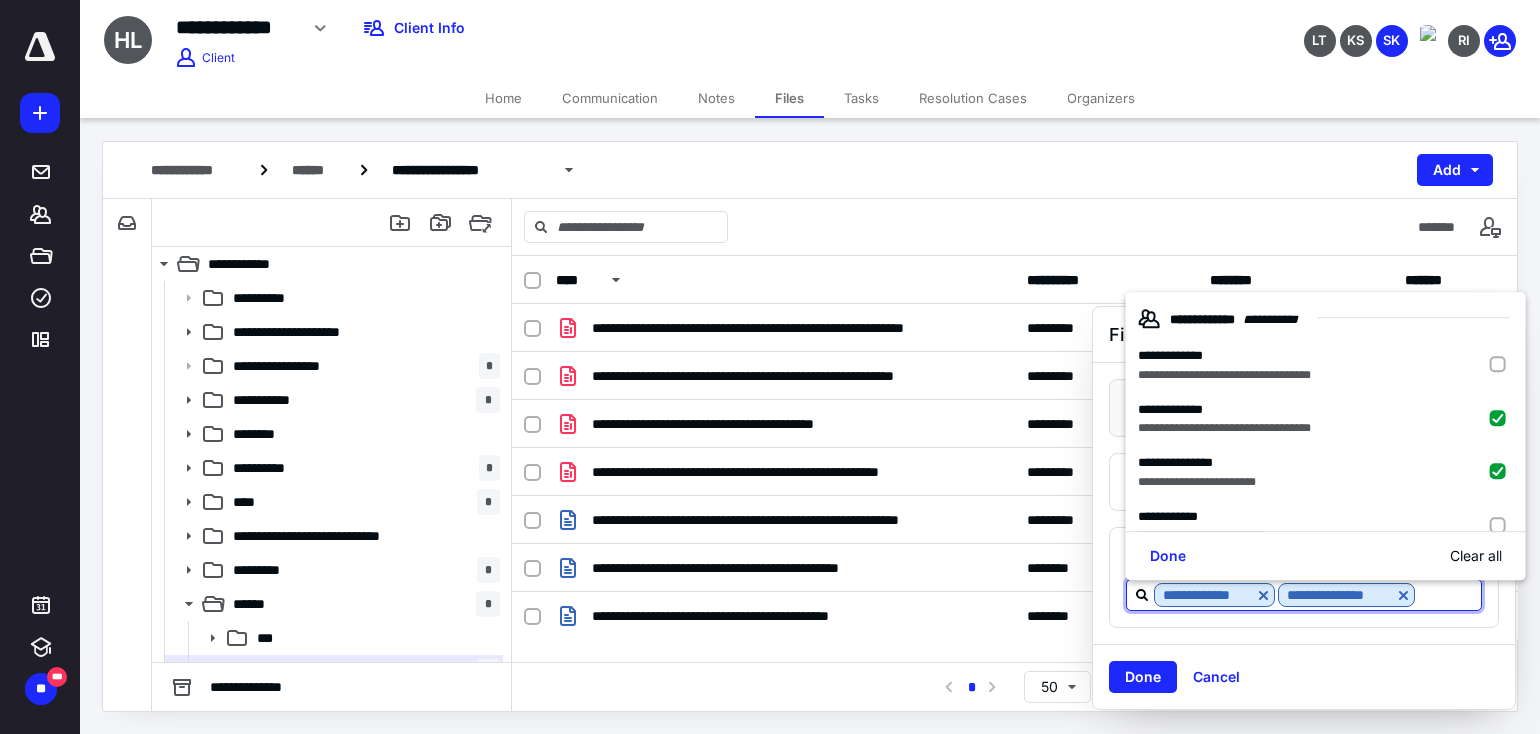 click on "**********" at bounding box center (1168, 516) 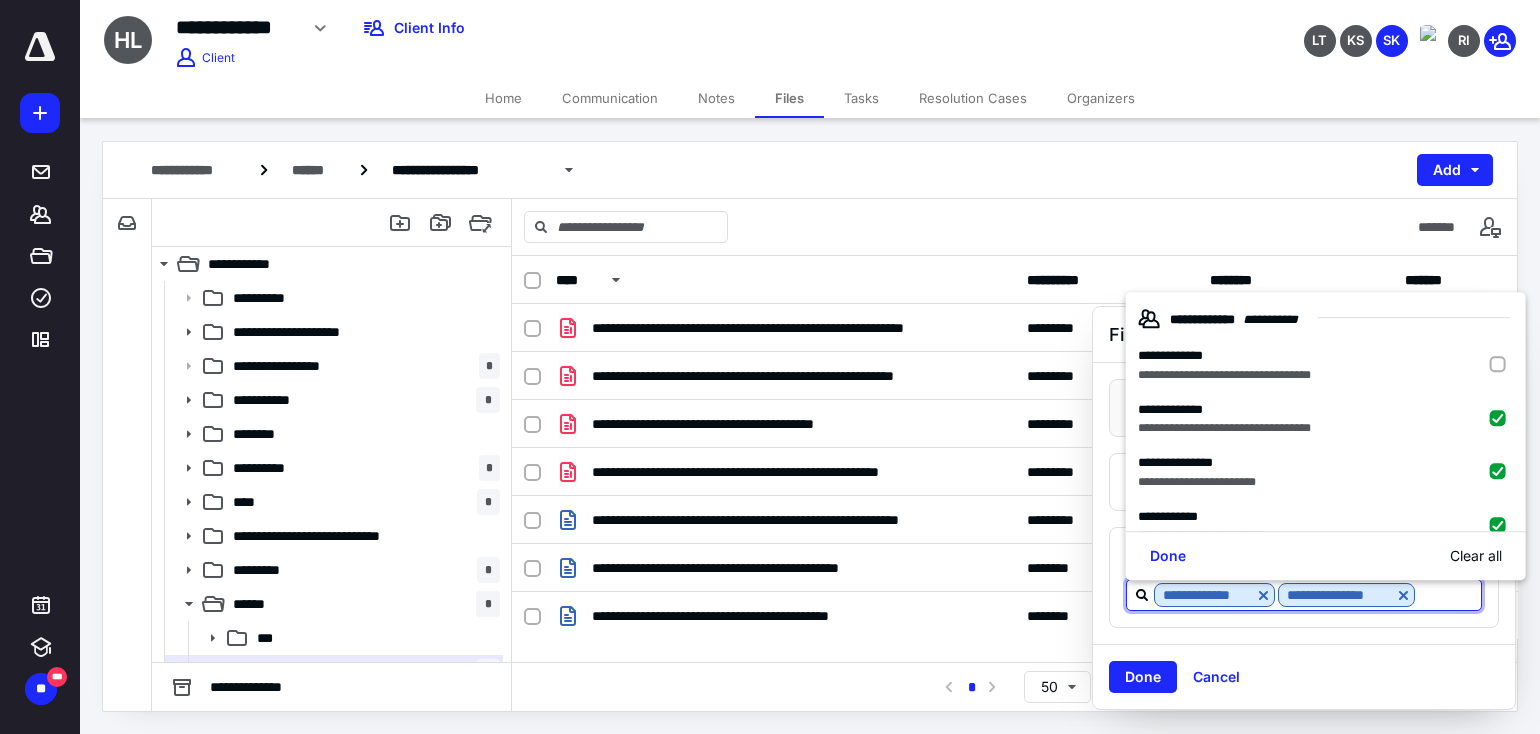 checkbox on "true" 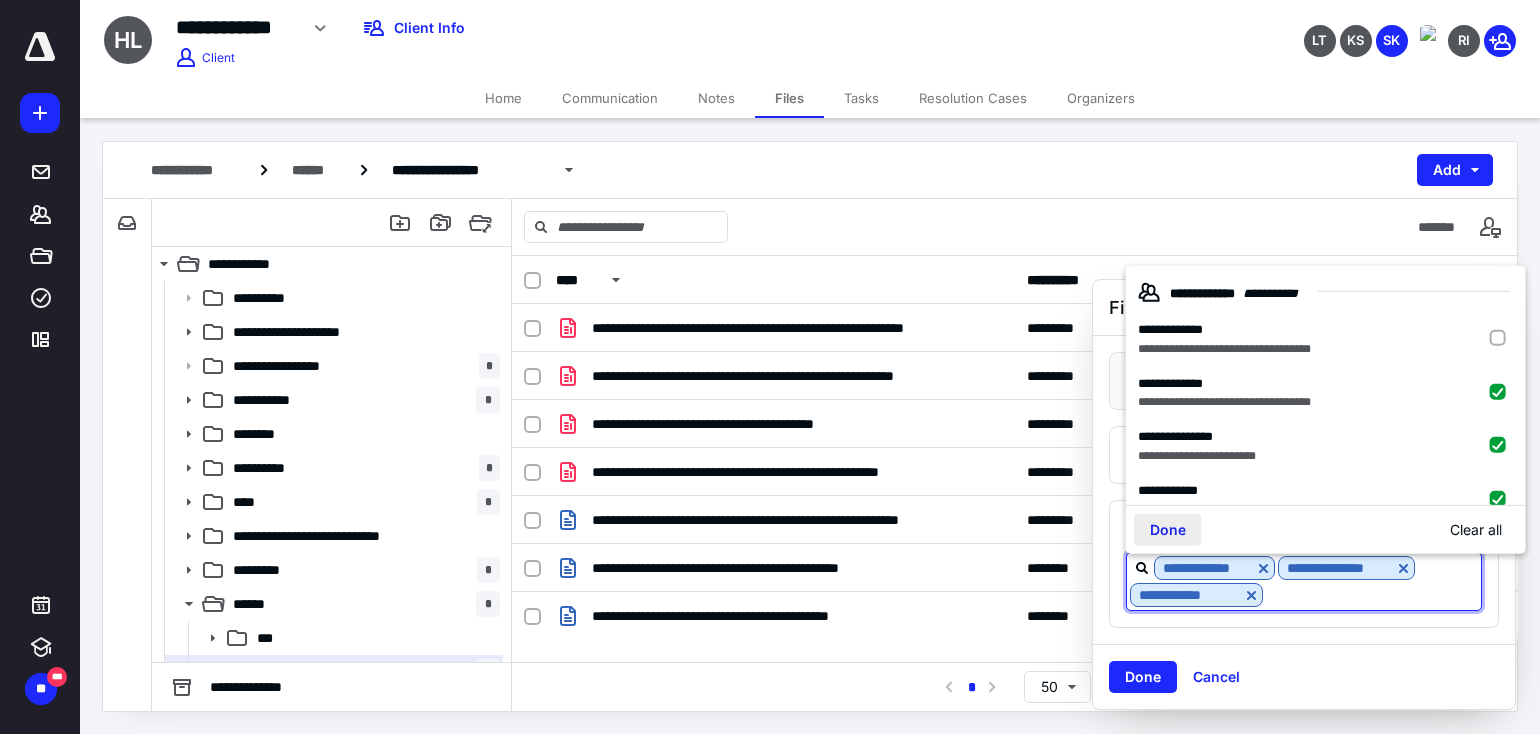 click on "Done" at bounding box center (1168, 530) 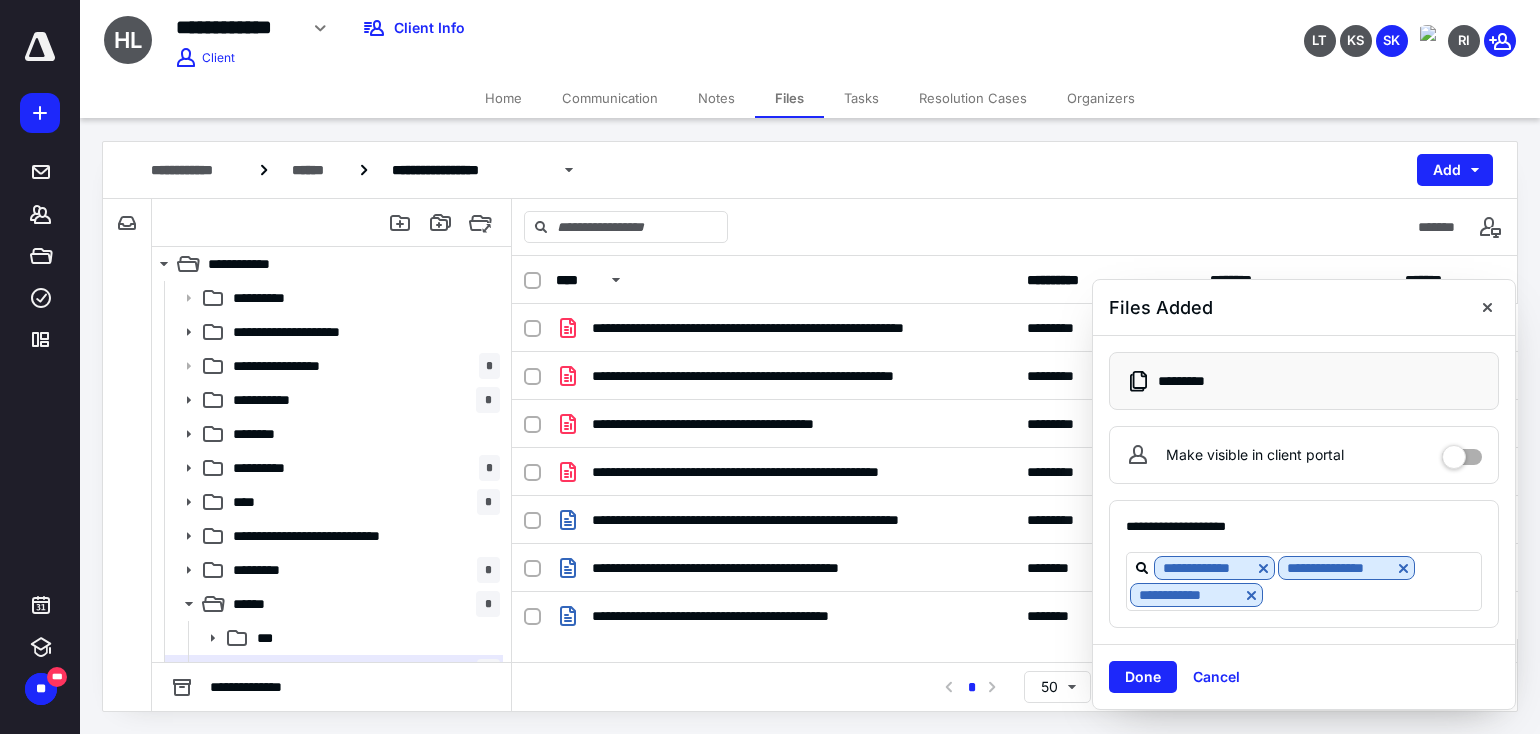click on "Done" at bounding box center (1143, 677) 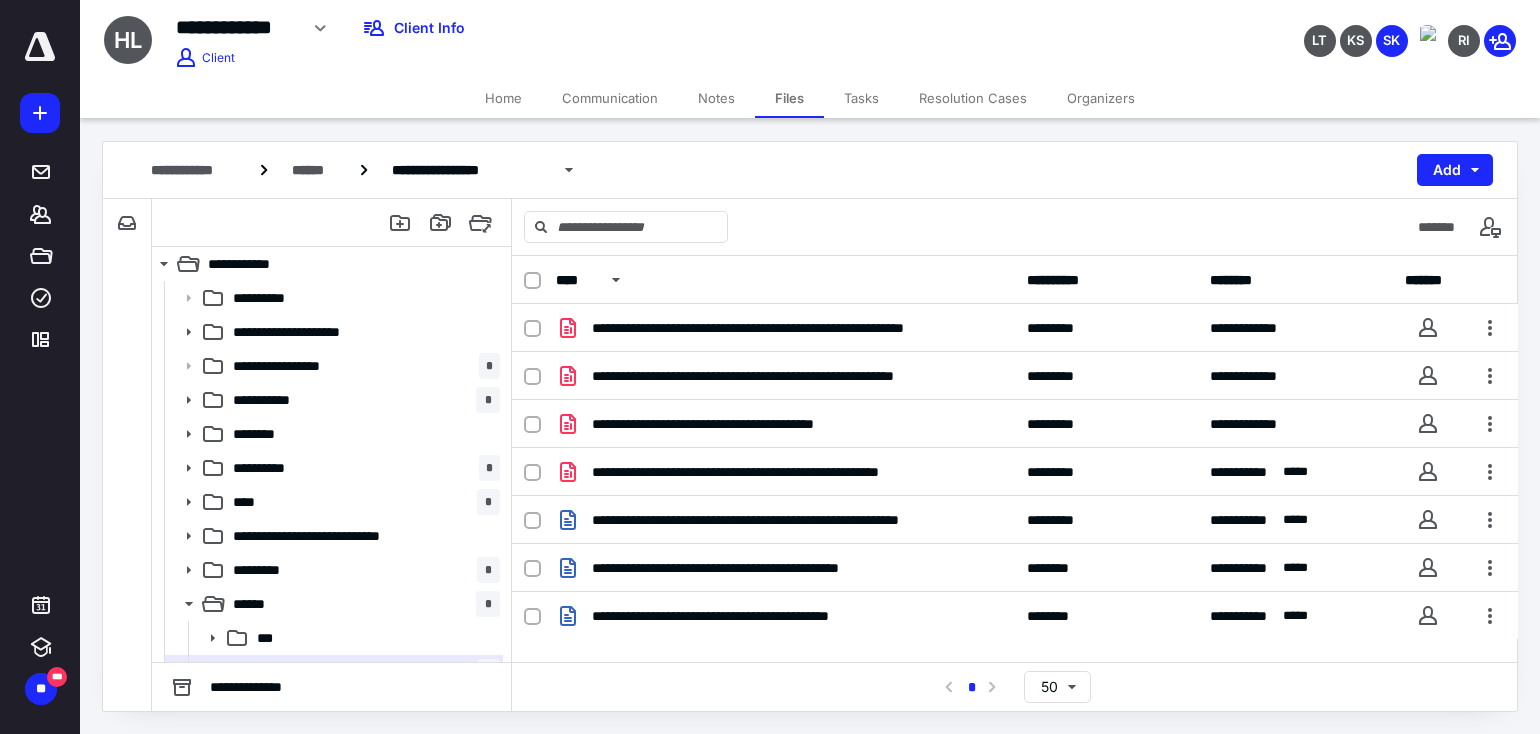 click on "Tasks" at bounding box center [861, 98] 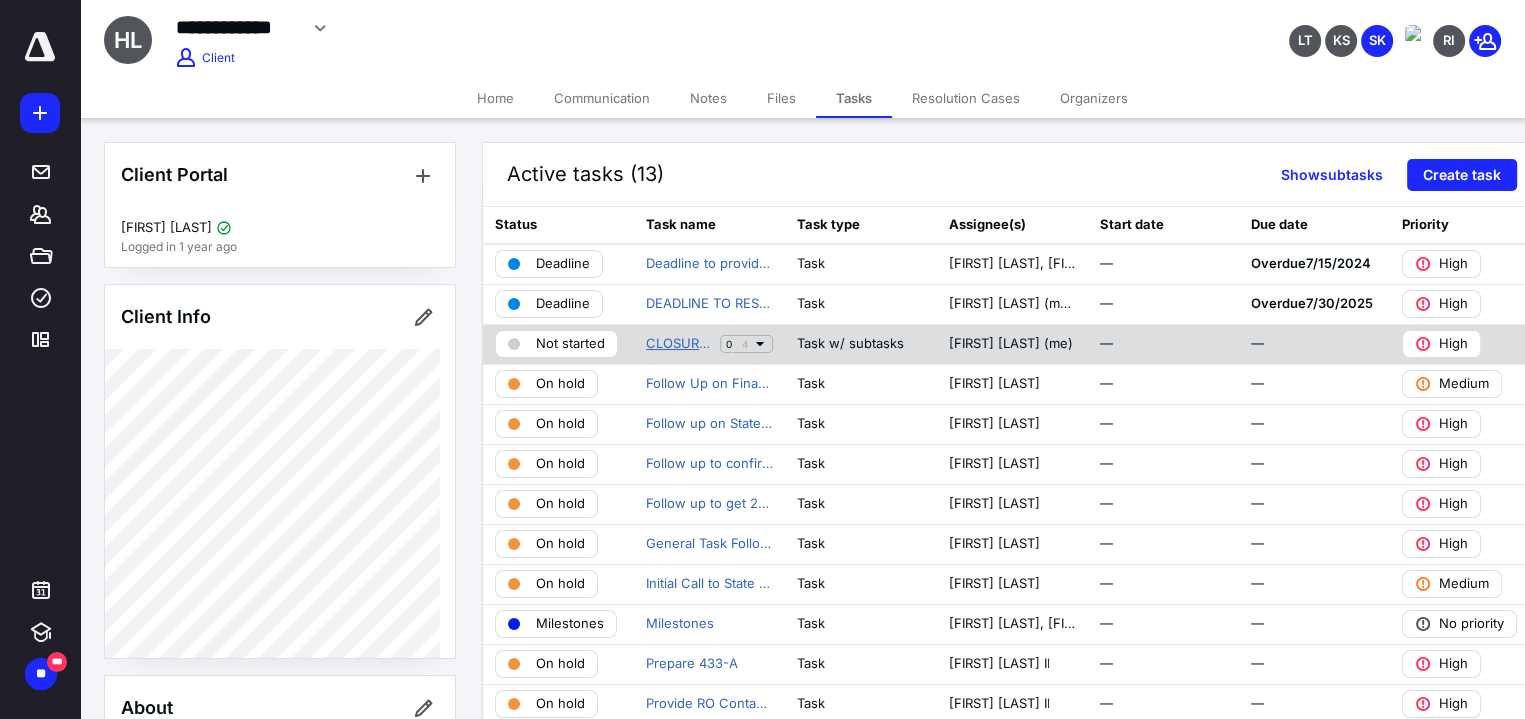 click on "CLOSURE OF CASE" at bounding box center (679, 344) 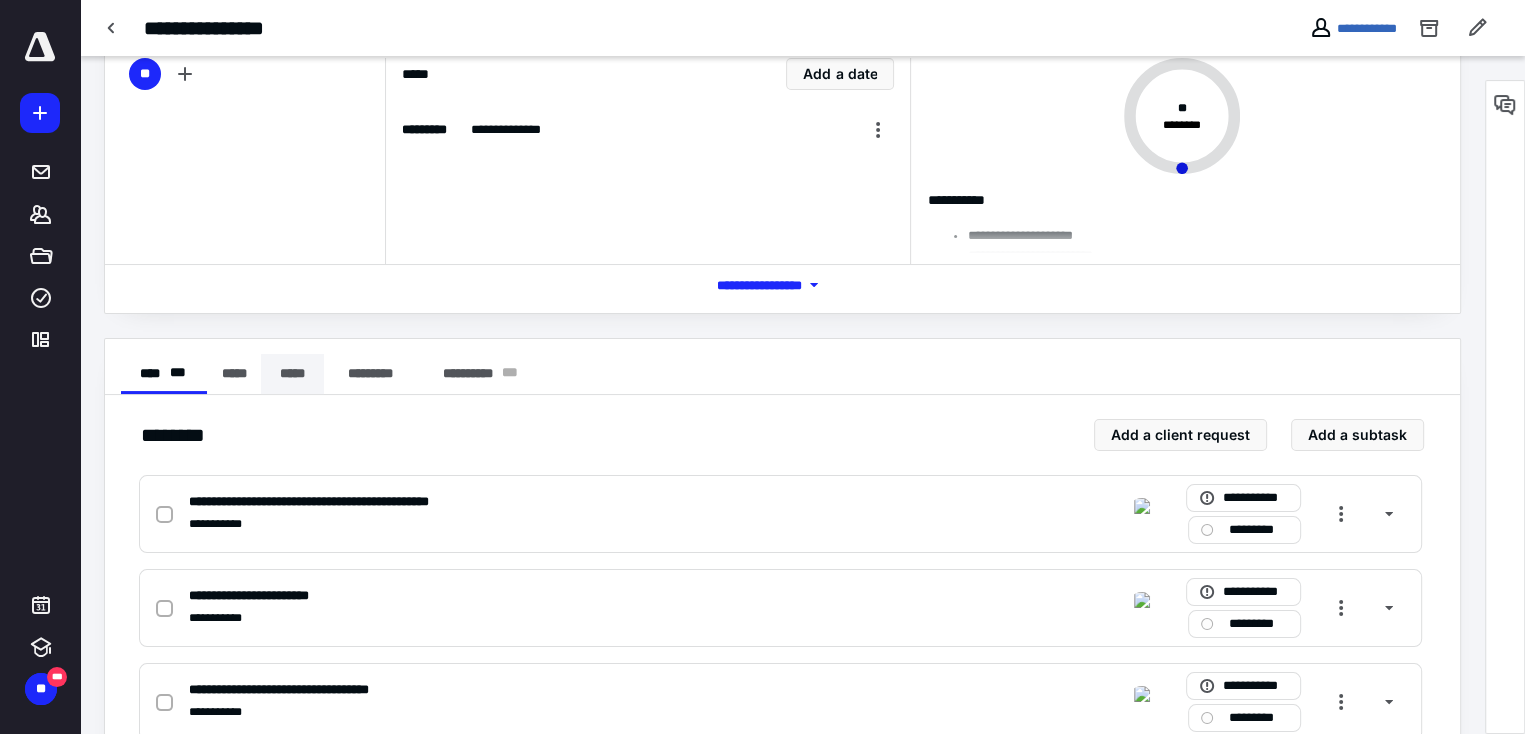 scroll, scrollTop: 200, scrollLeft: 0, axis: vertical 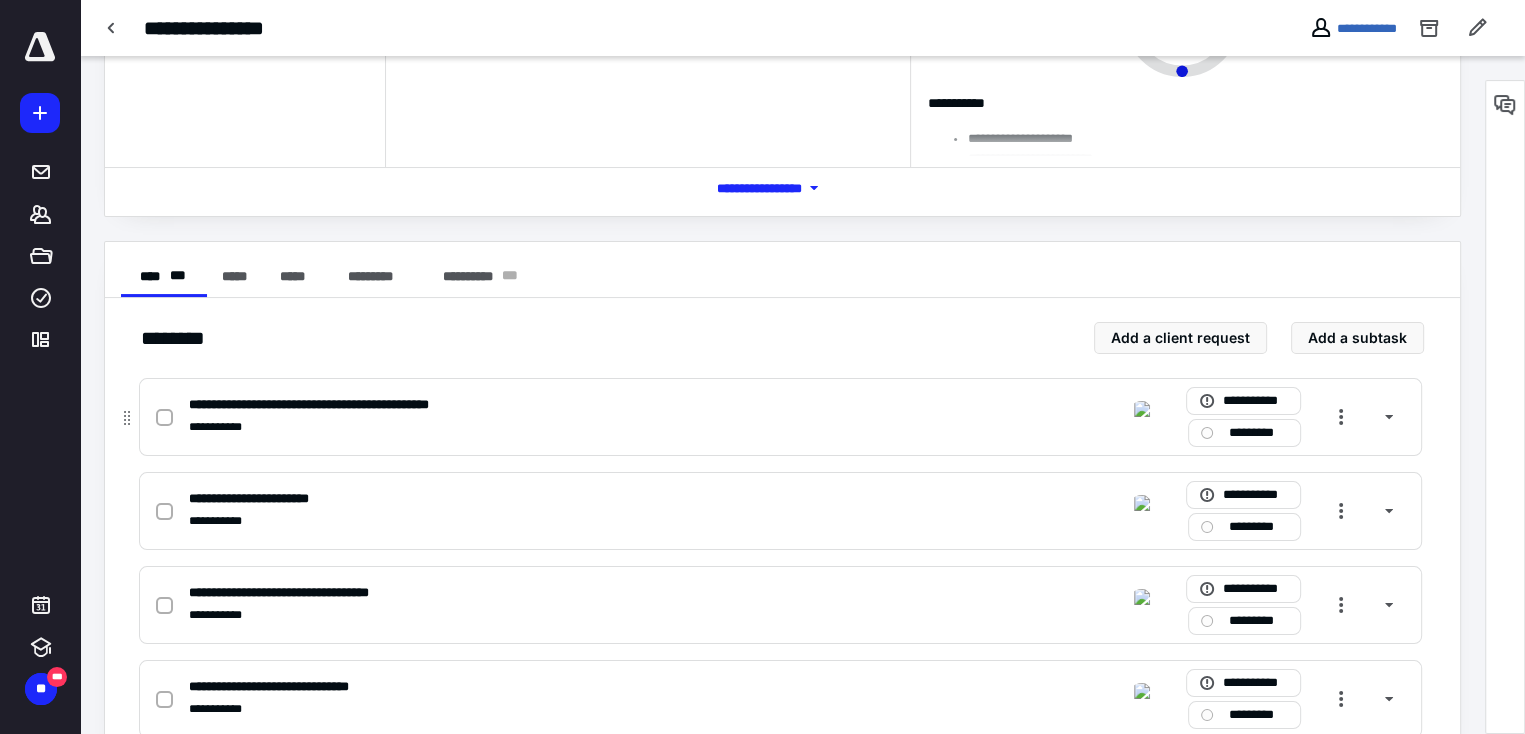 click at bounding box center (168, 417) 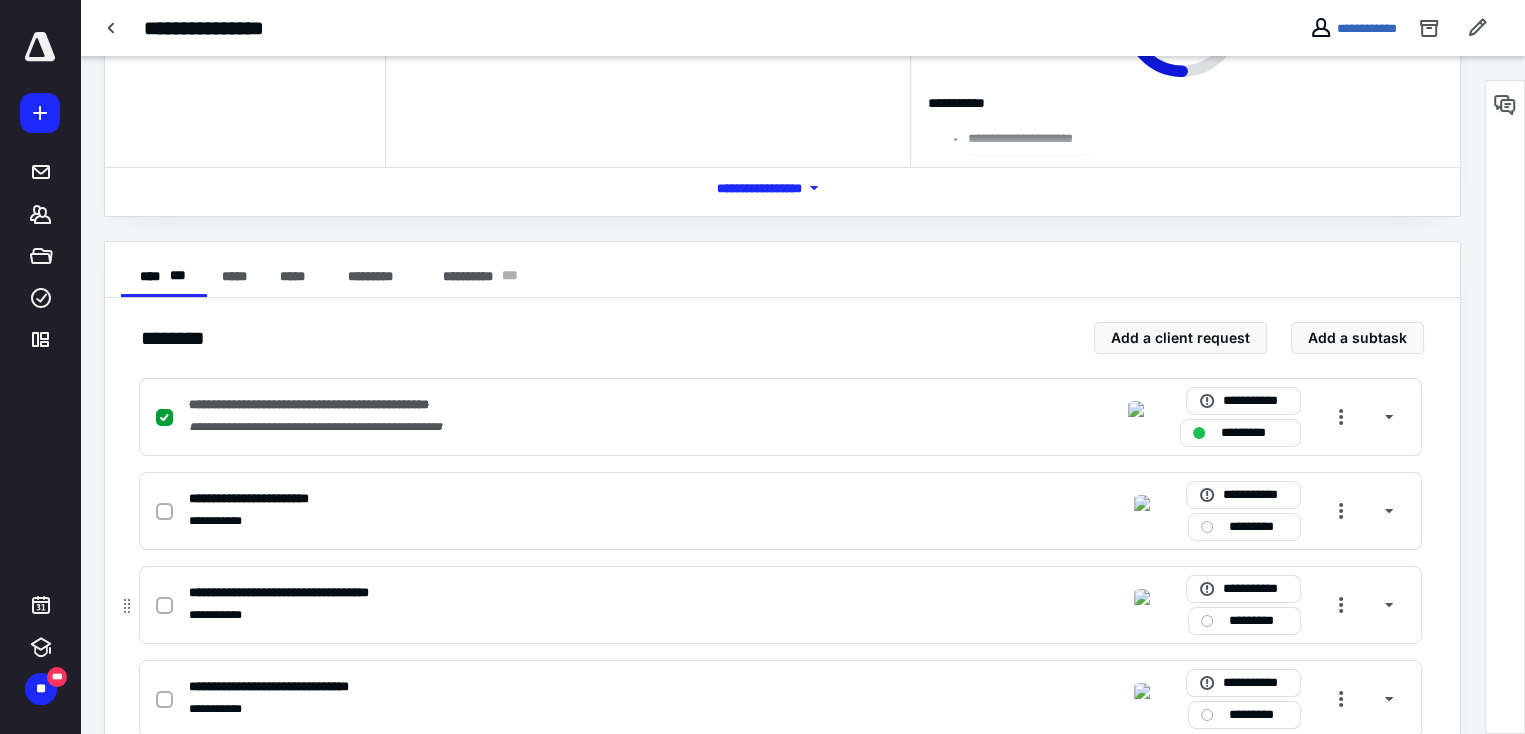 click 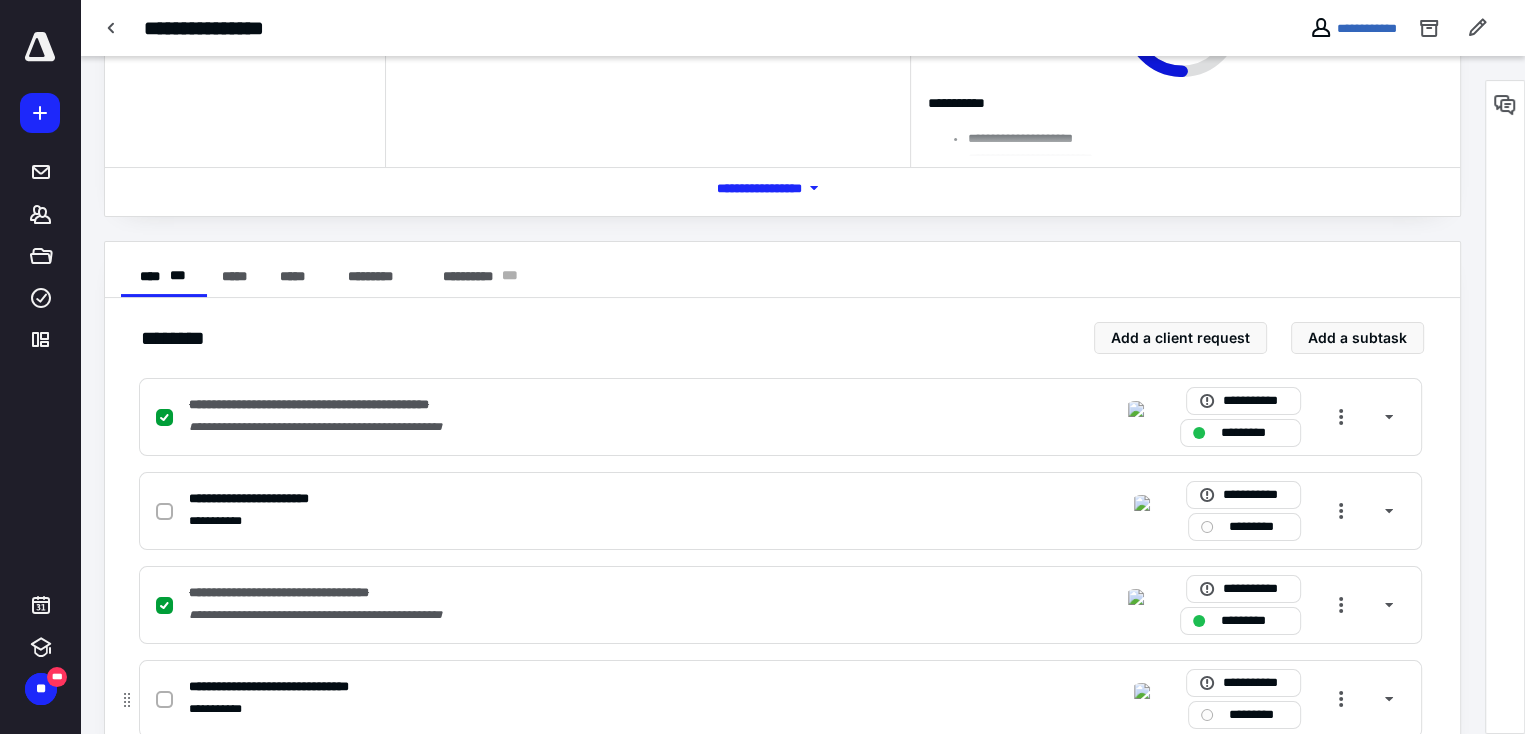 click 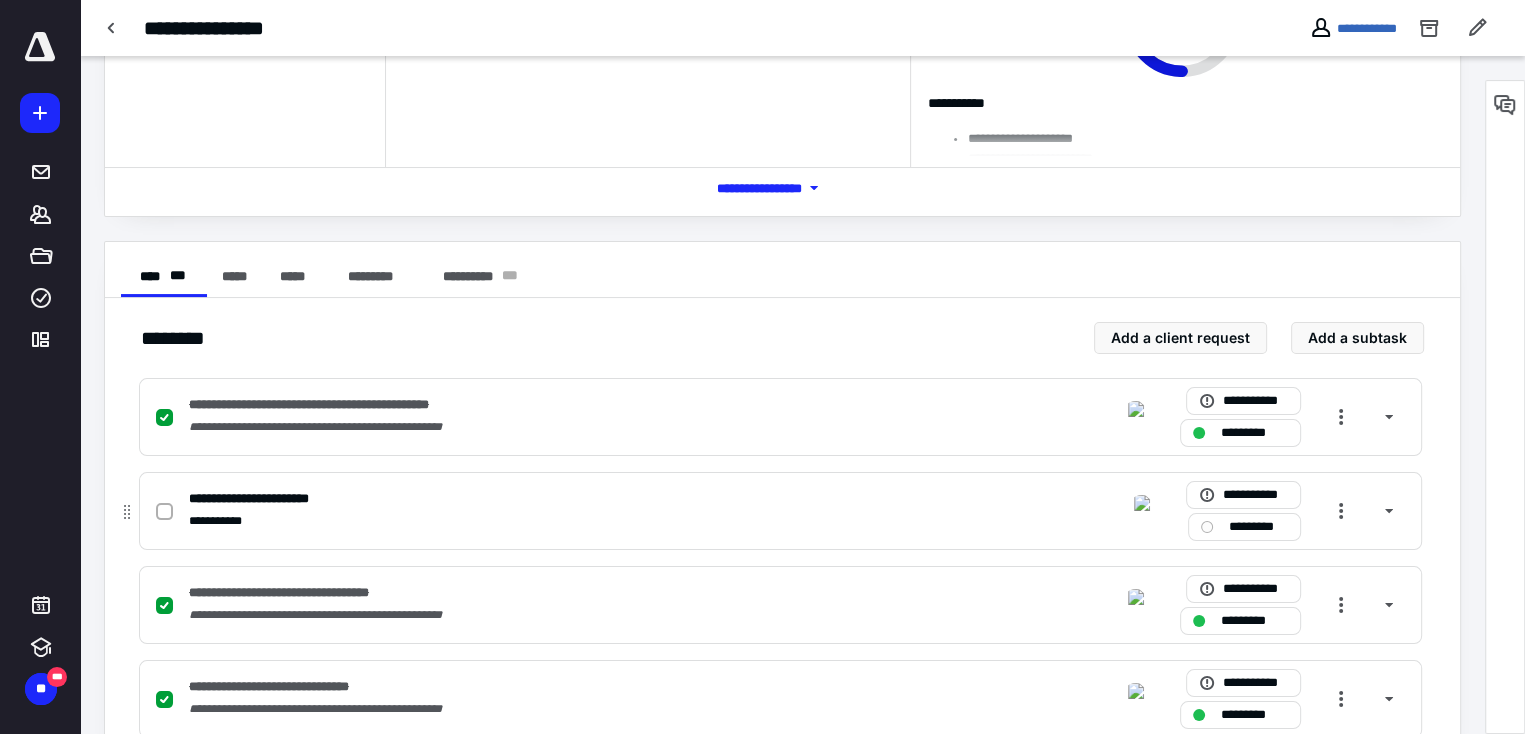 click 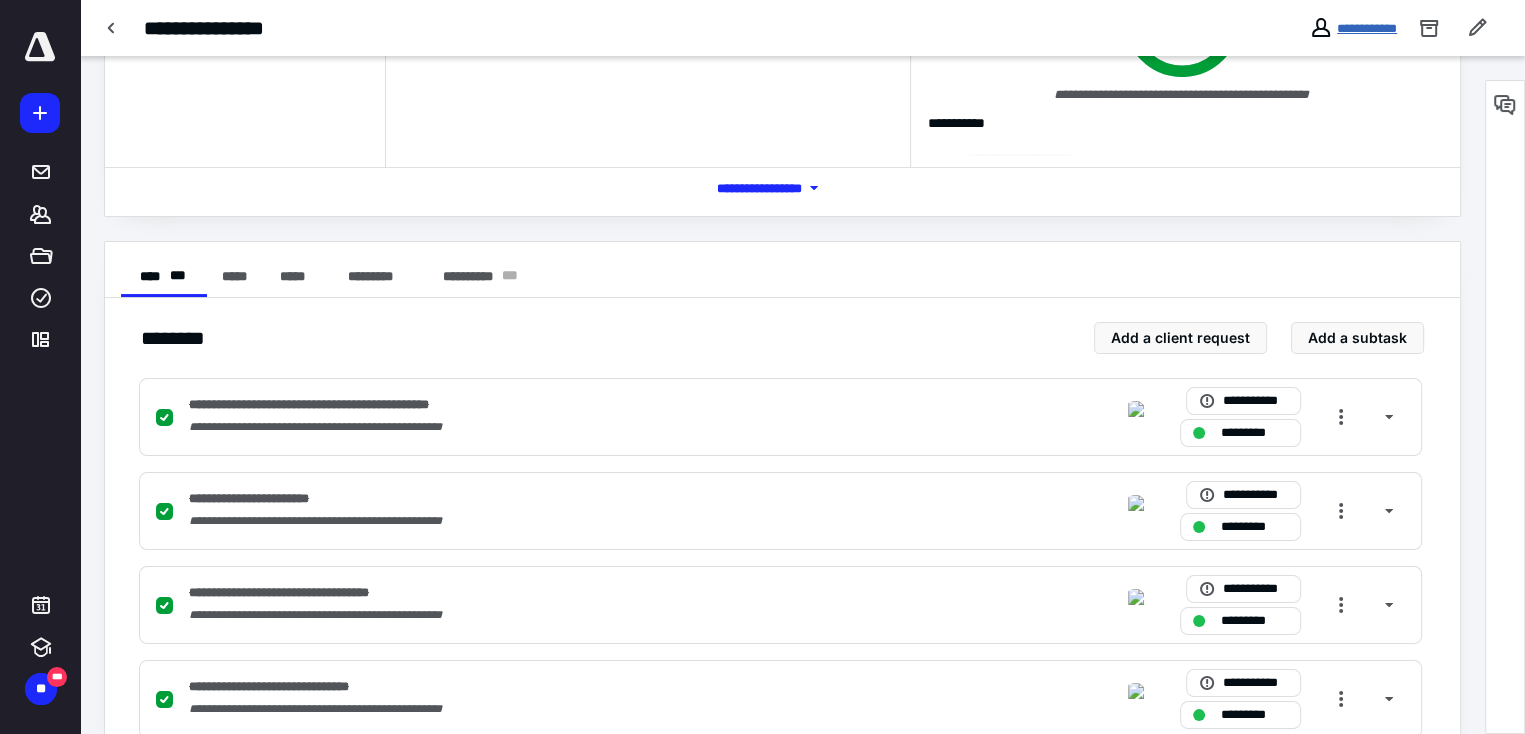 click on "**********" at bounding box center [1367, 28] 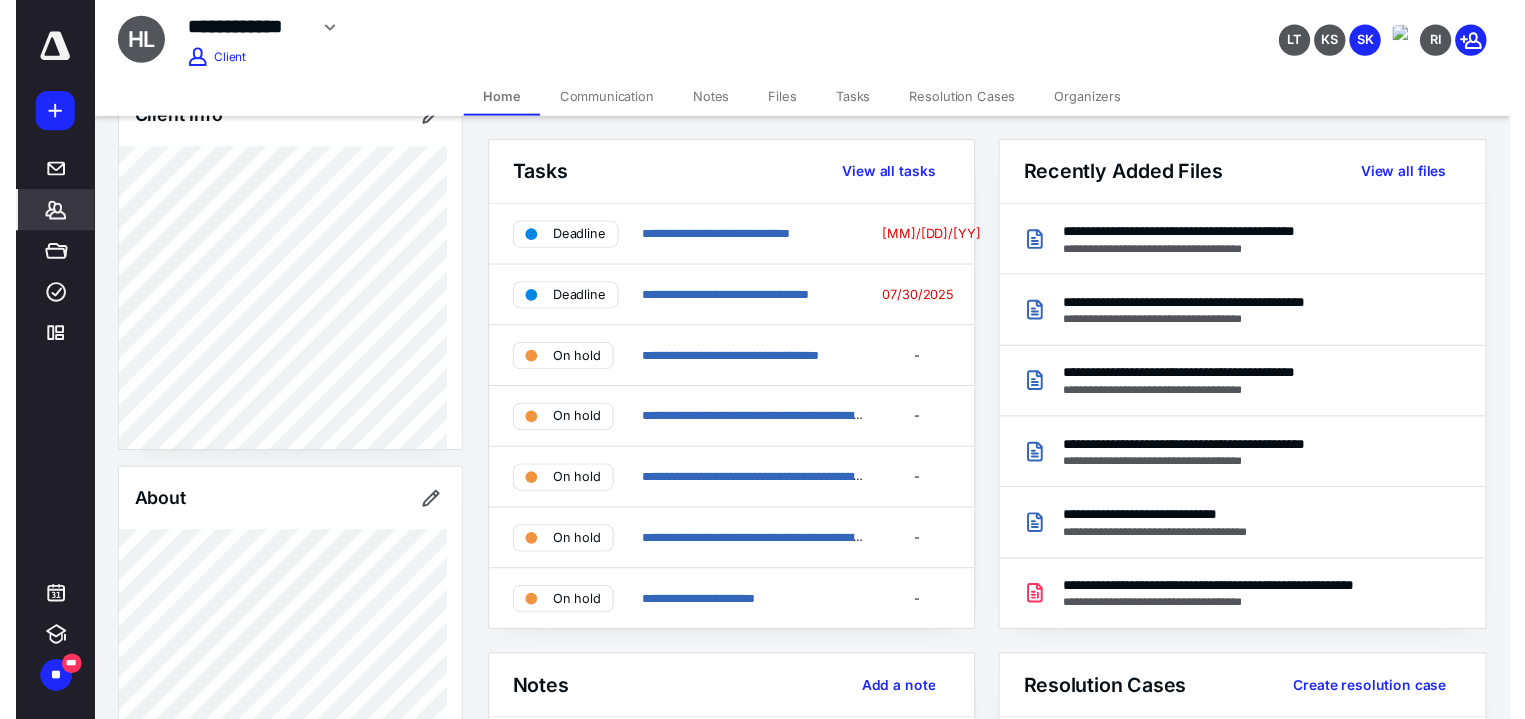 scroll, scrollTop: 0, scrollLeft: 0, axis: both 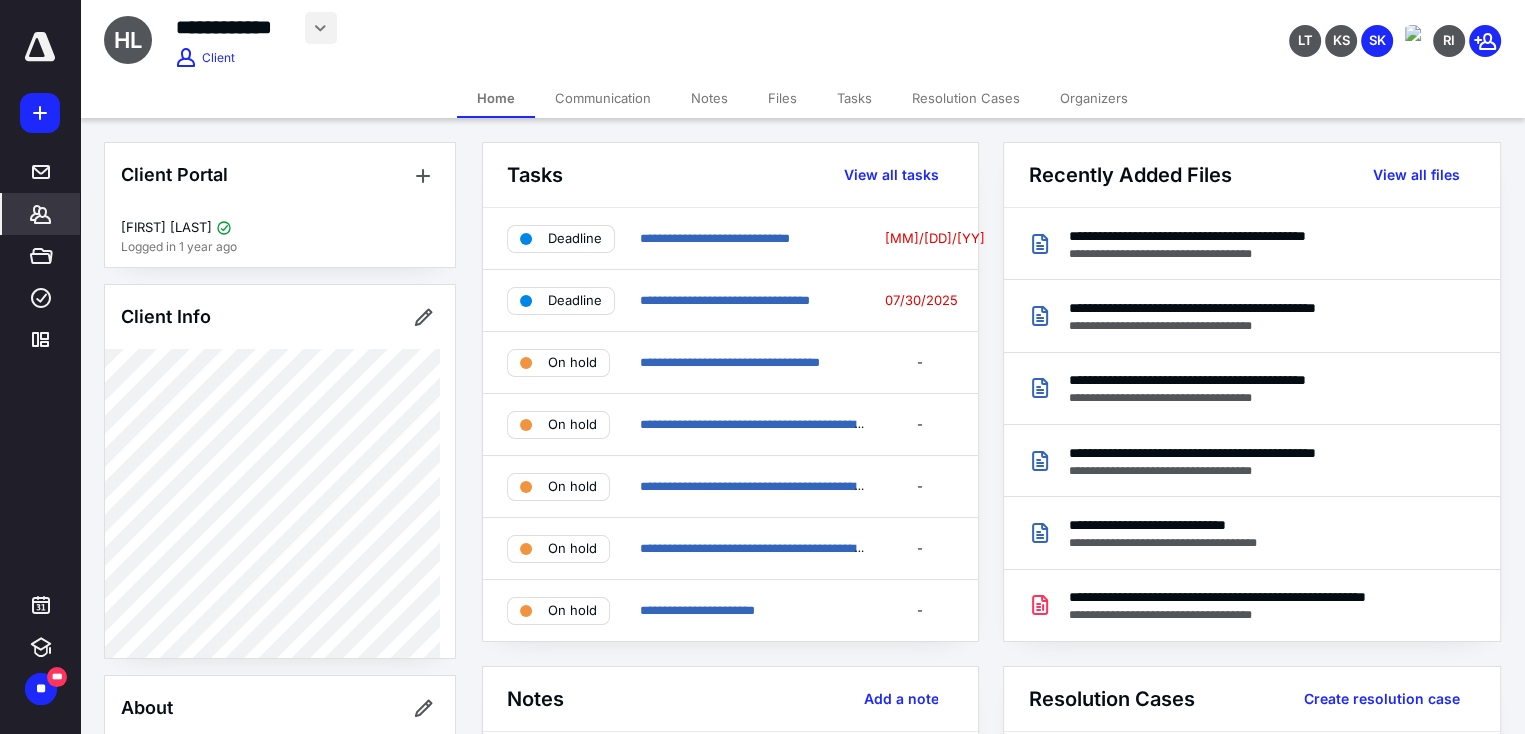 click at bounding box center [321, 28] 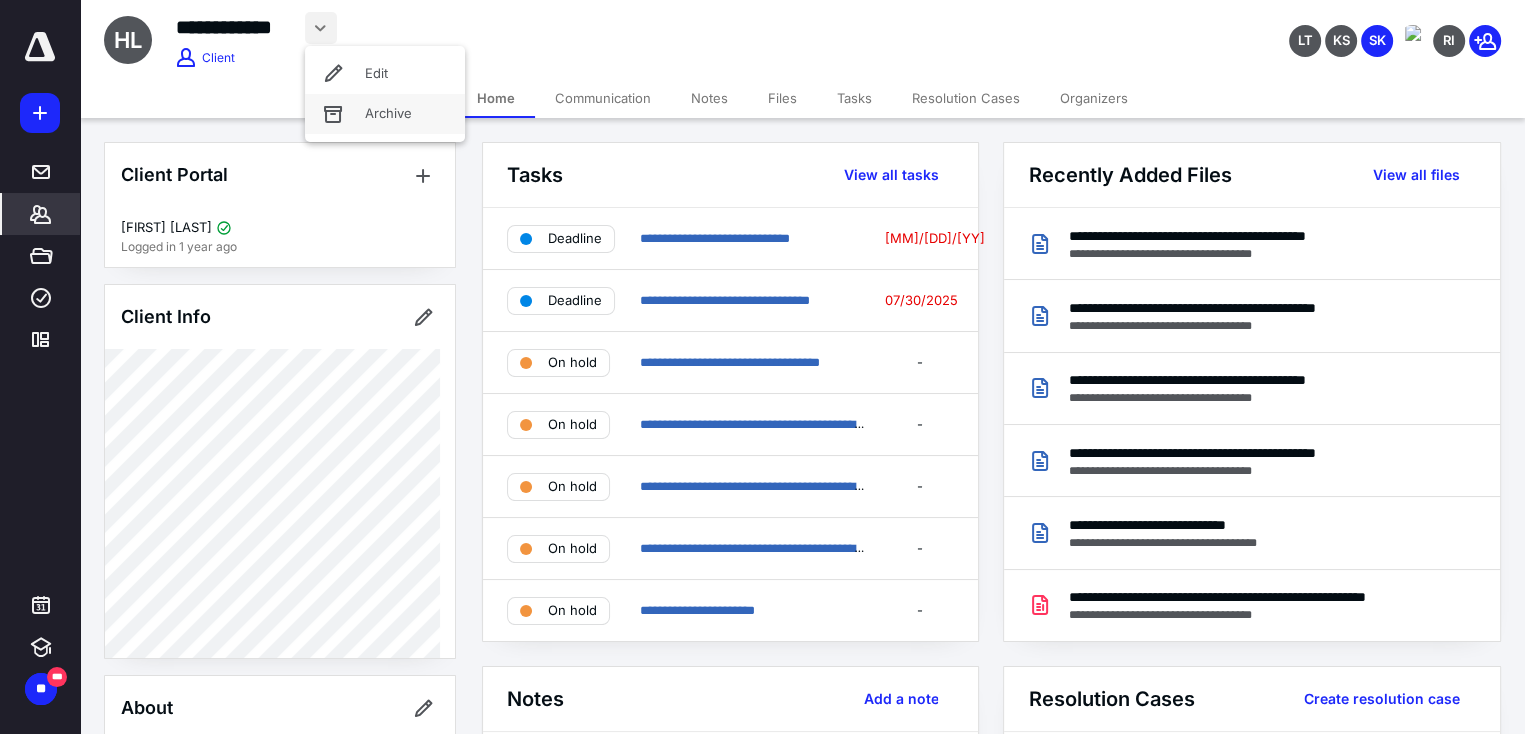 click on "Archive" at bounding box center (385, 114) 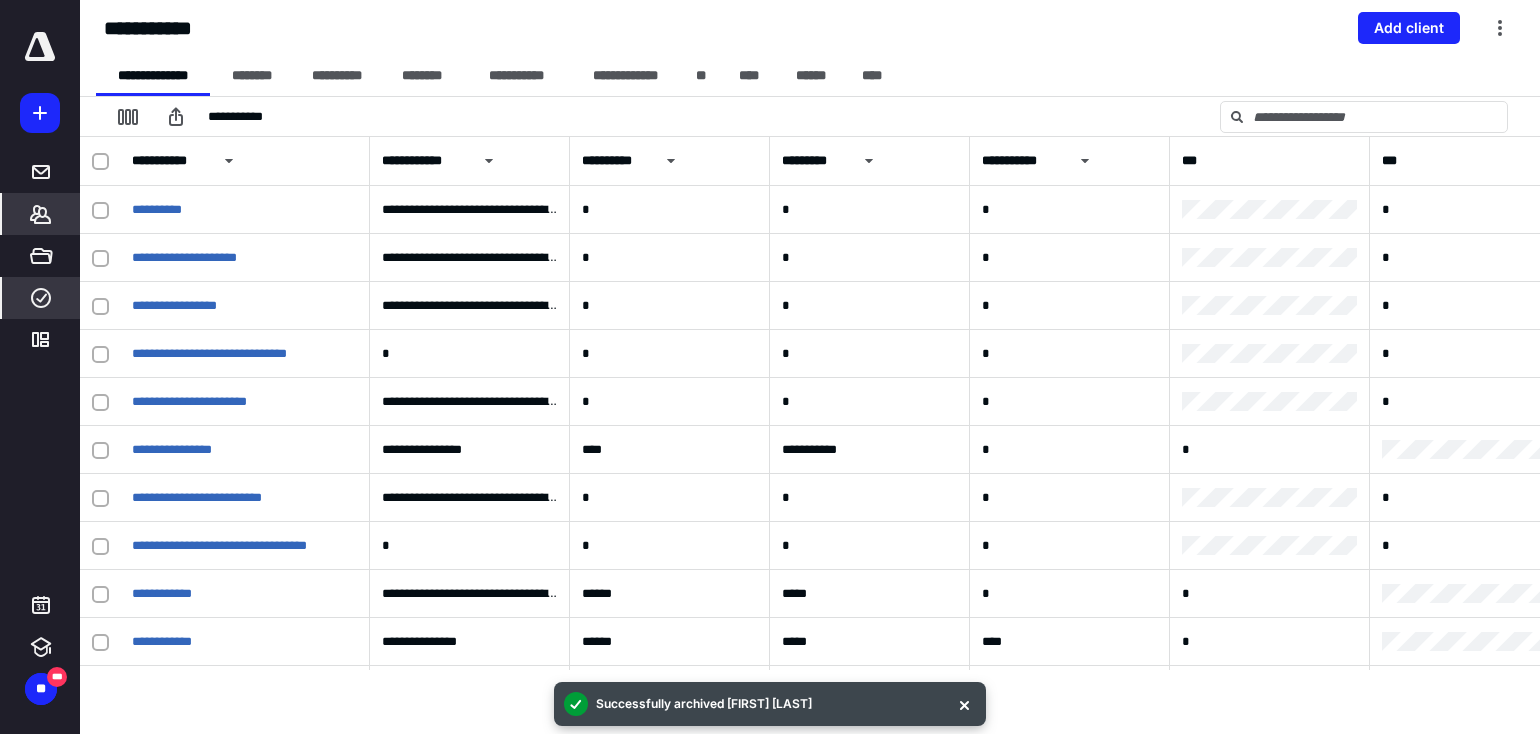 click on "****" at bounding box center [41, 298] 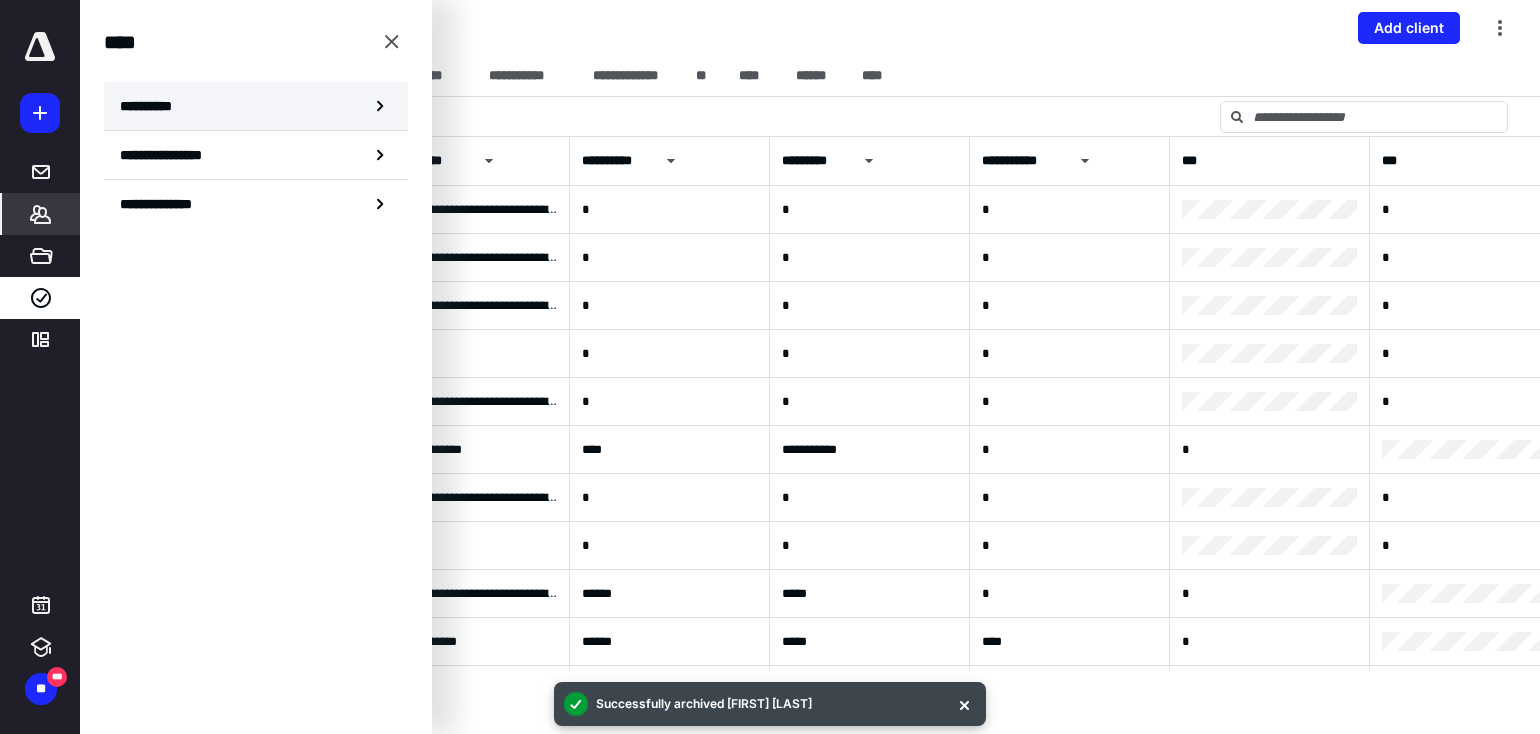 click on "**********" at bounding box center (256, 106) 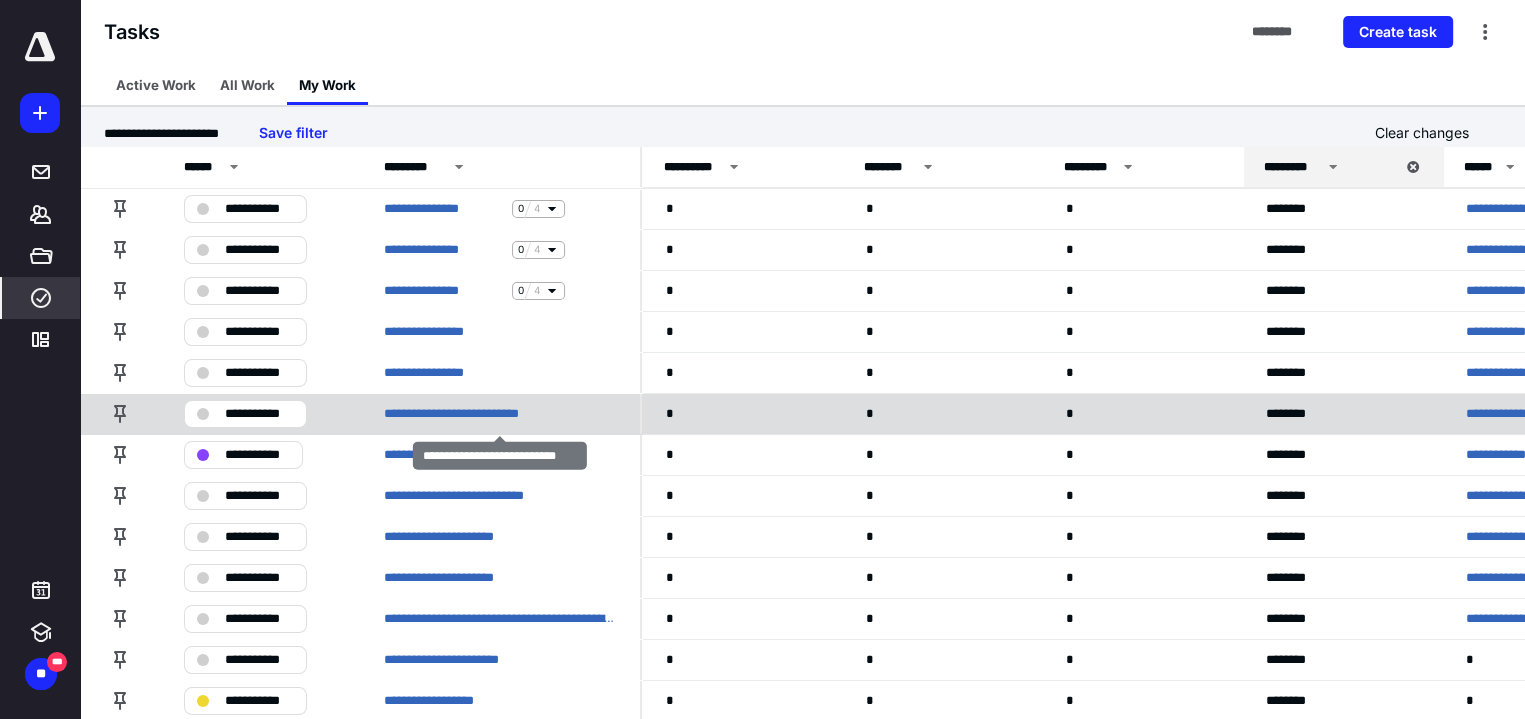 scroll, scrollTop: 0, scrollLeft: 0, axis: both 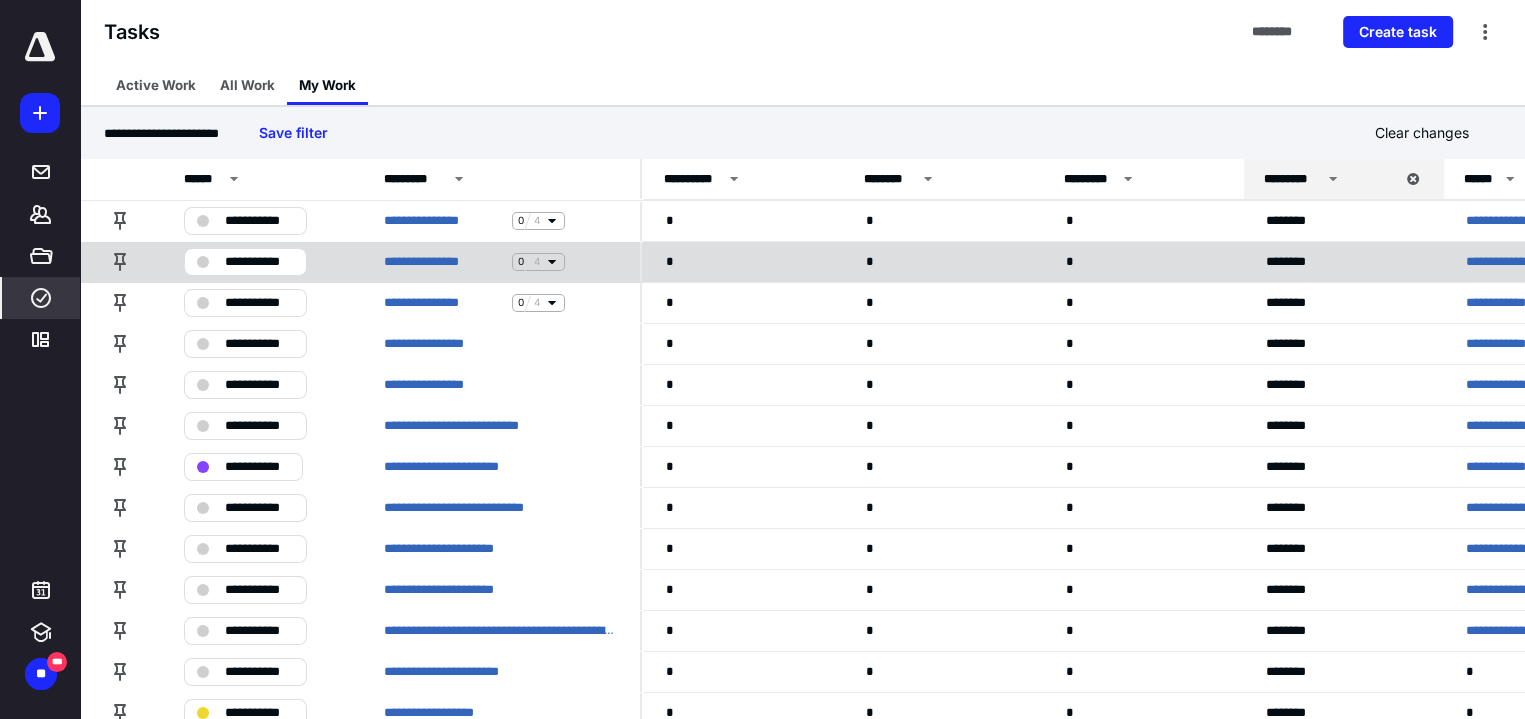 click on "**********" at bounding box center (1509, 262) 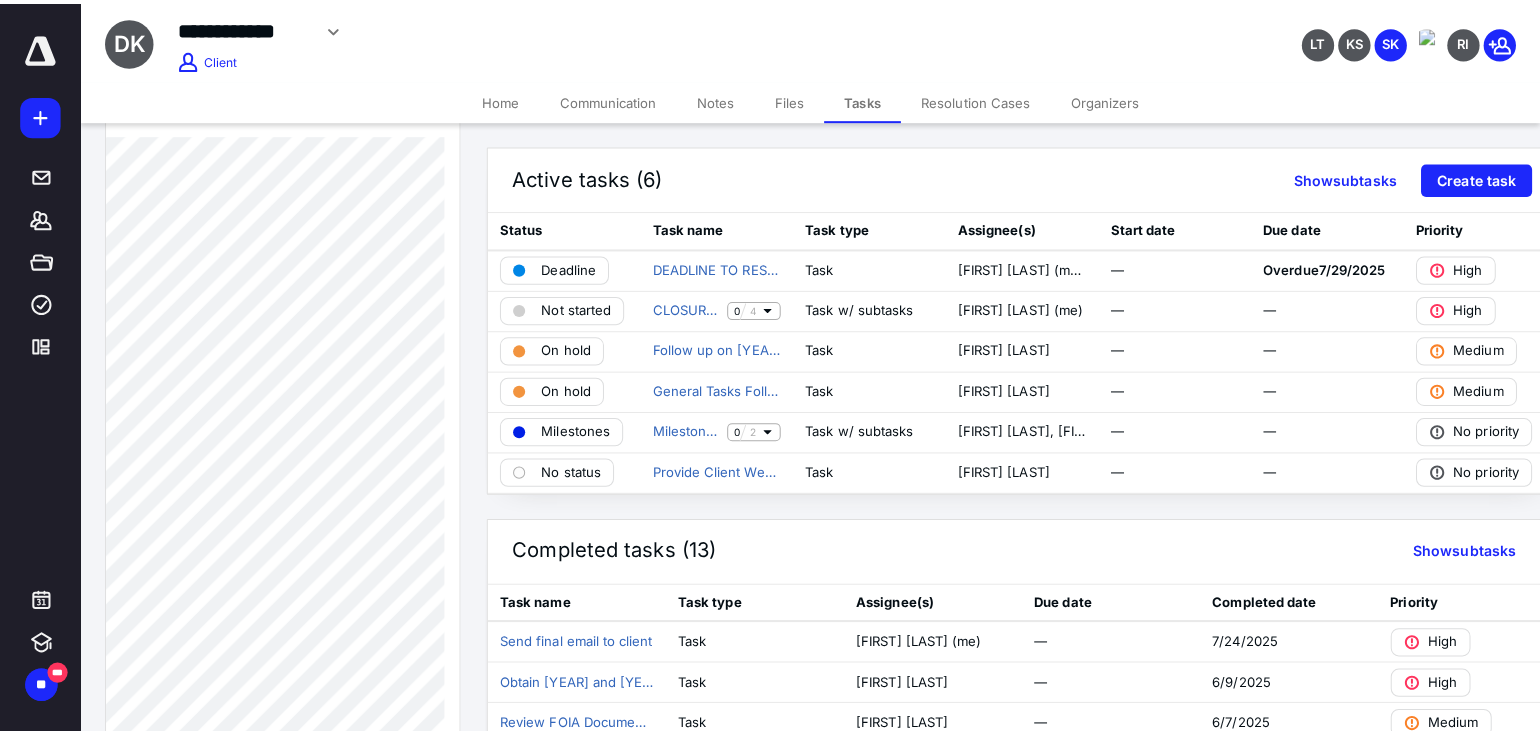 scroll, scrollTop: 600, scrollLeft: 0, axis: vertical 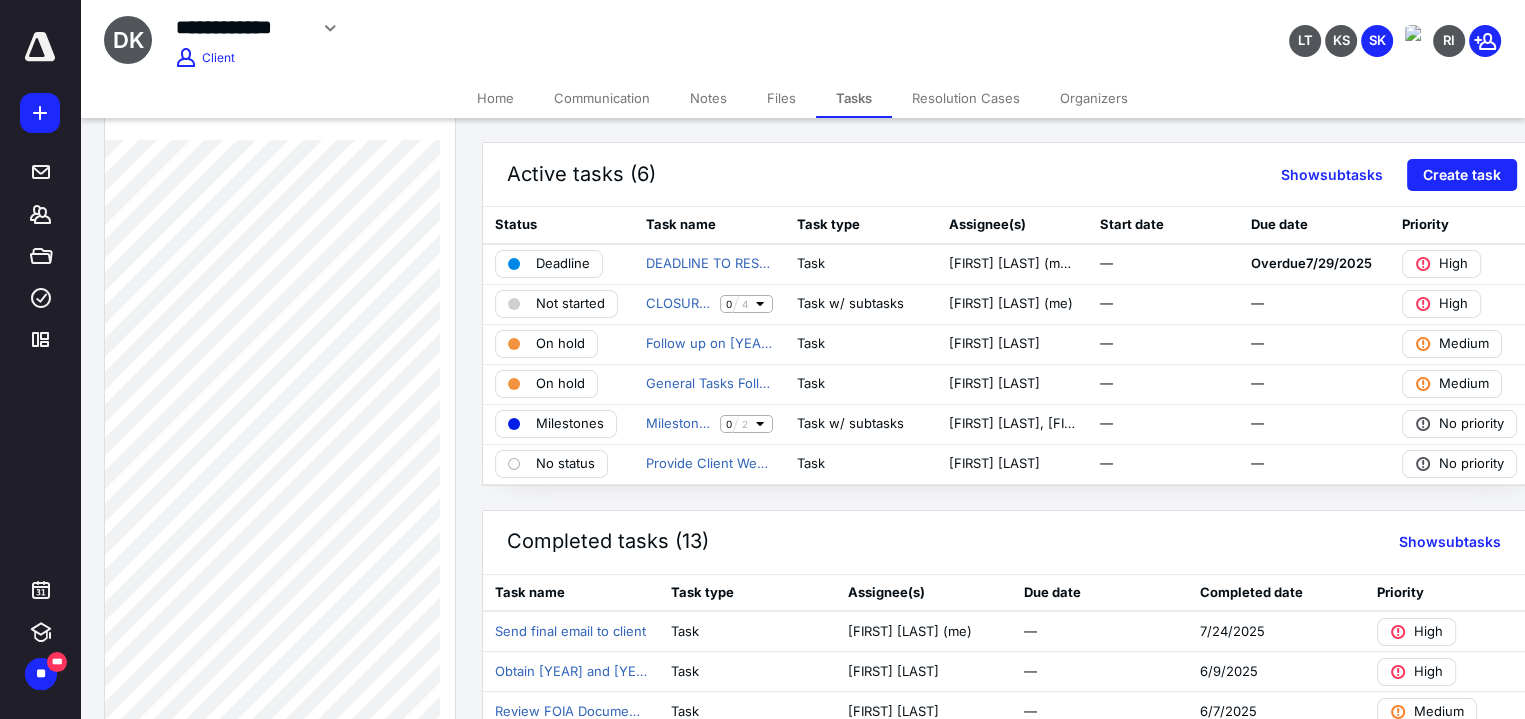 click on "Files" at bounding box center [781, 98] 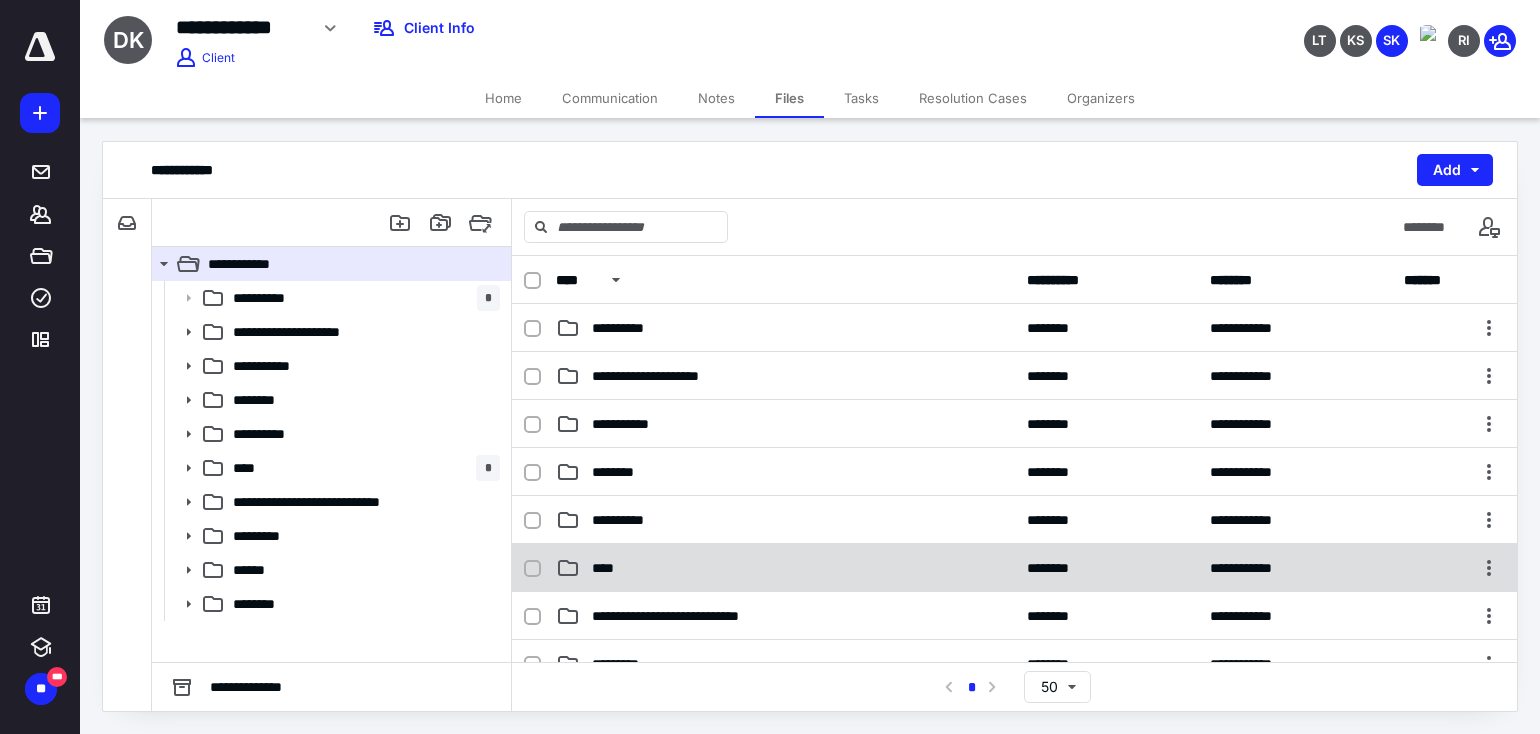 click on "**********" at bounding box center (1014, 568) 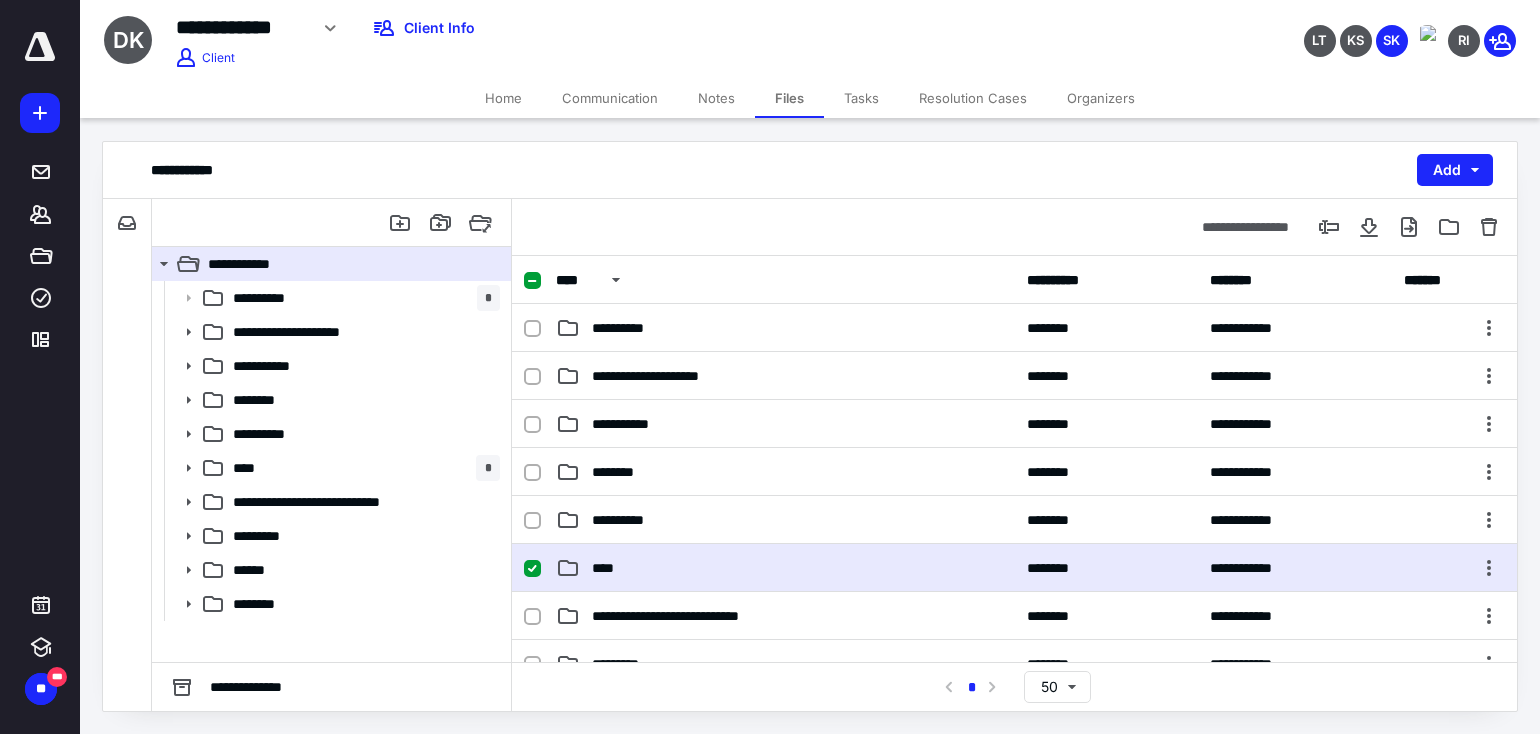 click on "**********" at bounding box center (1014, 568) 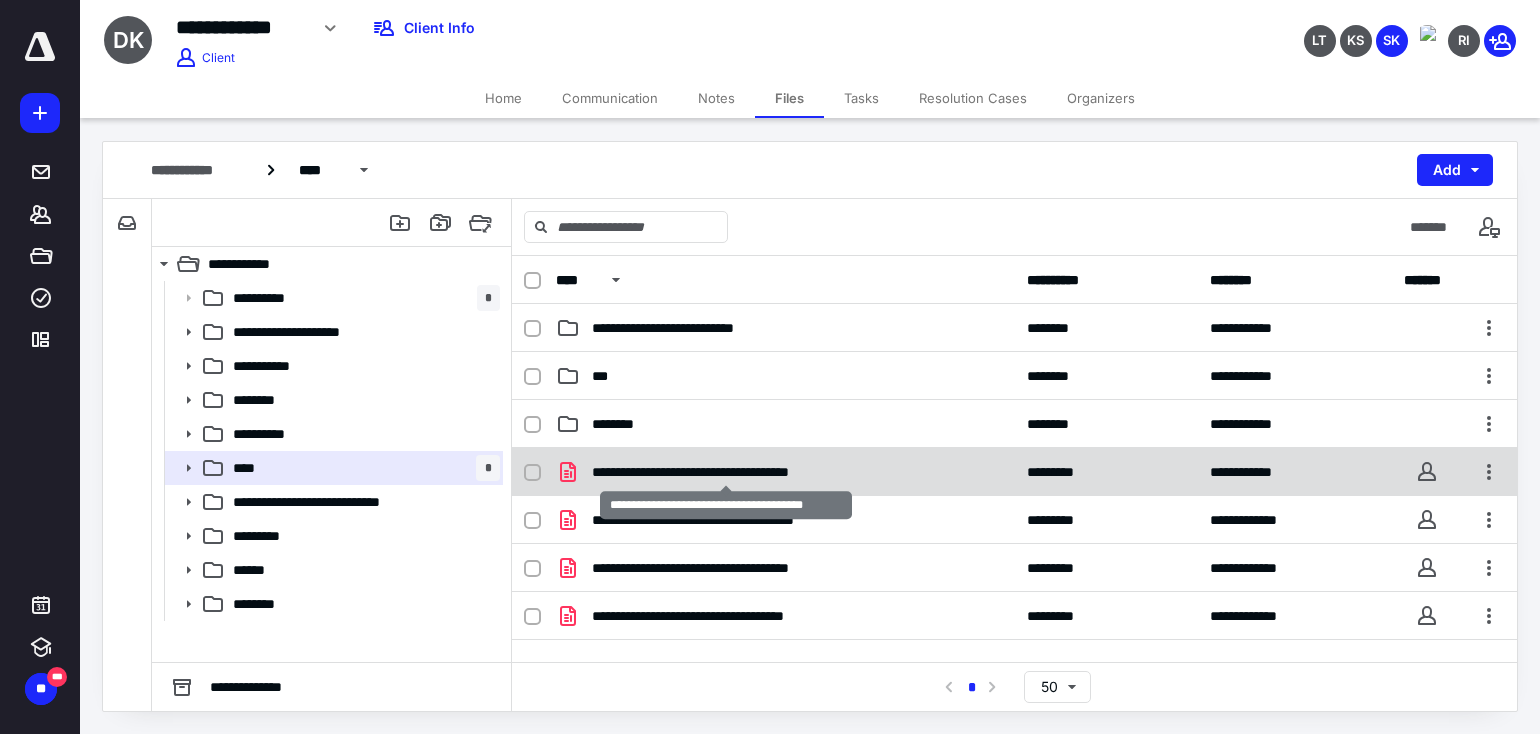 click on "**********" at bounding box center (726, 472) 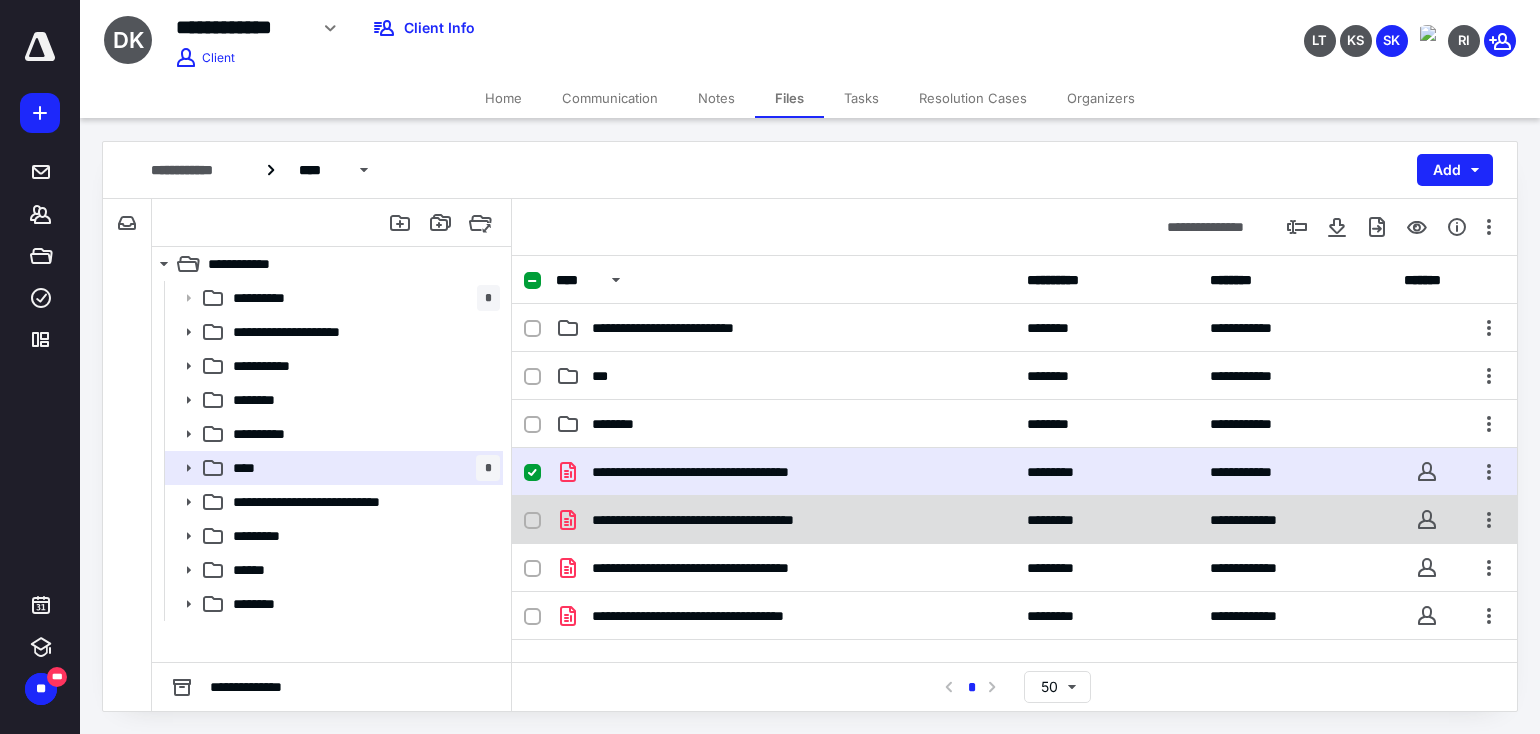 click on "**********" at bounding box center (1014, 520) 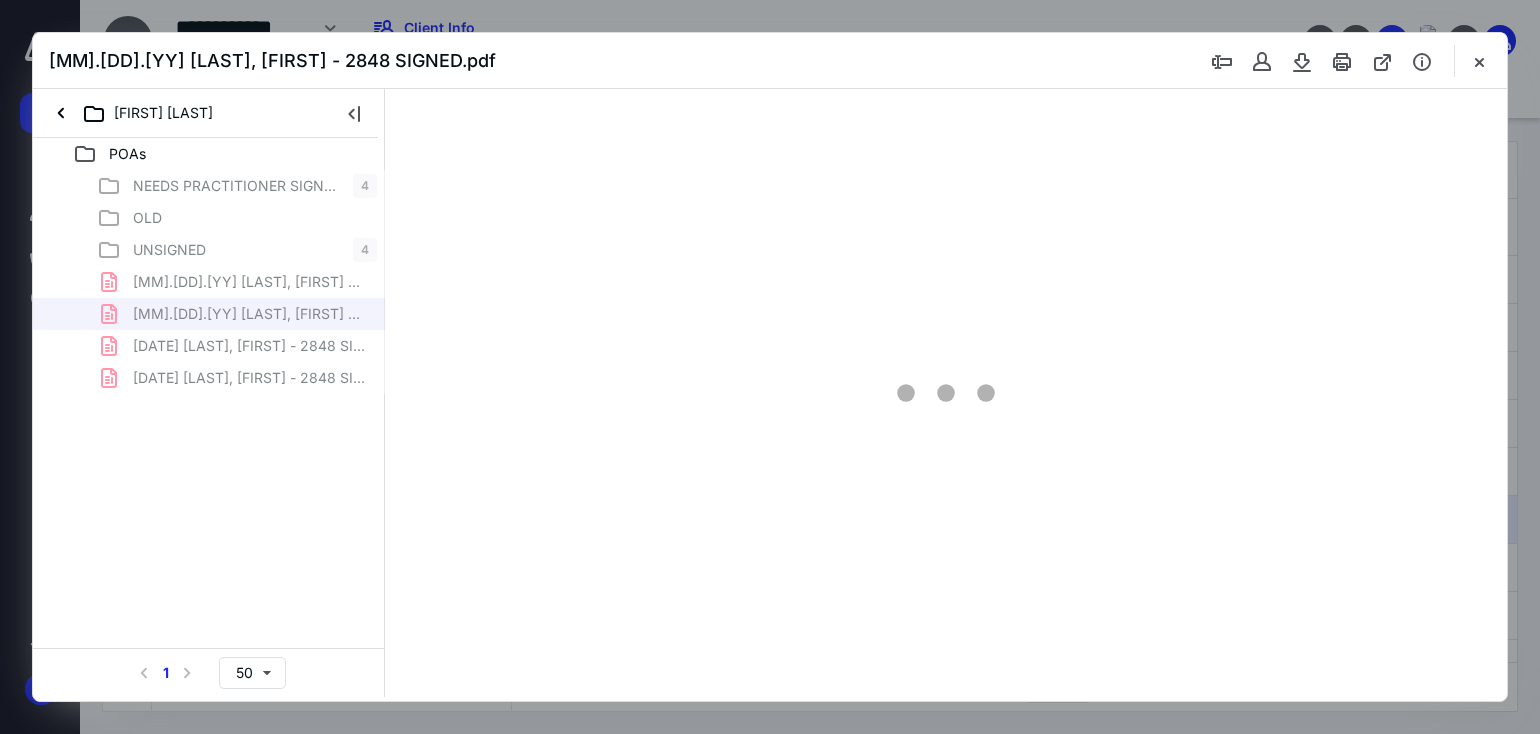 scroll, scrollTop: 0, scrollLeft: 0, axis: both 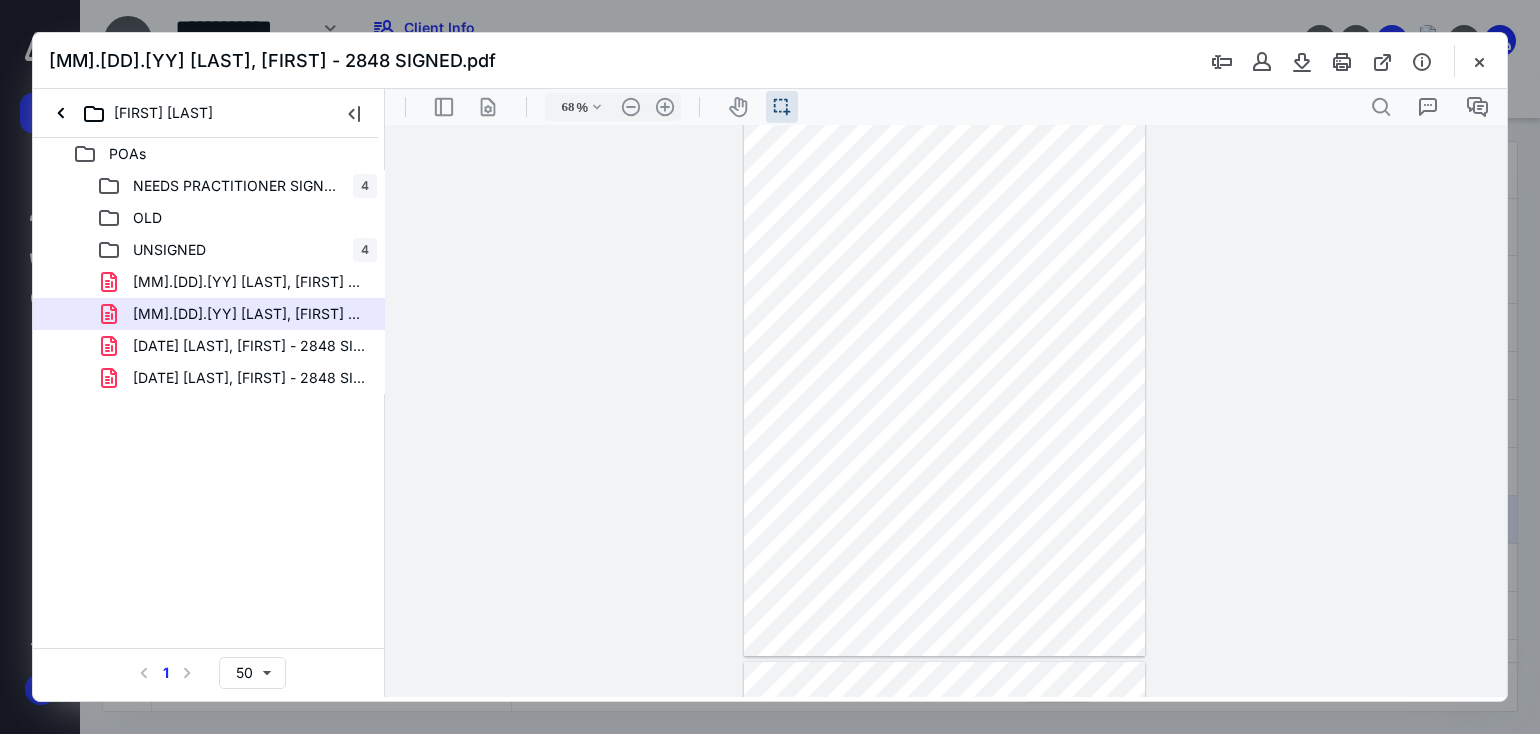 click on "**********" at bounding box center (946, 411) 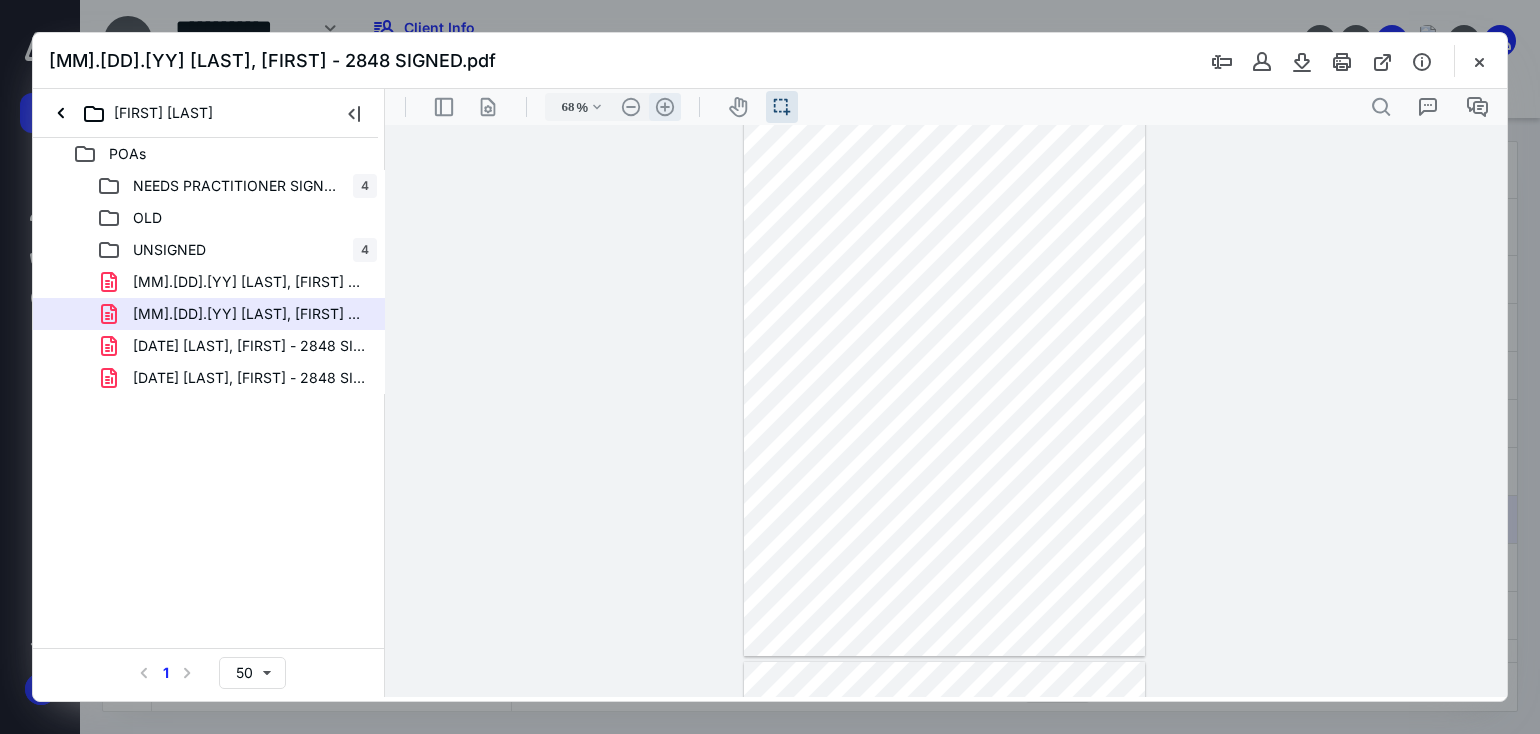click on ".cls-1{fill:#abb0c4;} icon - header - zoom - in - line" at bounding box center (665, 107) 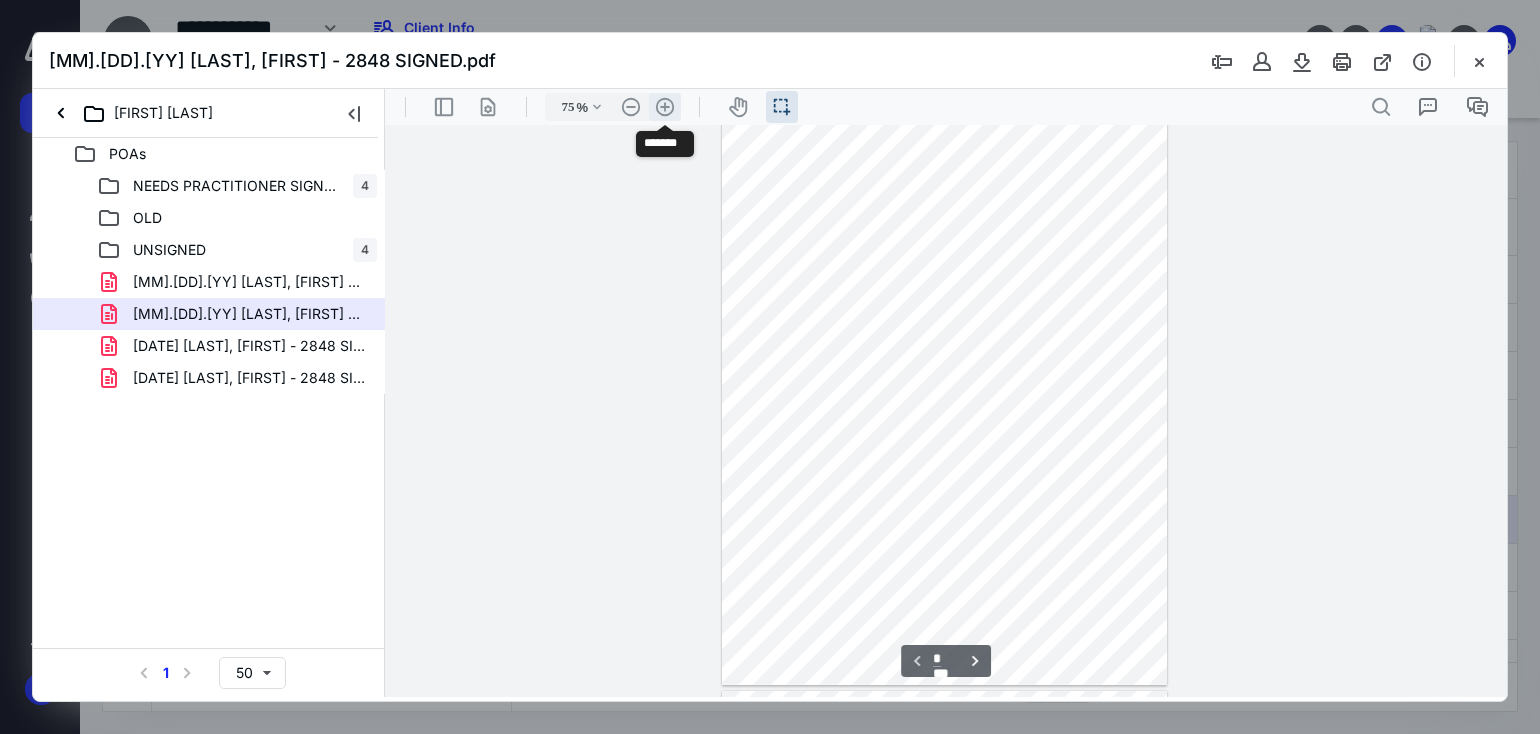 click on ".cls-1{fill:#abb0c4;} icon - header - zoom - in - line" at bounding box center [665, 107] 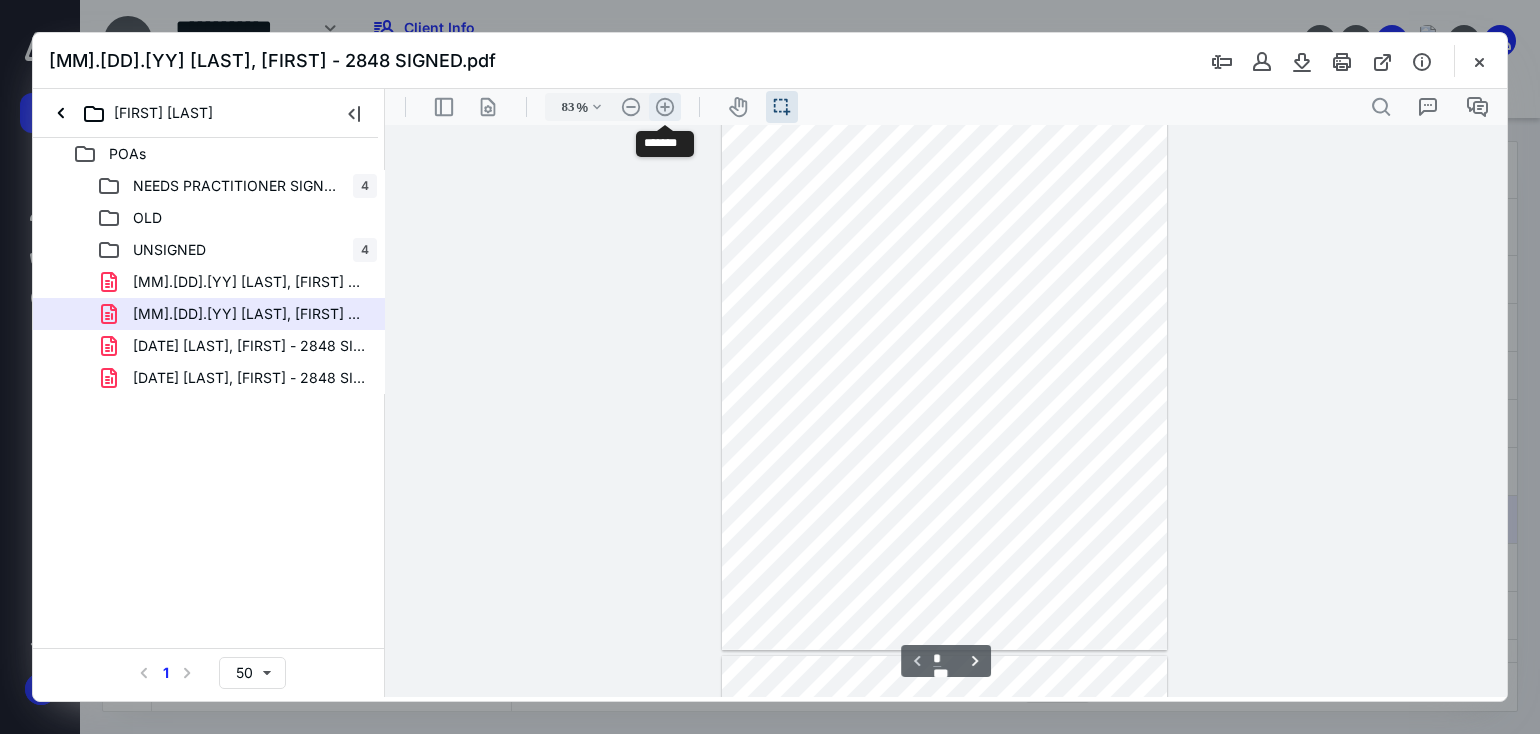 click on ".cls-1{fill:#abb0c4;} icon - header - zoom - in - line" at bounding box center (665, 107) 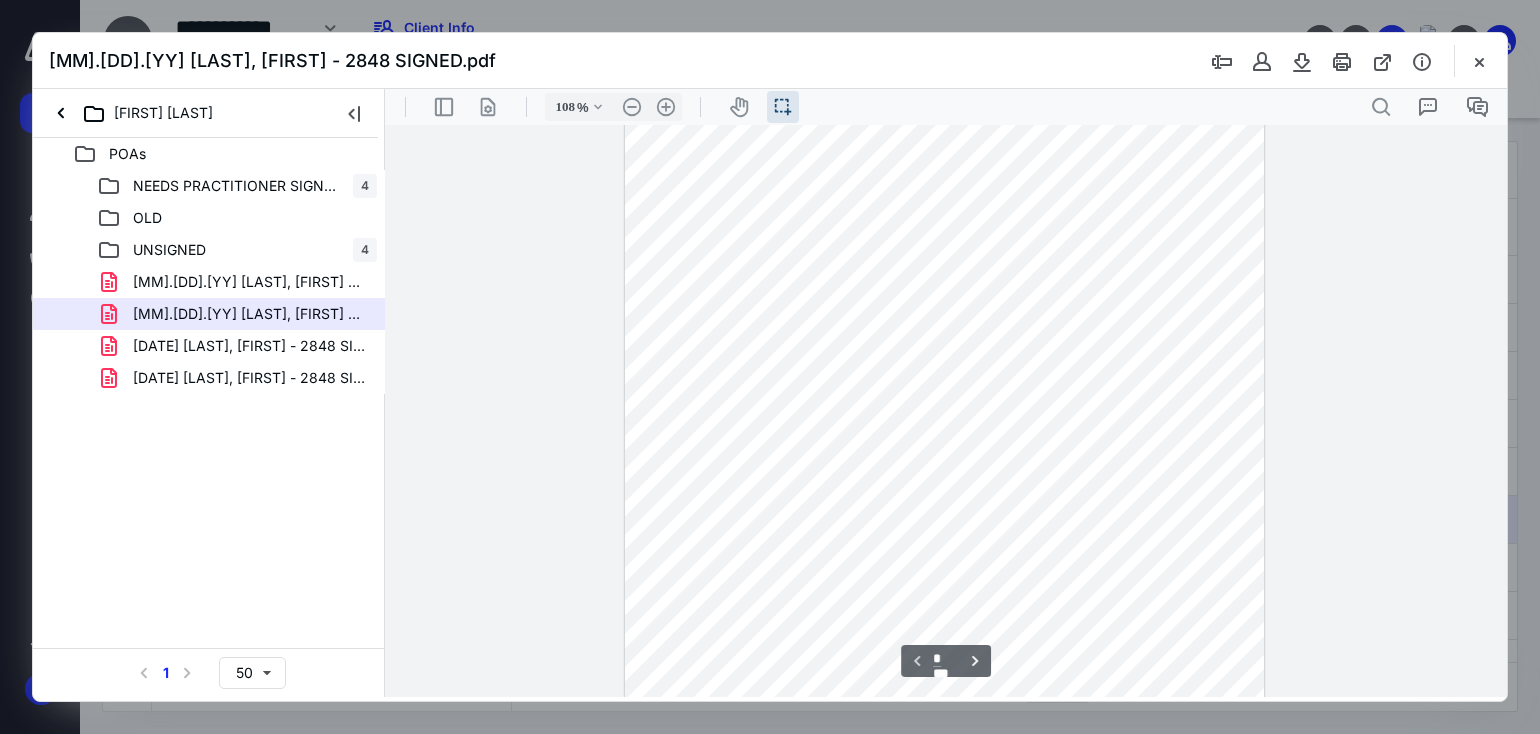 scroll, scrollTop: 0, scrollLeft: 0, axis: both 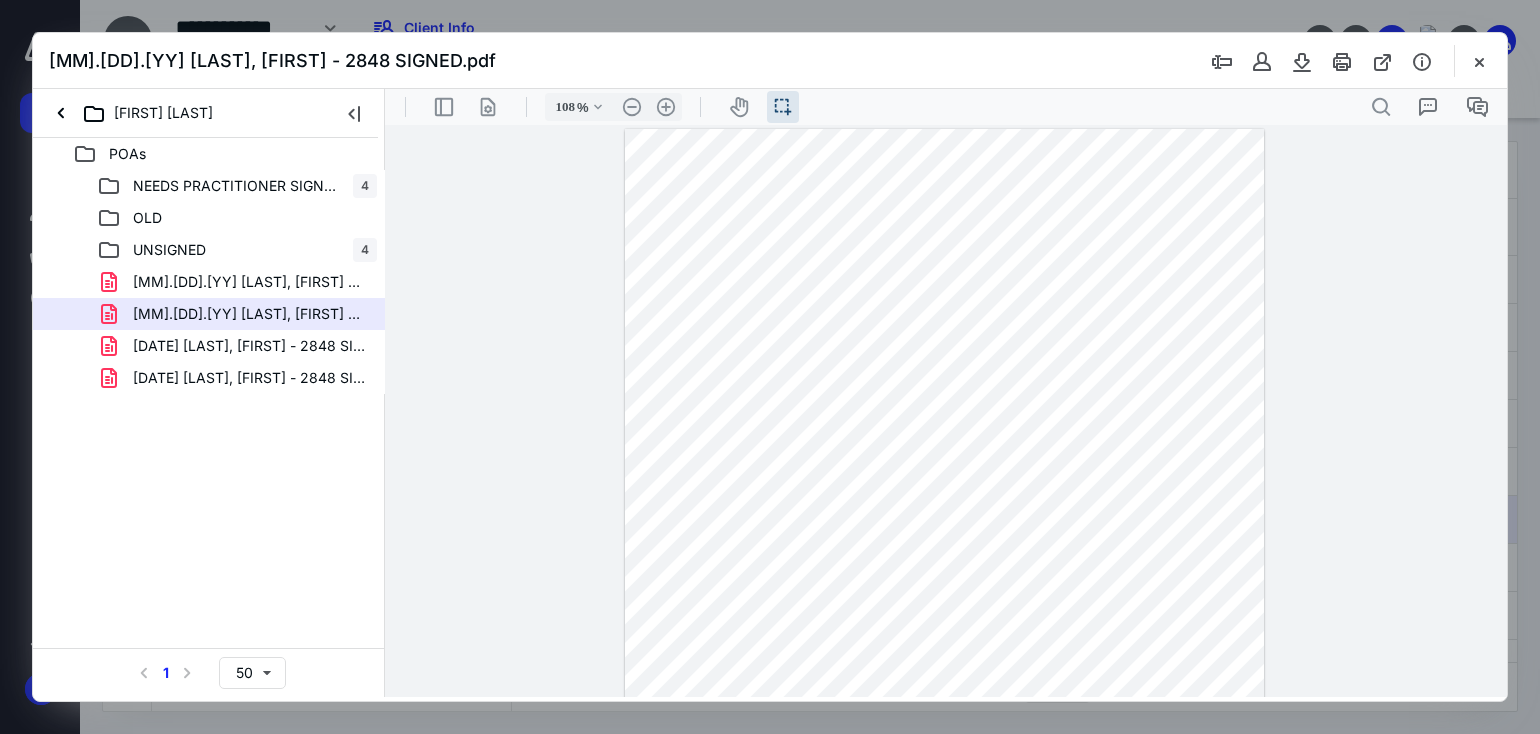 click on "[DATE] [LAST], [FIRST] - 2848 SIGNED.pdf" at bounding box center [237, 346] 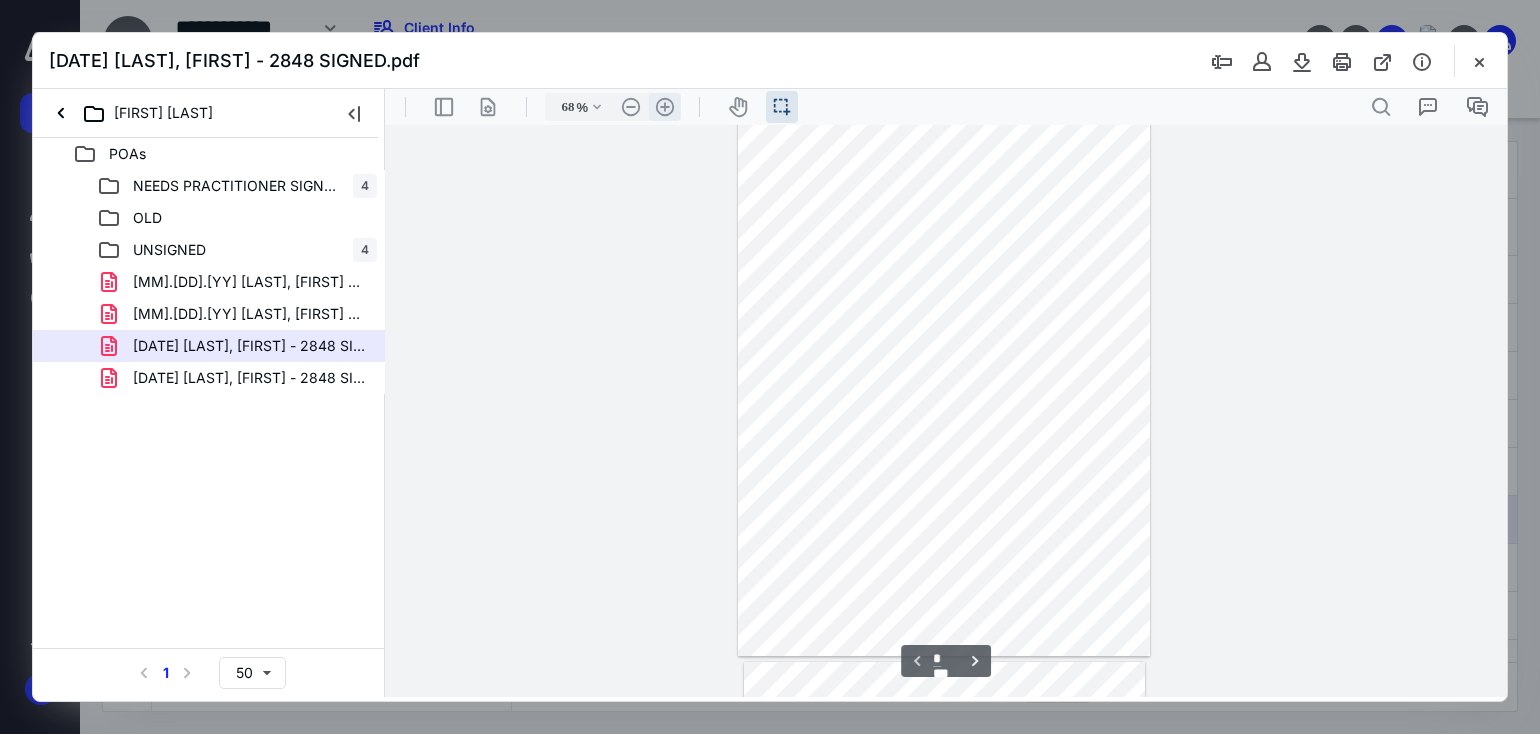 click on ".cls-1{fill:#abb0c4;} icon - header - zoom - in - line" at bounding box center (665, 107) 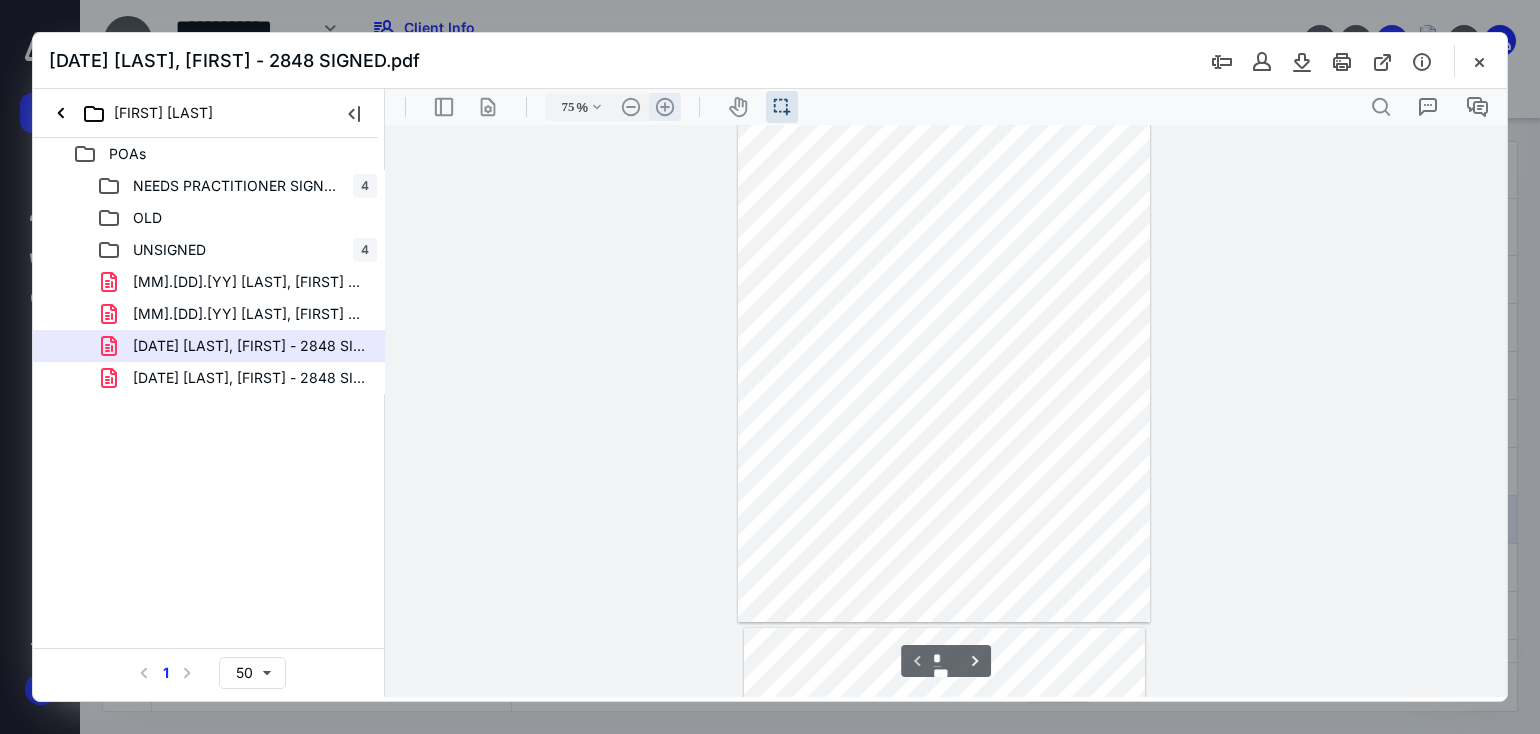 click on ".cls-1{fill:#abb0c4;} icon - header - zoom - in - line" at bounding box center (665, 107) 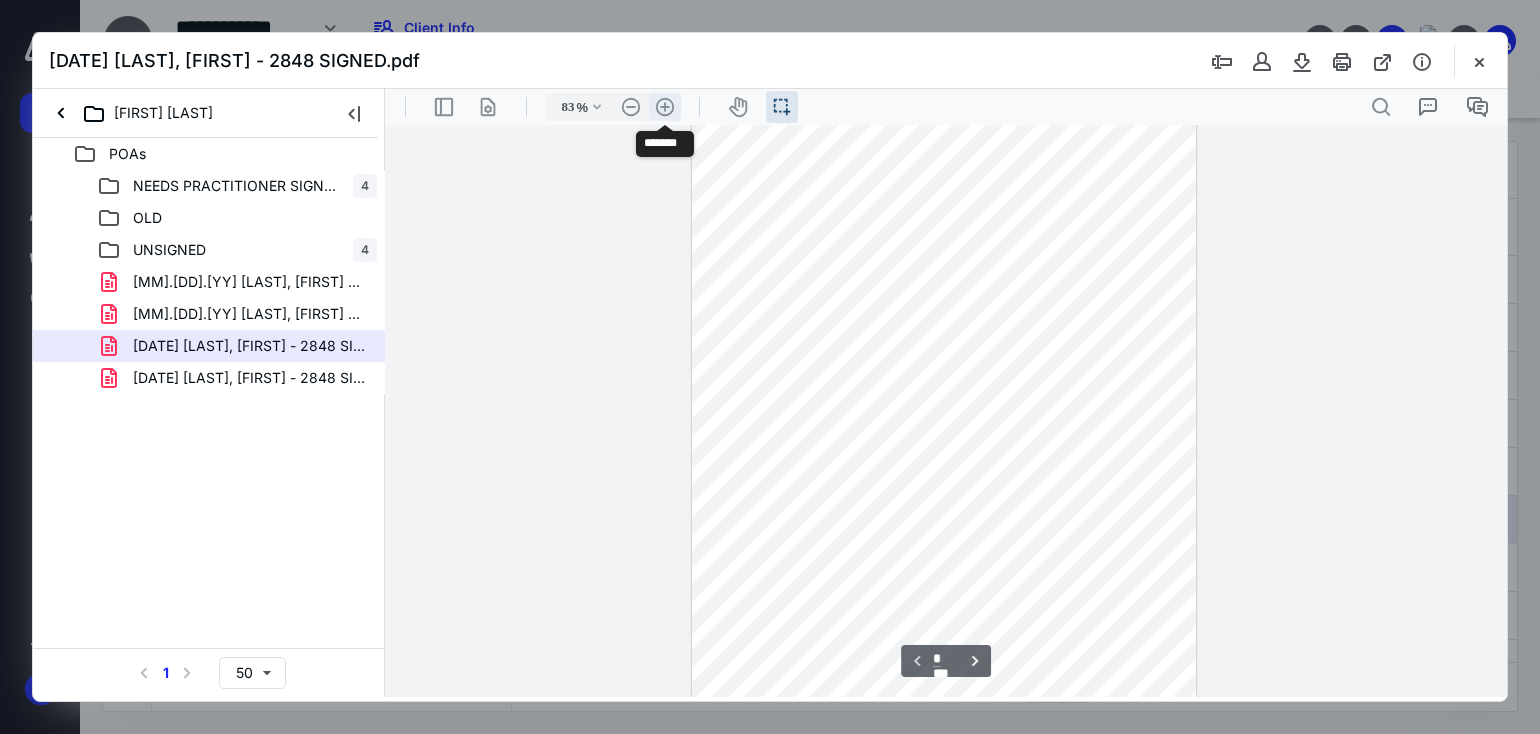 scroll, scrollTop: 108, scrollLeft: 0, axis: vertical 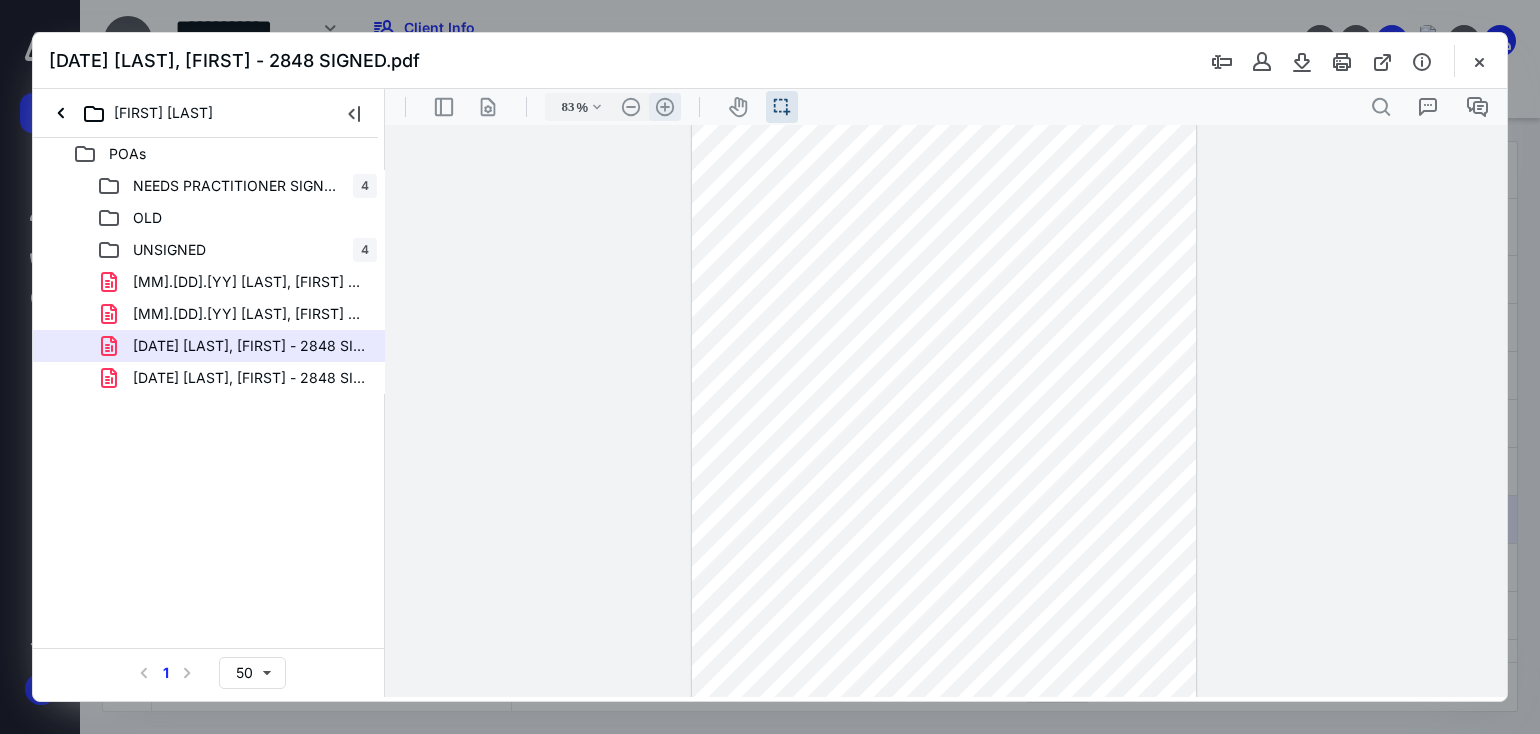 click on ".cls-1{fill:#abb0c4;} icon - header - zoom - in - line" at bounding box center [665, 107] 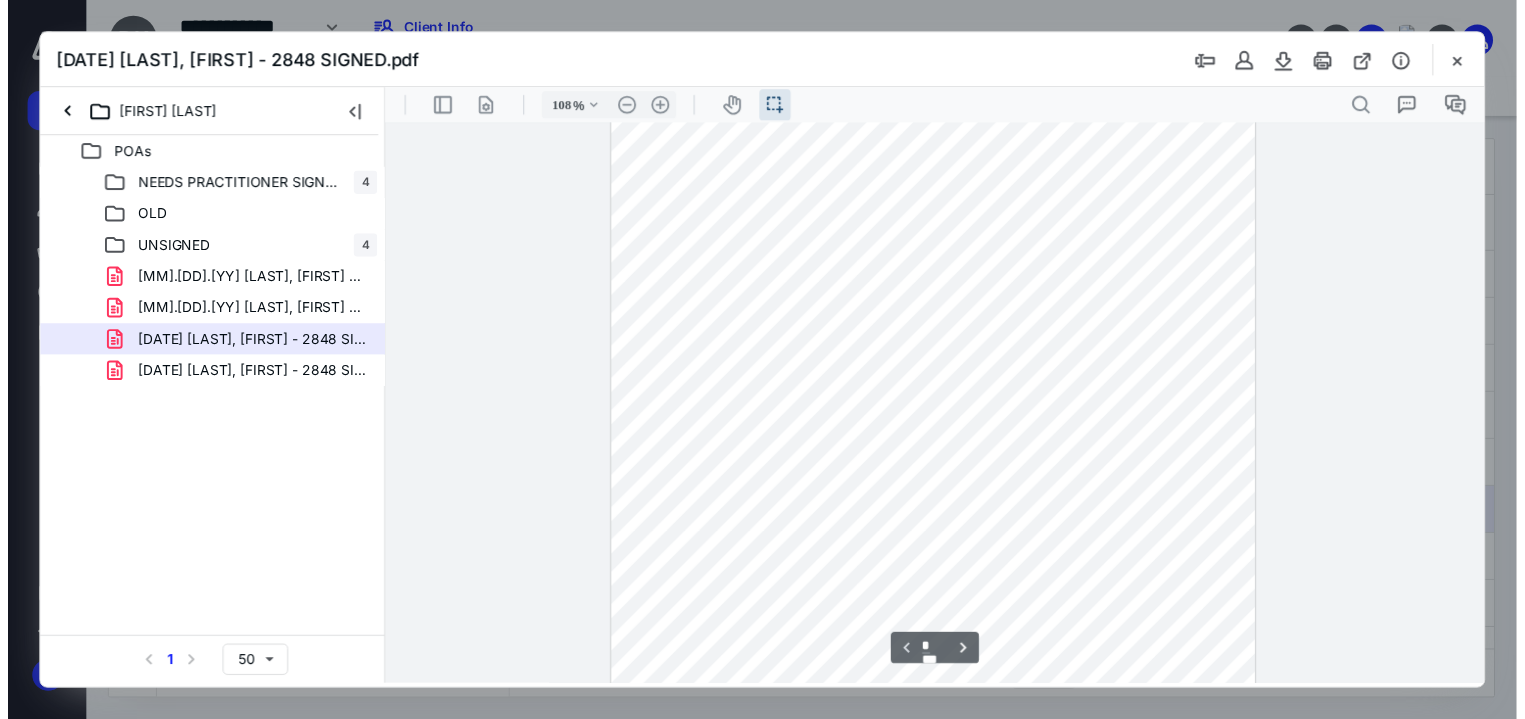 scroll, scrollTop: 0, scrollLeft: 0, axis: both 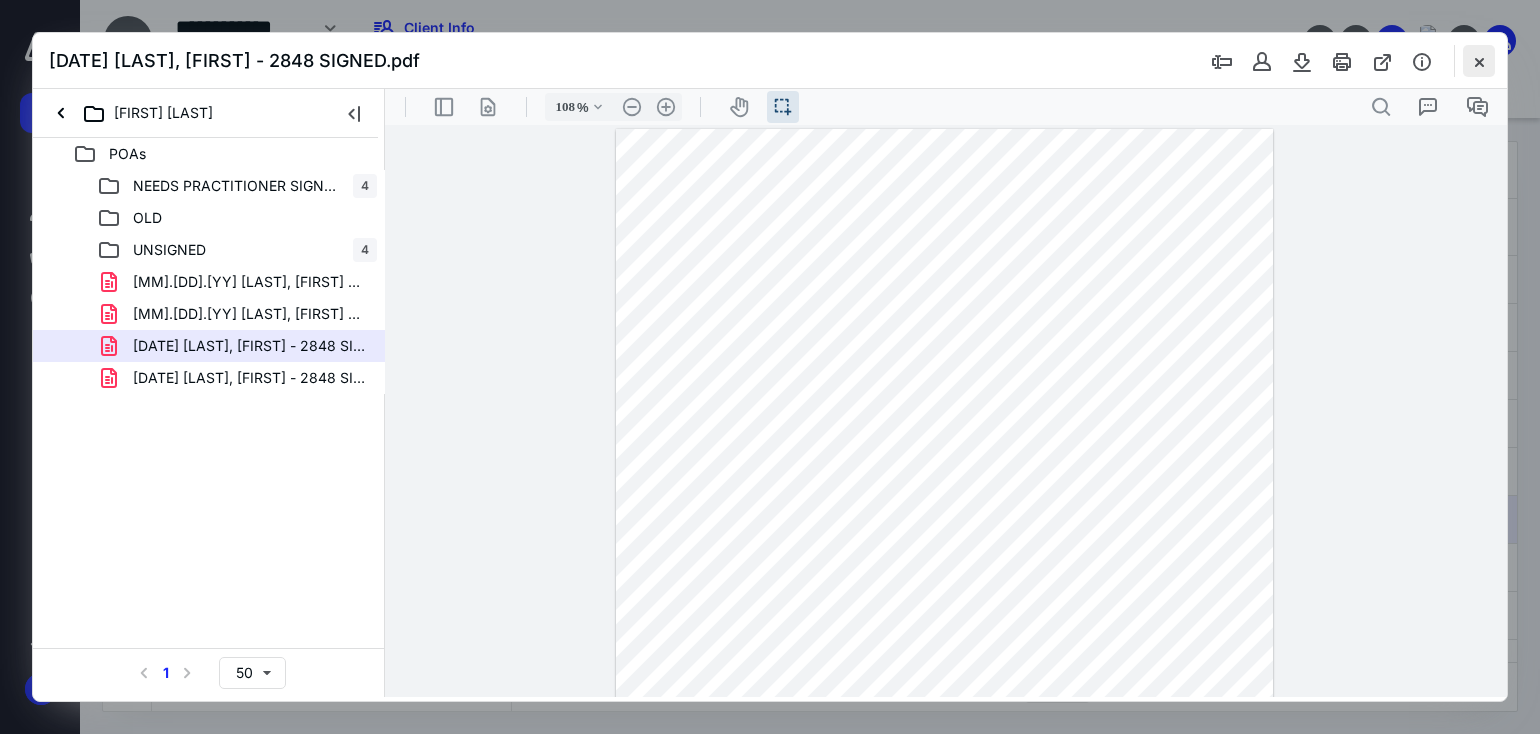 click at bounding box center [1479, 61] 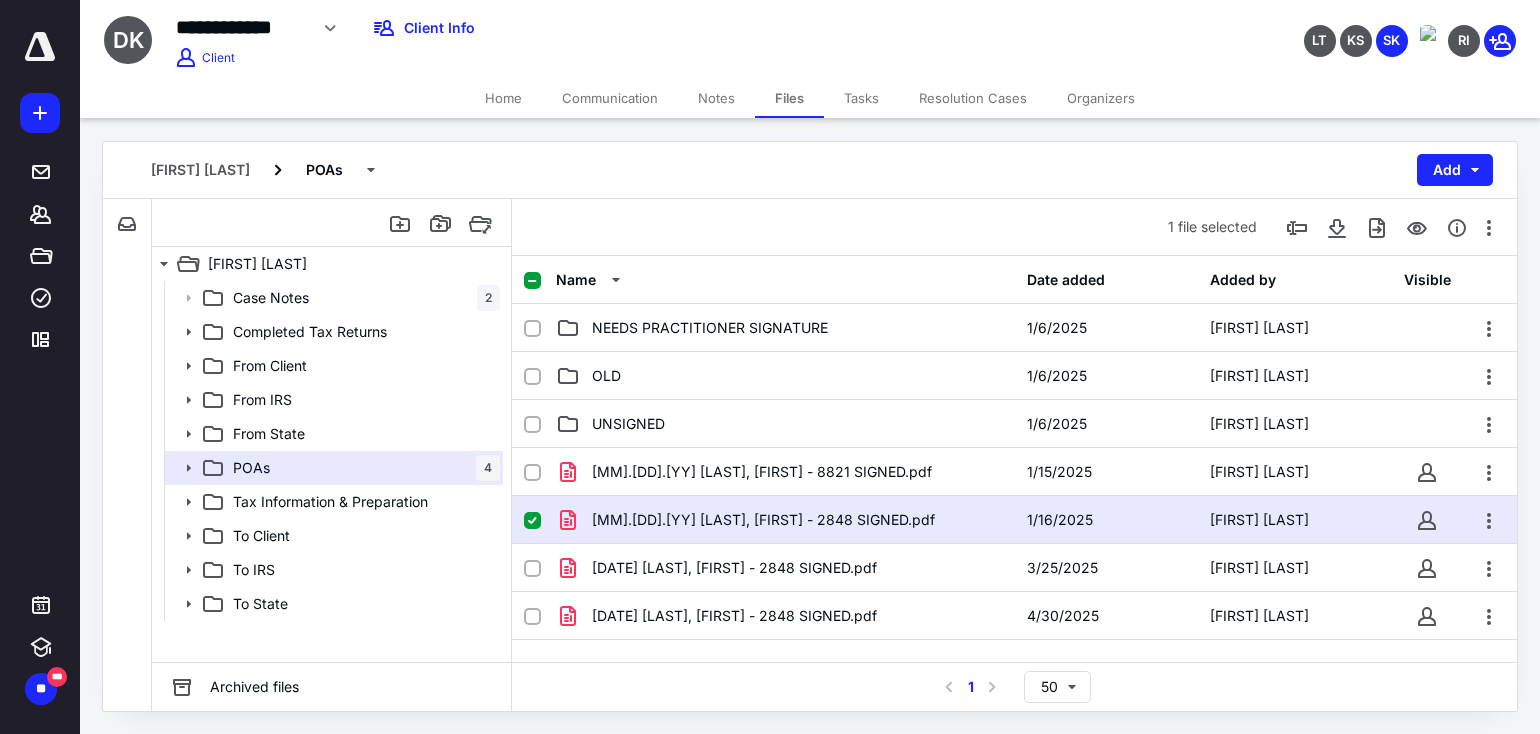 click on "Tasks" at bounding box center [861, 98] 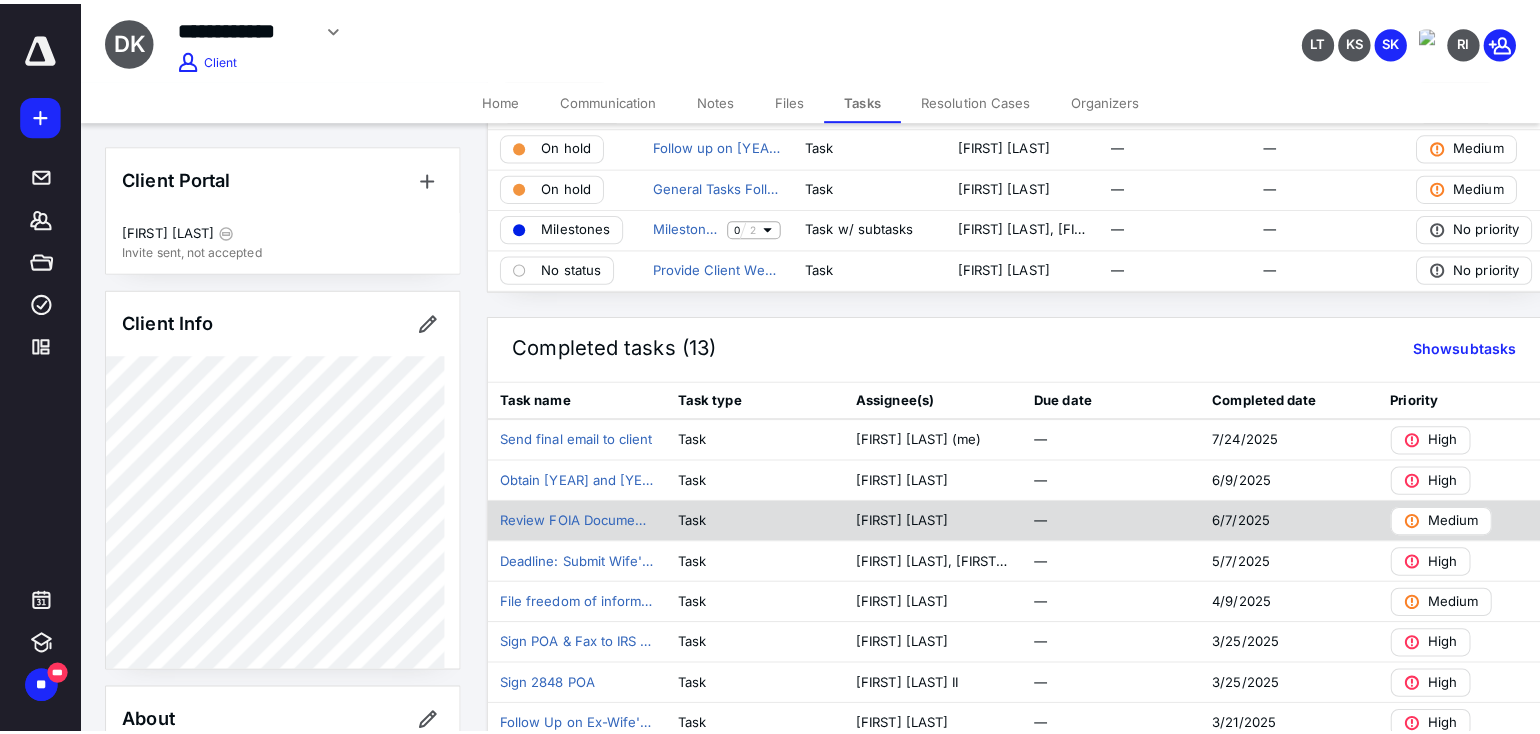 scroll, scrollTop: 0, scrollLeft: 0, axis: both 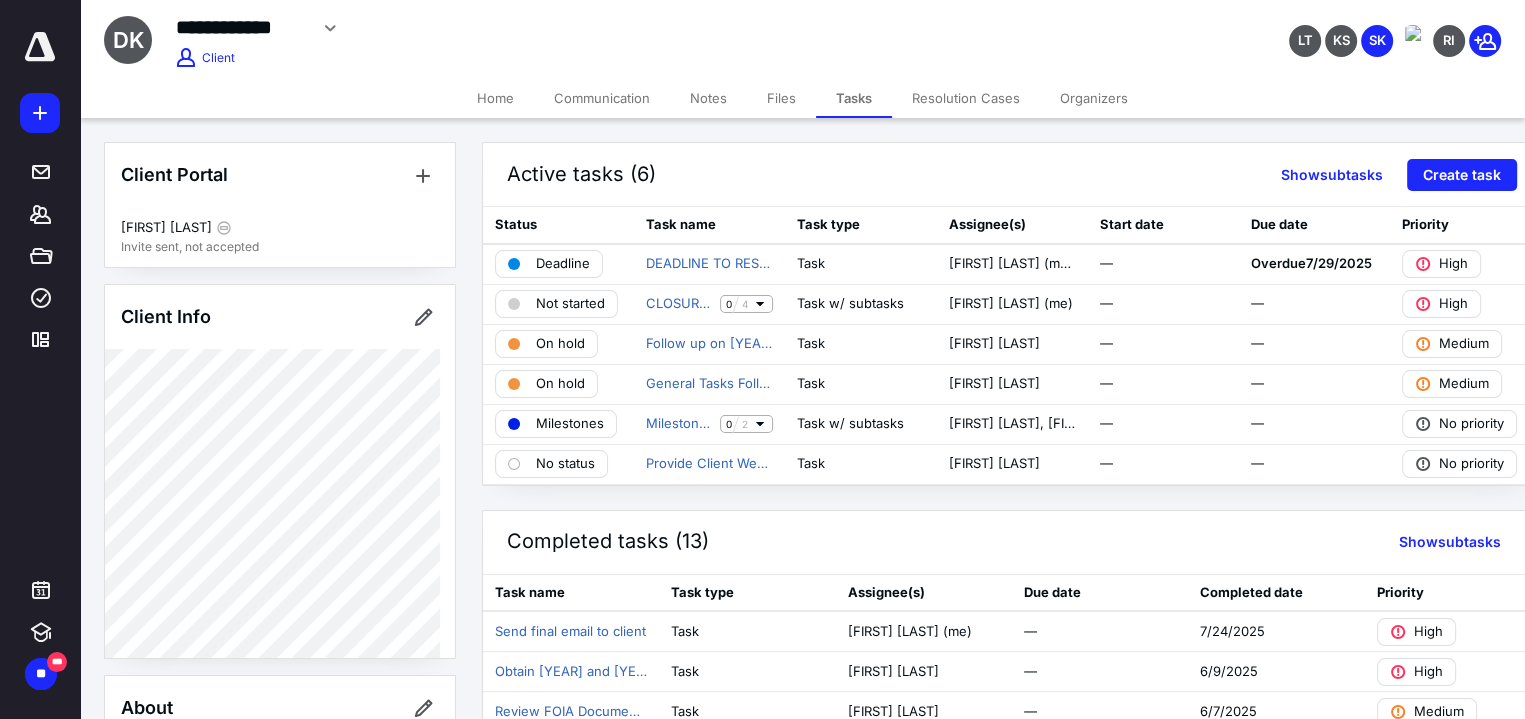 click on "Files" at bounding box center [781, 98] 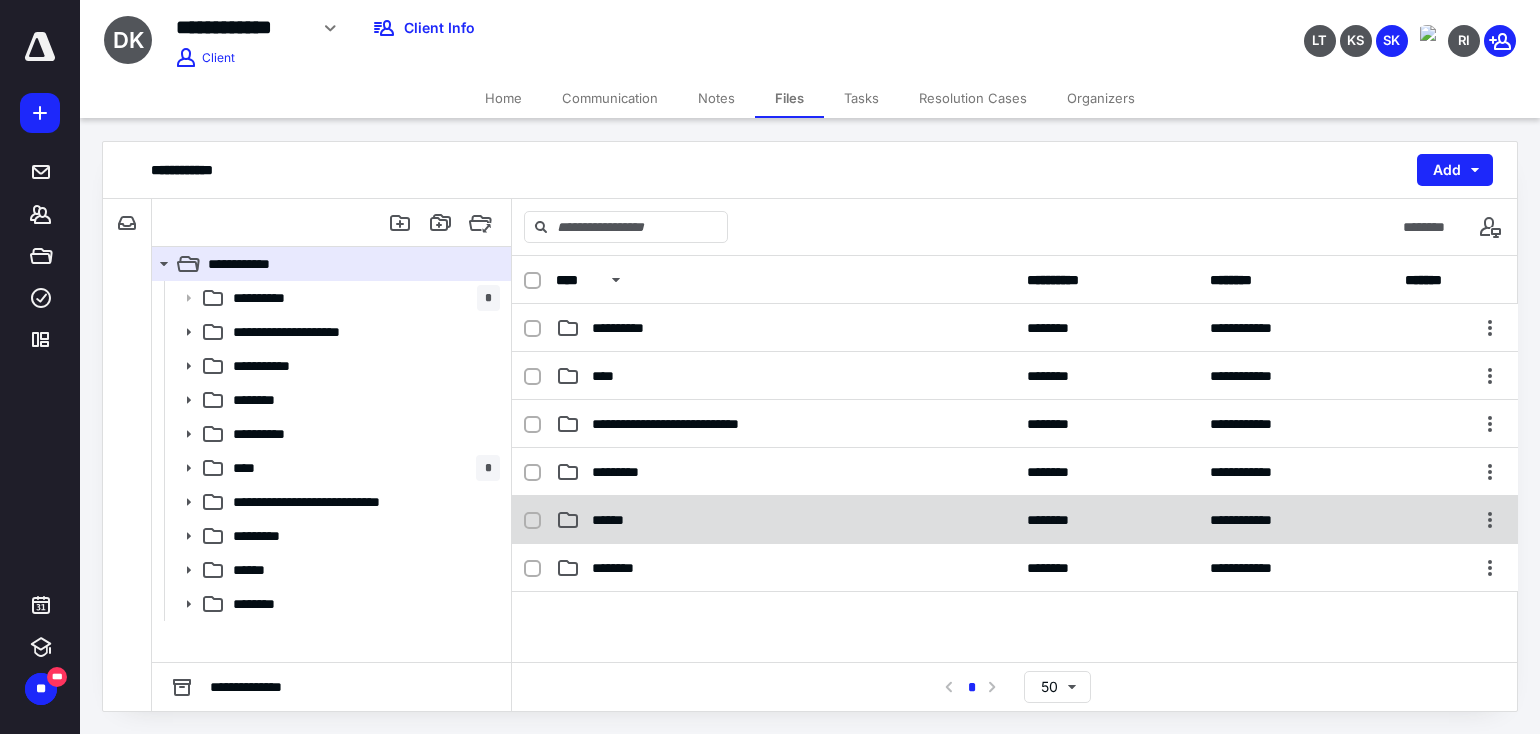scroll, scrollTop: 200, scrollLeft: 0, axis: vertical 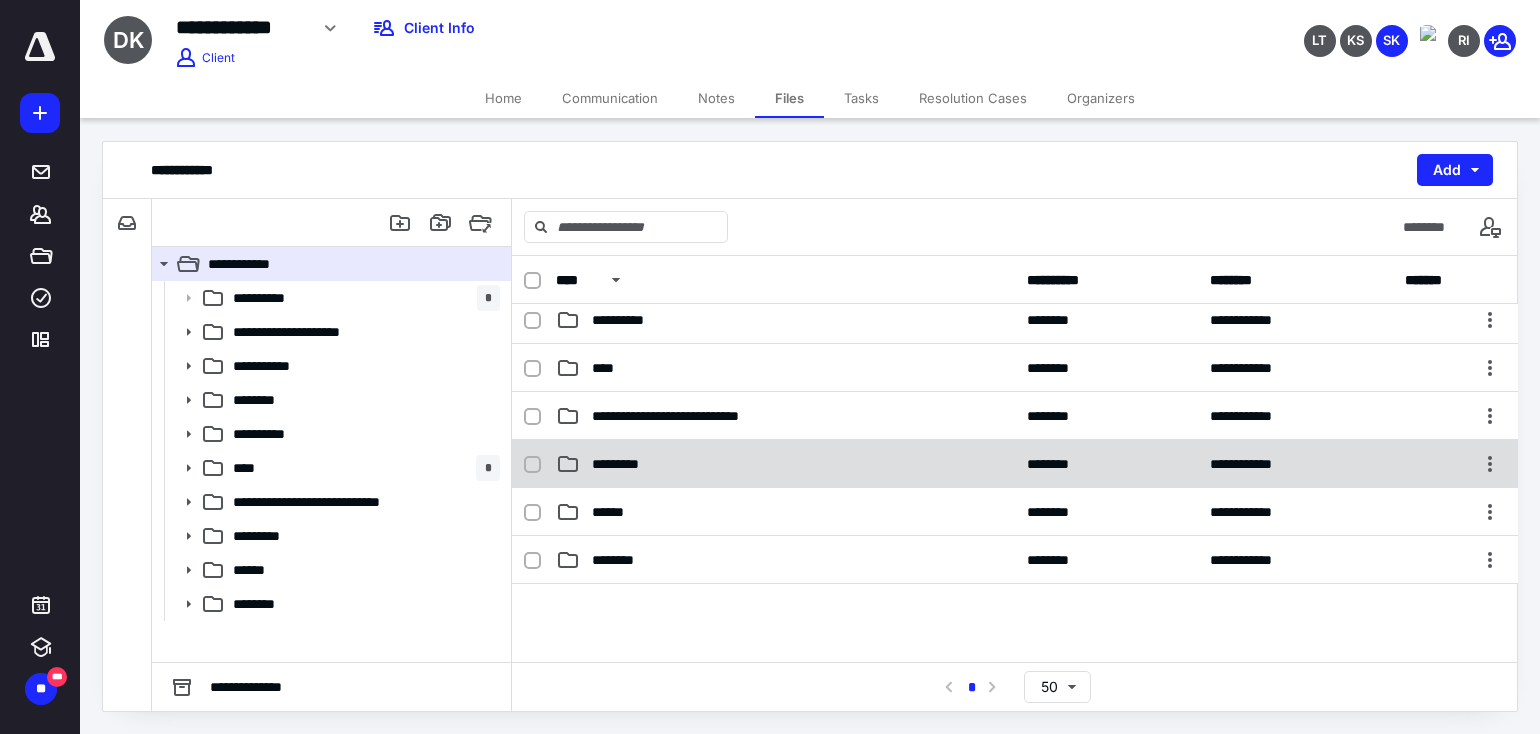 click on "*********" at bounding box center [785, 464] 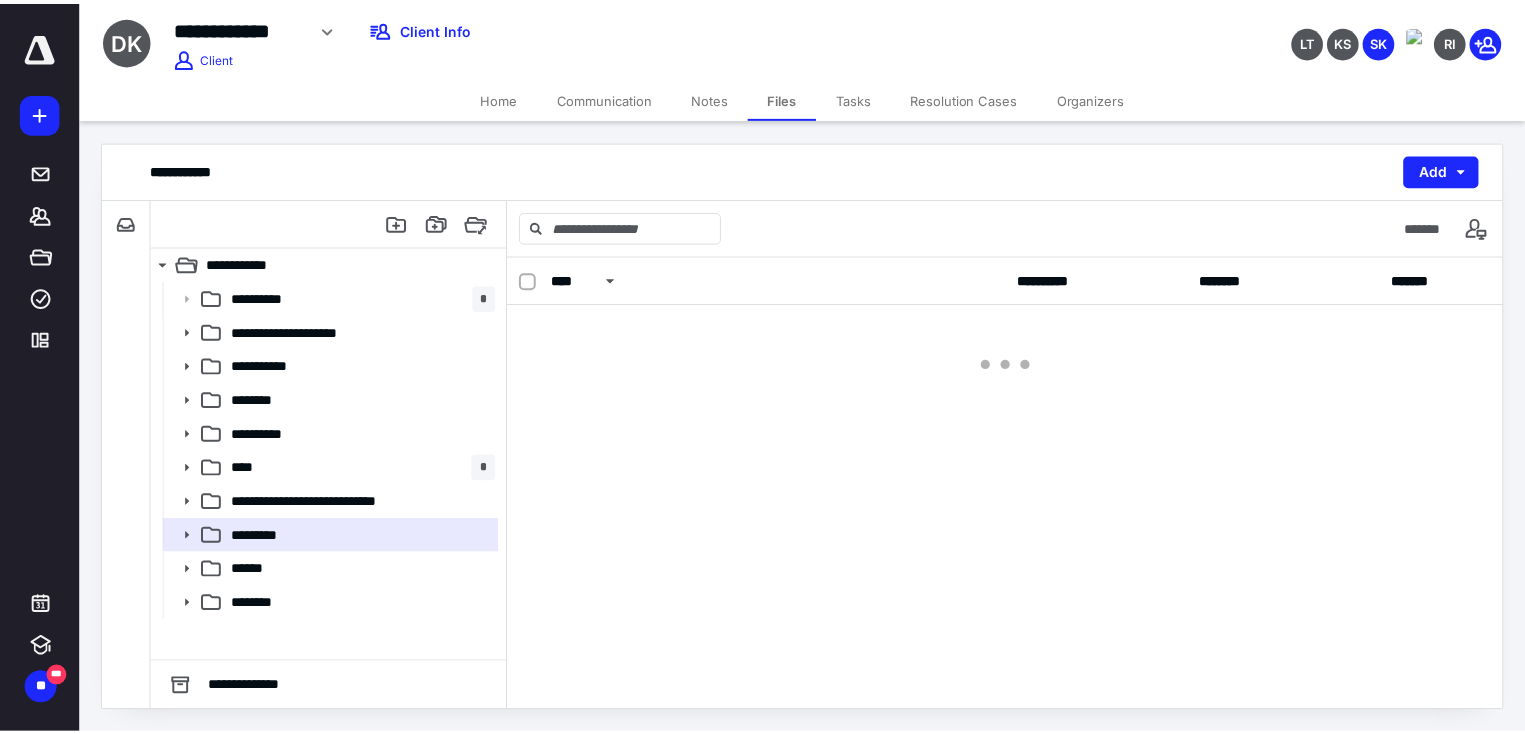 scroll, scrollTop: 0, scrollLeft: 0, axis: both 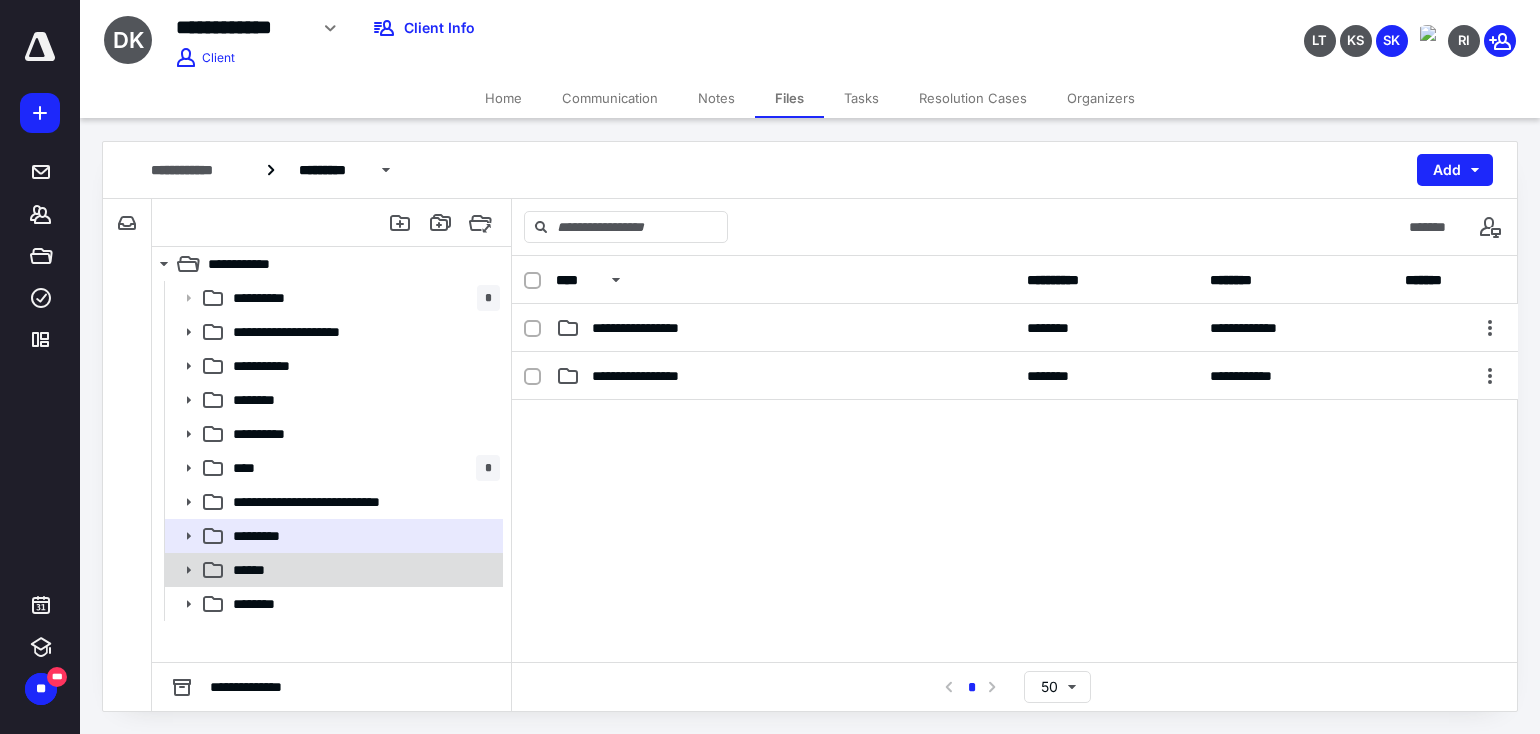 click on "******" at bounding box center (362, 570) 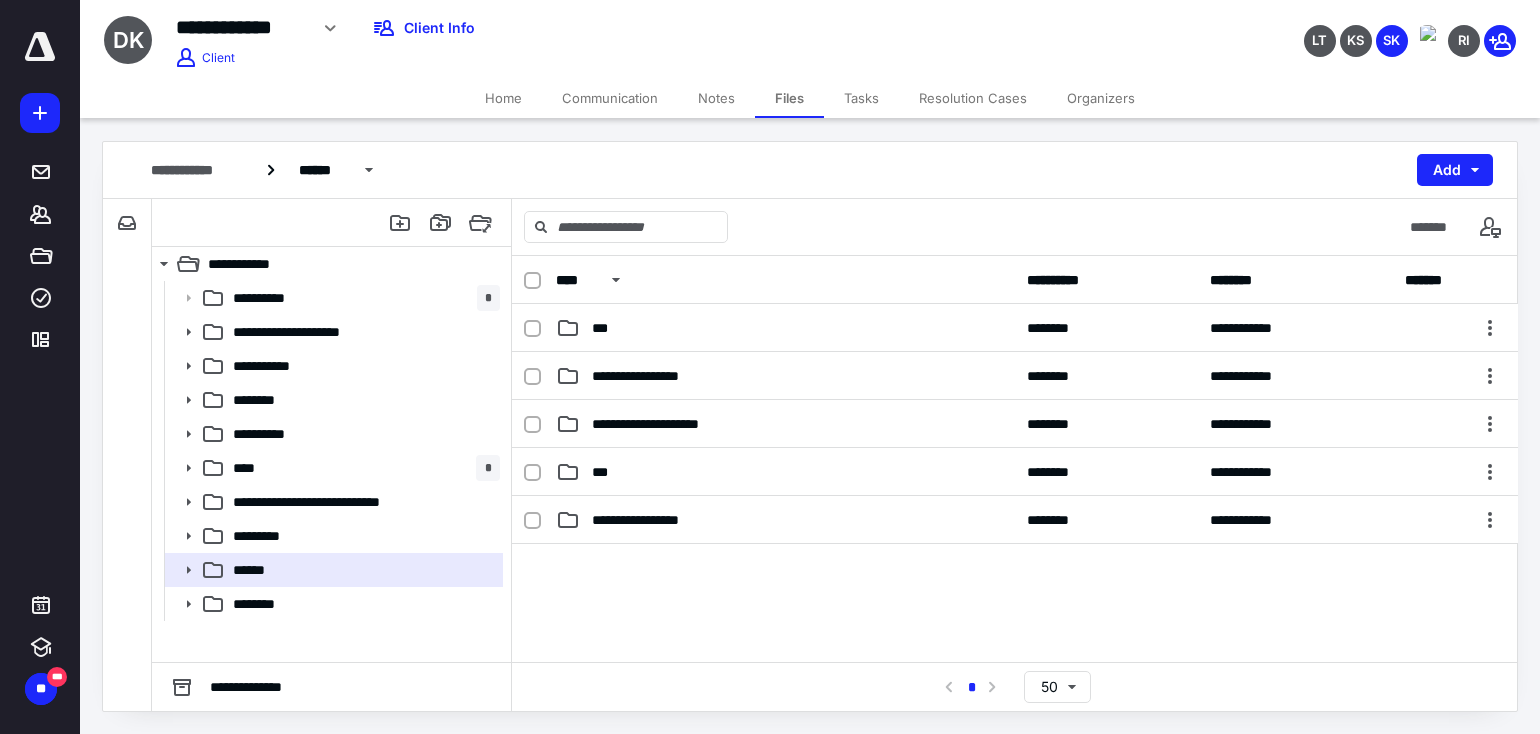 click on "**********" at bounding box center [810, 170] 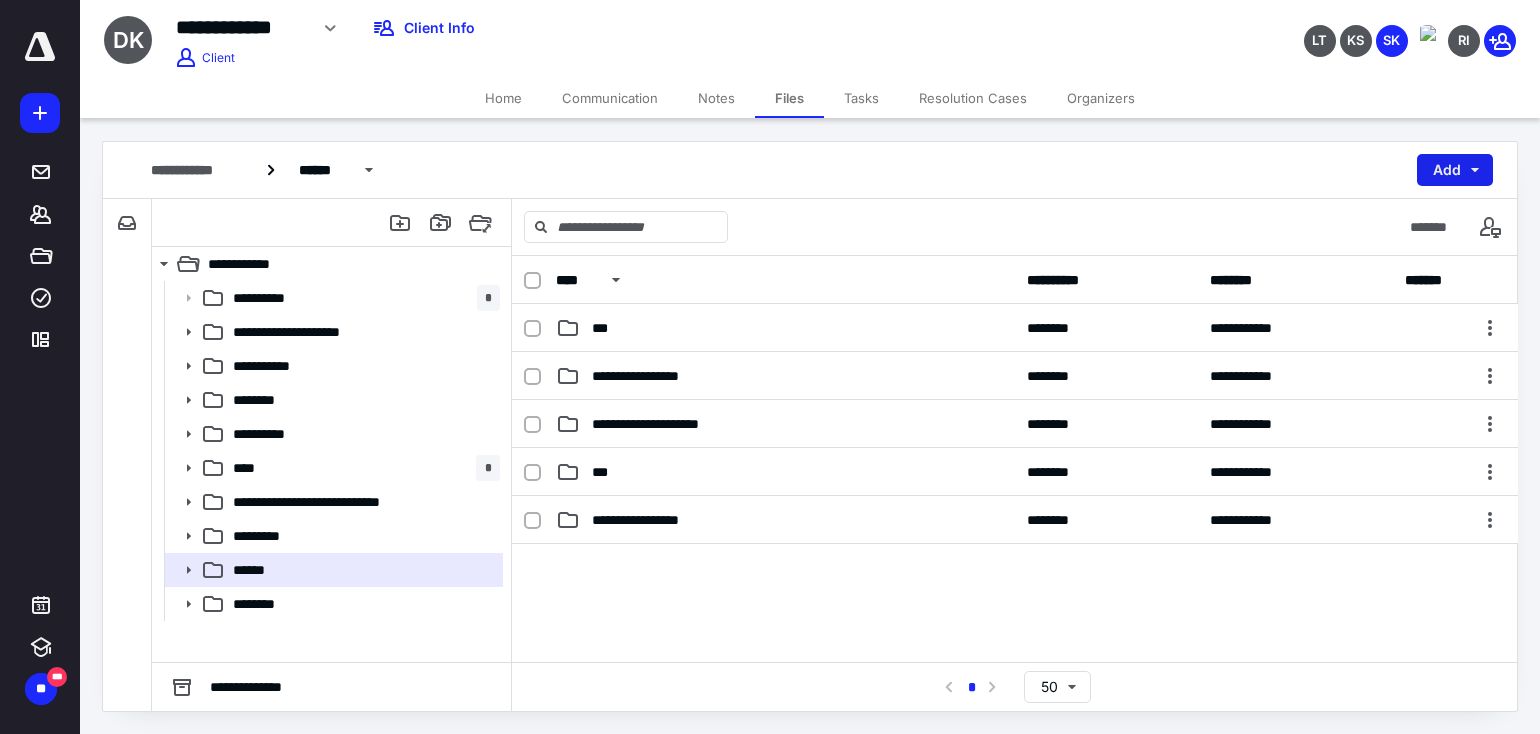 click on "Add" at bounding box center [1455, 170] 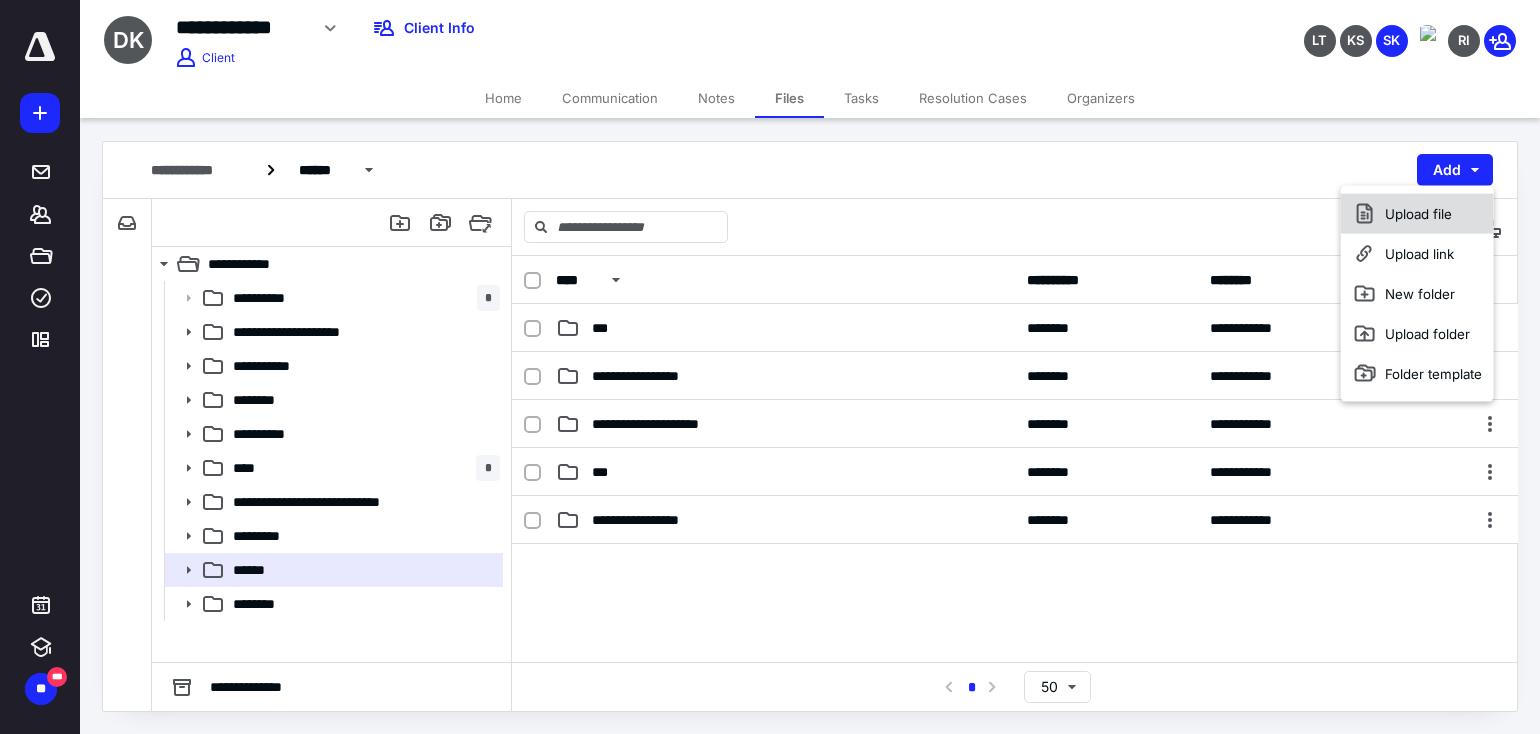 click on "Upload file" at bounding box center (1417, 214) 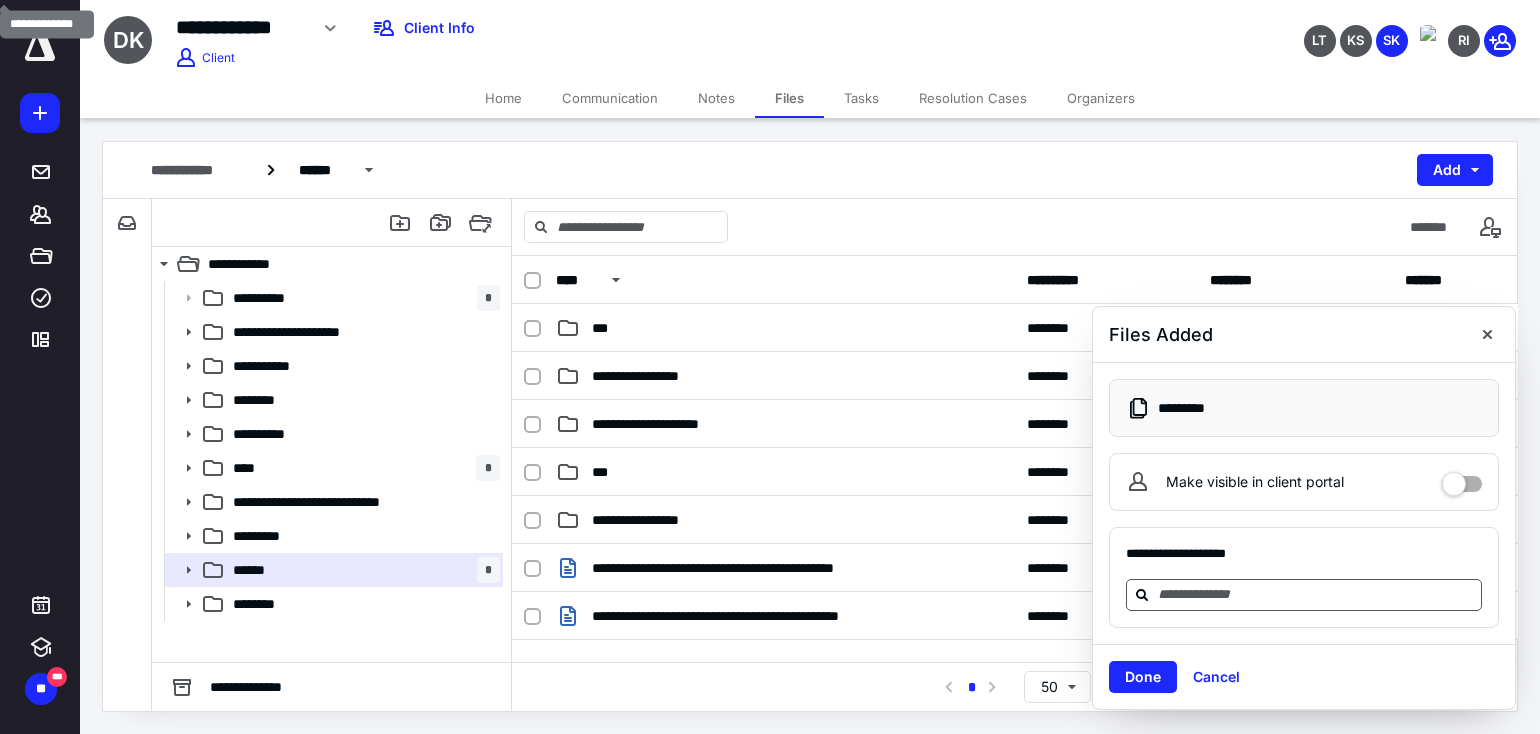 click at bounding box center [1316, 594] 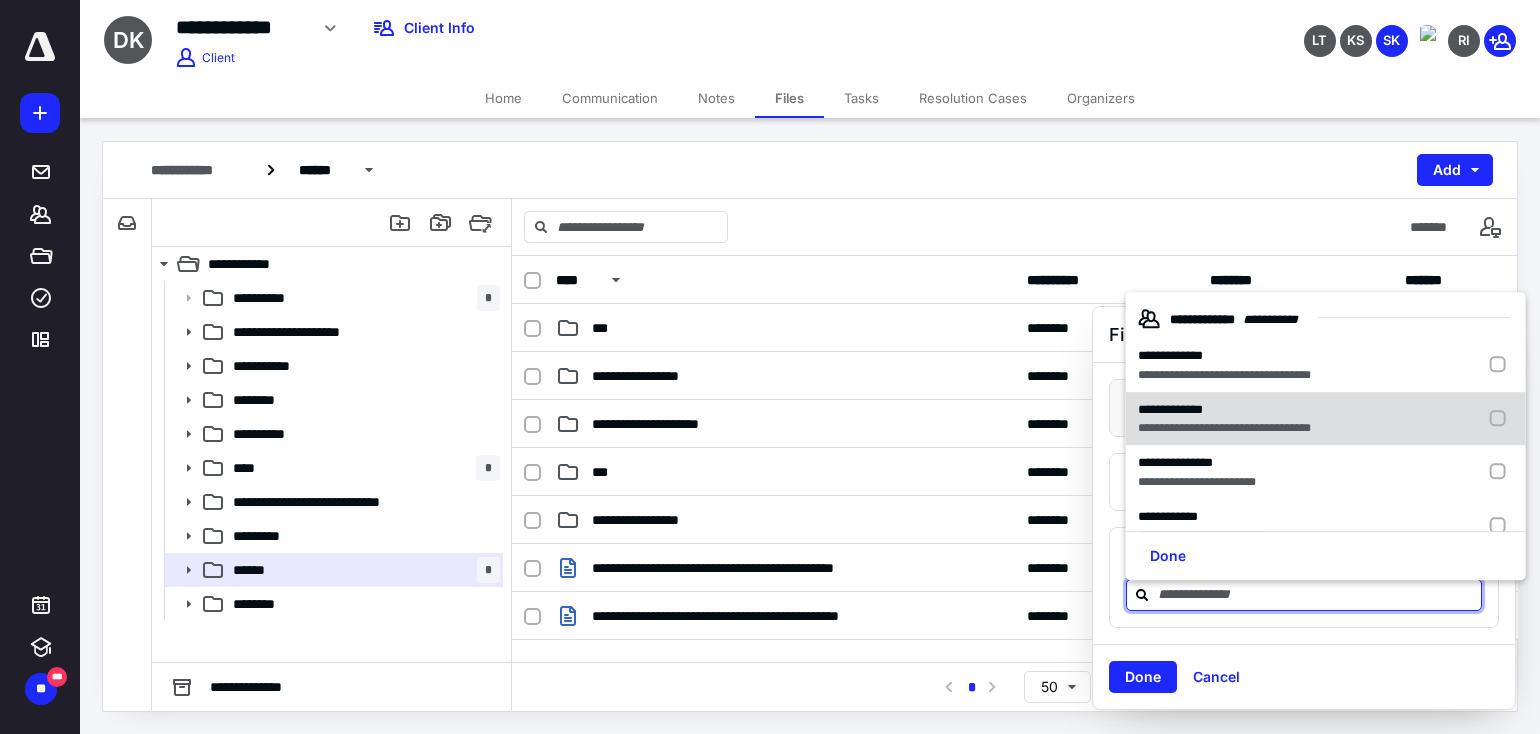 click on "**********" at bounding box center (1224, 410) 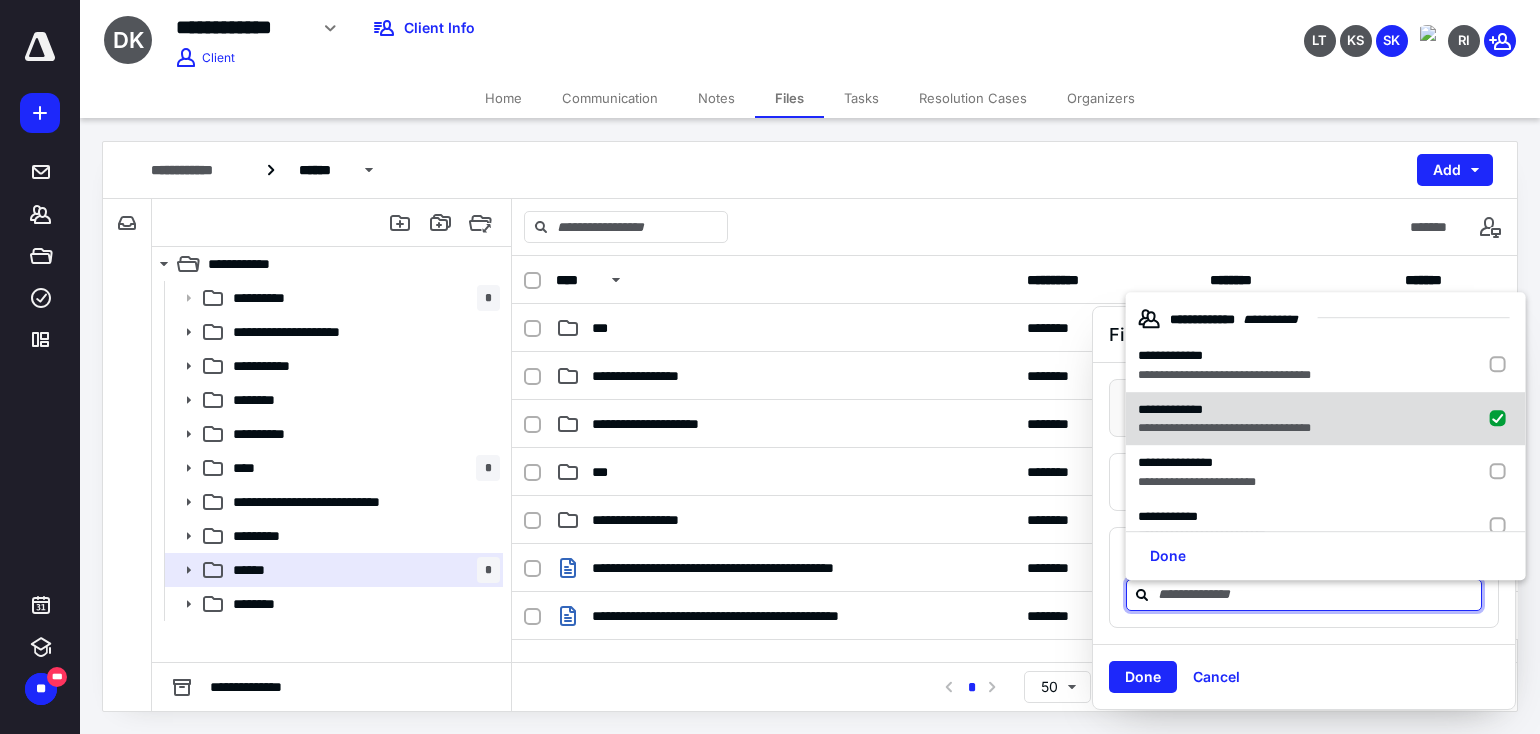 checkbox on "true" 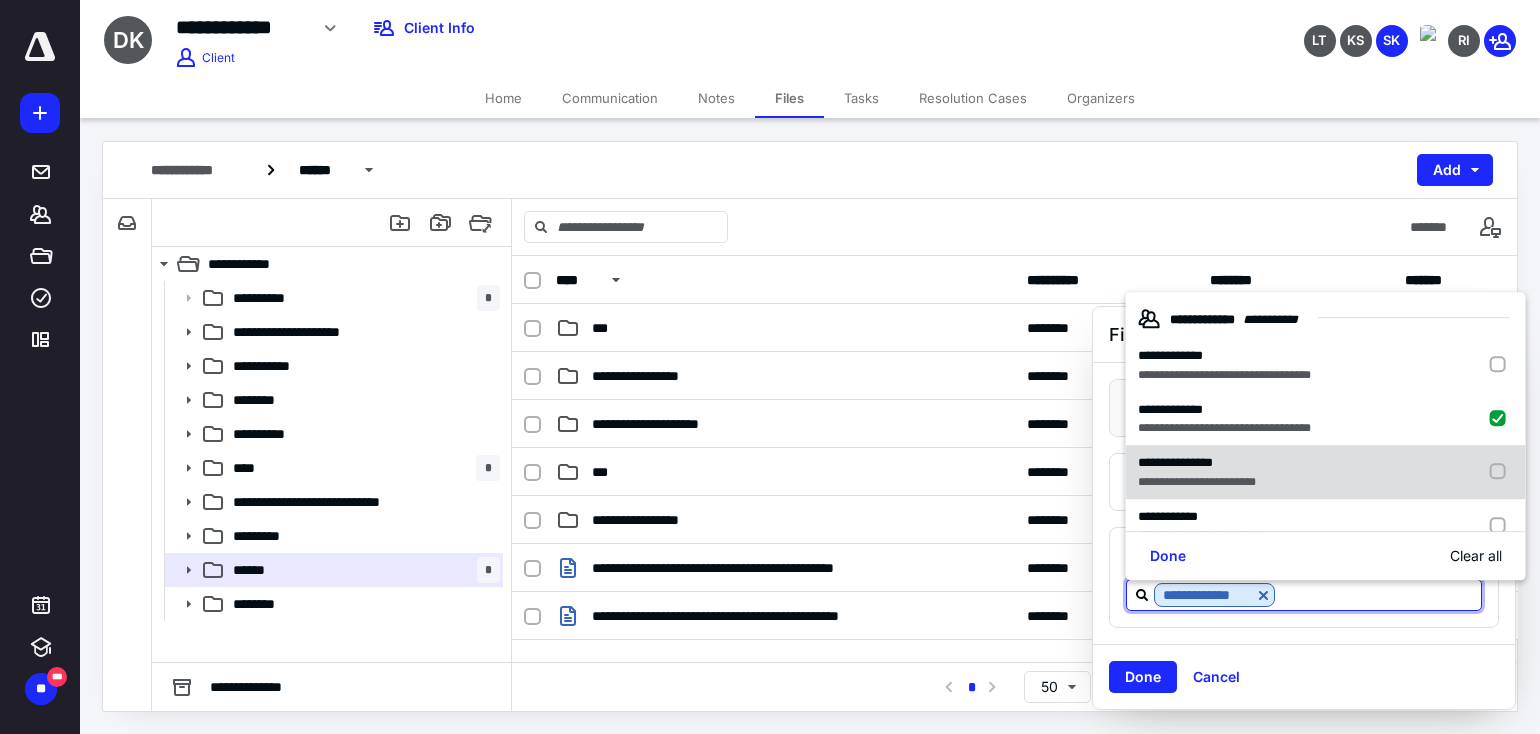 click on "**********" at bounding box center [1197, 464] 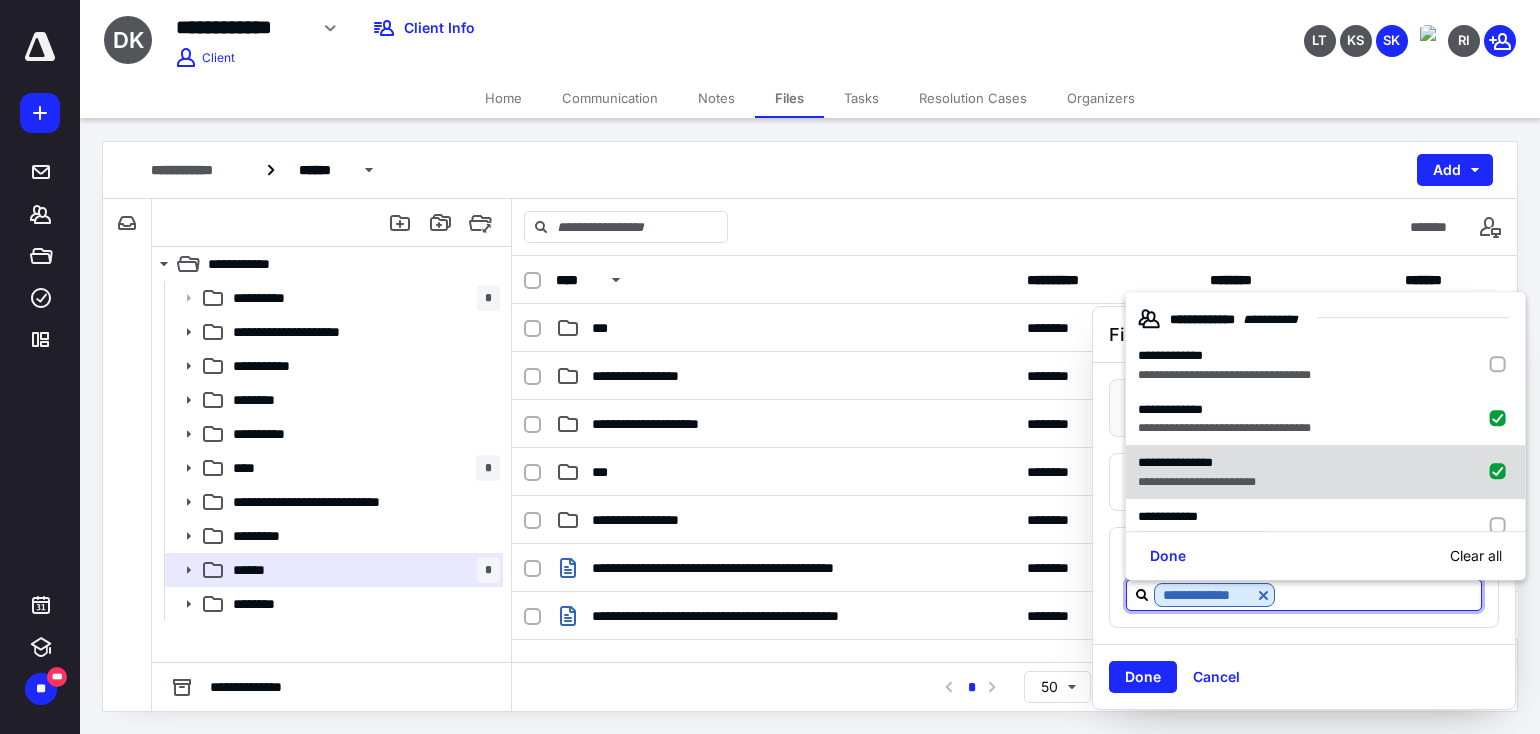 checkbox on "true" 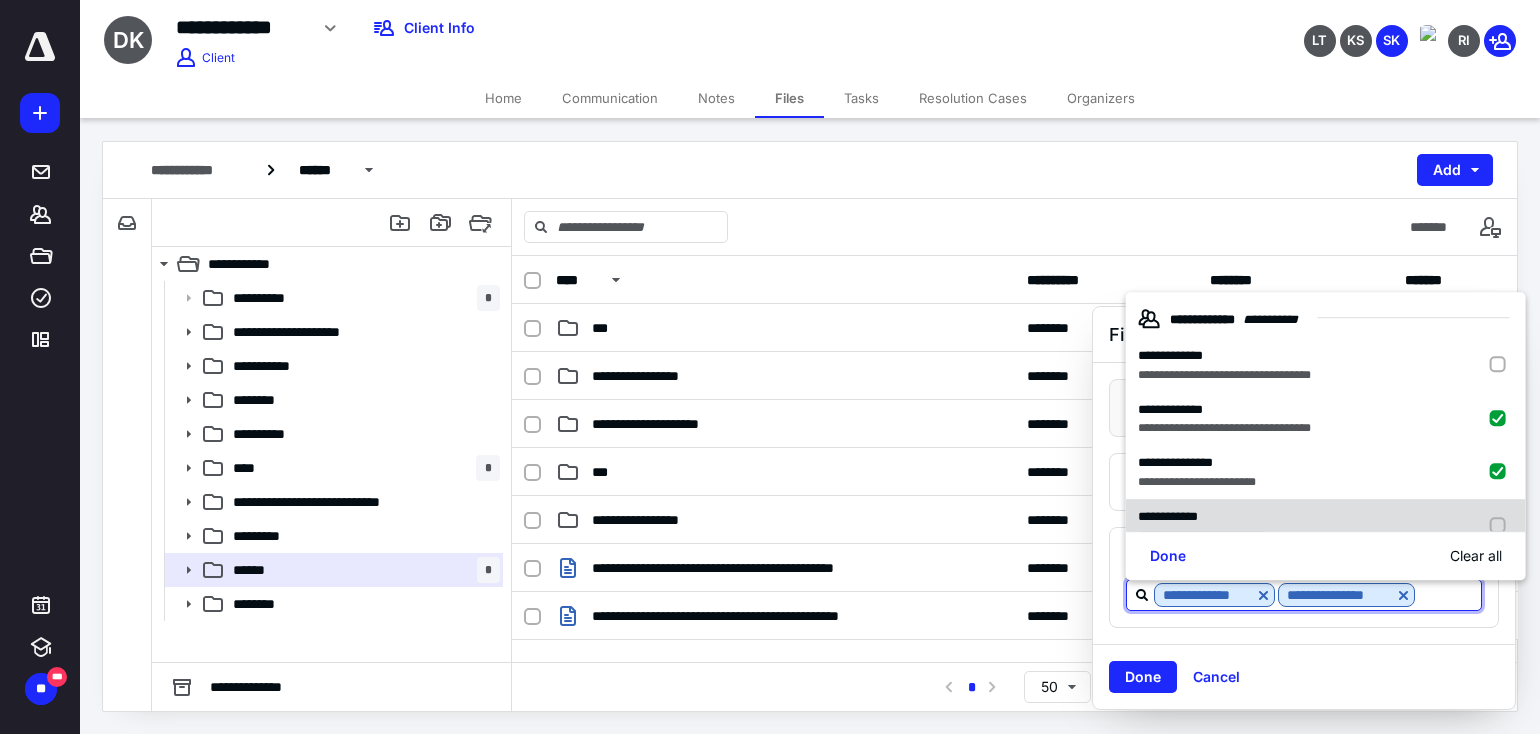 click on "**********" at bounding box center [1326, 526] 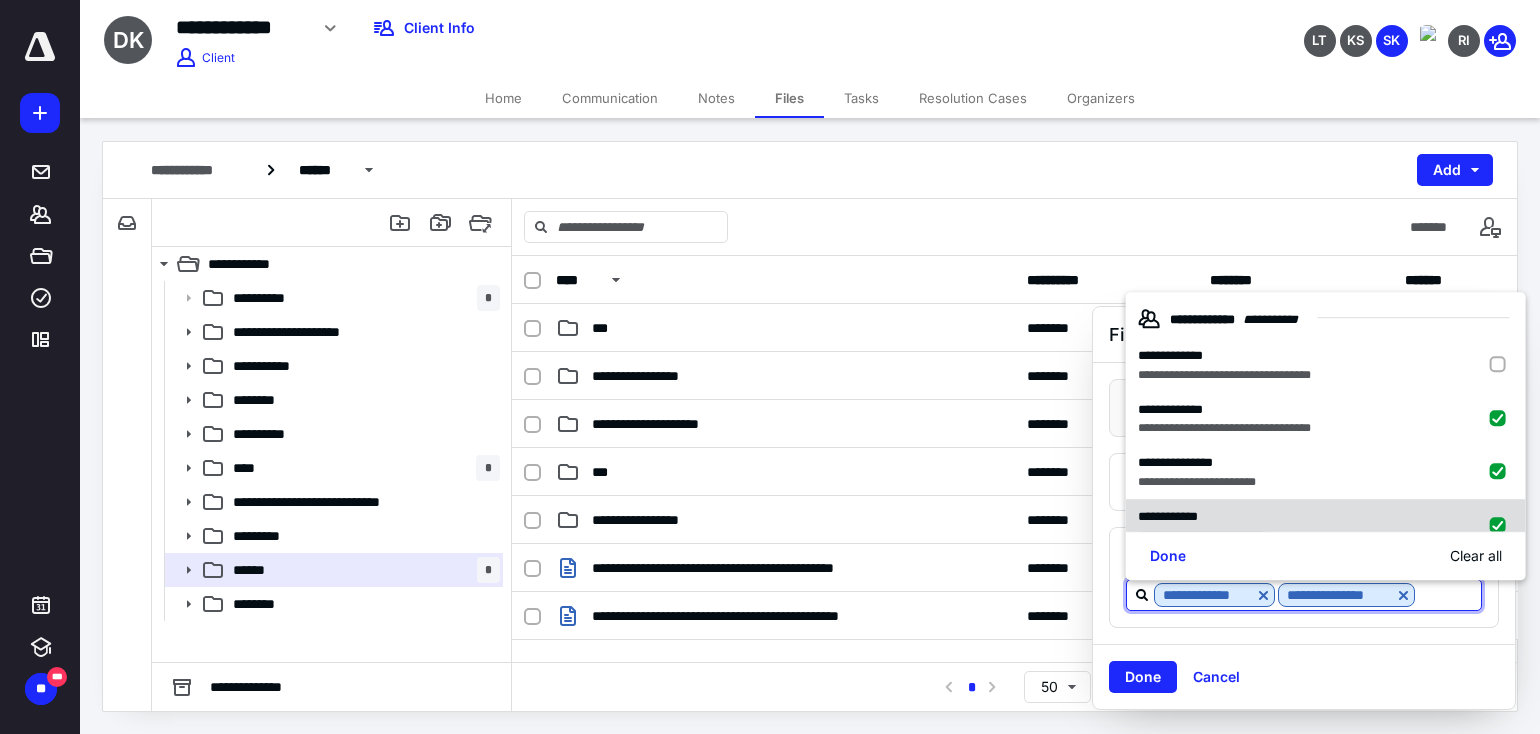 checkbox on "true" 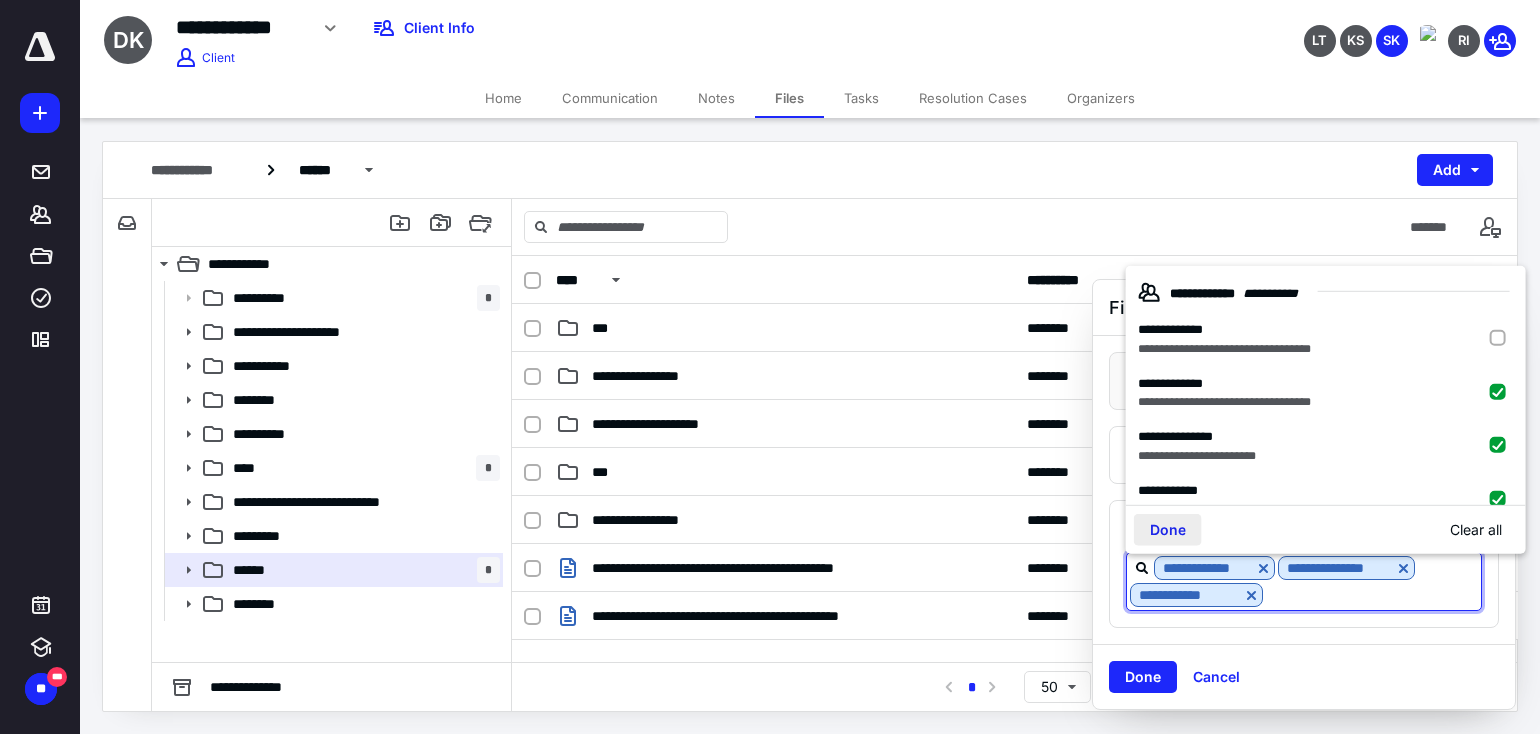 click on "Done" at bounding box center (1168, 530) 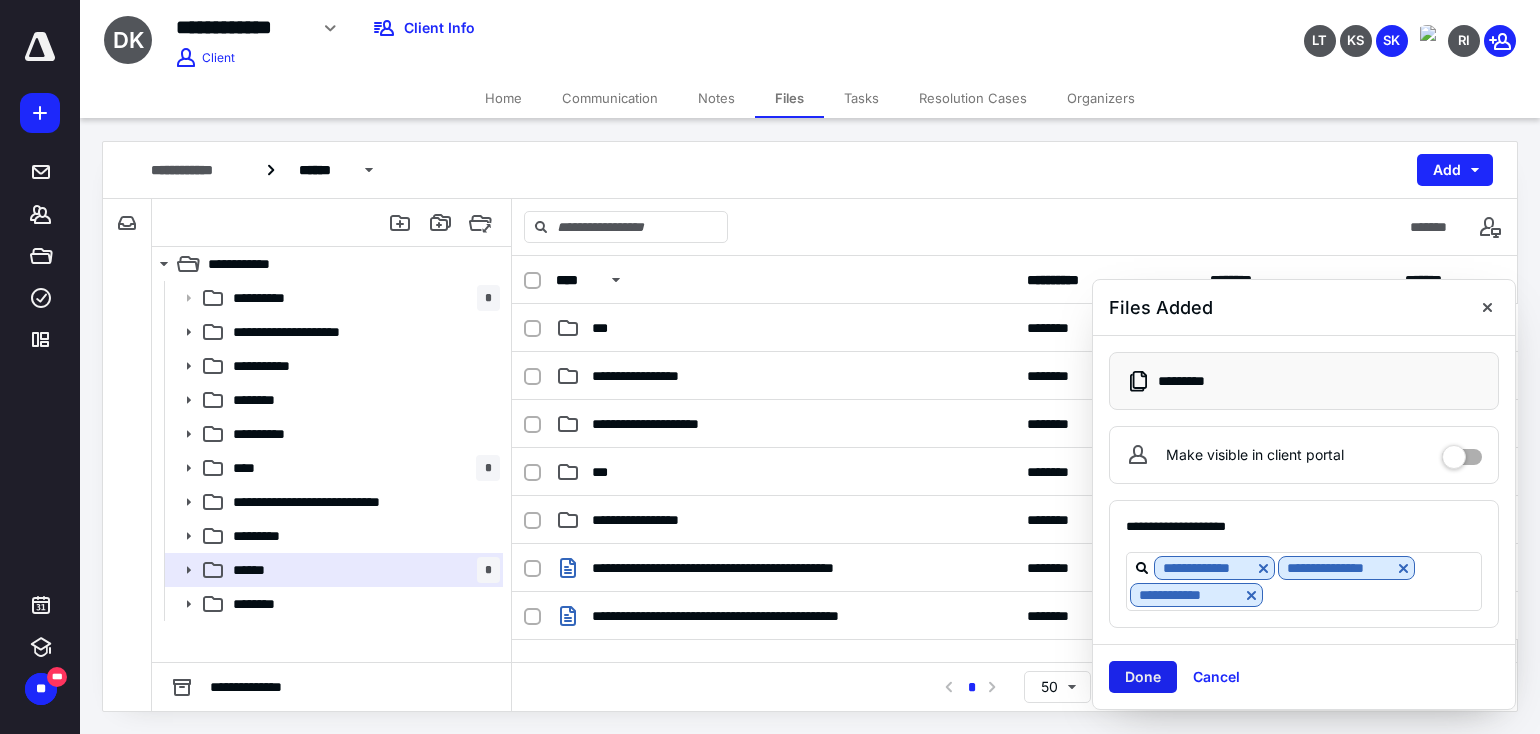 click on "Done" at bounding box center (1143, 677) 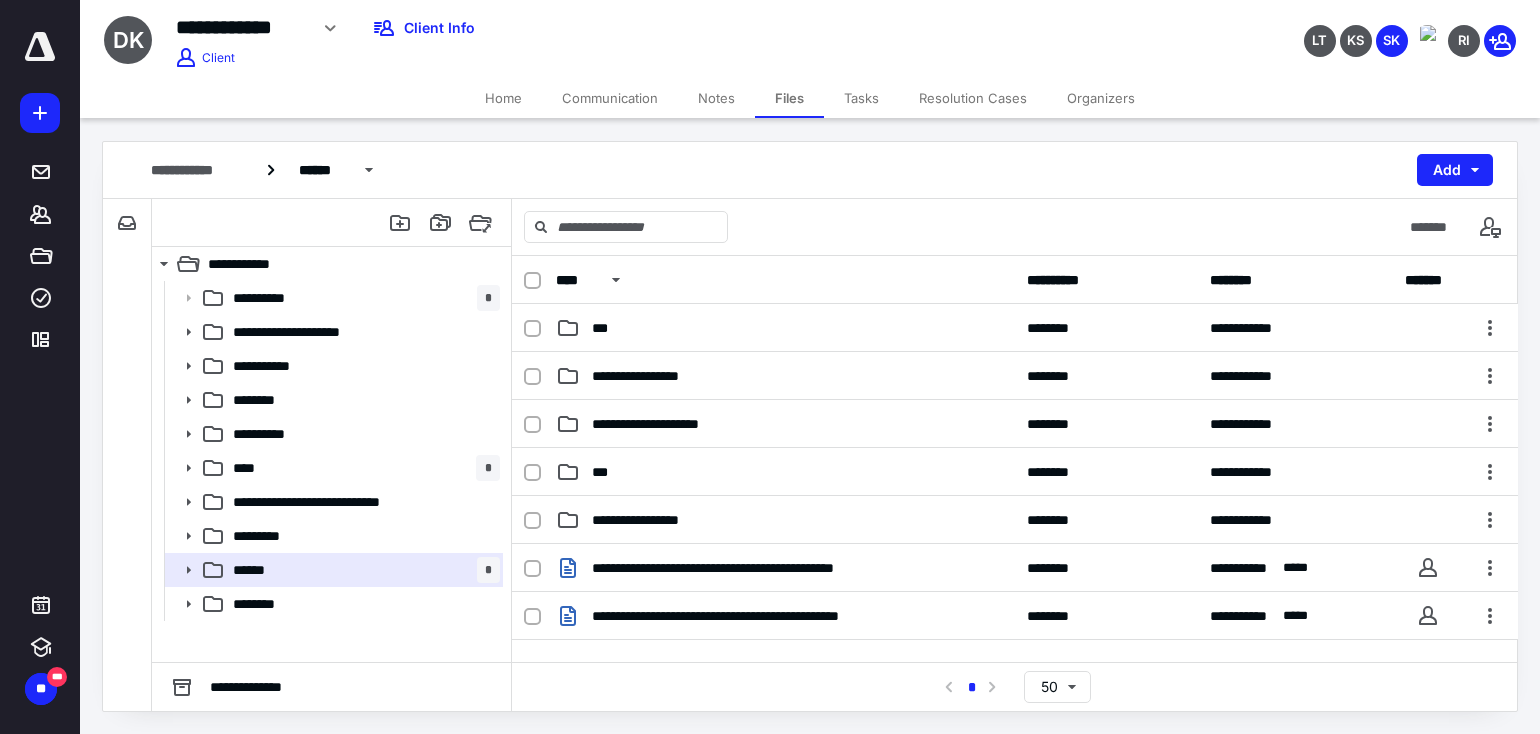 click on "Home" at bounding box center (503, 98) 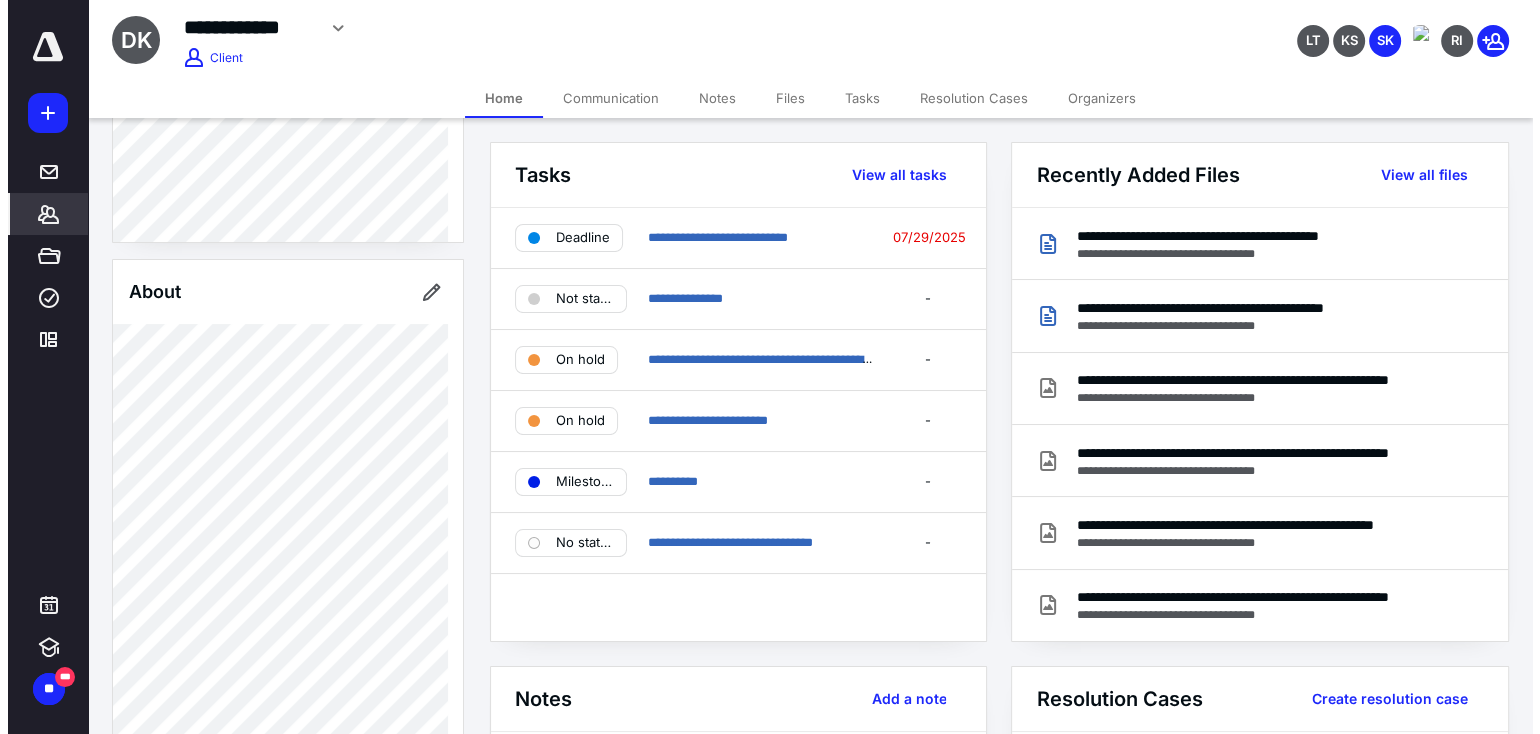 scroll, scrollTop: 400, scrollLeft: 0, axis: vertical 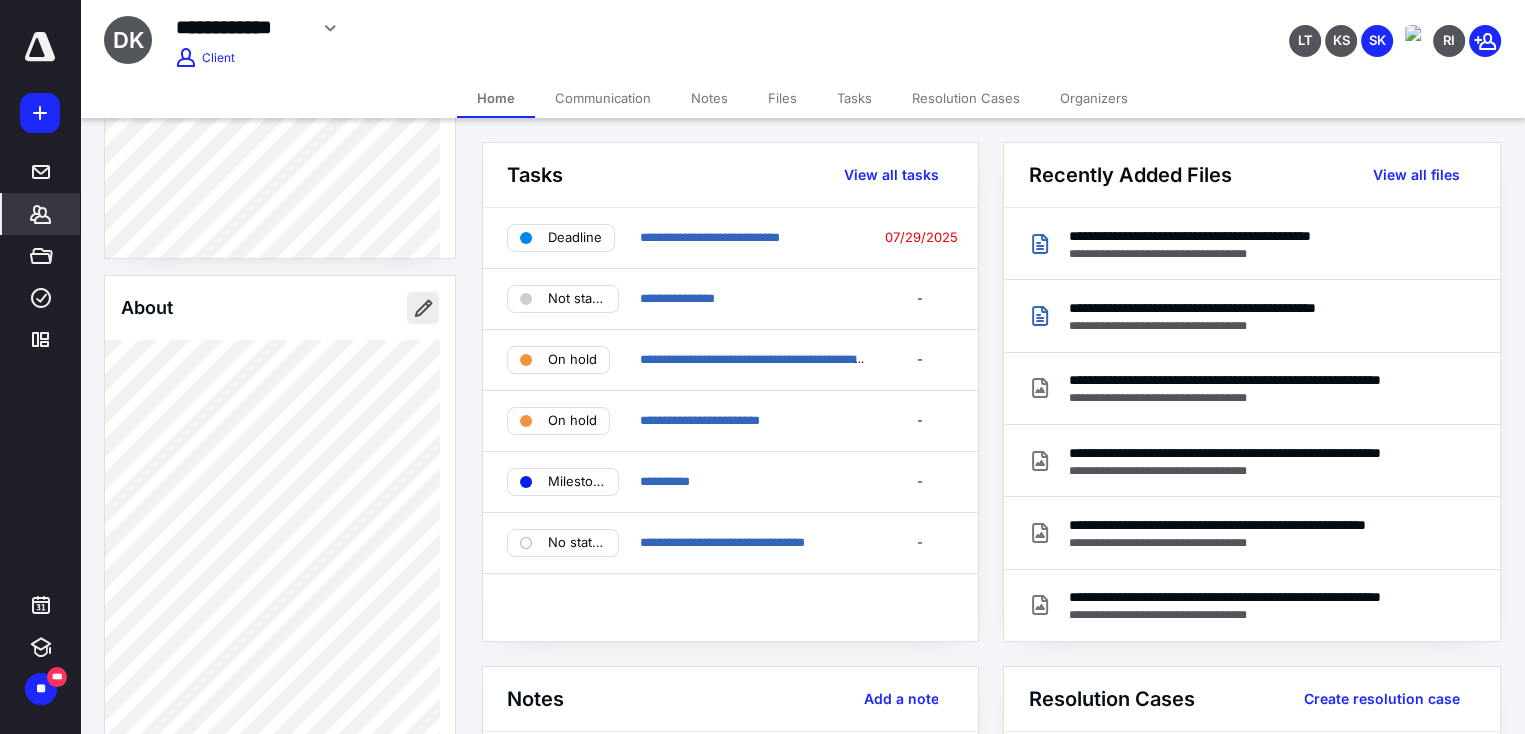 click at bounding box center (423, 308) 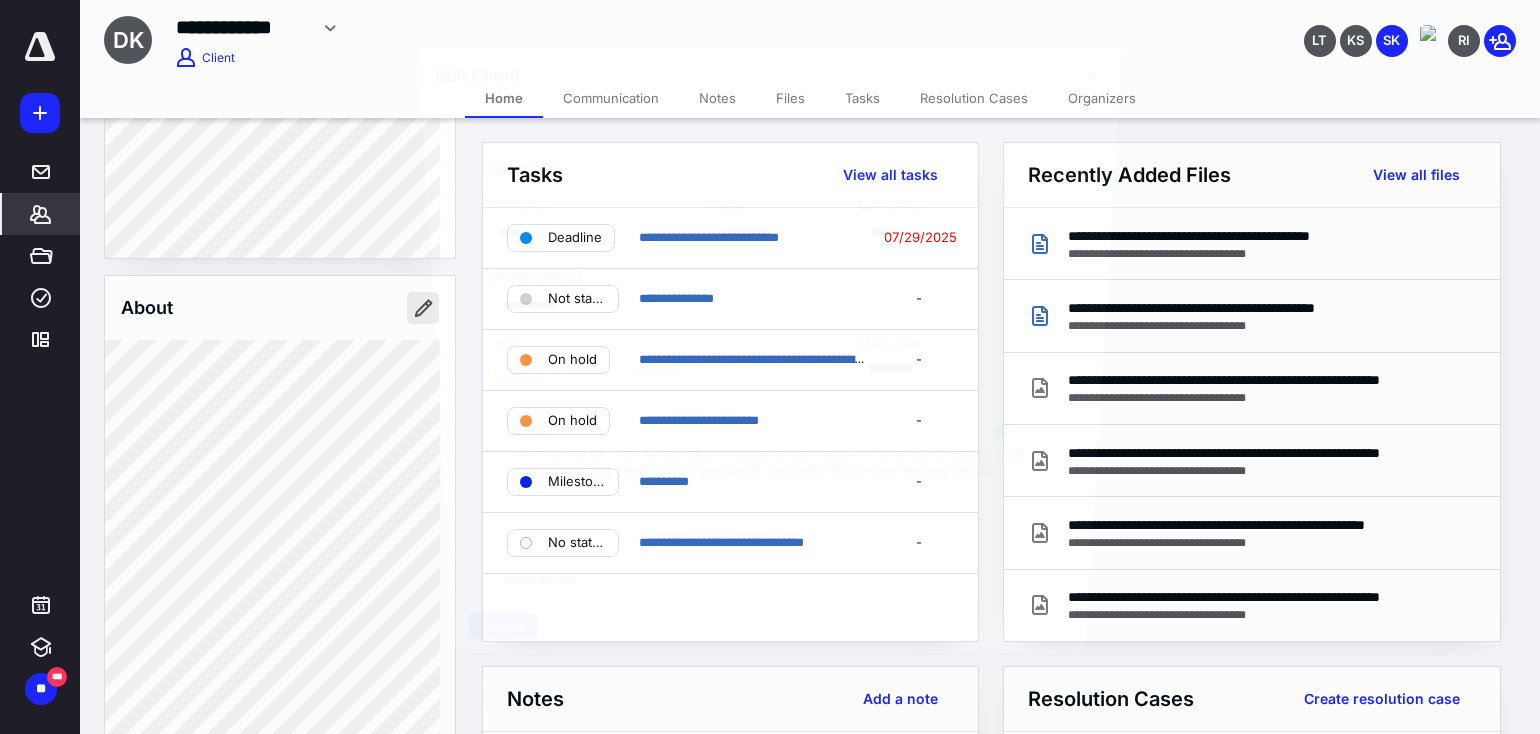 type on "**********" 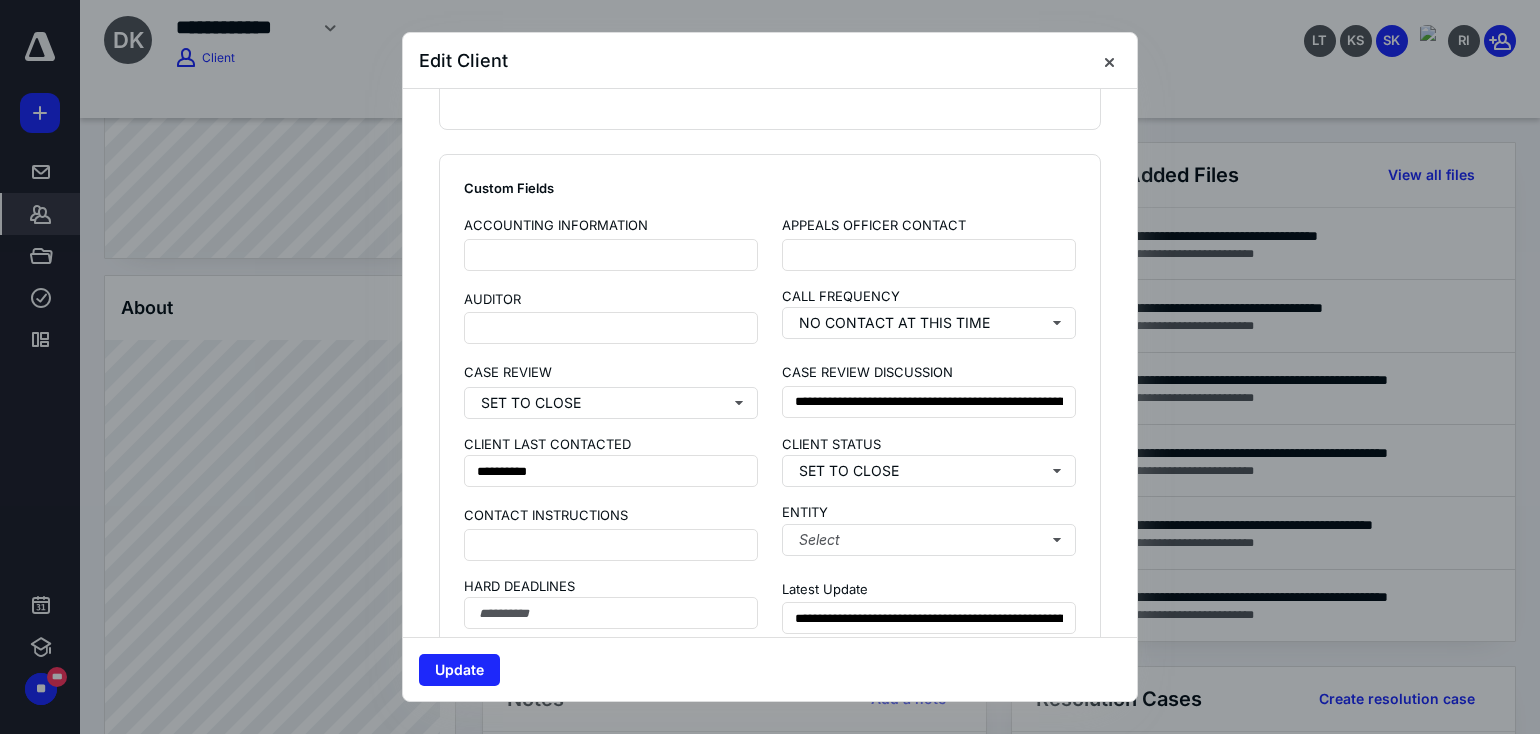 scroll, scrollTop: 1400, scrollLeft: 0, axis: vertical 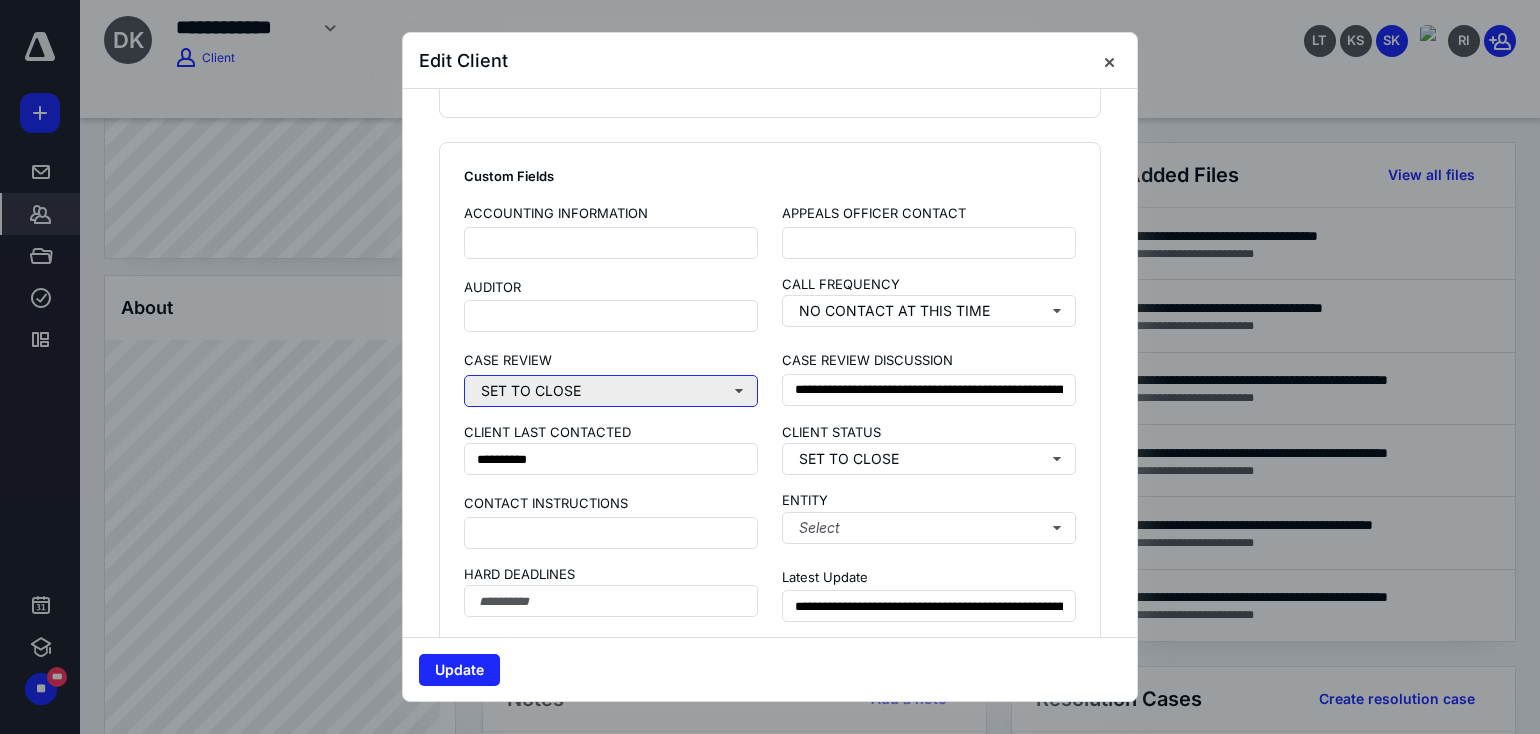 click on "SET TO CLOSE" at bounding box center (611, 391) 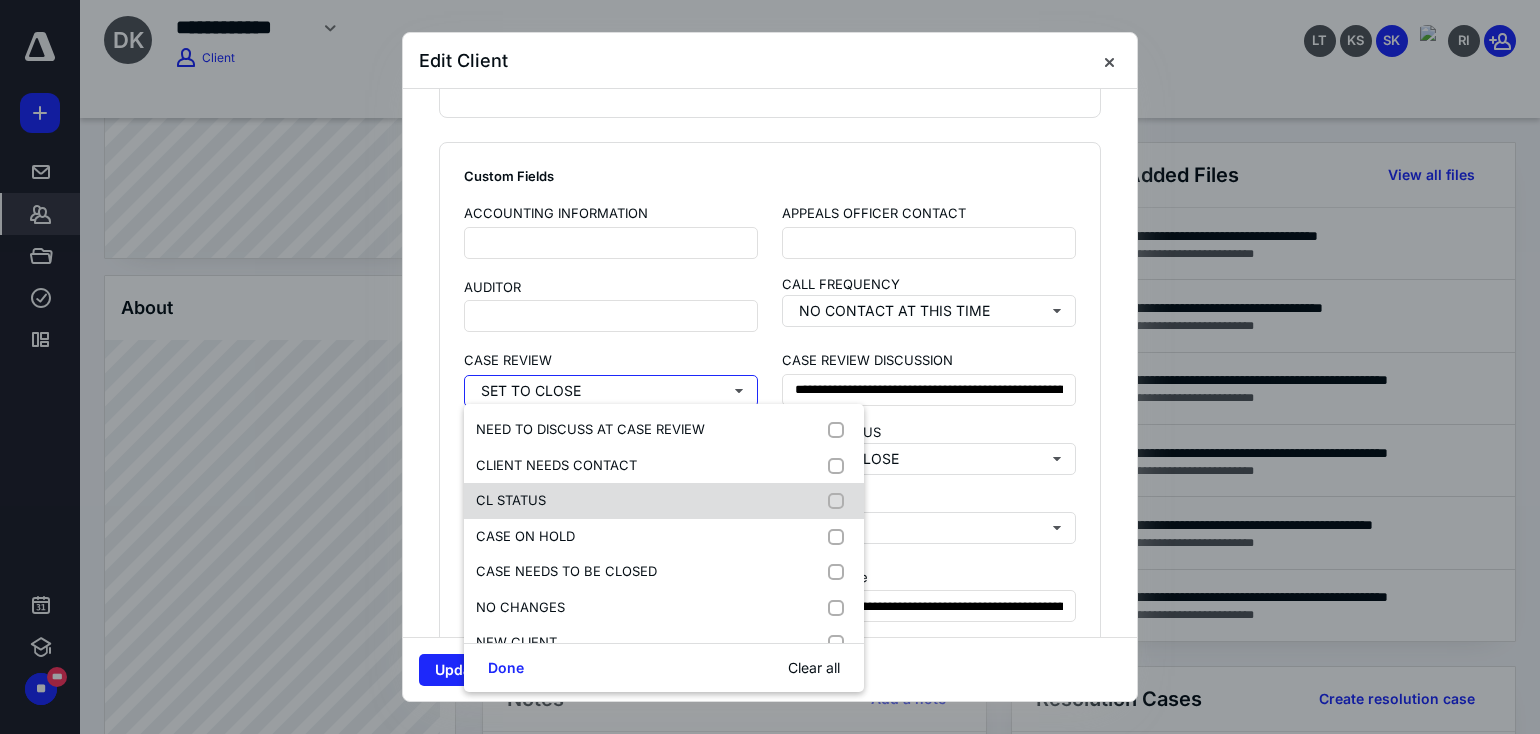 scroll, scrollTop: 97, scrollLeft: 0, axis: vertical 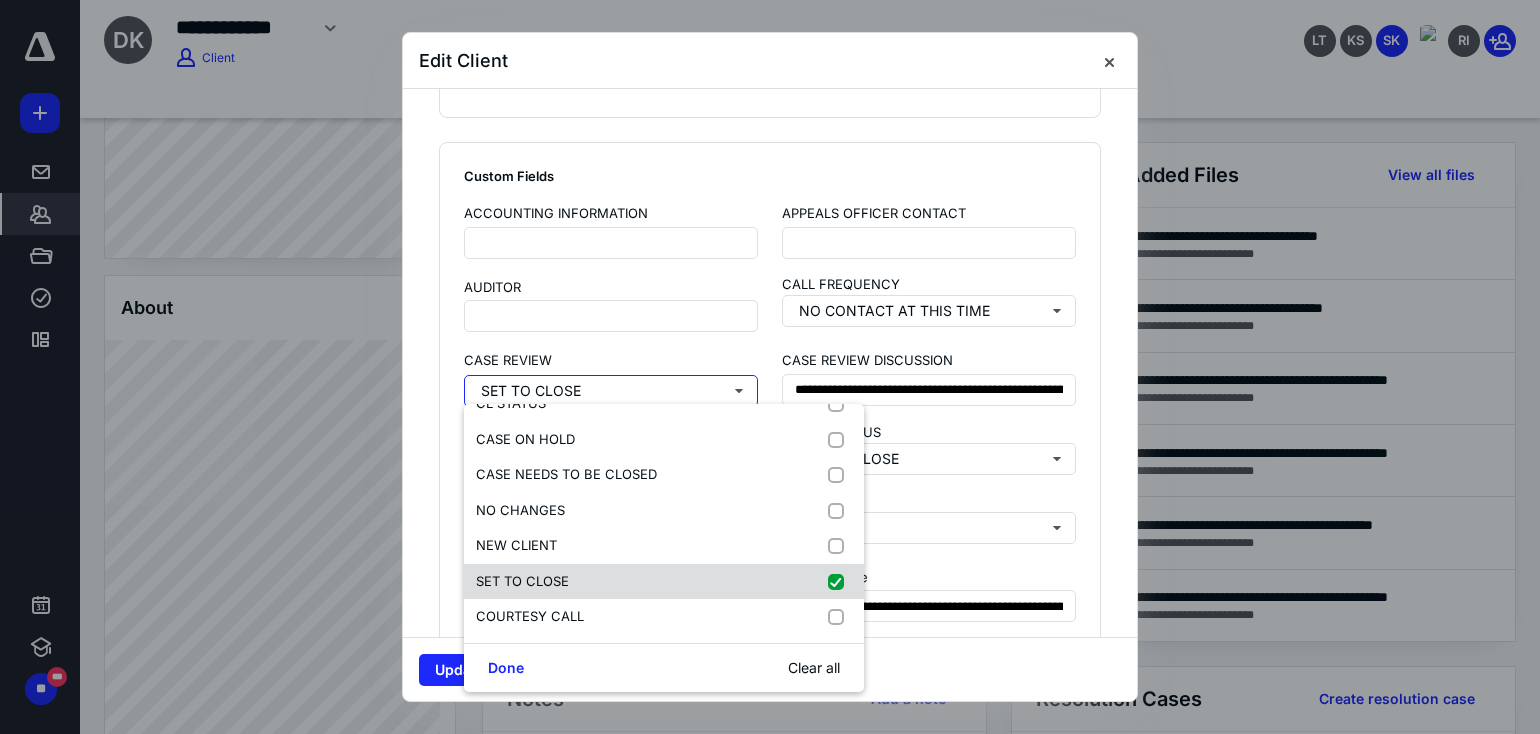 click on "SET TO CLOSE" at bounding box center [664, 582] 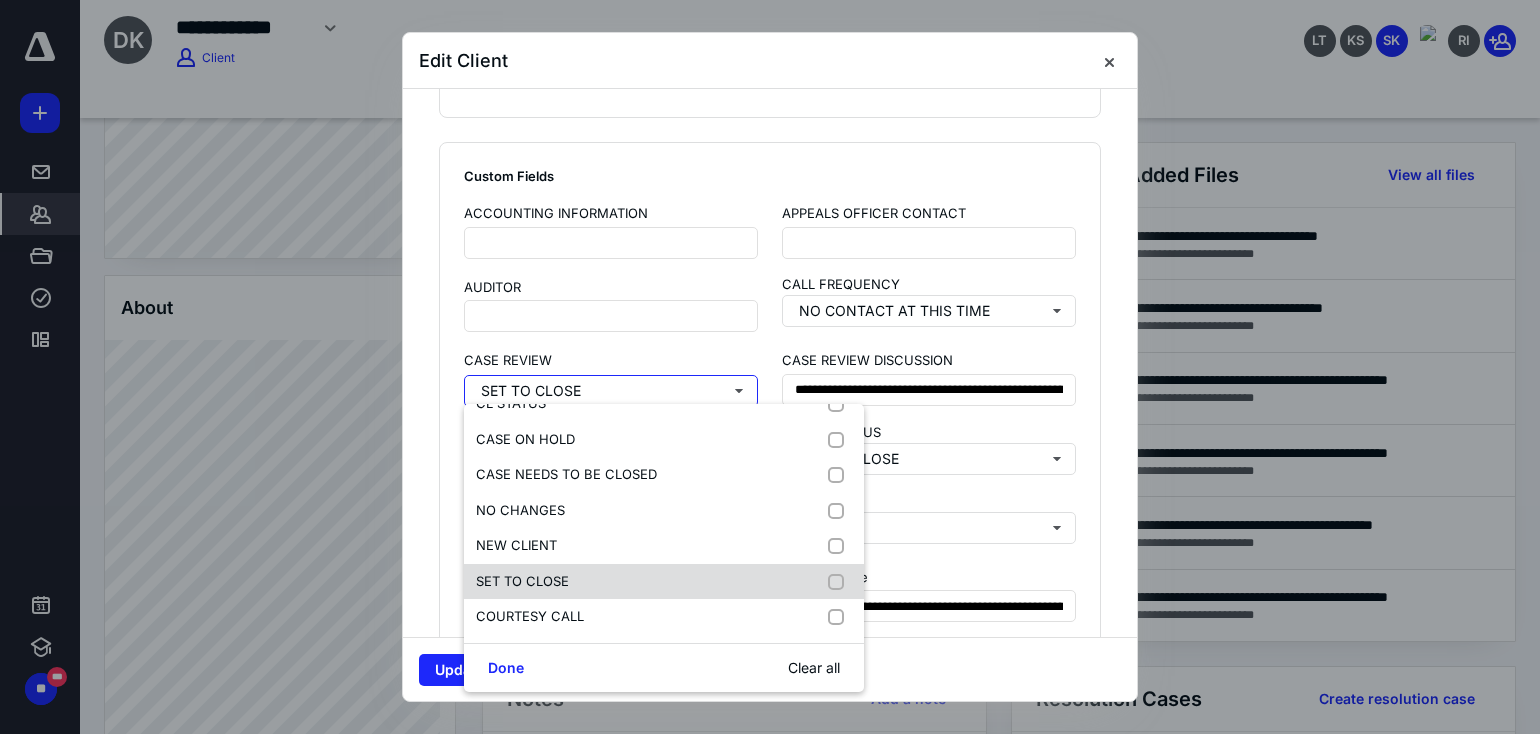 checkbox on "false" 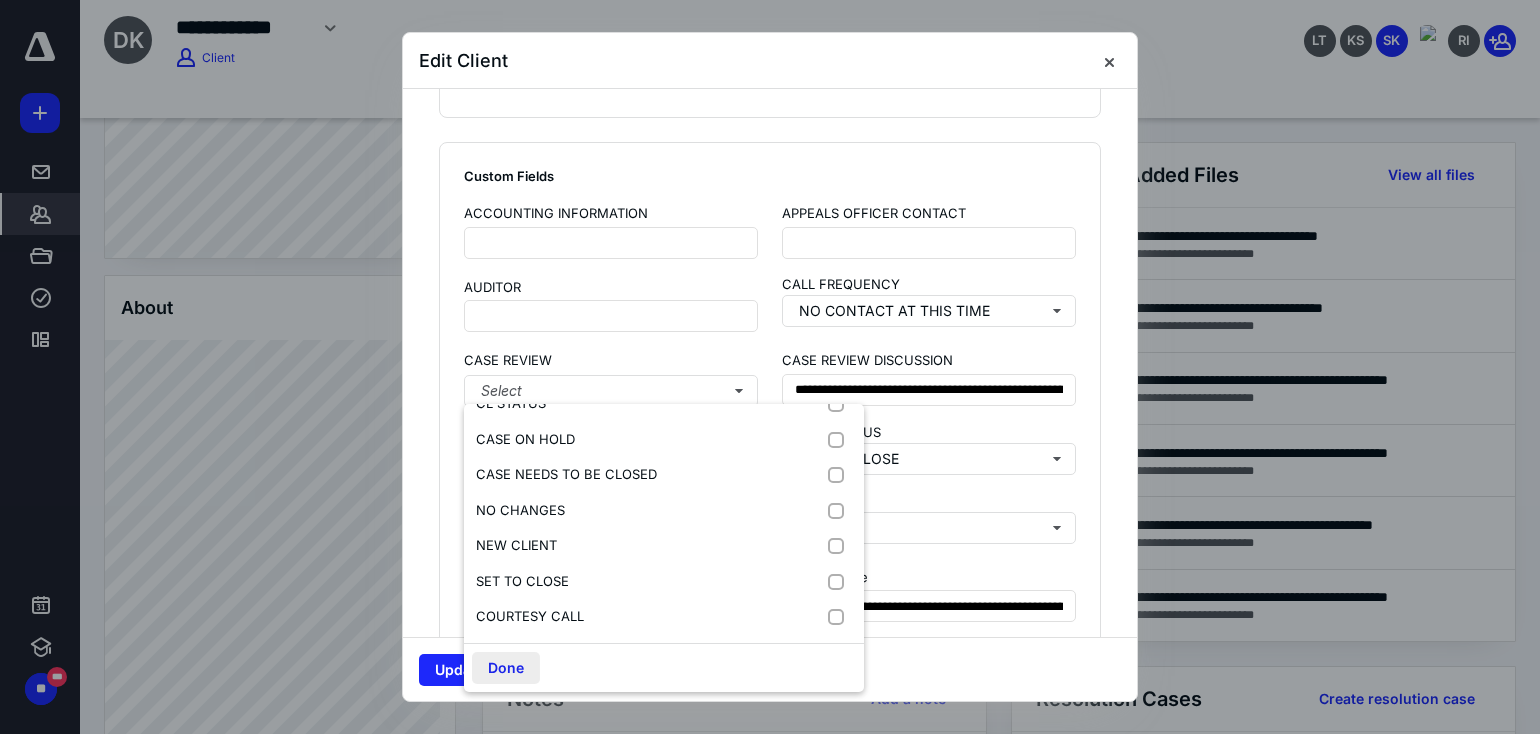 click on "Done" at bounding box center [506, 668] 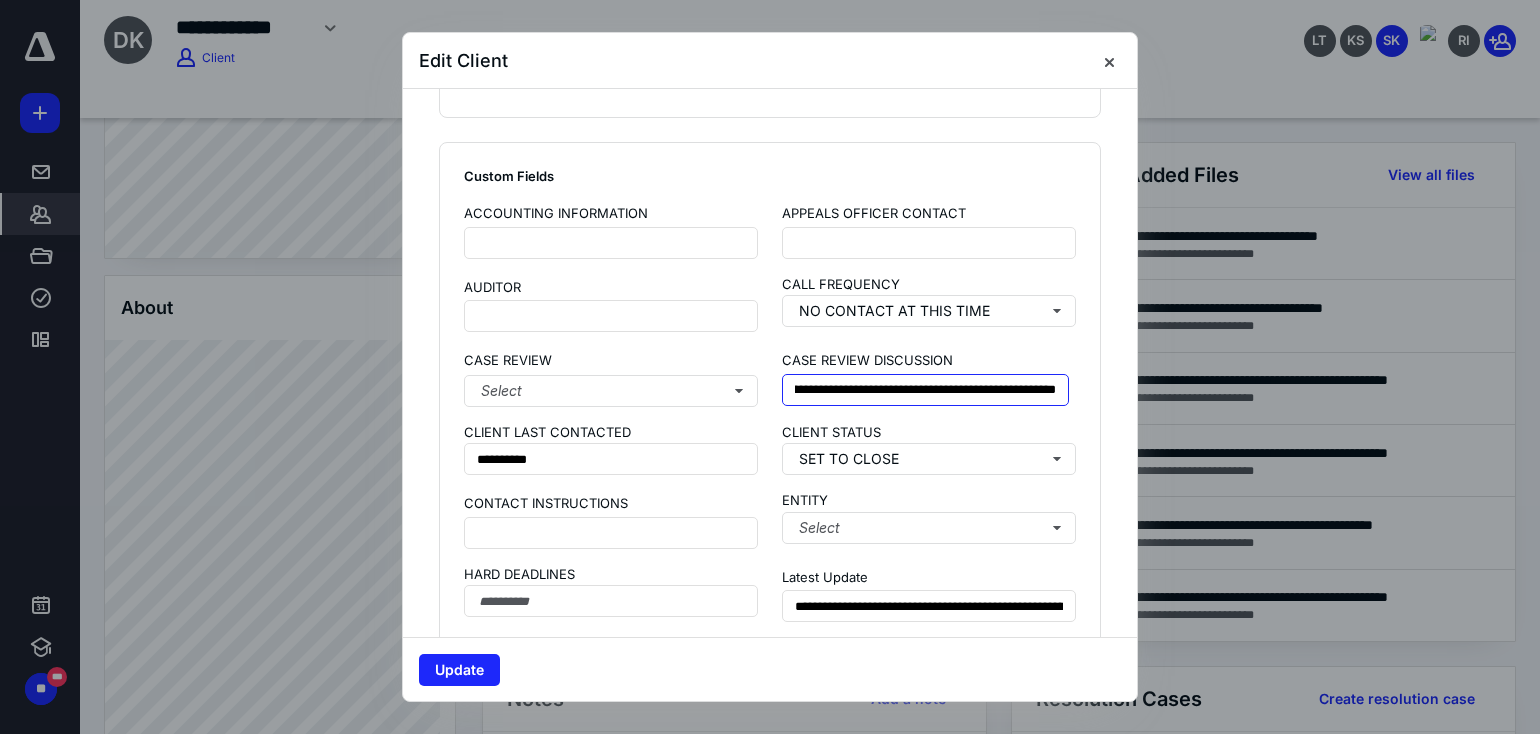 scroll, scrollTop: 0, scrollLeft: 1196, axis: horizontal 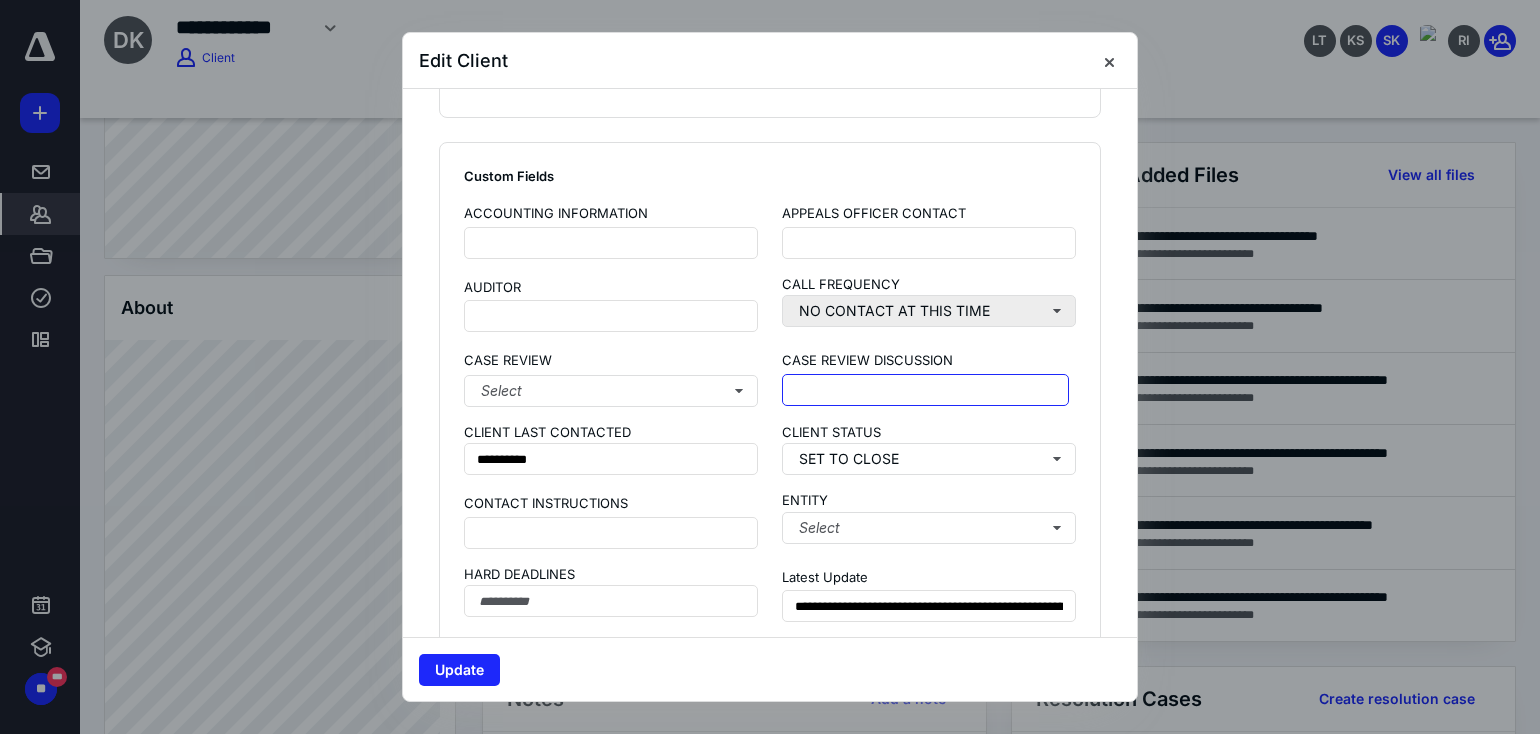 type 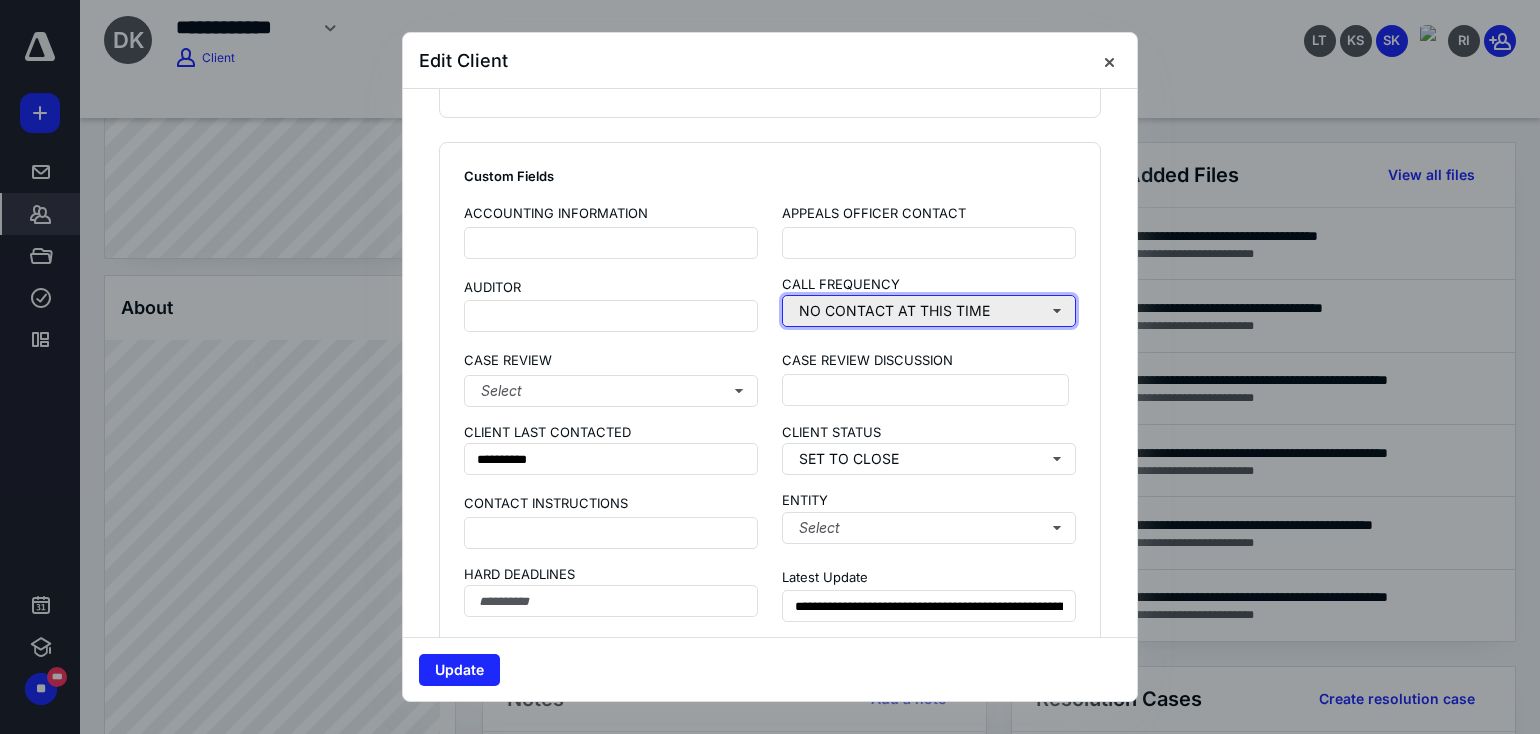 click on "NO CONTACT AT THIS TIME" at bounding box center (929, 311) 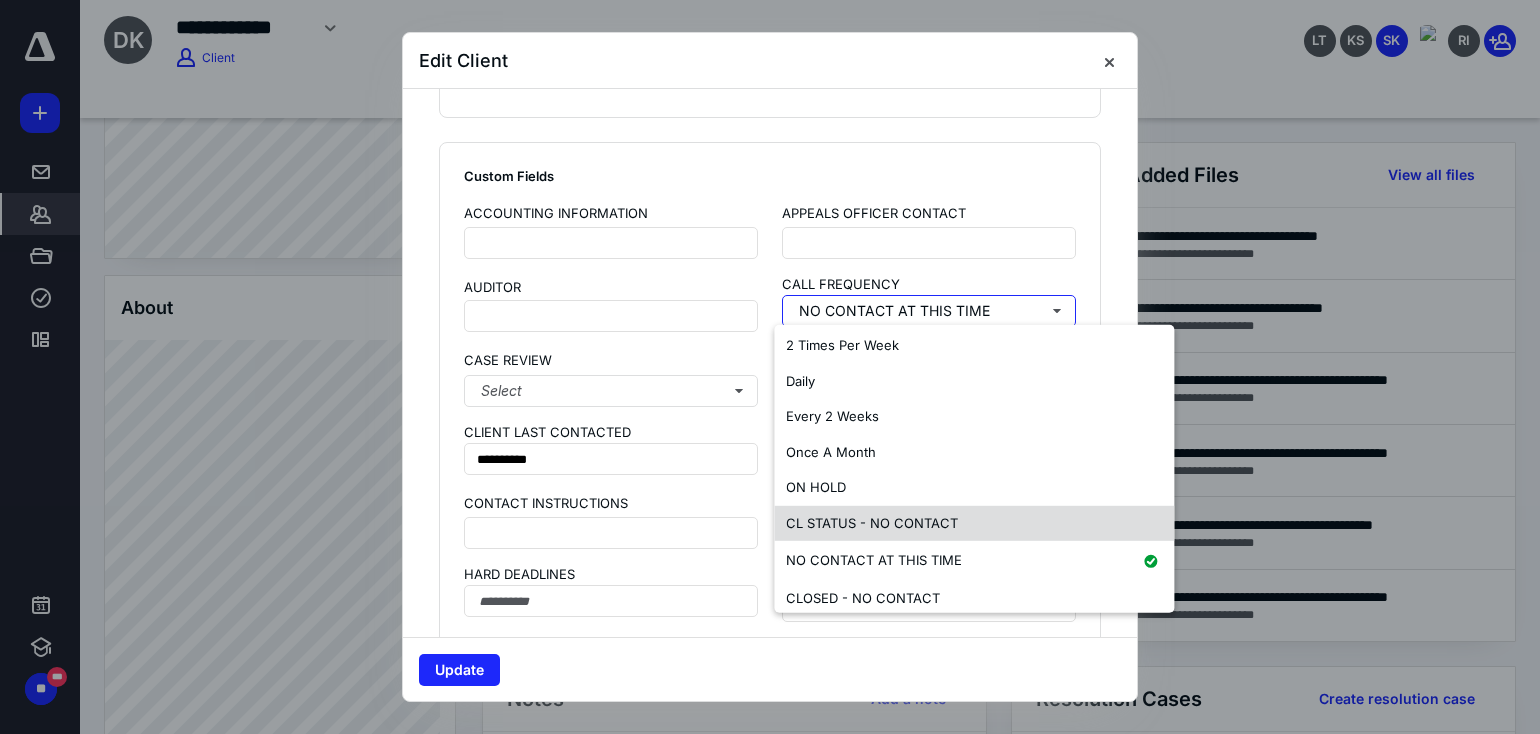 scroll, scrollTop: 158, scrollLeft: 0, axis: vertical 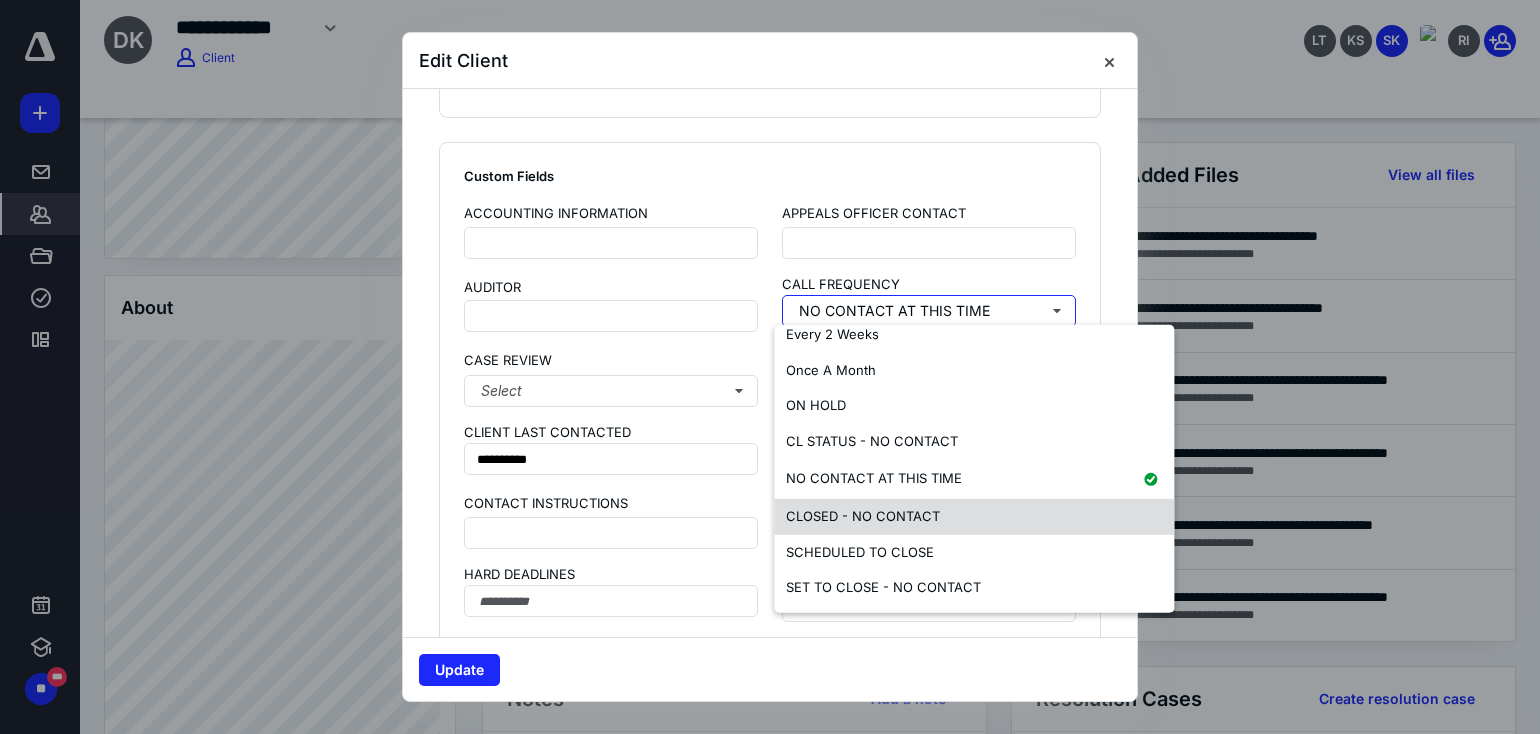 click on "CLOSED - NO CONTACT" at bounding box center (863, 516) 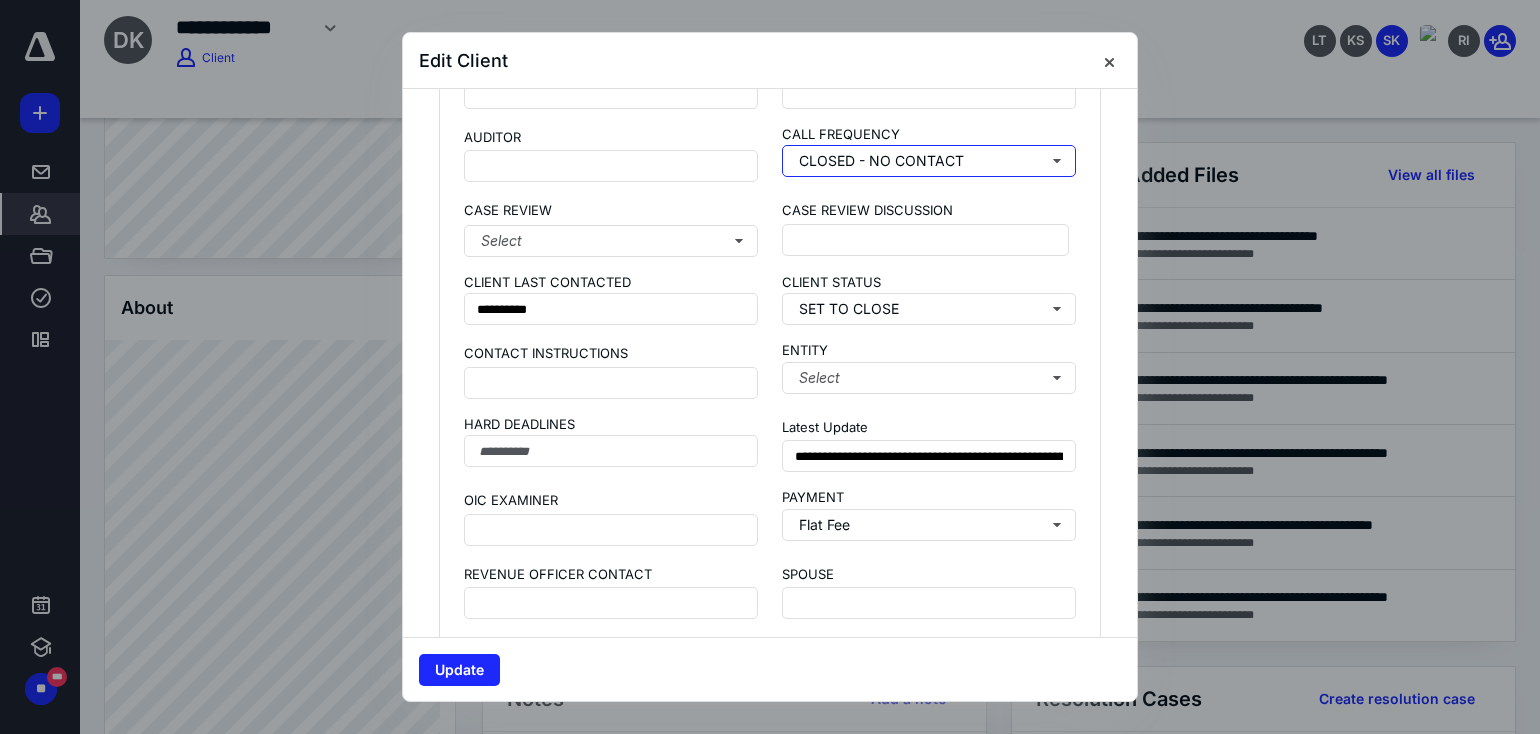 scroll, scrollTop: 1600, scrollLeft: 0, axis: vertical 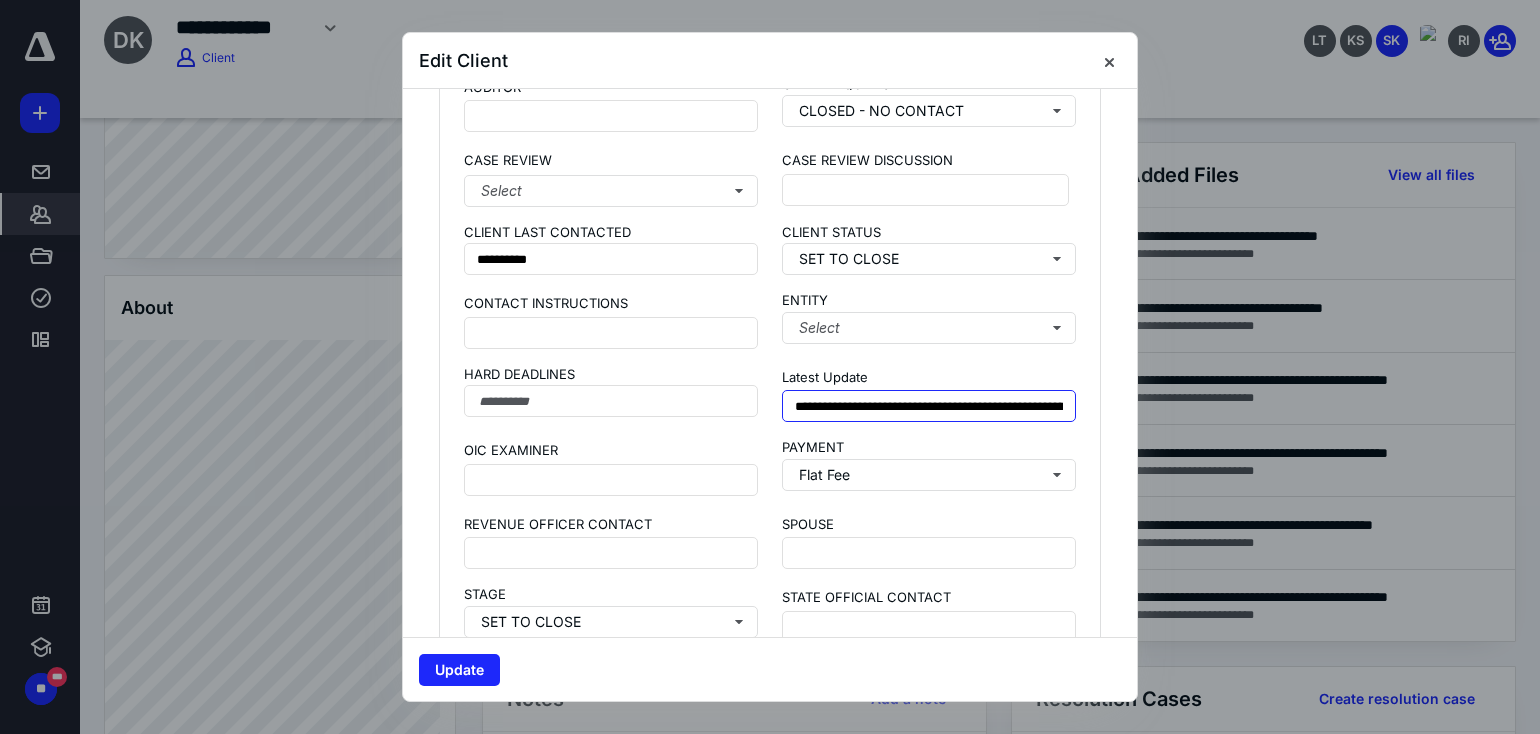 click on "**********" at bounding box center (929, 406) 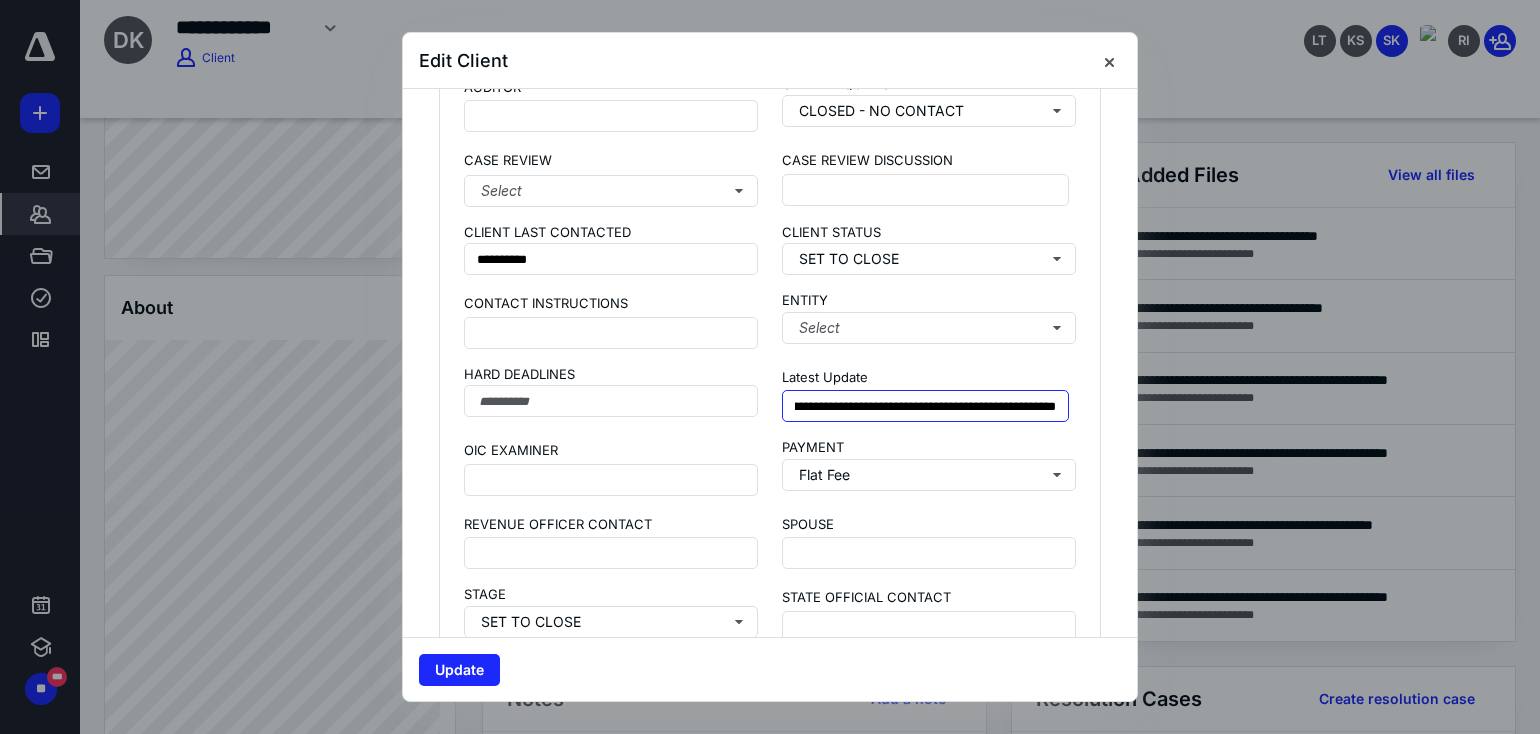 scroll, scrollTop: 0, scrollLeft: 317, axis: horizontal 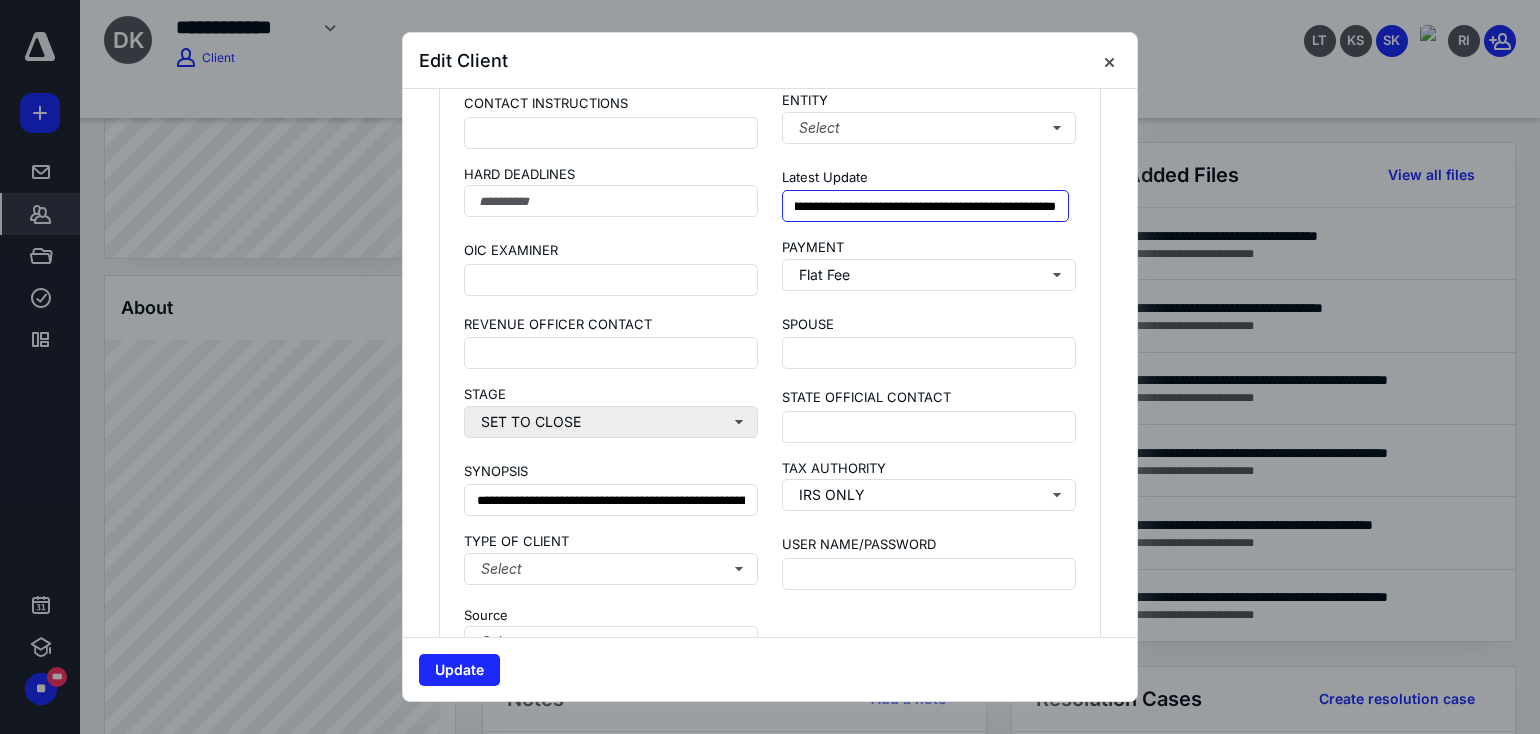 type on "**********" 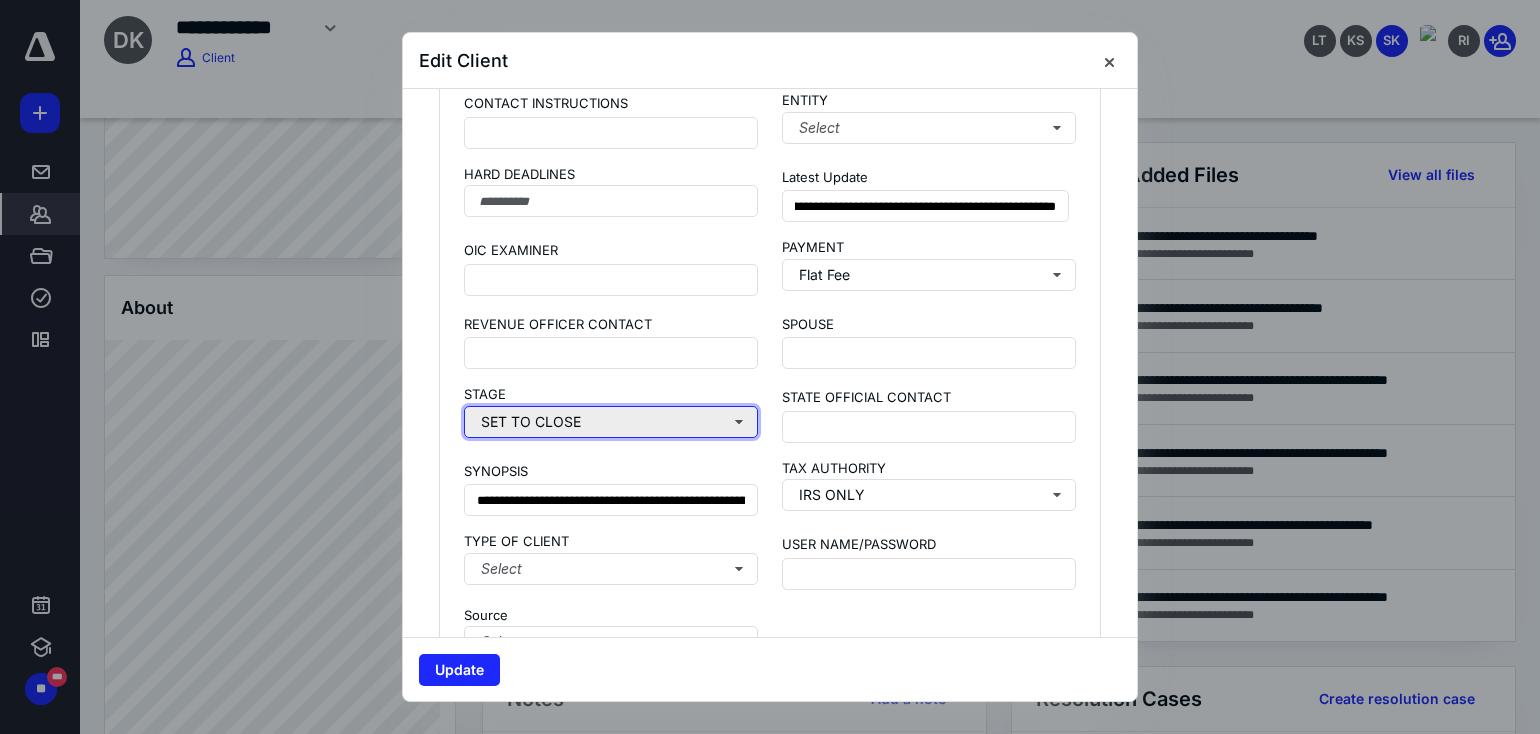 click on "SET TO CLOSE" at bounding box center [611, 422] 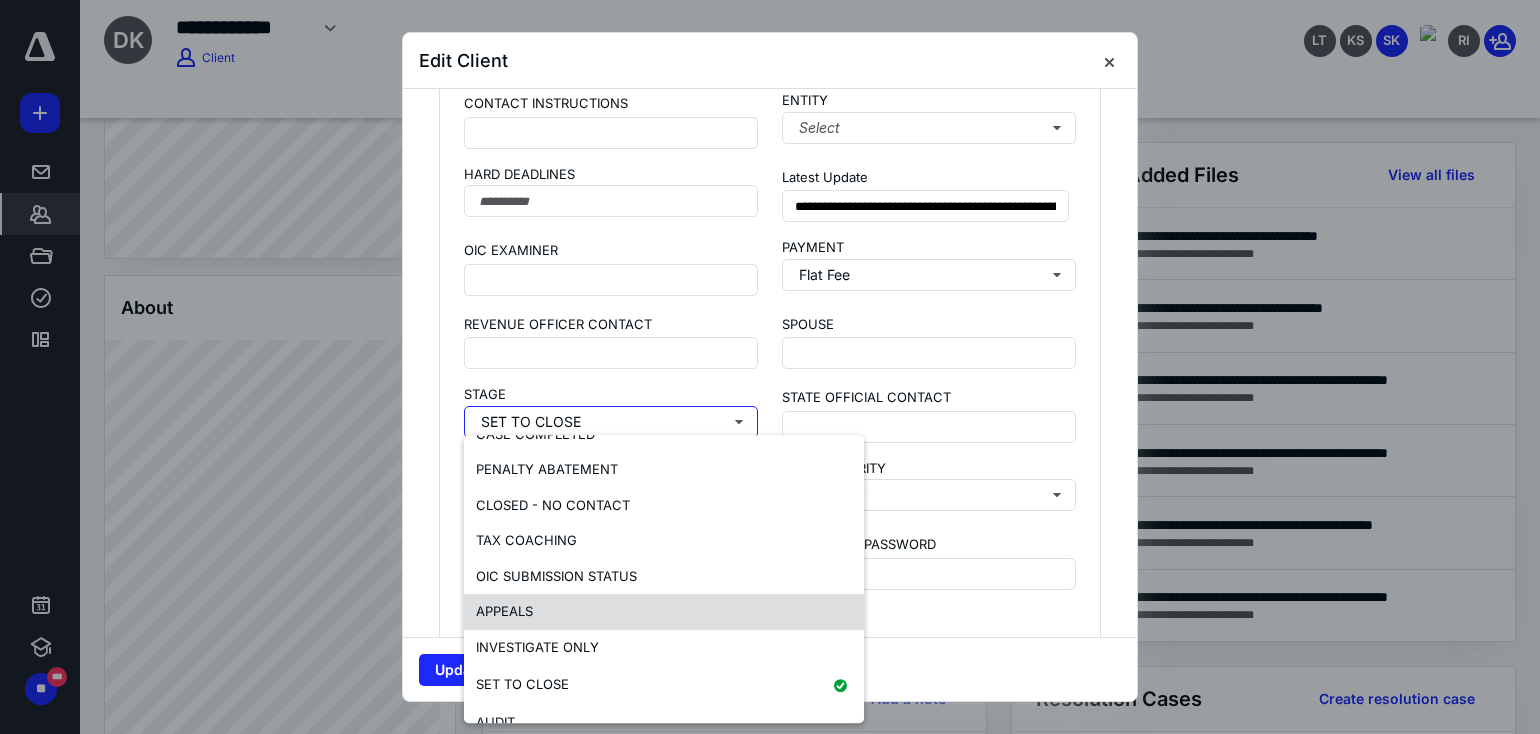 scroll, scrollTop: 371, scrollLeft: 0, axis: vertical 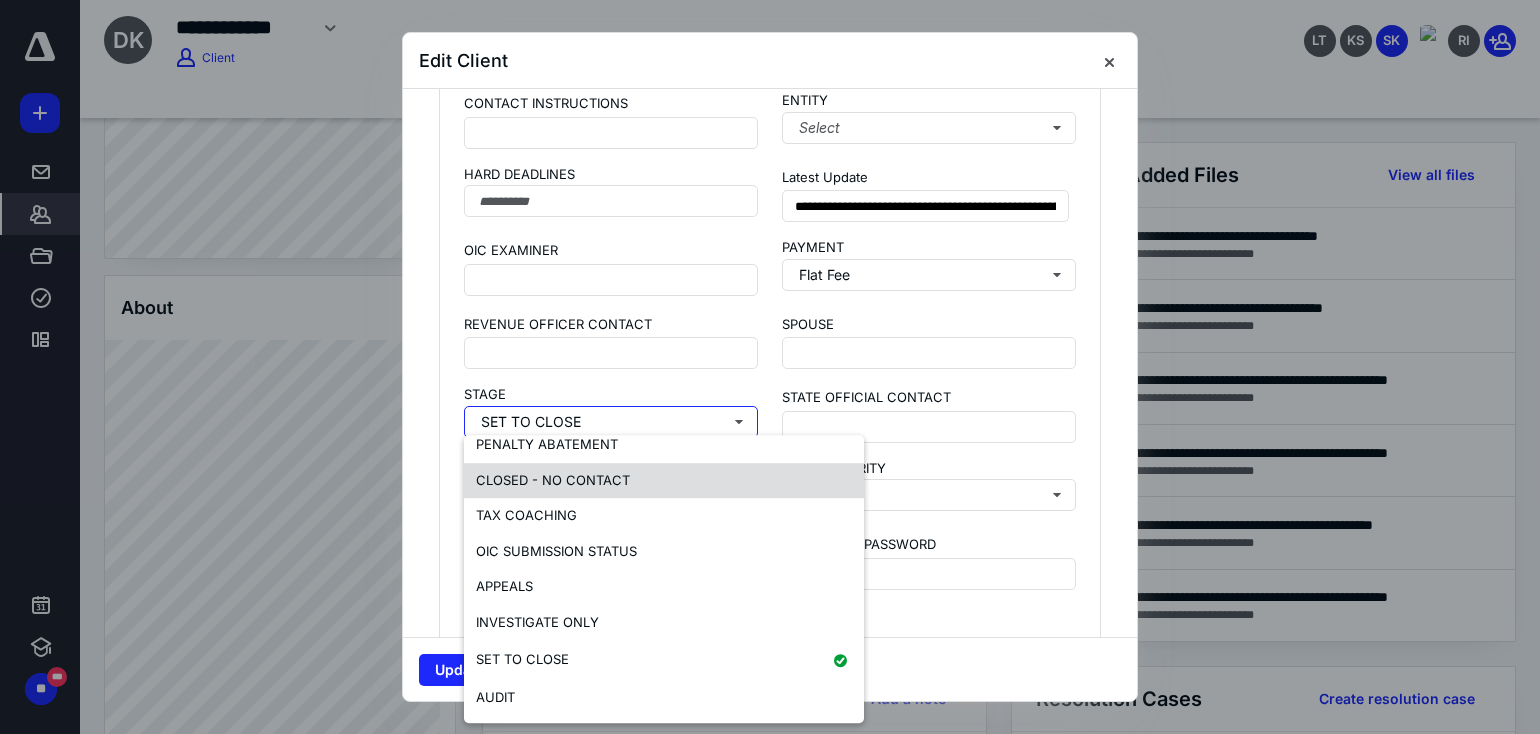 click on "CLOSED - NO CONTACT" at bounding box center [553, 480] 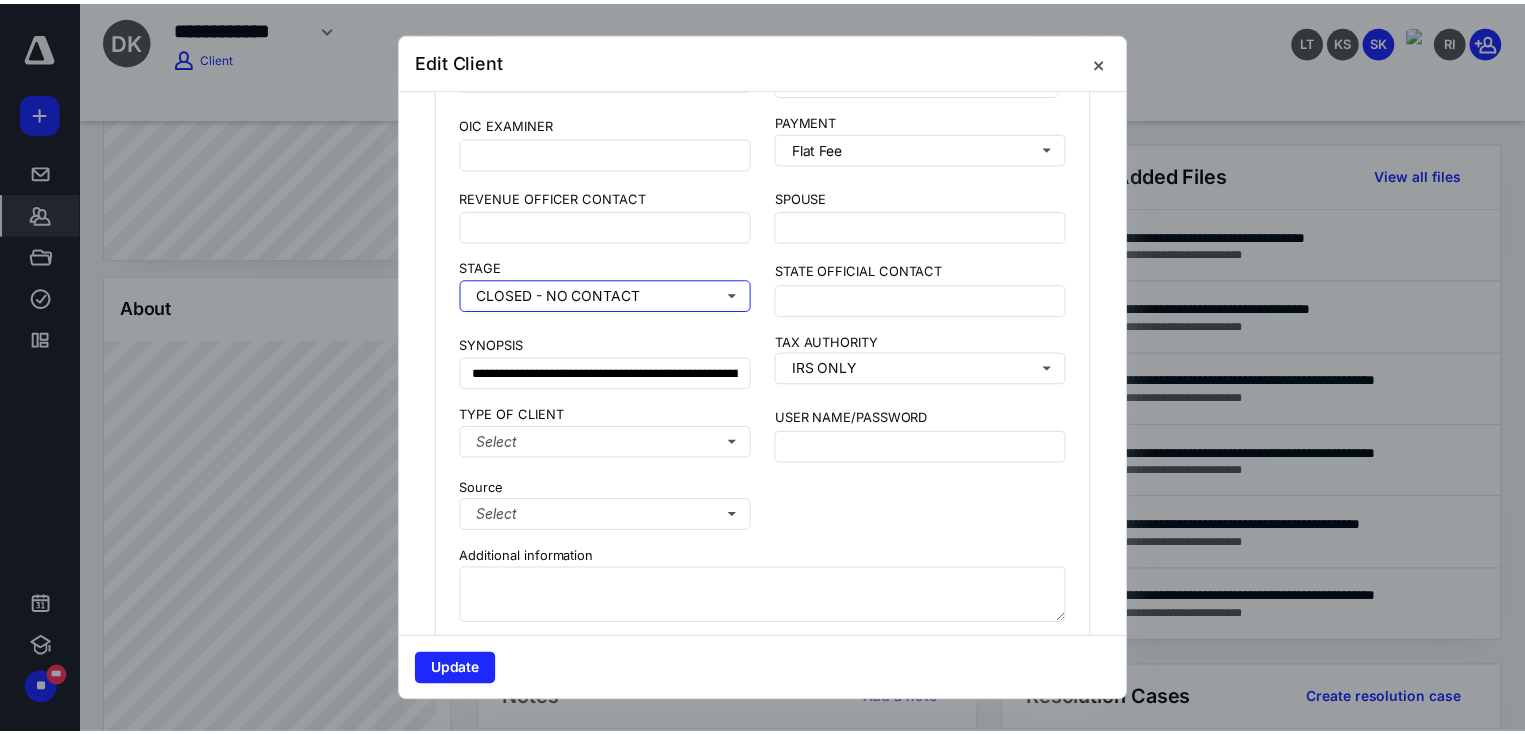 scroll, scrollTop: 2100, scrollLeft: 0, axis: vertical 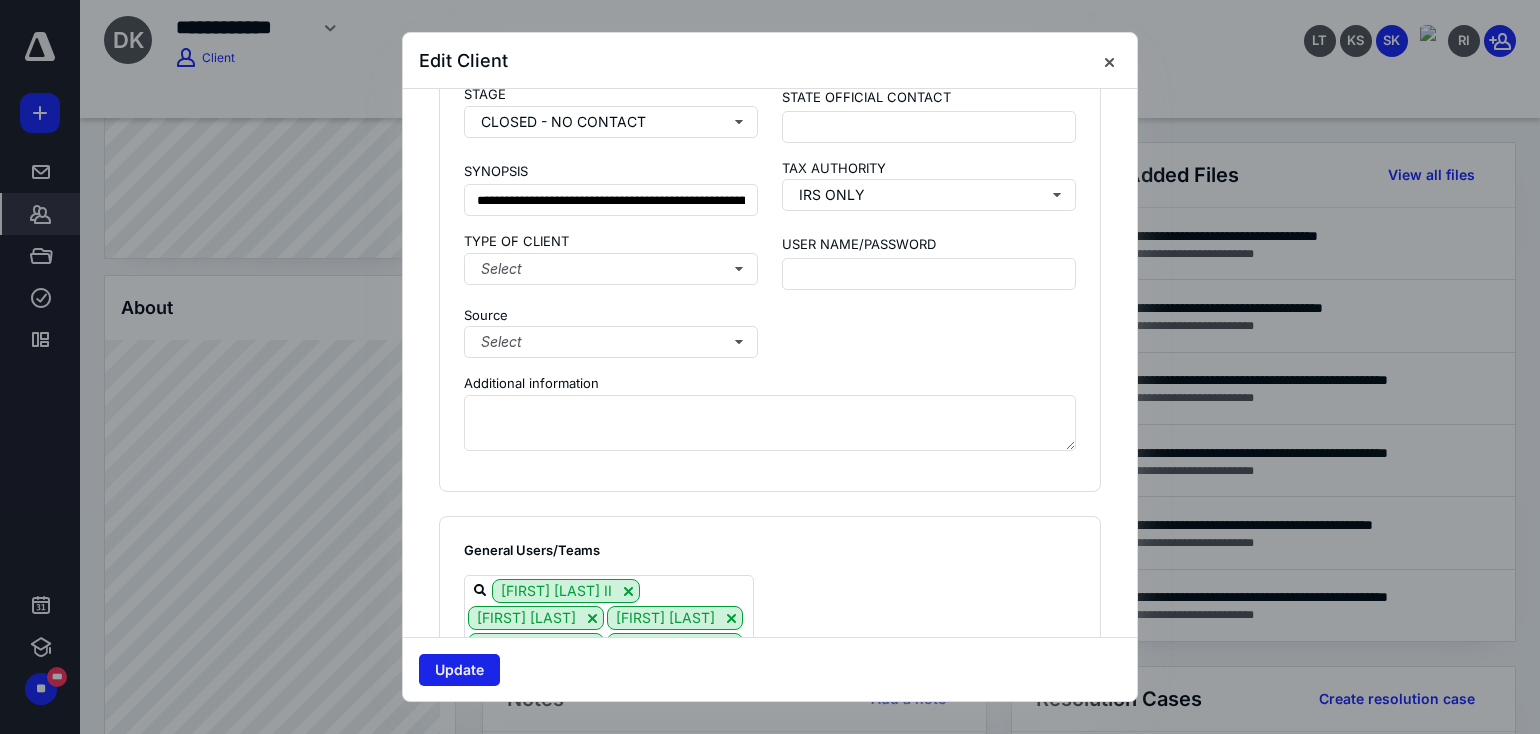 click on "Update" at bounding box center [459, 670] 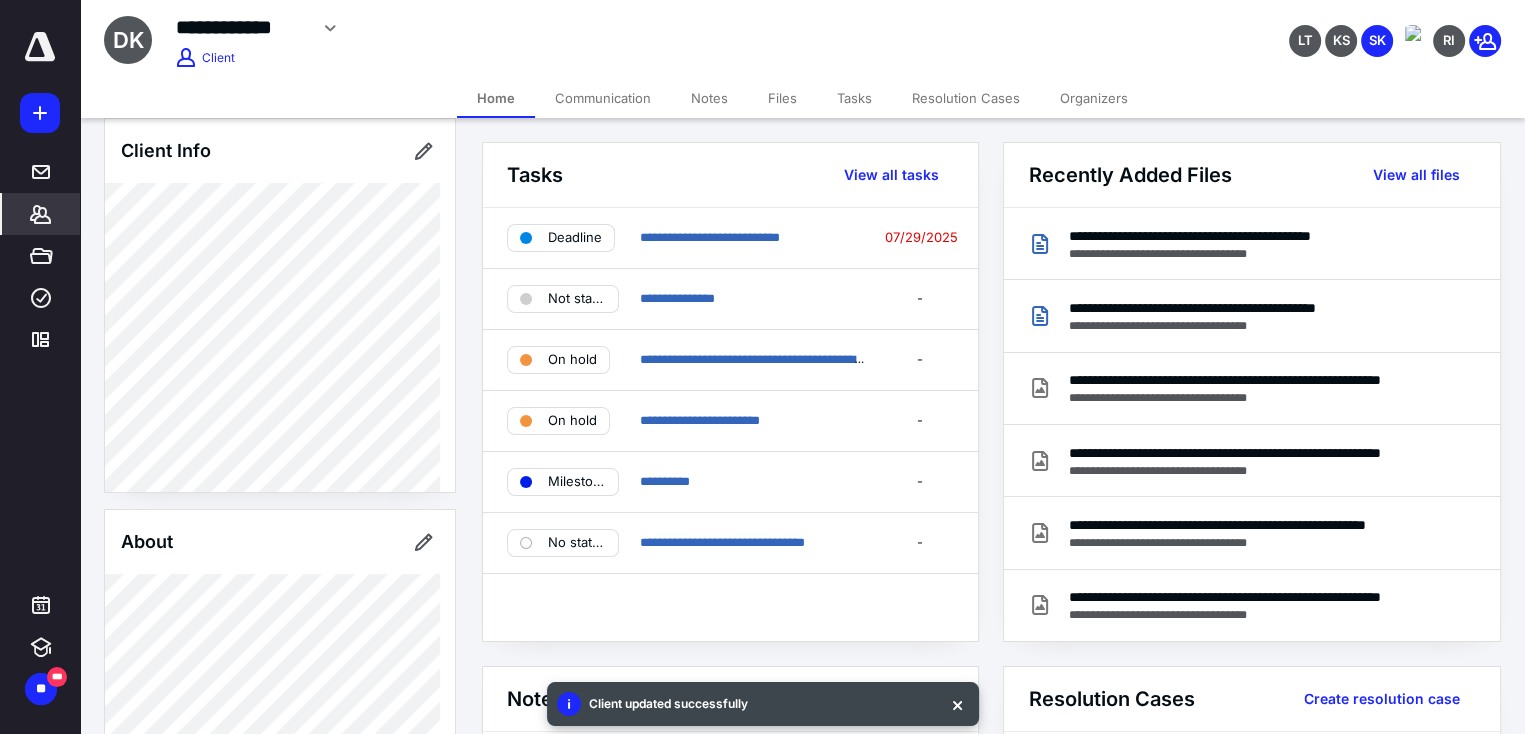scroll, scrollTop: 0, scrollLeft: 0, axis: both 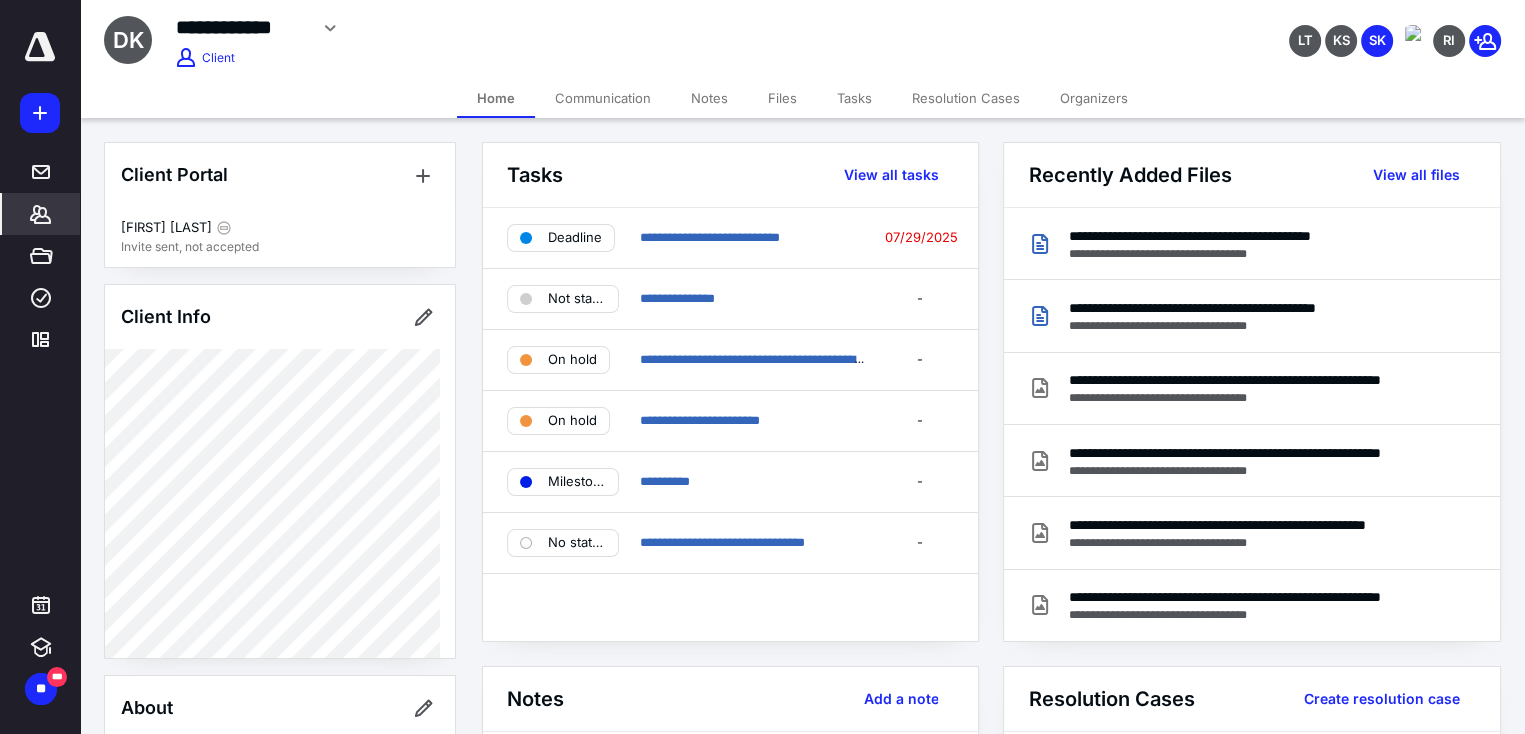 click on "Notes" at bounding box center [709, 98] 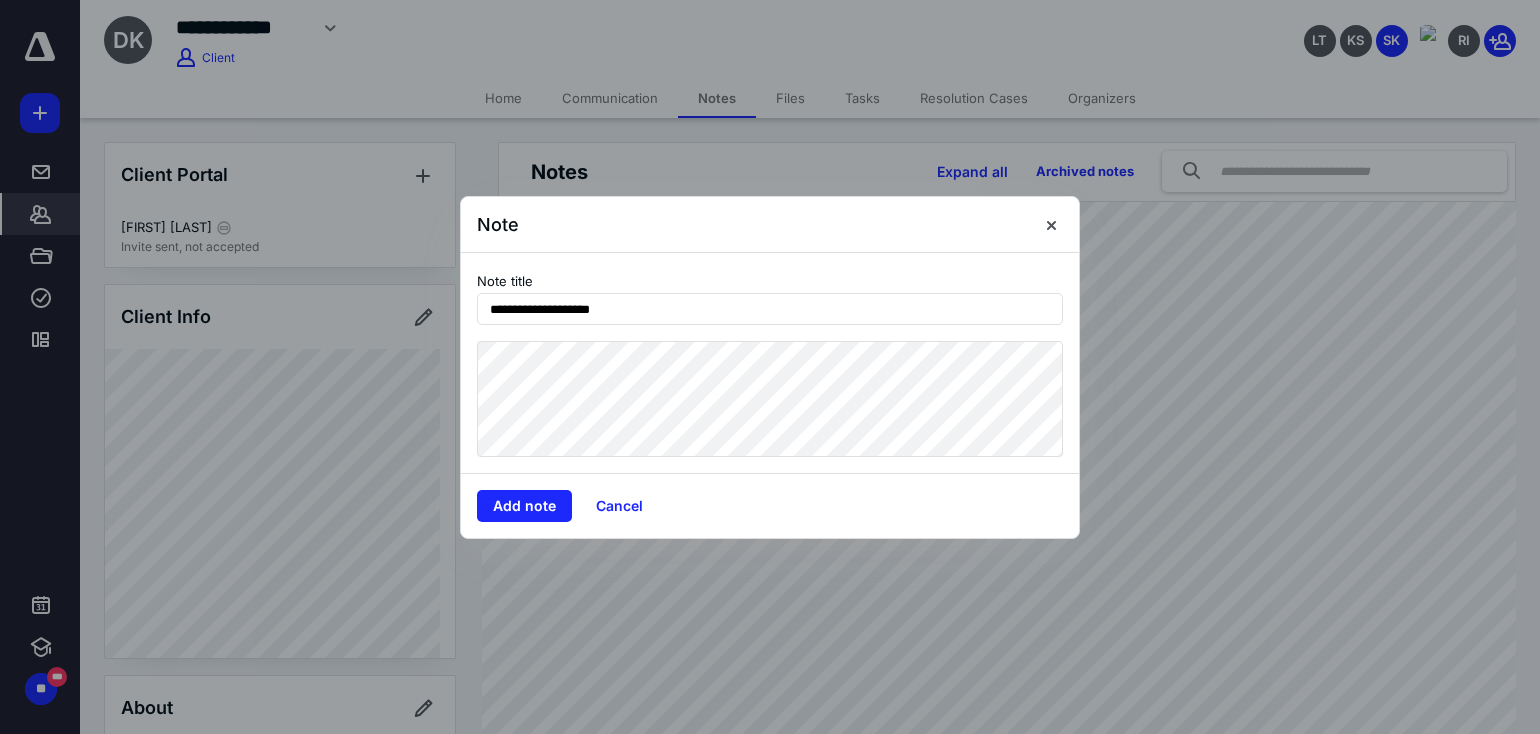 type on "**********" 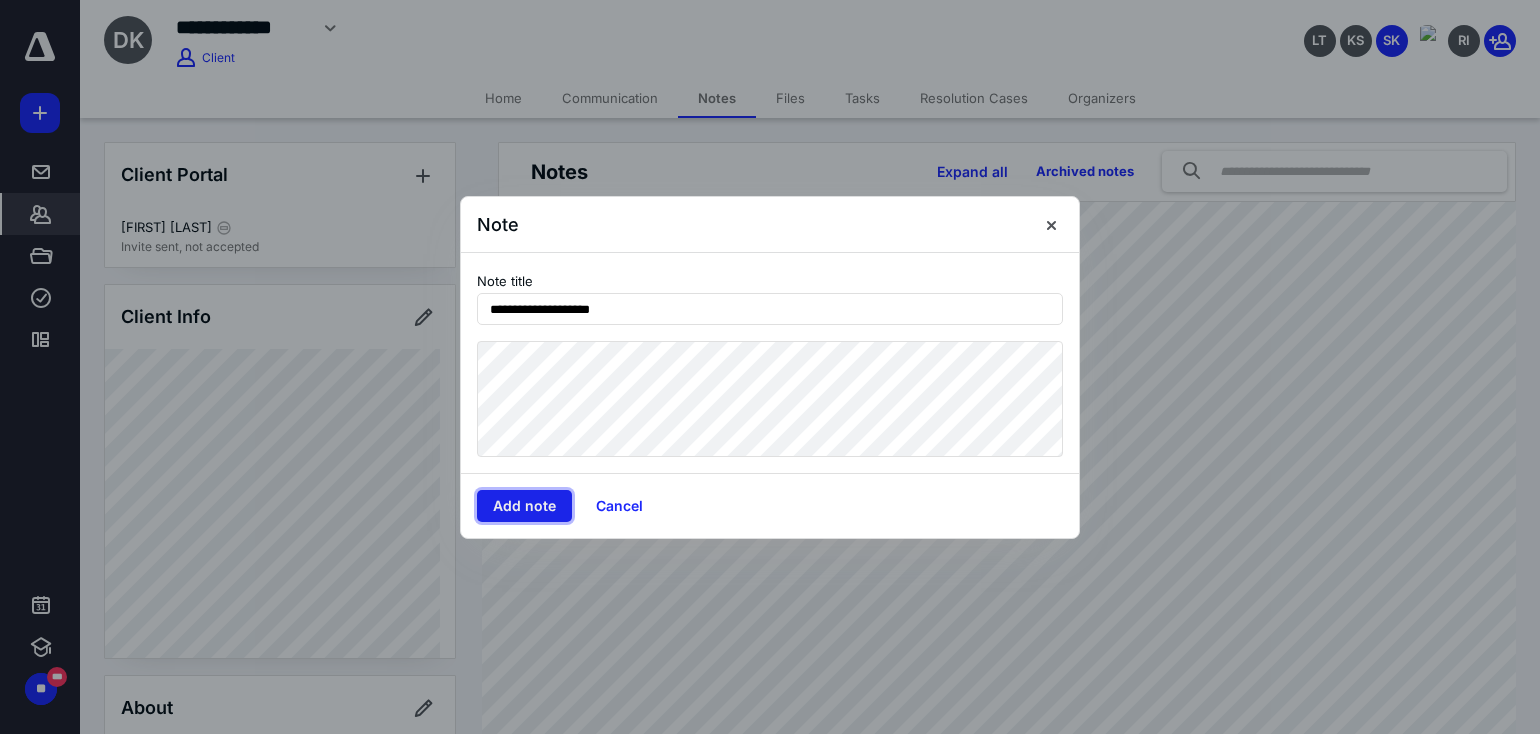click on "Add note" at bounding box center [524, 506] 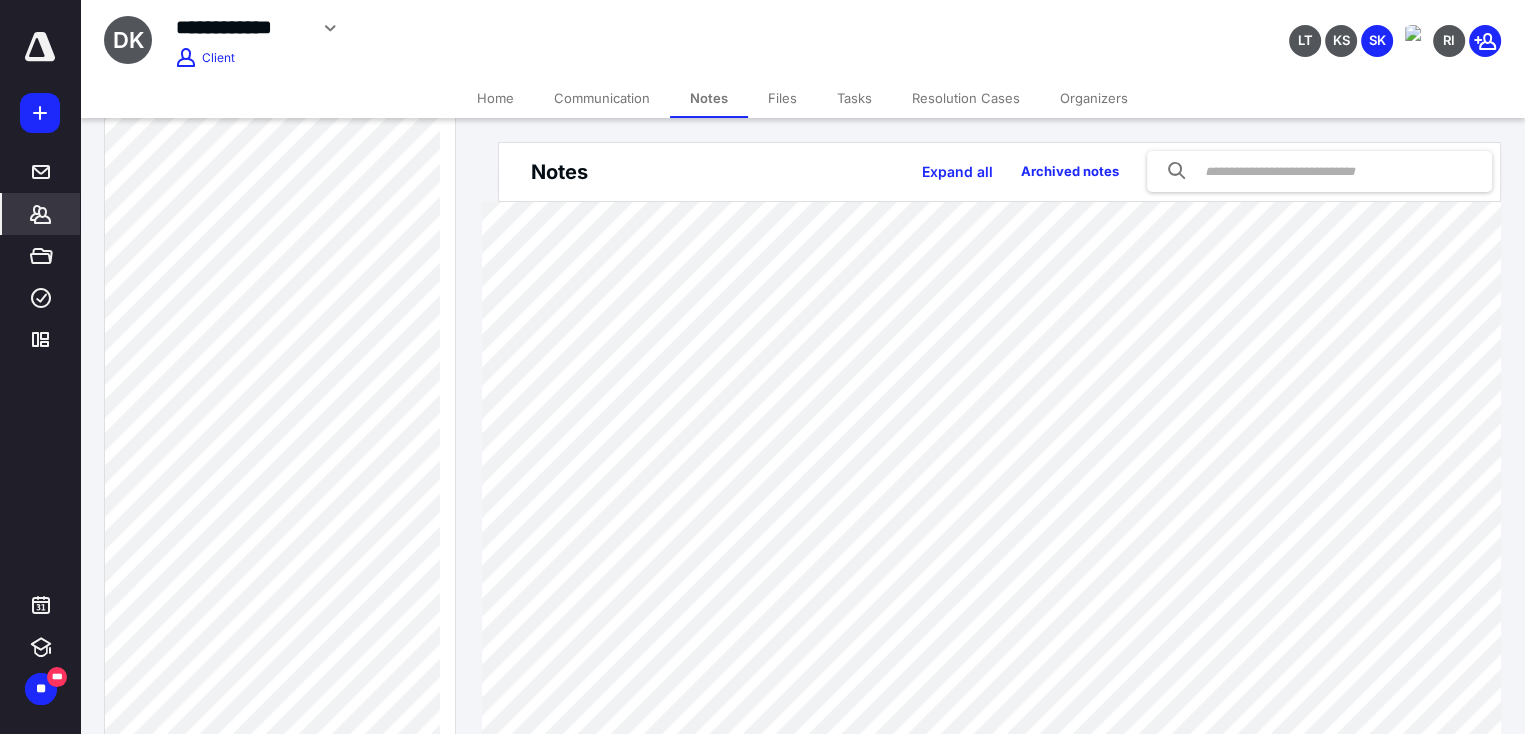 scroll, scrollTop: 1000, scrollLeft: 0, axis: vertical 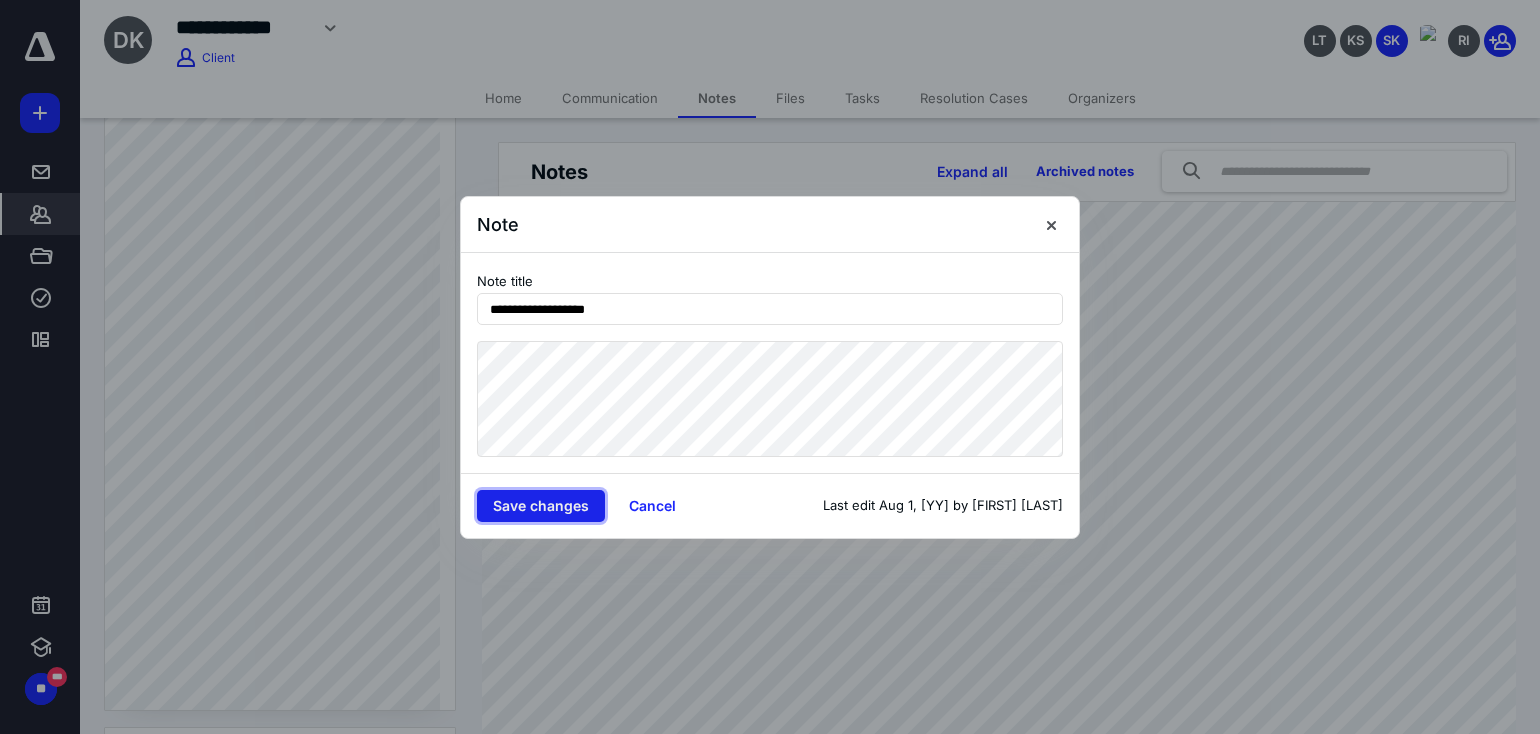 click on "Save changes" at bounding box center [541, 506] 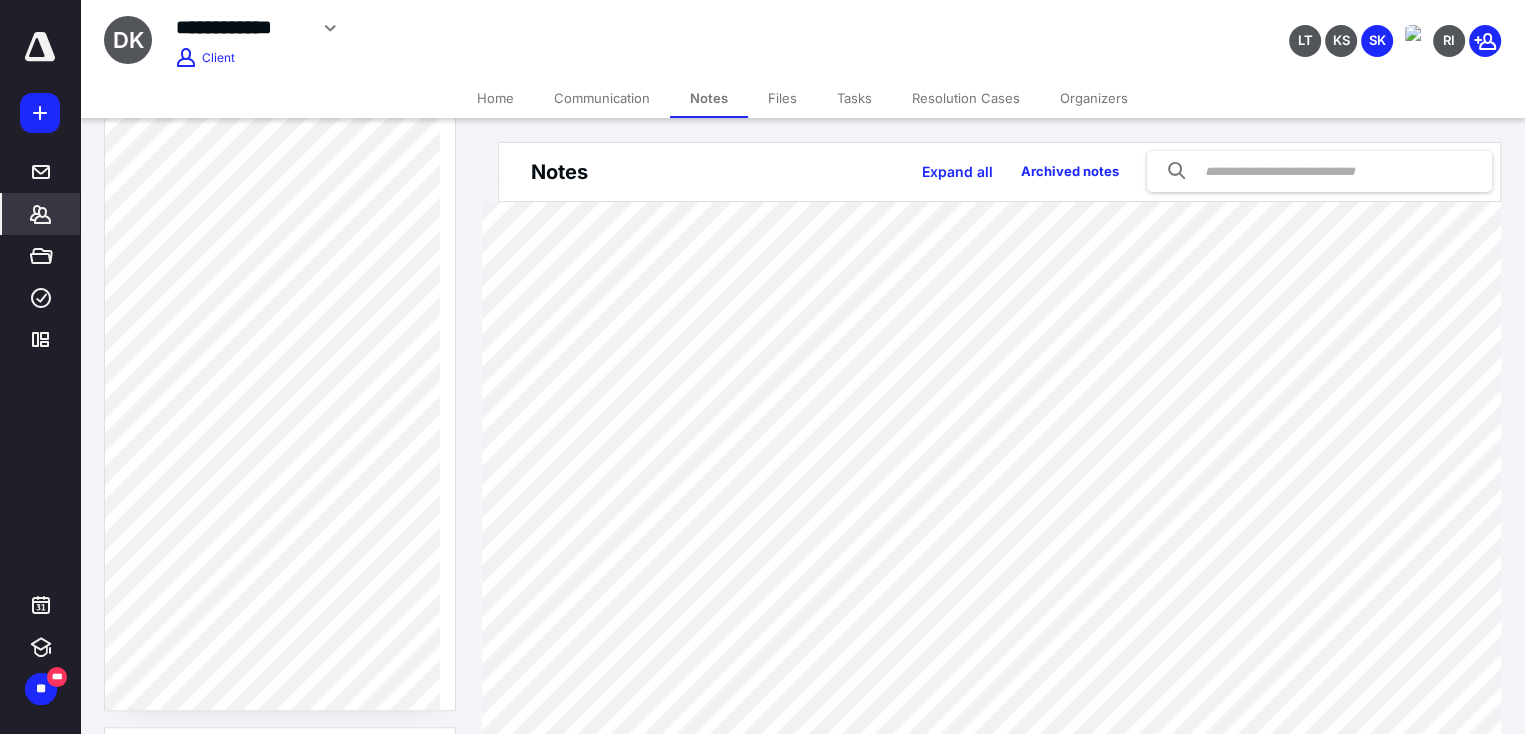 scroll, scrollTop: 700, scrollLeft: 0, axis: vertical 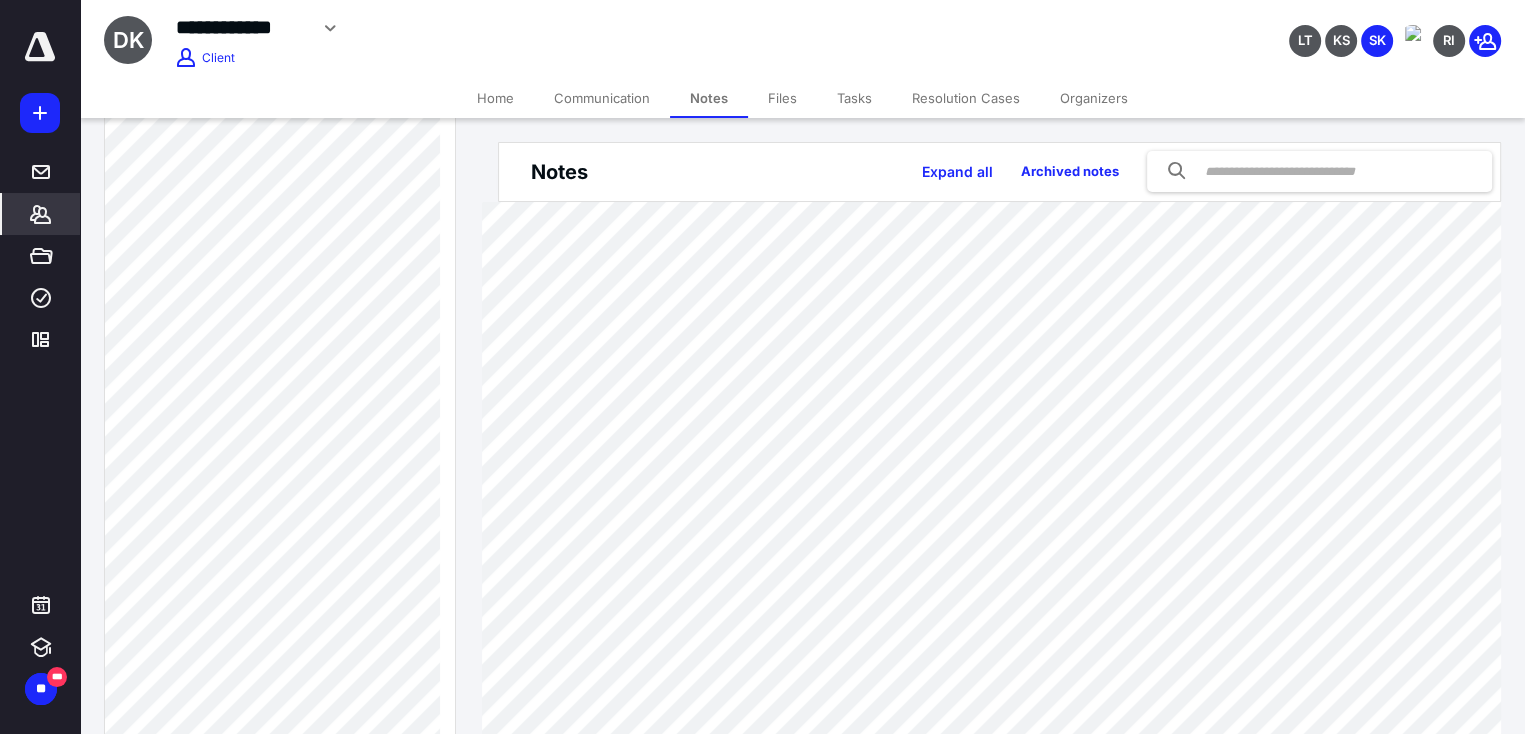 click on "Tasks" at bounding box center [854, 98] 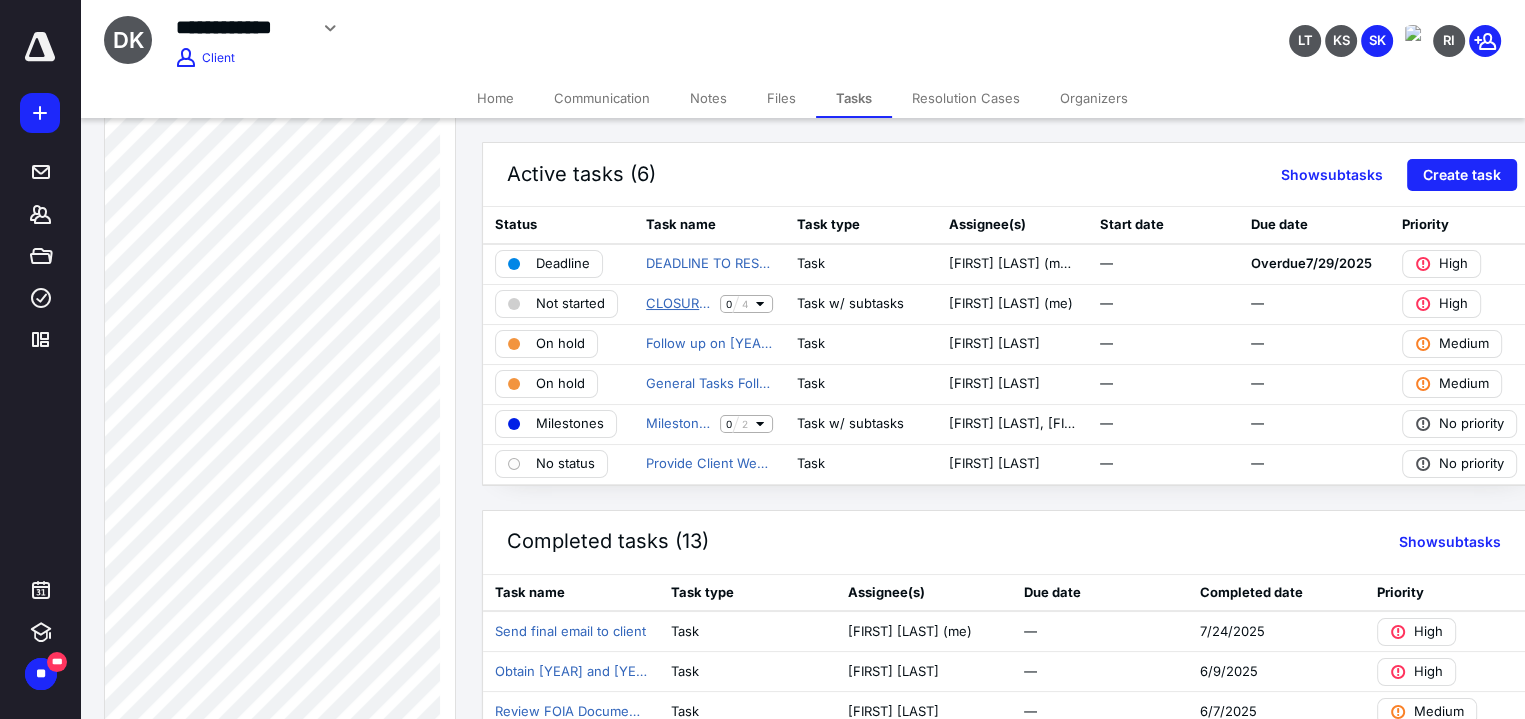 click on "CLOSURE OF CASE" at bounding box center [679, 304] 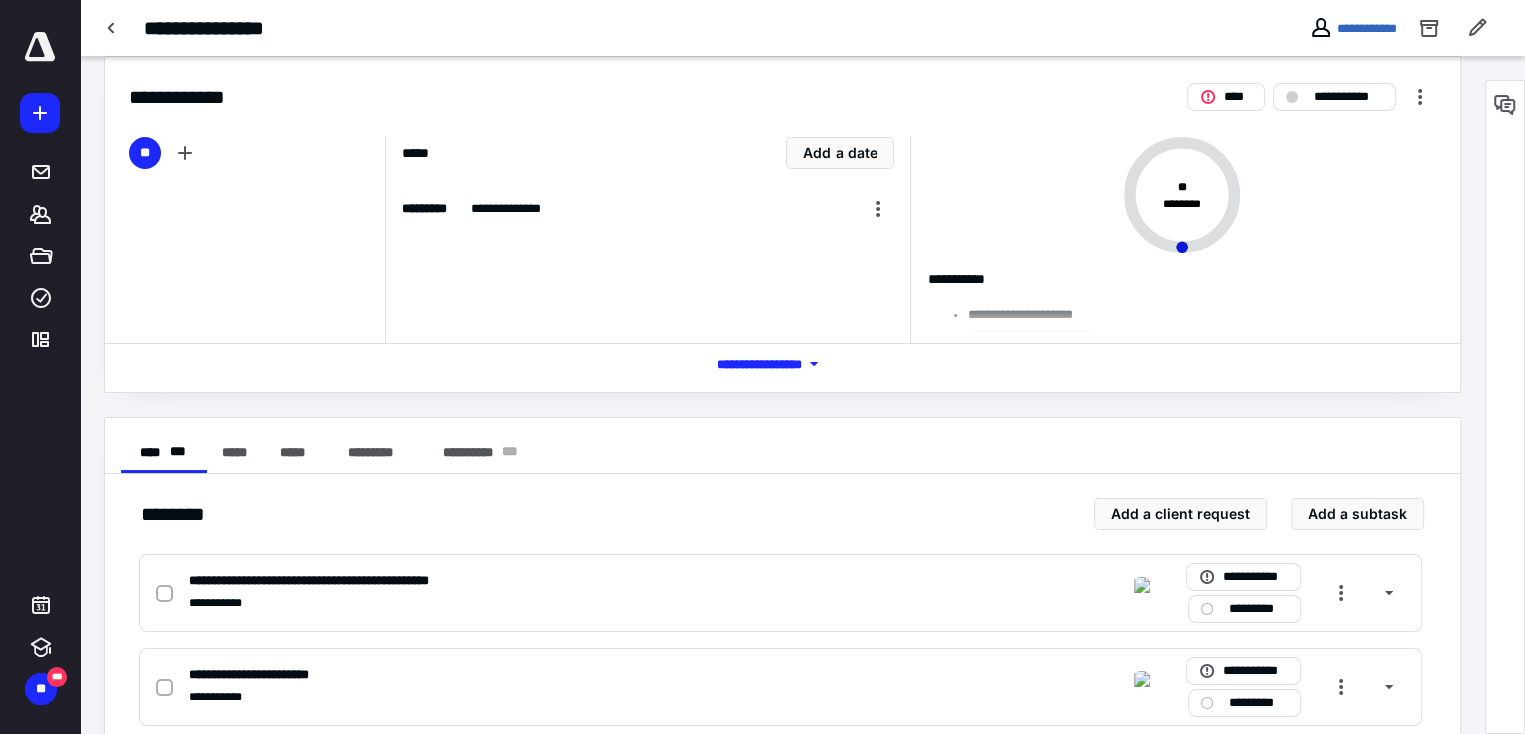 scroll, scrollTop: 200, scrollLeft: 0, axis: vertical 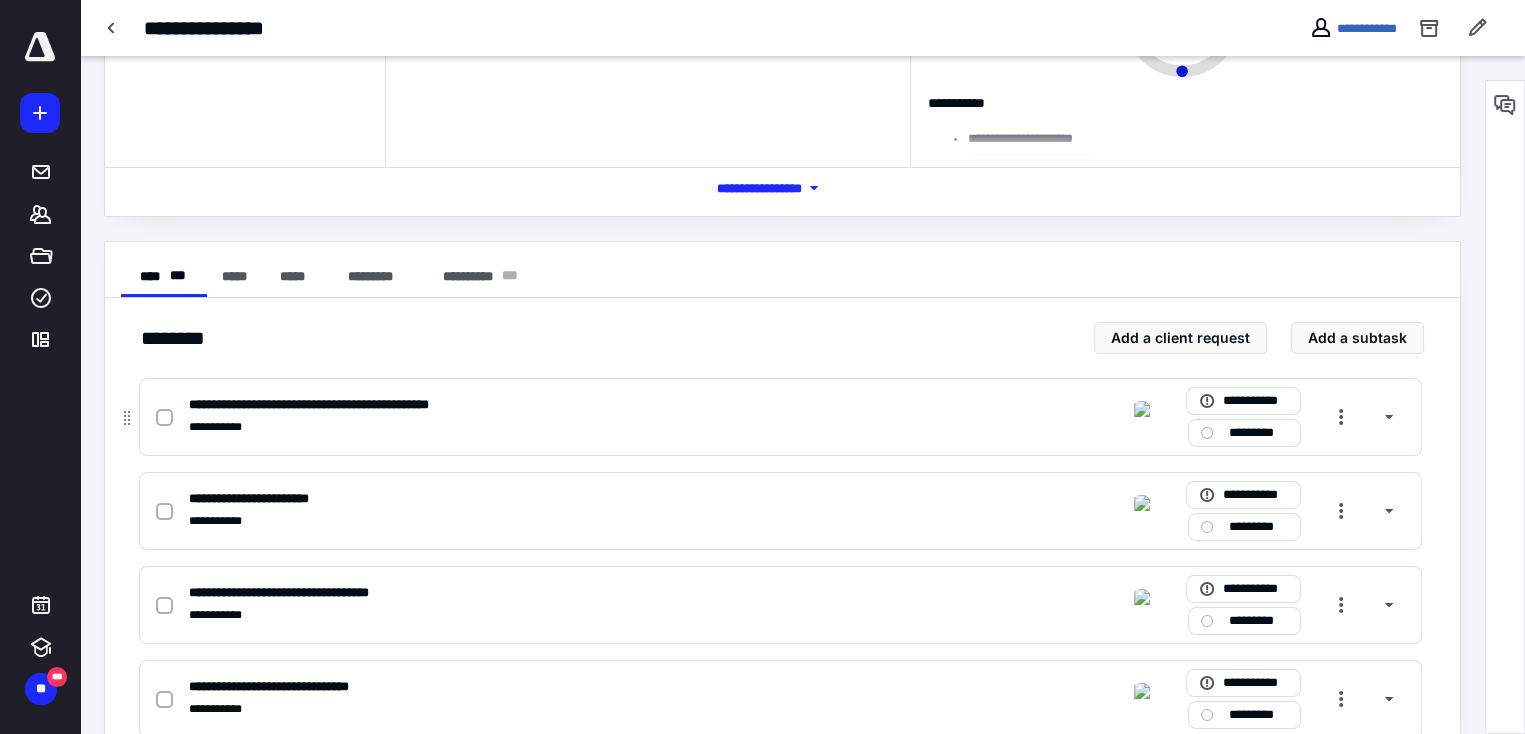 click 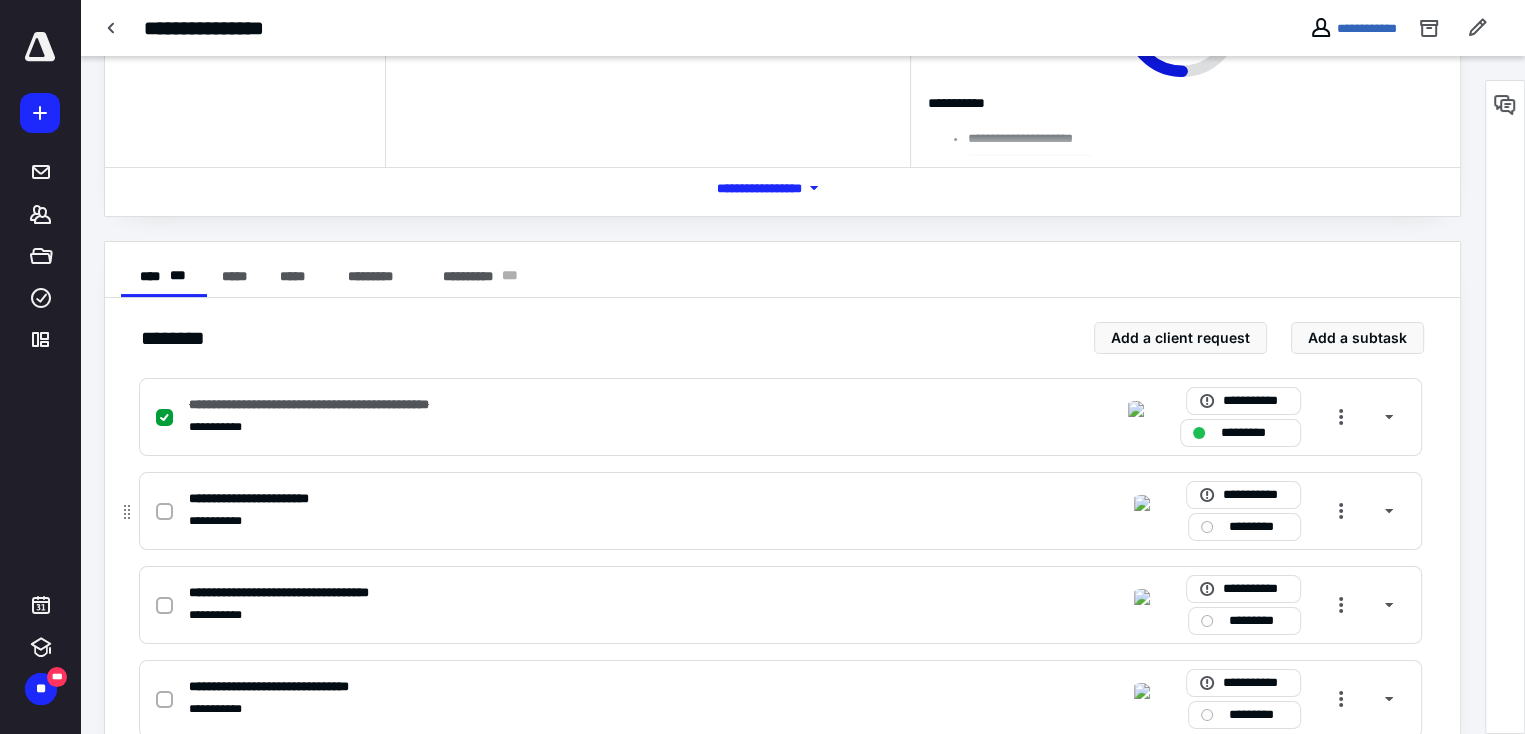 scroll, scrollTop: 252, scrollLeft: 0, axis: vertical 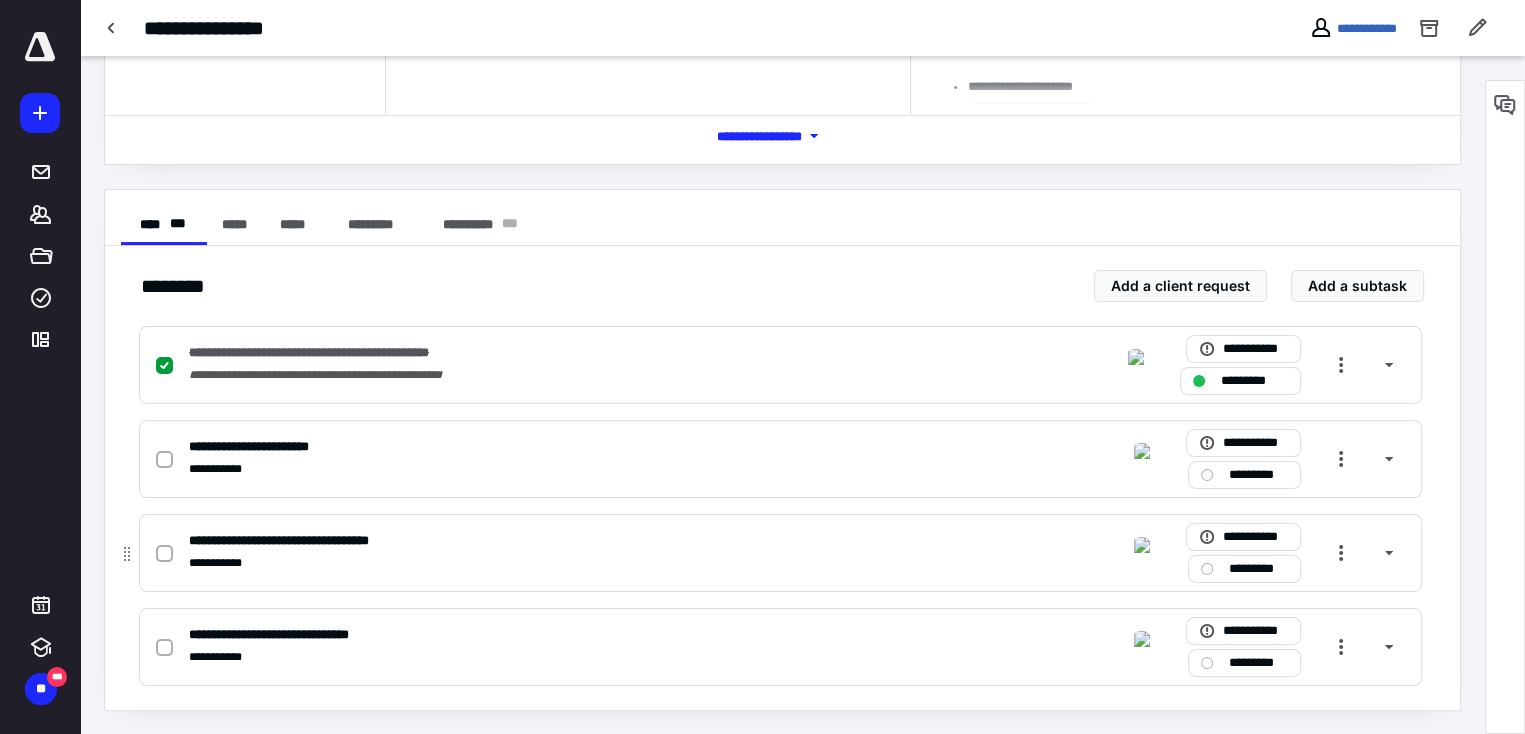 click 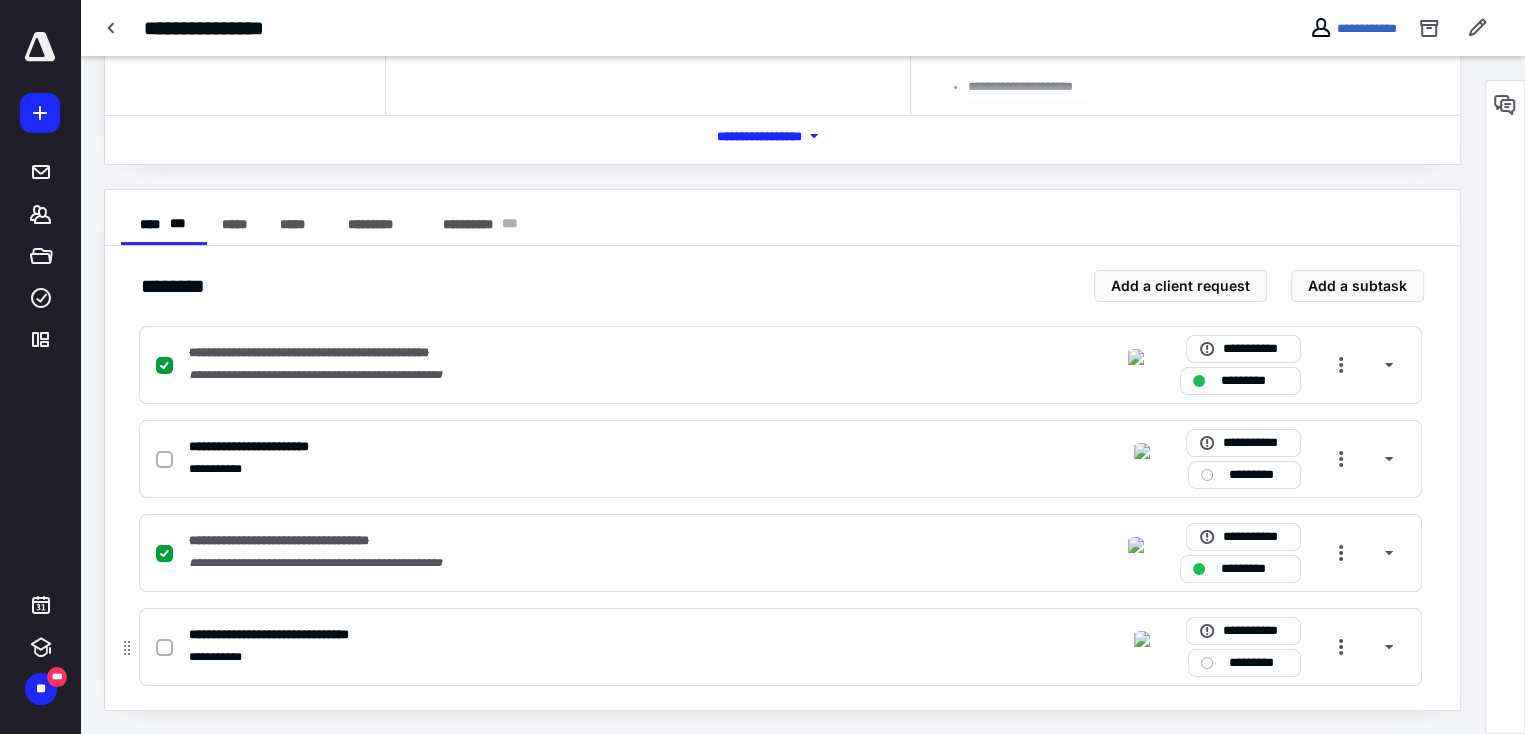click 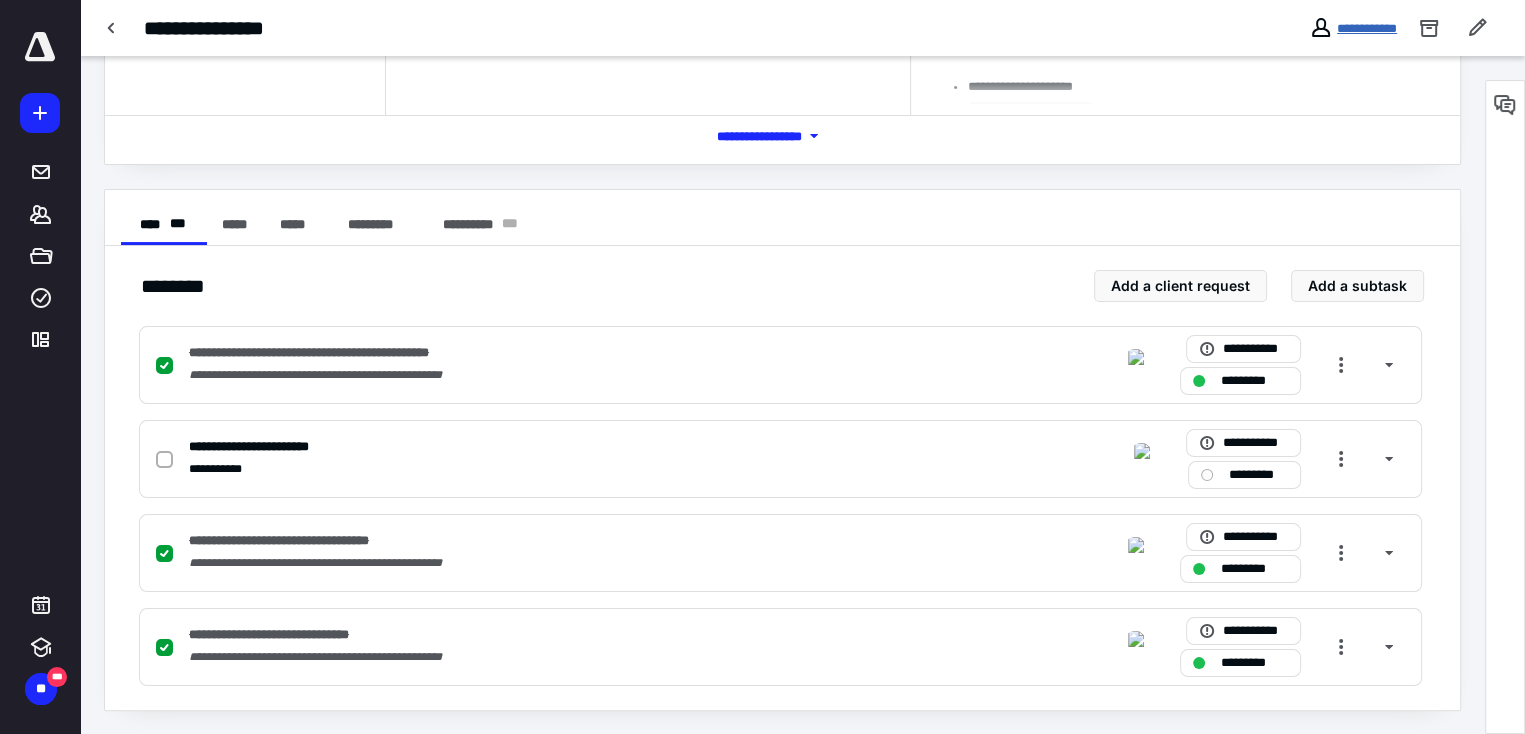 click on "**********" at bounding box center (1367, 28) 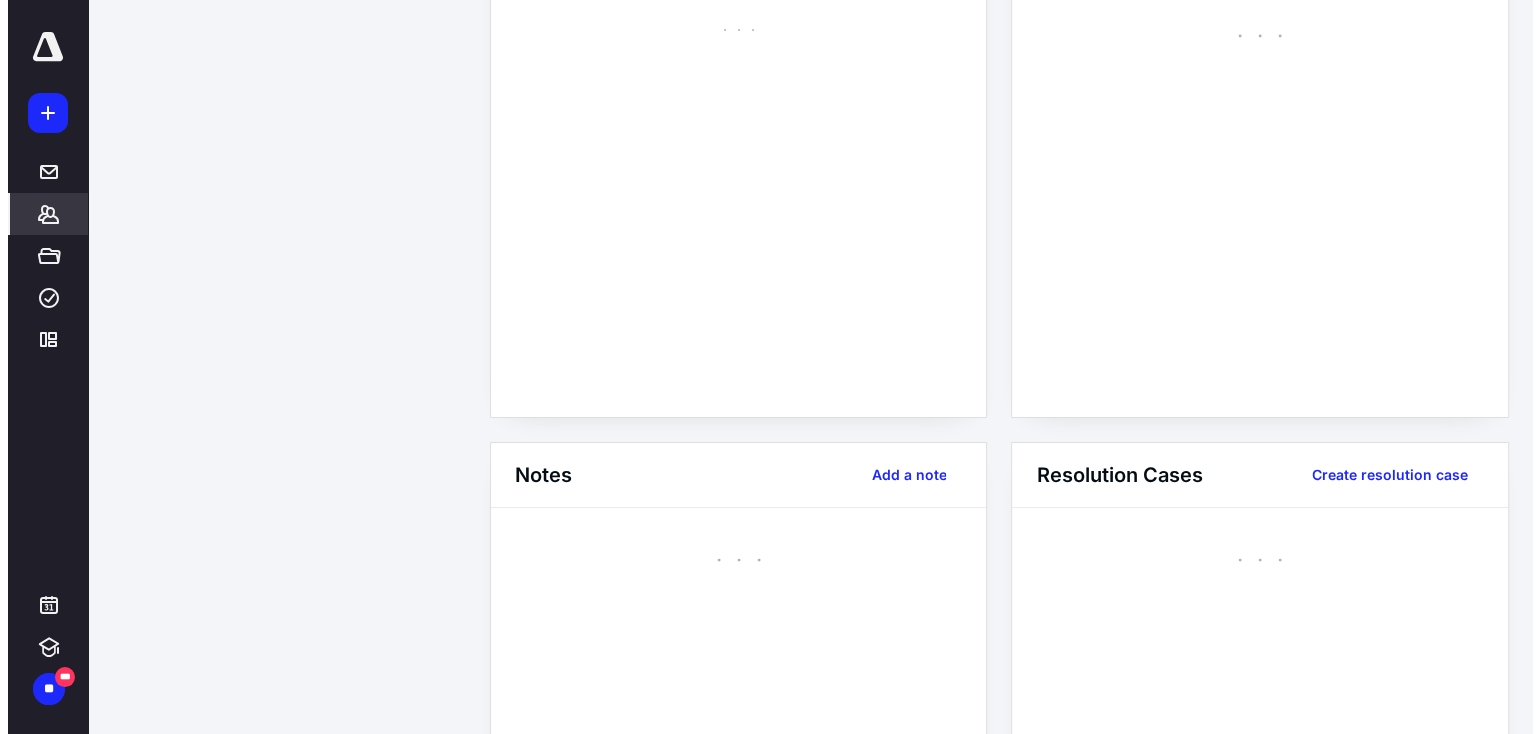 scroll, scrollTop: 0, scrollLeft: 0, axis: both 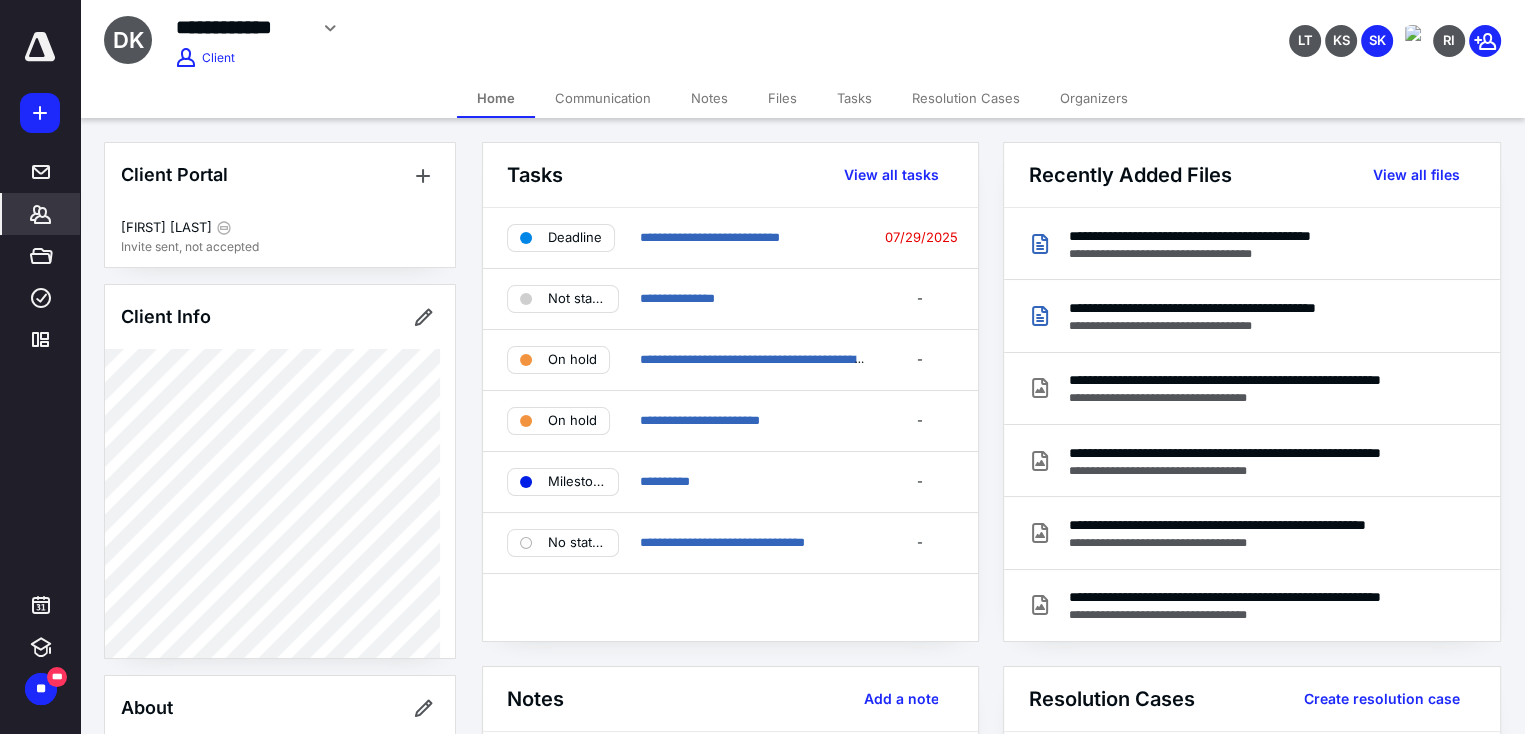 click on "Files" at bounding box center (782, 98) 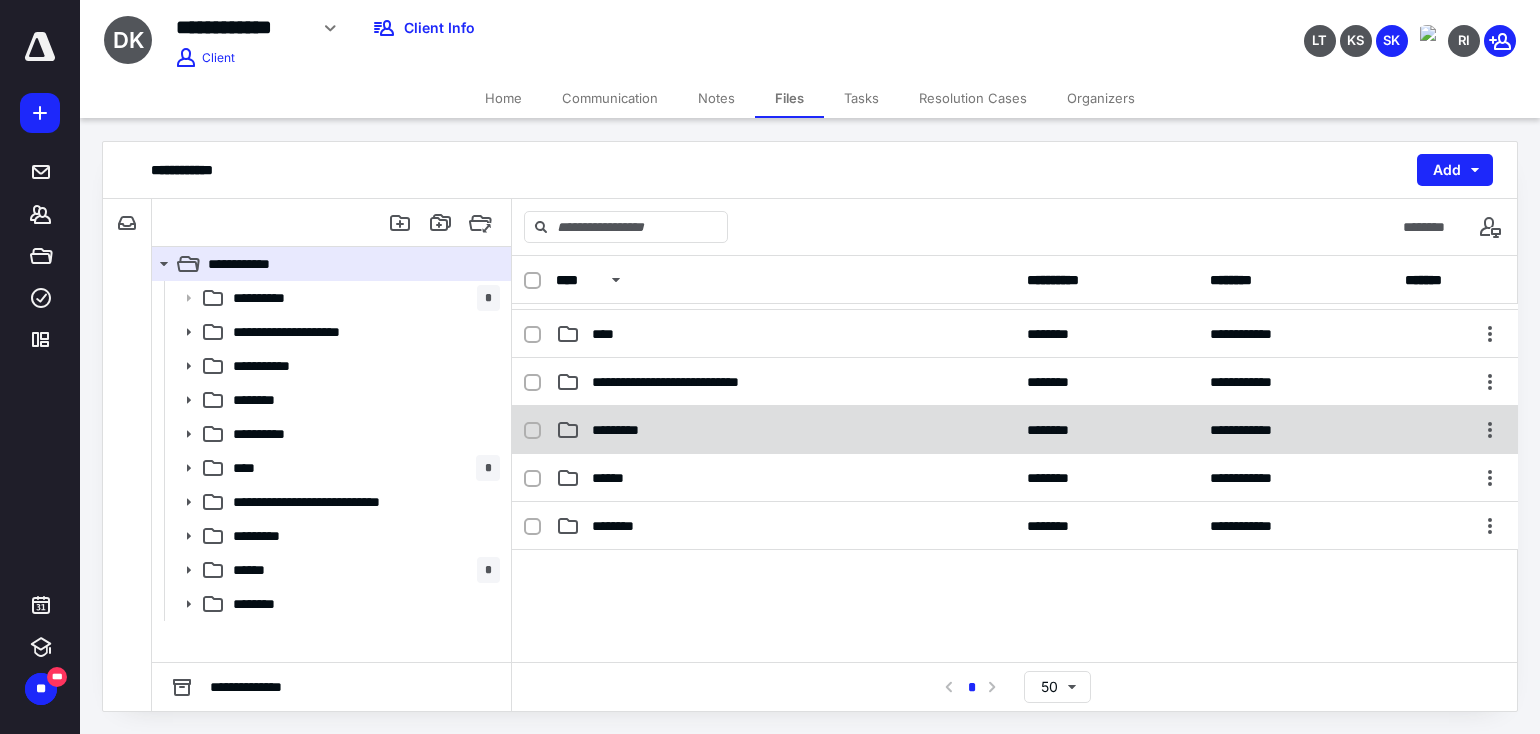 scroll, scrollTop: 200, scrollLeft: 0, axis: vertical 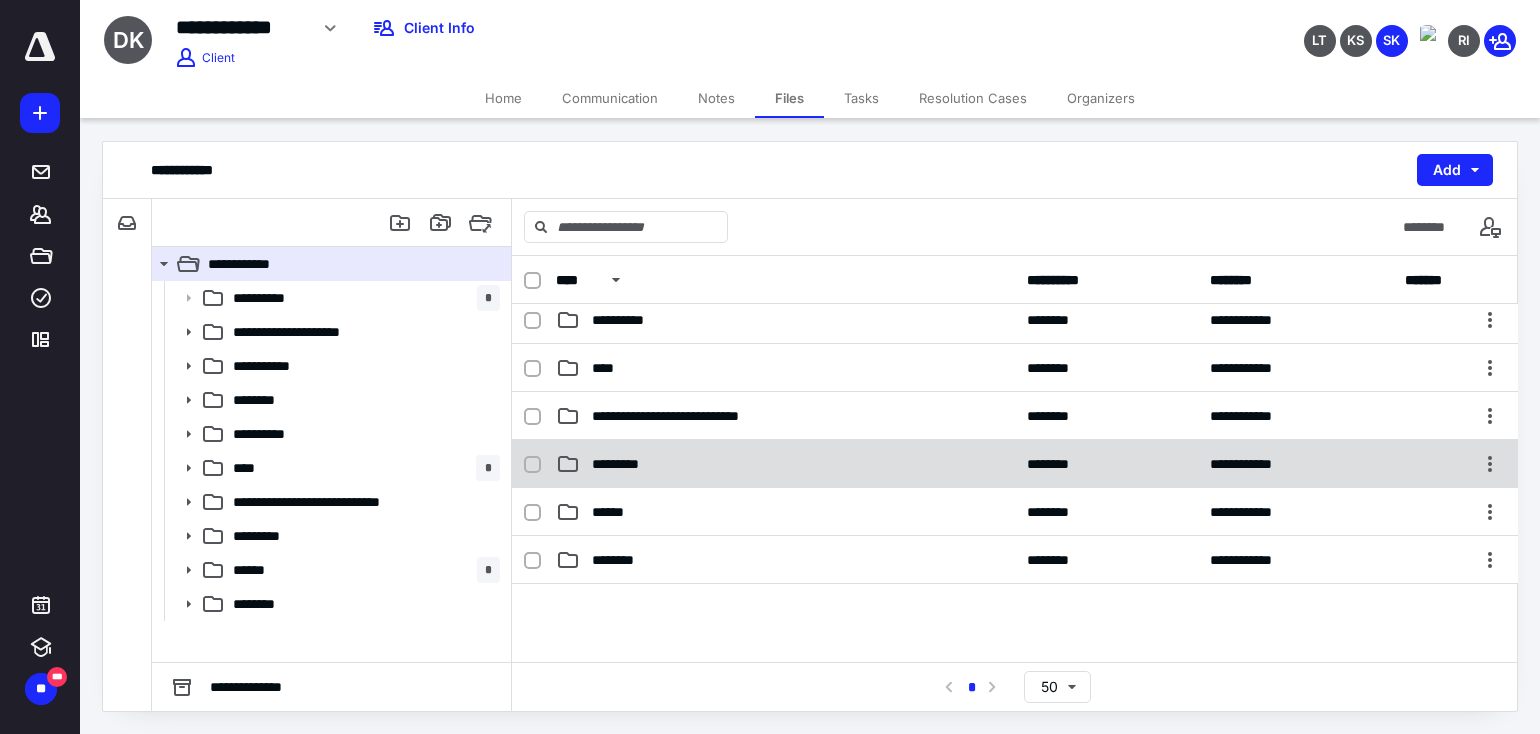 click on "**********" at bounding box center (1015, 464) 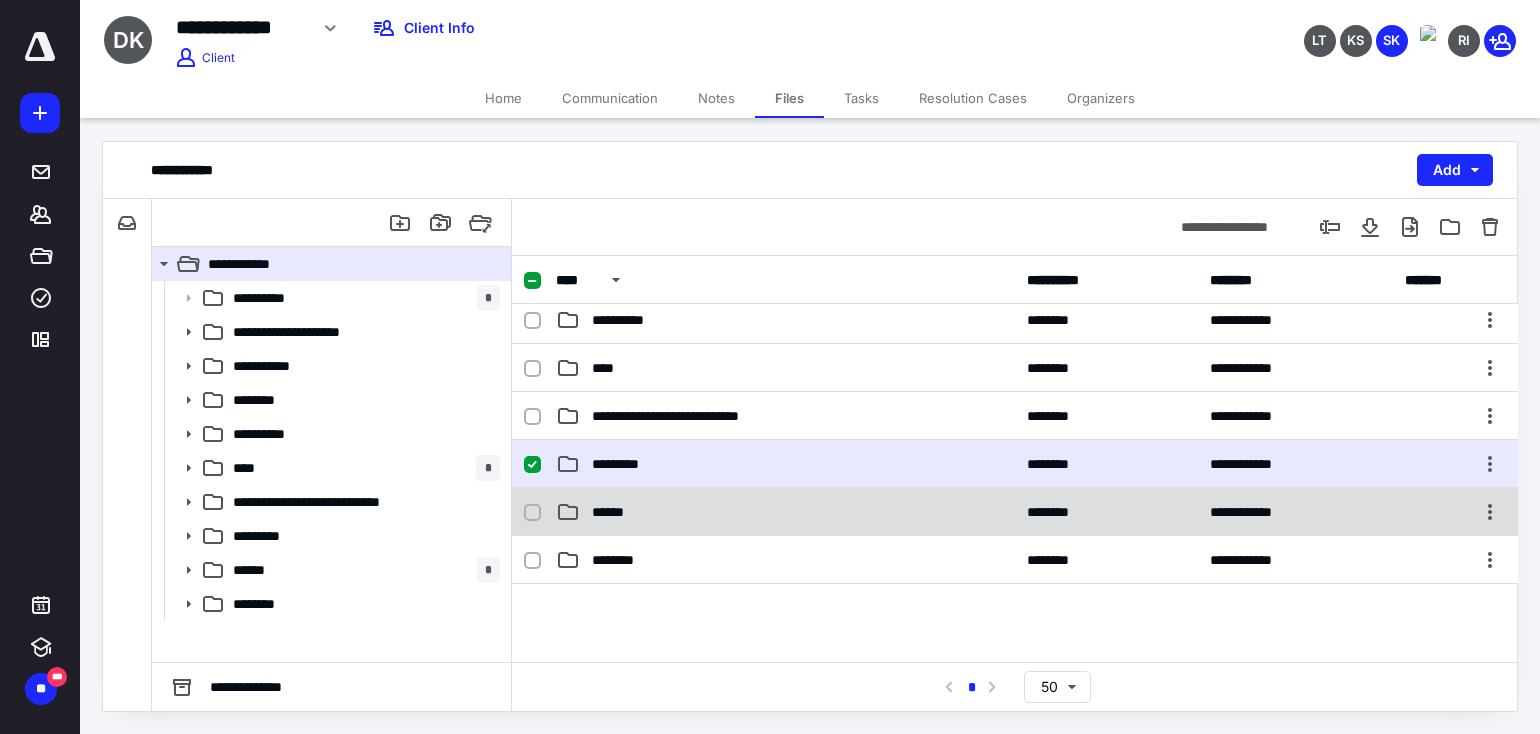 click on "******" at bounding box center [785, 512] 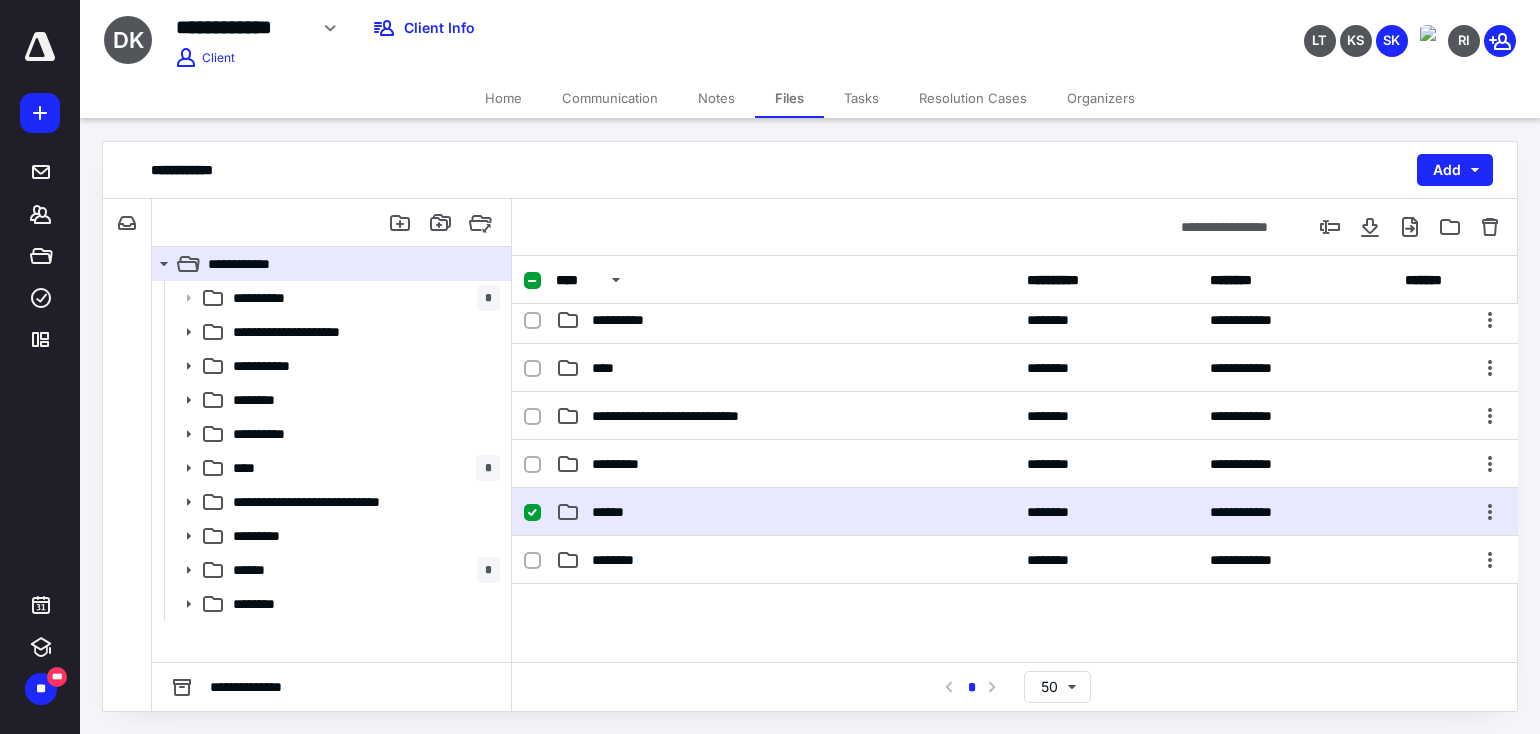 click on "******" at bounding box center [785, 512] 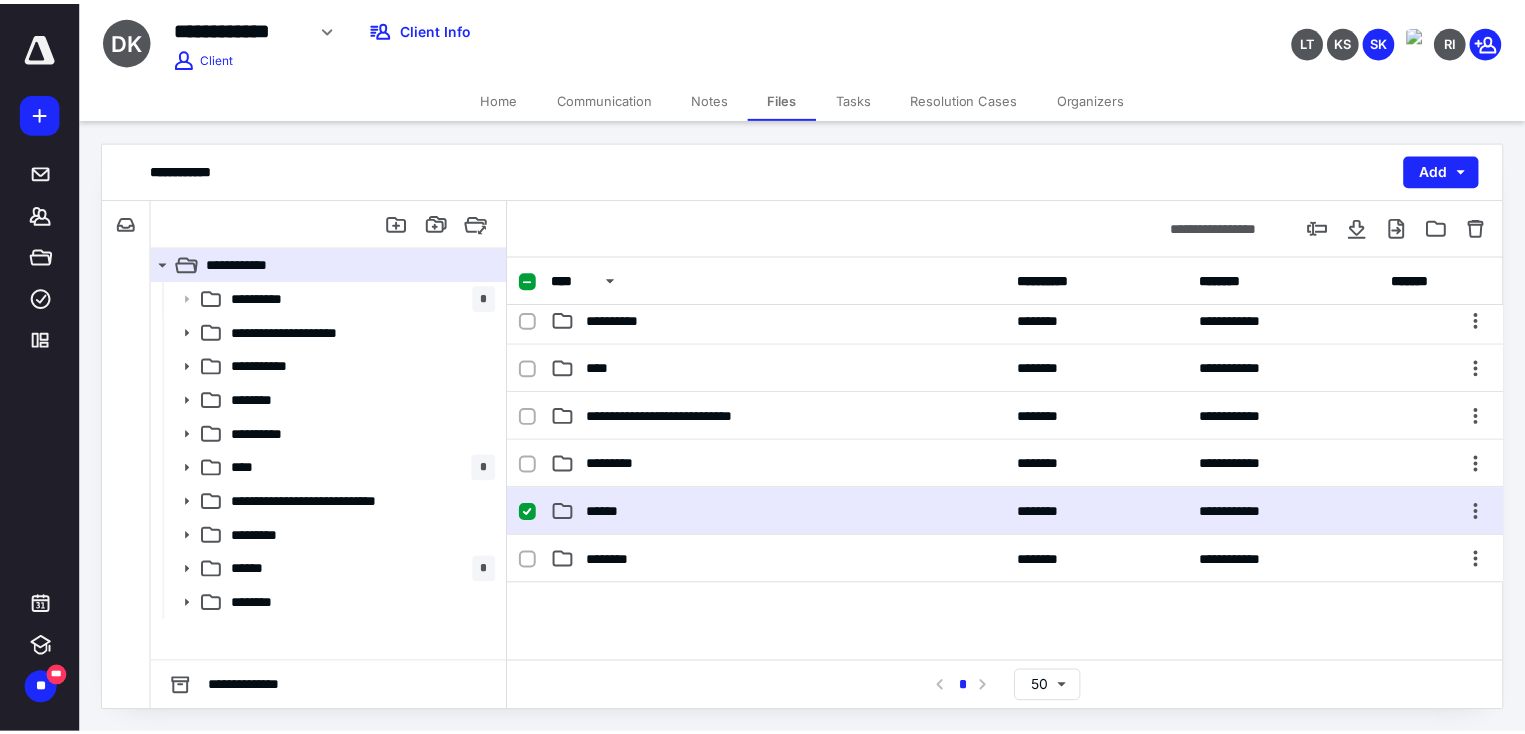 scroll, scrollTop: 0, scrollLeft: 0, axis: both 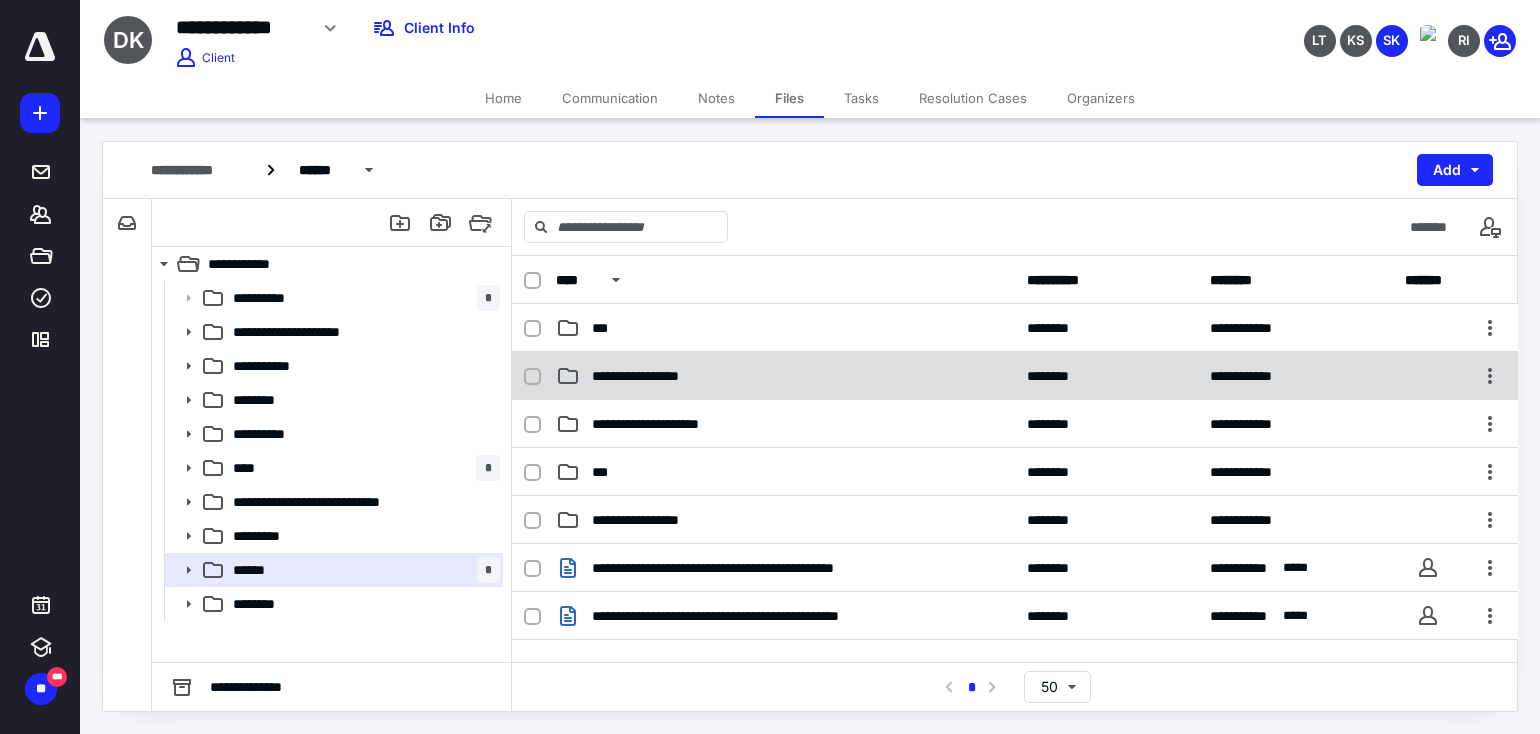 click on "**********" at bounding box center [665, 376] 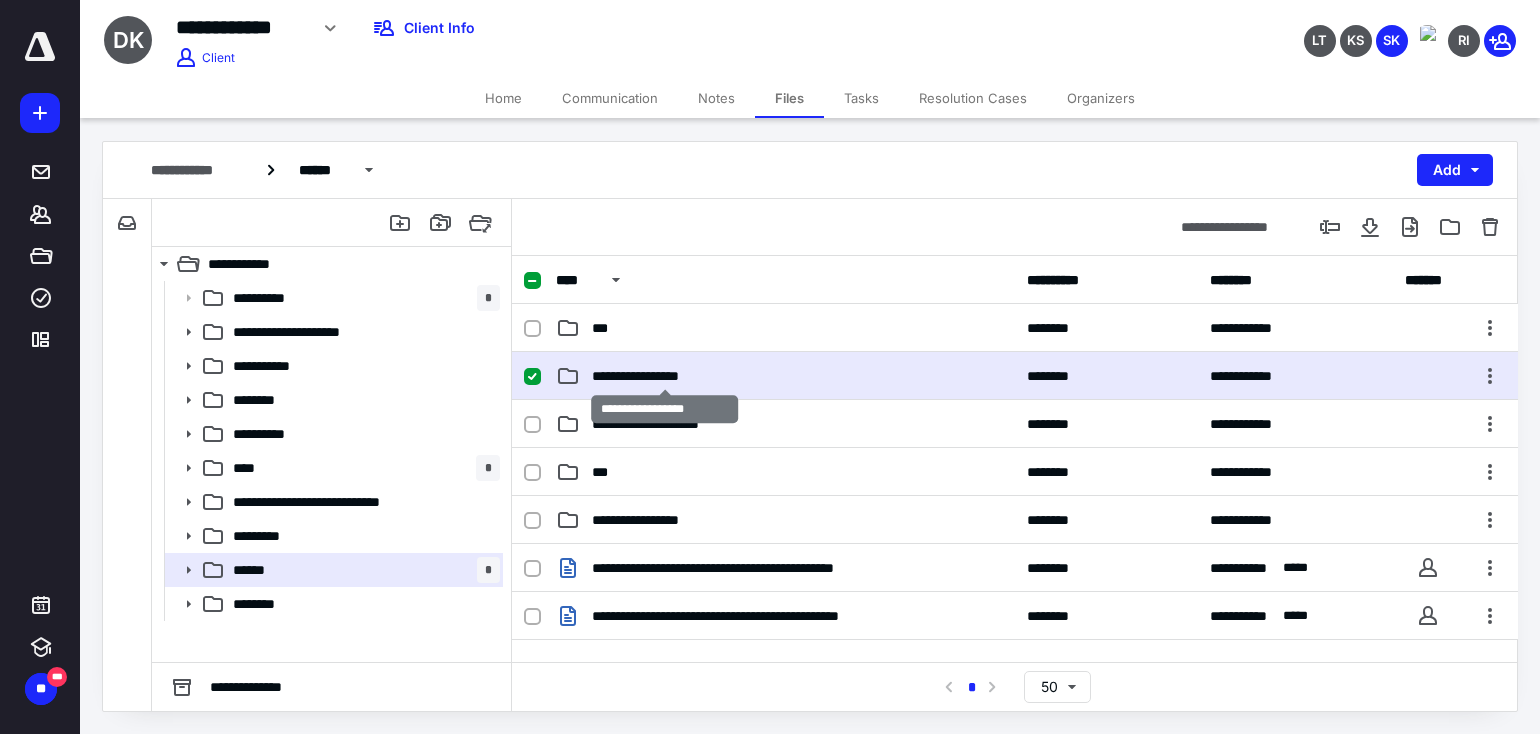 click on "**********" at bounding box center [665, 376] 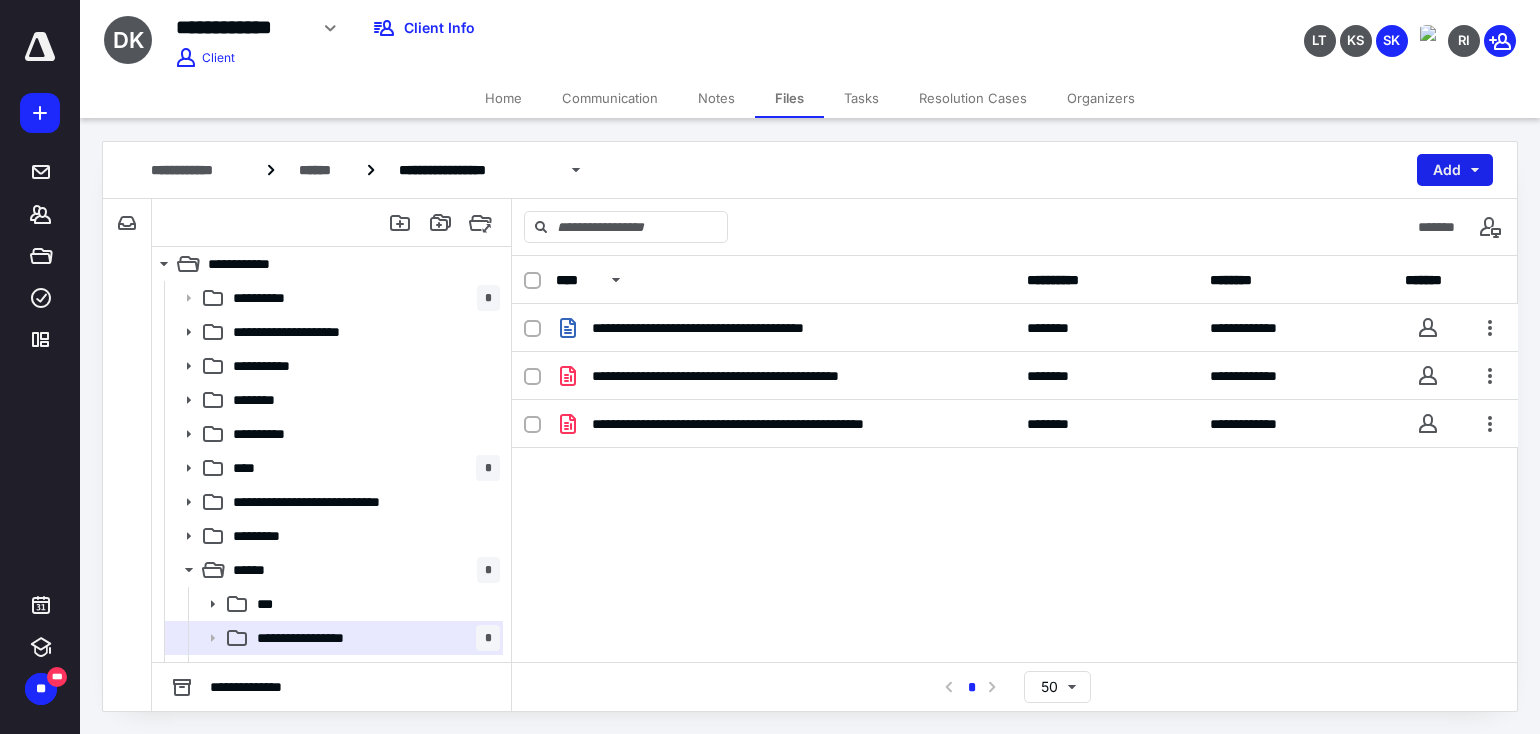 click on "Add" at bounding box center (1455, 170) 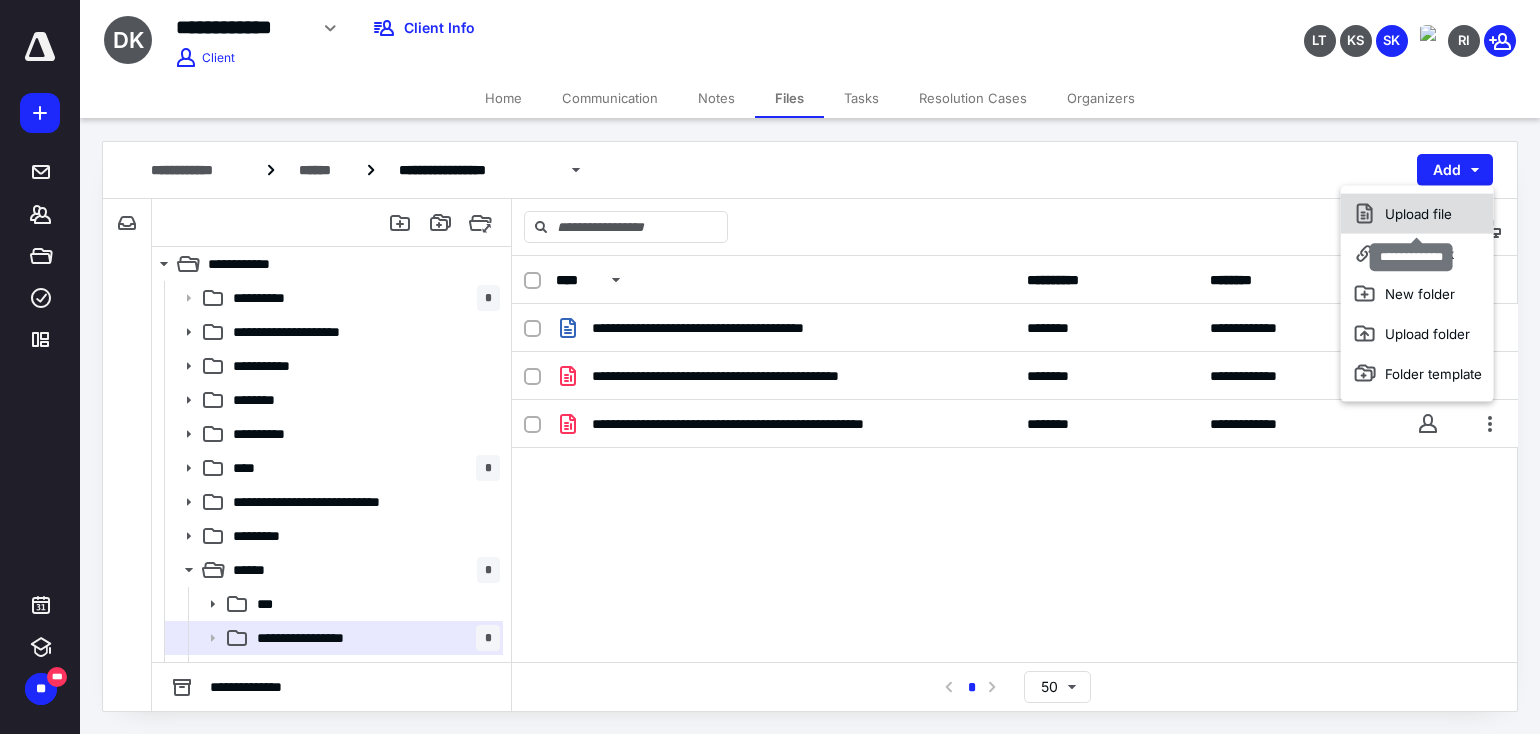 click on "Upload file" at bounding box center [1417, 214] 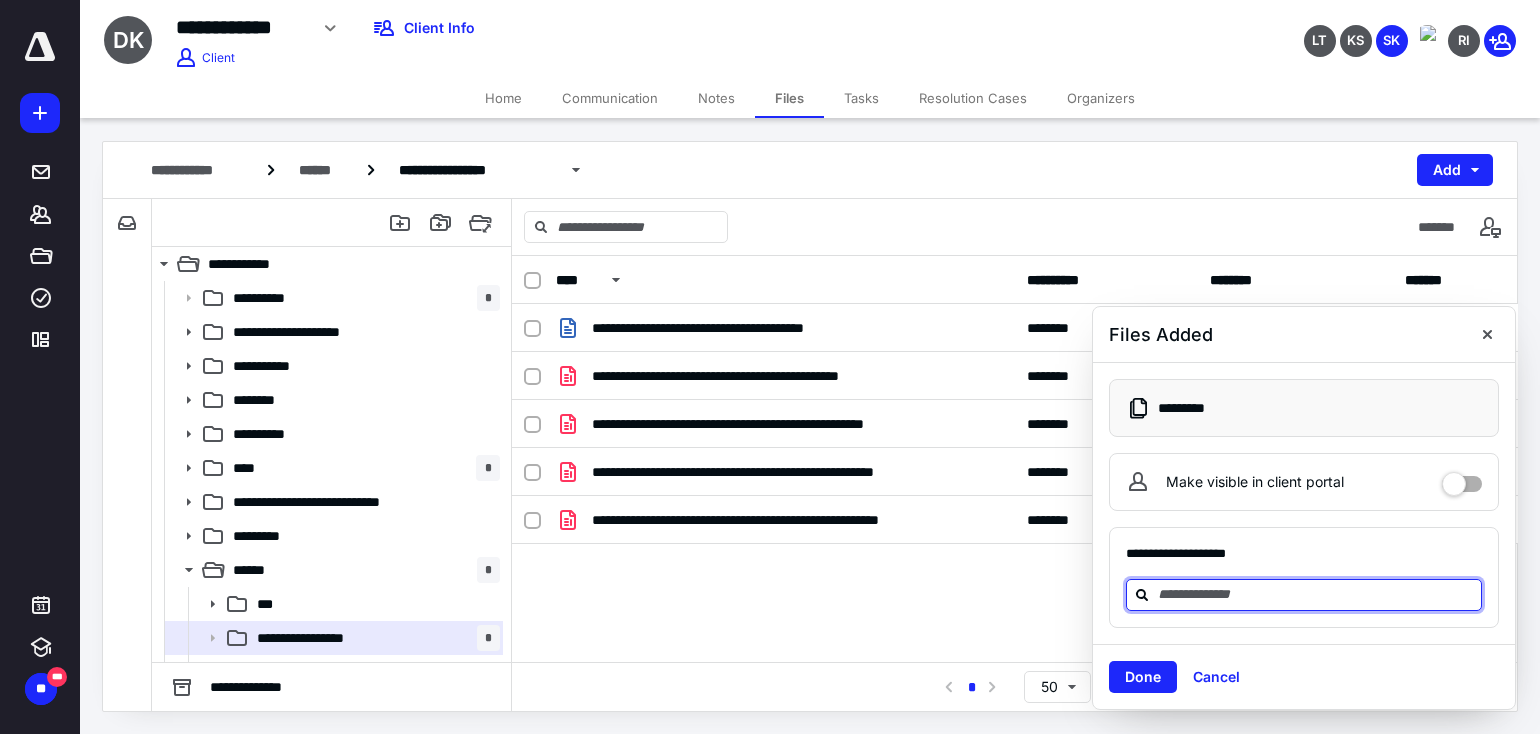 click at bounding box center (1316, 594) 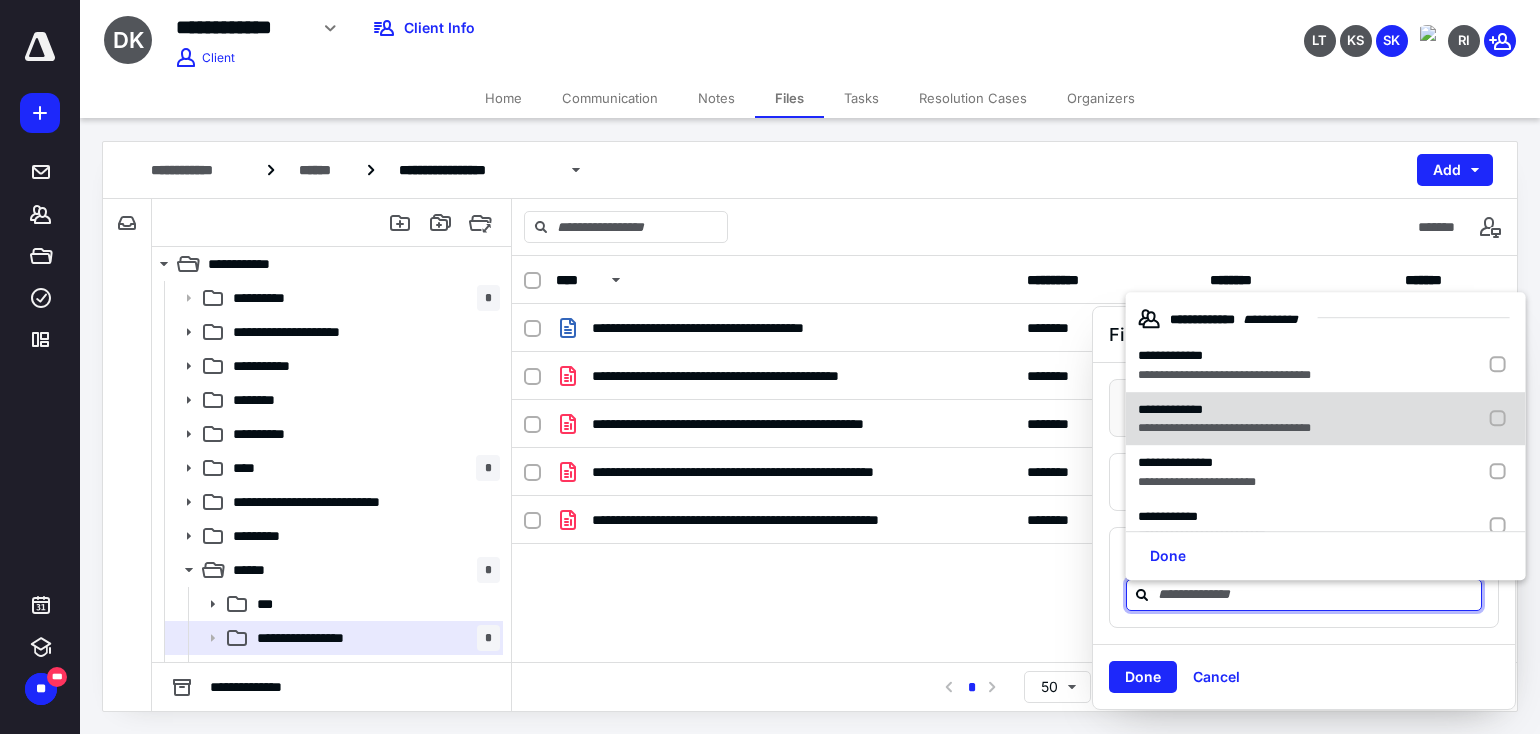click on "**********" at bounding box center (1224, 410) 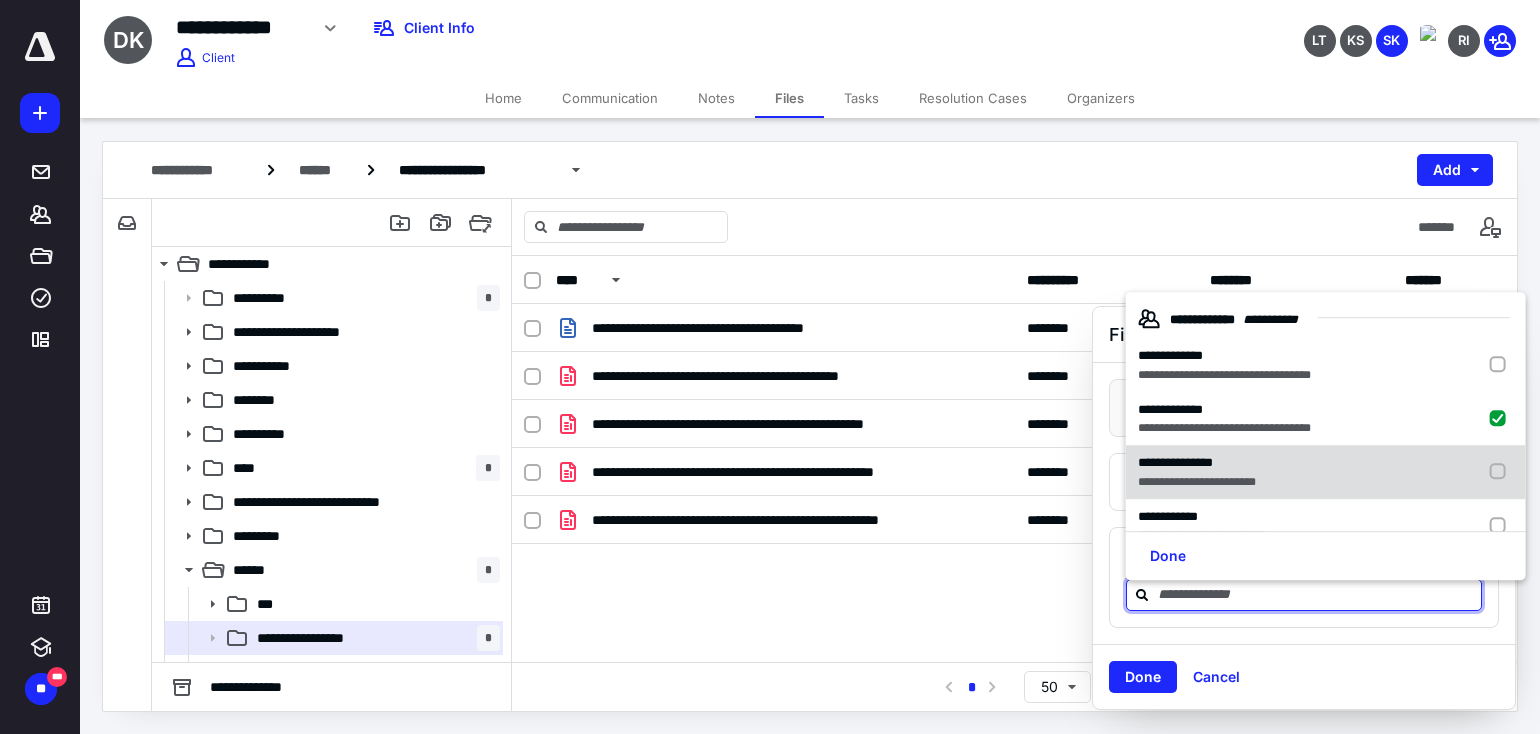checkbox on "true" 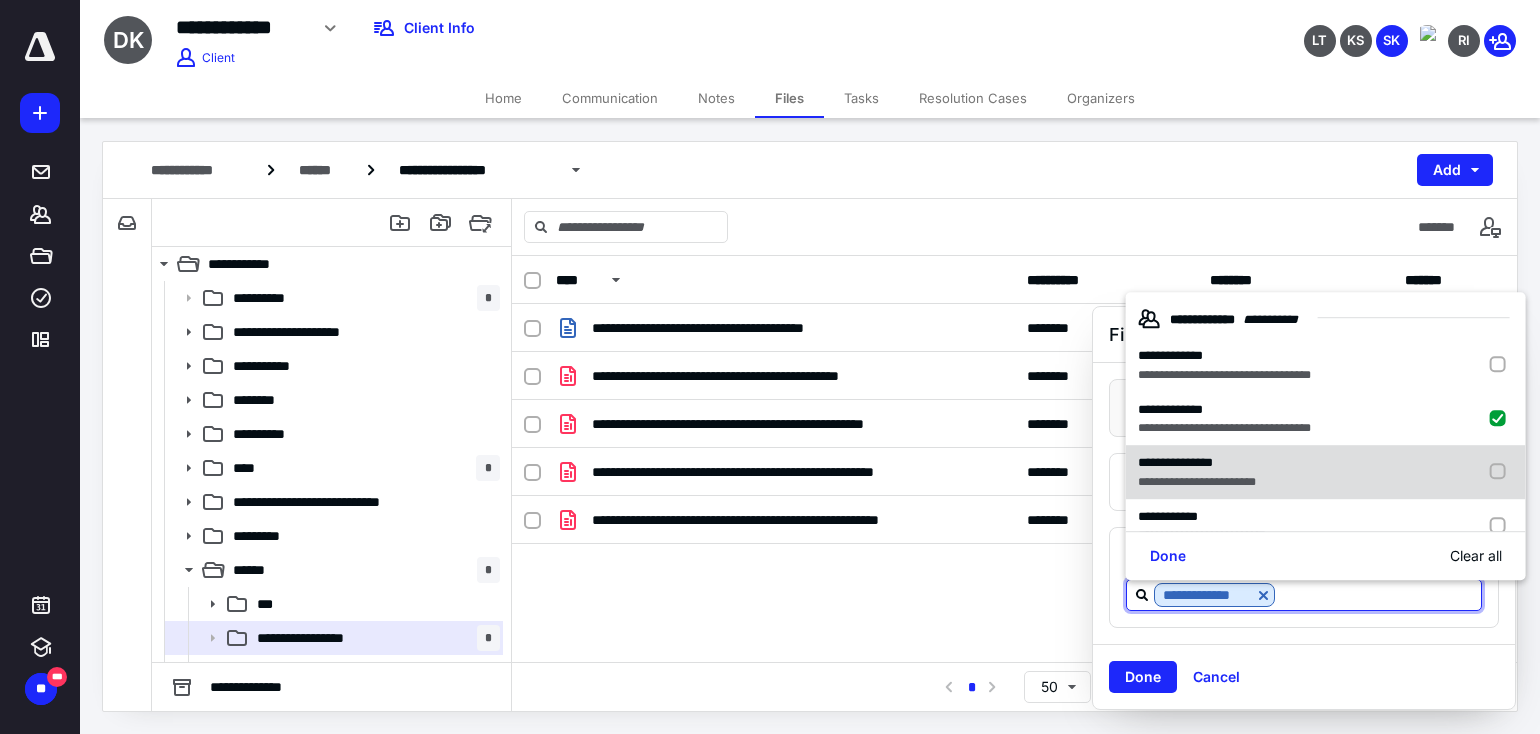 click on "**********" at bounding box center (1175, 463) 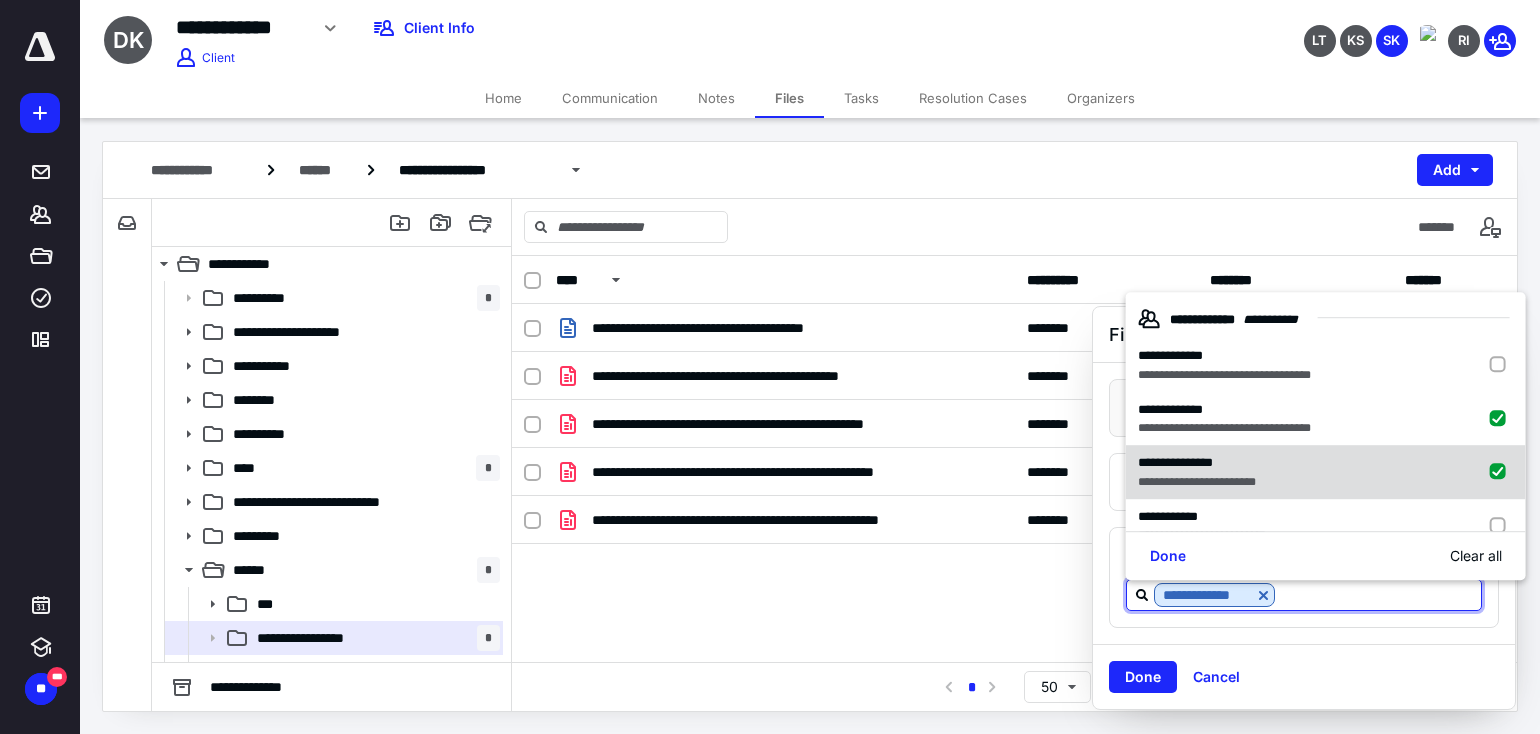 checkbox on "true" 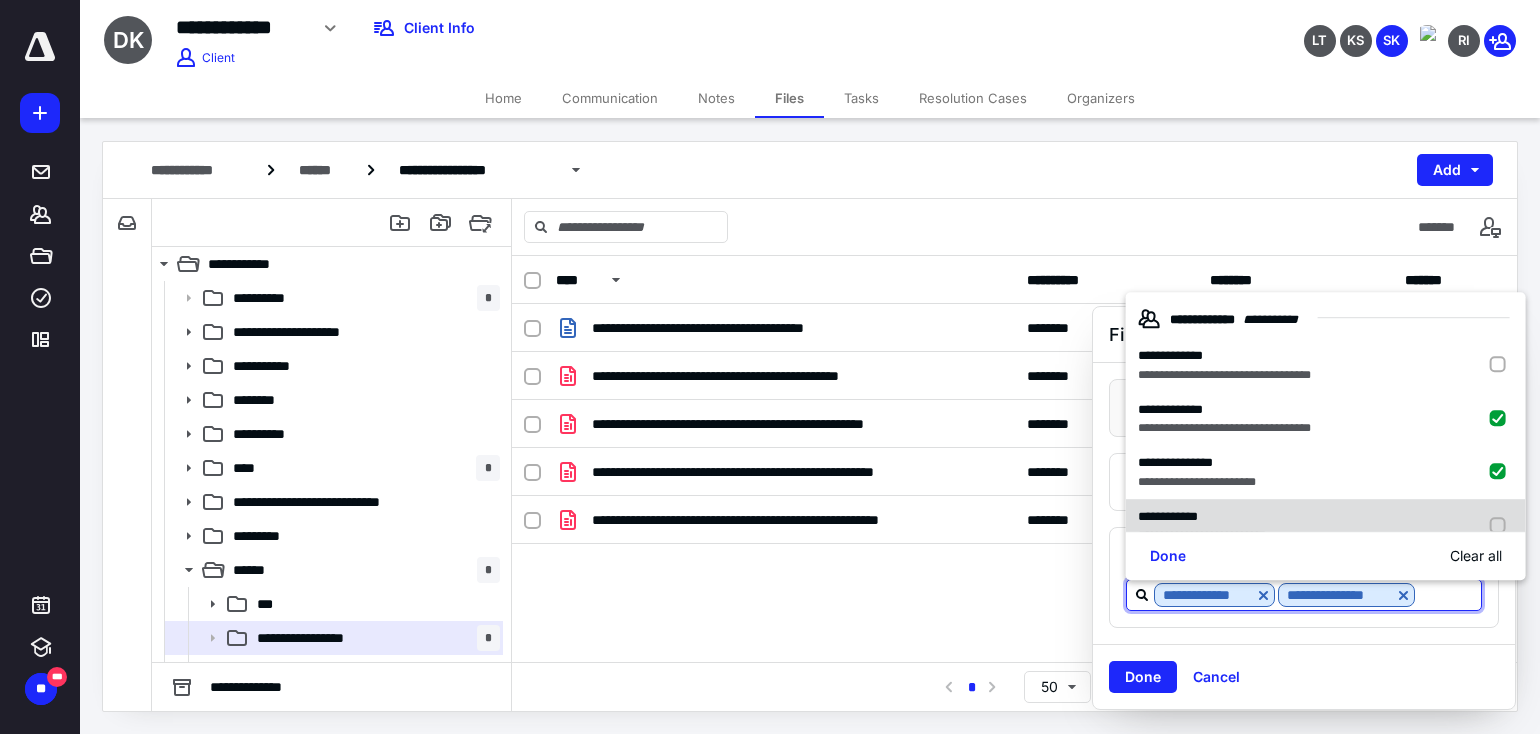 click on "**********" at bounding box center (1326, 526) 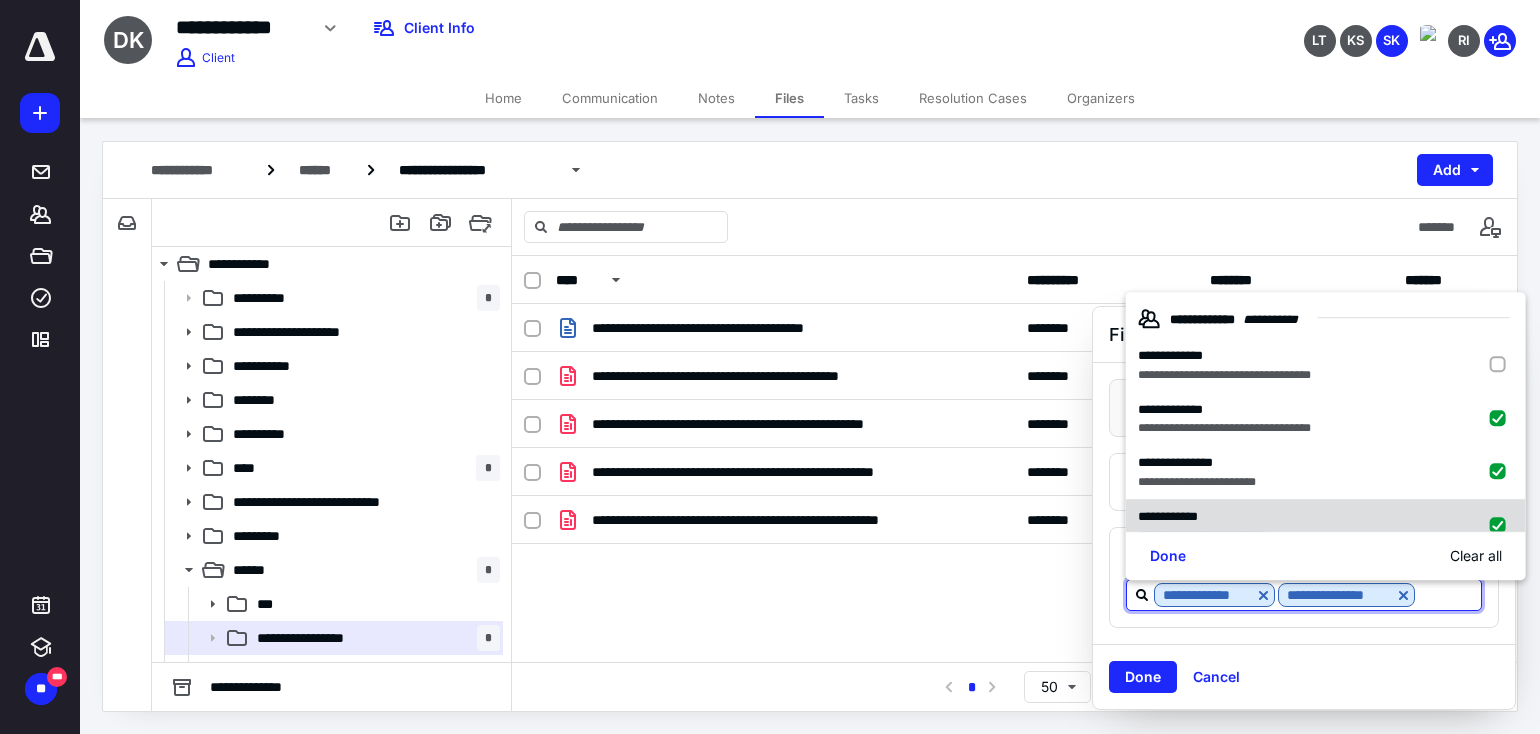 checkbox on "true" 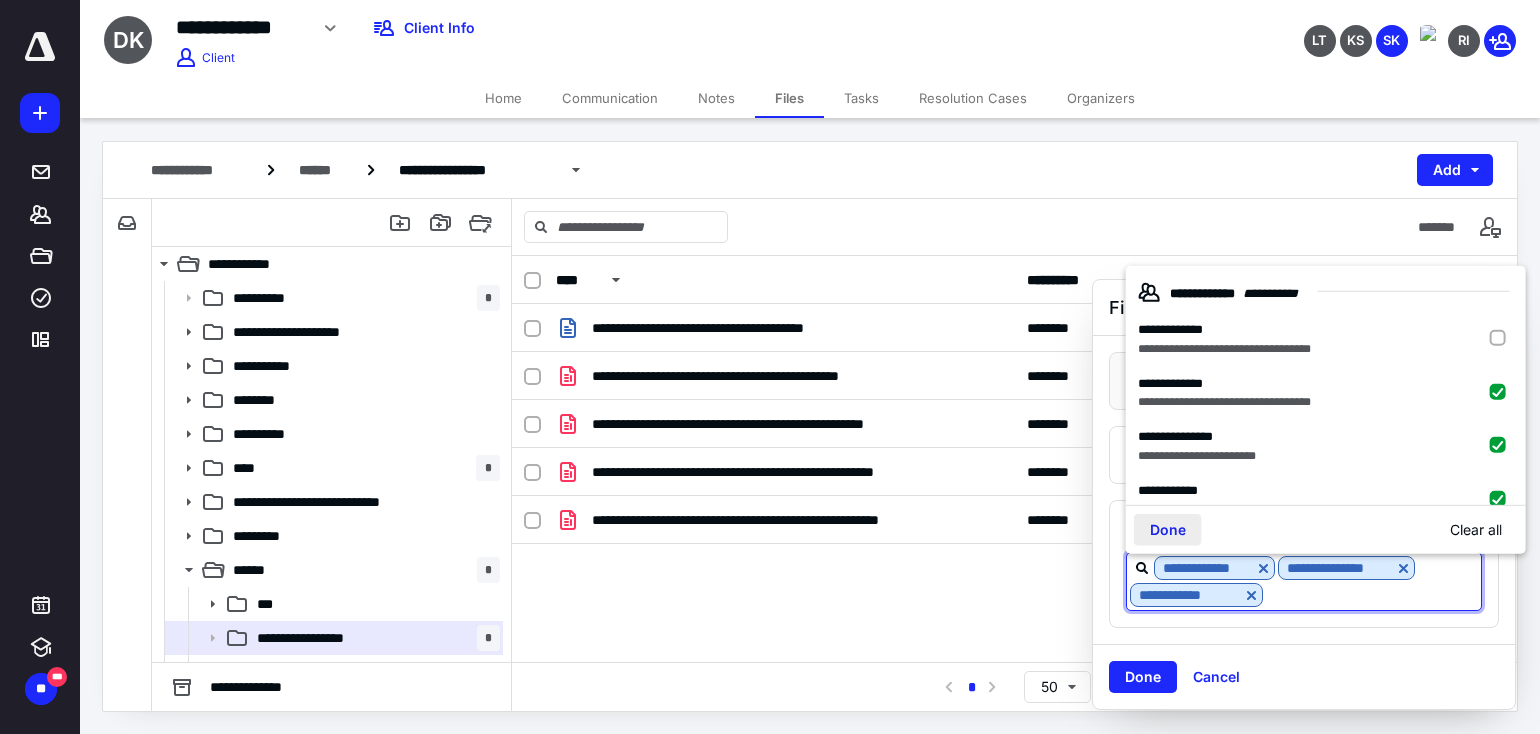 click on "Done" at bounding box center (1168, 530) 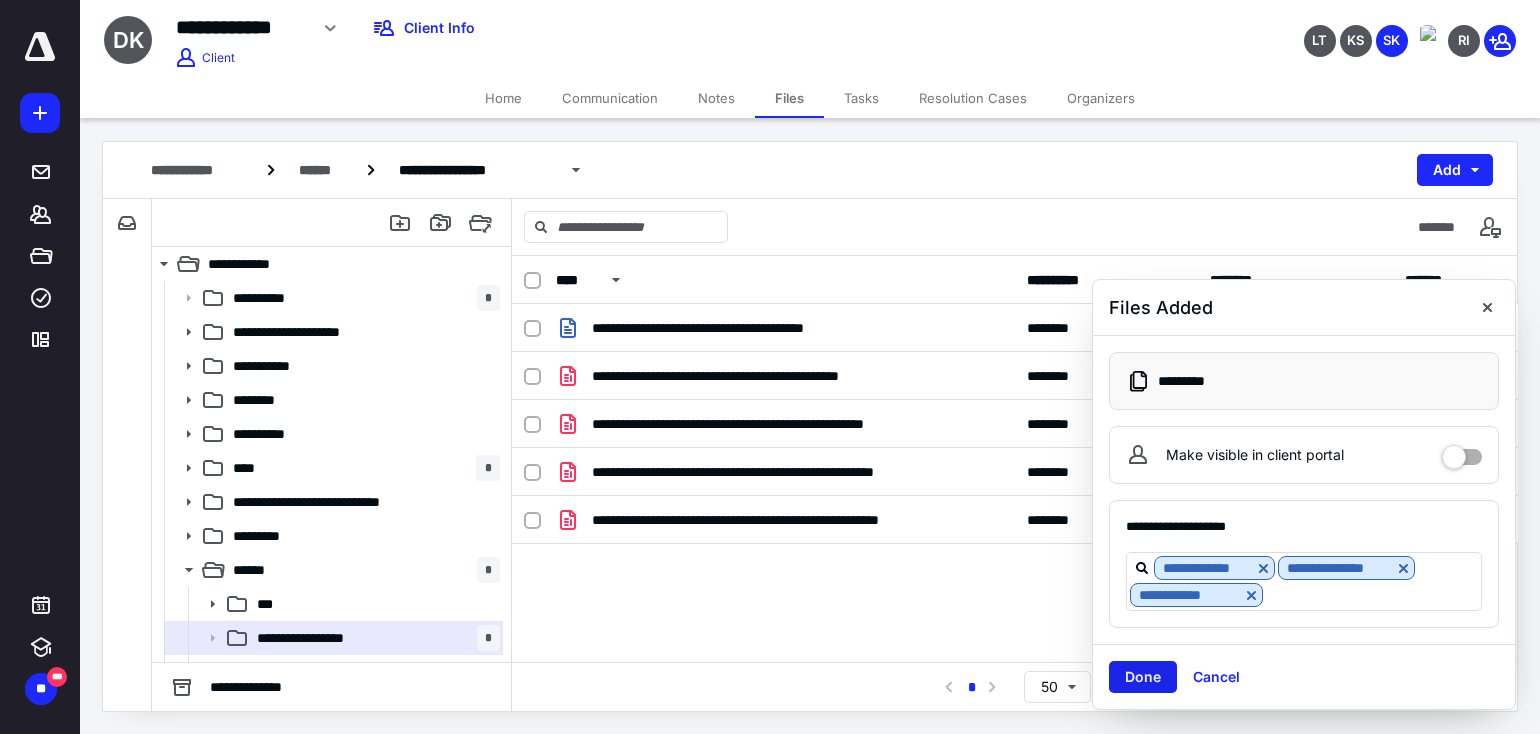 click on "Done" at bounding box center [1143, 677] 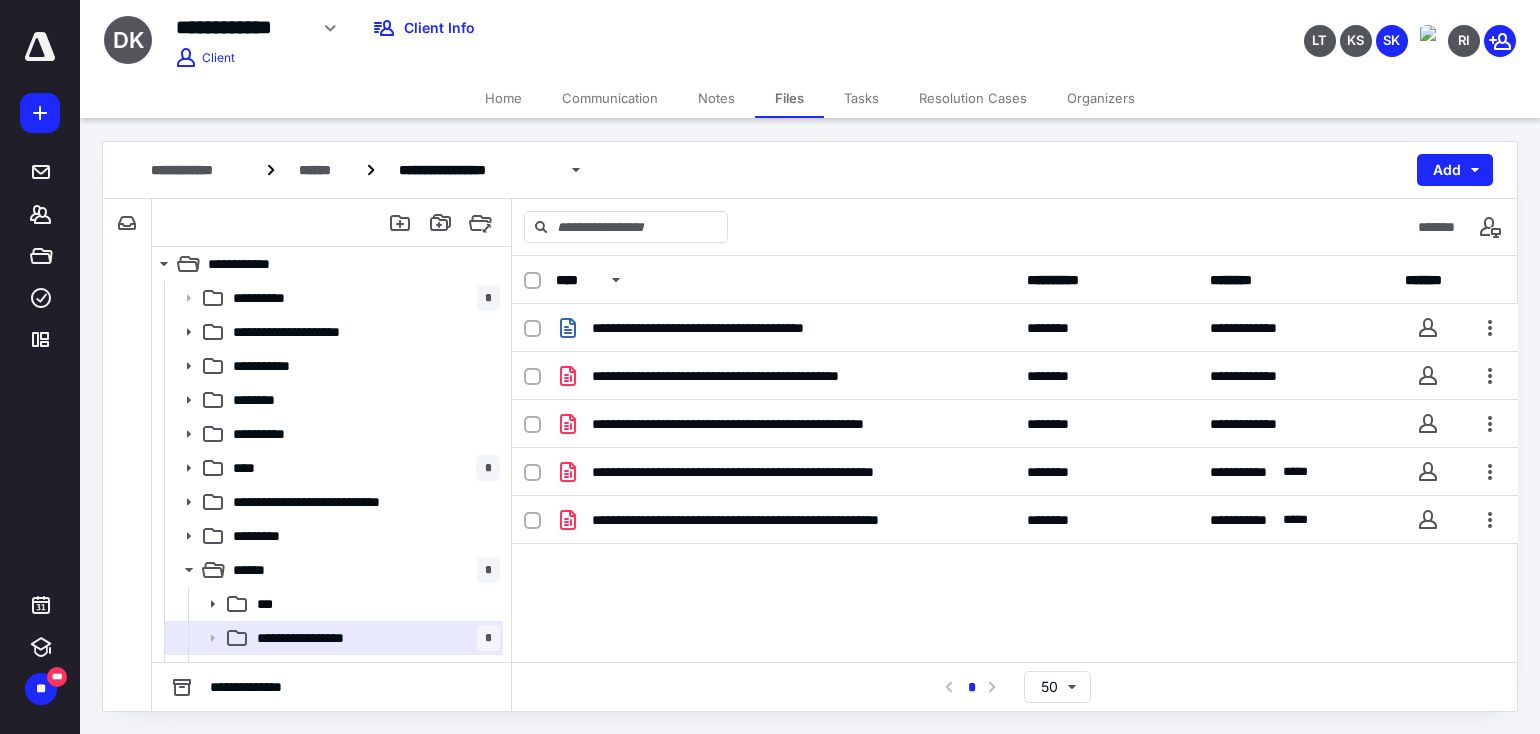 click on "Tasks" at bounding box center [861, 98] 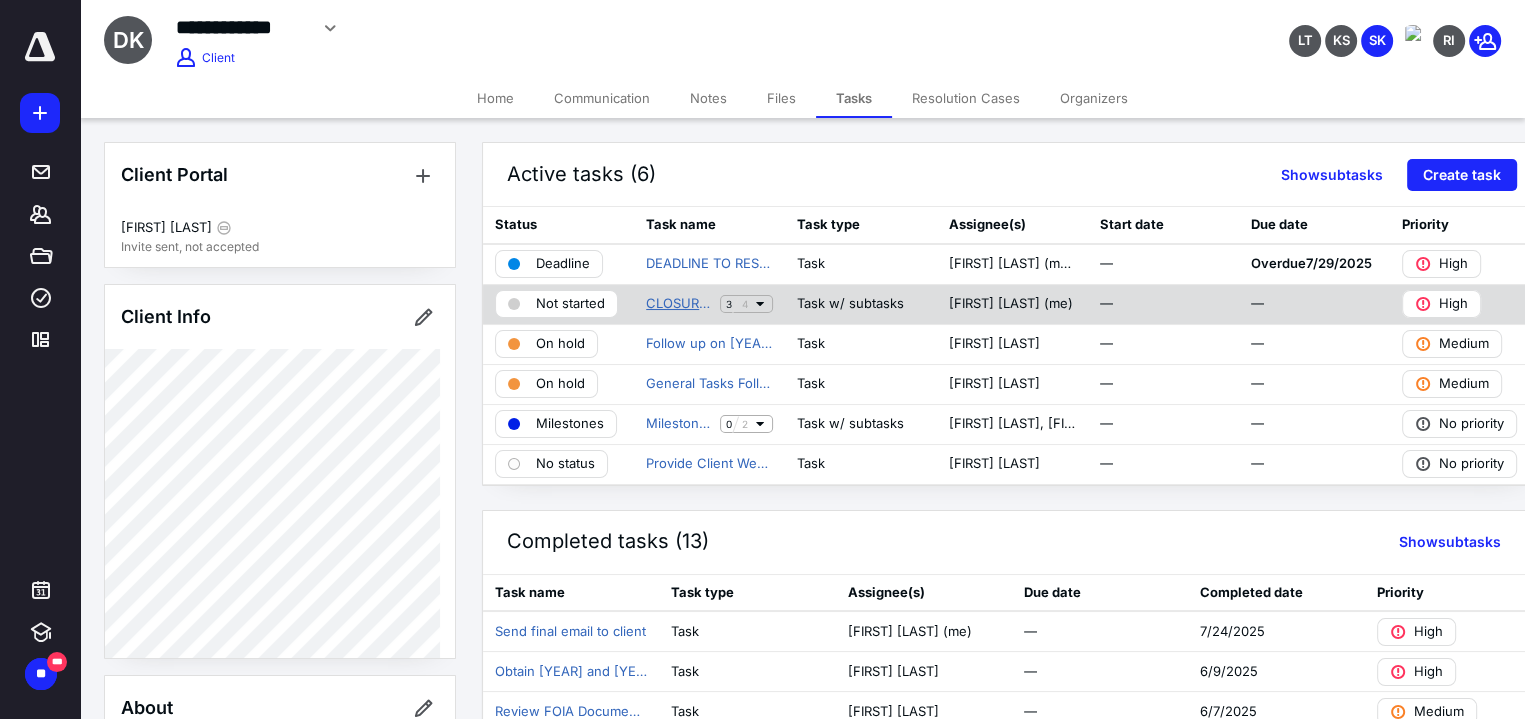 click on "CLOSURE OF CASE" at bounding box center (679, 304) 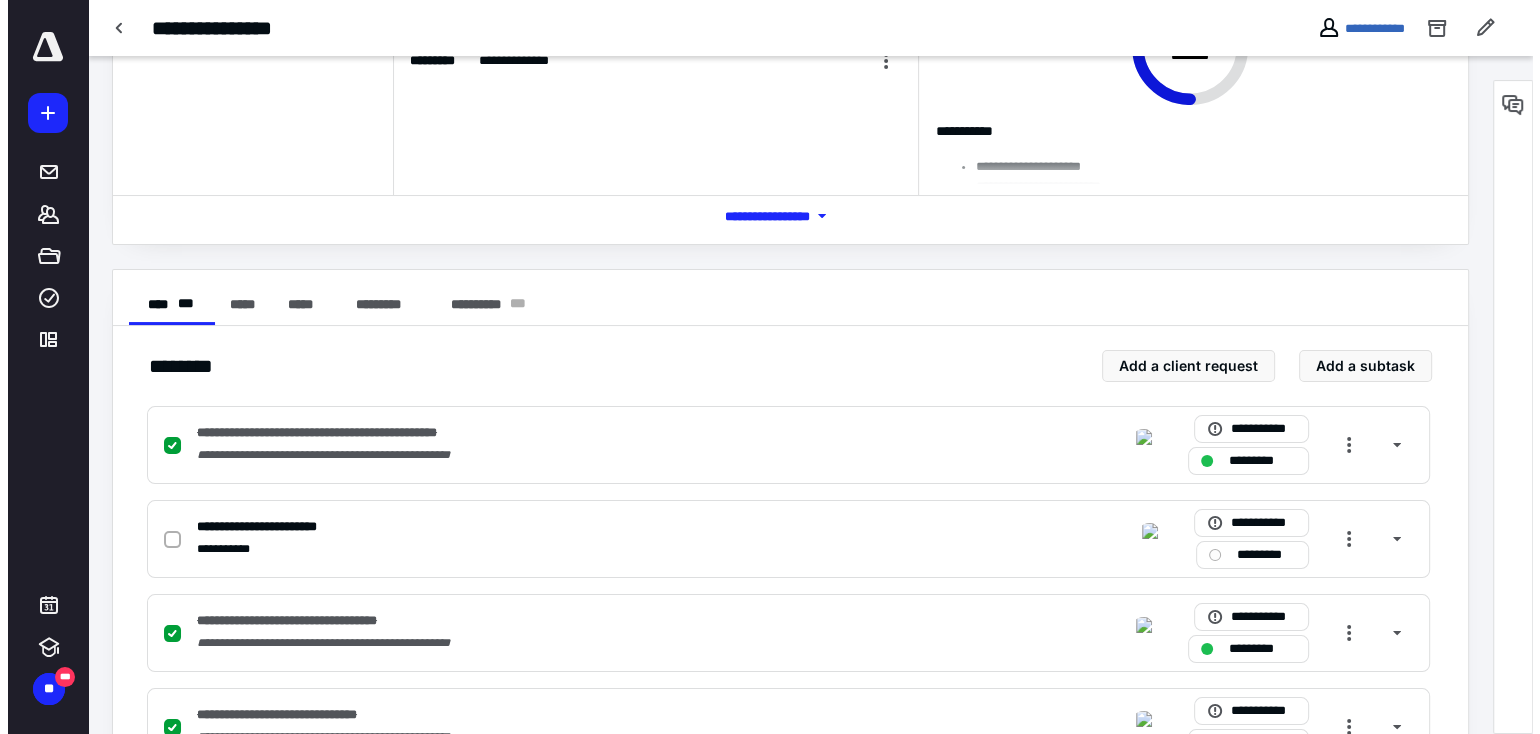 scroll, scrollTop: 0, scrollLeft: 0, axis: both 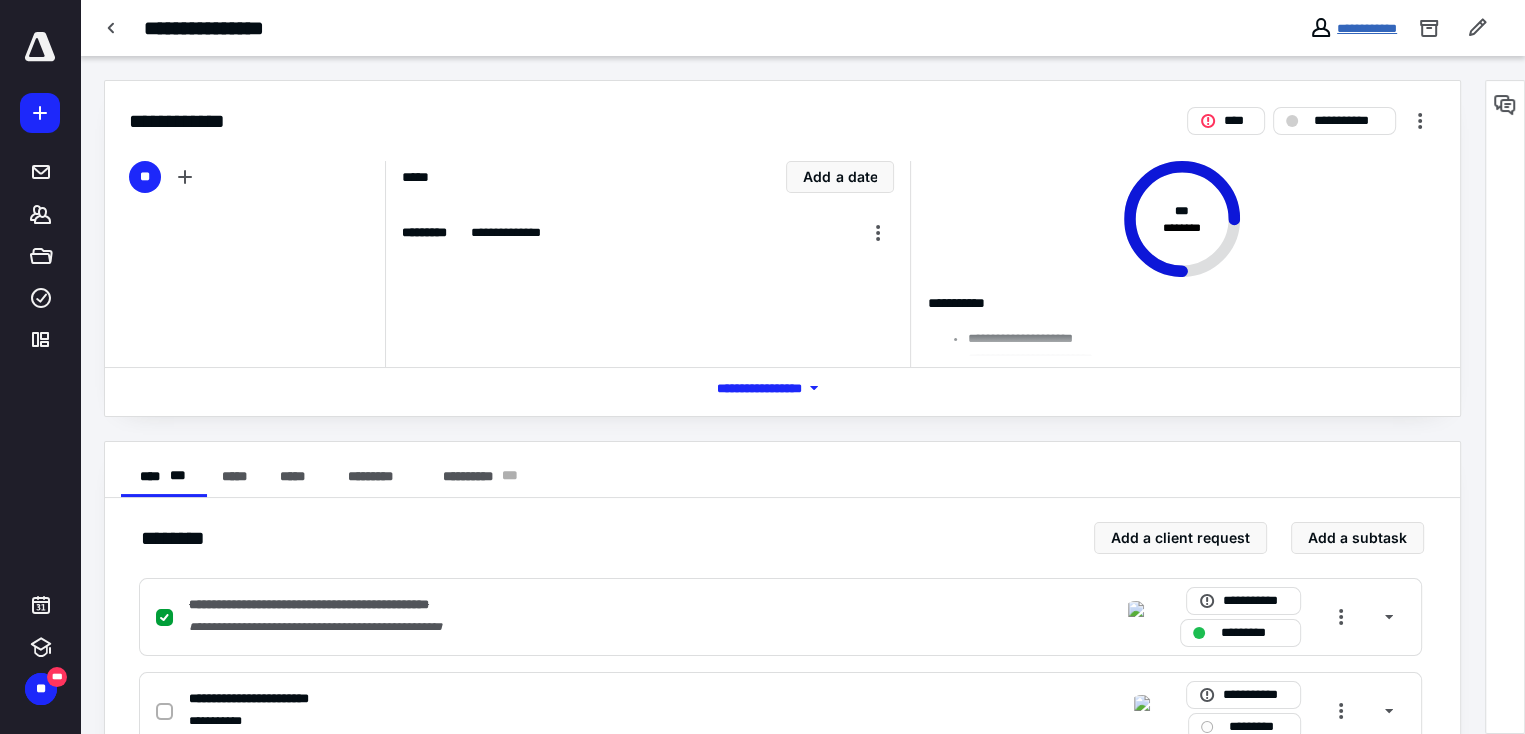 click on "**********" at bounding box center [1367, 28] 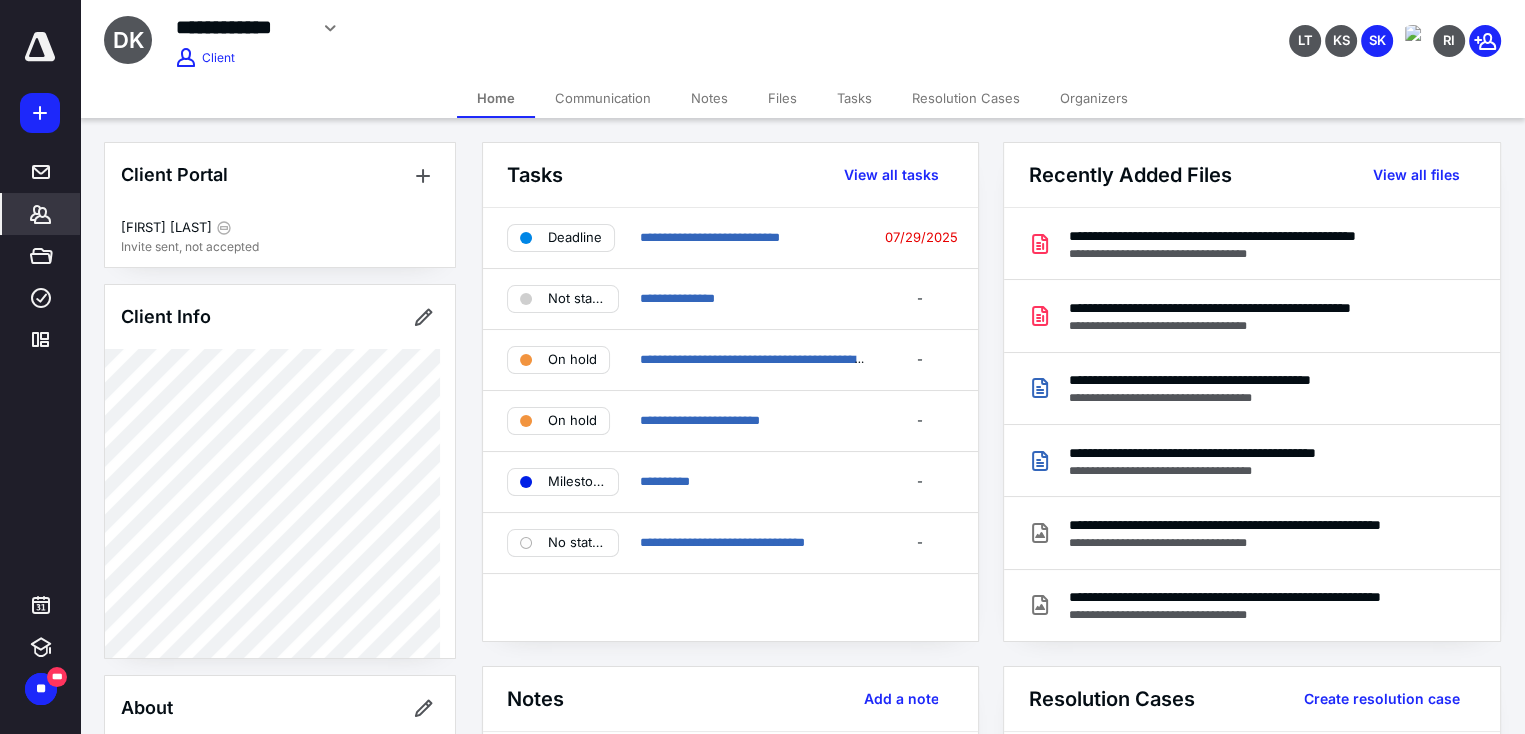 click on "Files" at bounding box center [782, 98] 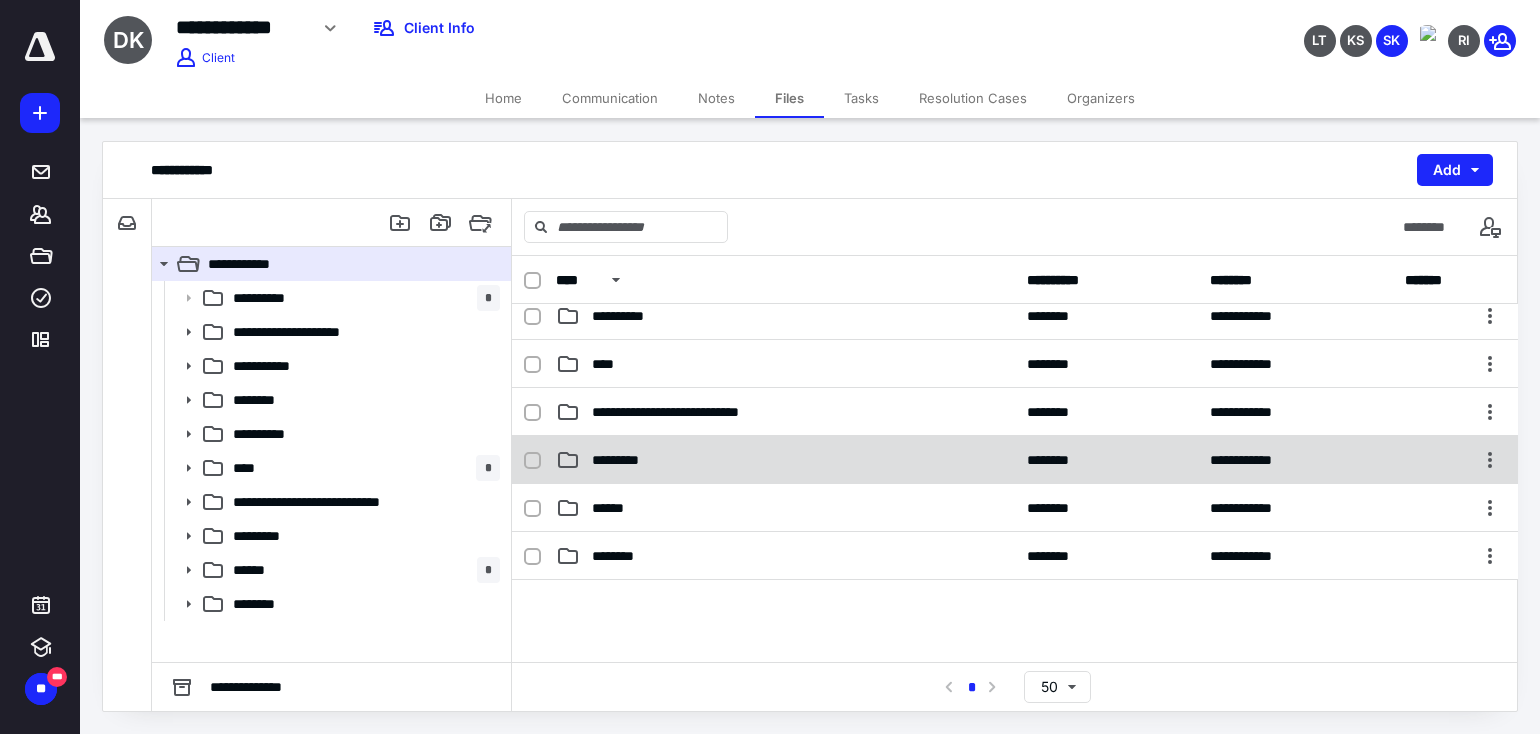 scroll, scrollTop: 200, scrollLeft: 0, axis: vertical 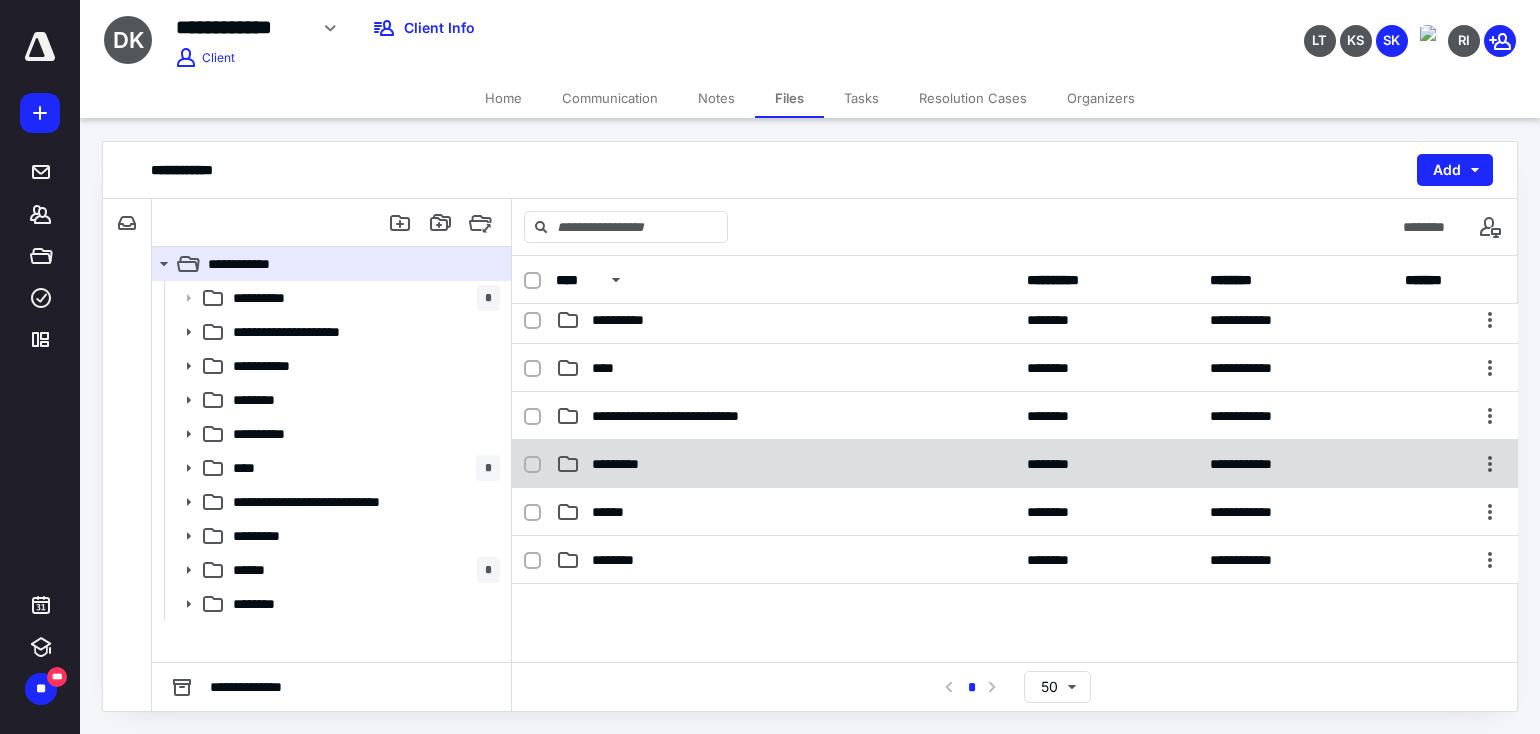 click on "*********" at bounding box center [785, 464] 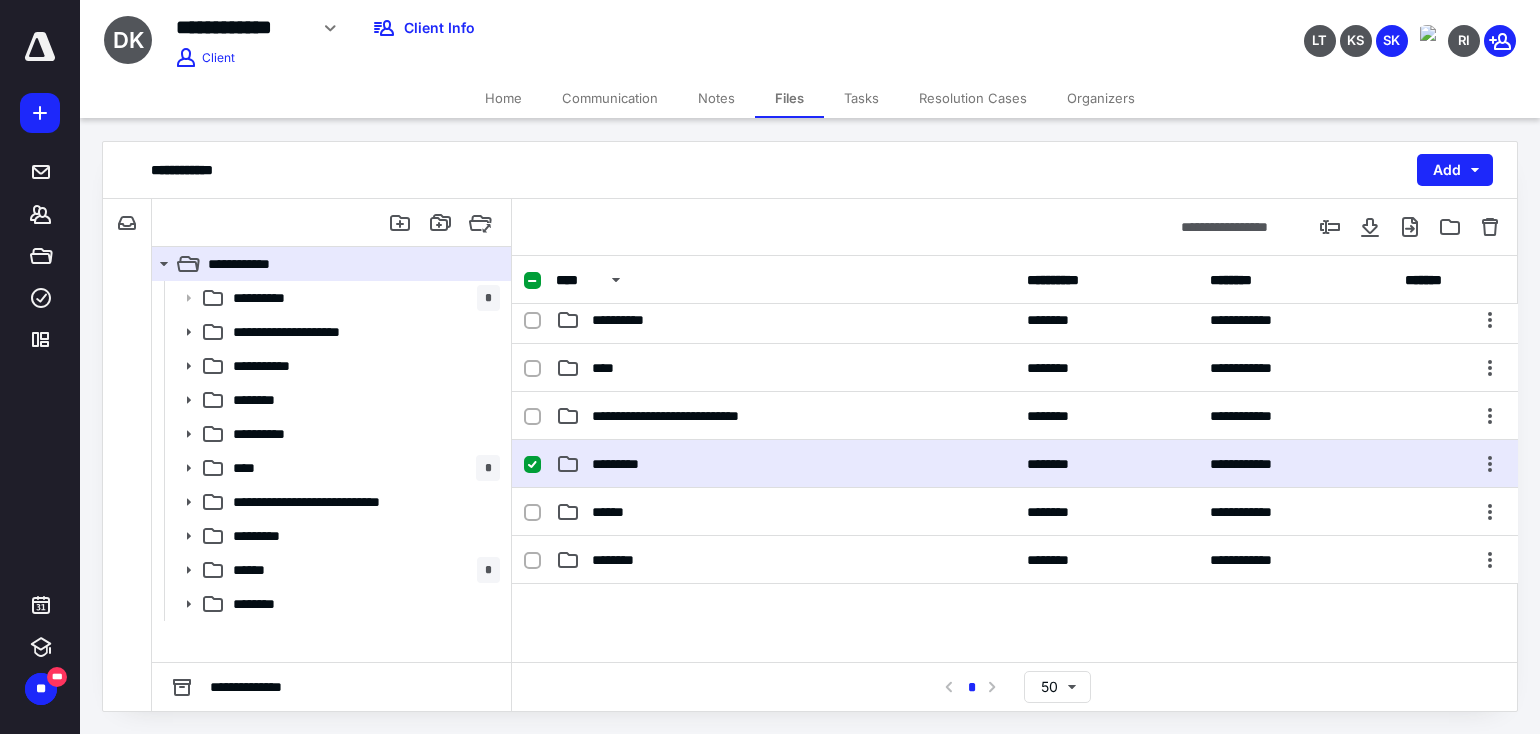 click on "*********" at bounding box center (785, 464) 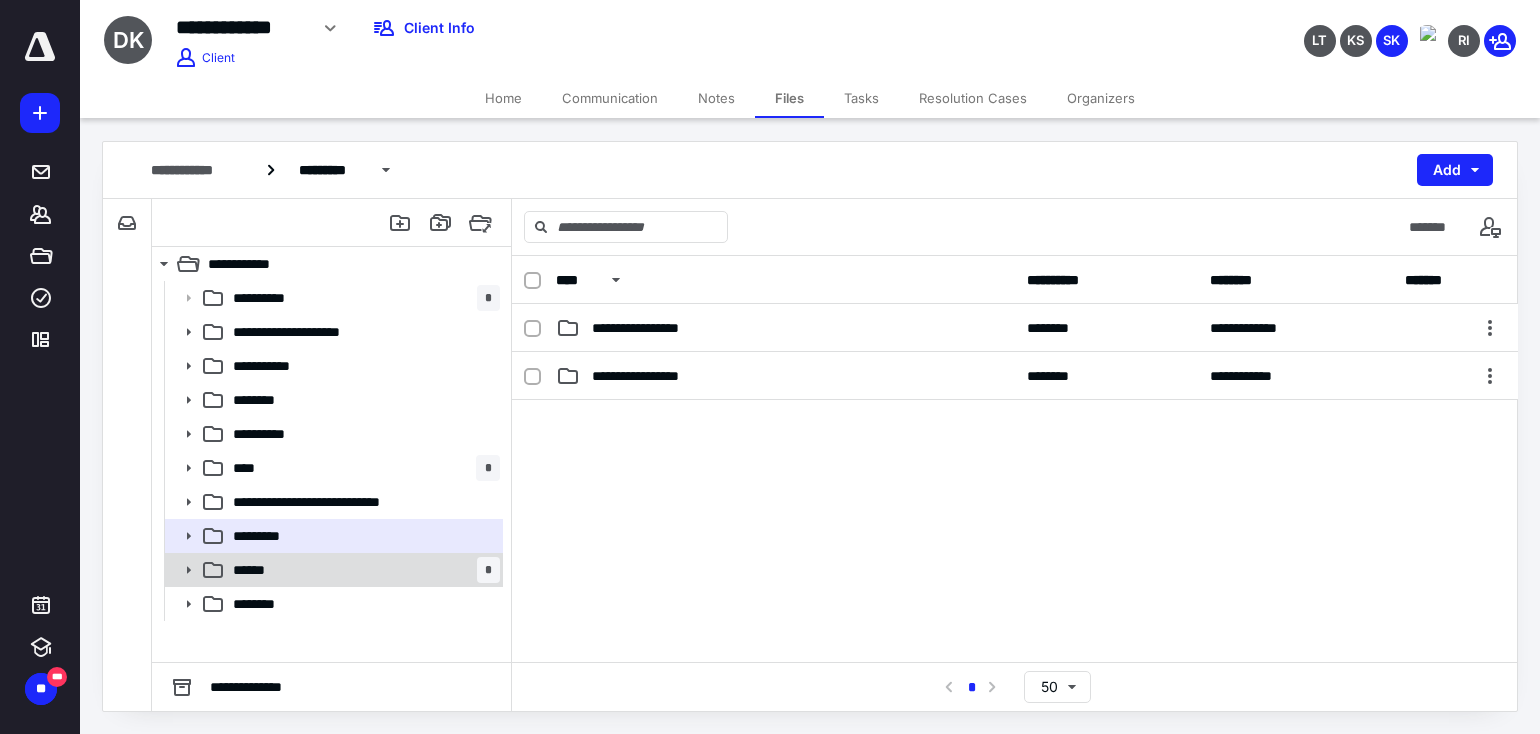 click on "****** *" at bounding box center (362, 570) 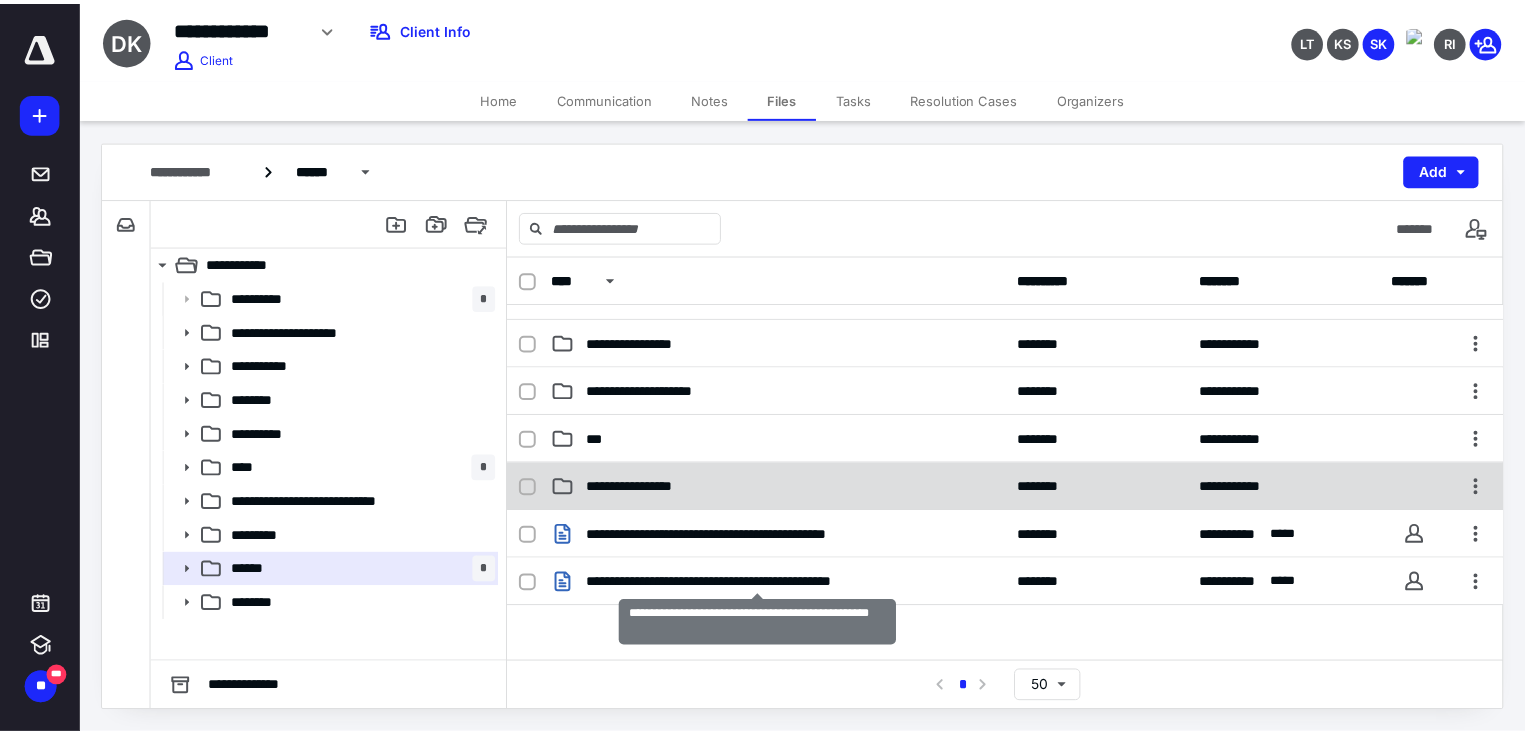 scroll, scrollTop: 0, scrollLeft: 0, axis: both 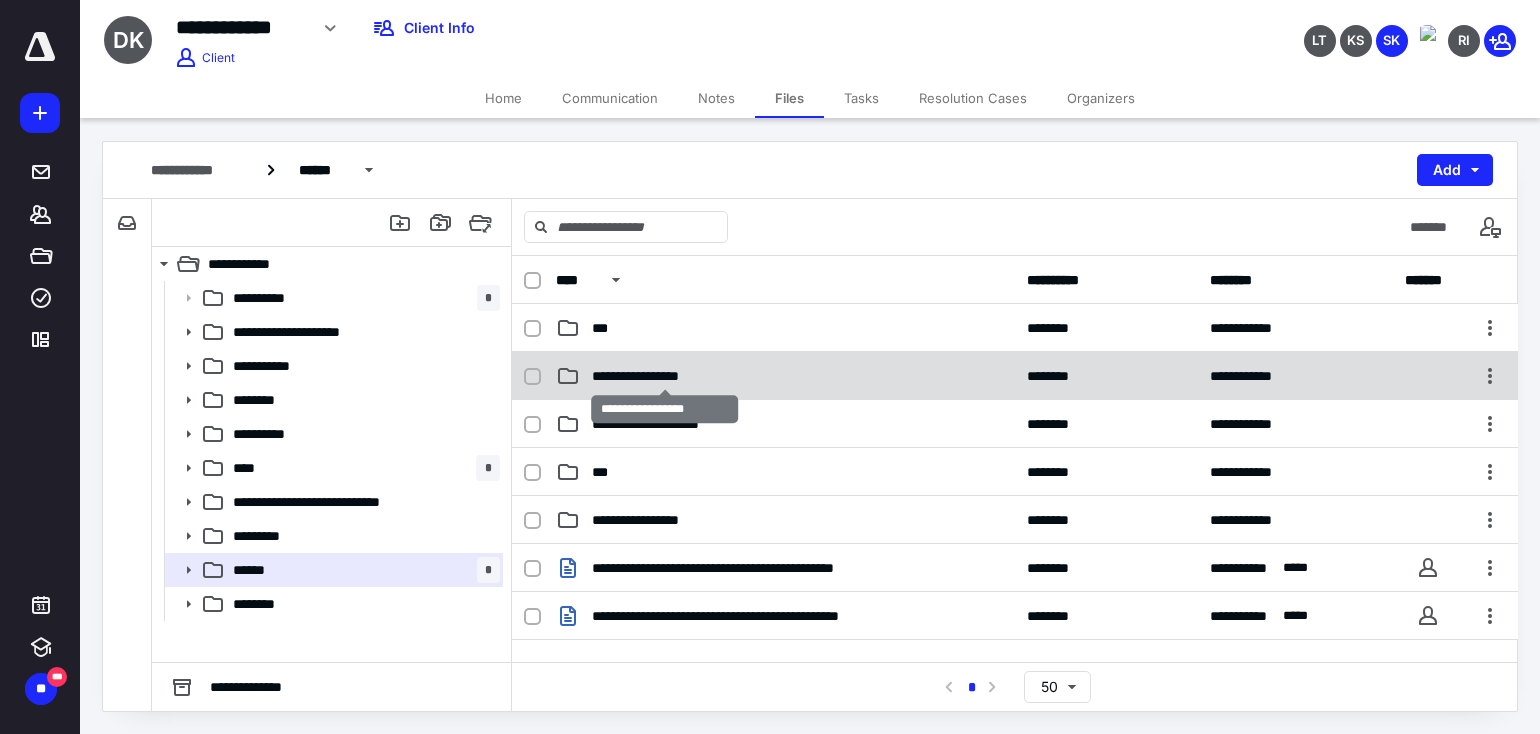 click on "**********" at bounding box center (665, 376) 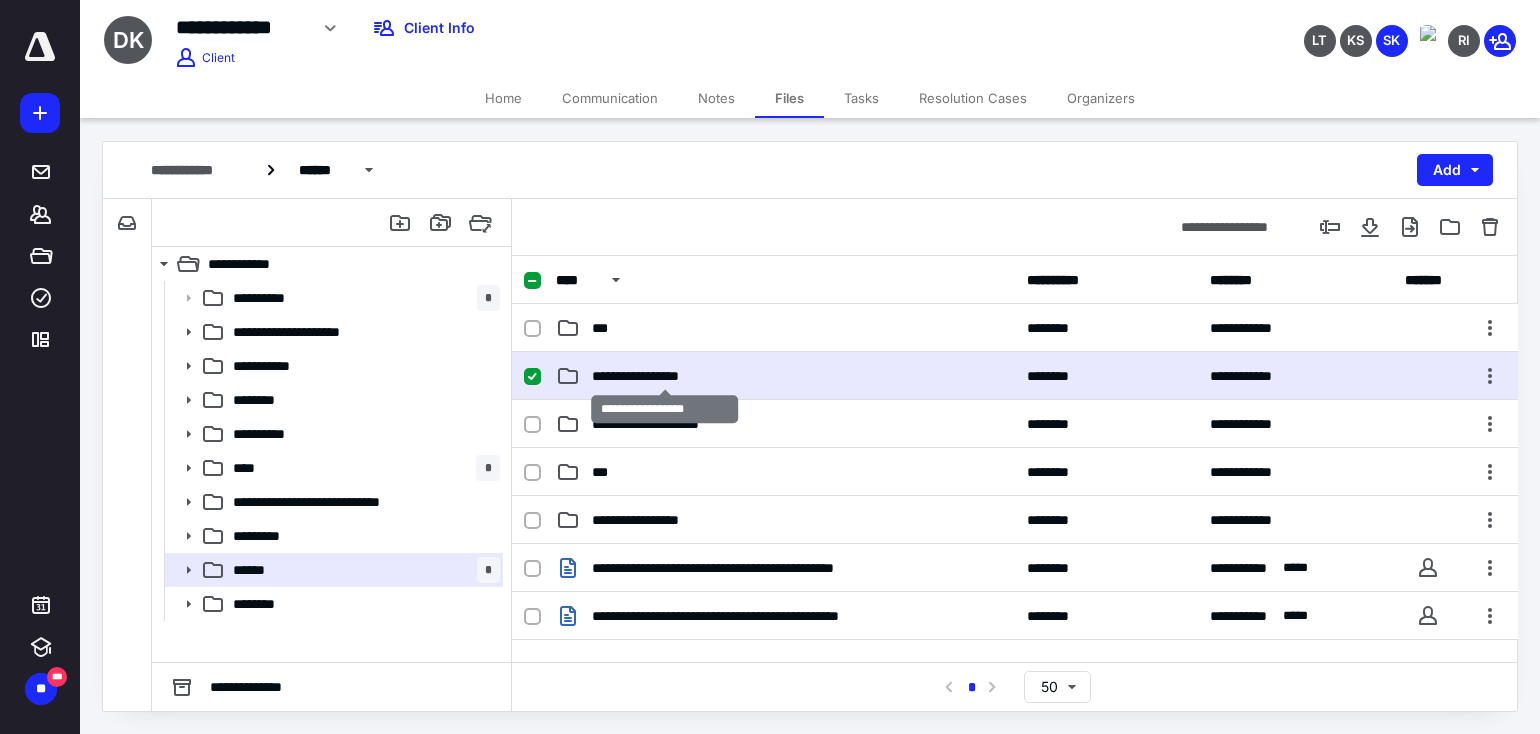 click on "**********" at bounding box center (665, 376) 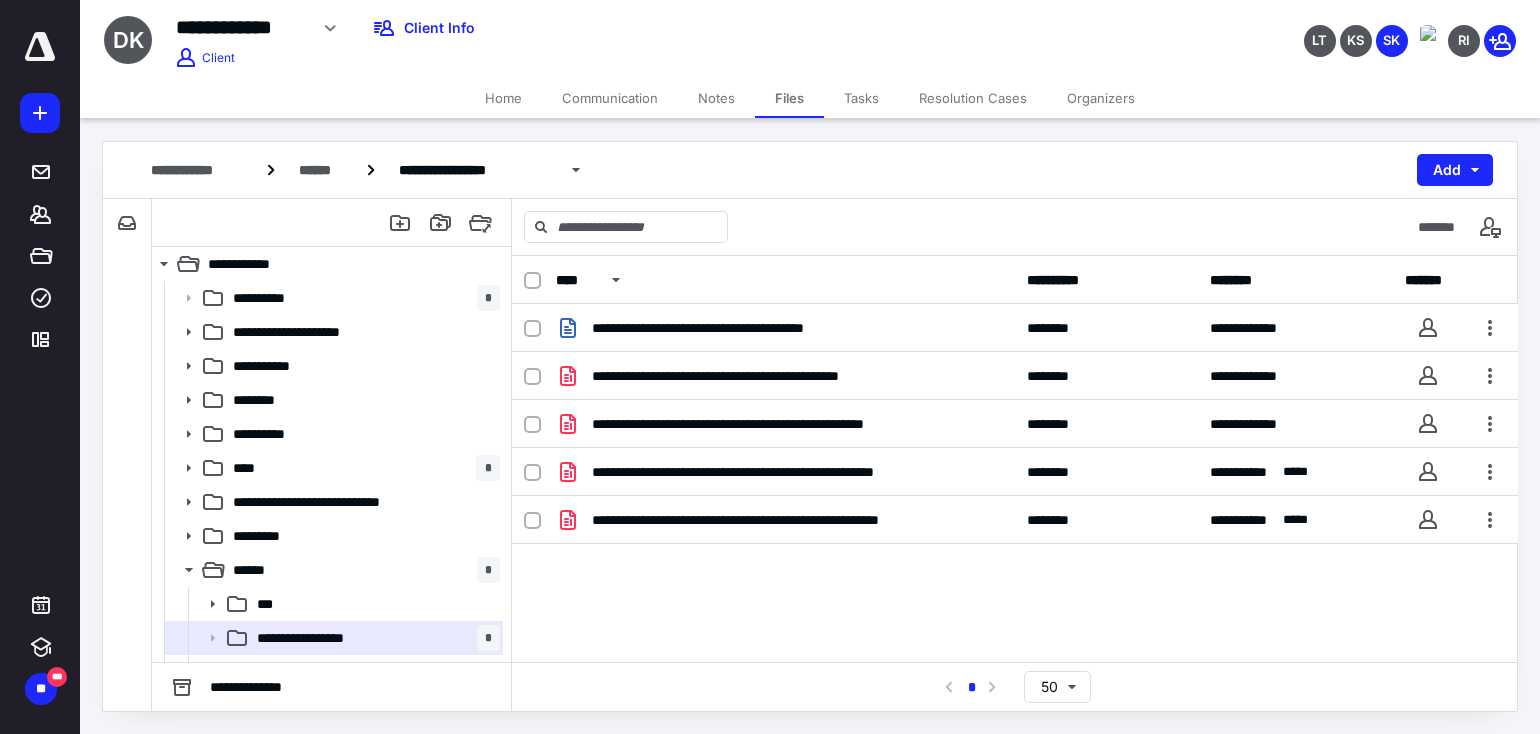 click on "Notes" at bounding box center [716, 98] 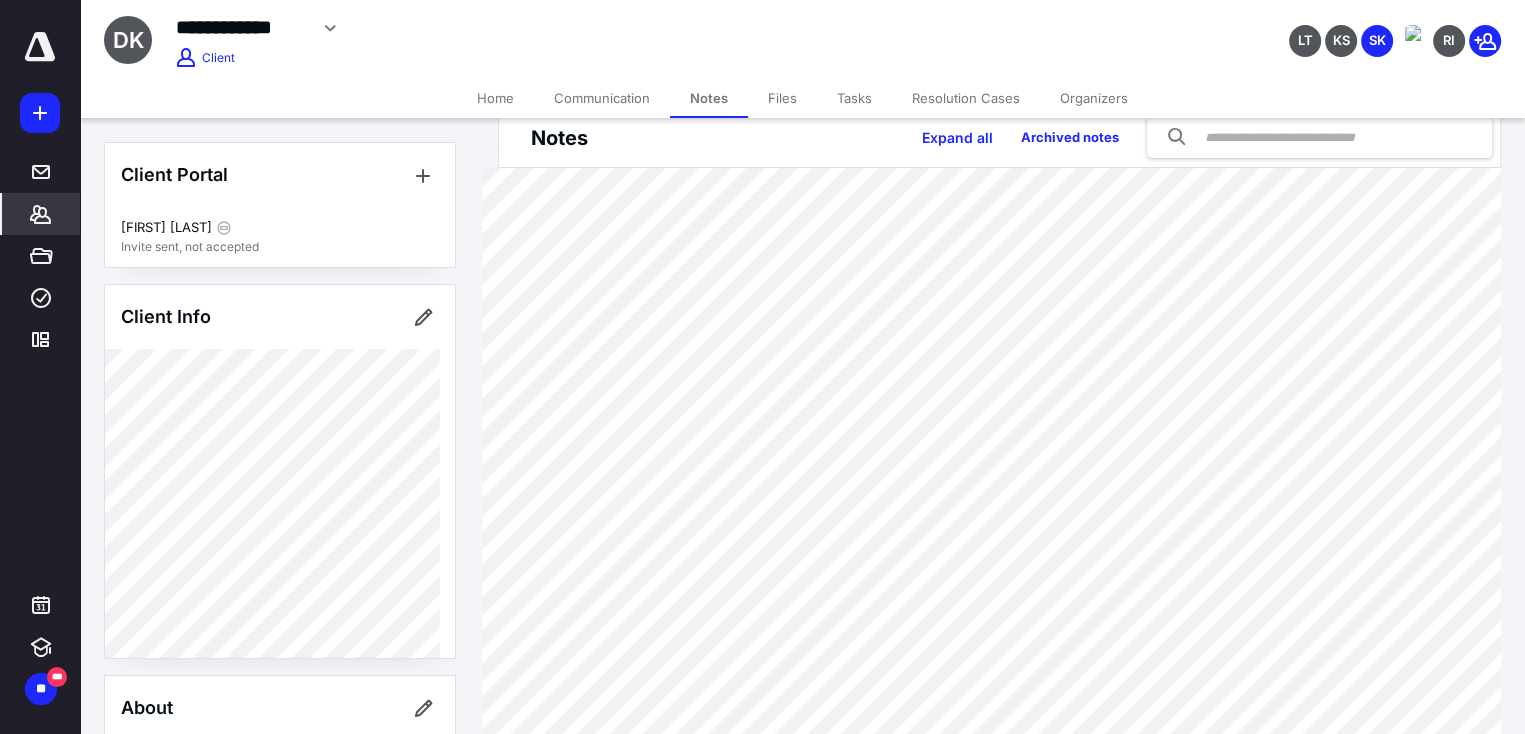 scroll, scrollTop: 0, scrollLeft: 0, axis: both 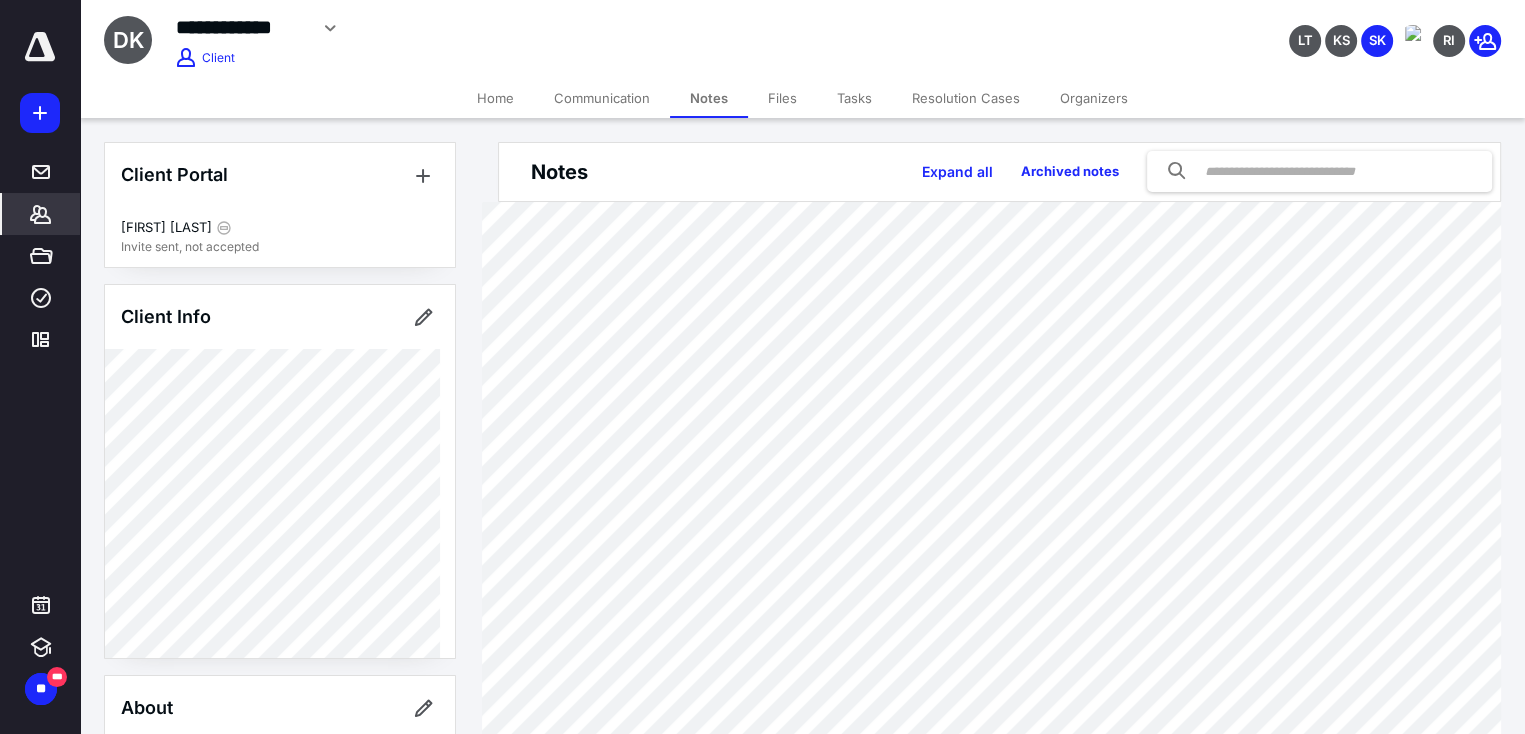 click on "Tasks" at bounding box center [854, 98] 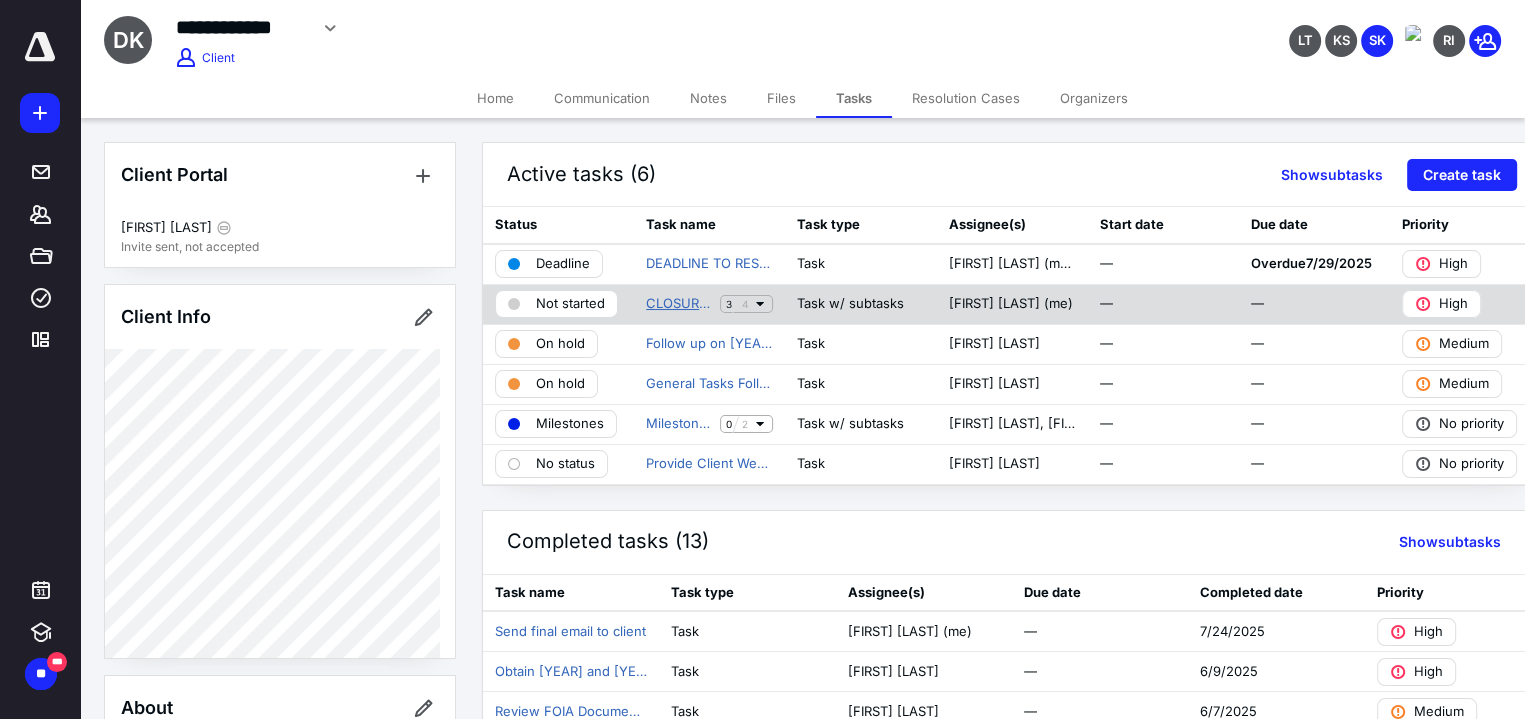 click on "CLOSURE OF CASE" at bounding box center (679, 304) 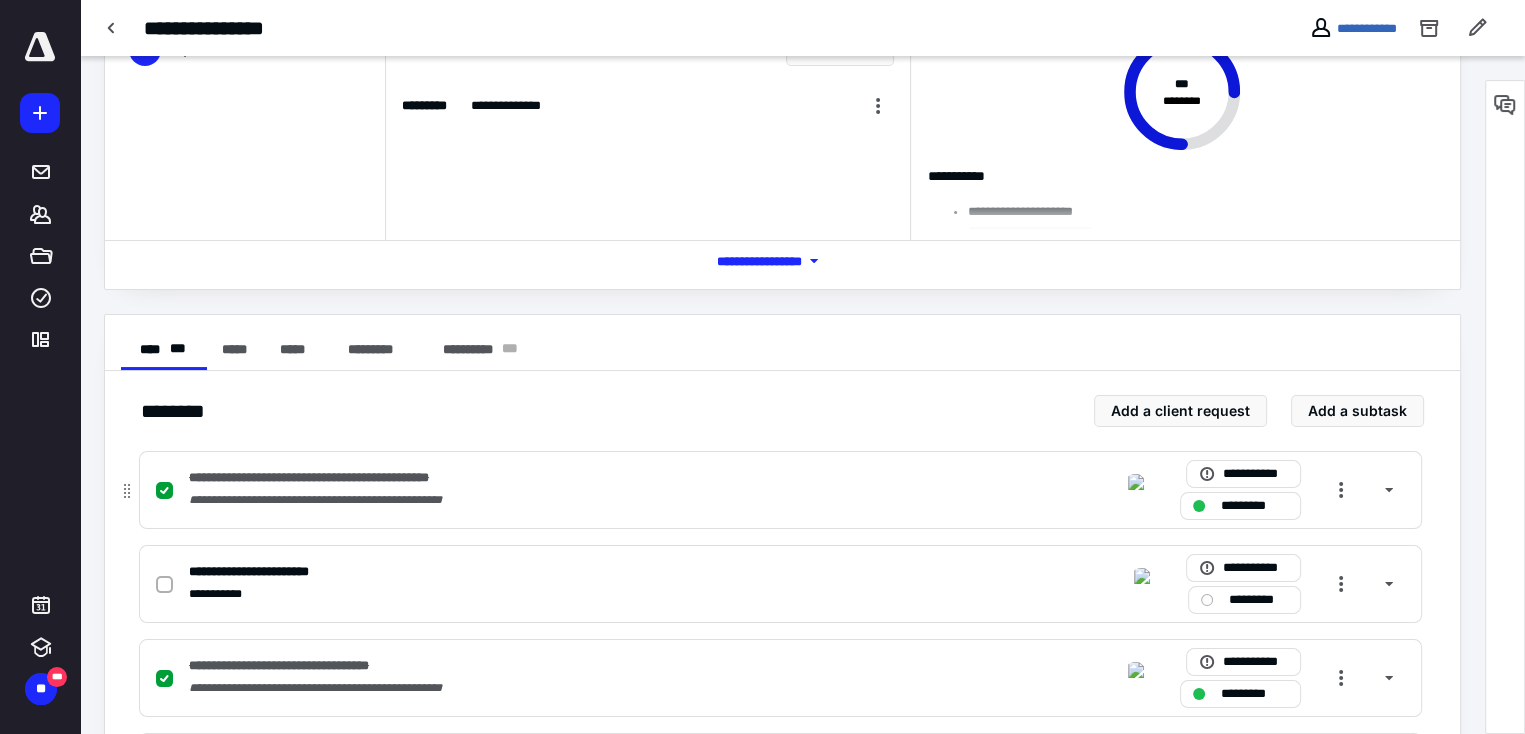 scroll, scrollTop: 252, scrollLeft: 0, axis: vertical 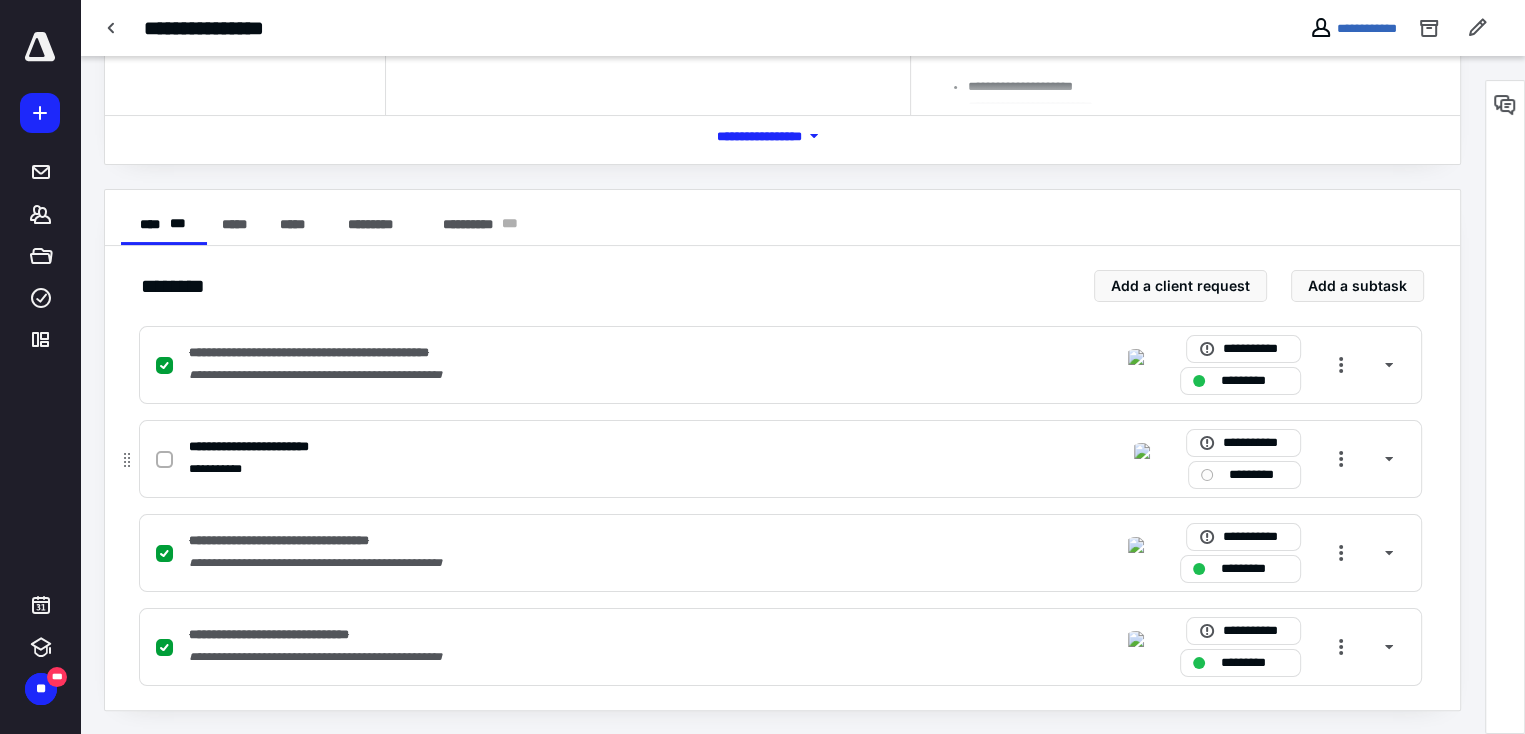 click 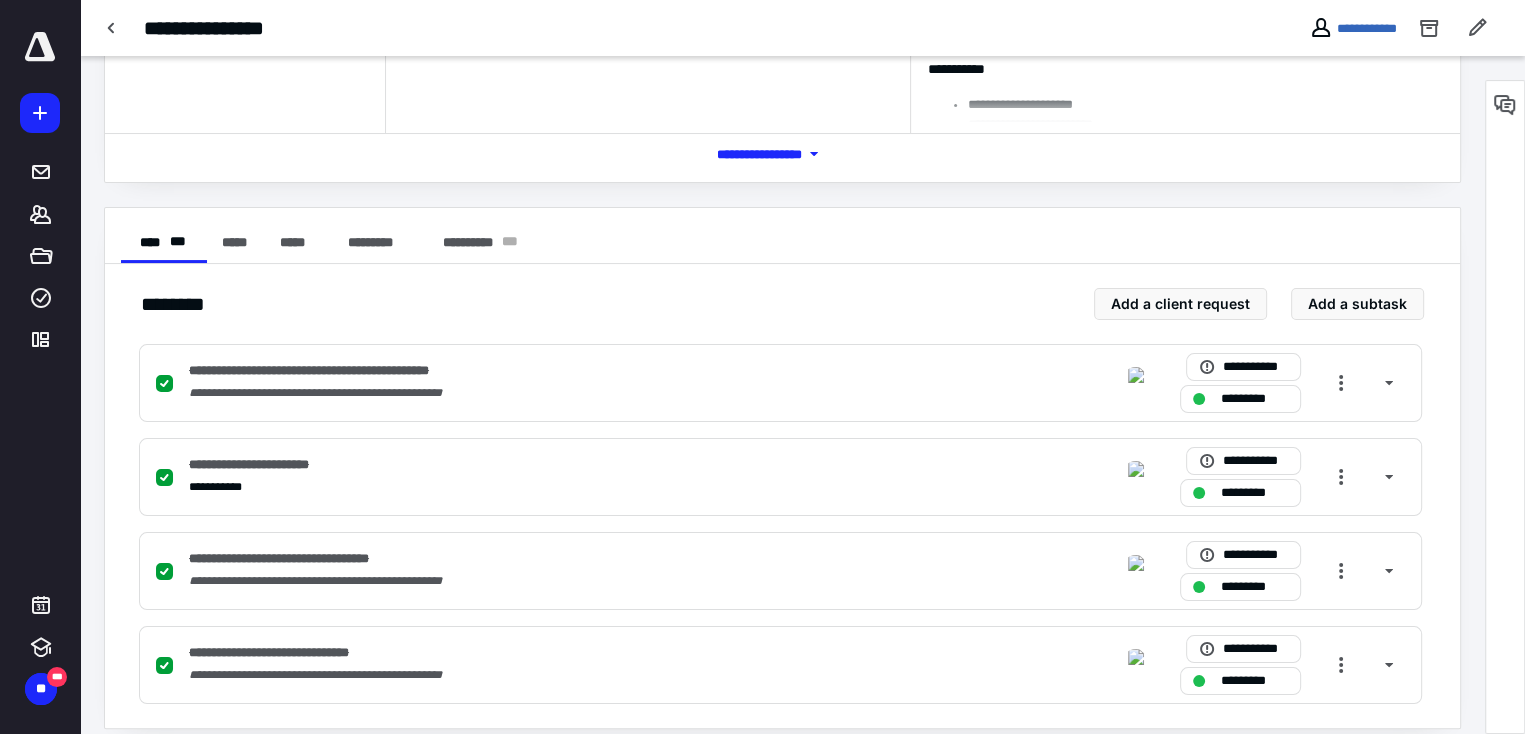 scroll, scrollTop: 0, scrollLeft: 0, axis: both 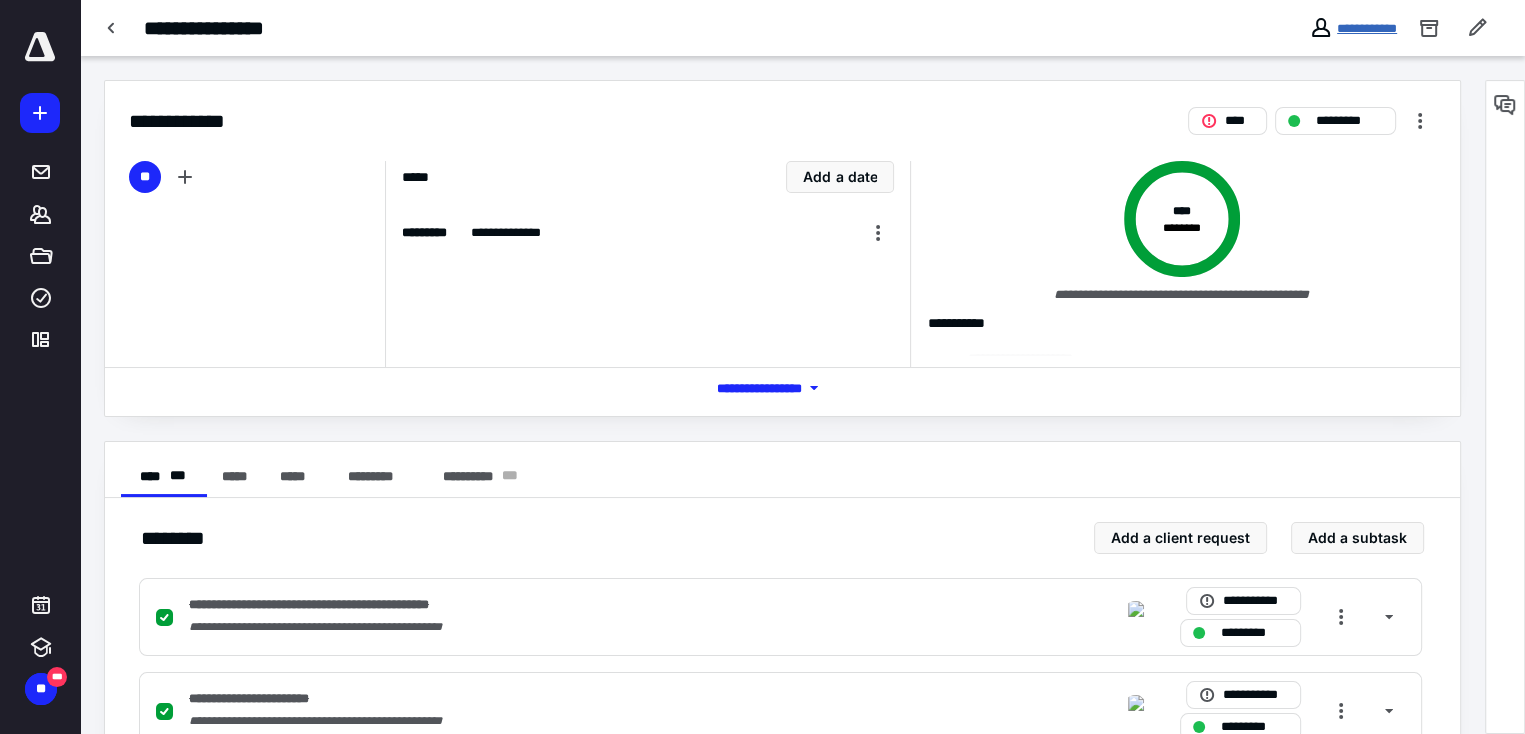 click on "**********" at bounding box center (1367, 28) 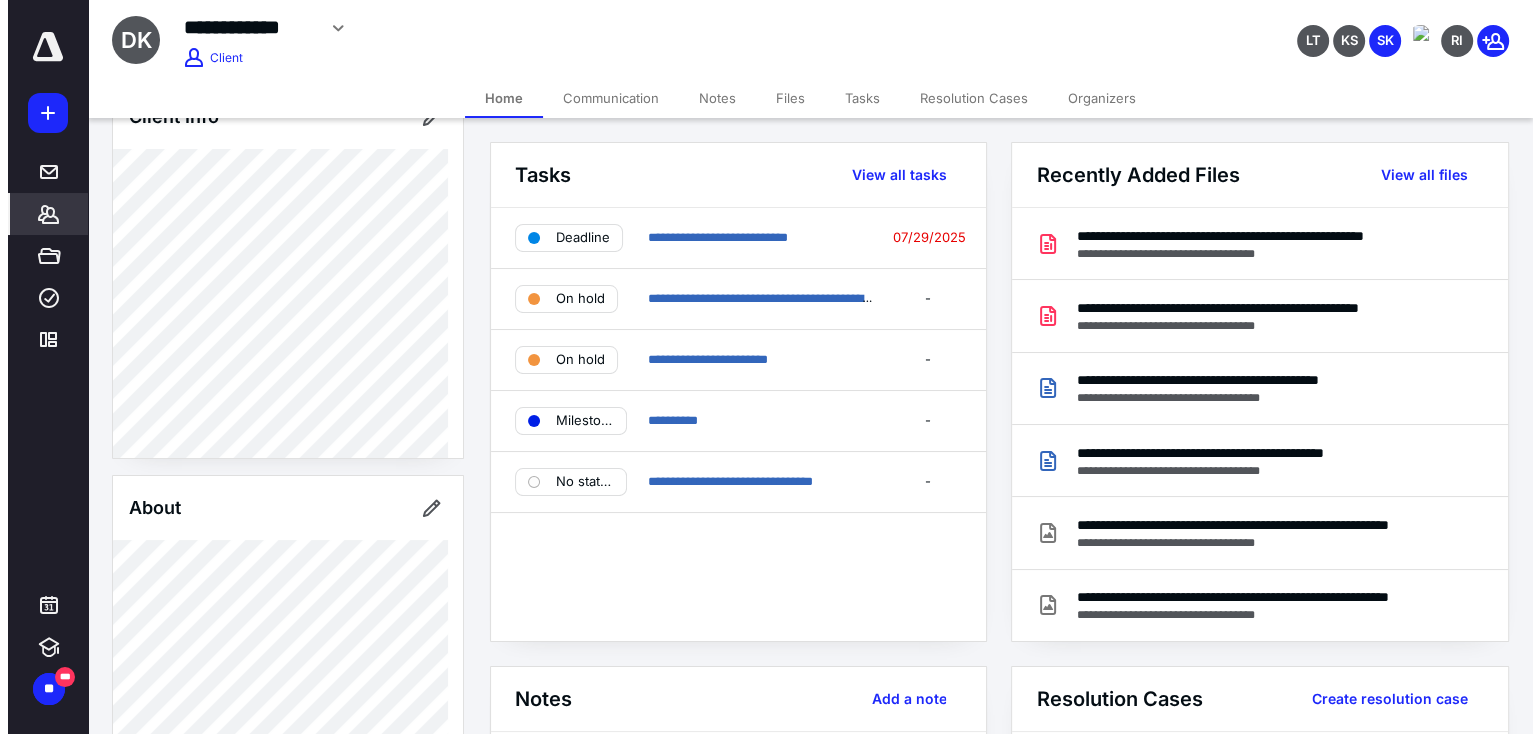 scroll, scrollTop: 0, scrollLeft: 0, axis: both 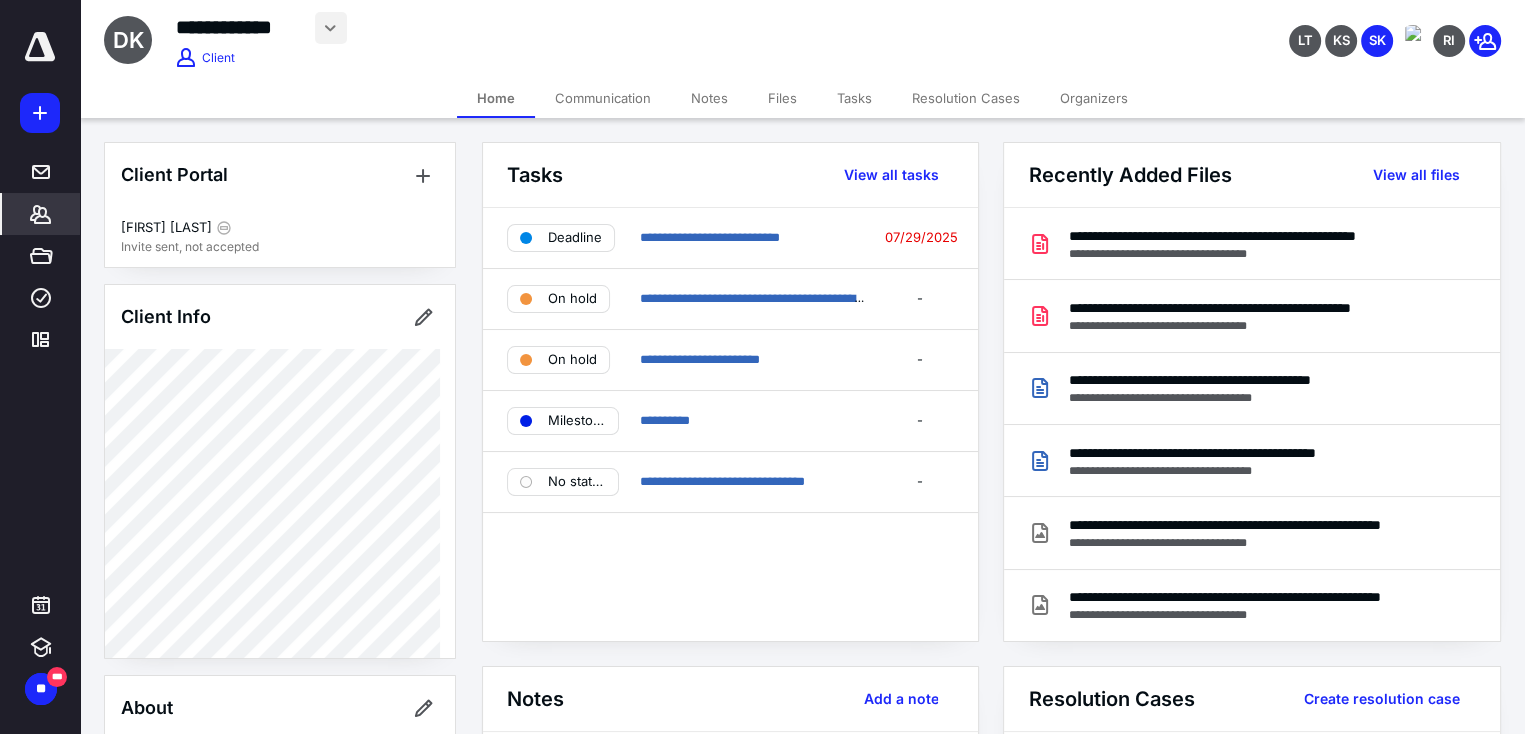 click at bounding box center [331, 28] 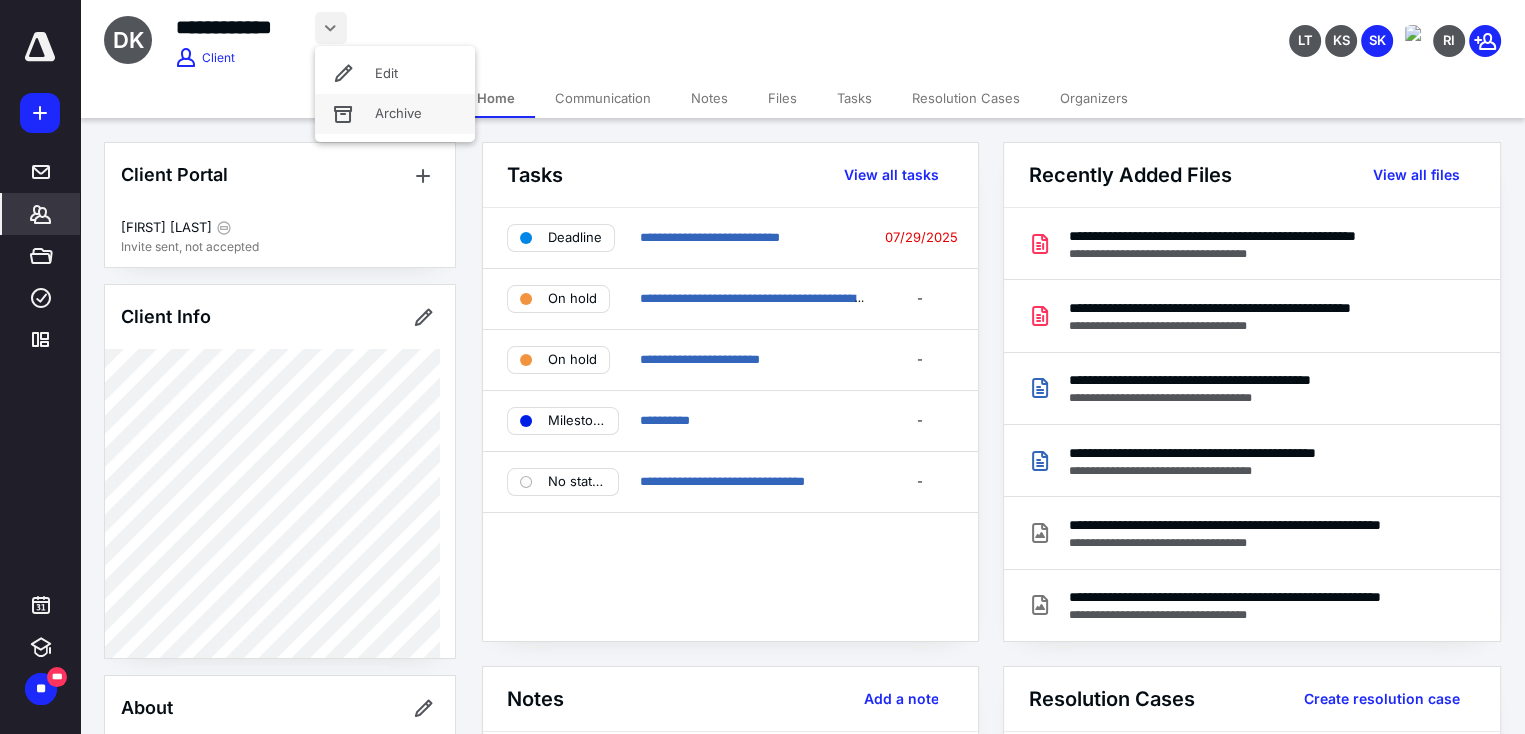 click on "Archive" at bounding box center [395, 114] 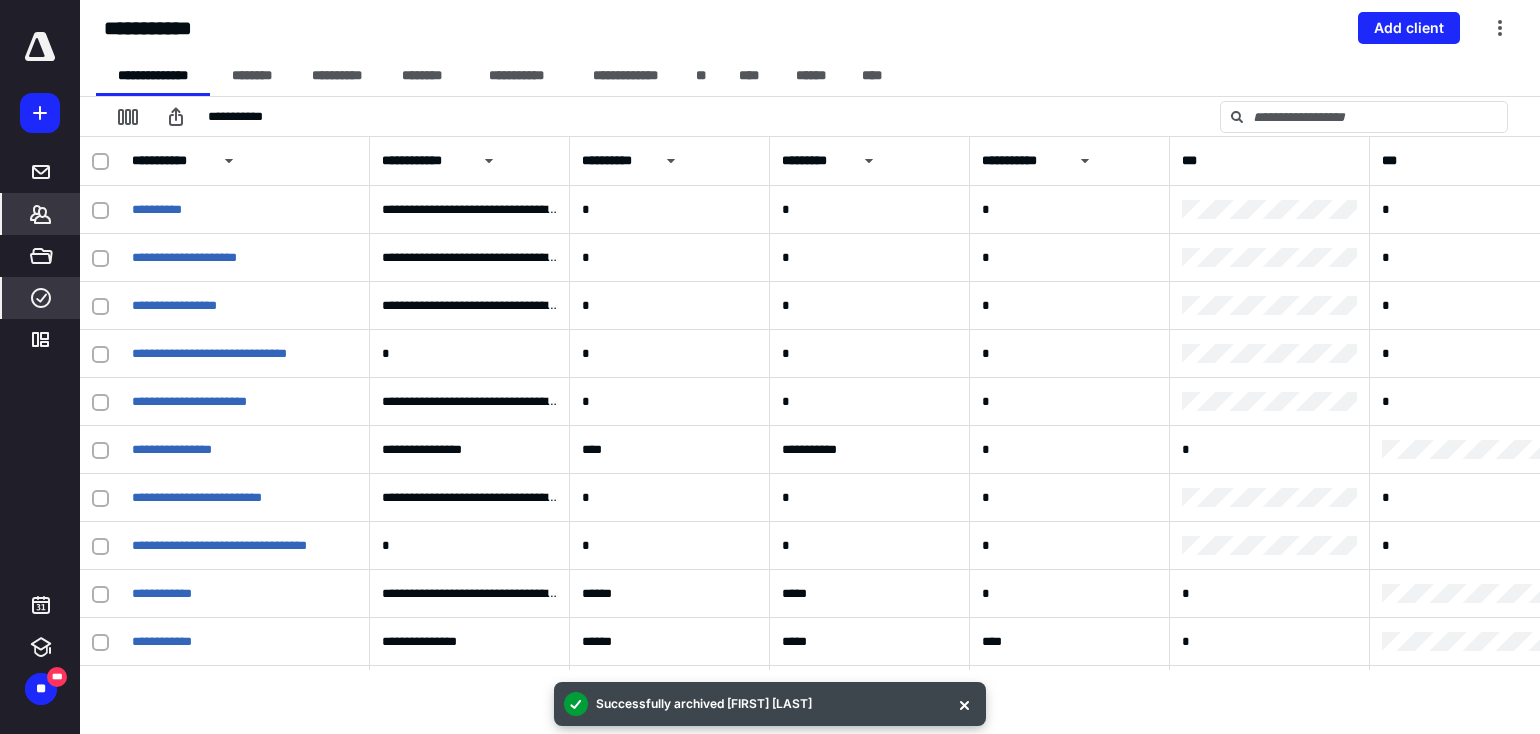 click on "****" at bounding box center [41, 298] 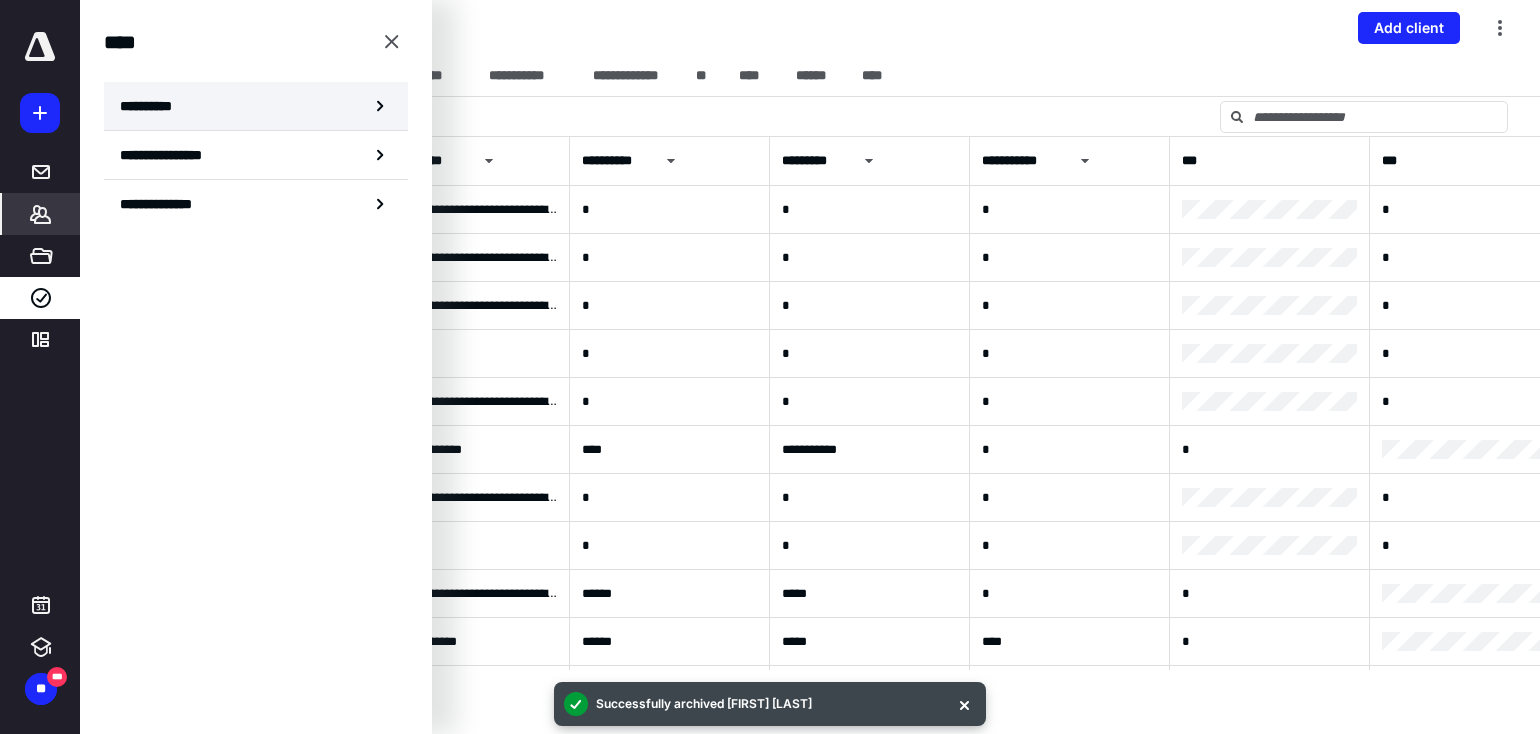 click on "**********" at bounding box center [256, 106] 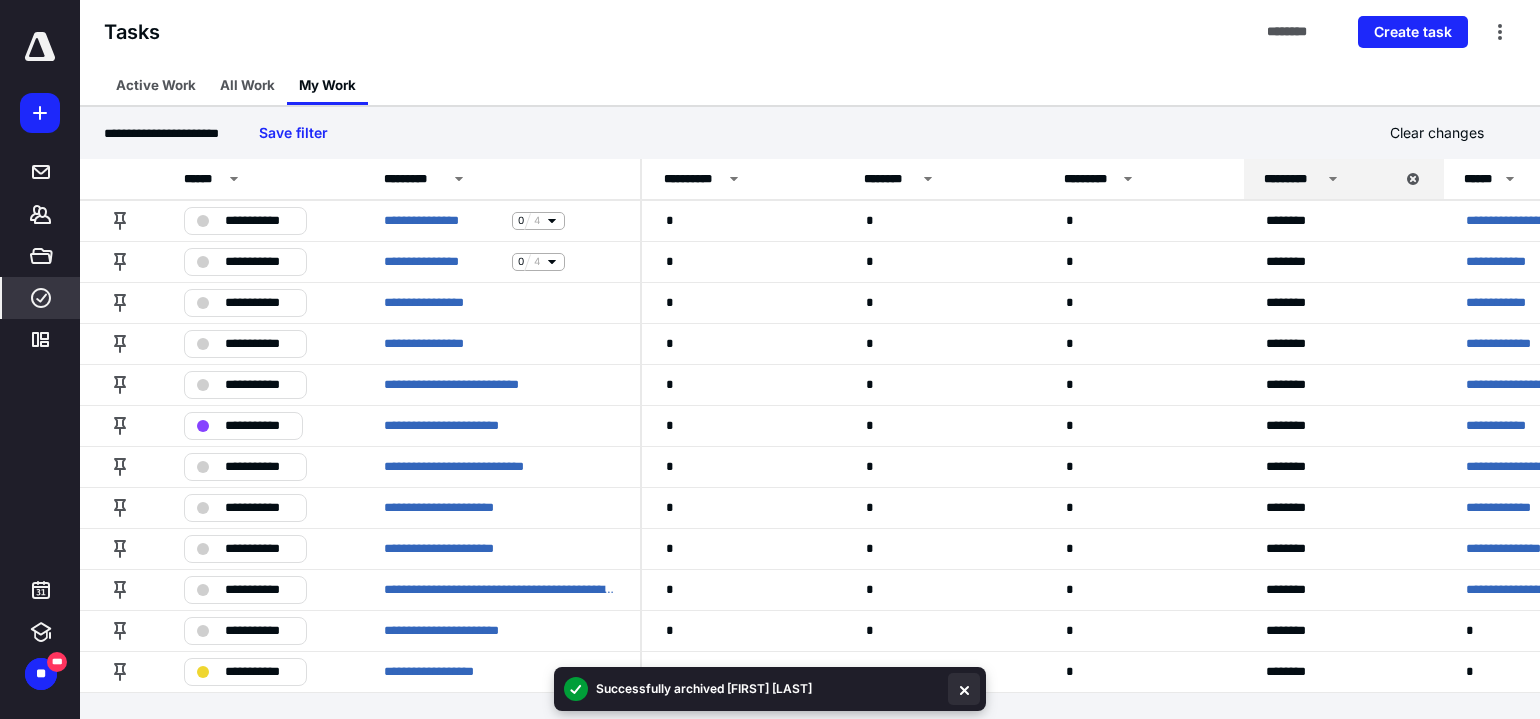 click at bounding box center (964, 689) 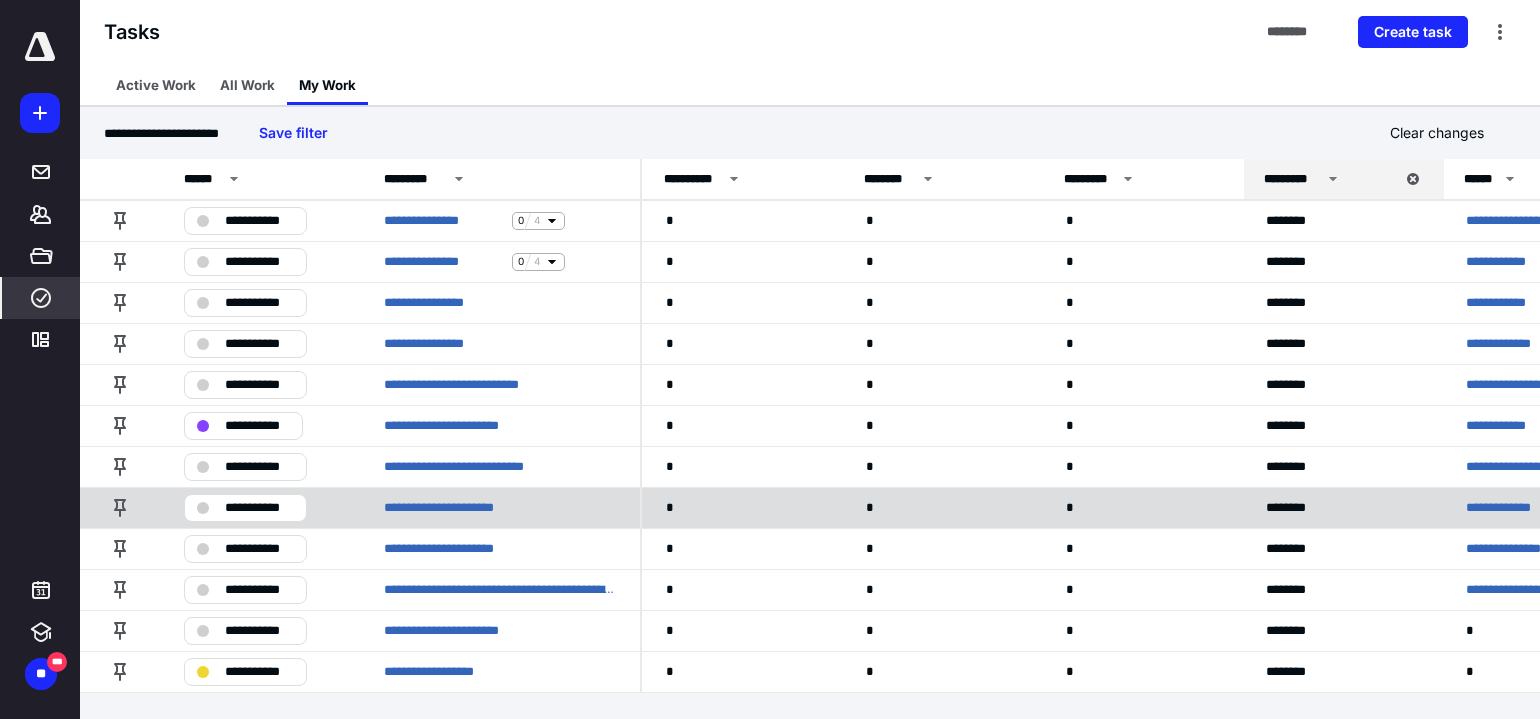 click on "**********" at bounding box center [1506, 508] 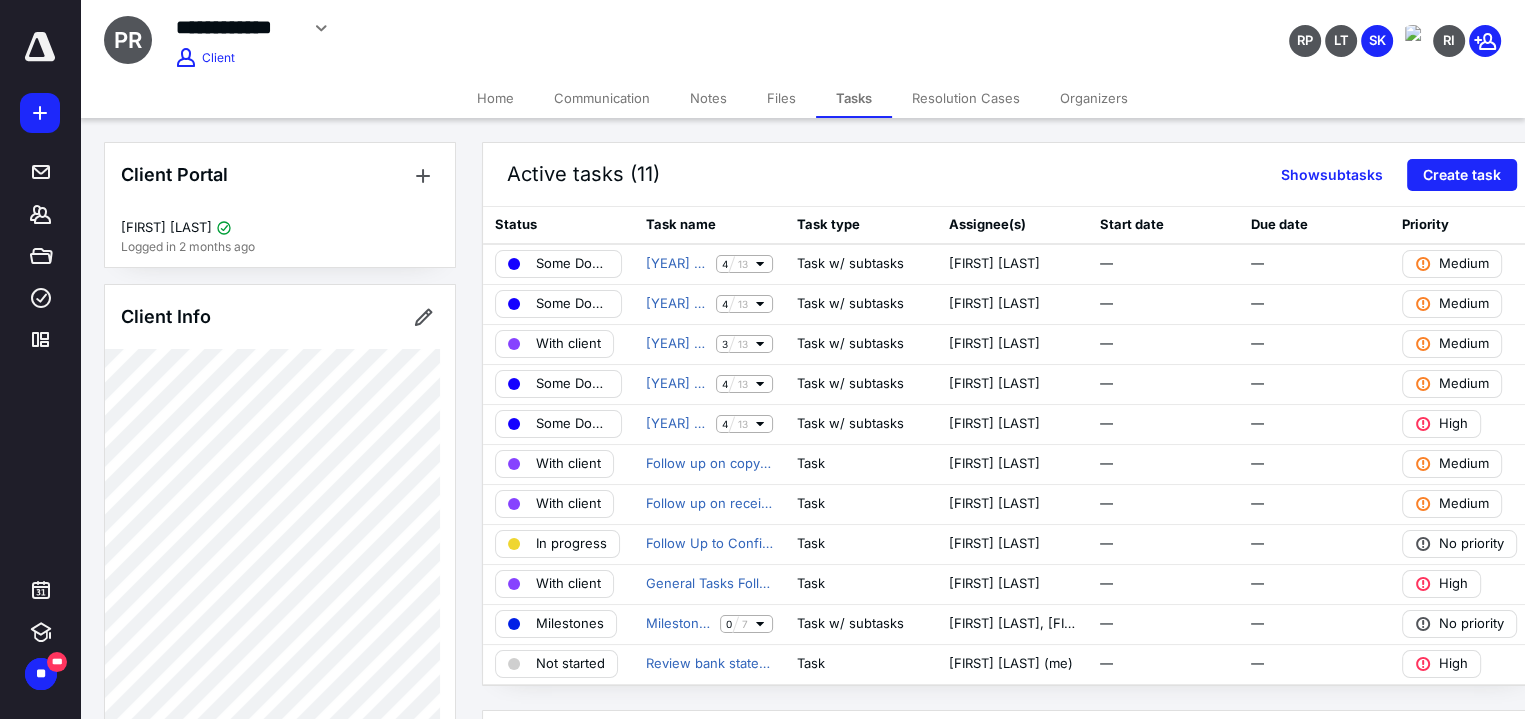 click on "Files" at bounding box center [781, 98] 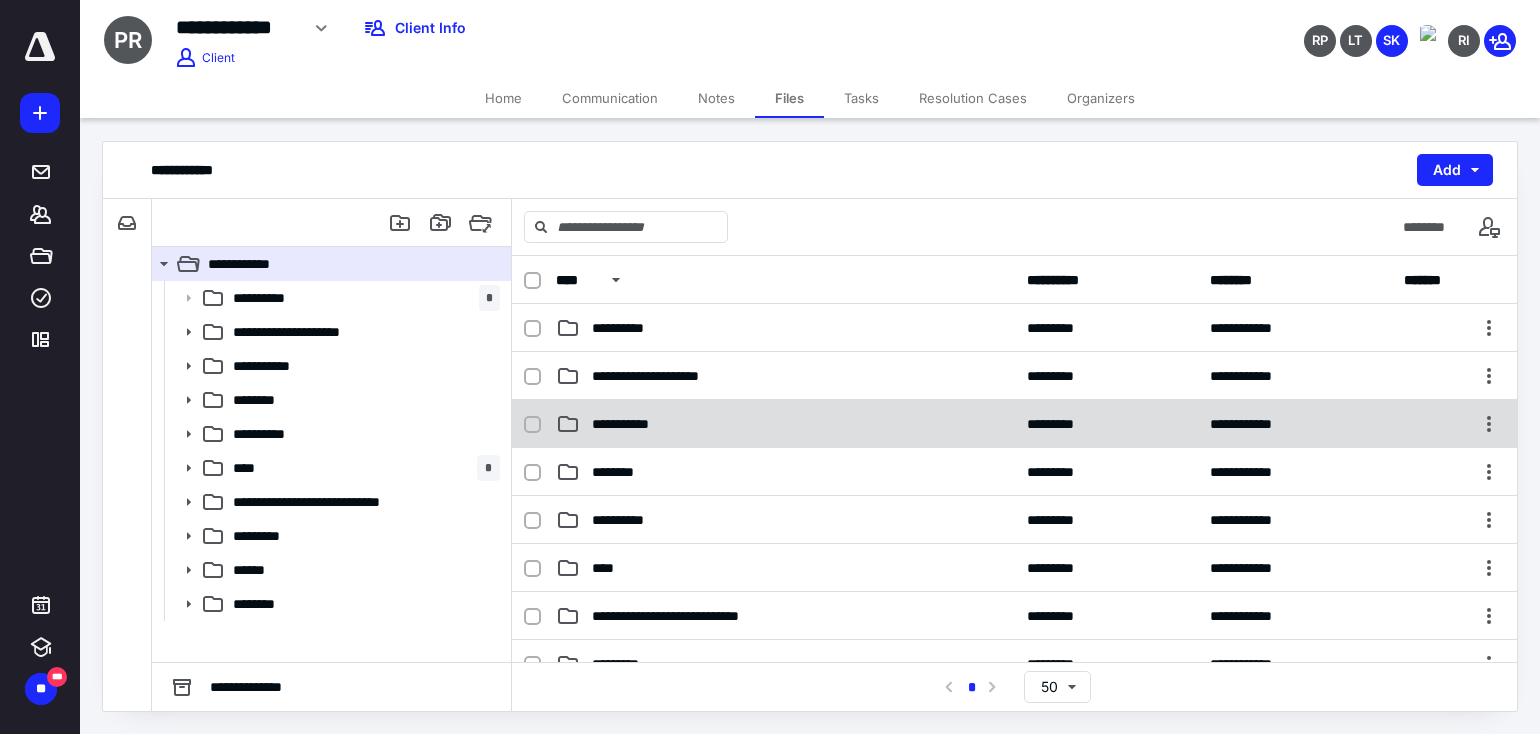 click on "**********" at bounding box center [1014, 424] 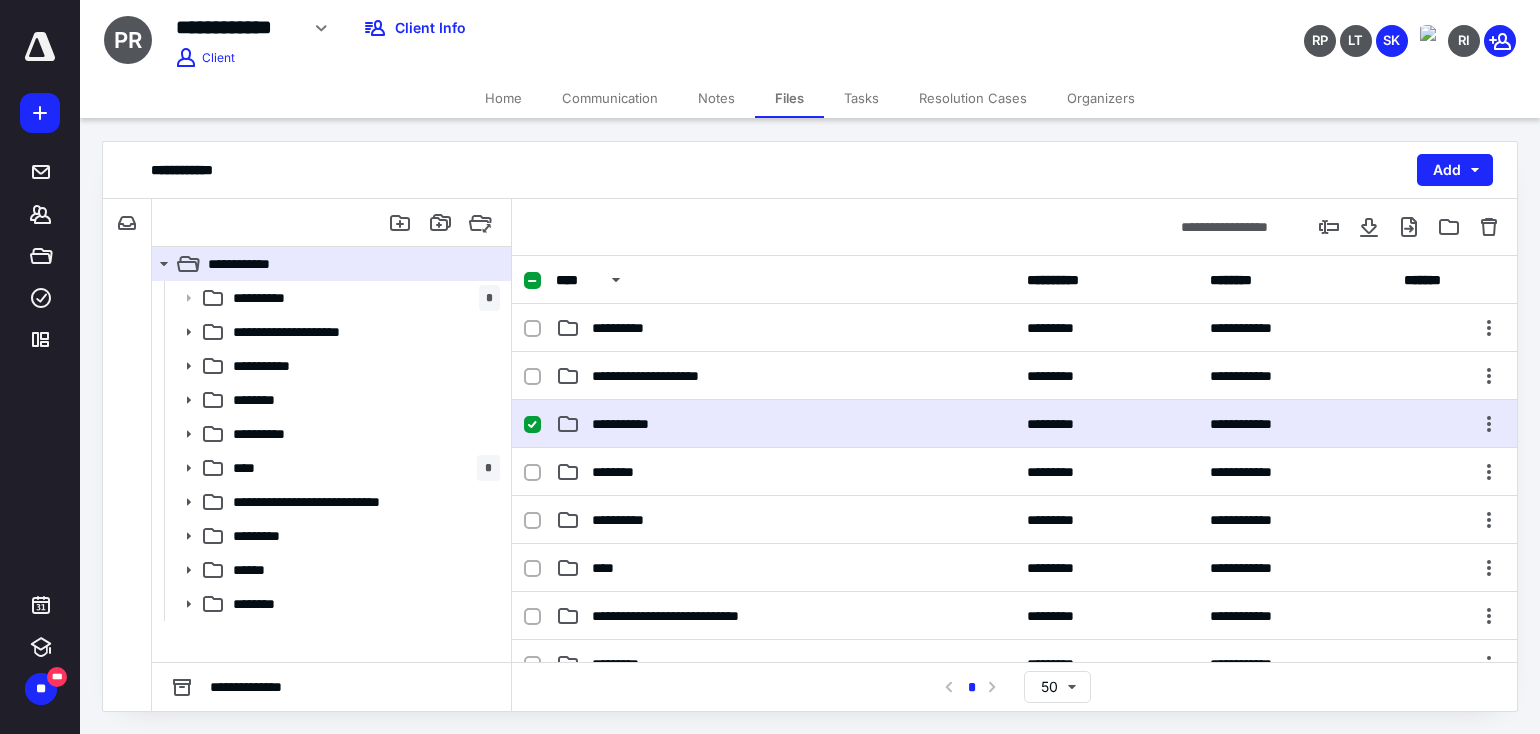 click on "**********" at bounding box center (1014, 424) 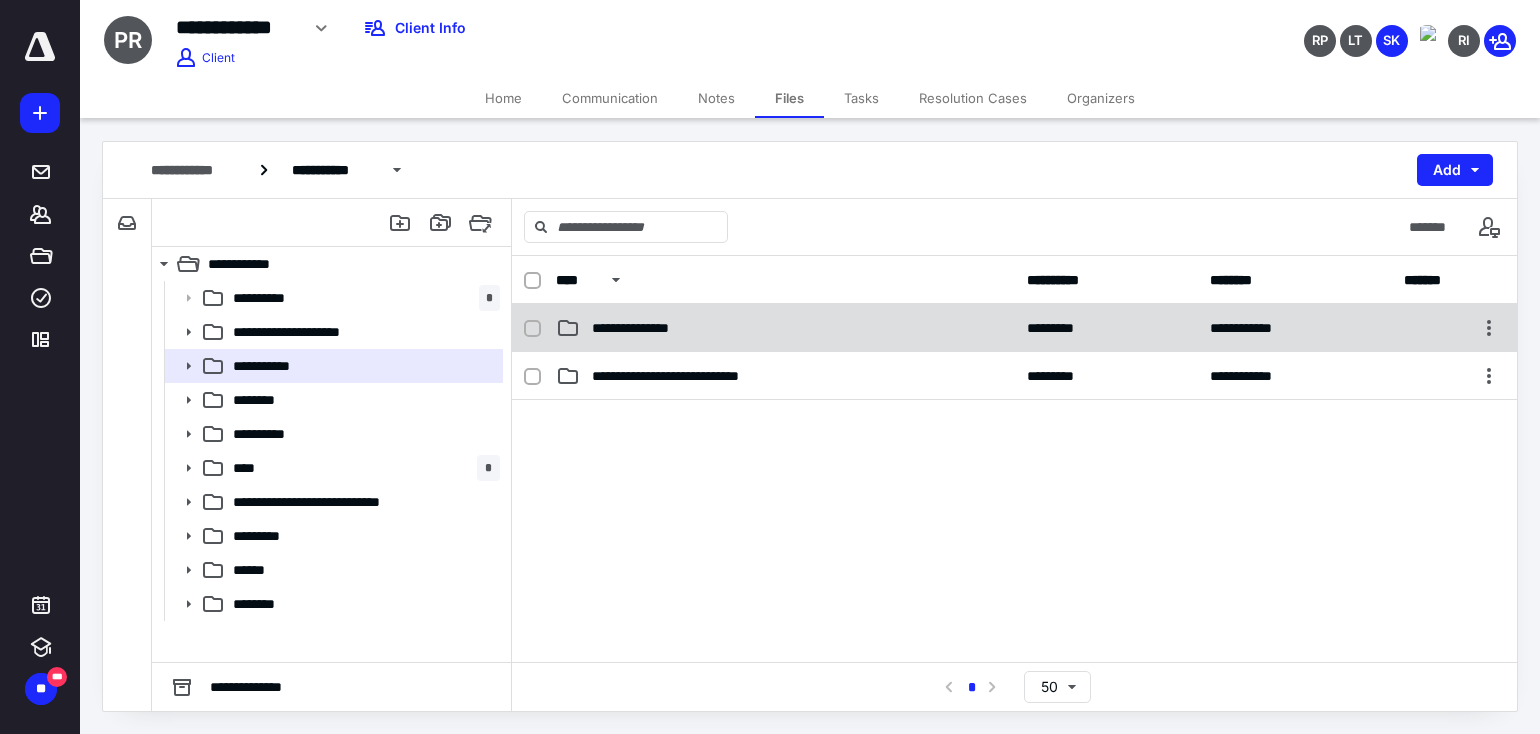 click on "**********" at bounding box center [1014, 328] 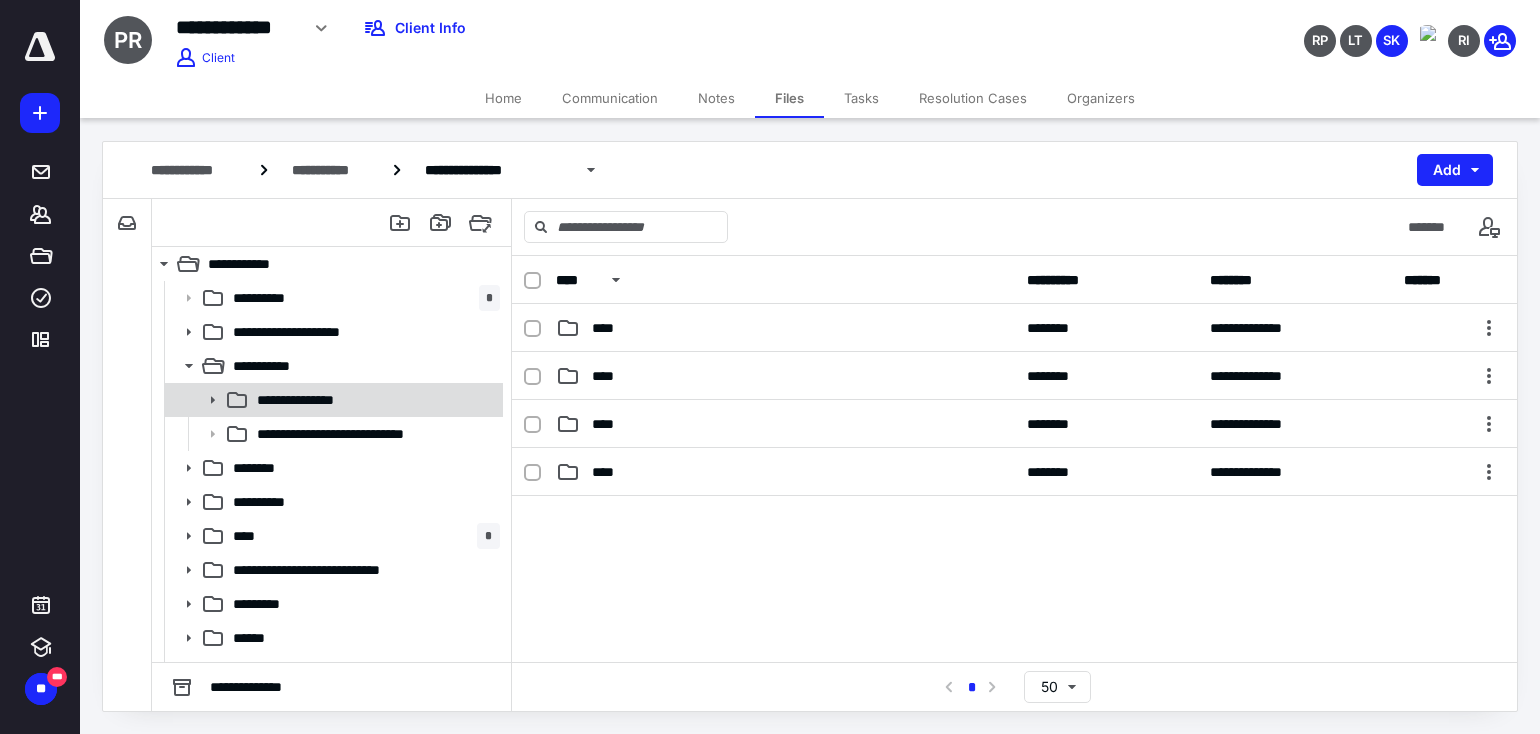 click 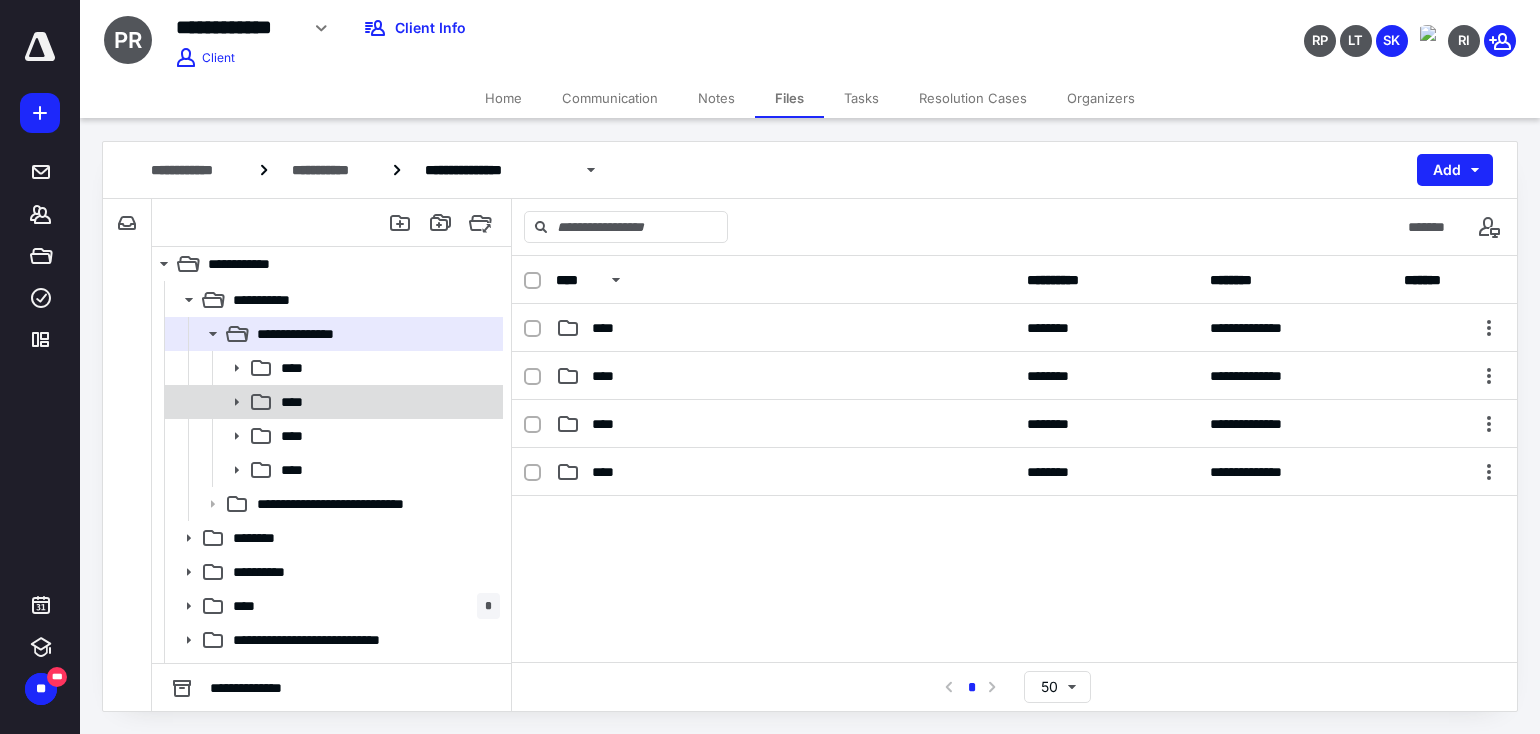 scroll, scrollTop: 100, scrollLeft: 0, axis: vertical 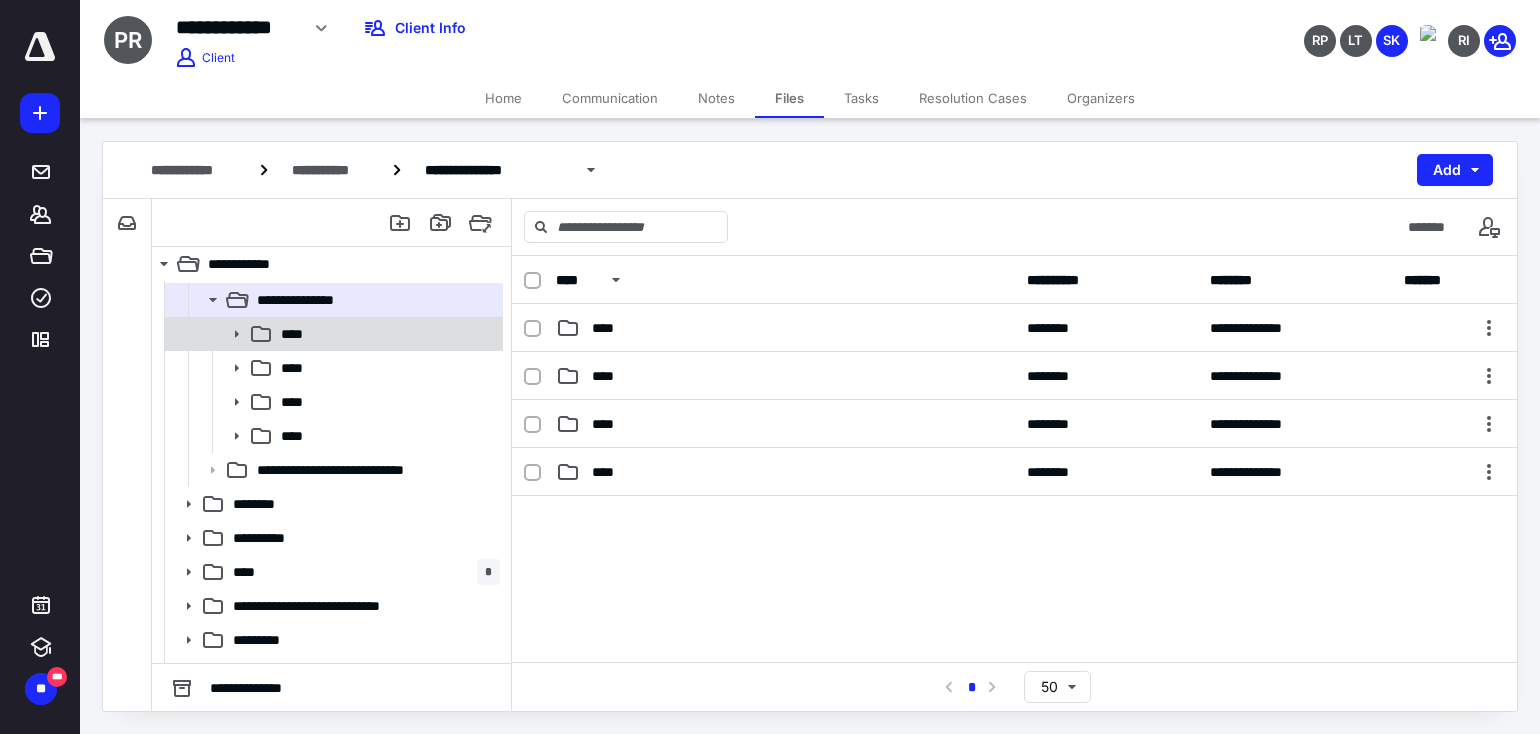 click 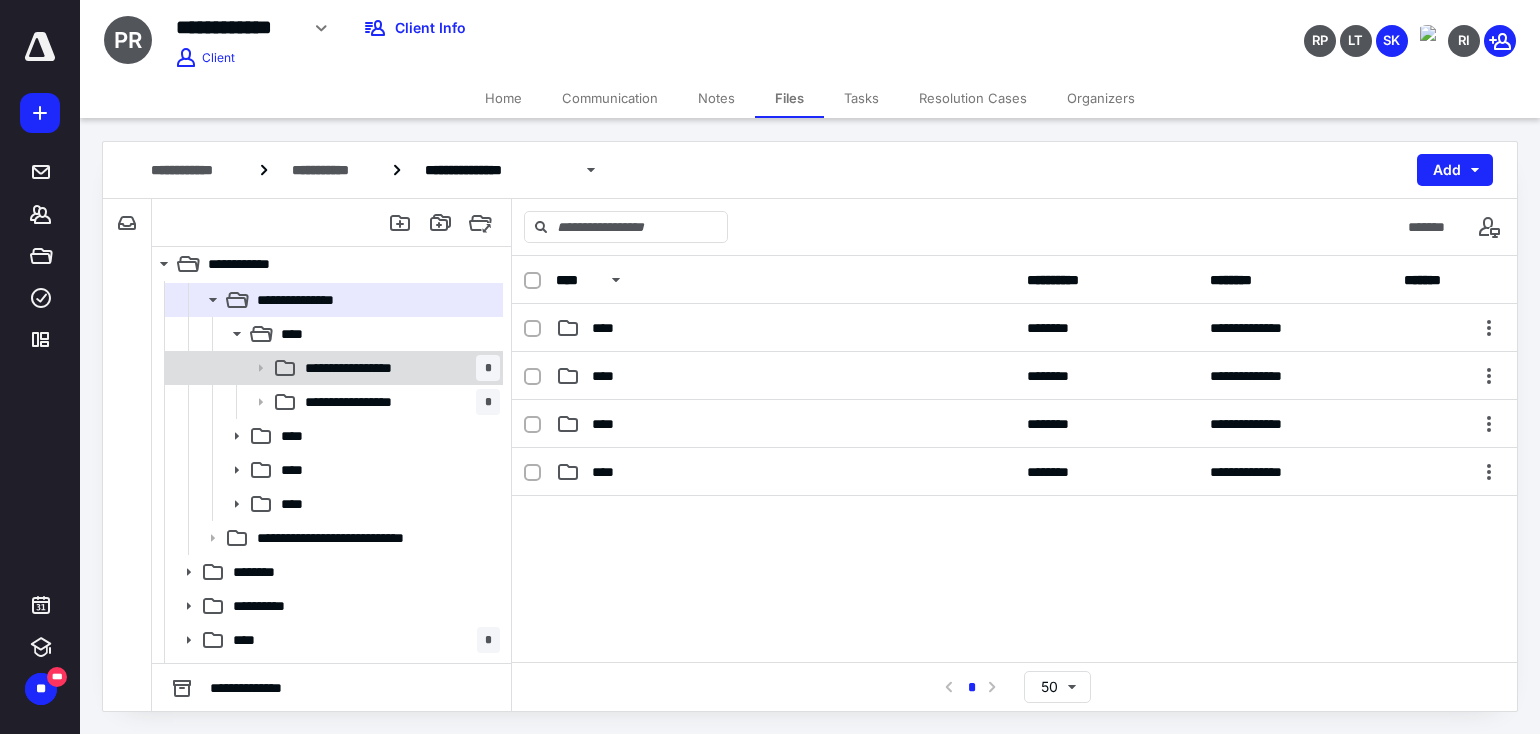 click on "**********" at bounding box center [368, 368] 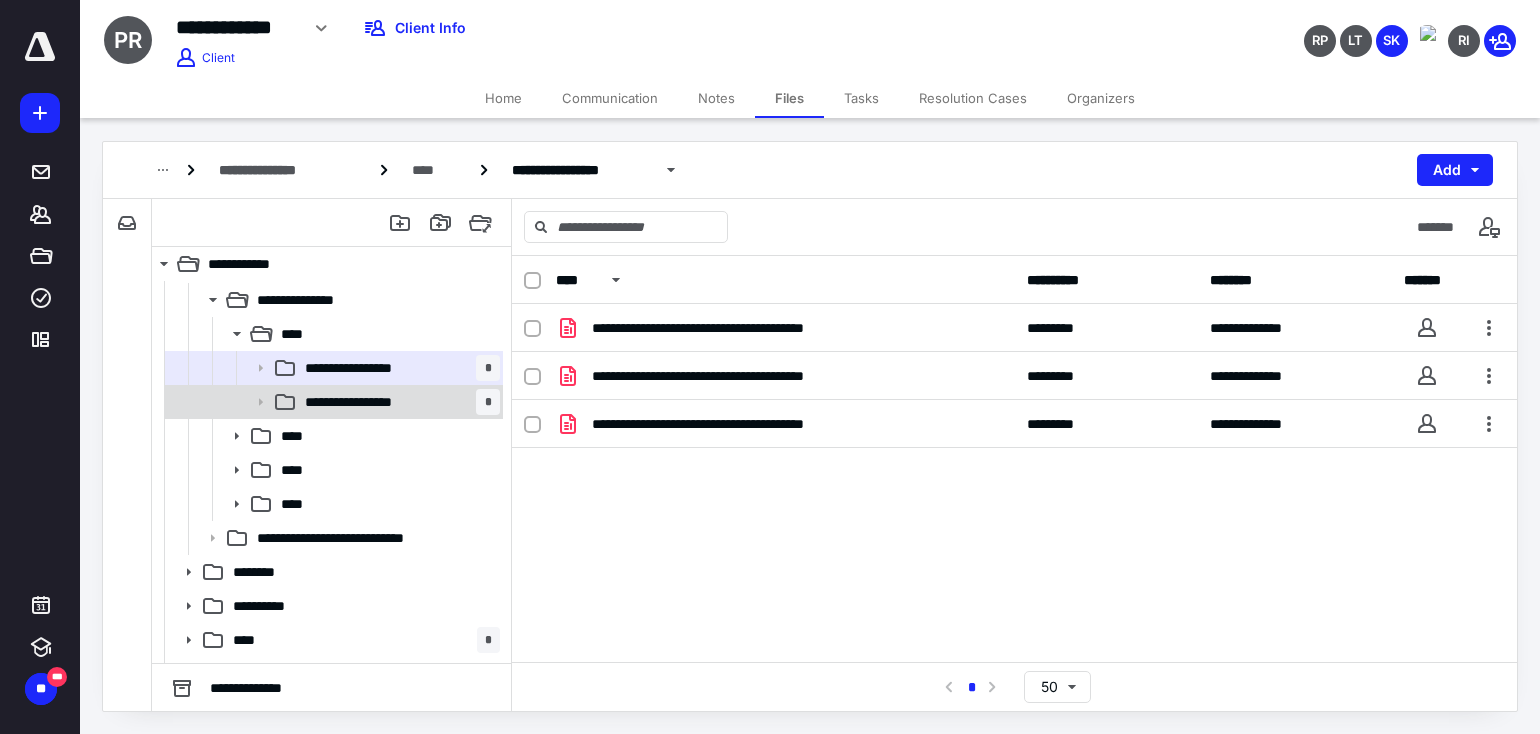 click on "**********" at bounding box center [370, 402] 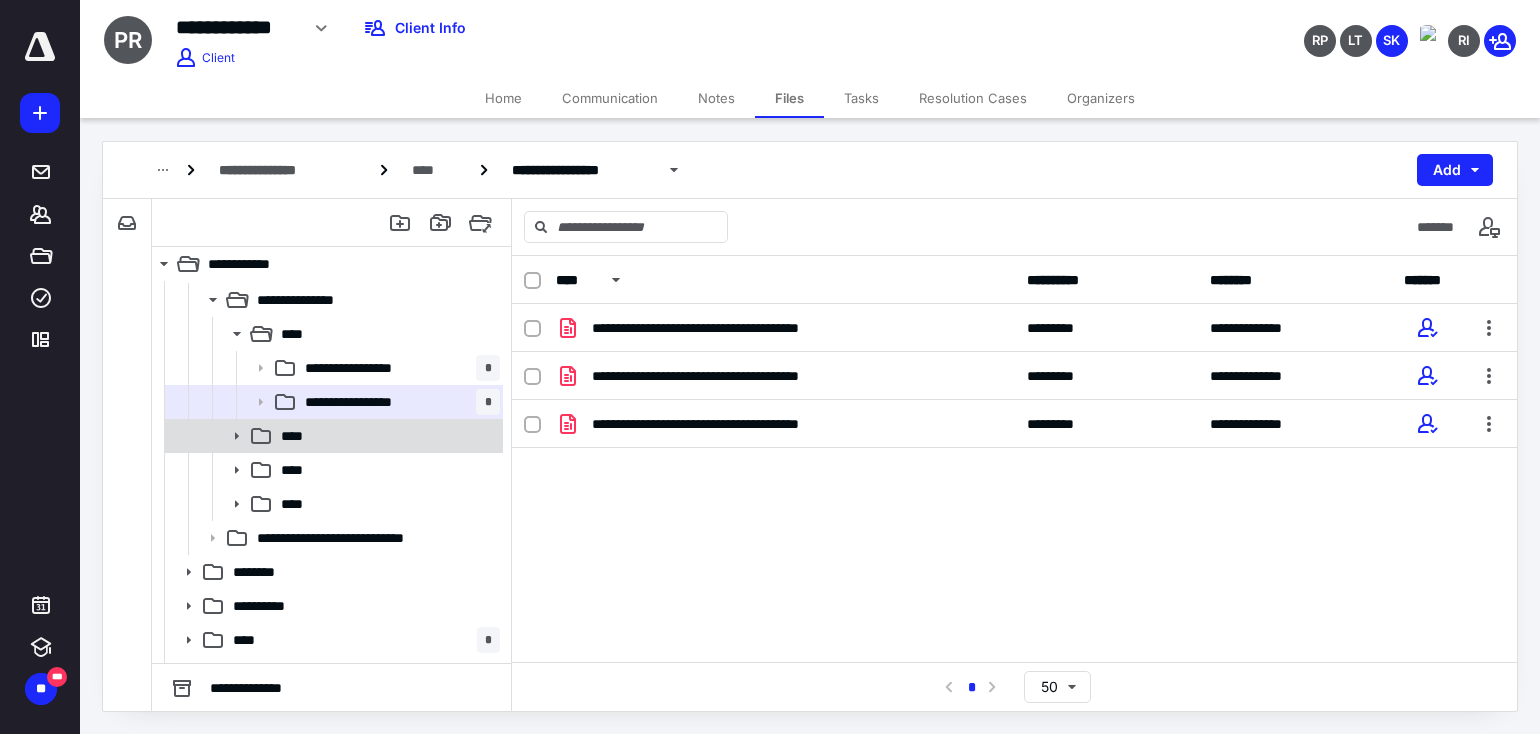click 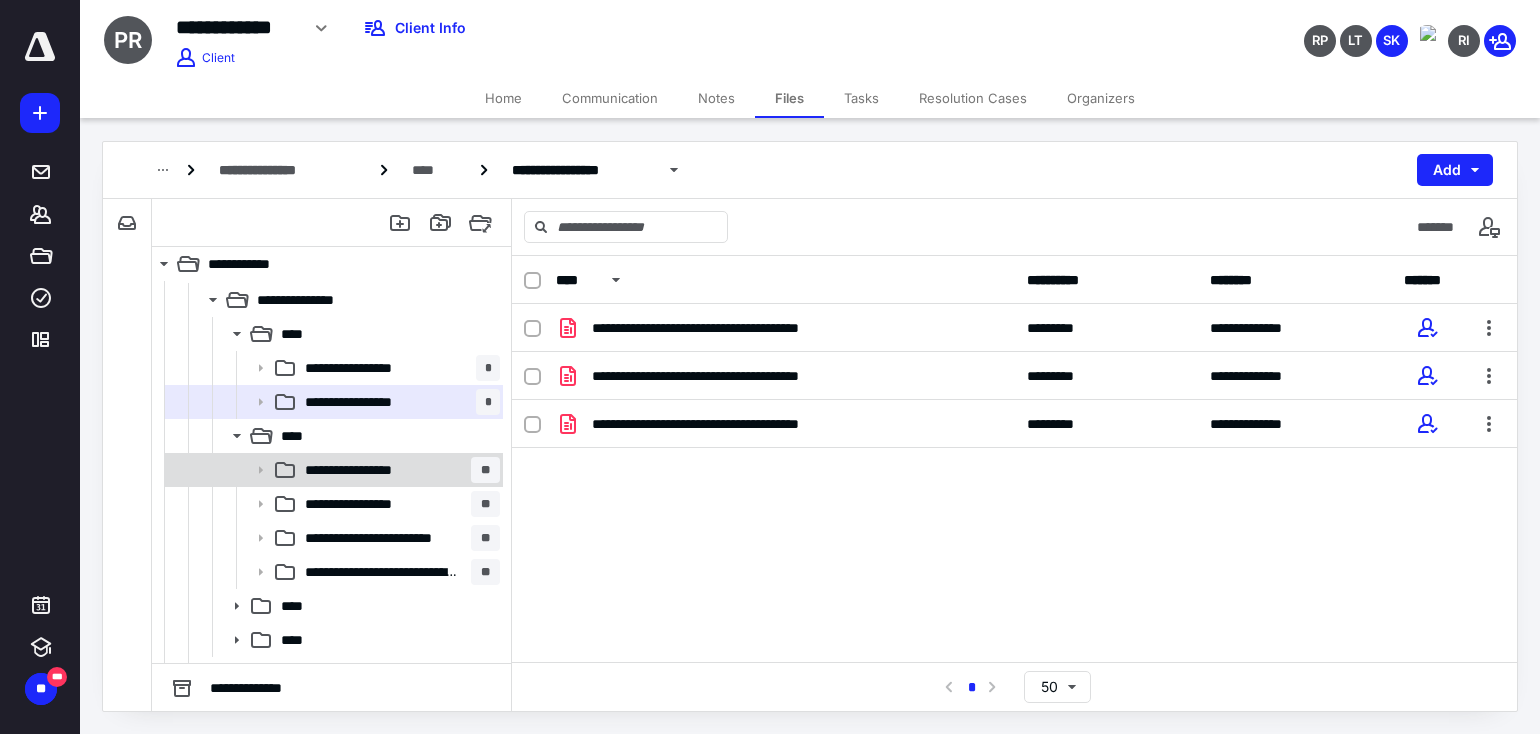click on "**********" at bounding box center [368, 470] 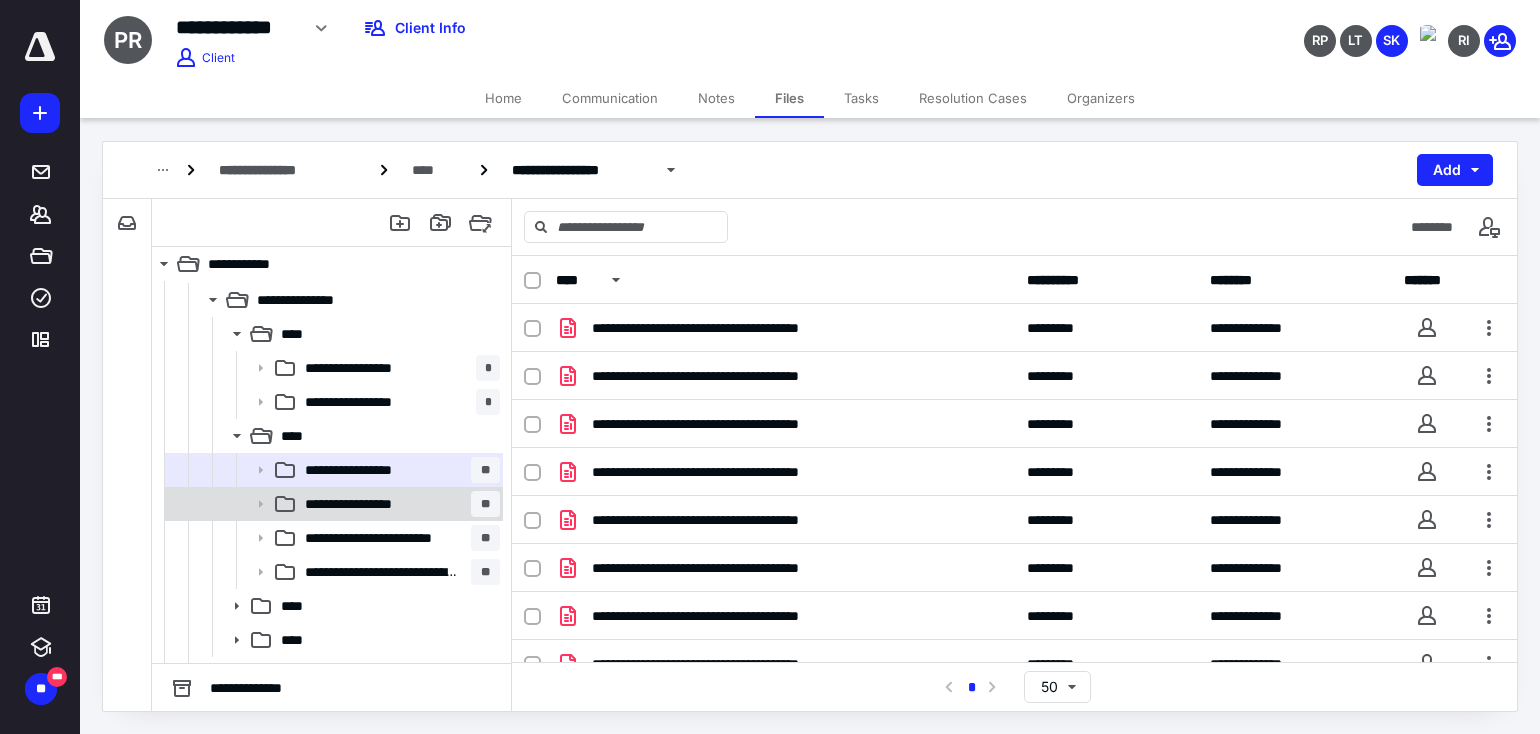 click on "**********" at bounding box center [370, 504] 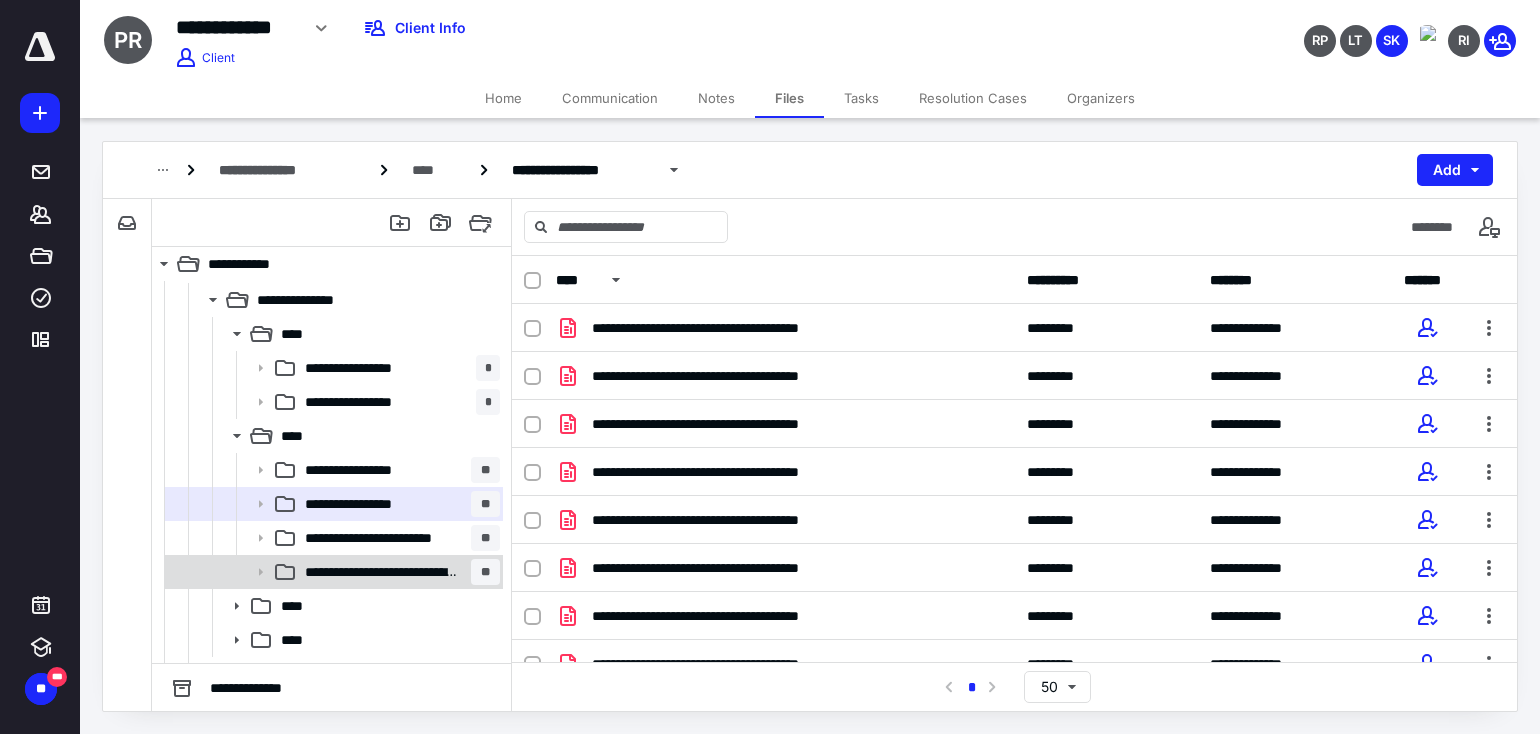 click on "**********" at bounding box center [332, 572] 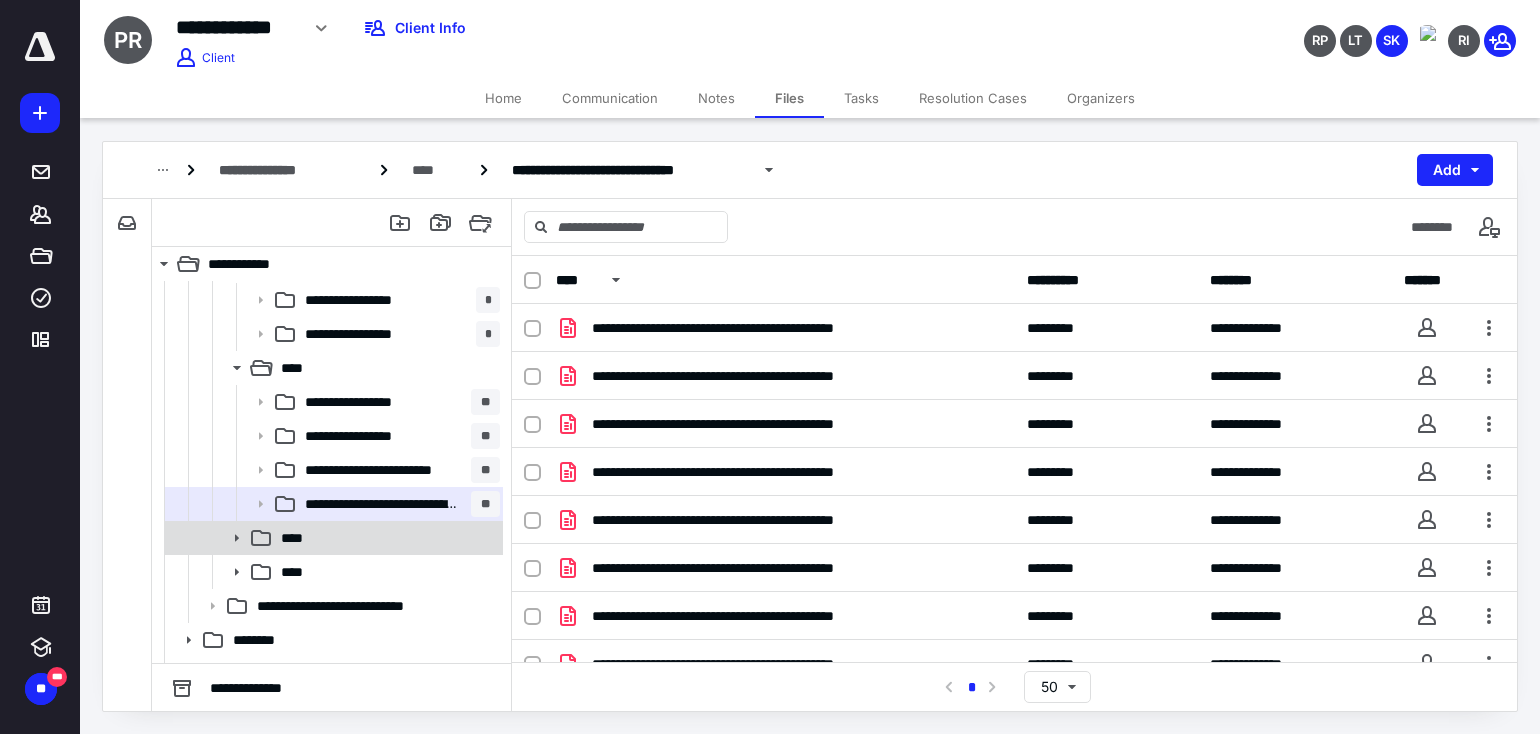 scroll, scrollTop: 200, scrollLeft: 0, axis: vertical 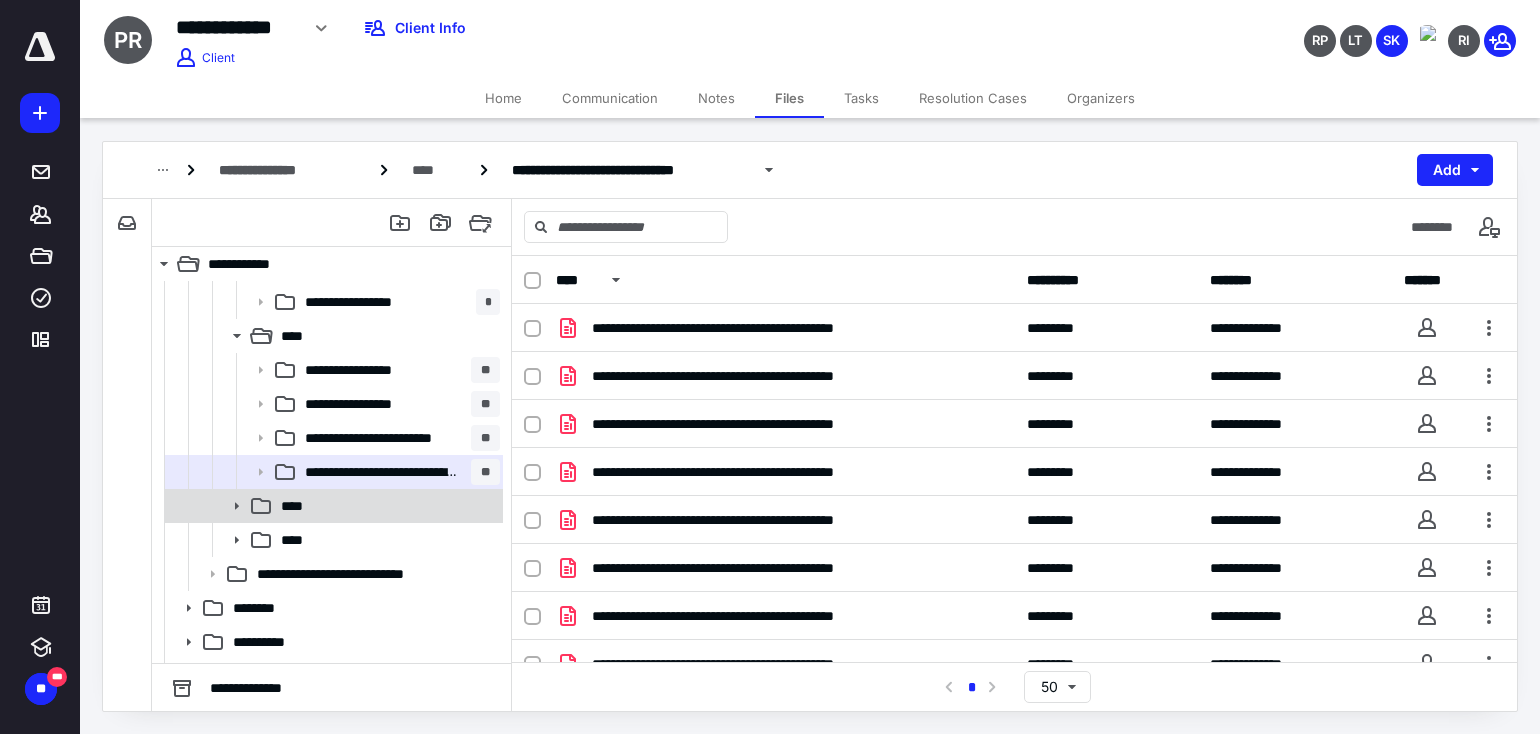 click 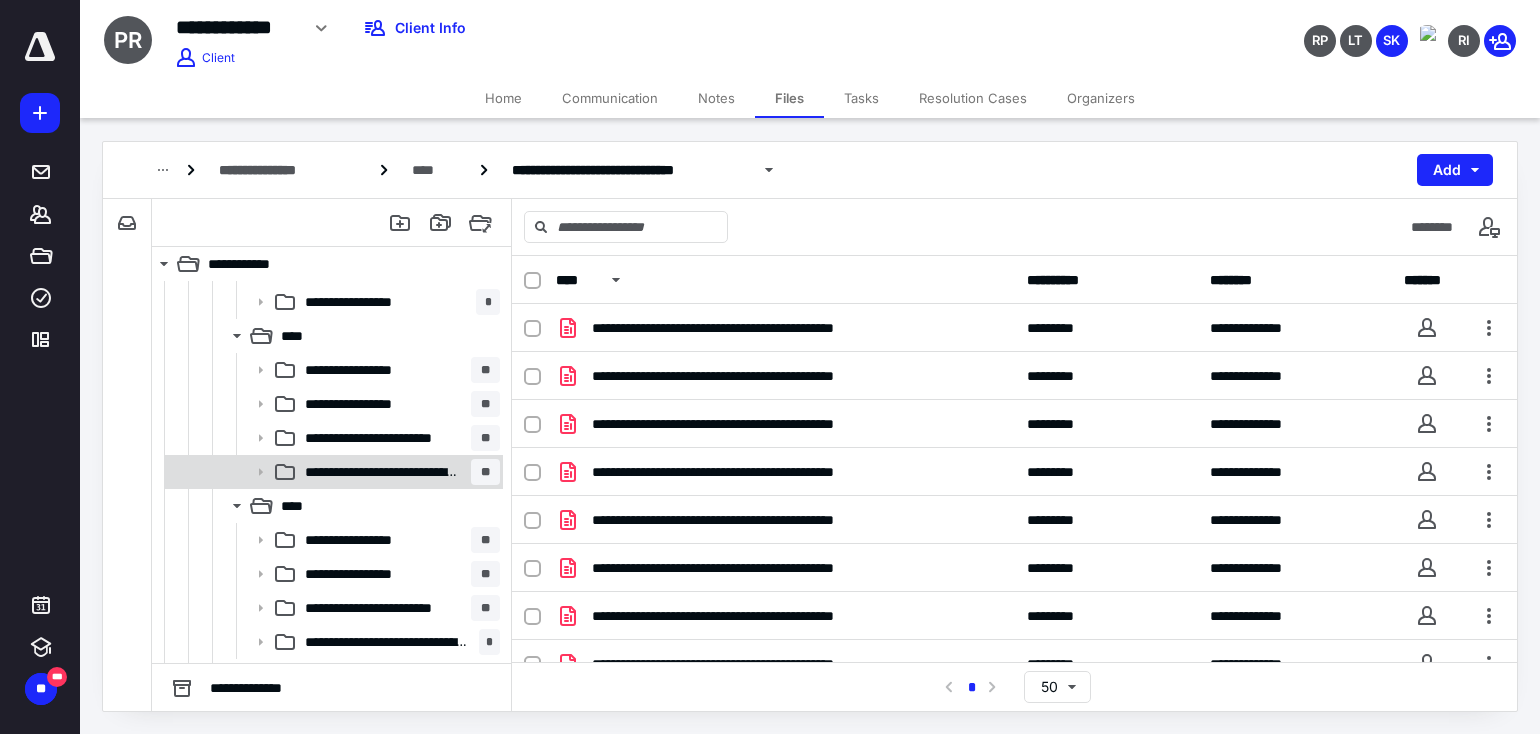 scroll, scrollTop: 300, scrollLeft: 0, axis: vertical 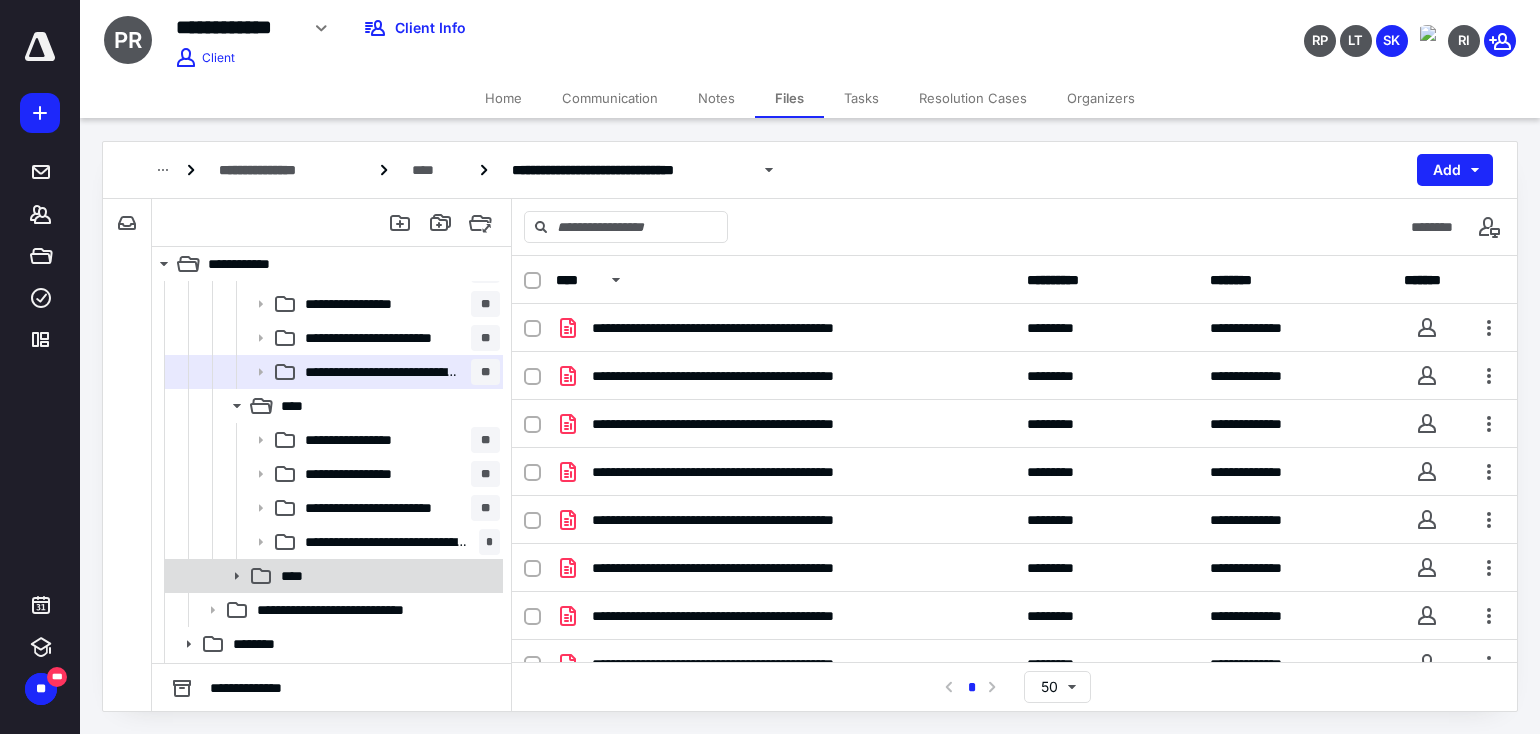 click 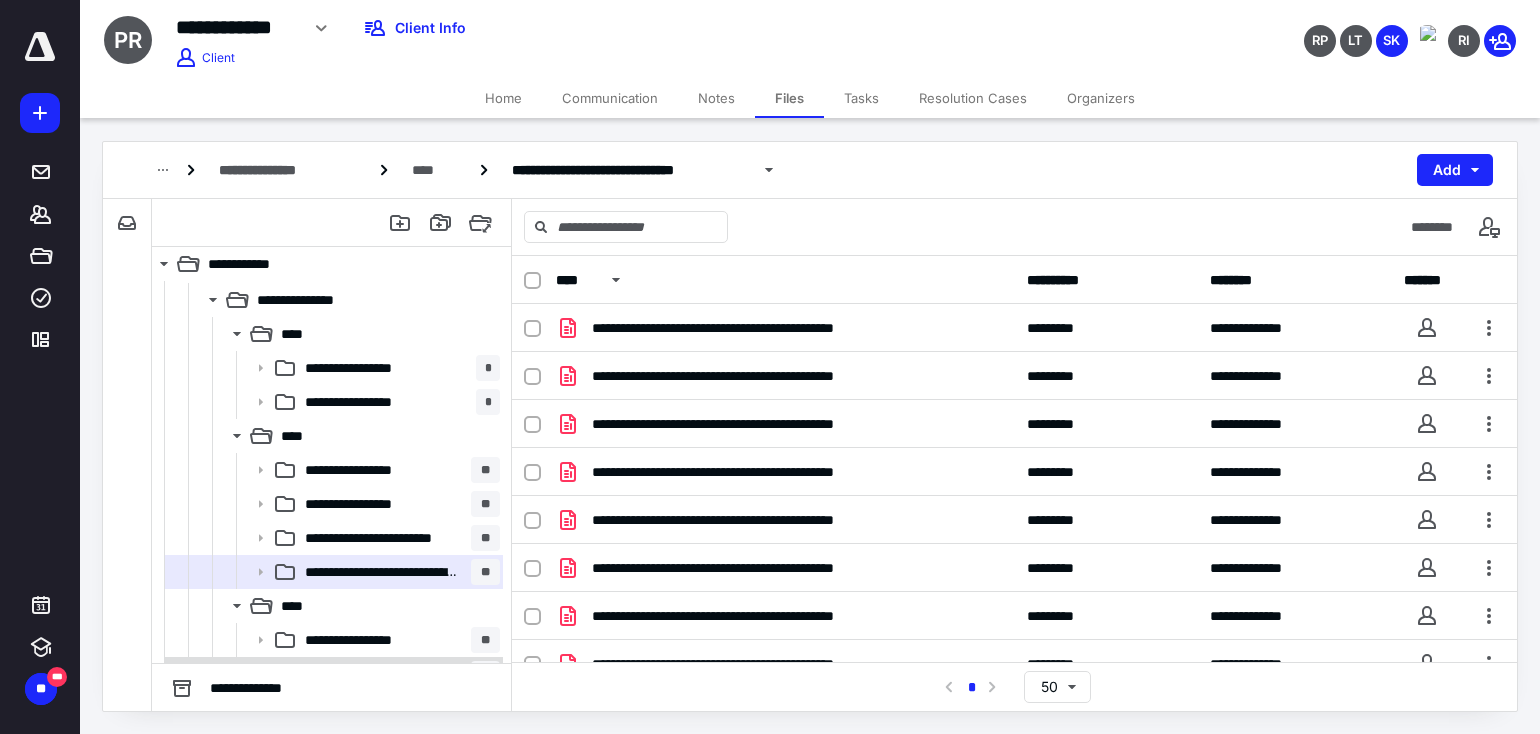 scroll, scrollTop: 0, scrollLeft: 0, axis: both 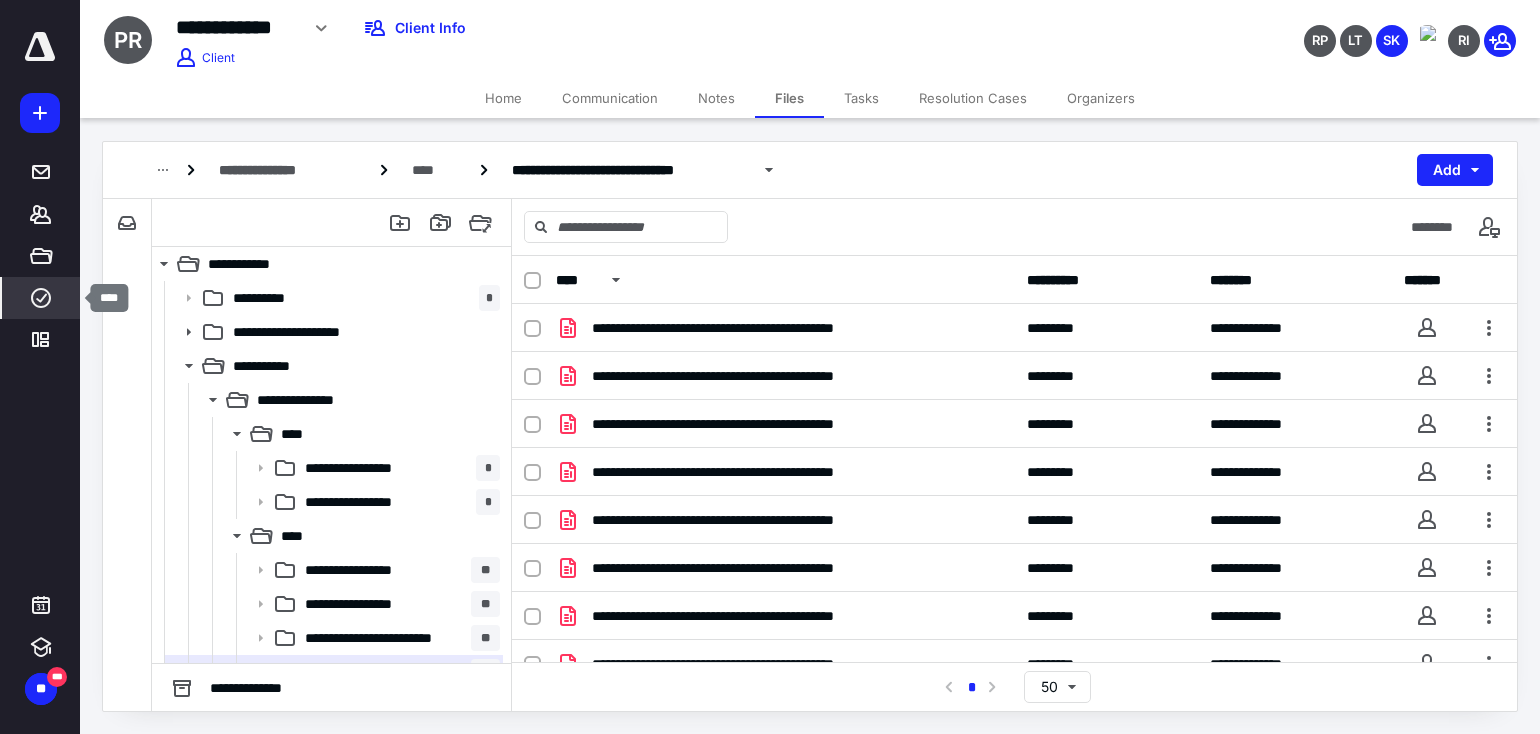 click on "****" at bounding box center [41, 298] 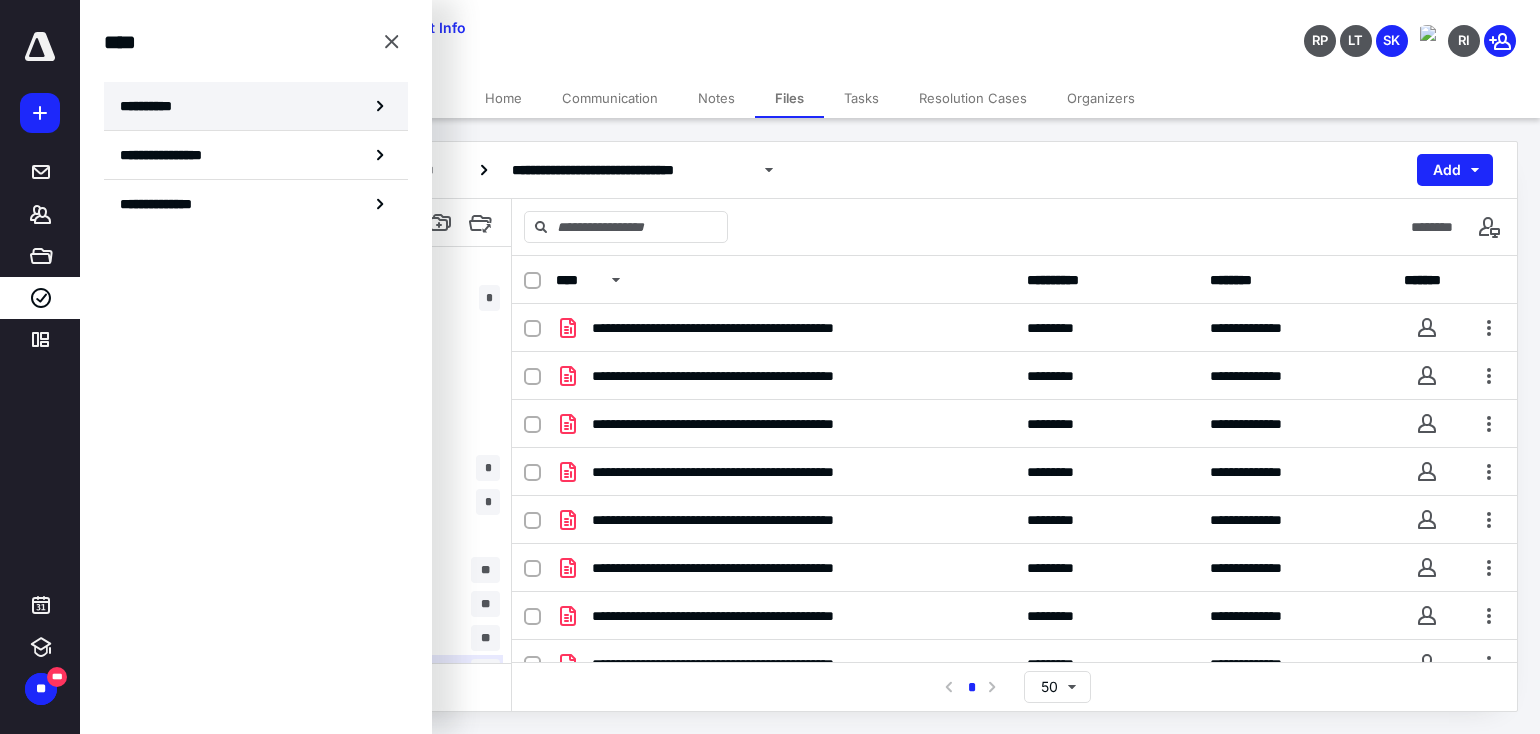 click on "**********" at bounding box center [256, 106] 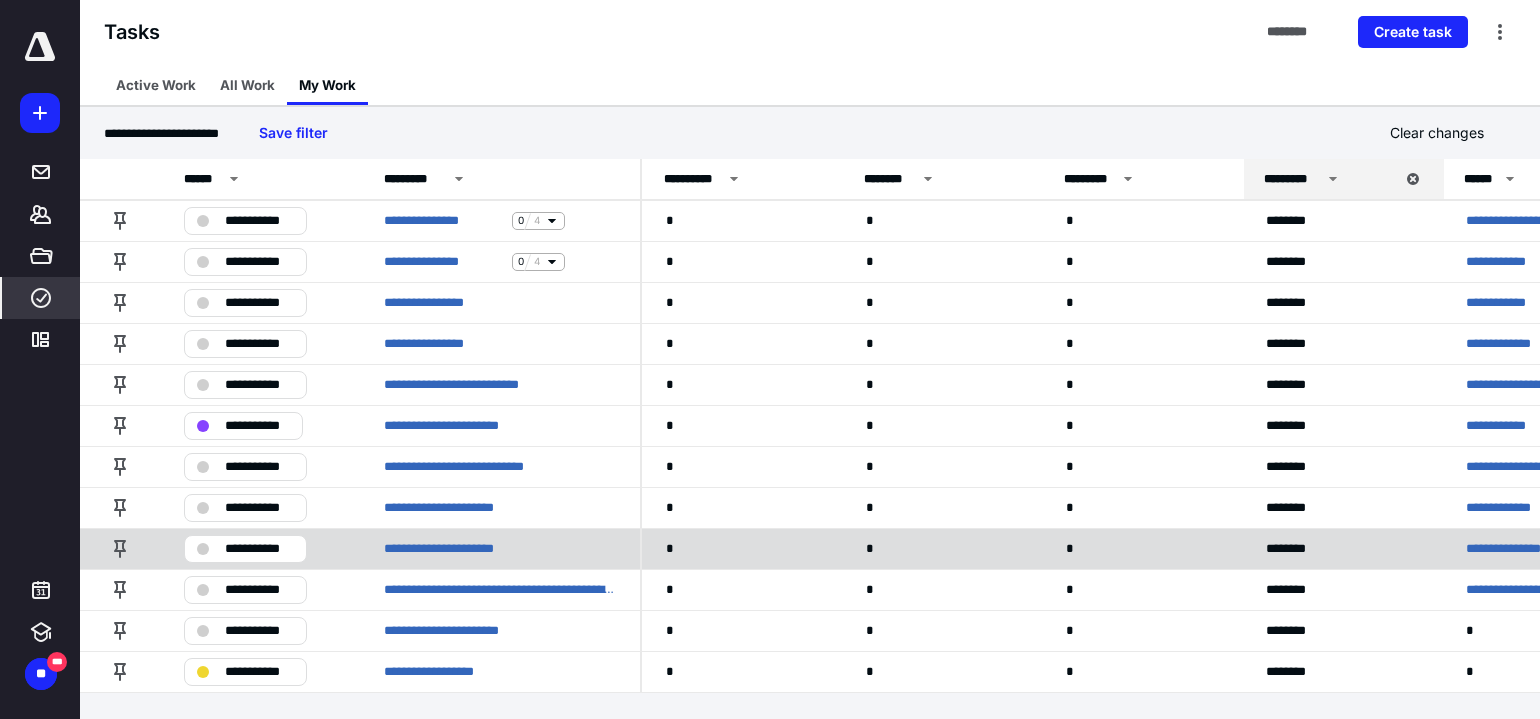 click on "**********" at bounding box center (1511, 549) 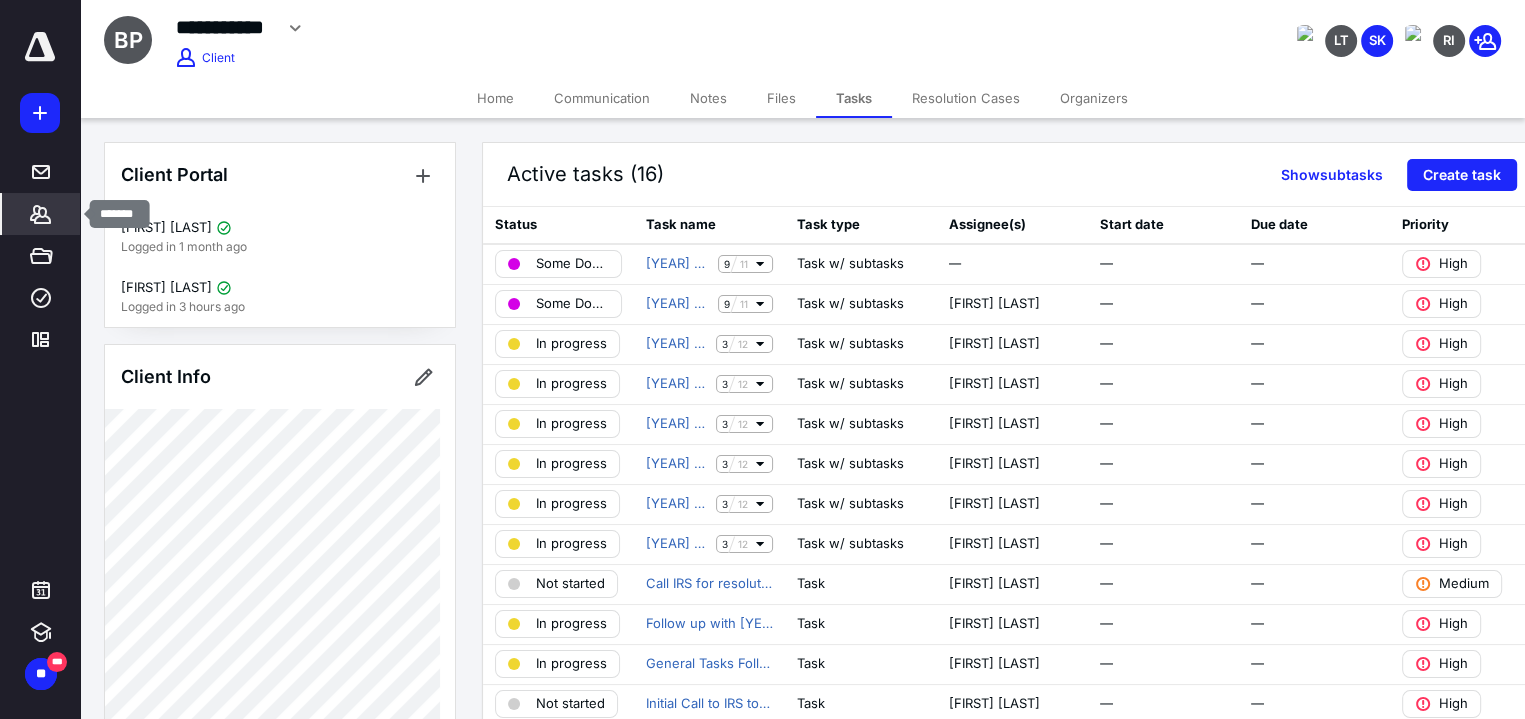 click 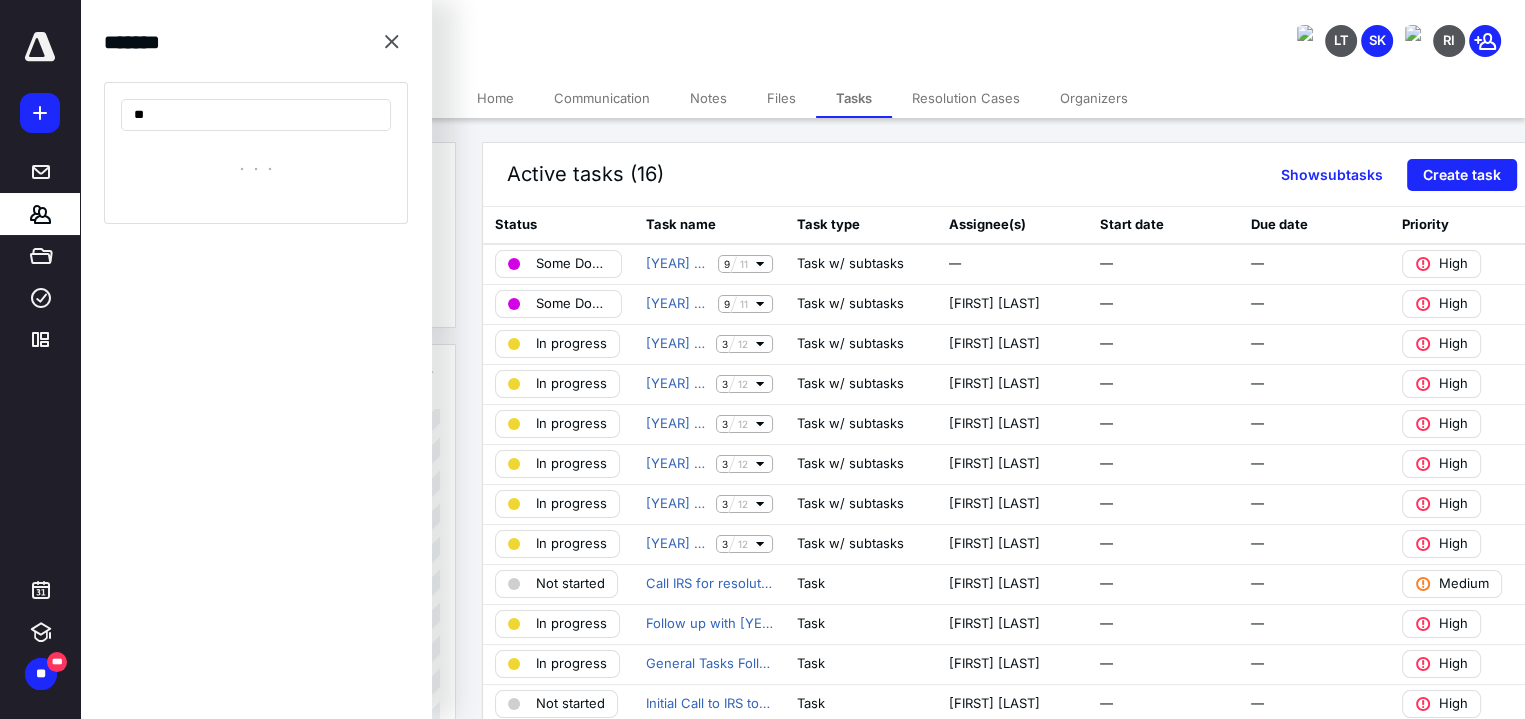 type on "*" 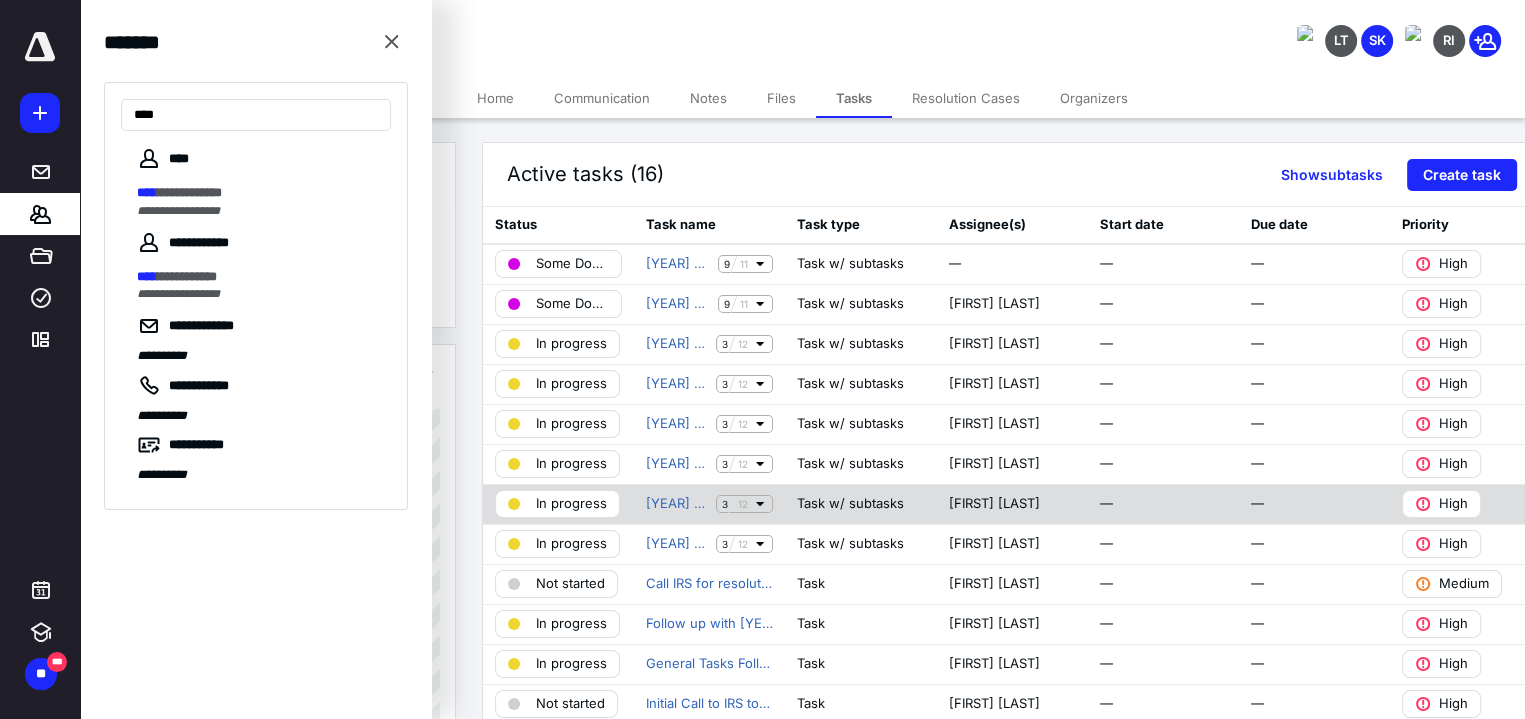 type on "****" 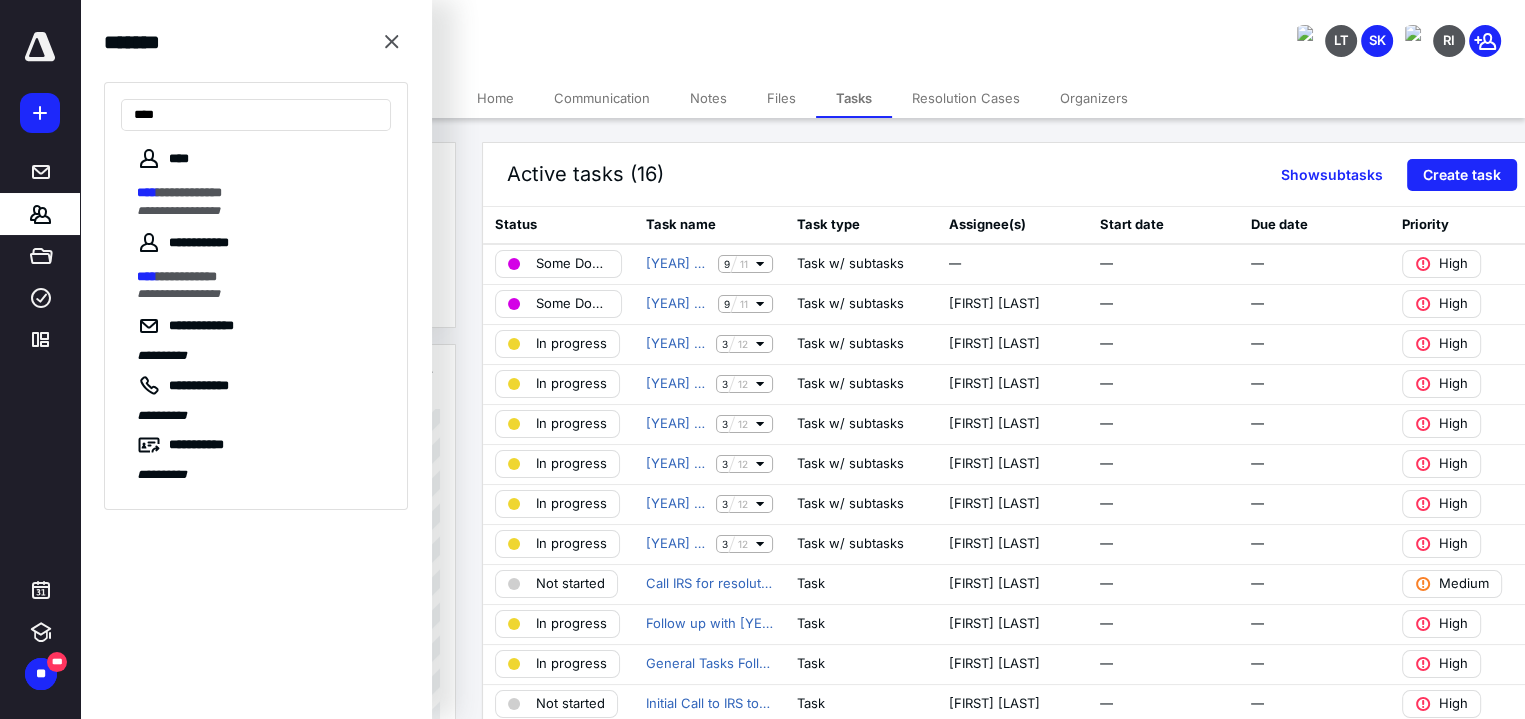 click on "**********" at bounding box center (258, 211) 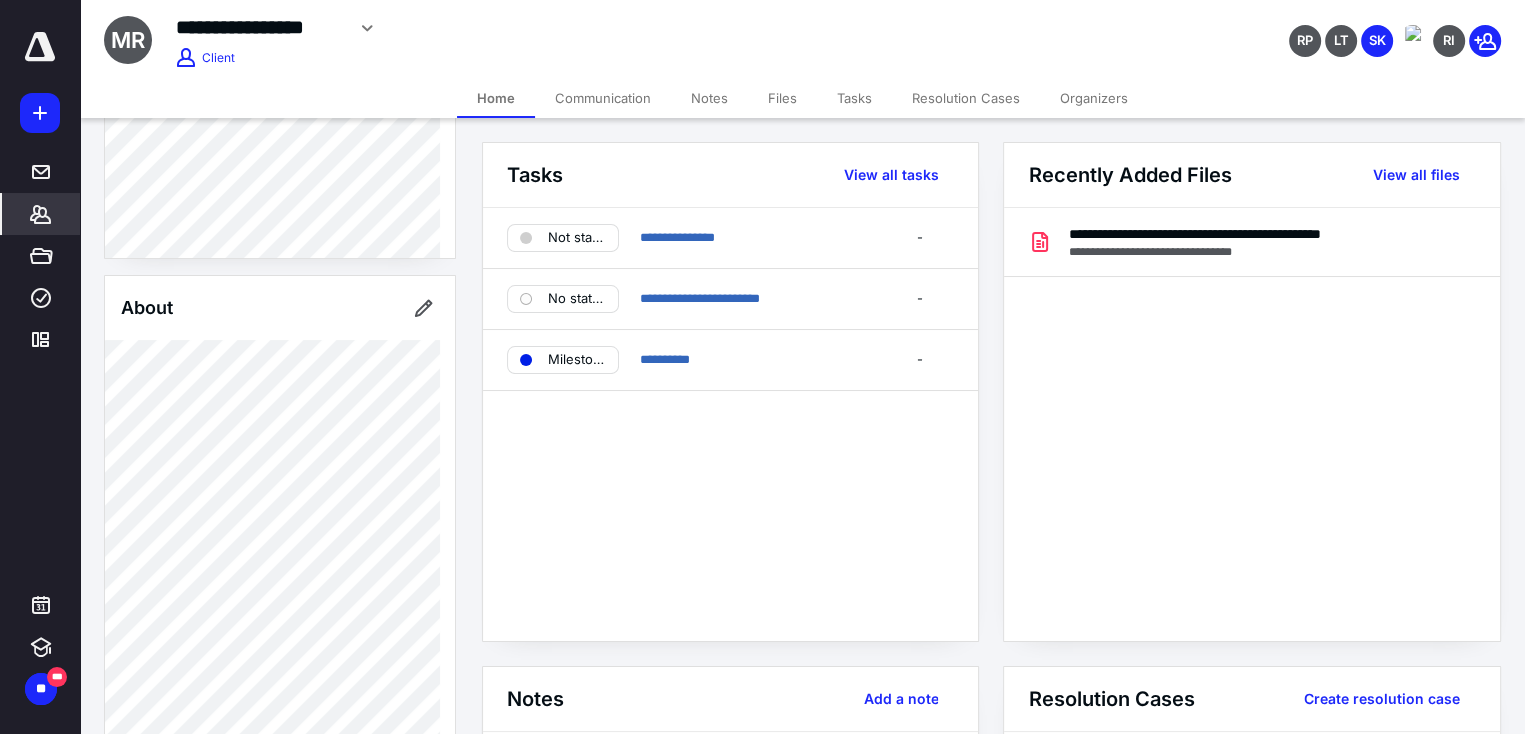 scroll, scrollTop: 0, scrollLeft: 0, axis: both 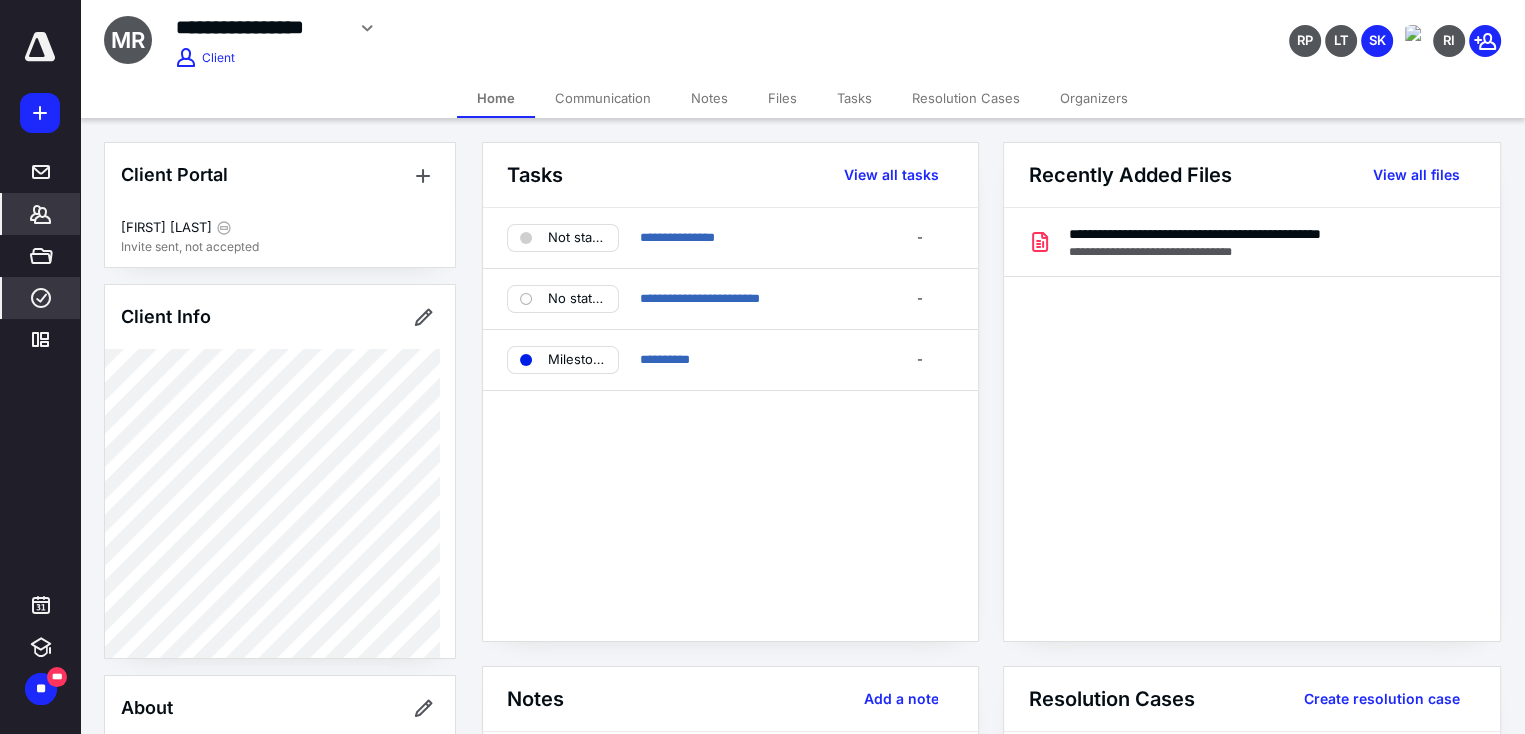 click 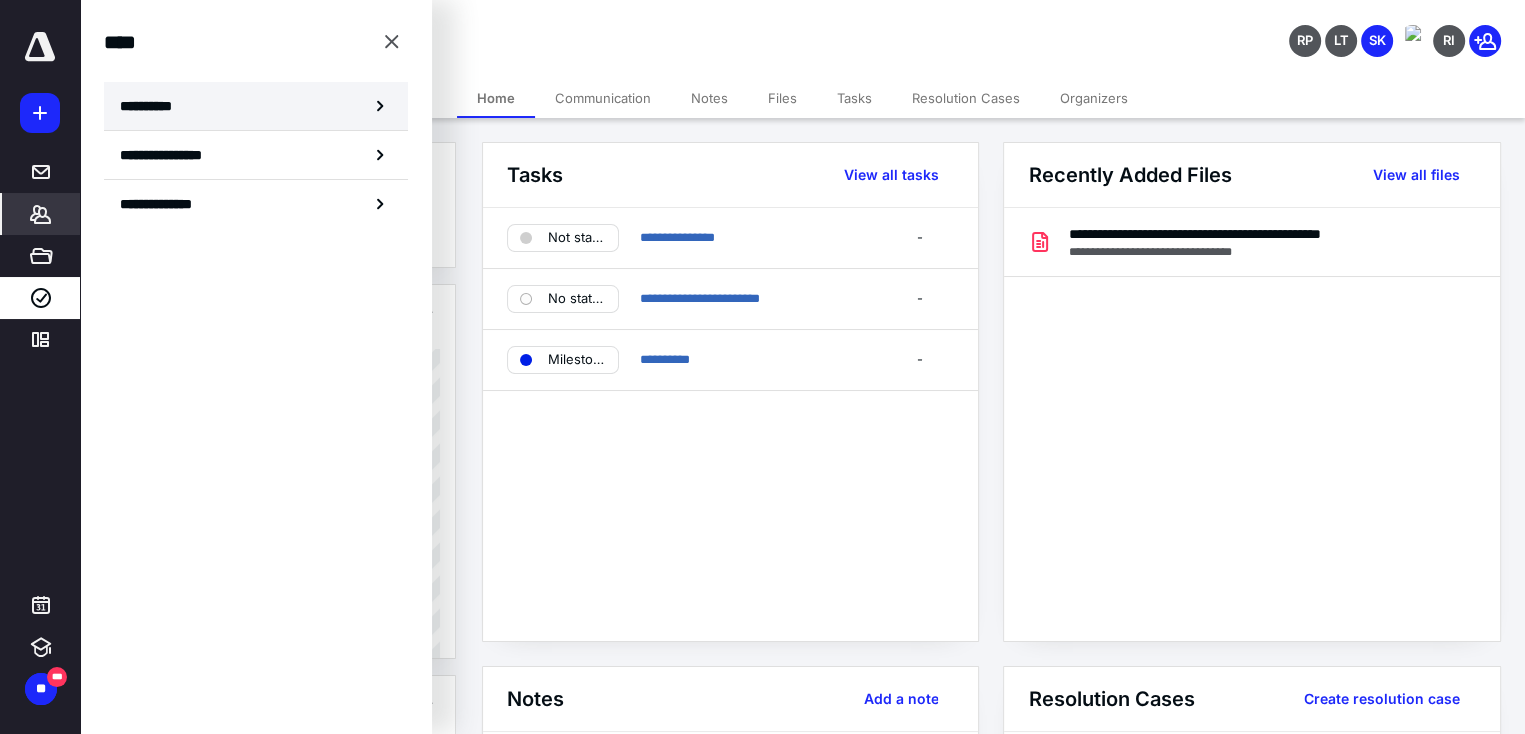 click on "**********" at bounding box center [256, 106] 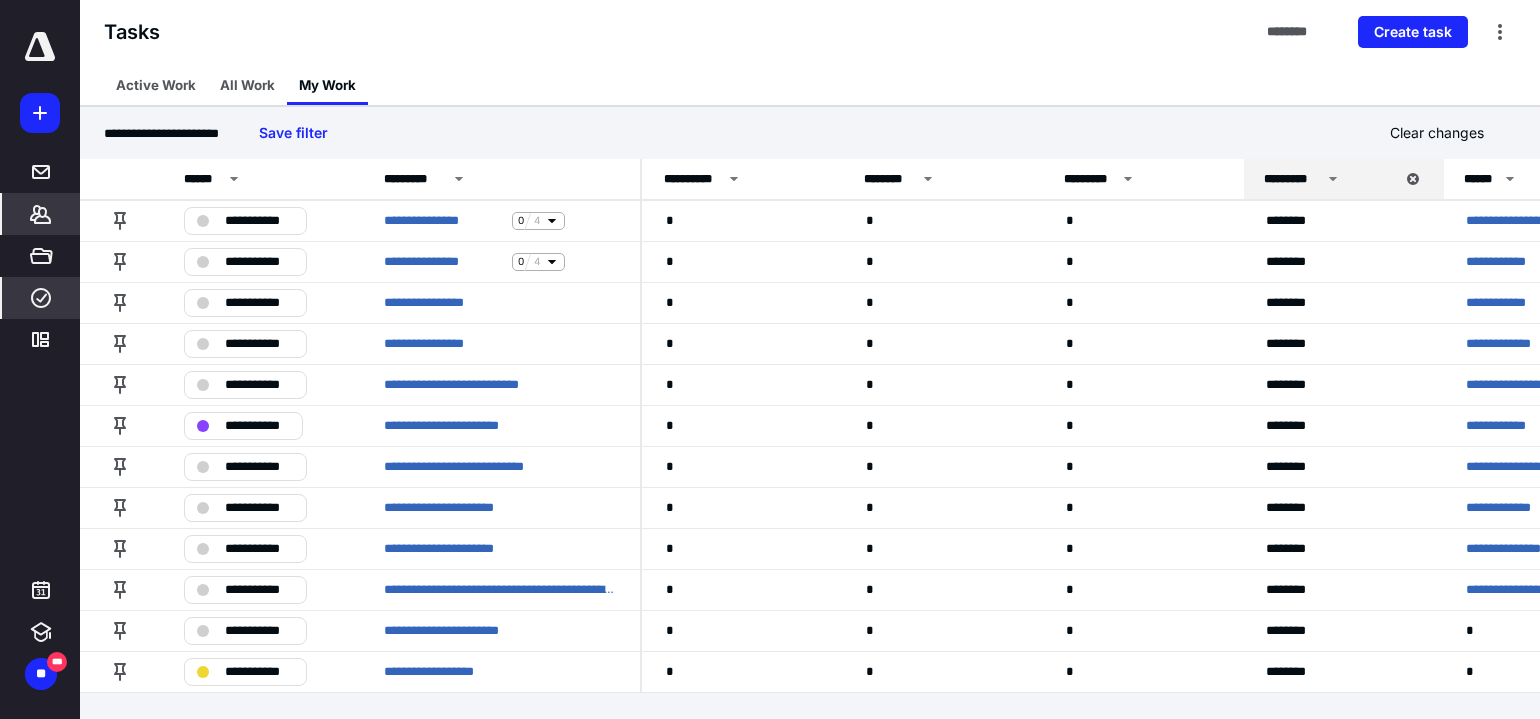 click on "*******" at bounding box center (41, 214) 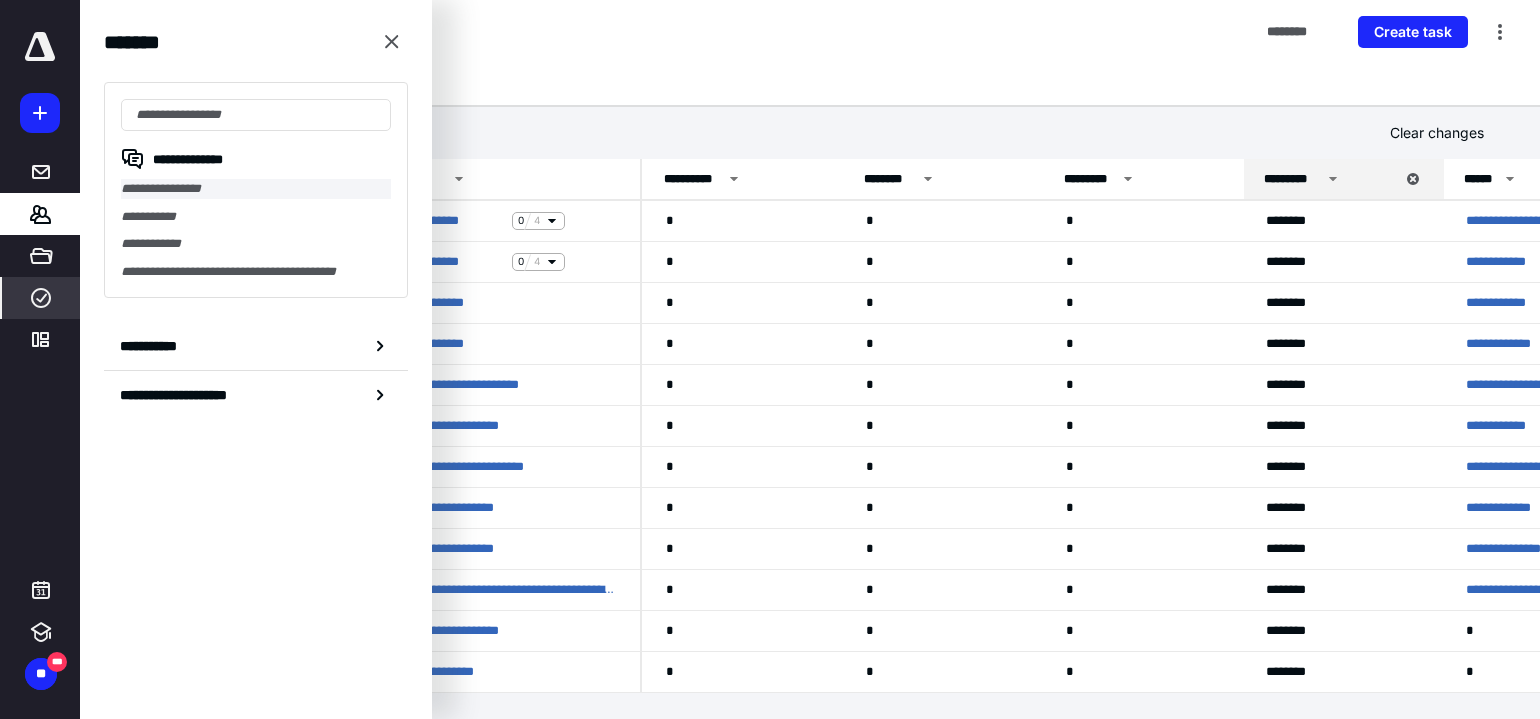 click on "**********" at bounding box center [256, 189] 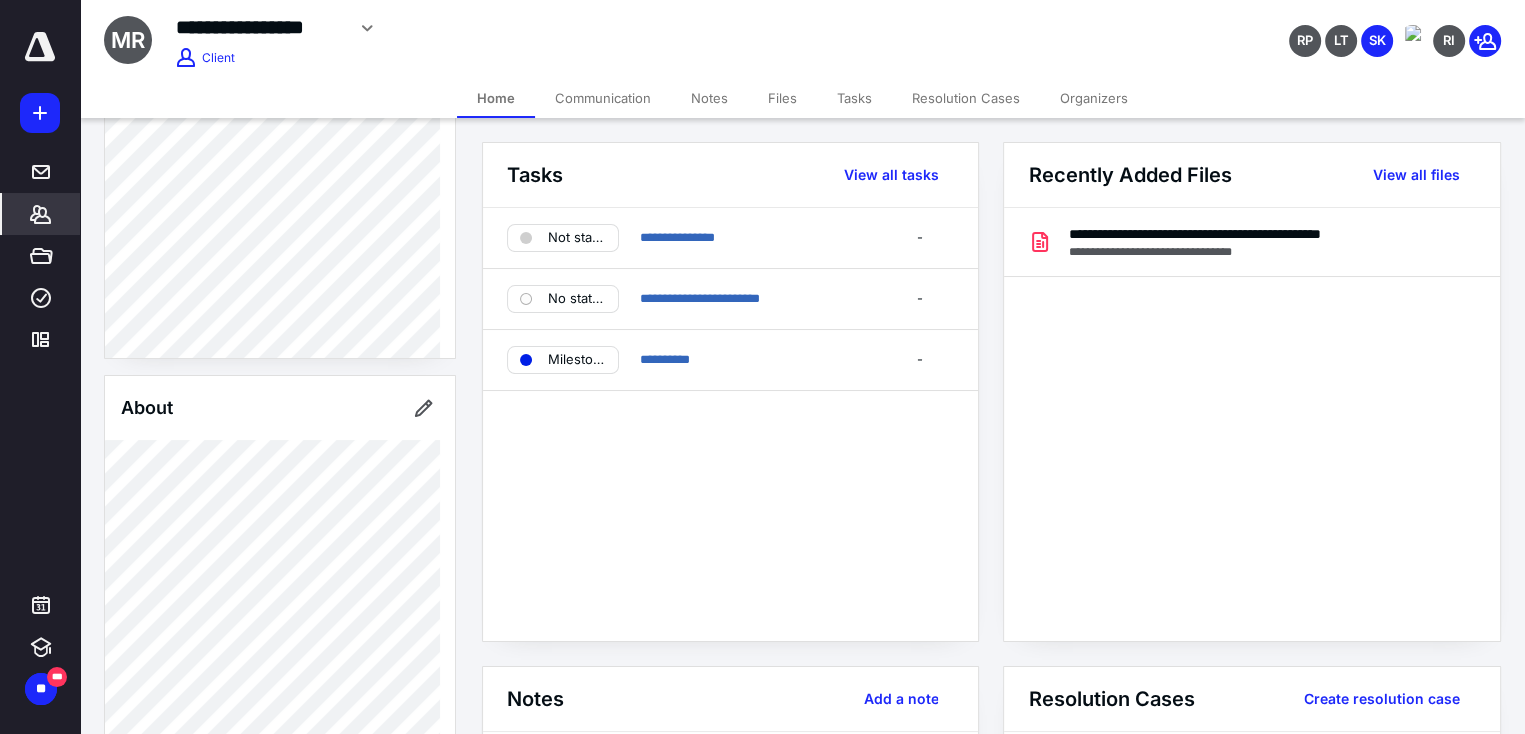 scroll, scrollTop: 0, scrollLeft: 0, axis: both 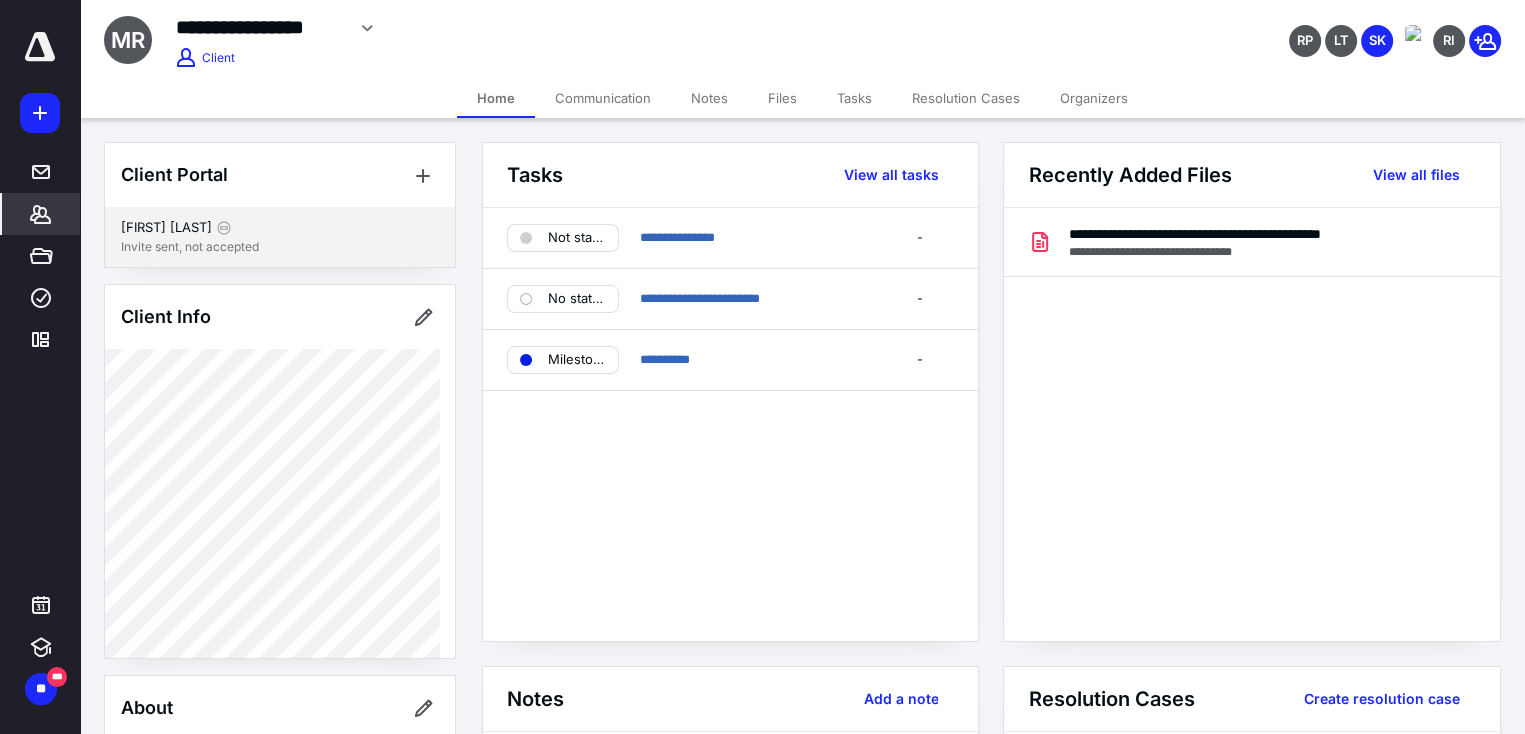 click on "Invite sent, not accepted" at bounding box center (280, 247) 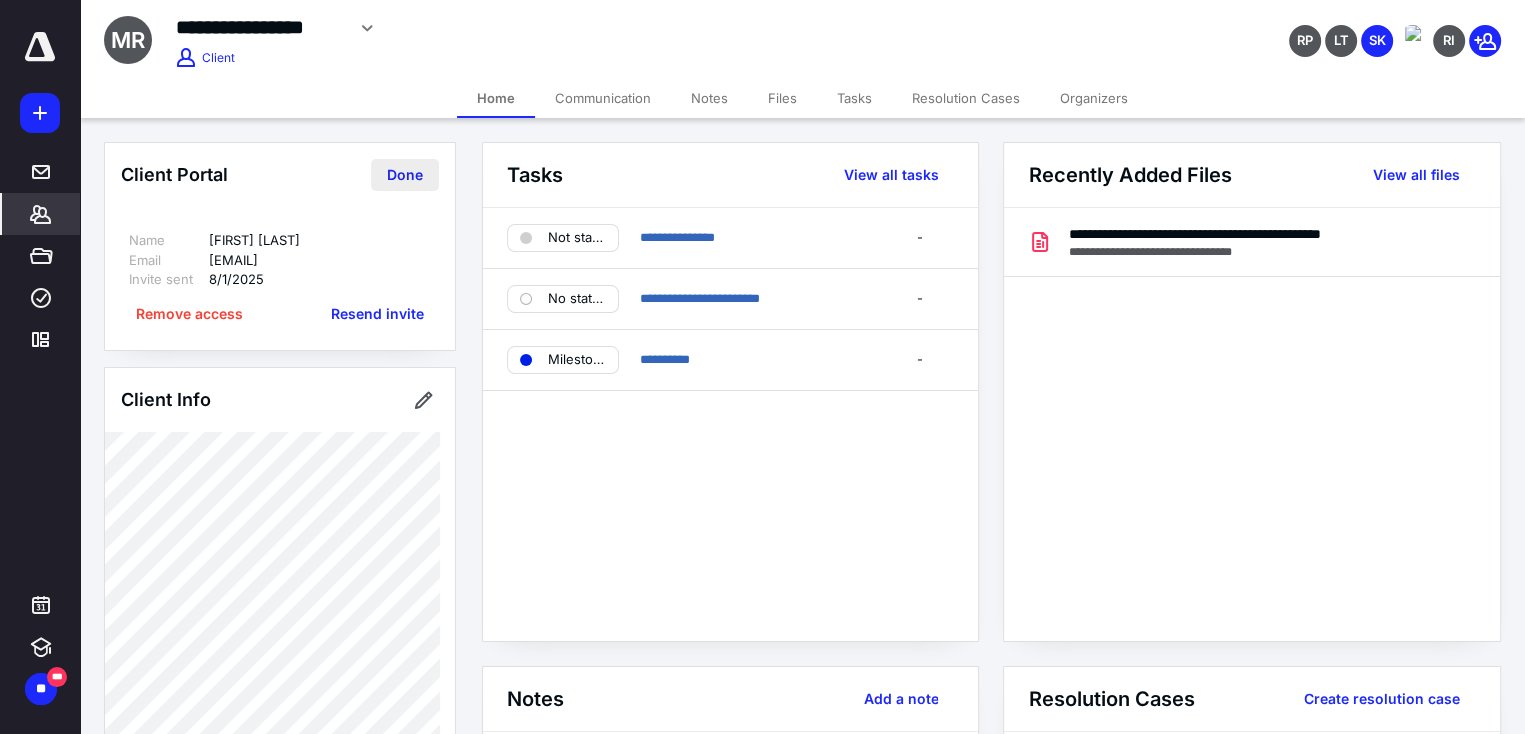 click on "Done" at bounding box center (405, 175) 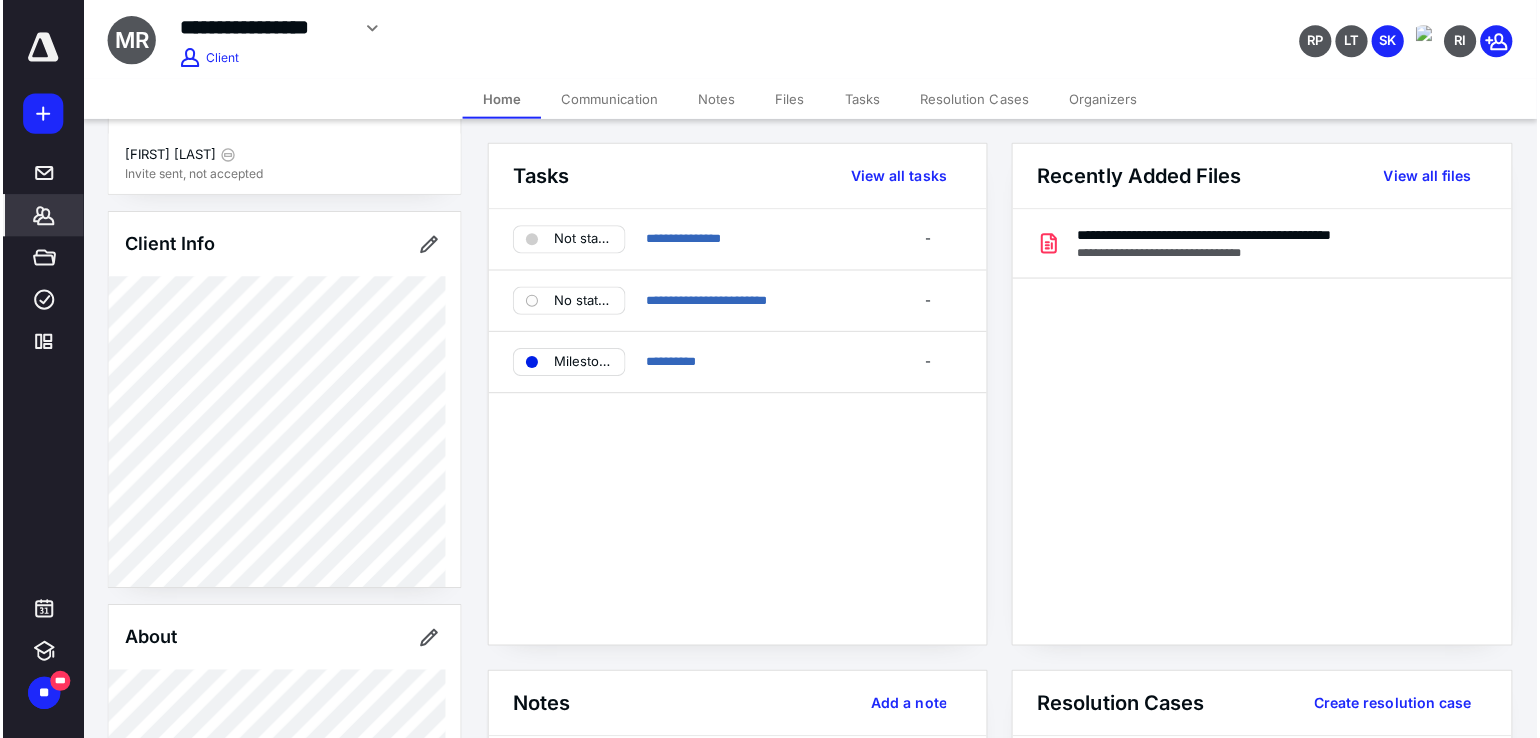 scroll, scrollTop: 0, scrollLeft: 0, axis: both 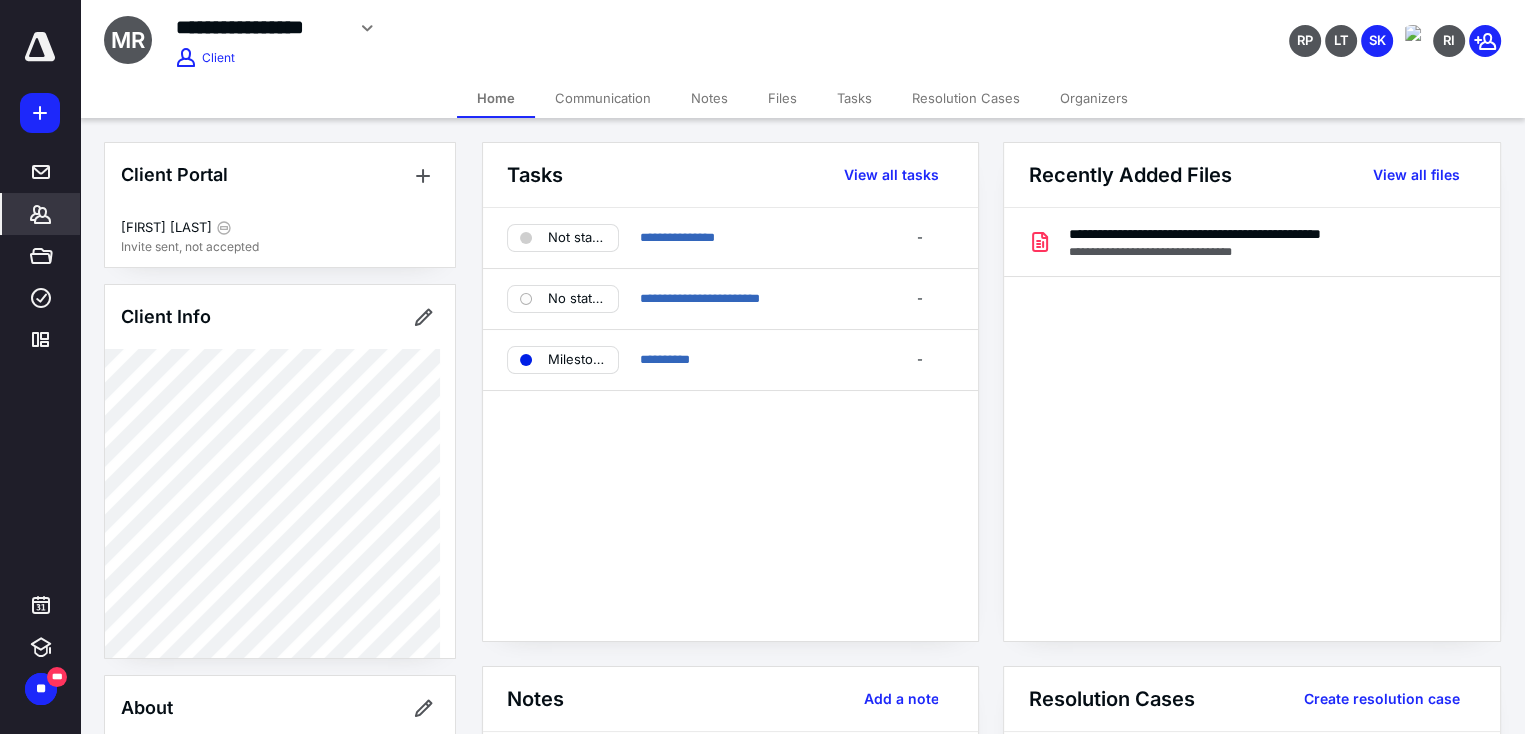 click on "Resolution Cases" at bounding box center [966, 98] 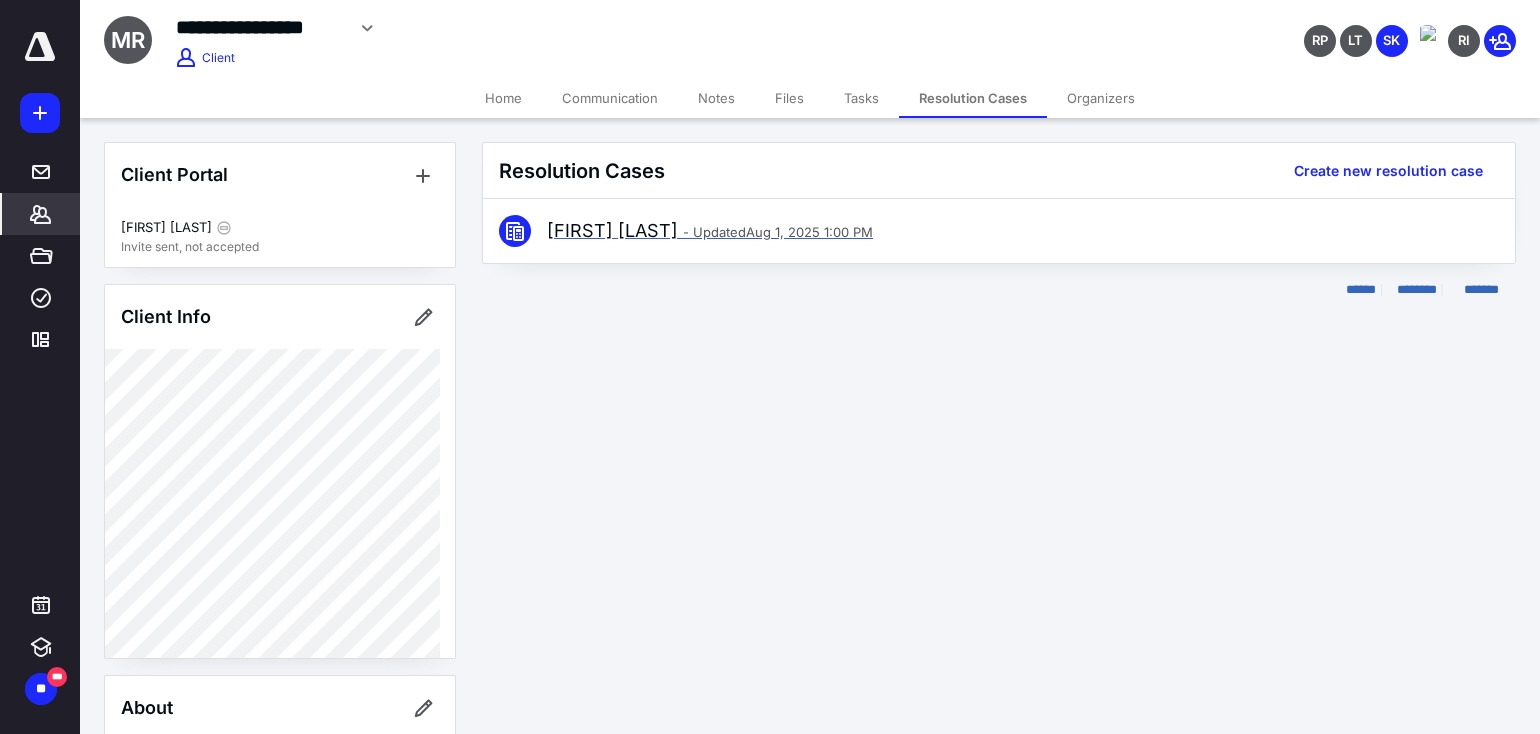 click on "[FIRST] [LAST]   - Updated  Aug 1, [YY] 1:00 PM" at bounding box center (963, 231) 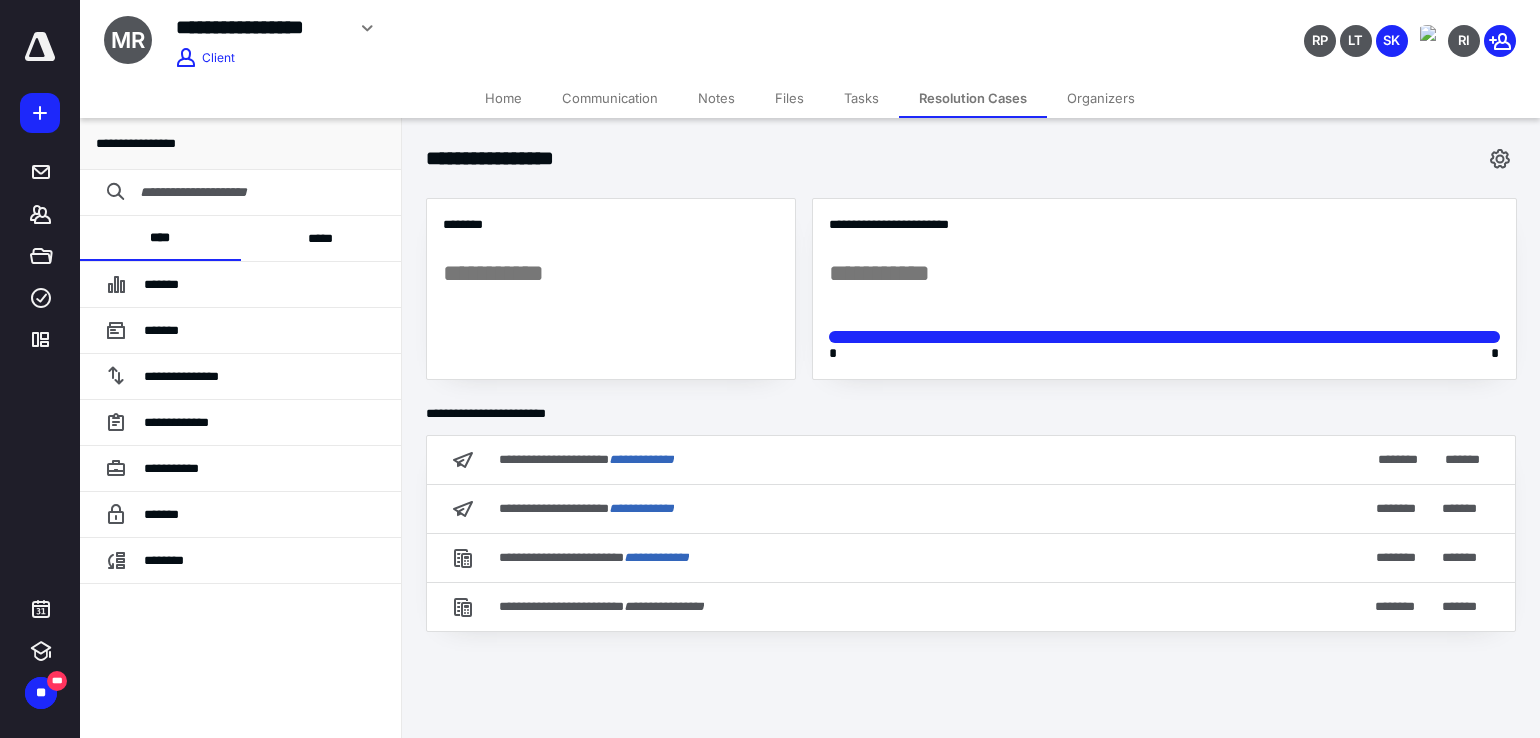 click on "Files" at bounding box center [789, 98] 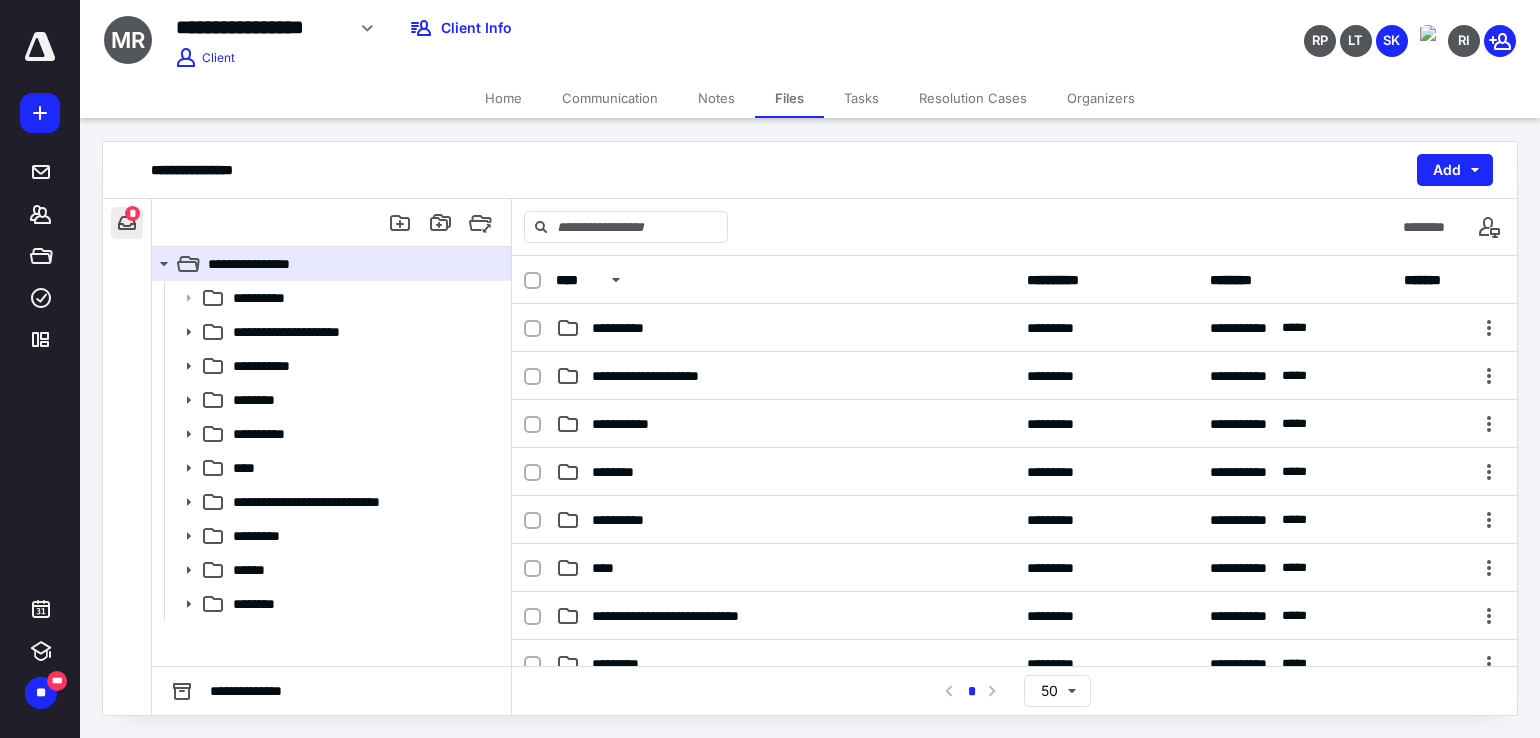 click at bounding box center [127, 223] 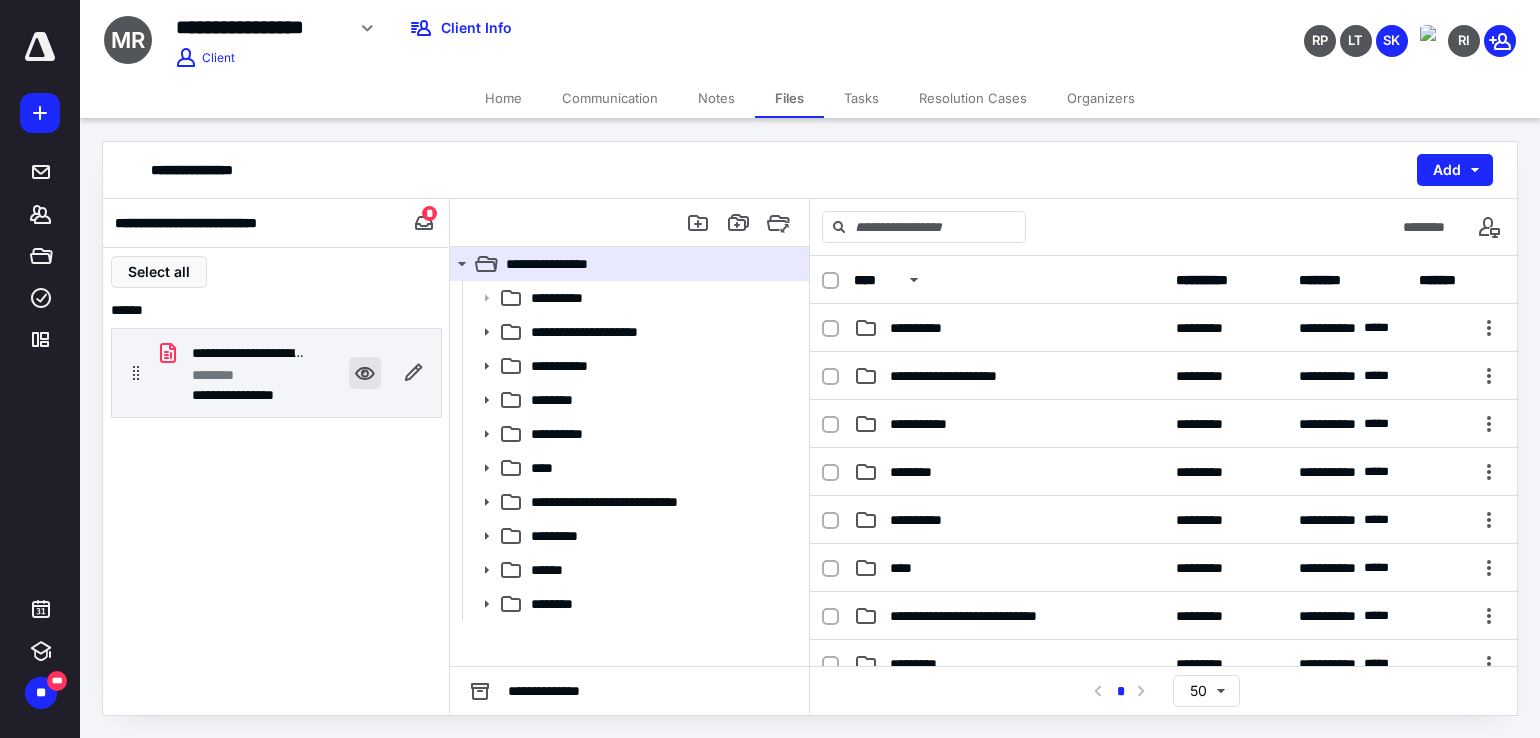 click at bounding box center (365, 373) 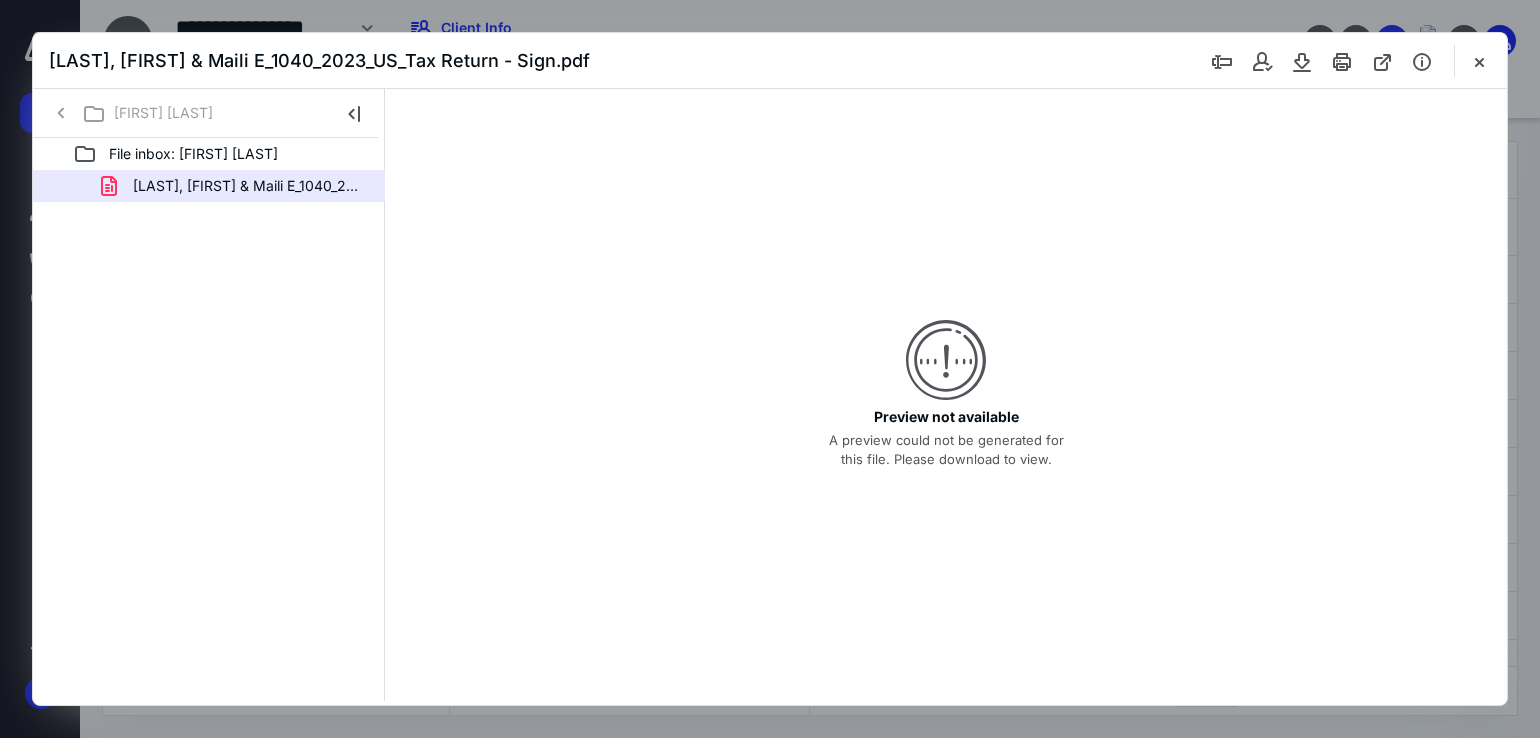 click at bounding box center (1479, 61) 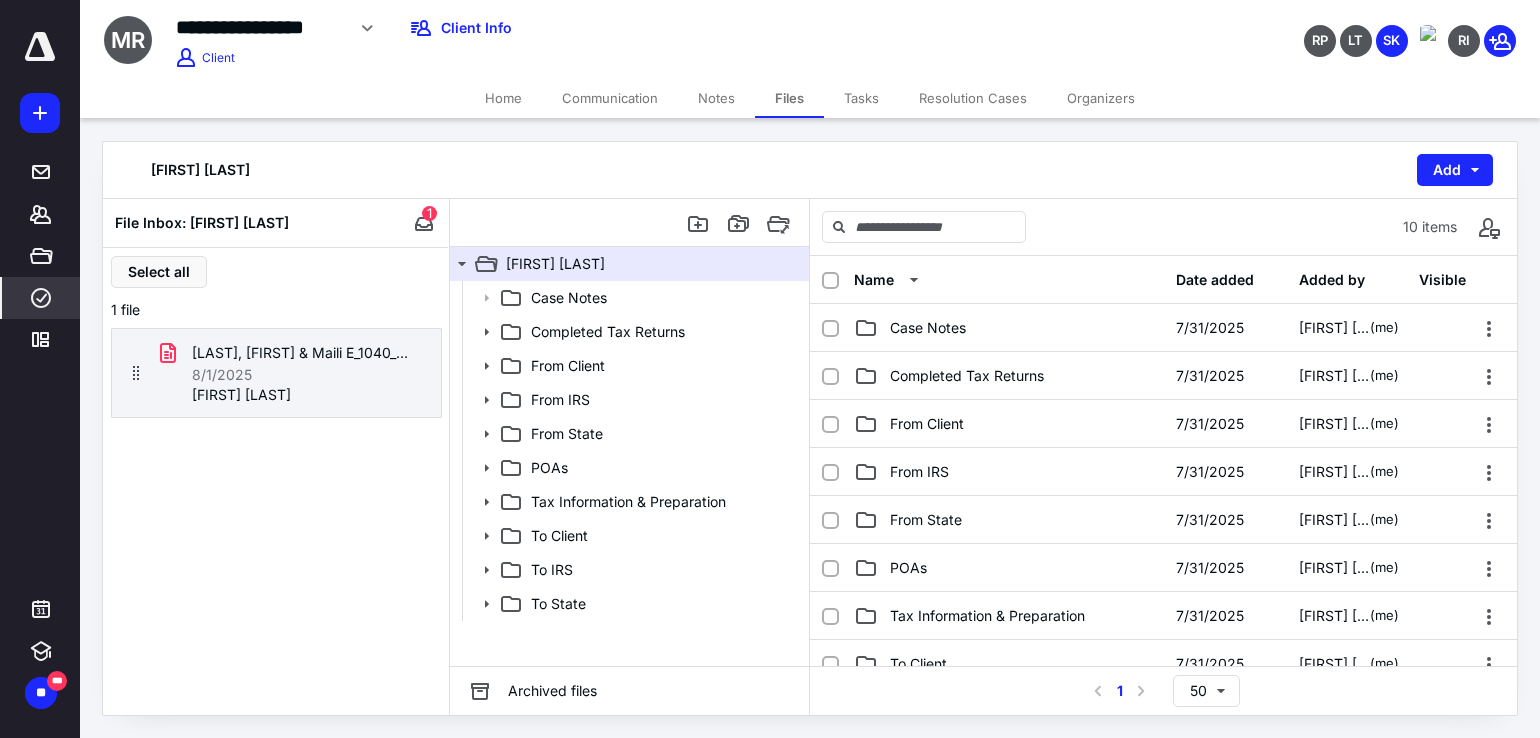 click 